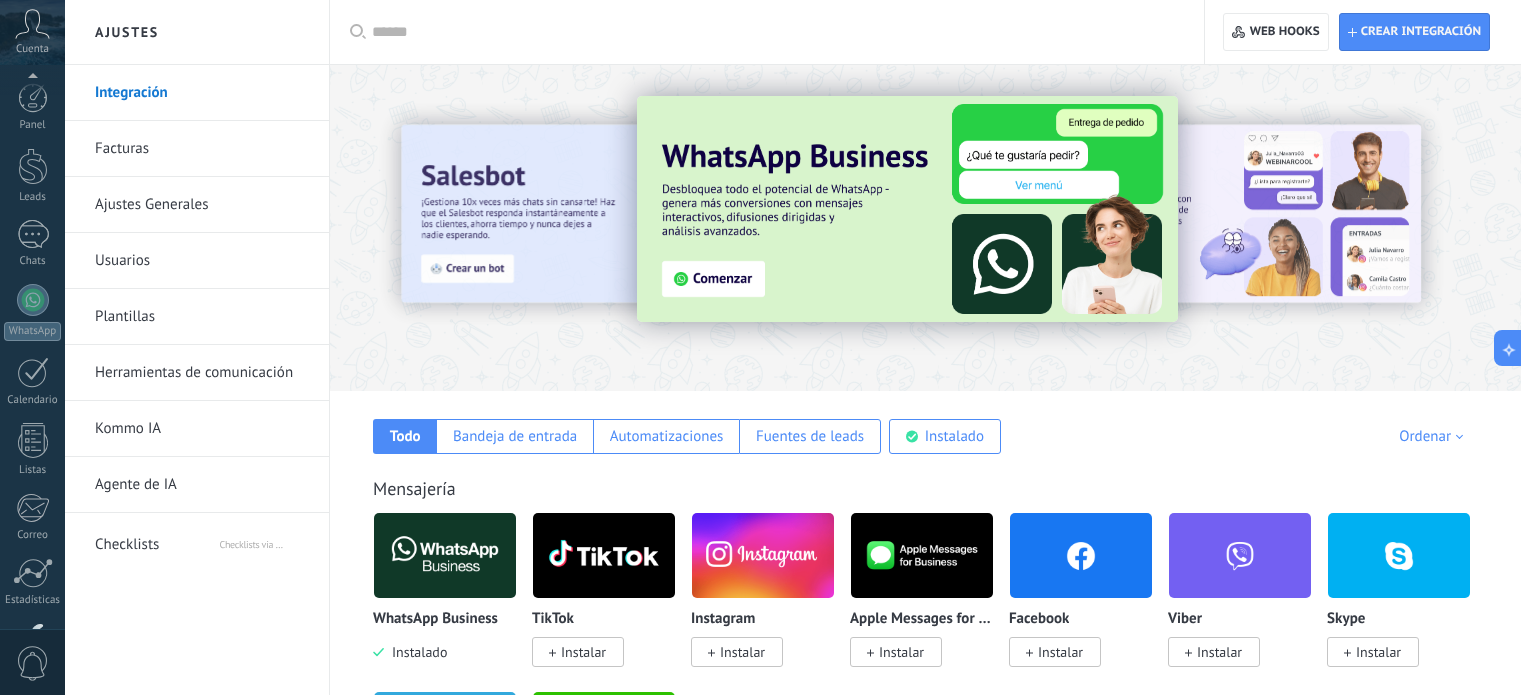 scroll, scrollTop: 0, scrollLeft: 0, axis: both 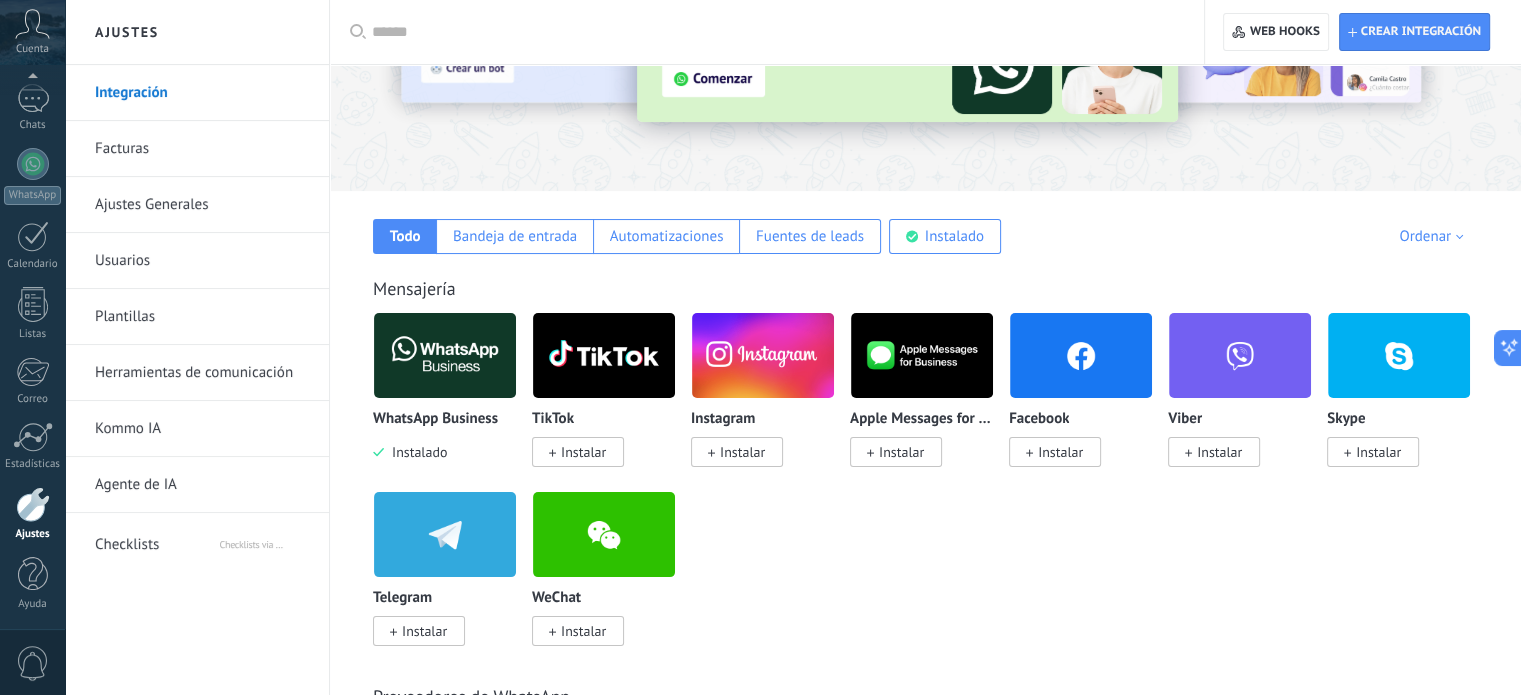 click on "Checklists" at bounding box center [156, 541] 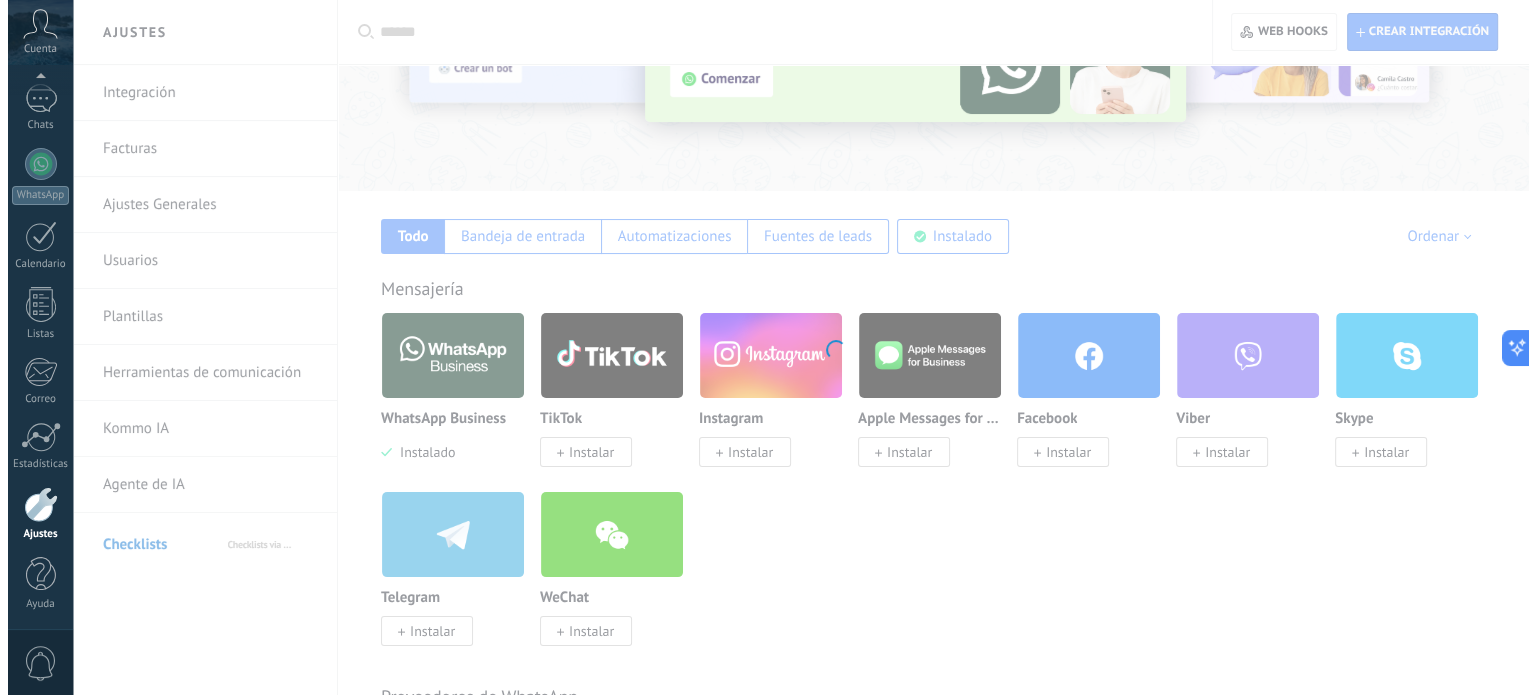 scroll, scrollTop: 0, scrollLeft: 0, axis: both 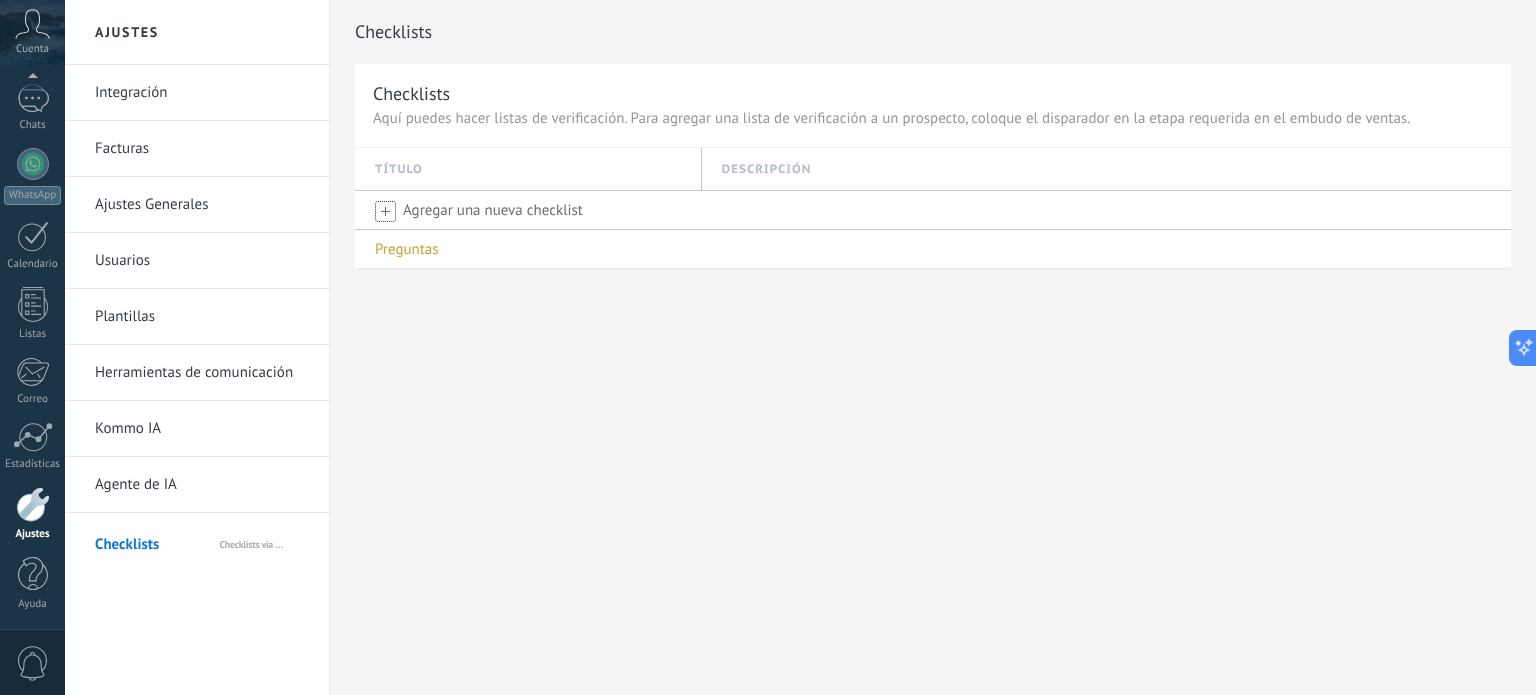 click on "Facturas" at bounding box center (202, 149) 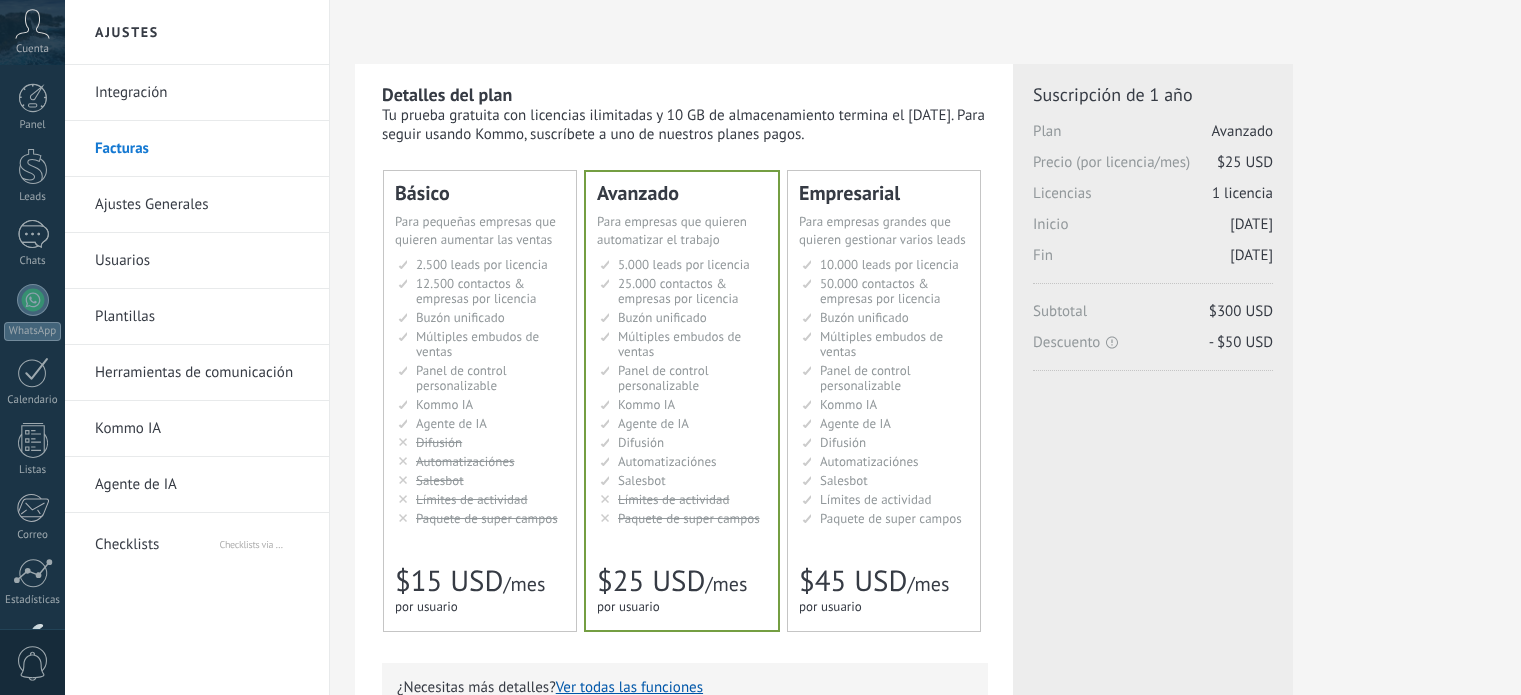 scroll, scrollTop: 0, scrollLeft: 0, axis: both 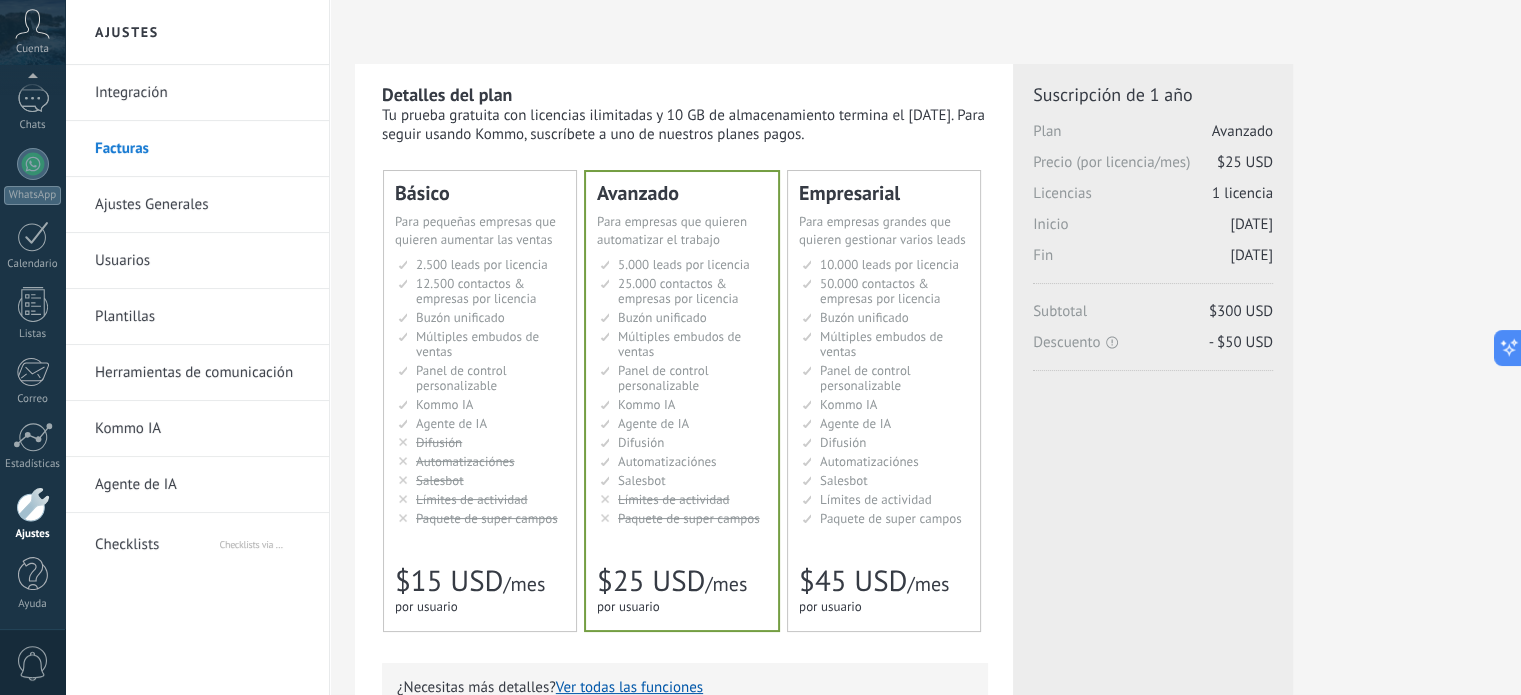 click on "Ajustes" at bounding box center [32, 514] 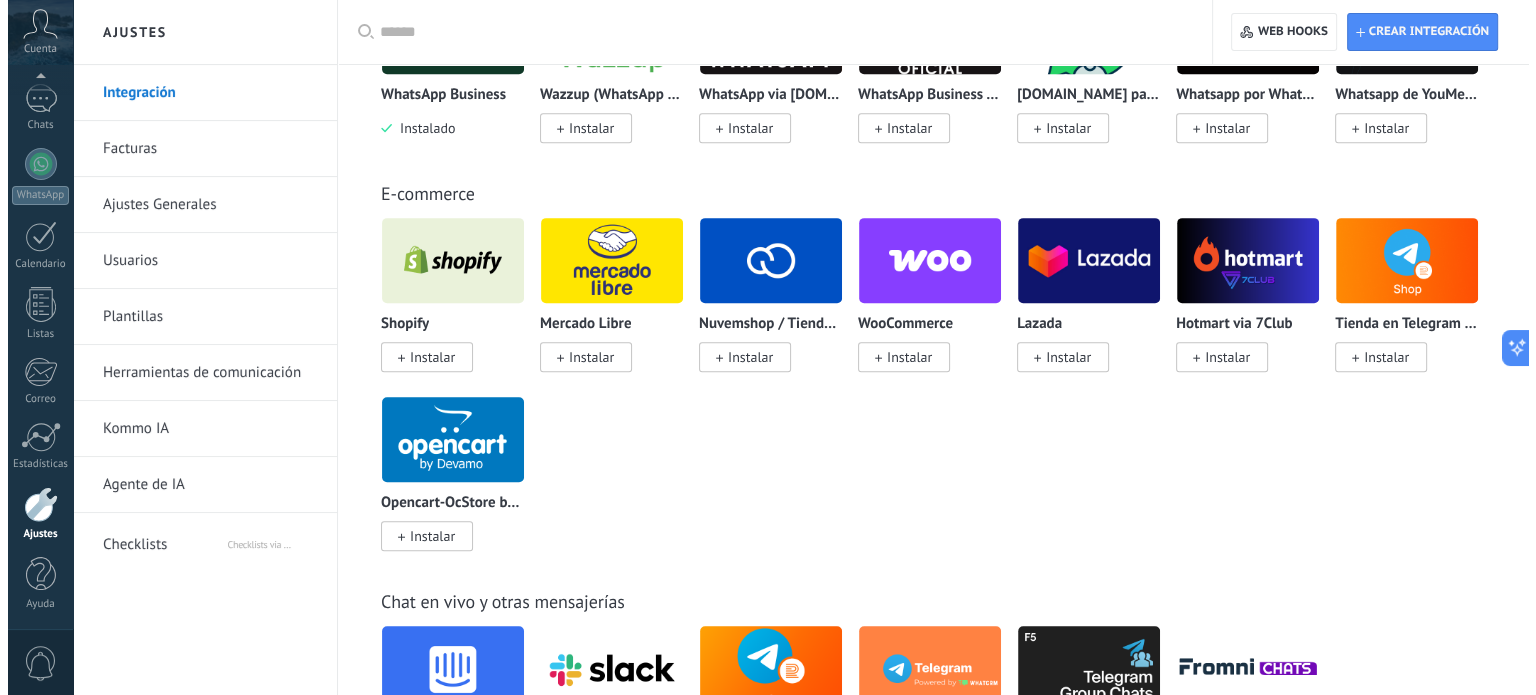 scroll, scrollTop: 800, scrollLeft: 0, axis: vertical 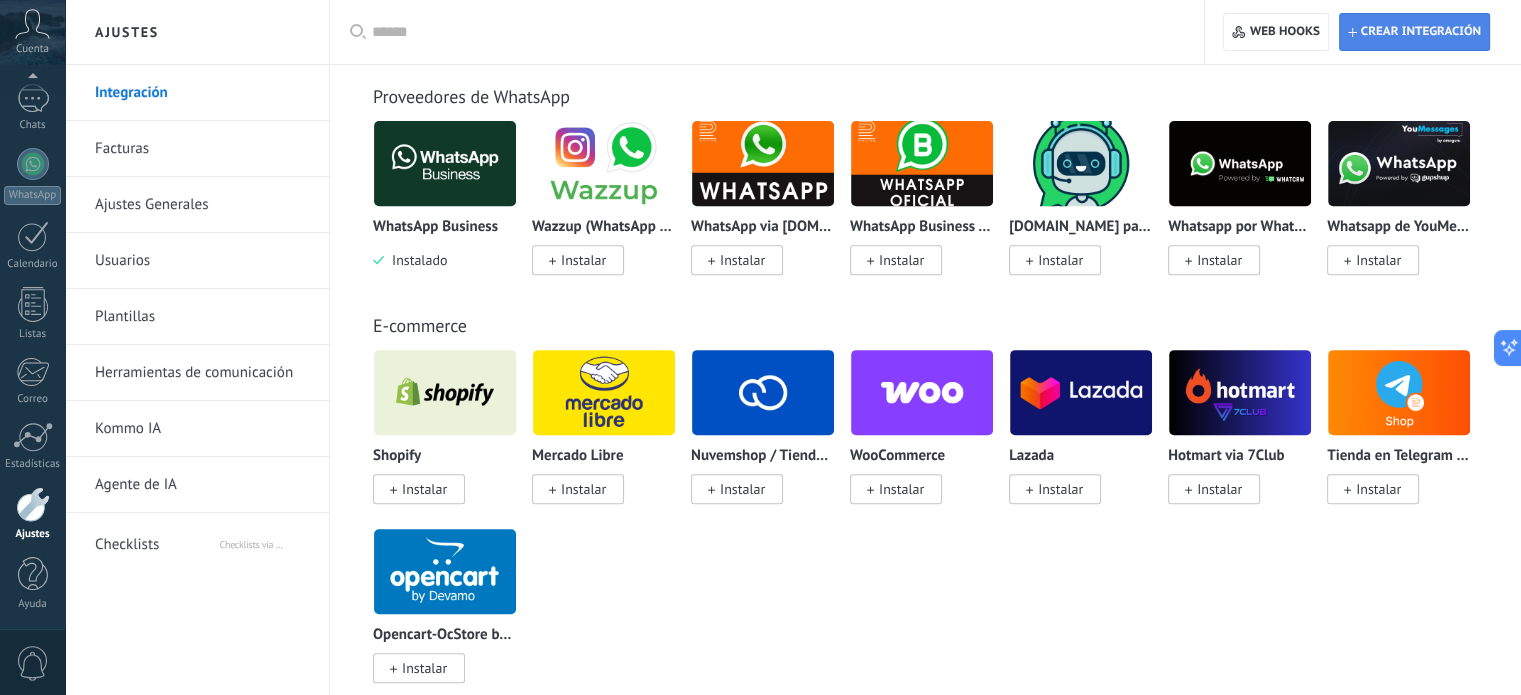 click on "Crear integración" at bounding box center (1414, 32) 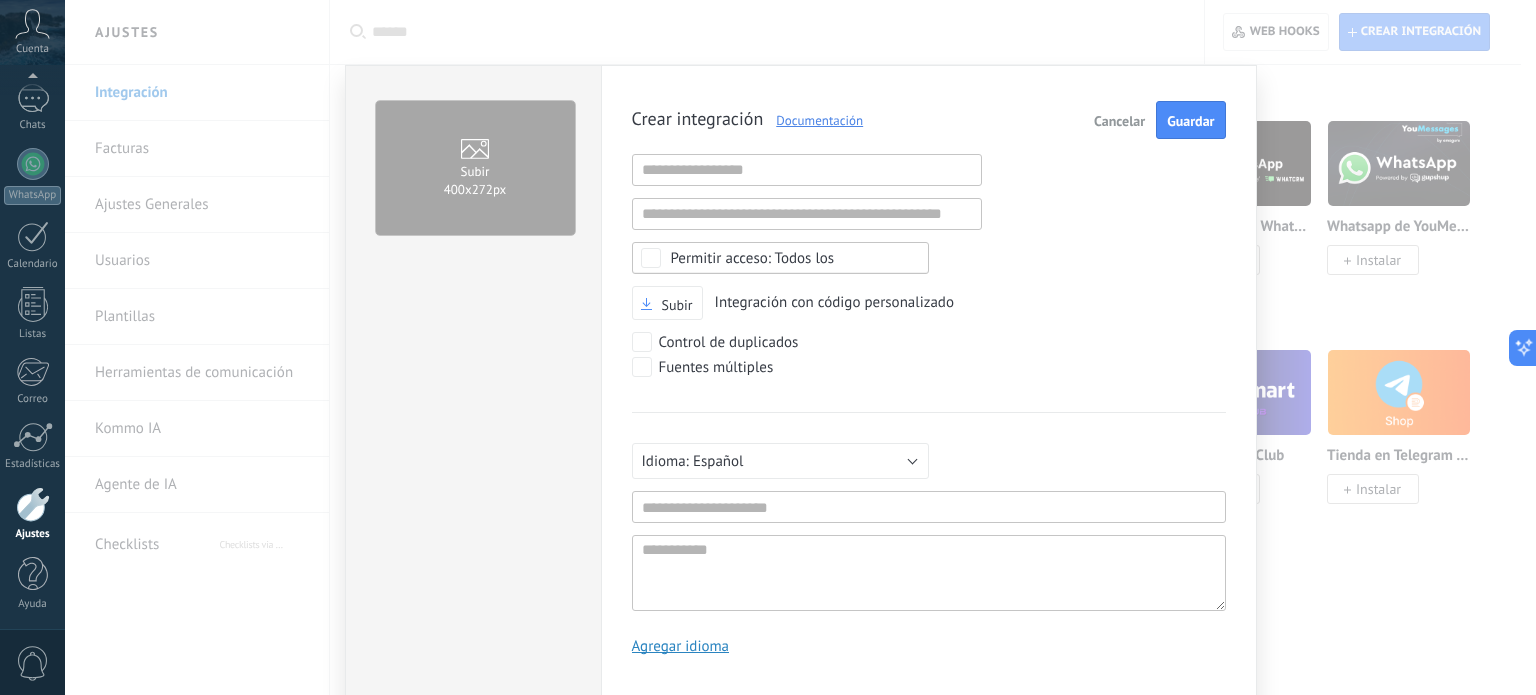 scroll, scrollTop: 19, scrollLeft: 0, axis: vertical 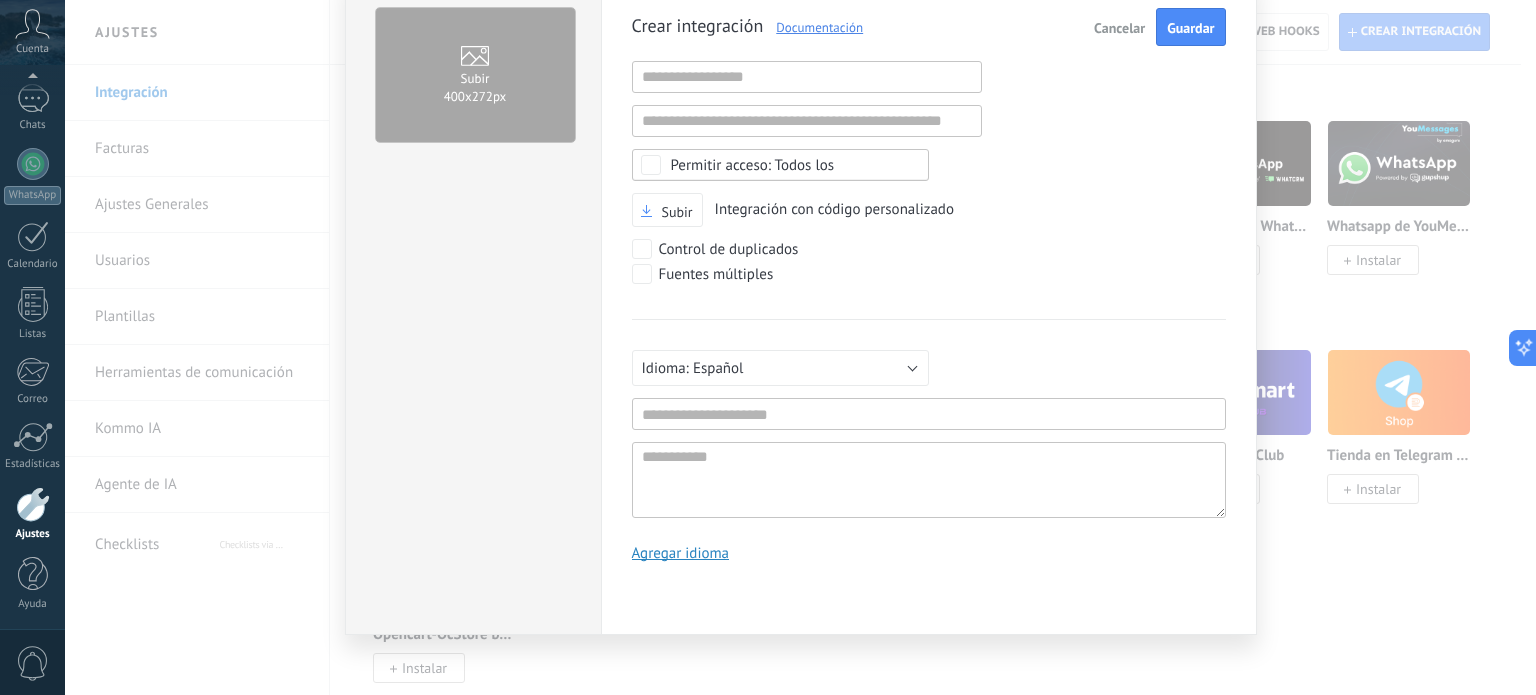 click on "Cancelar" at bounding box center [1119, 28] 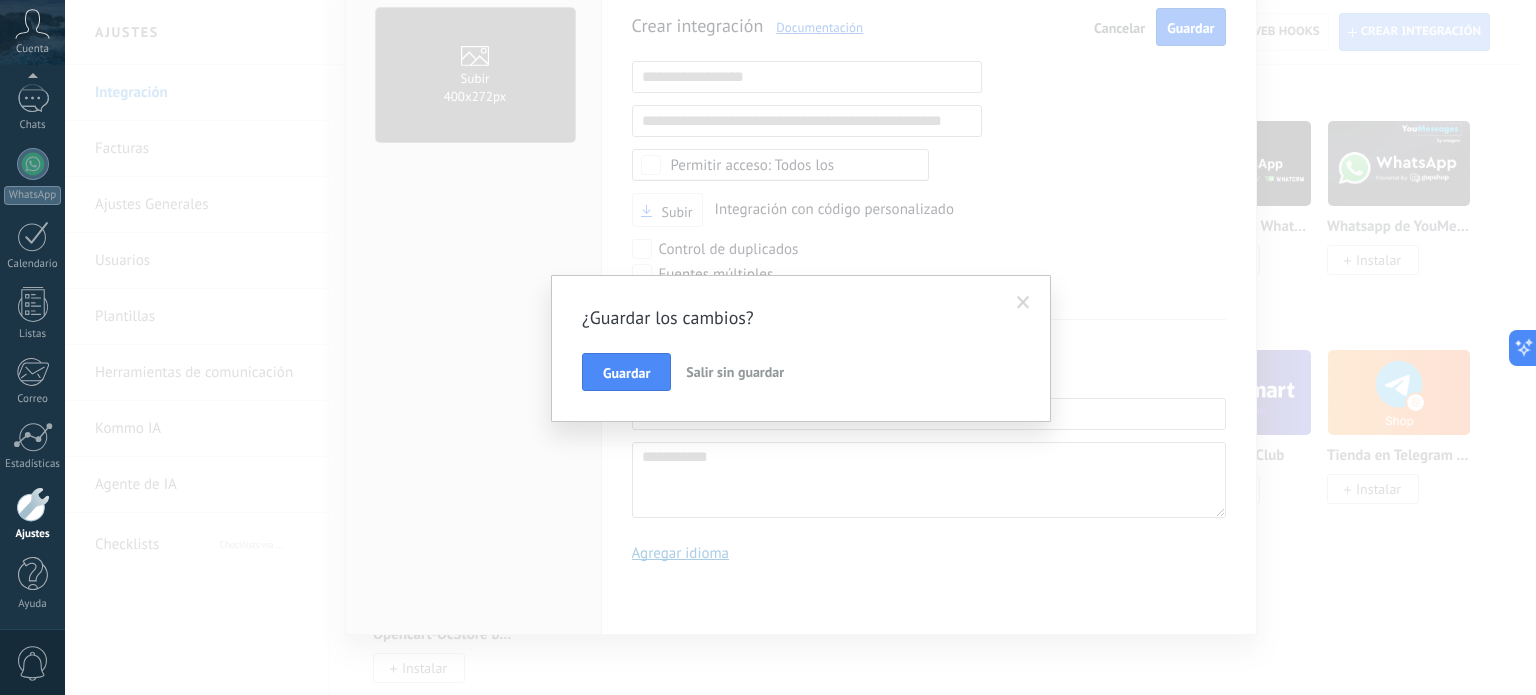 click on "Salir sin guardar" at bounding box center [735, 372] 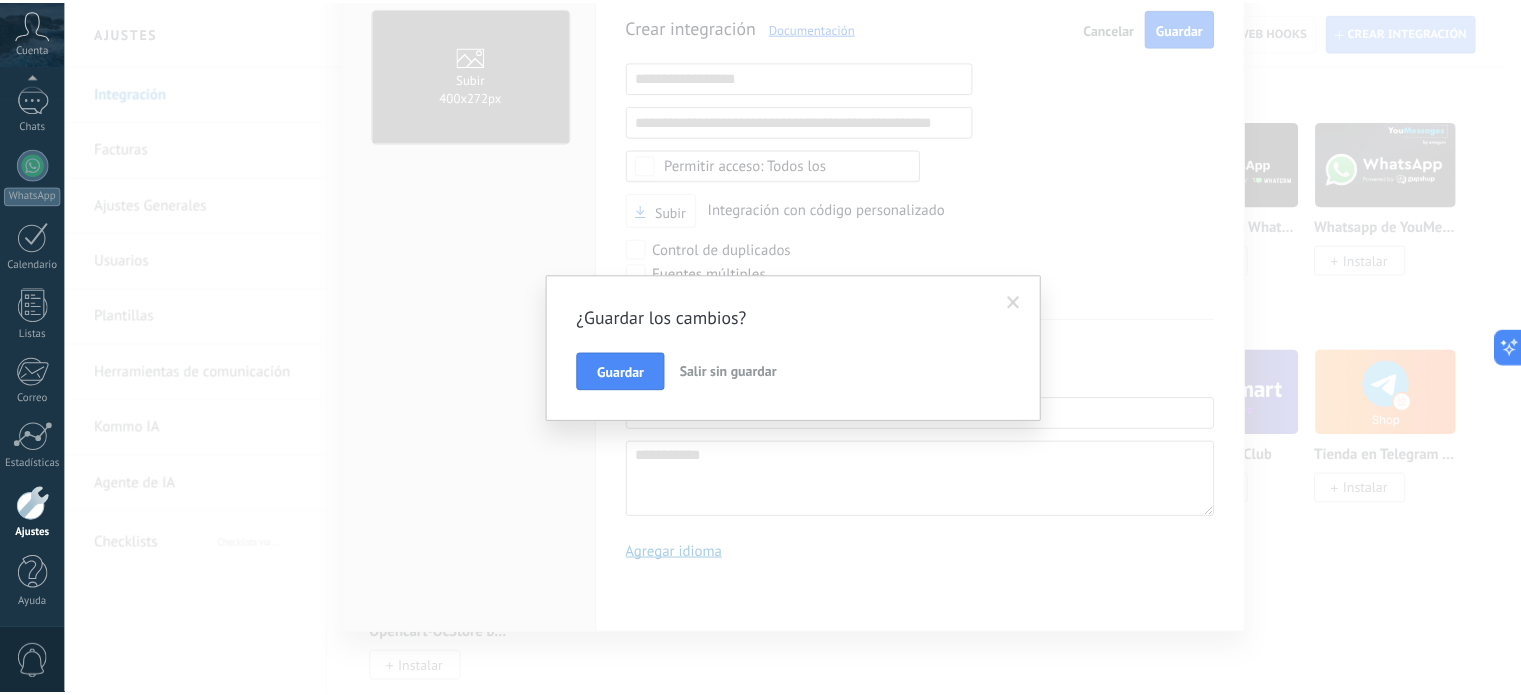 scroll, scrollTop: 0, scrollLeft: 0, axis: both 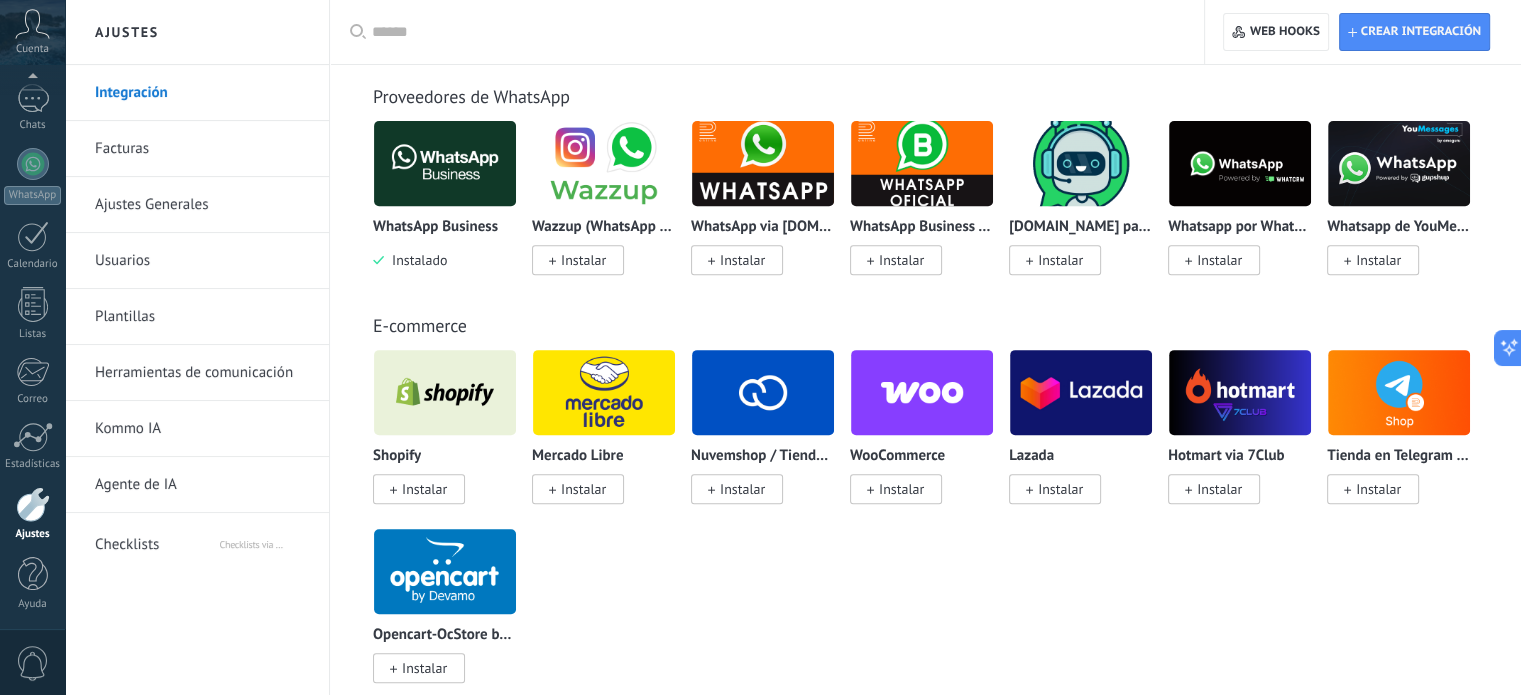 click on "Checklists" at bounding box center (156, 541) 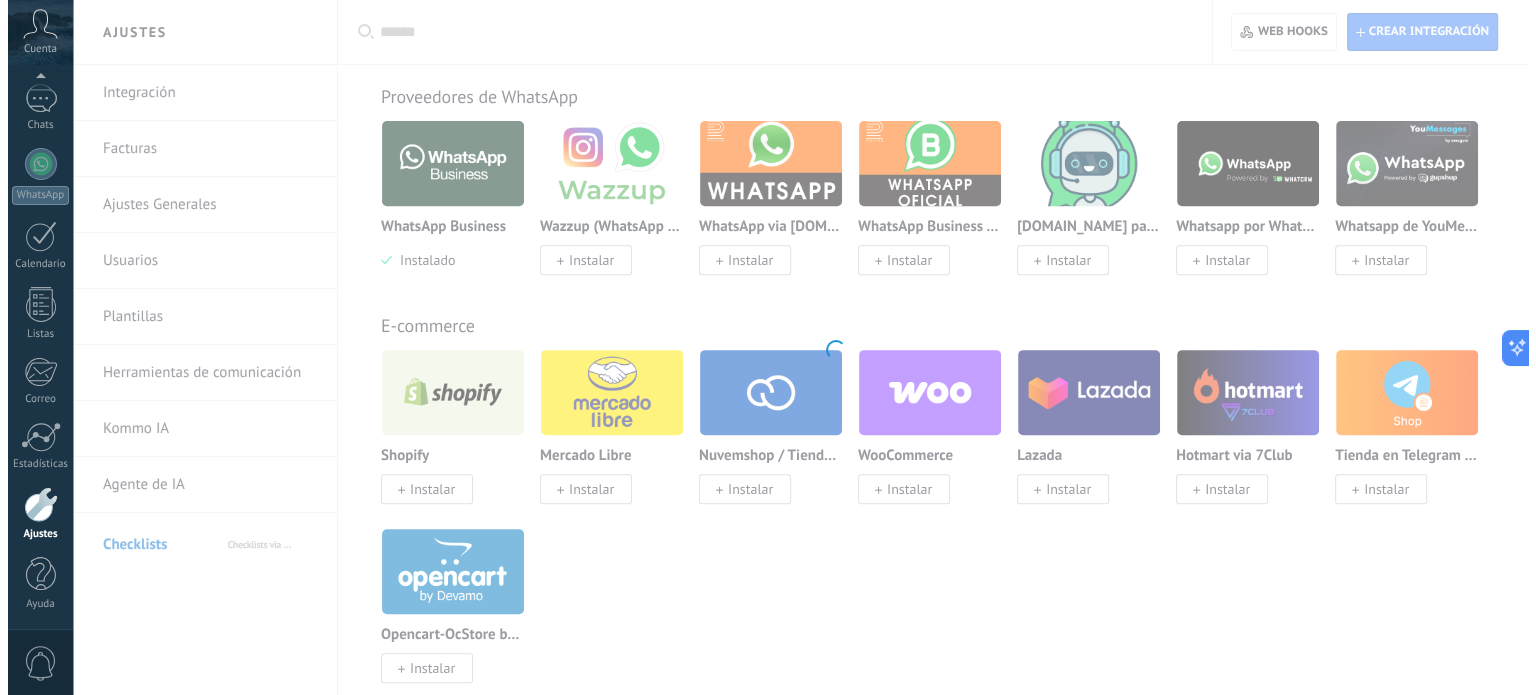 scroll, scrollTop: 0, scrollLeft: 0, axis: both 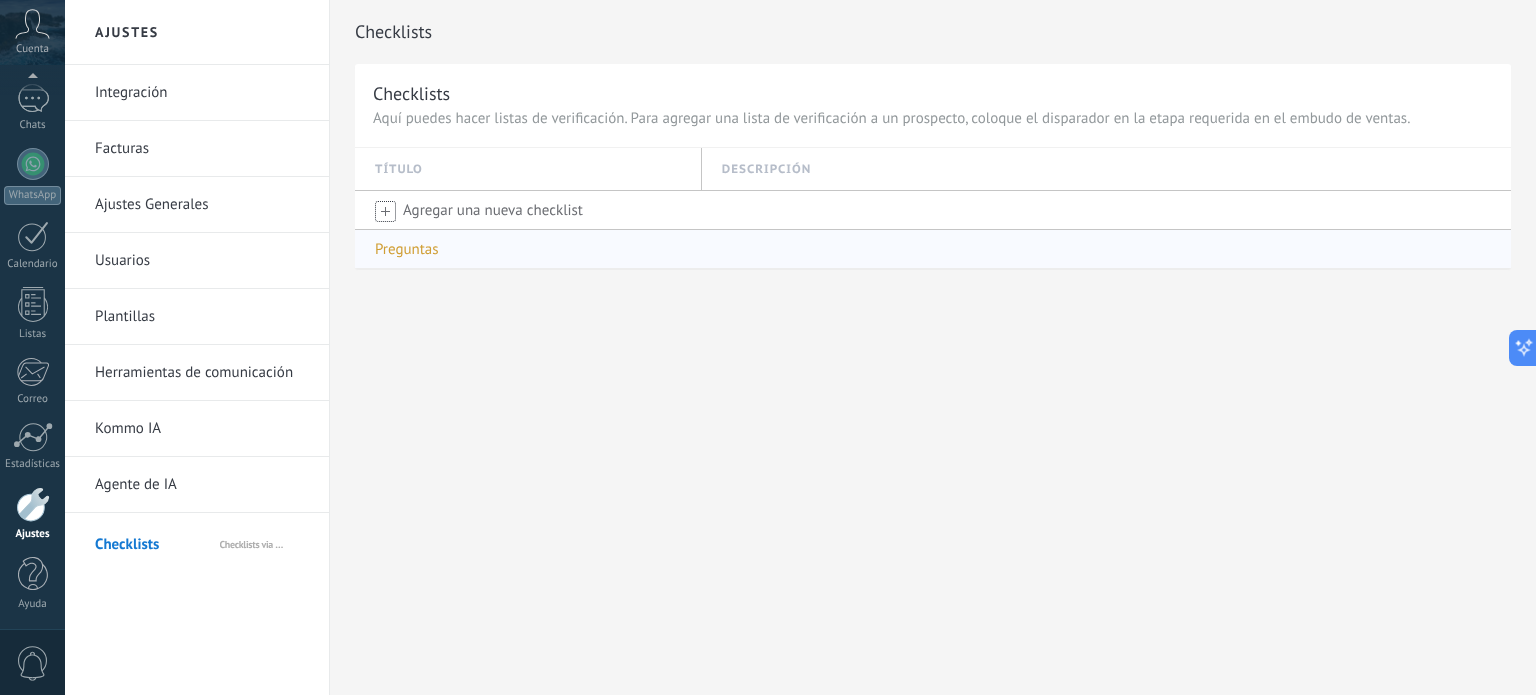 click on "Preguntas" at bounding box center [407, 249] 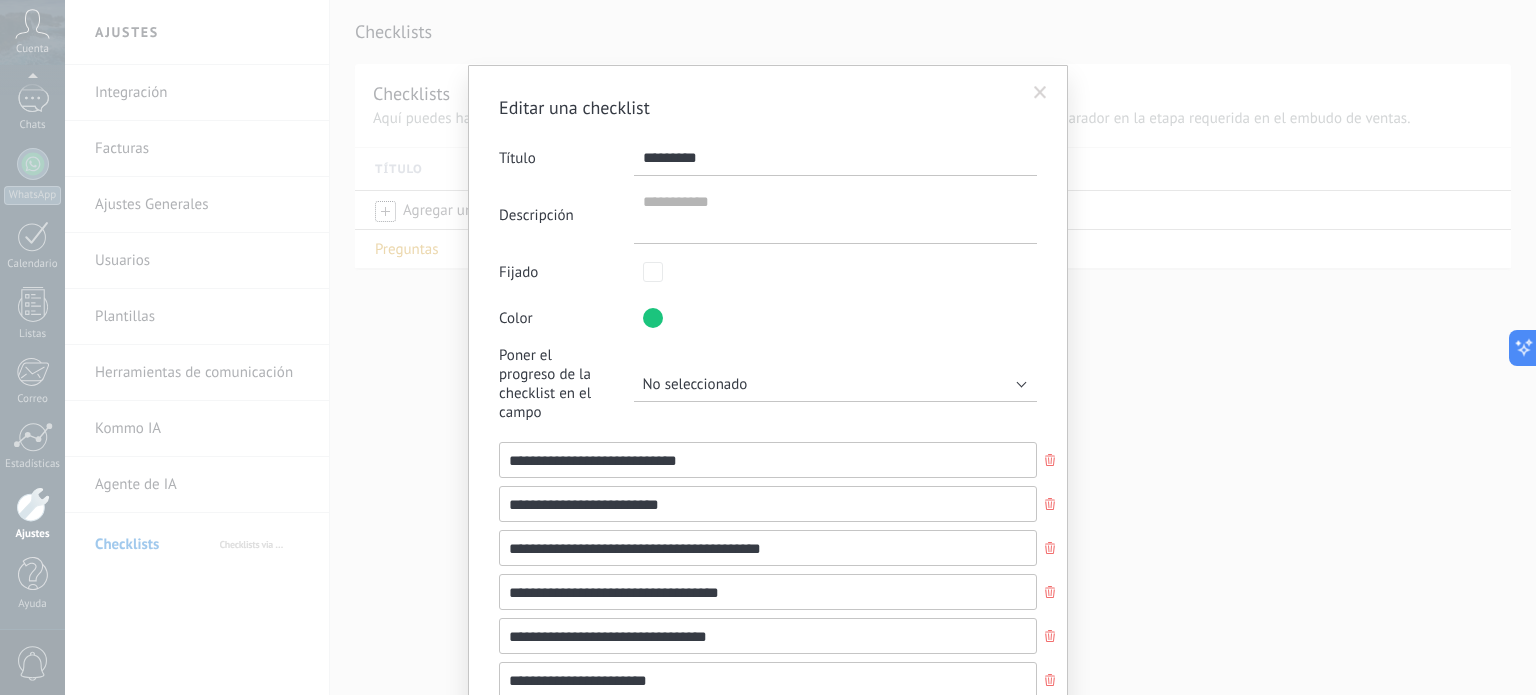 scroll, scrollTop: 211, scrollLeft: 0, axis: vertical 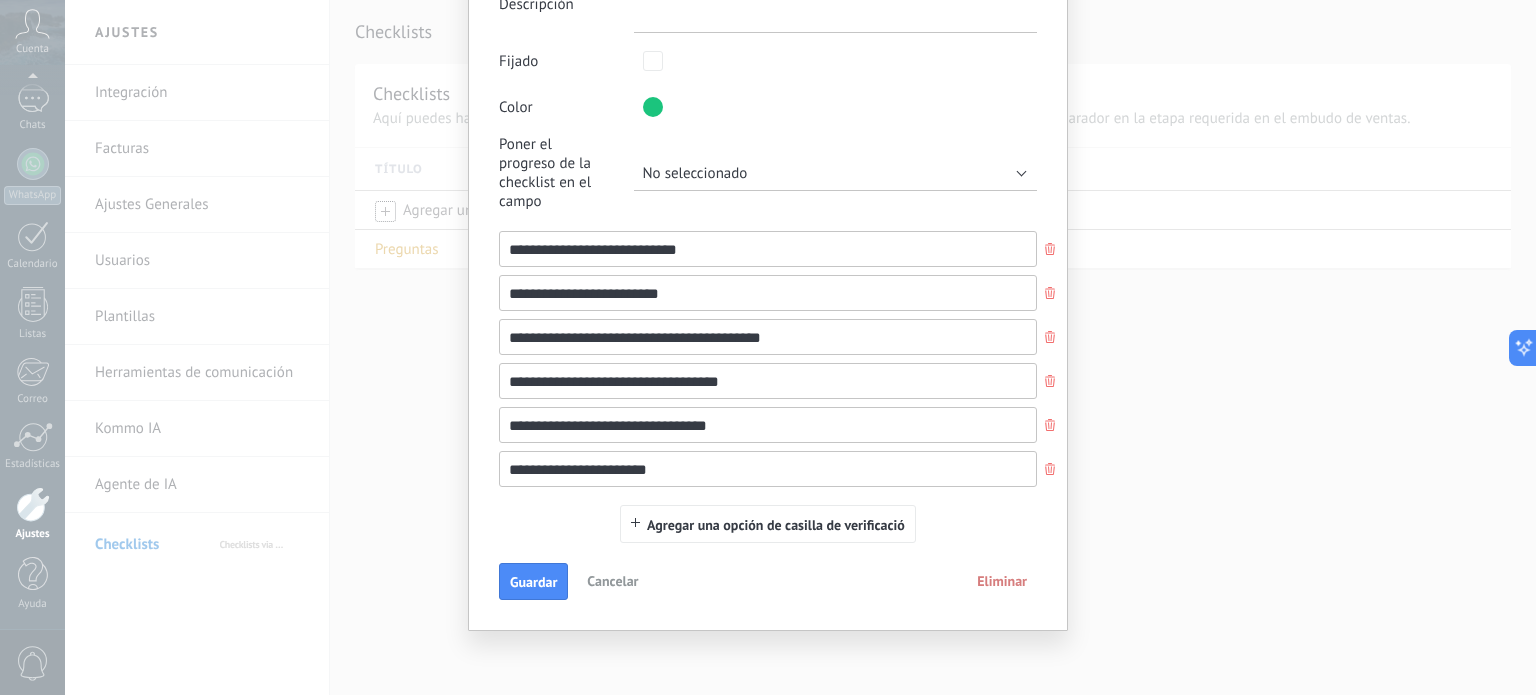 click on "No seleccionado" at bounding box center (836, 173) 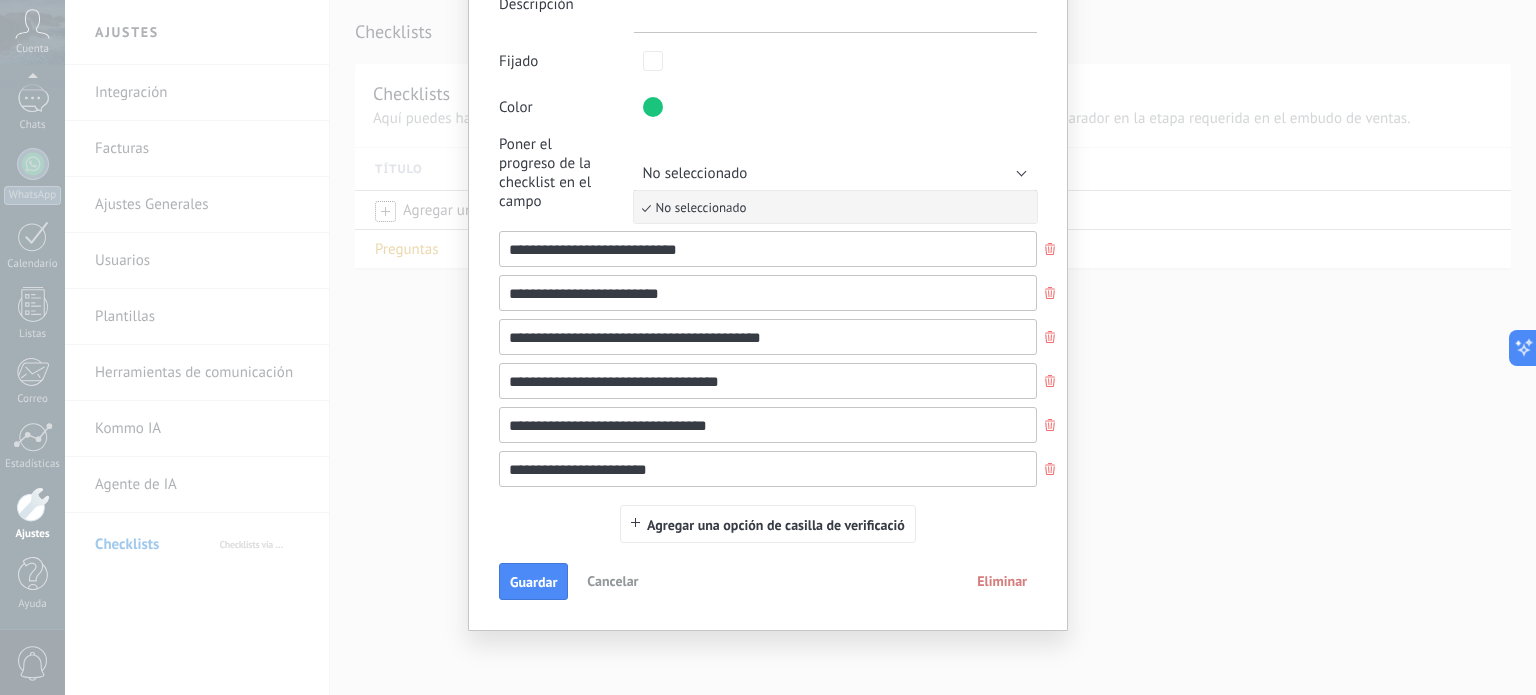 click on "No seleccionado" at bounding box center (695, 173) 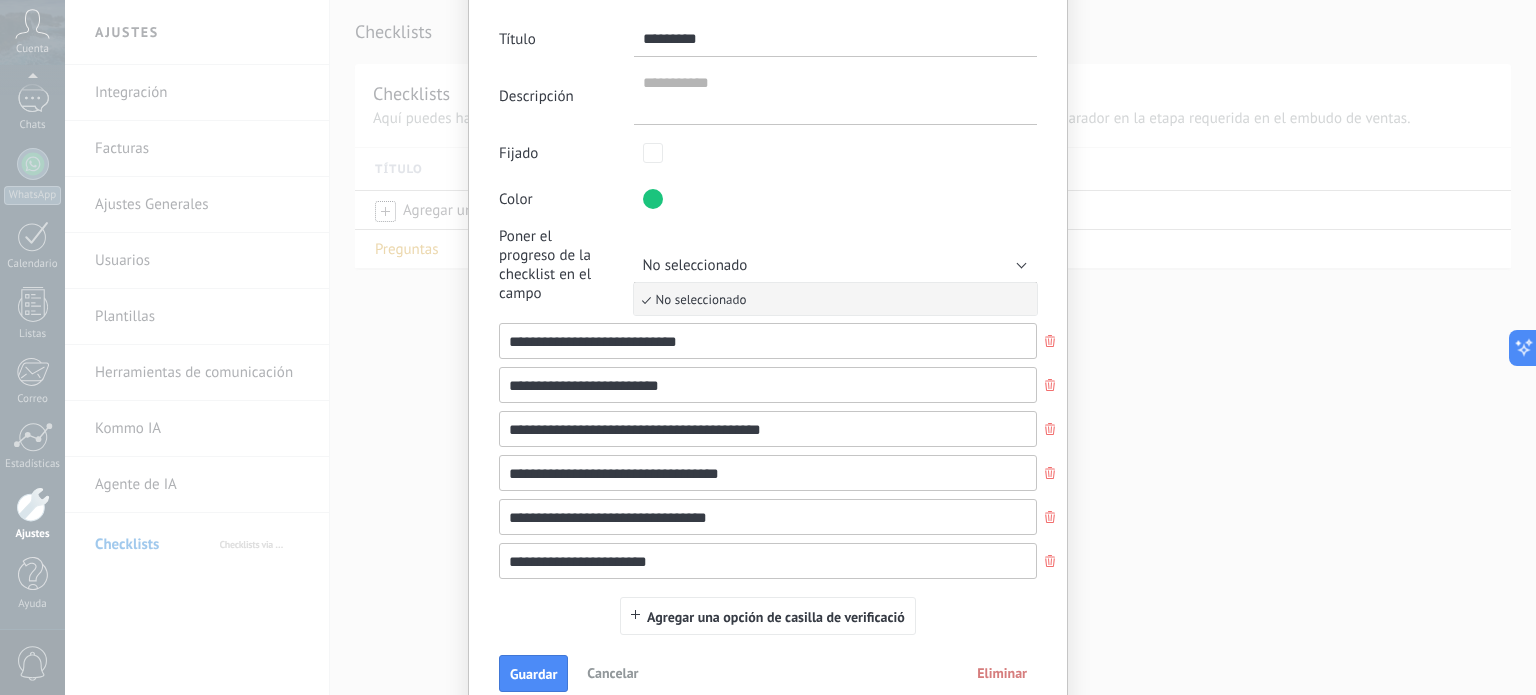 scroll, scrollTop: 0, scrollLeft: 0, axis: both 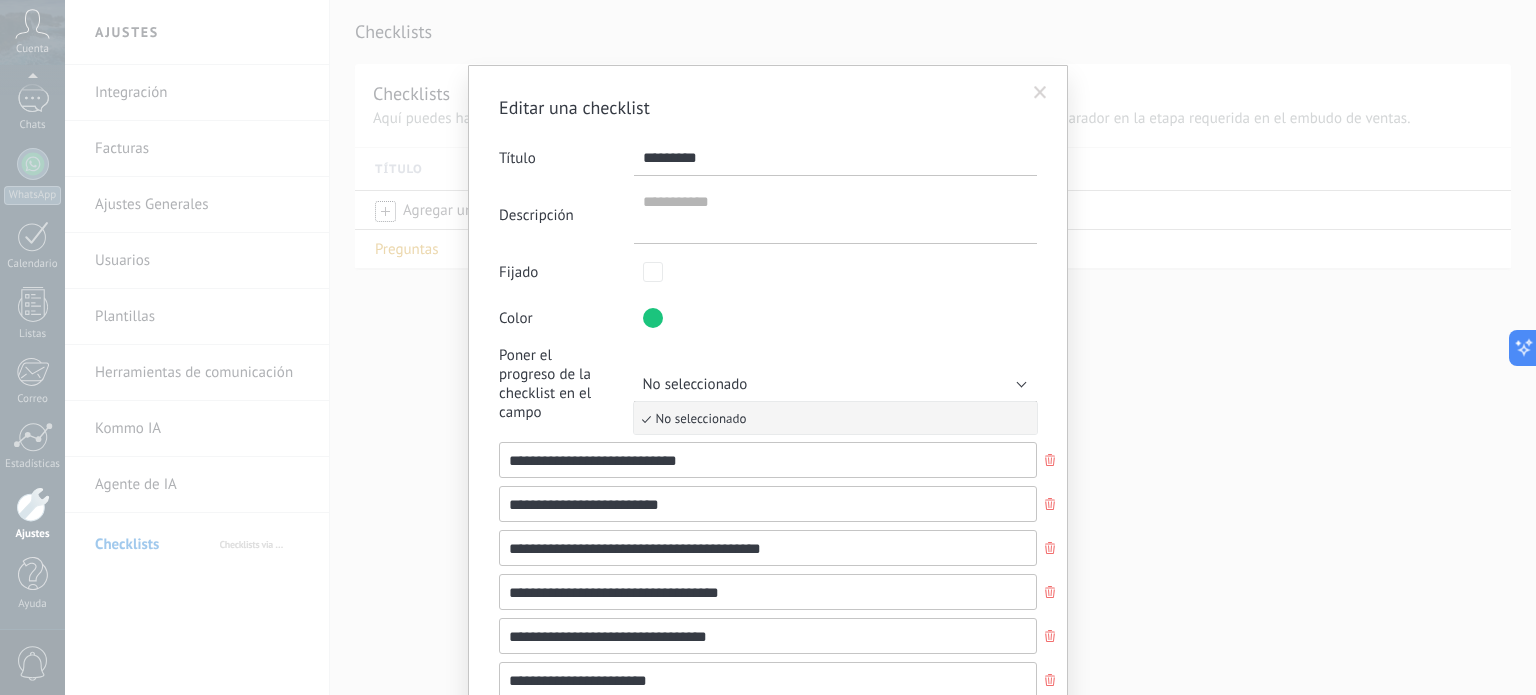 click at bounding box center [1040, 93] 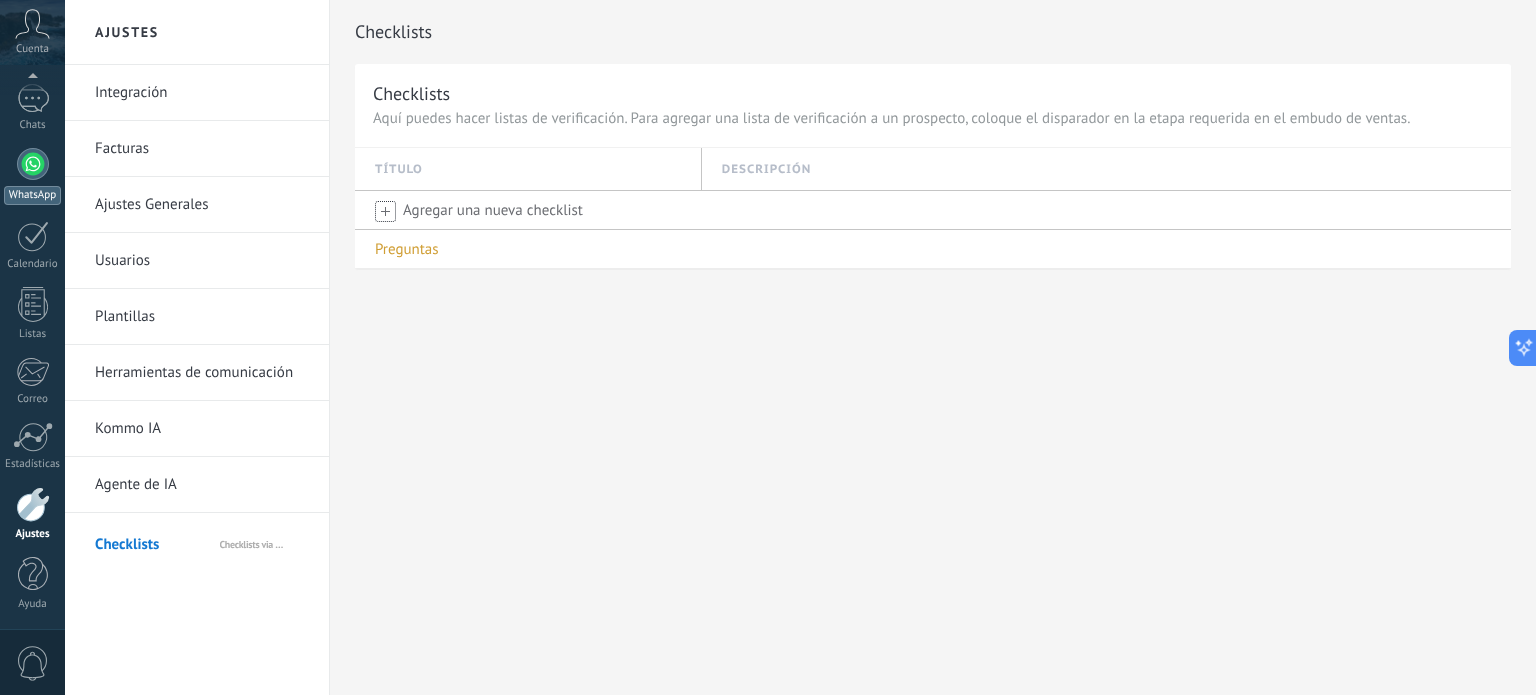 click on "WhatsApp" at bounding box center [32, 176] 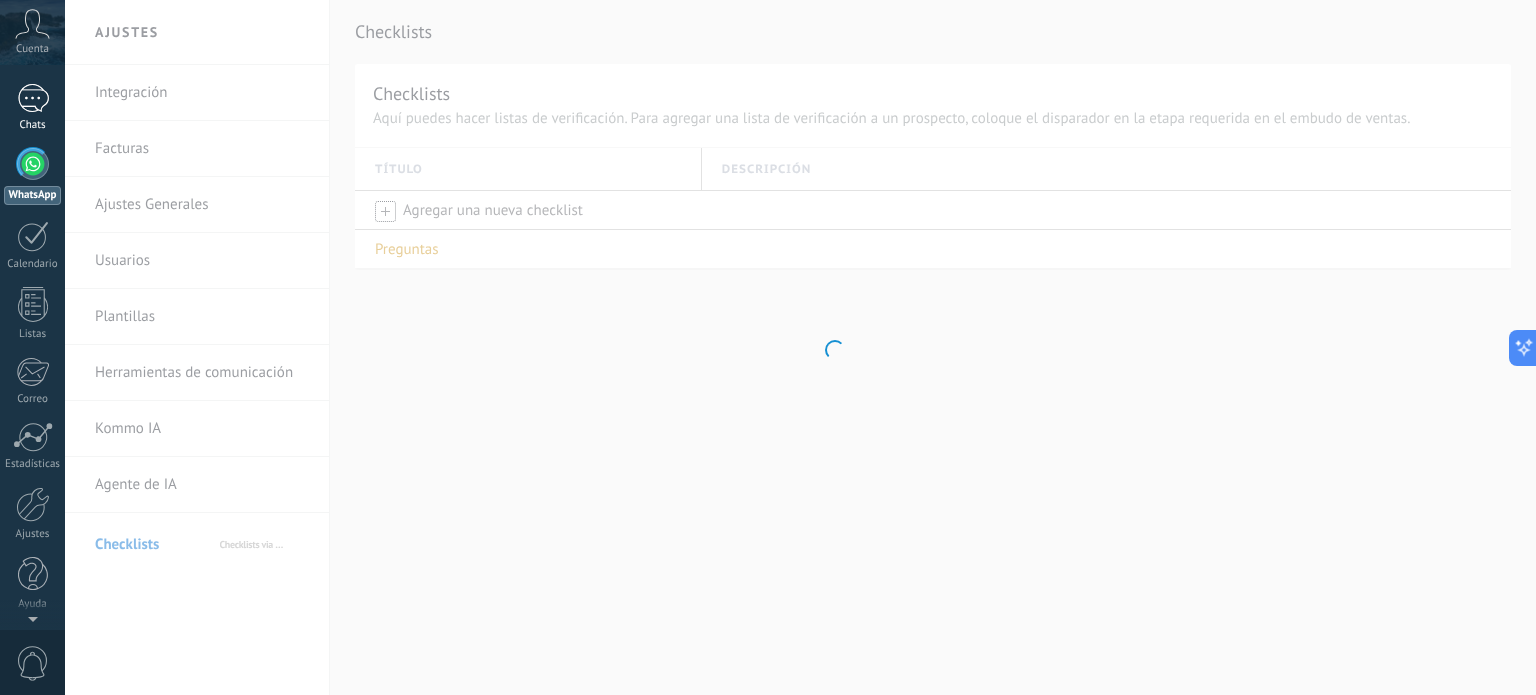 scroll, scrollTop: 0, scrollLeft: 0, axis: both 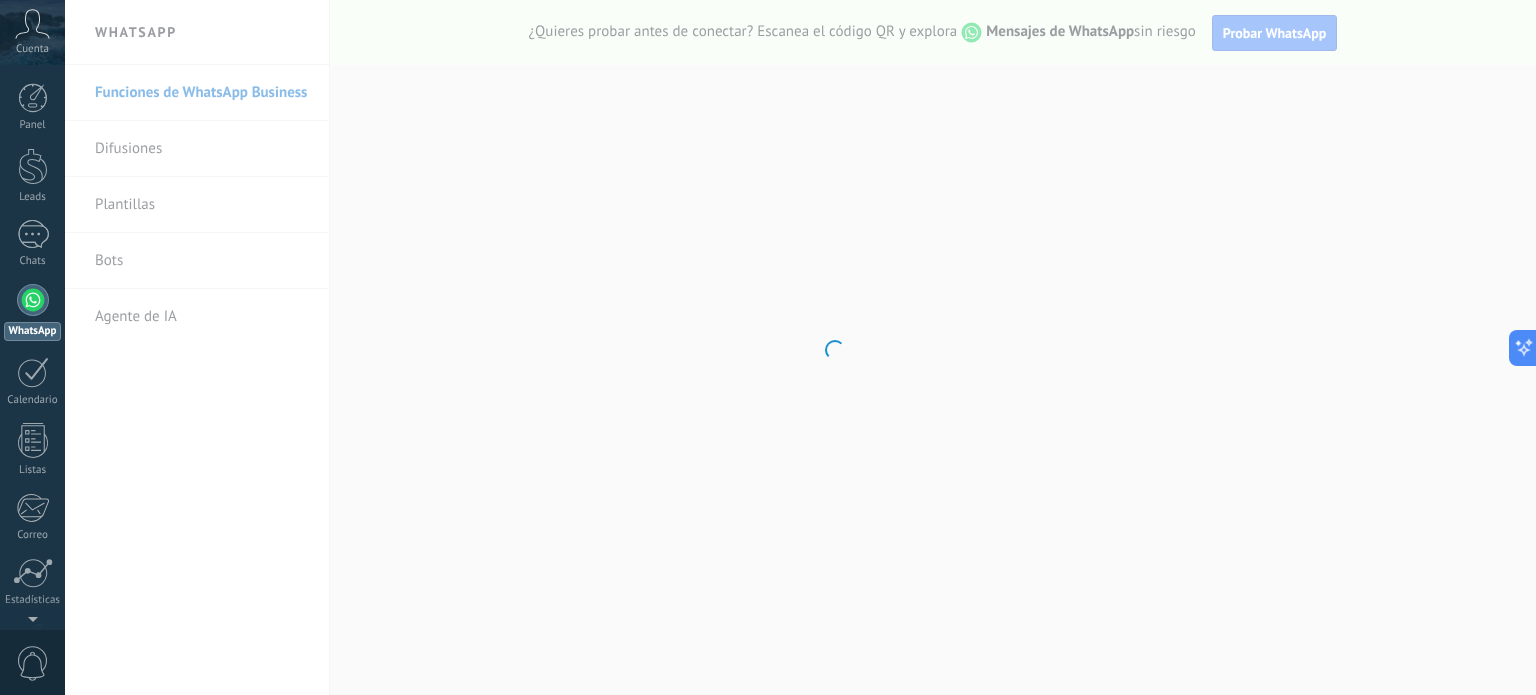 click on ".abccls-1,.abccls-2{fill-rule:evenodd}.abccls-2{fill:#fff} .abfcls-1{fill:none}.abfcls-2{fill:#fff} .abncls-1{isolation:isolate}.abncls-2{opacity:.06}.abncls-2,.abncls-3,.abncls-6{mix-blend-mode:multiply}.abncls-3{opacity:.15}.abncls-4,.abncls-8{fill:#fff}.abncls-5{fill:url(#abnlinear-gradient)}.abncls-6{opacity:.04}.abncls-7{fill:url(#abnlinear-gradient-2)}.abncls-8{fill-rule:evenodd} .abqst0{fill:#ffa200} .abwcls-1{fill:#252525} .cls-1{isolation:isolate} .acicls-1{fill:none} .aclcls-1{fill:#232323} .acnst0{display:none} .addcls-1,.addcls-2{fill:none;stroke-miterlimit:10}.addcls-1{stroke:#dfe0e5}.addcls-2{stroke:#a1a7ab} .adecls-1,.adecls-2{fill:none;stroke-miterlimit:10}.adecls-1{stroke:#dfe0e5}.adecls-2{stroke:#a1a7ab} .adqcls-1{fill:#8591a5;fill-rule:evenodd} .aeccls-1{fill:#5c9f37} .aeecls-1{fill:#f86161} .aejcls-1{fill:#8591a5;fill-rule:evenodd} .aekcls-1{fill-rule:evenodd} .aelcls-1{fill-rule:evenodd;fill:currentColor} .aemcls-1{fill-rule:evenodd;fill:currentColor} .aencls-2{fill:#f86161;opacity:.3}" at bounding box center (768, 347) 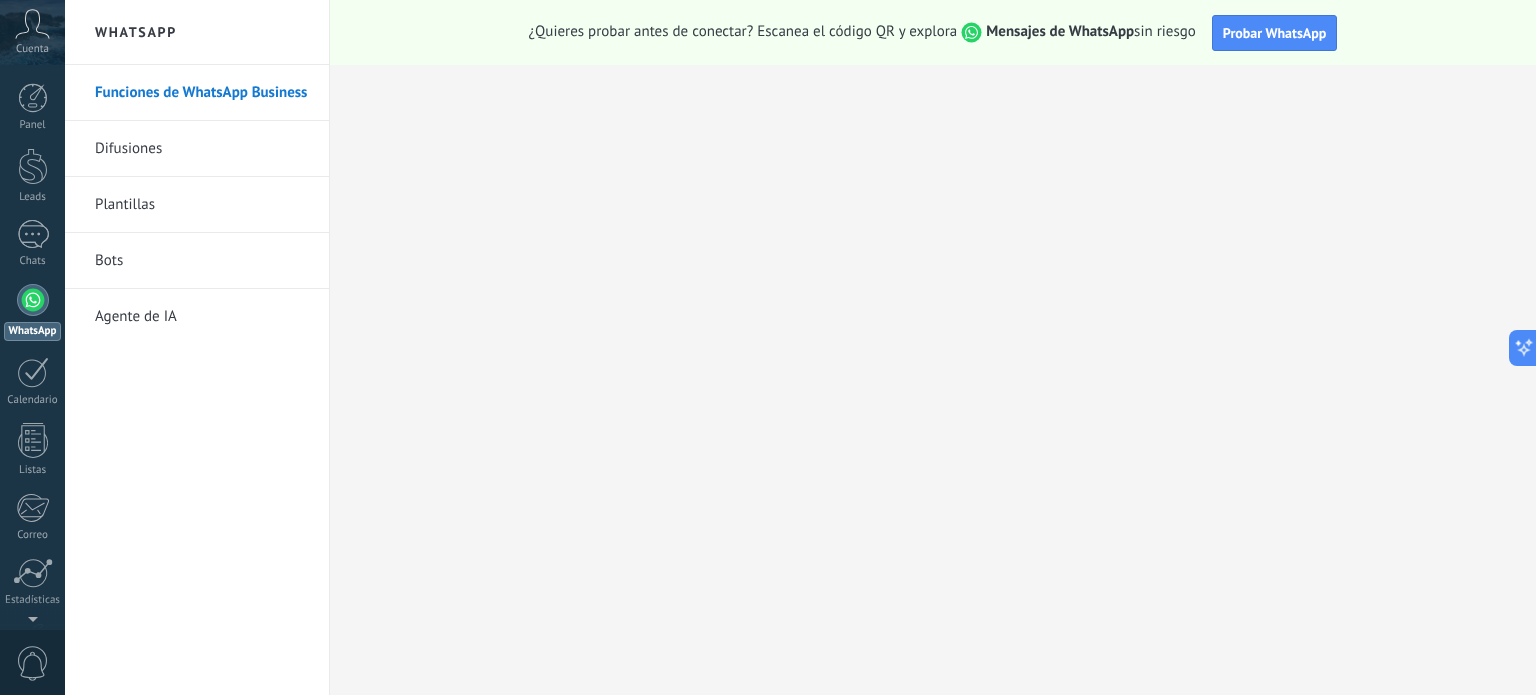 click on "Bots" at bounding box center (202, 261) 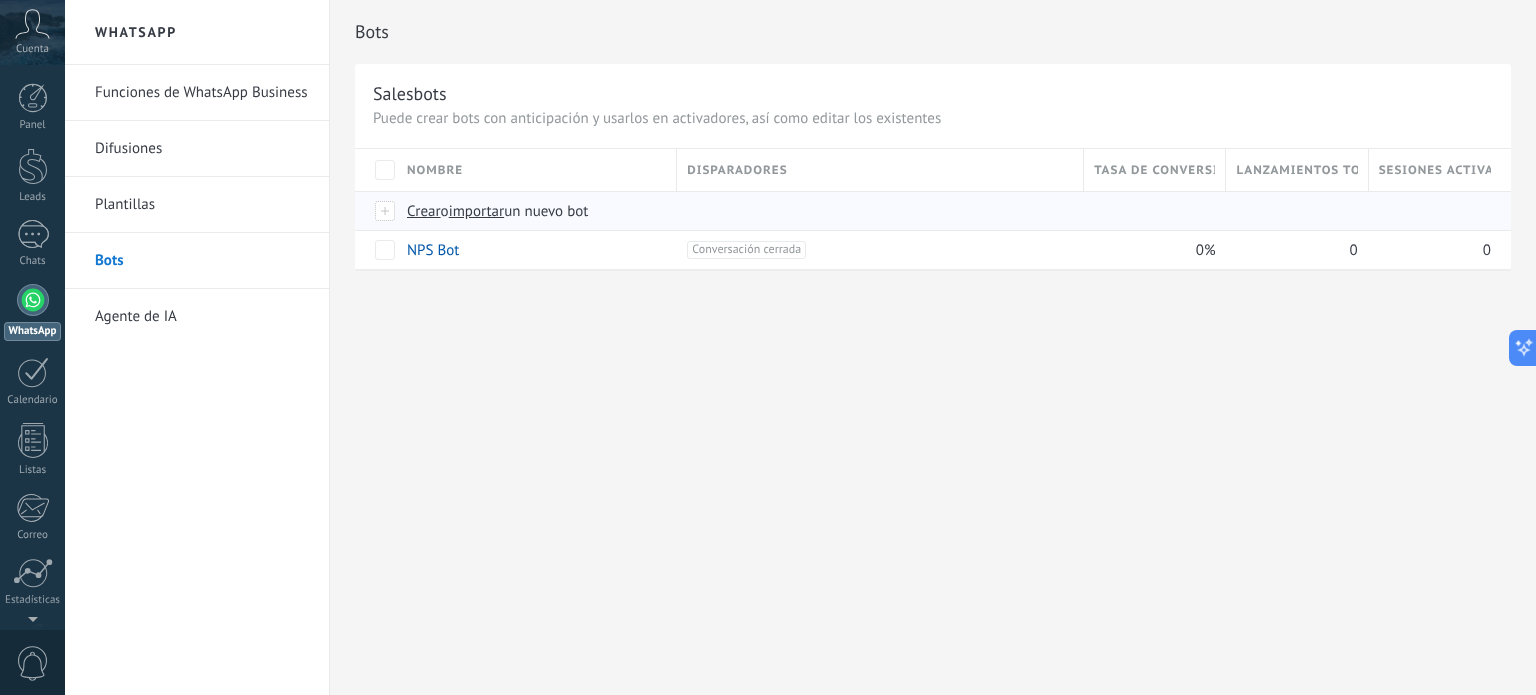 click on "Crear" at bounding box center (424, 211) 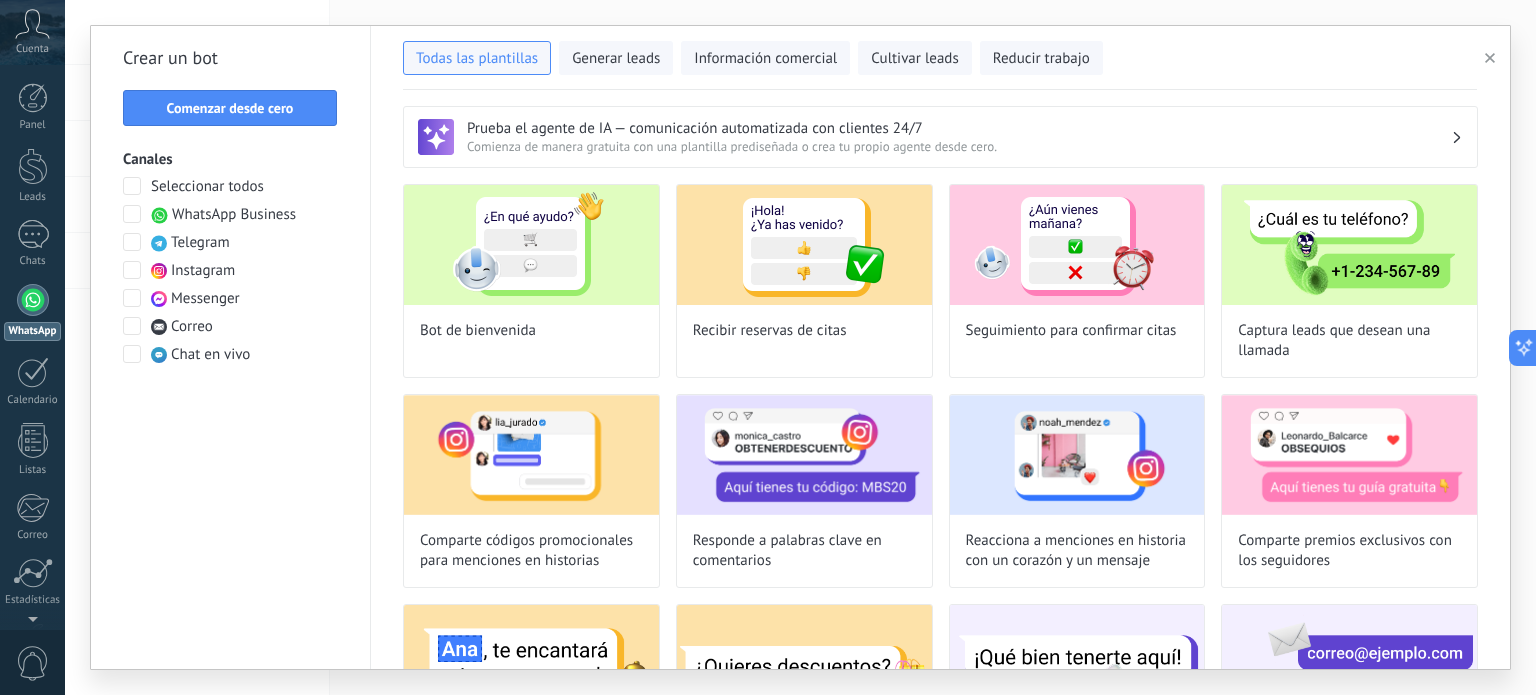 type on "**********" 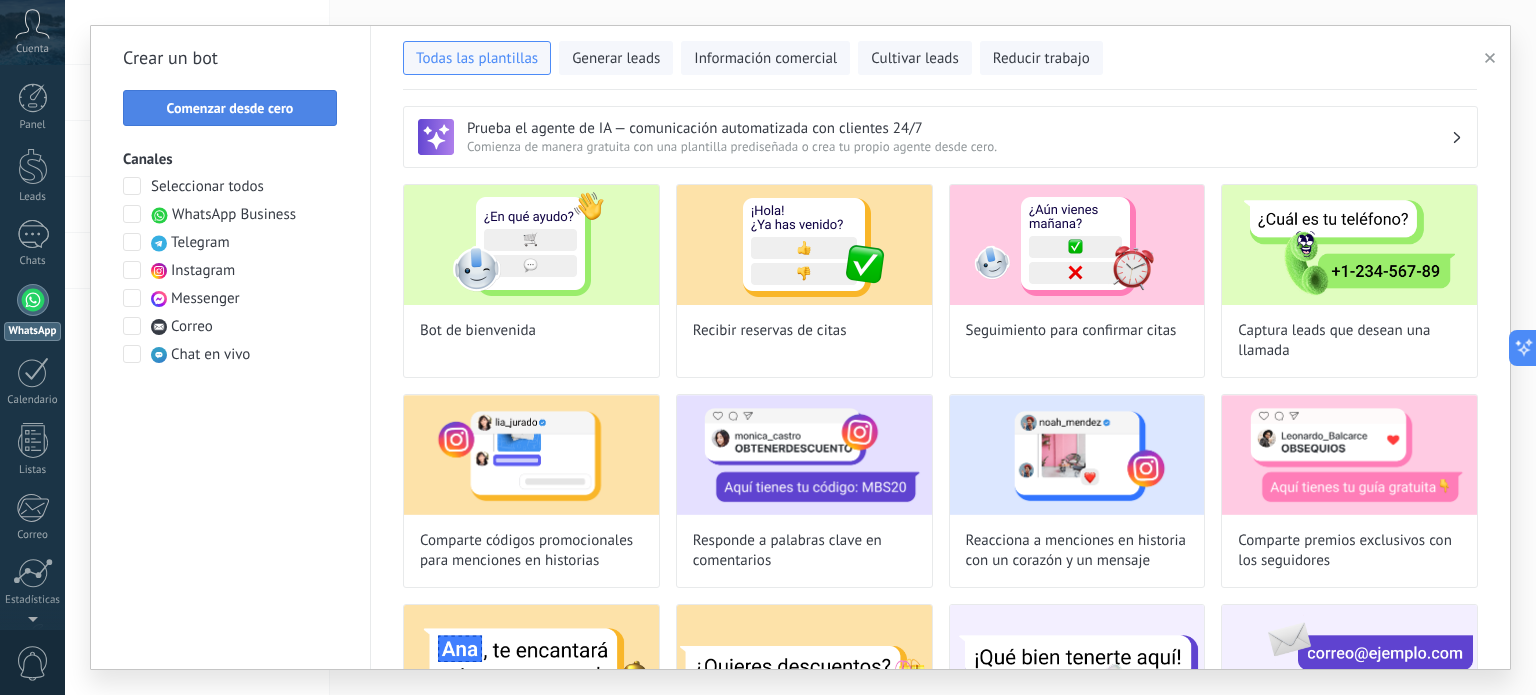 click on "Comenzar desde cero" at bounding box center [230, 108] 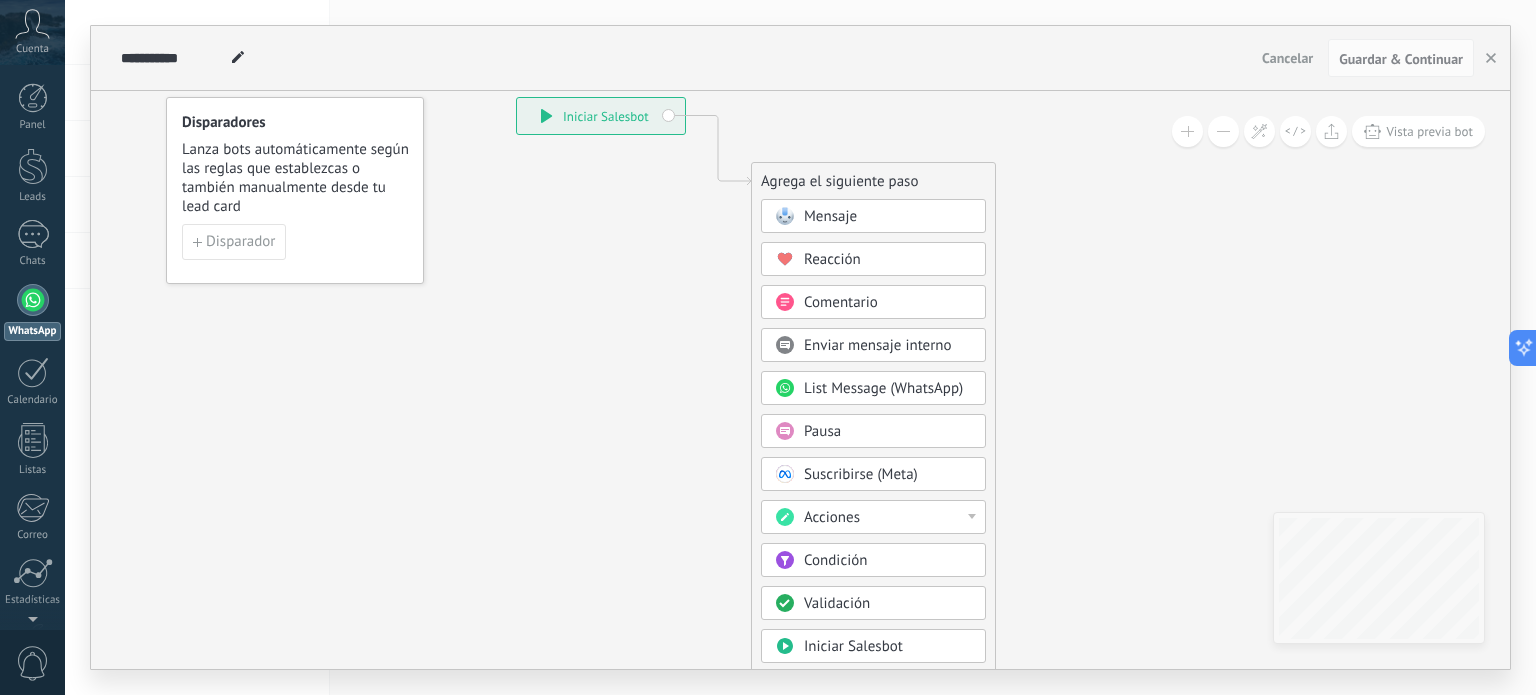 click on "Mensaje" at bounding box center [830, 216] 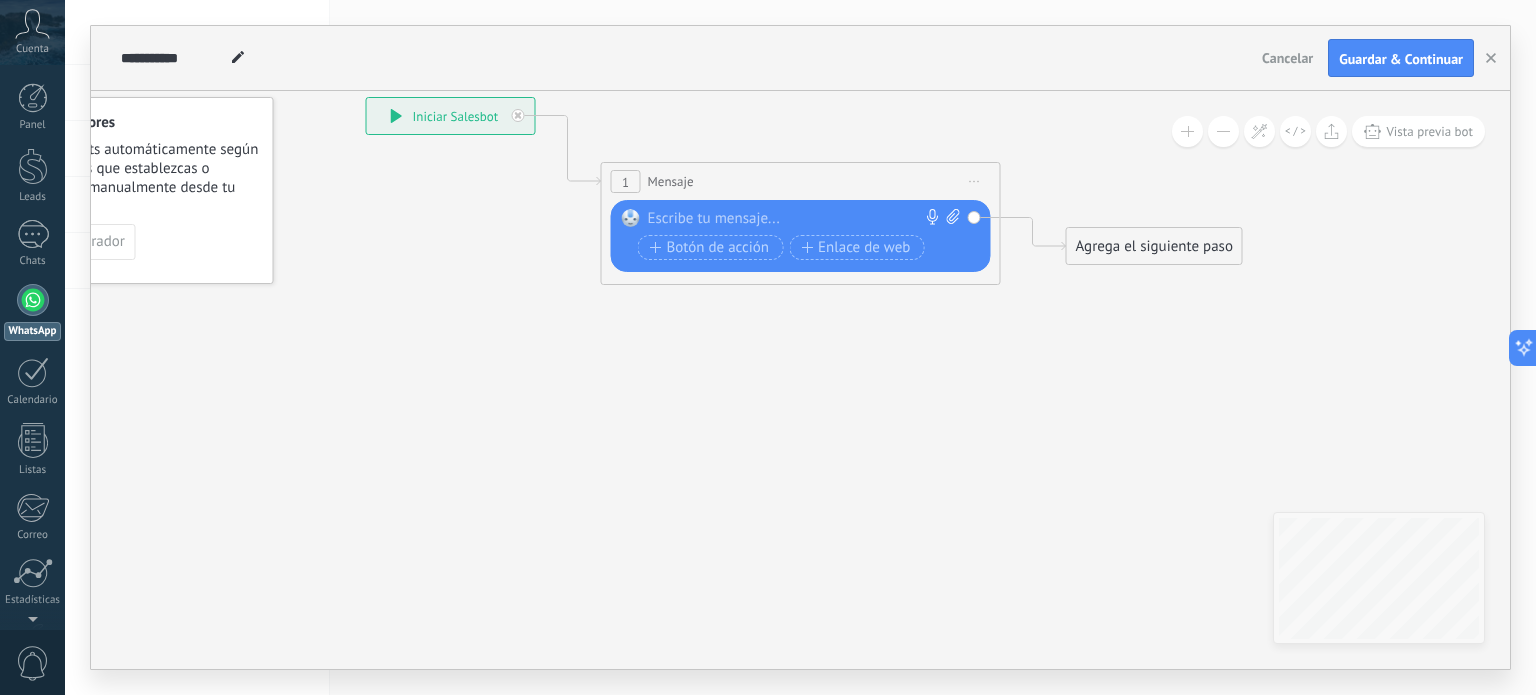 click on "Agrega el siguiente paso" at bounding box center (1154, 246) 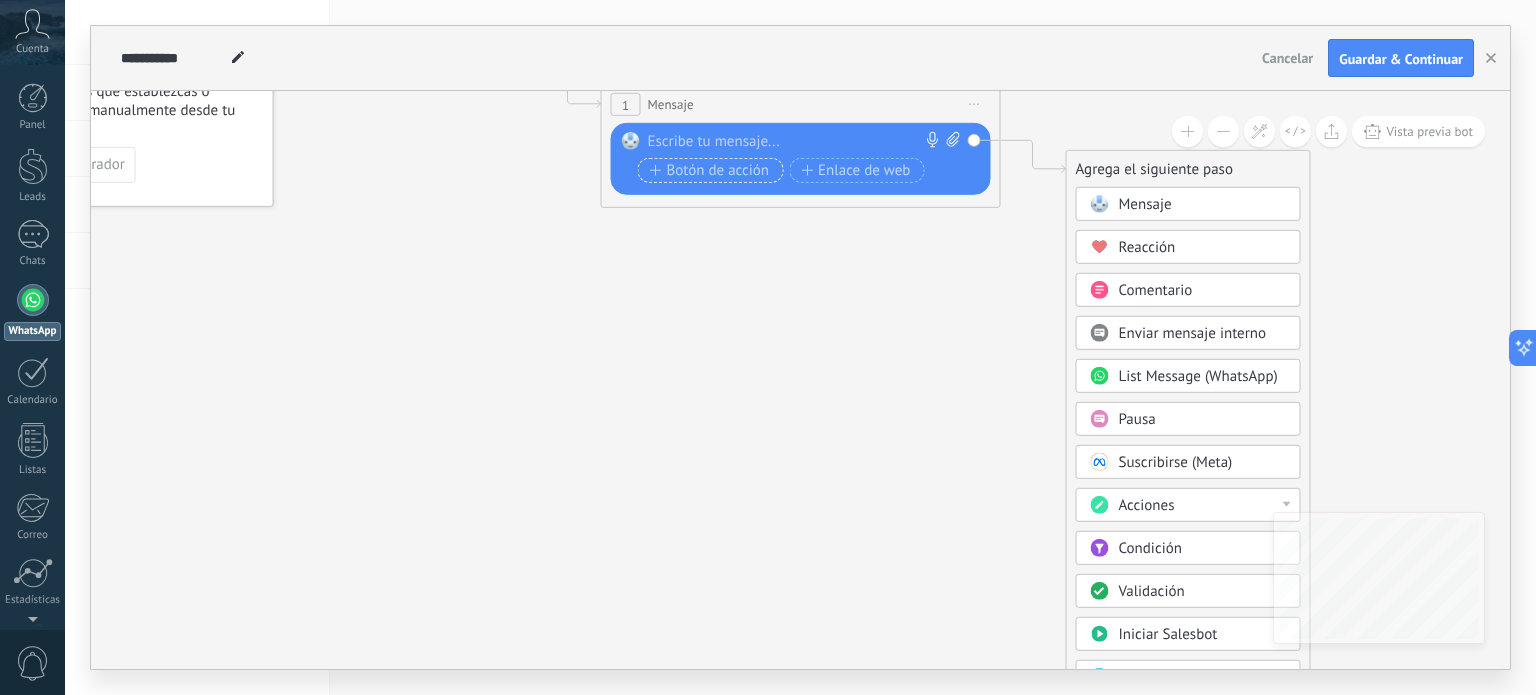 click on "Botón de acción" at bounding box center [710, 171] 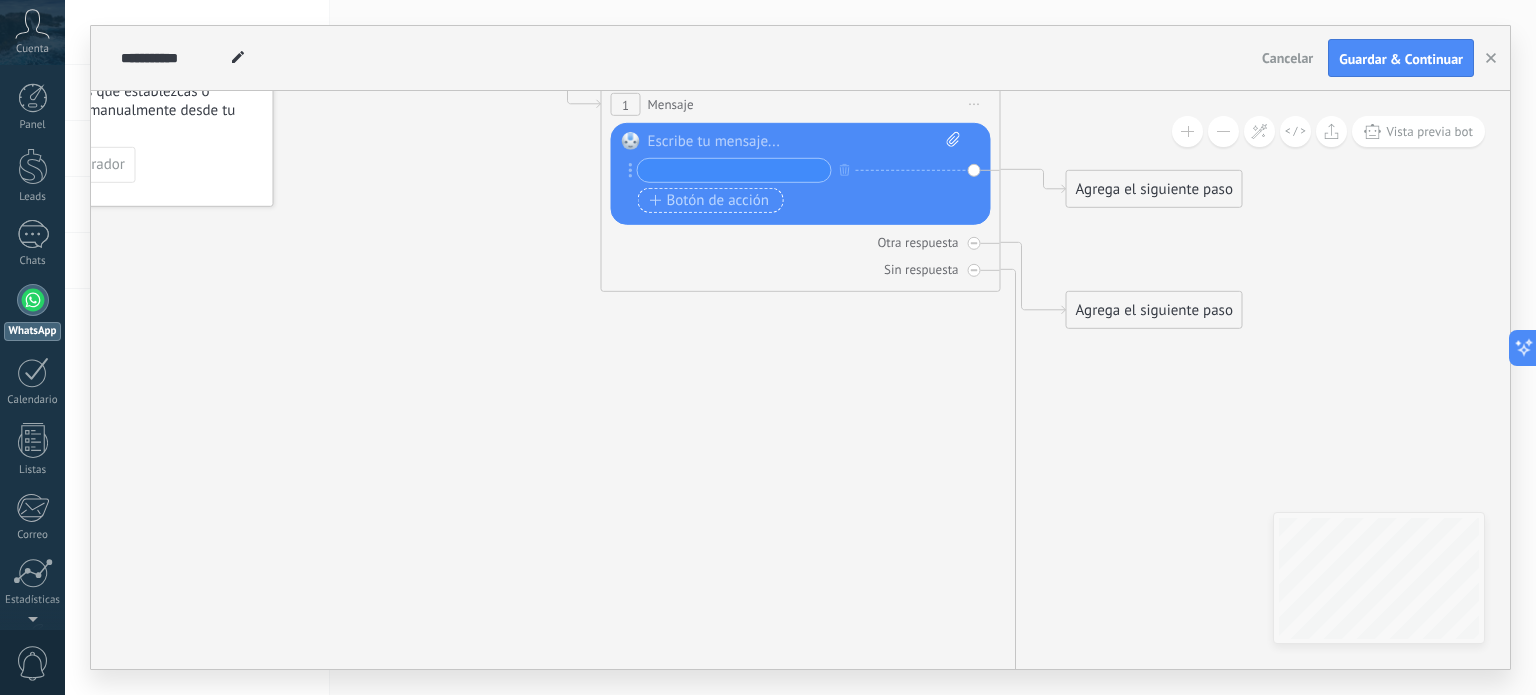 click on "Botón de acción" at bounding box center [710, 201] 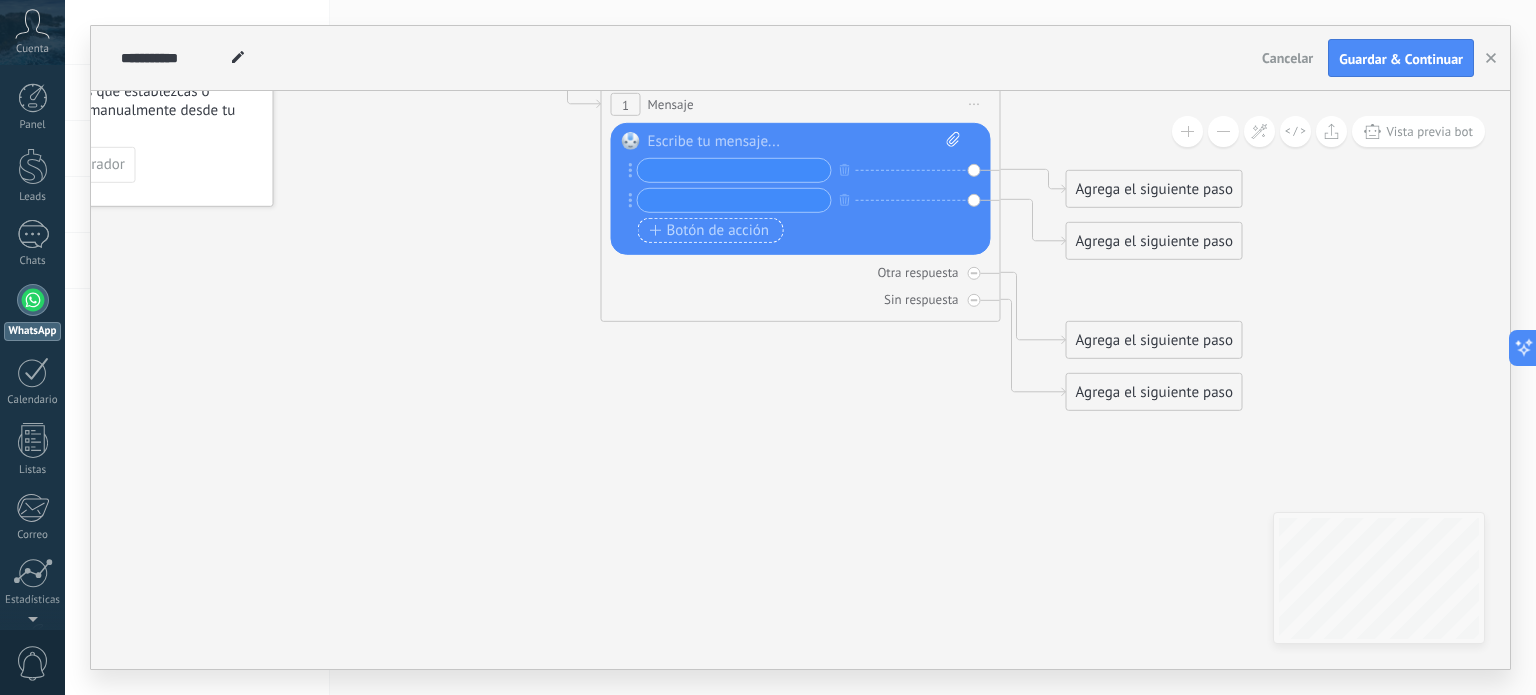 click on "Botón de acción" at bounding box center [710, 231] 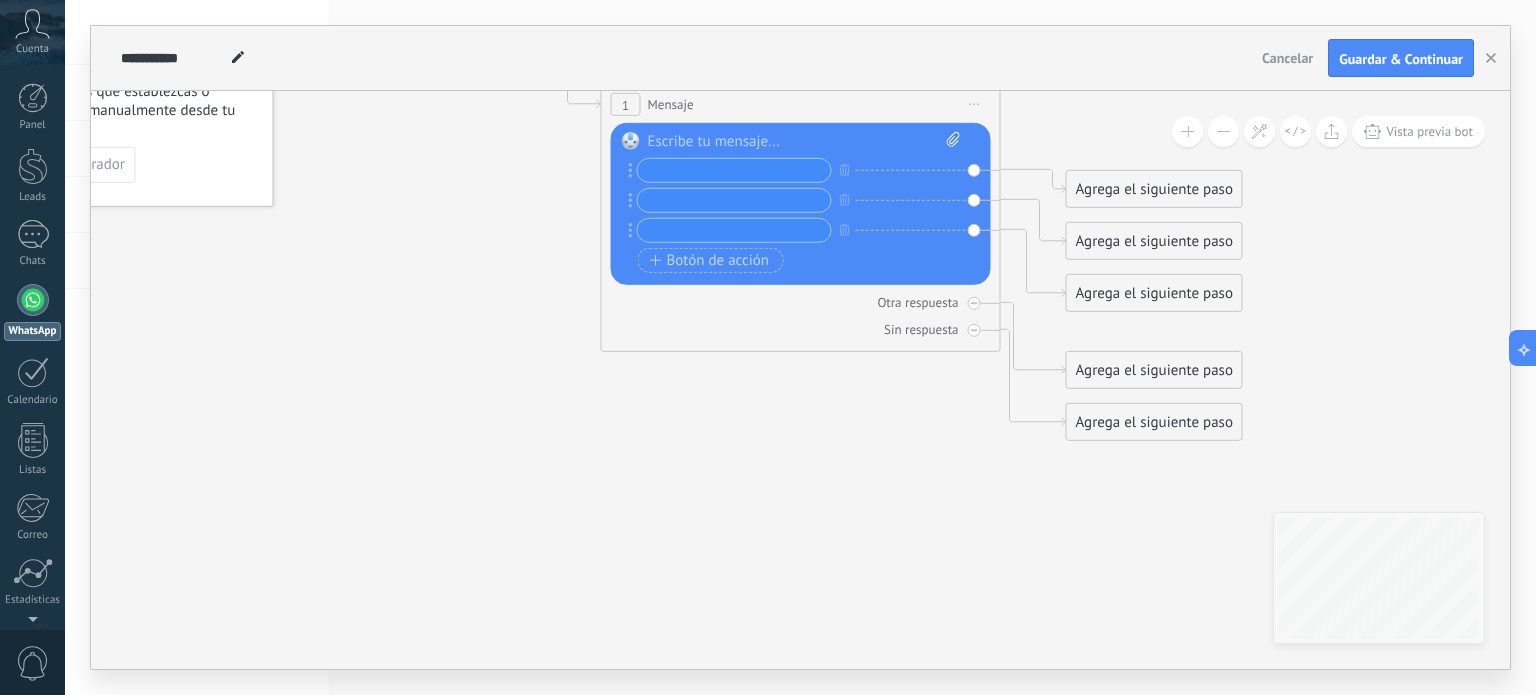click at bounding box center (804, 142) 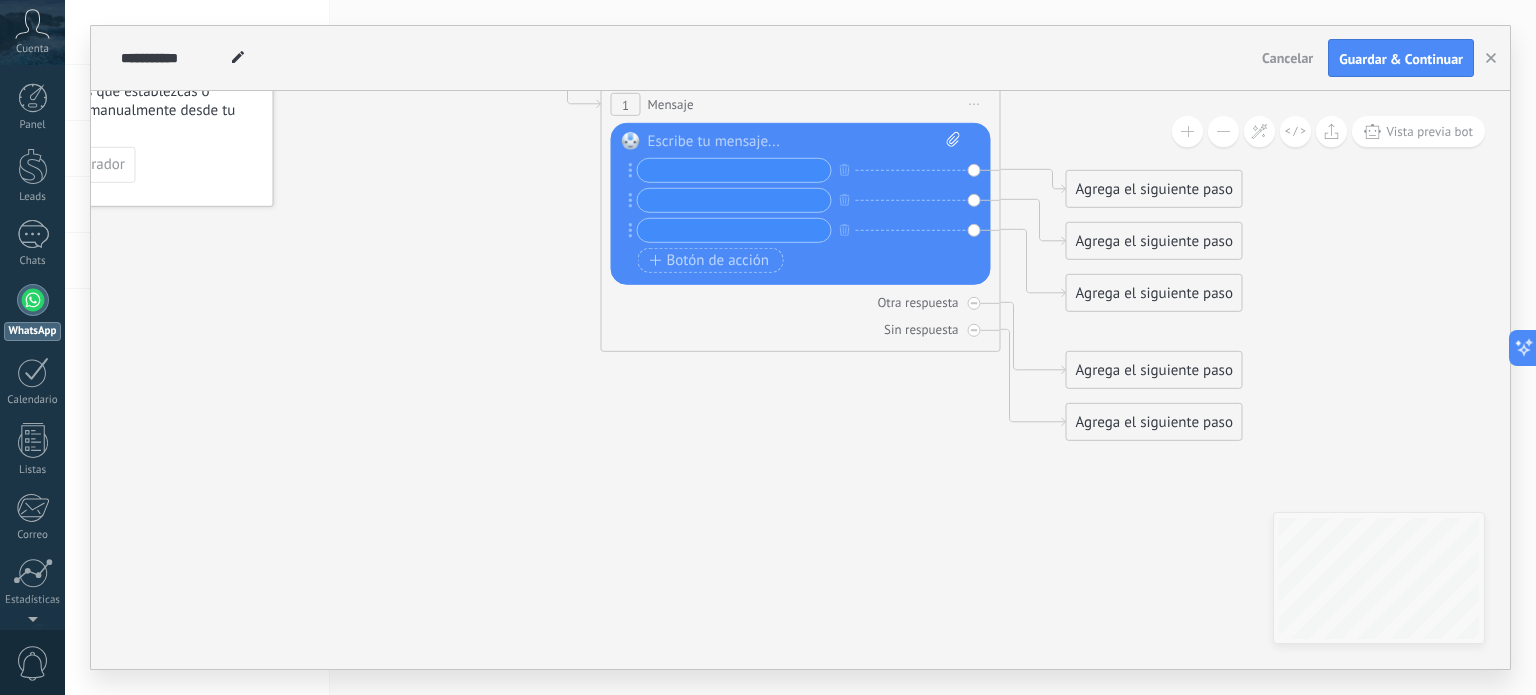 paste 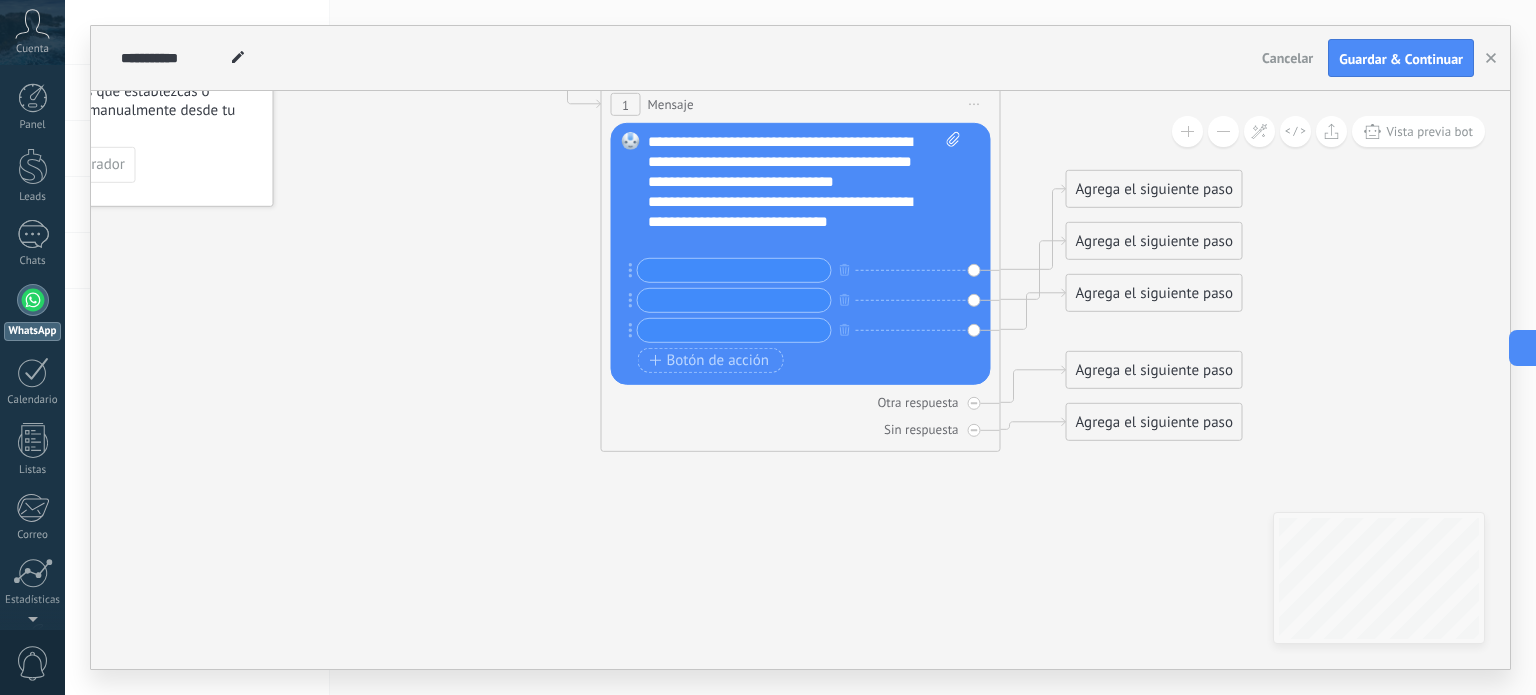 click on "+ sinónimo
+ sinónimo
+ sinónimo" at bounding box center (799, 303) 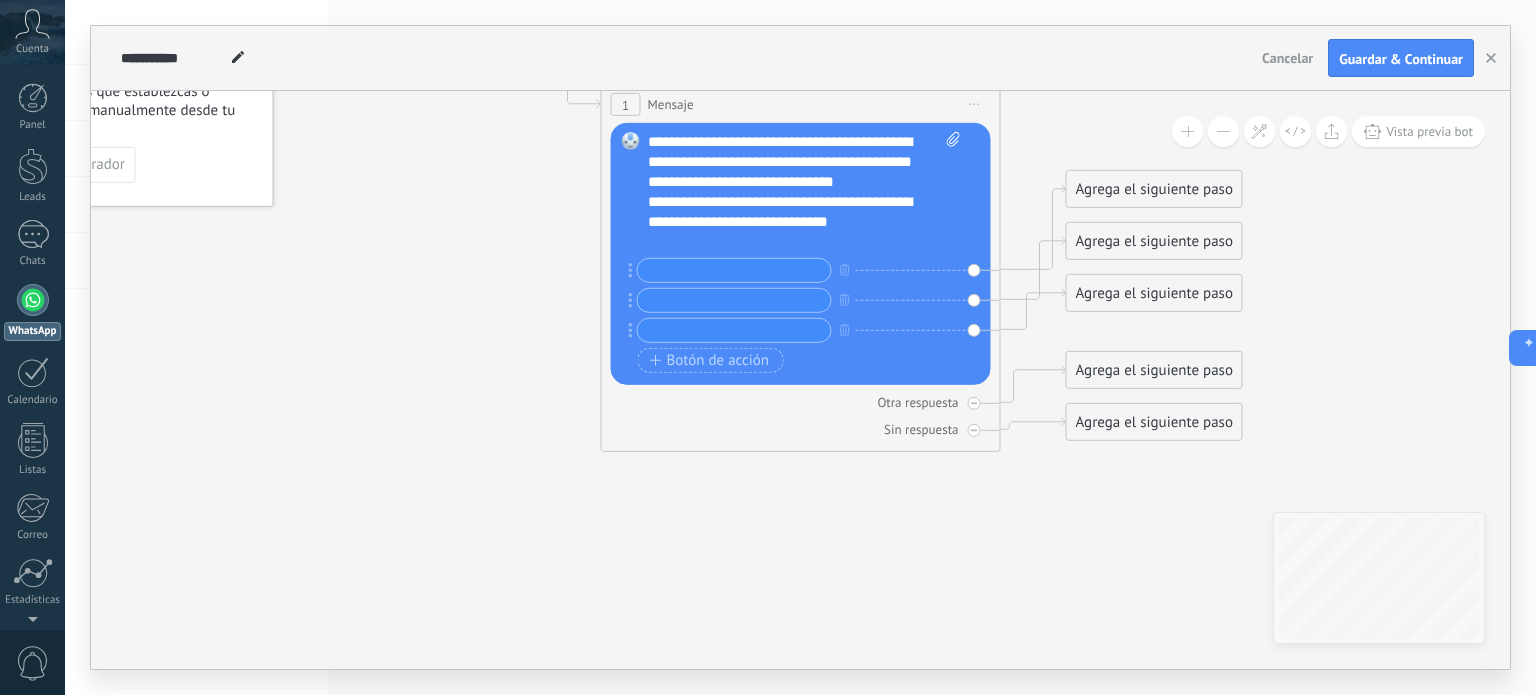 click at bounding box center [734, 270] 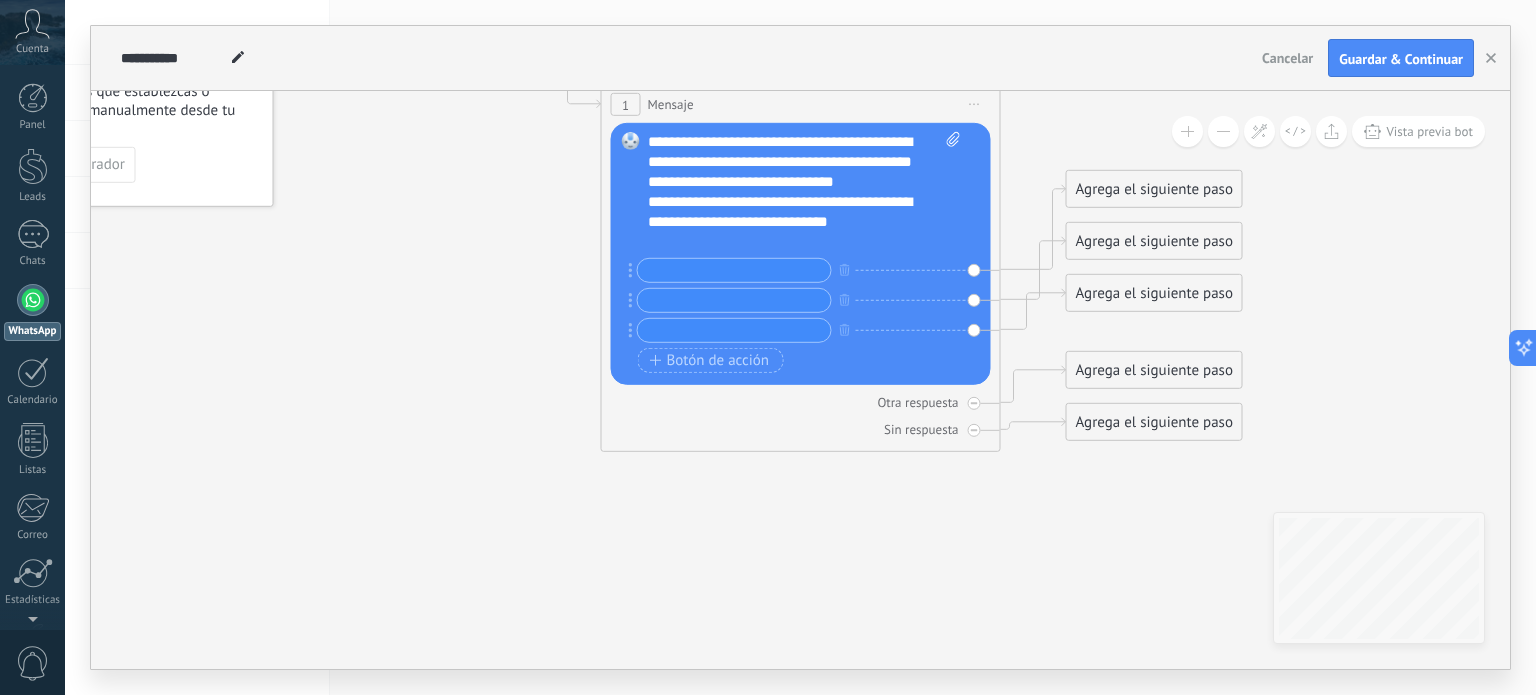paste on "*********" 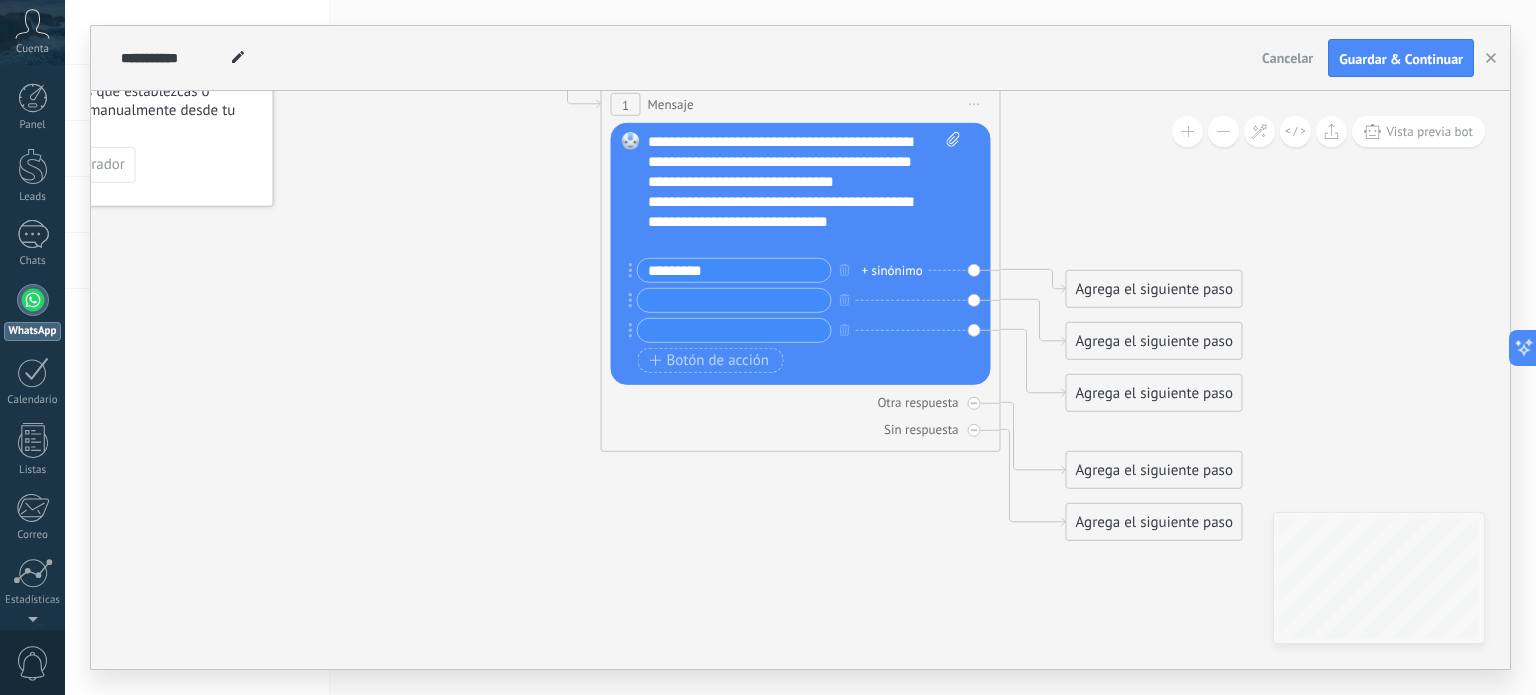 type on "*********" 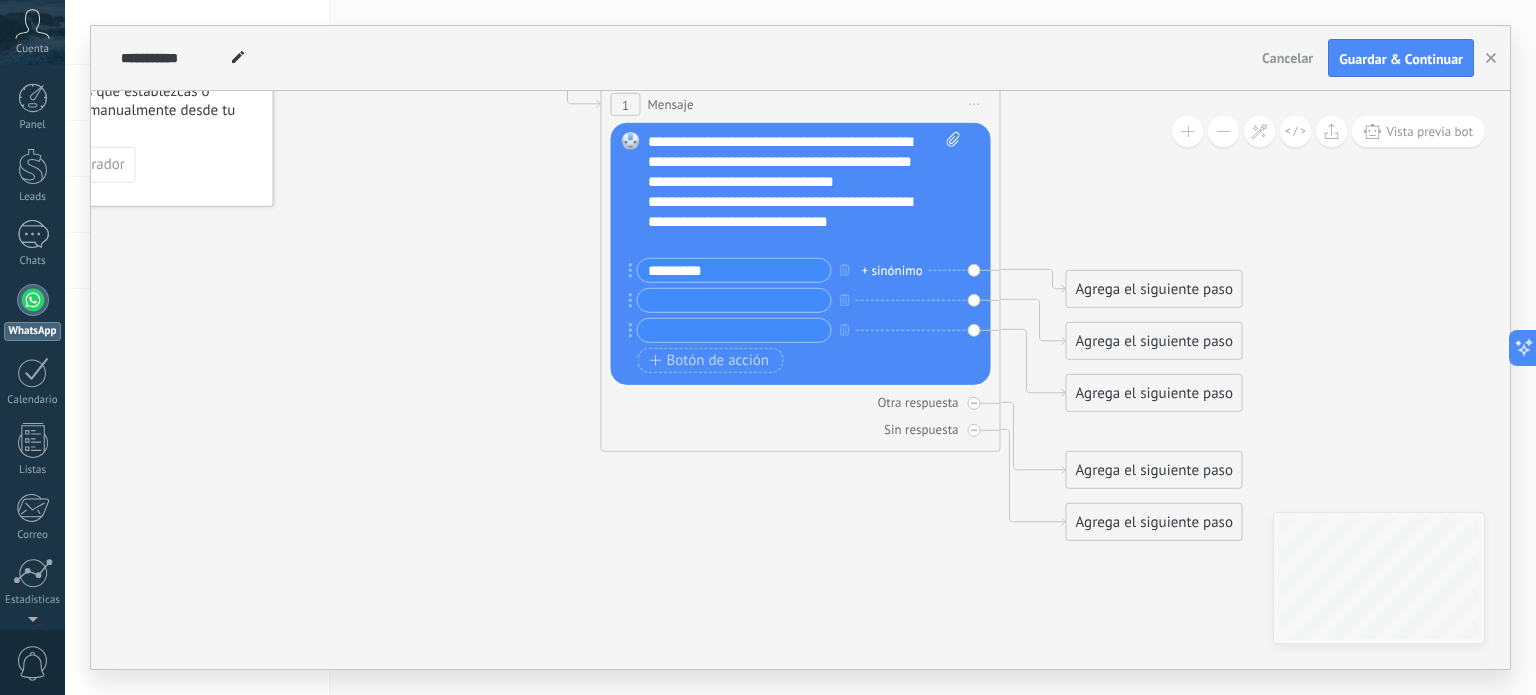 click at bounding box center [734, 300] 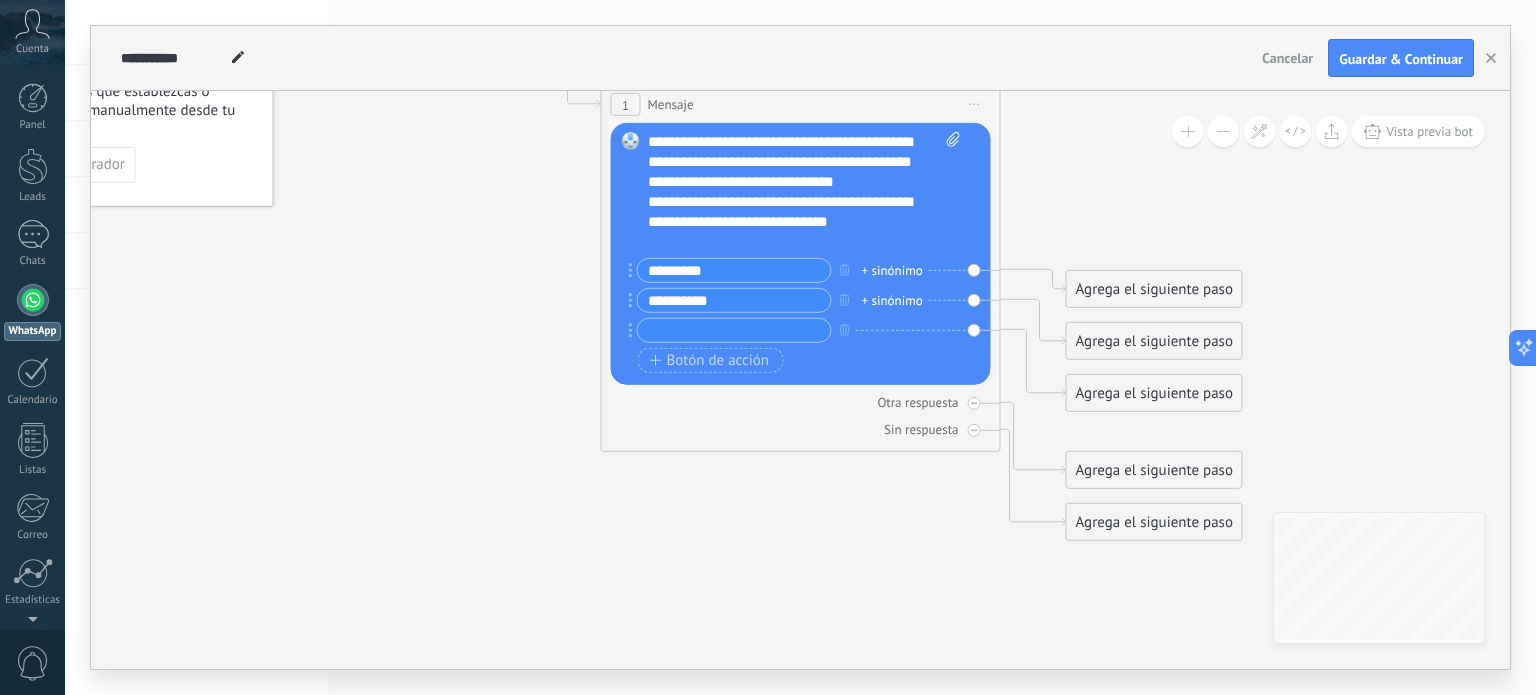 type on "**********" 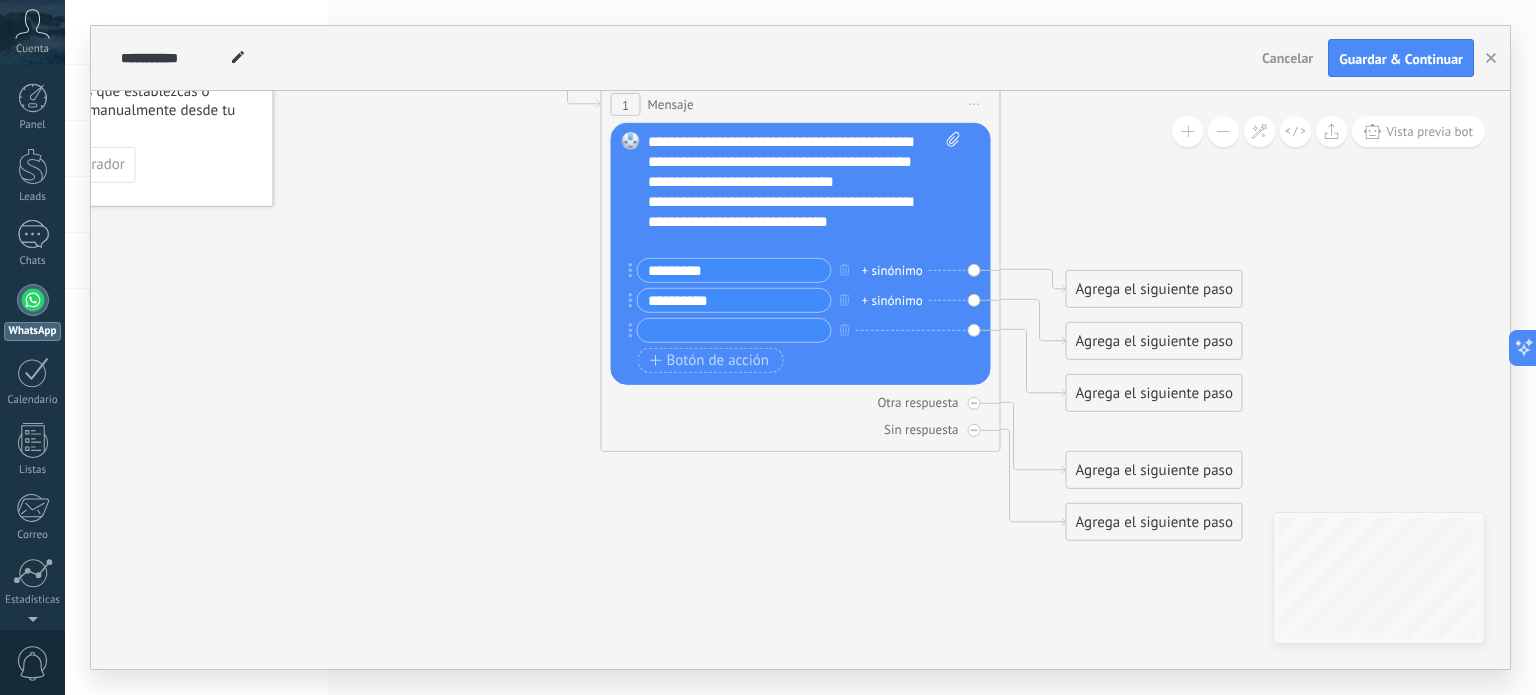 click at bounding box center (734, 330) 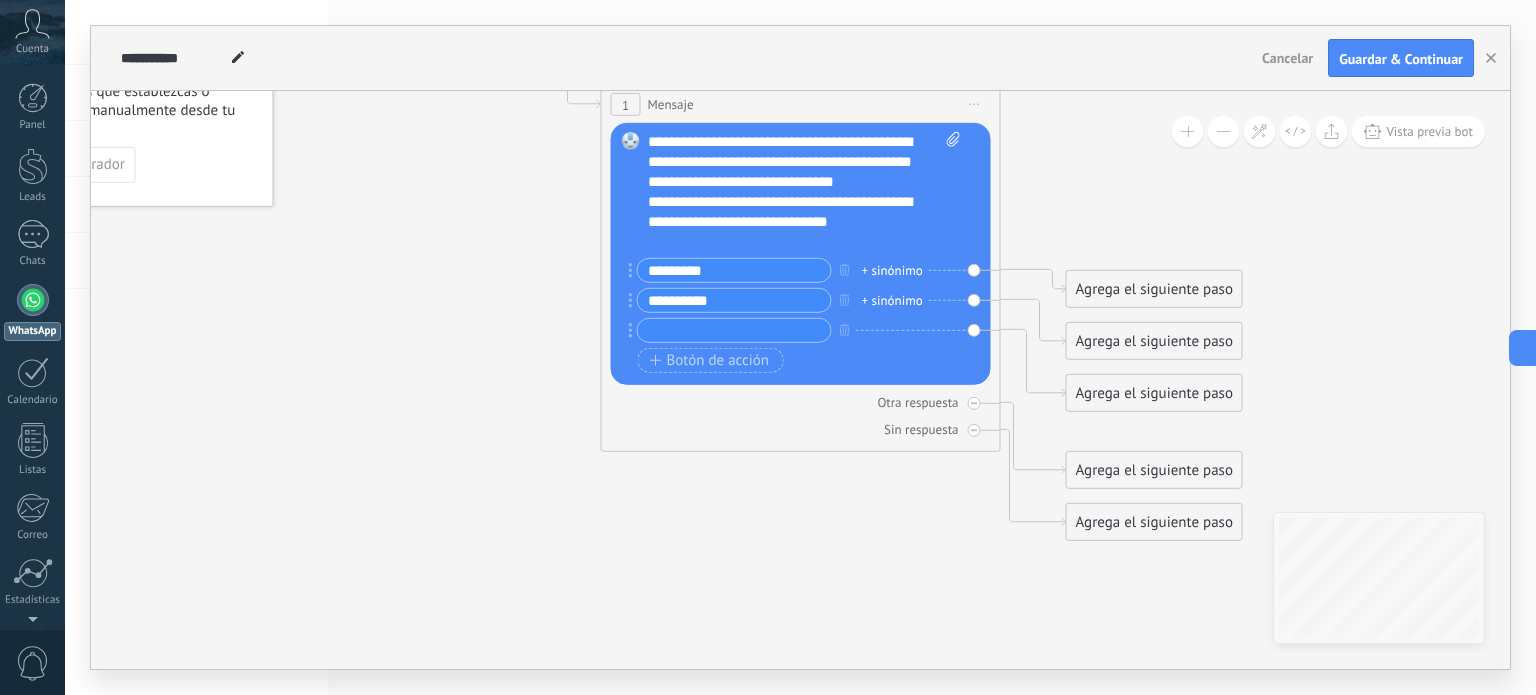 paste on "**********" 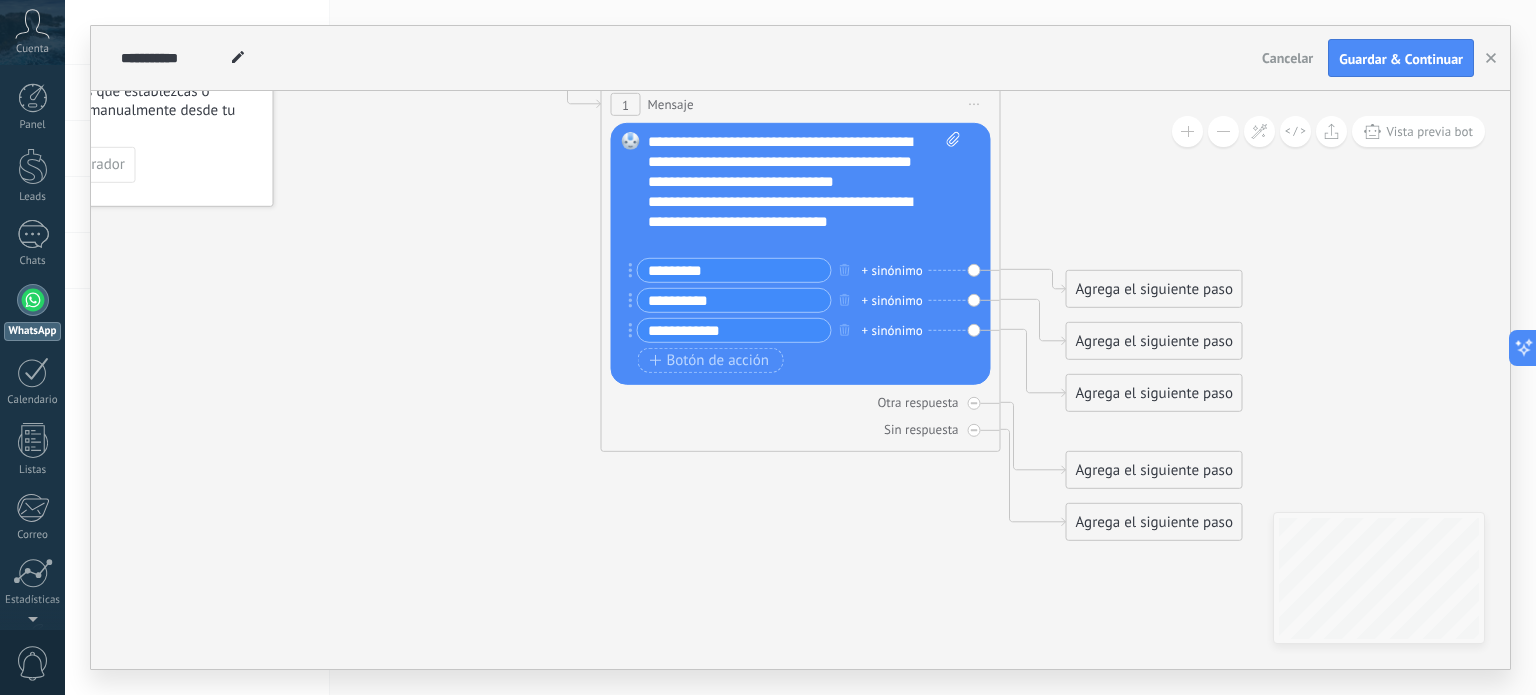 type on "**********" 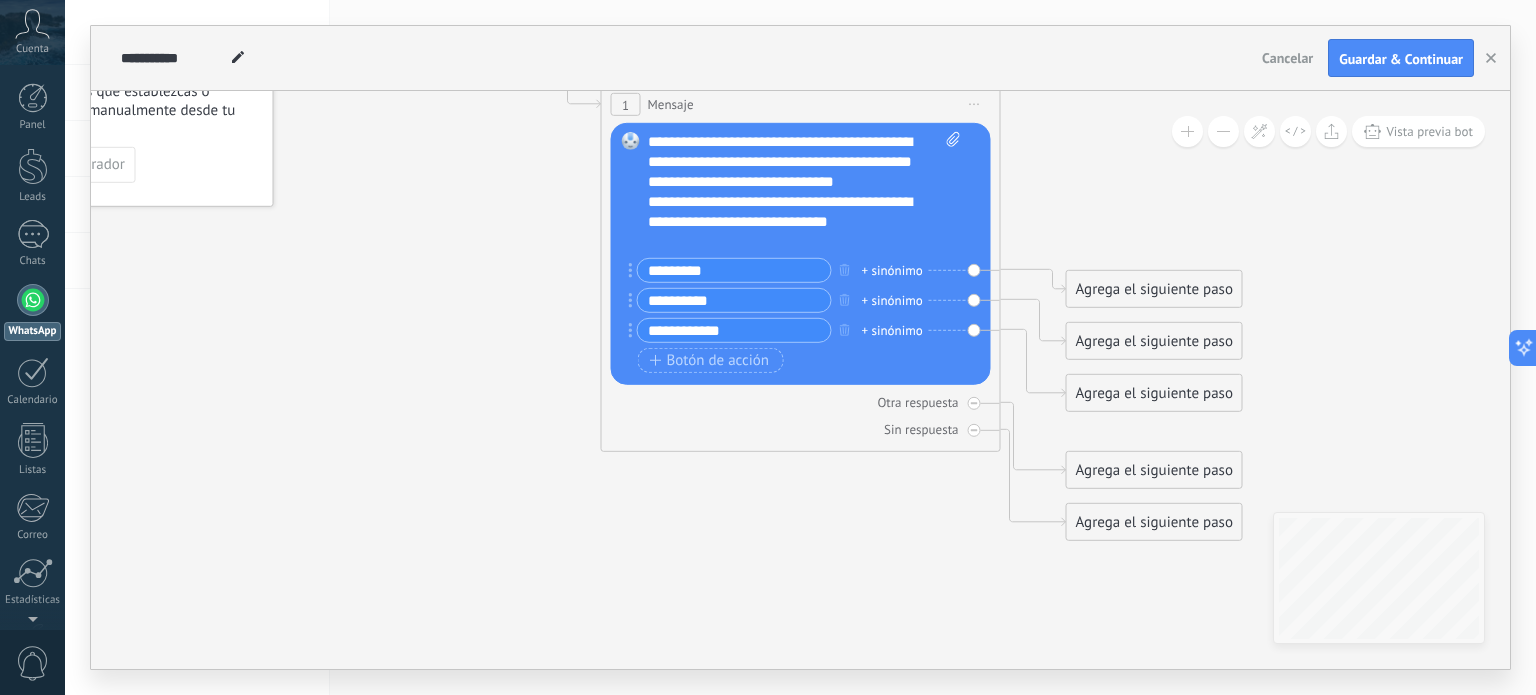 click 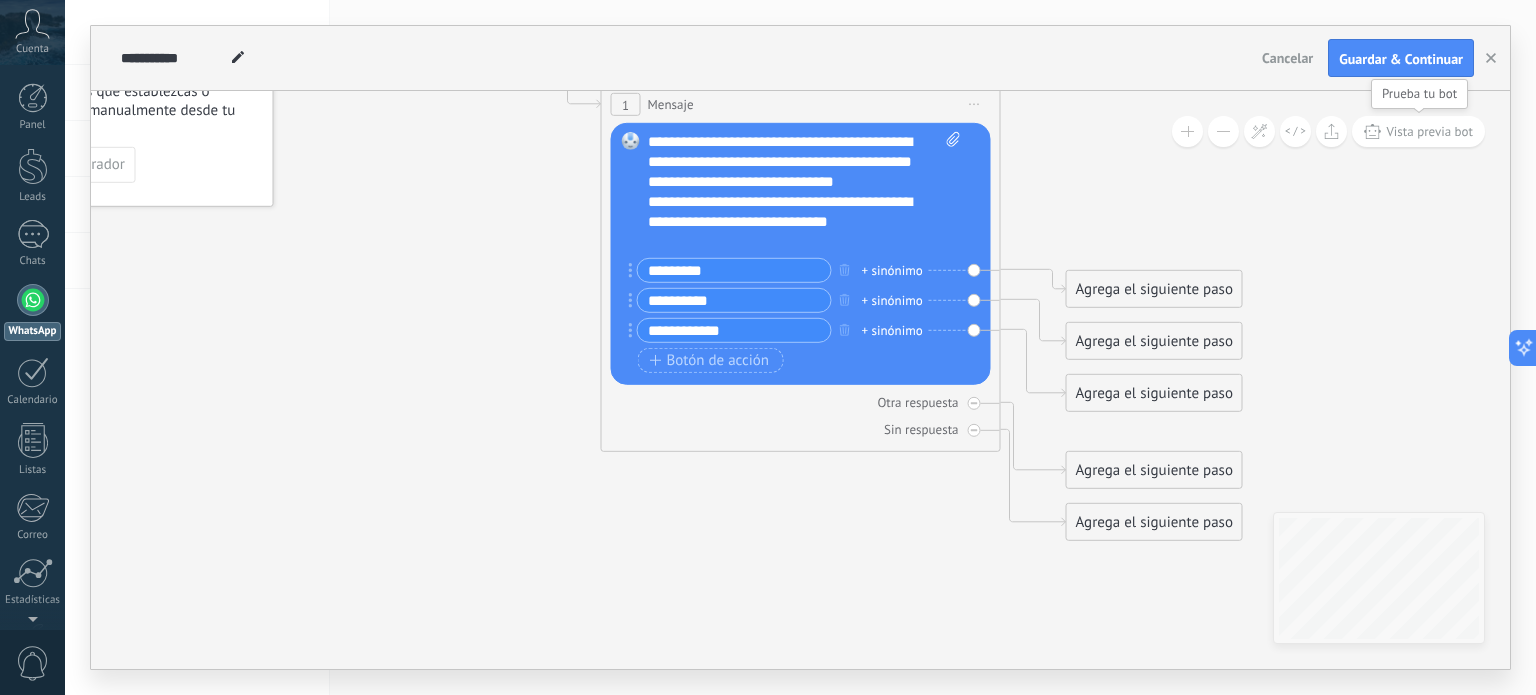 click on "Vista previa bot" at bounding box center (1429, 131) 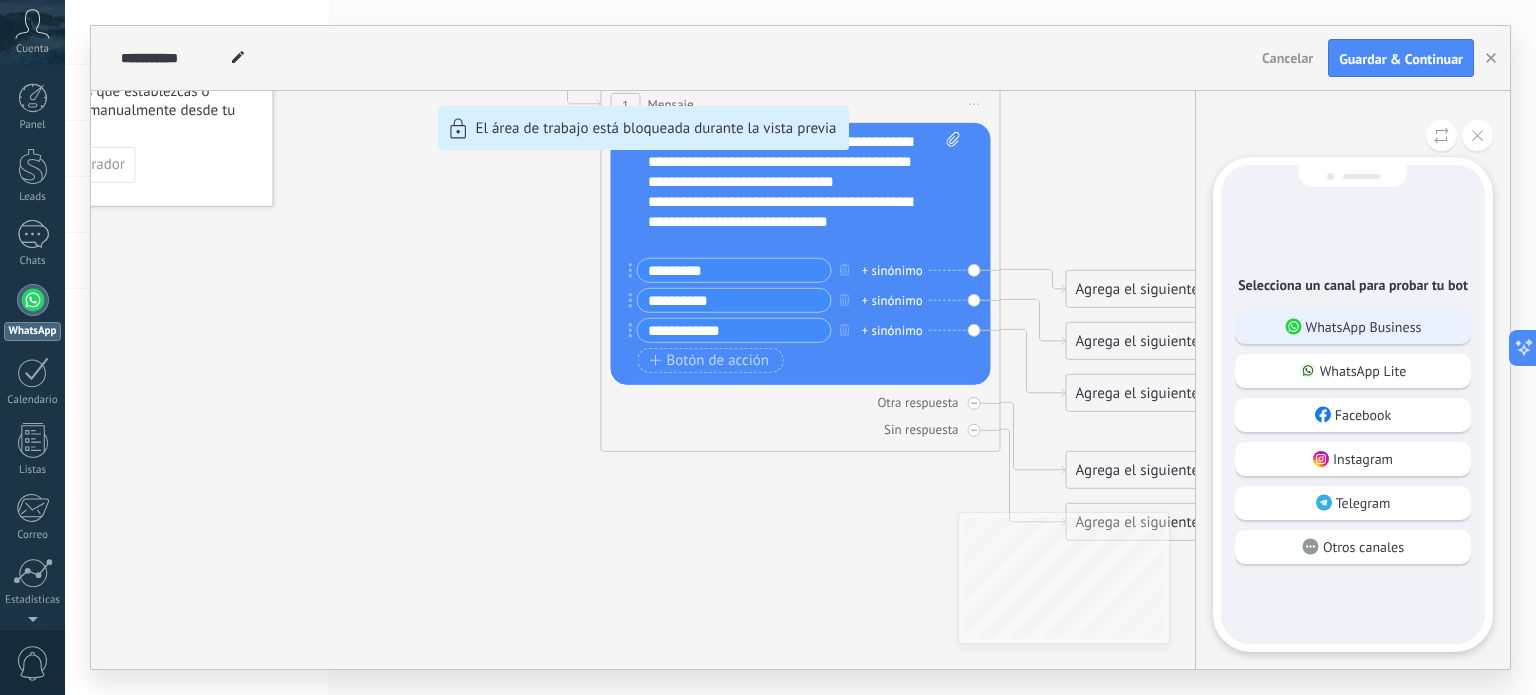 click on "WhatsApp Business" at bounding box center (1364, 327) 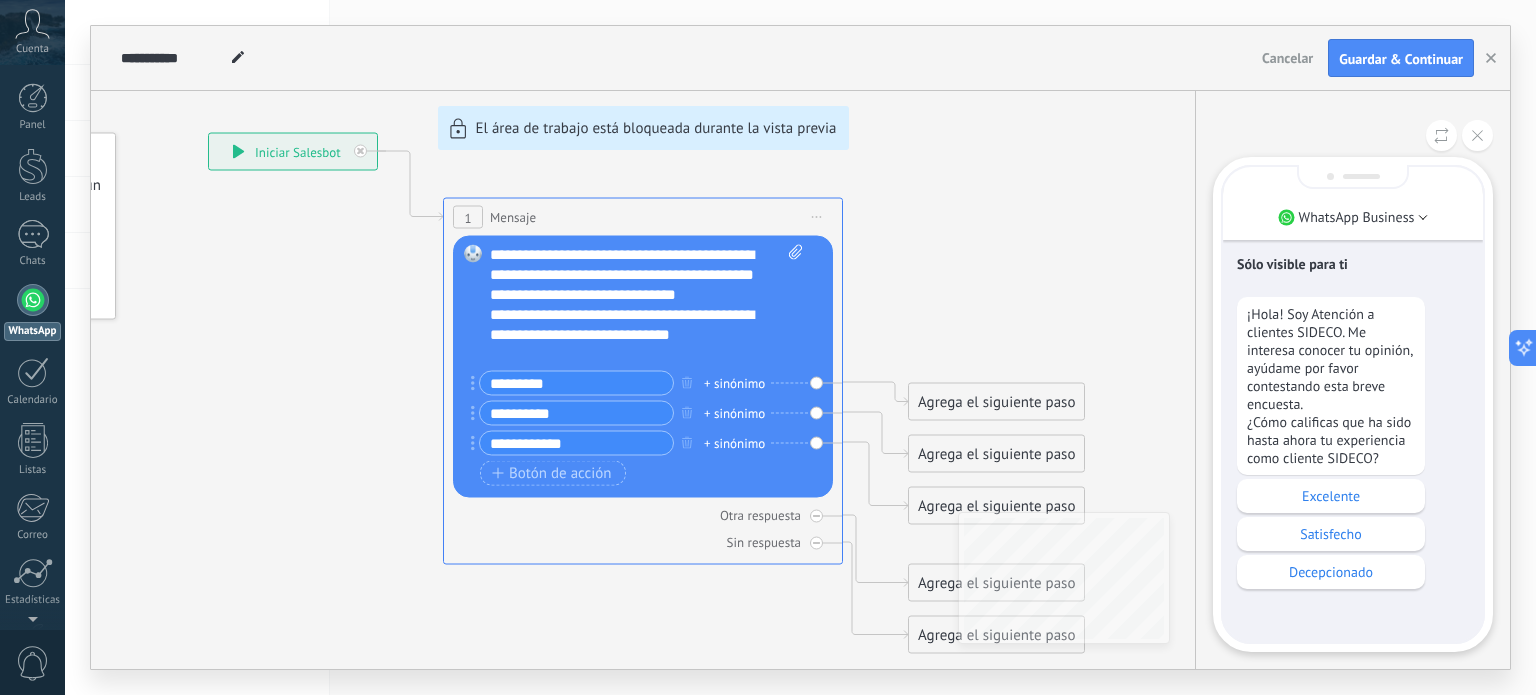 click on "**********" at bounding box center [800, 347] 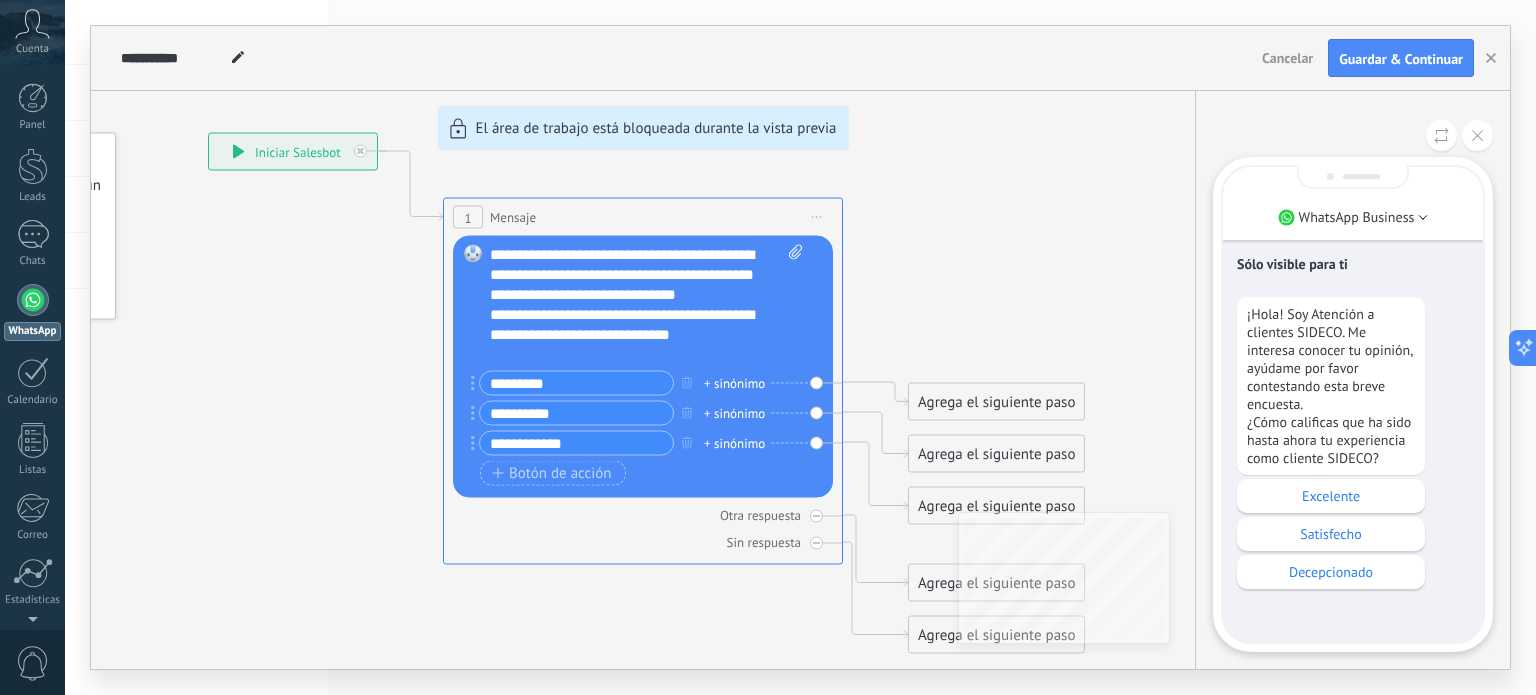 click on "**********" at bounding box center (800, 347) 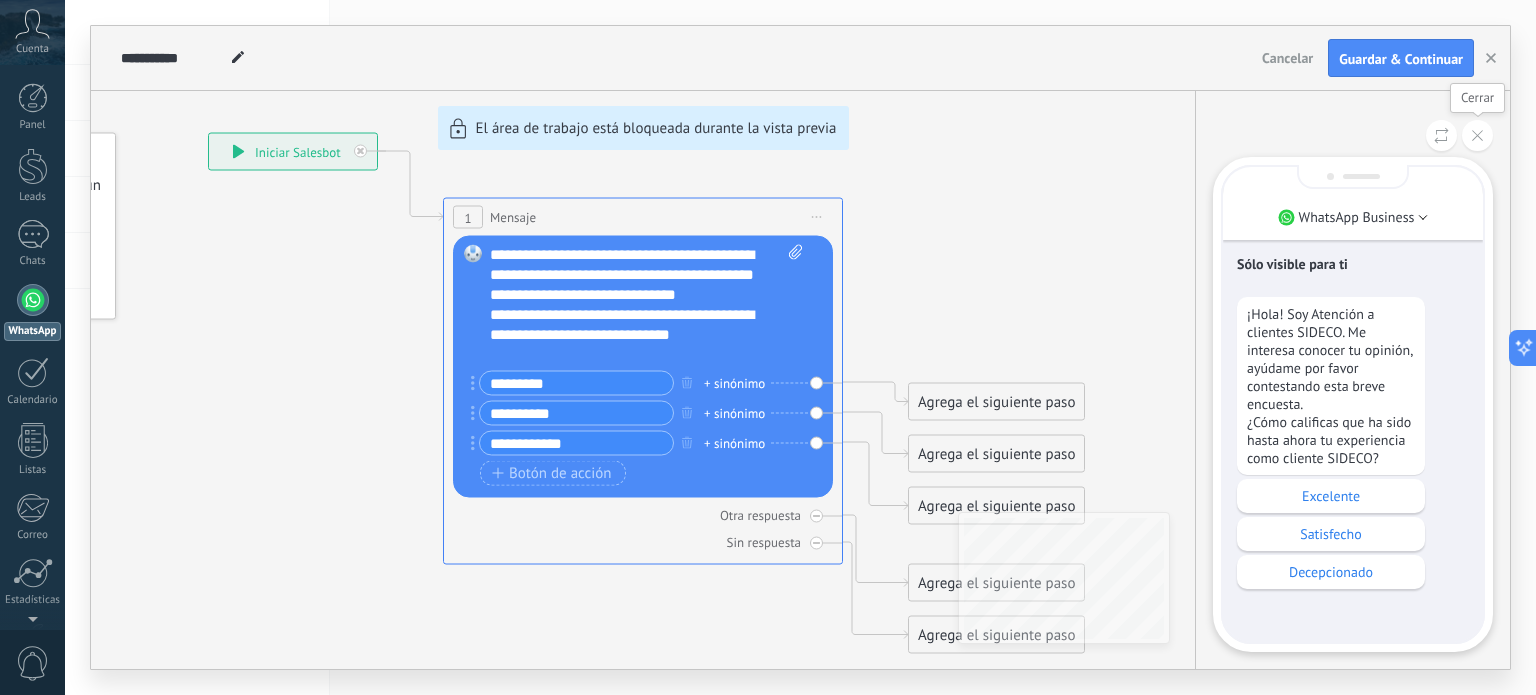 click at bounding box center (1477, 135) 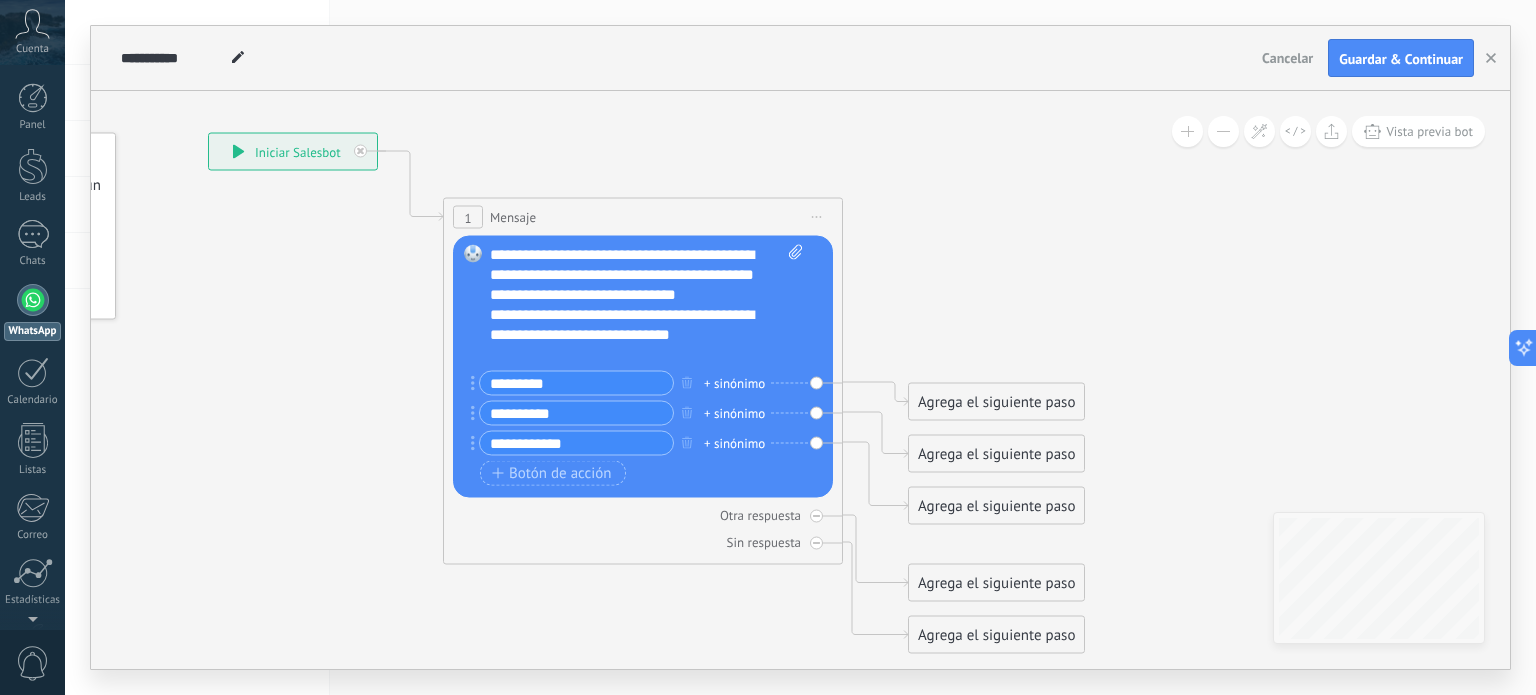 click on "Agrega el siguiente paso" at bounding box center (996, 402) 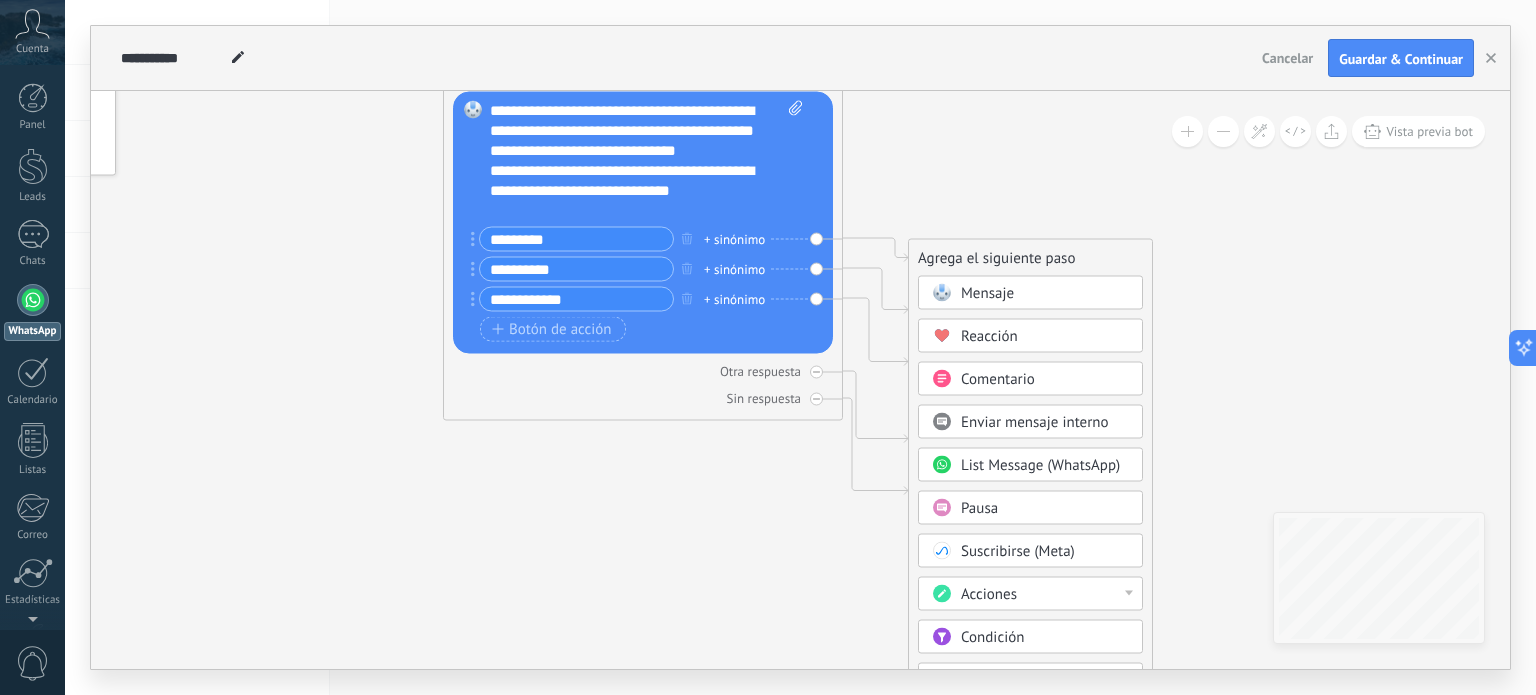 click on "Enviar mensaje interno" at bounding box center (1045, 423) 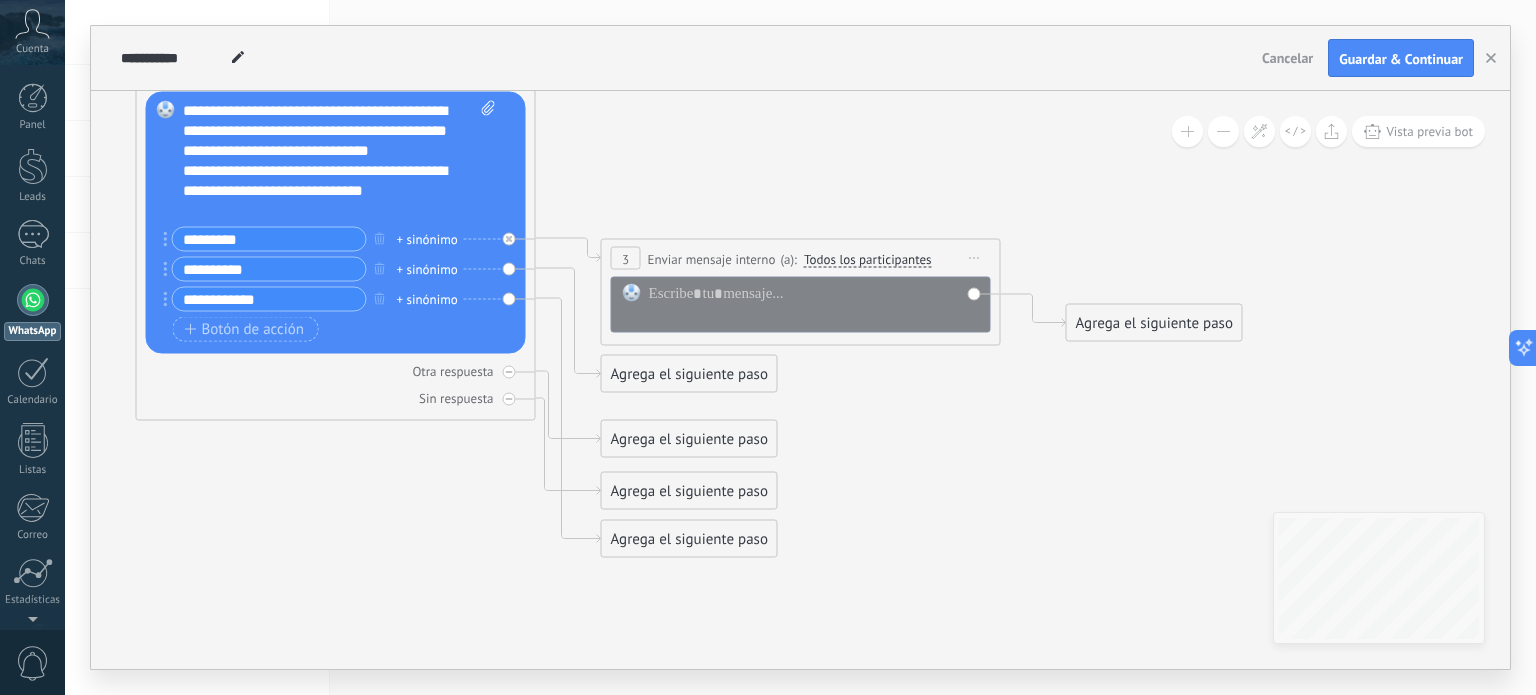 click on "Iniciar vista previa aquí
Cambiar nombre
Duplicar
[GEOGRAPHIC_DATA]" at bounding box center [975, 258] 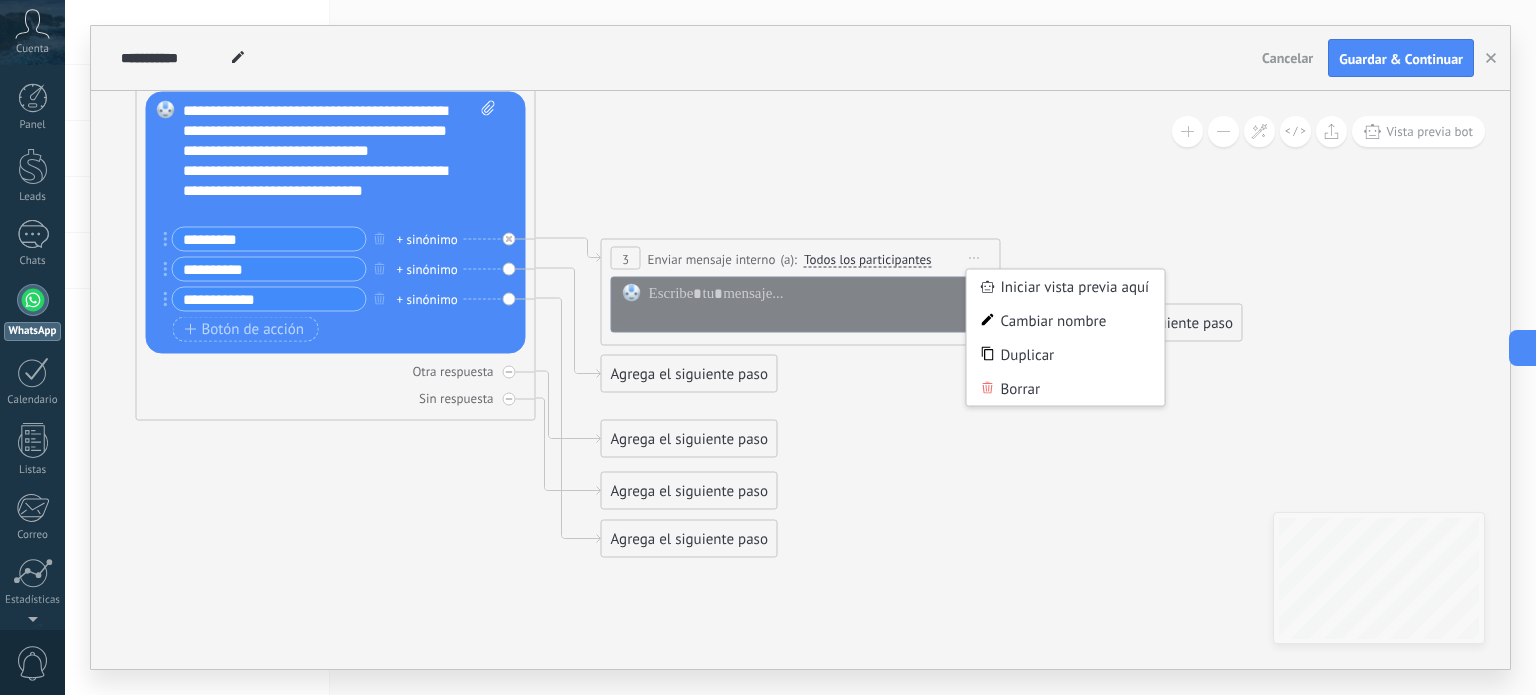 click on "Borrar" at bounding box center (1066, 389) 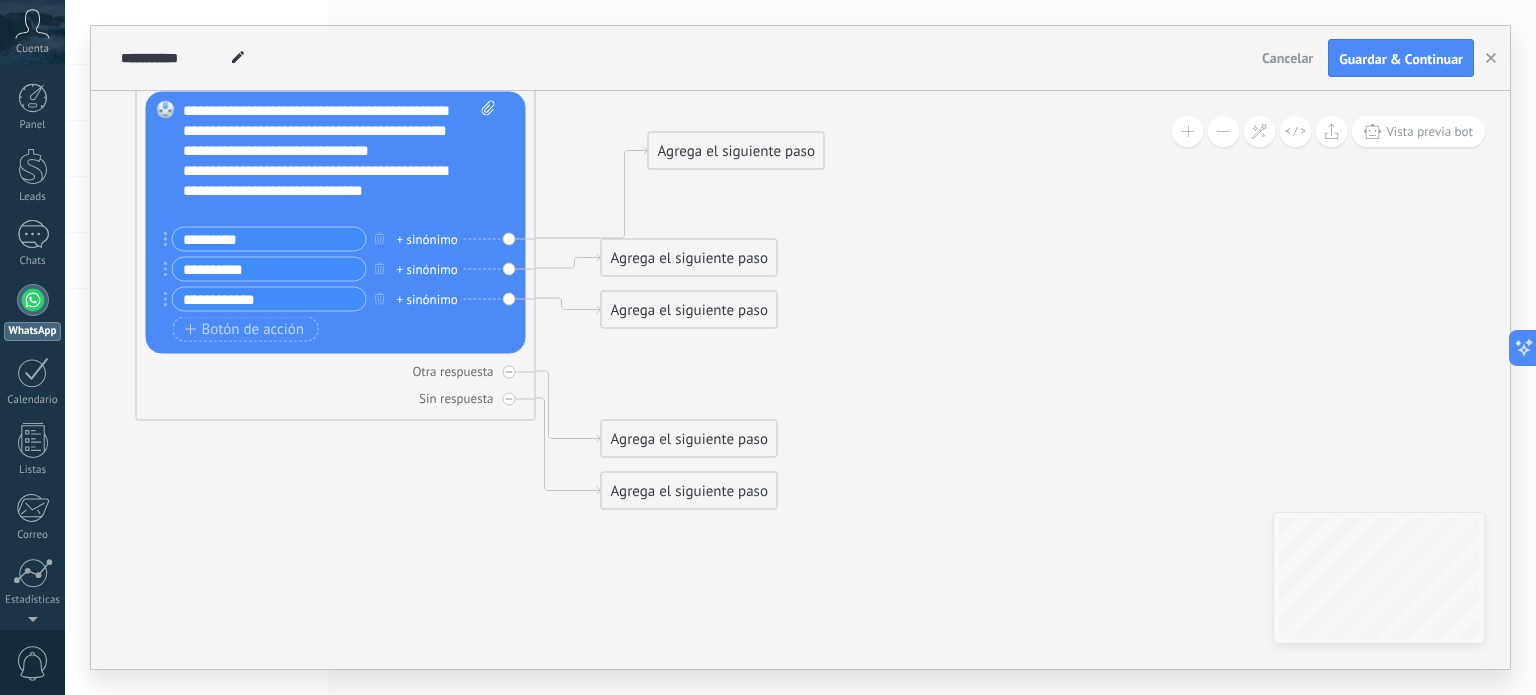 drag, startPoint x: 691, startPoint y: 363, endPoint x: 738, endPoint y: 153, distance: 215.19527 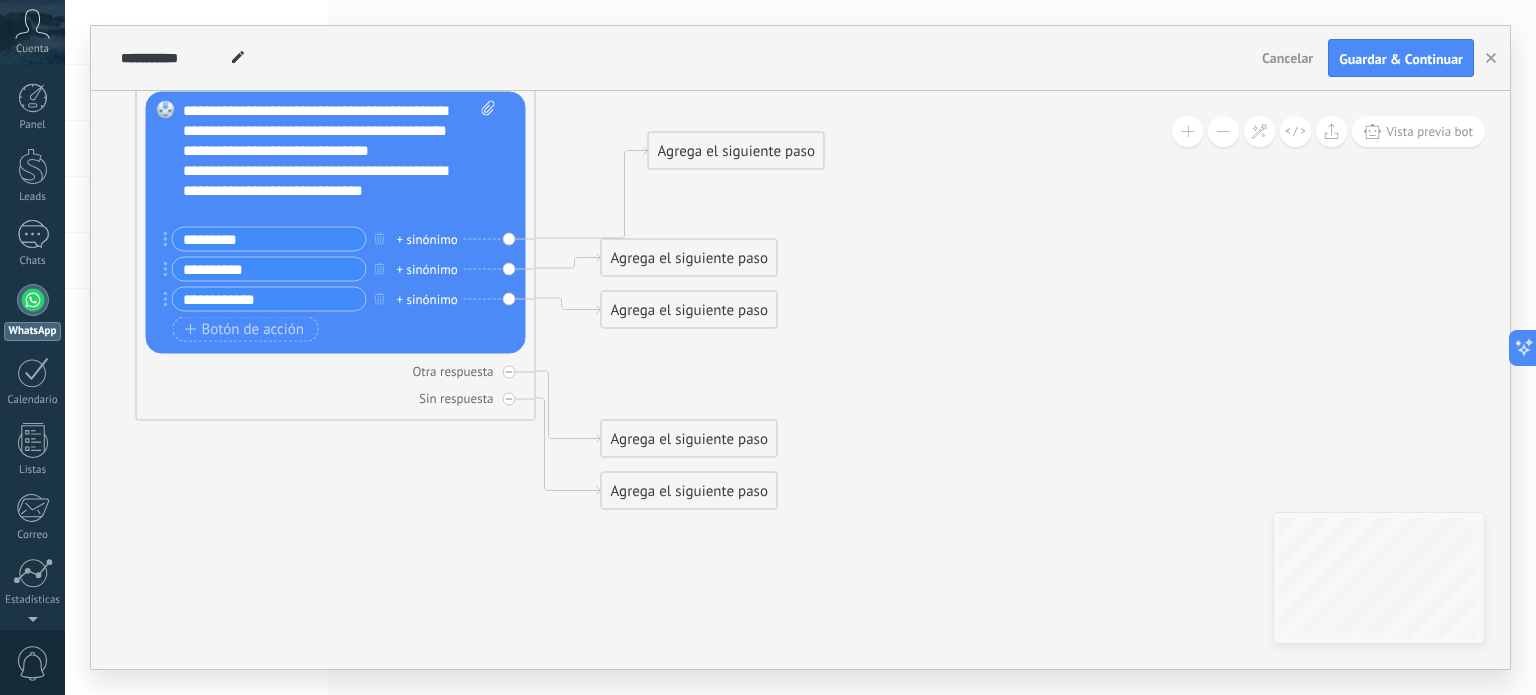 click on "Agrega el siguiente paso" at bounding box center (736, 151) 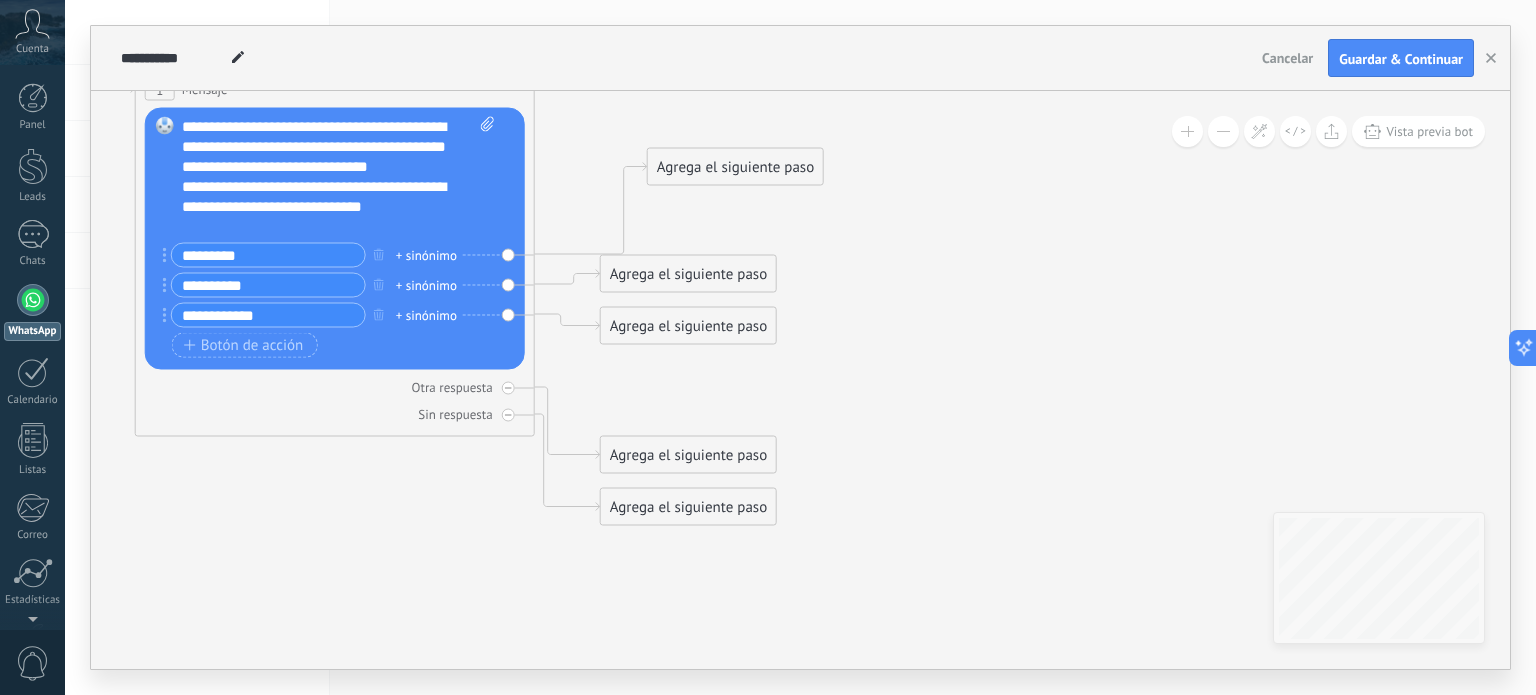 drag, startPoint x: 704, startPoint y: 331, endPoint x: 711, endPoint y: 363, distance: 32.75668 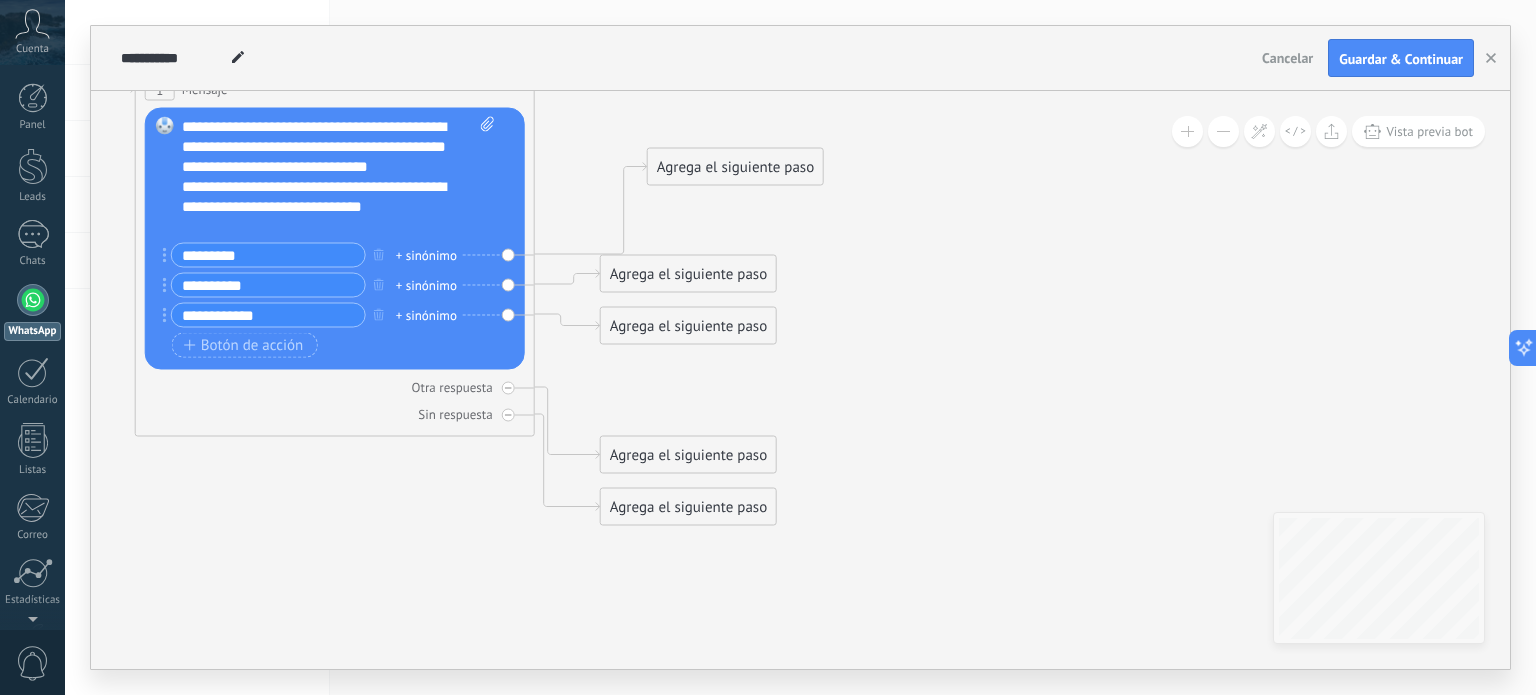 click 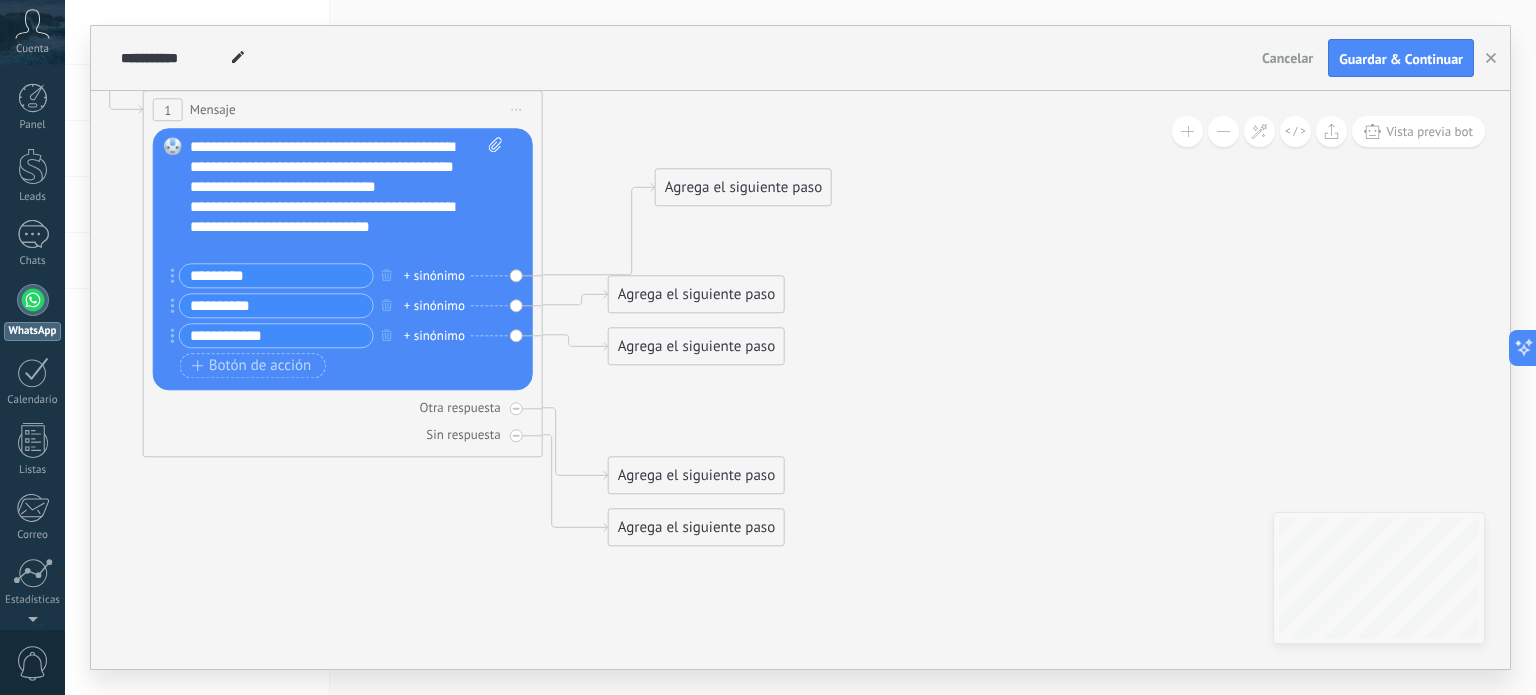drag, startPoint x: 709, startPoint y: 348, endPoint x: 710, endPoint y: 381, distance: 33.01515 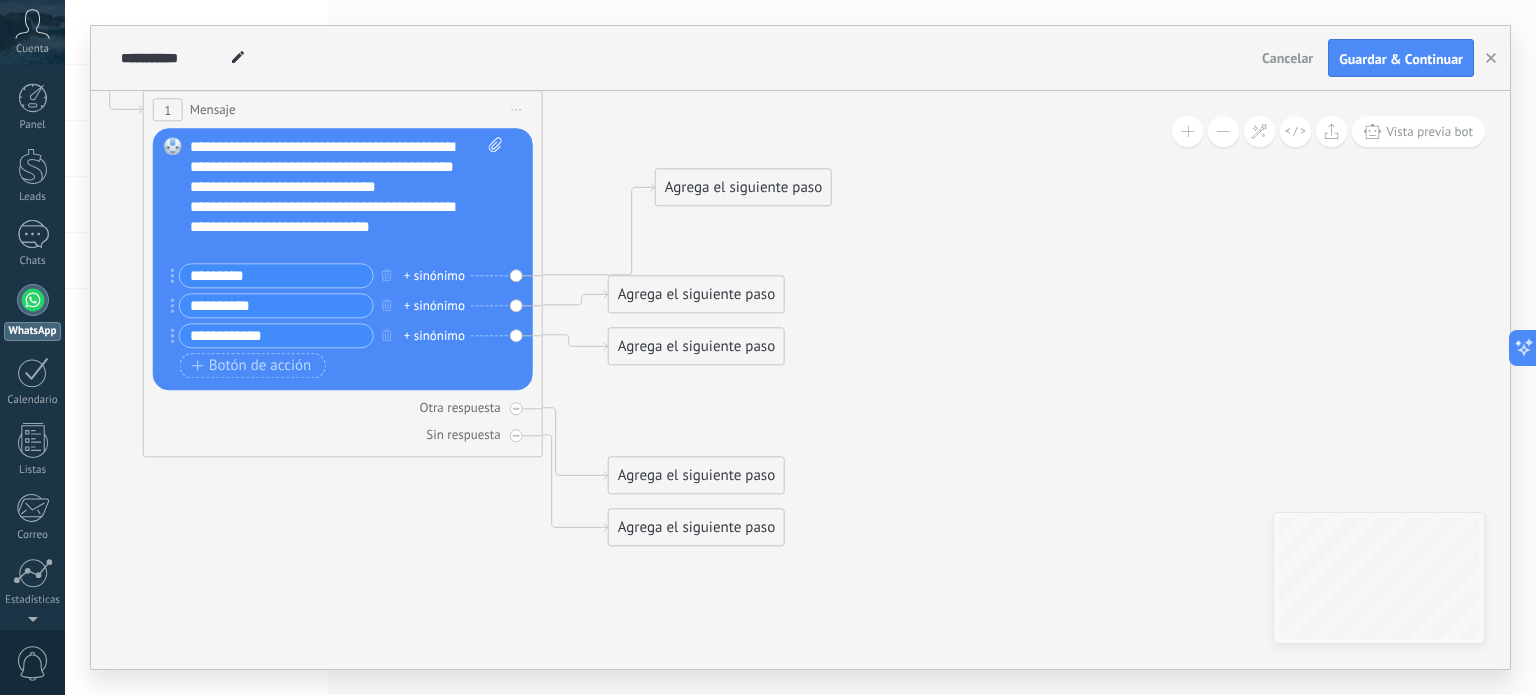 click on "Agrega el siguiente paso" at bounding box center (696, 347) 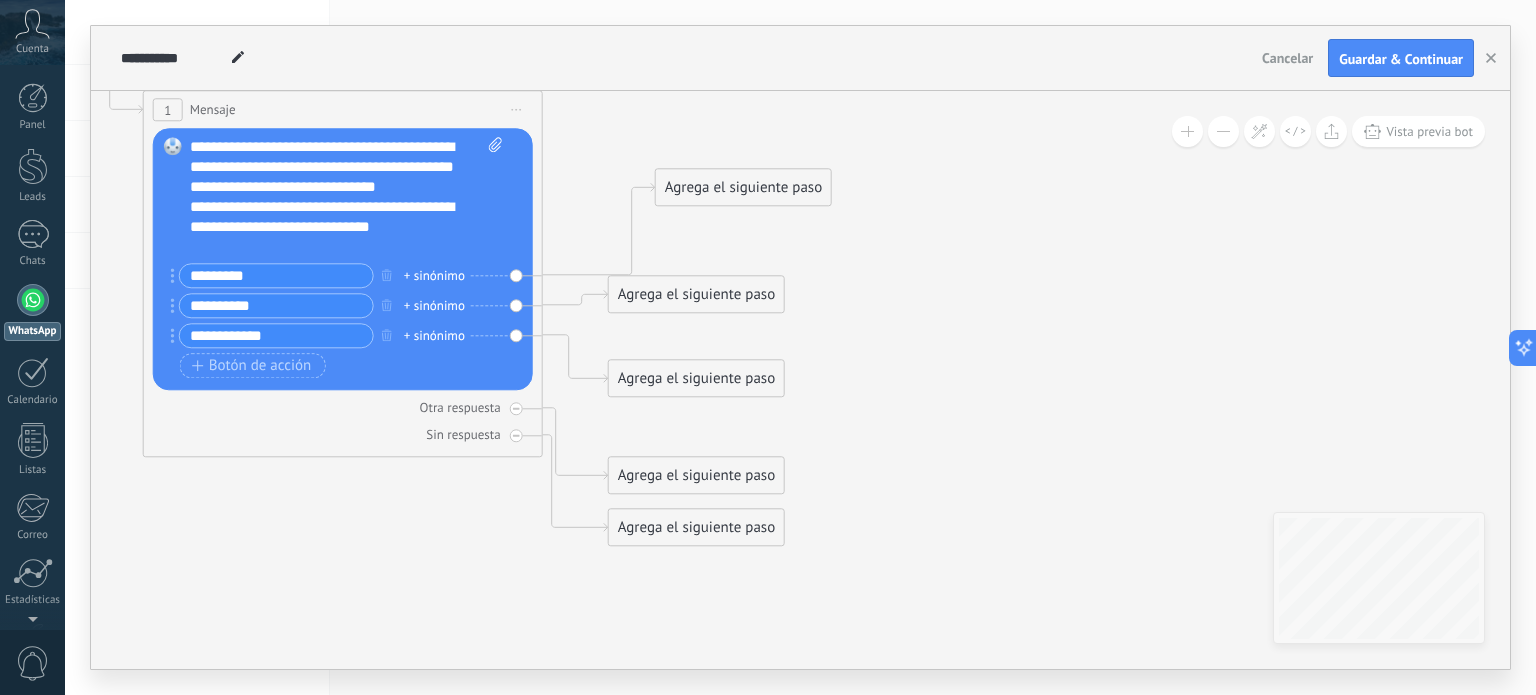 click on "Agrega el siguiente paso
Mensaje
Mensaje
Mensaje
Reacción
Comentario
Enviar mensaje interno" at bounding box center (743, 188) 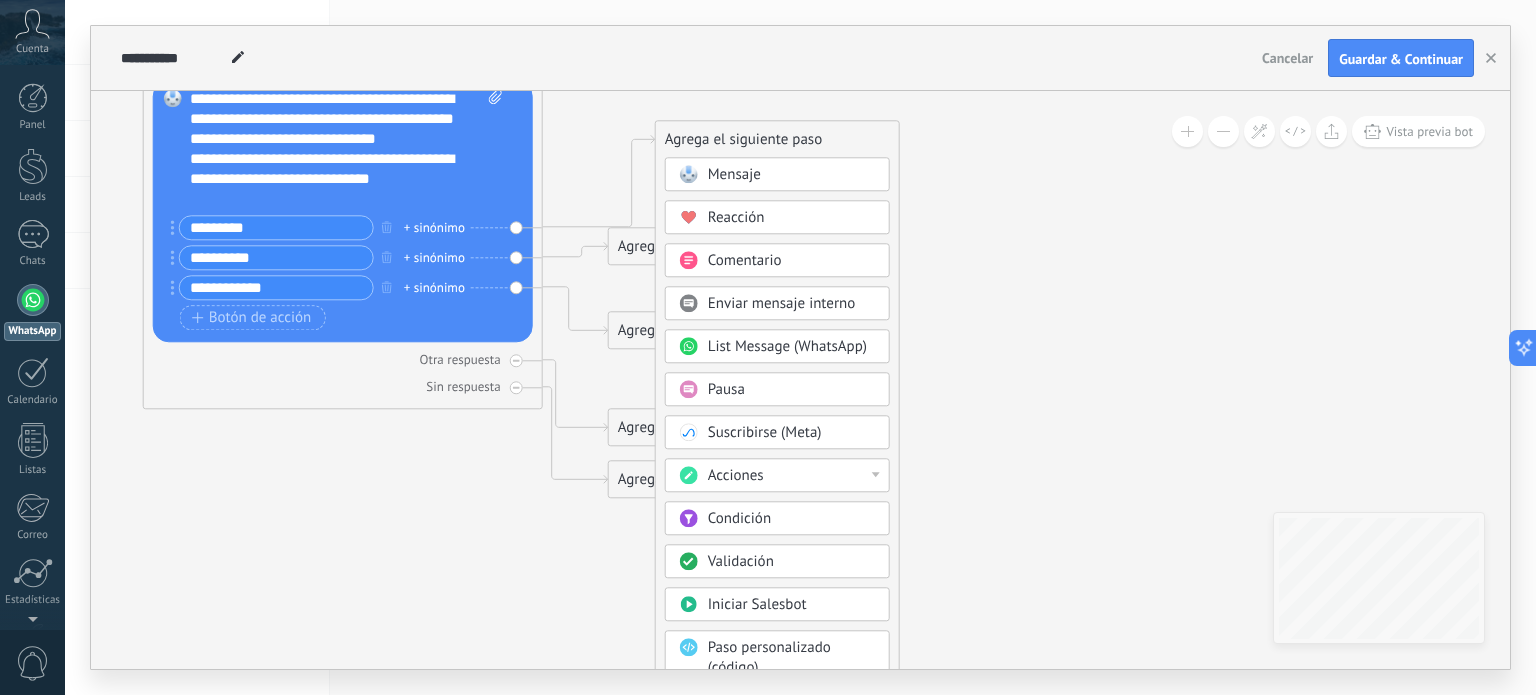 click at bounding box center (876, 475) 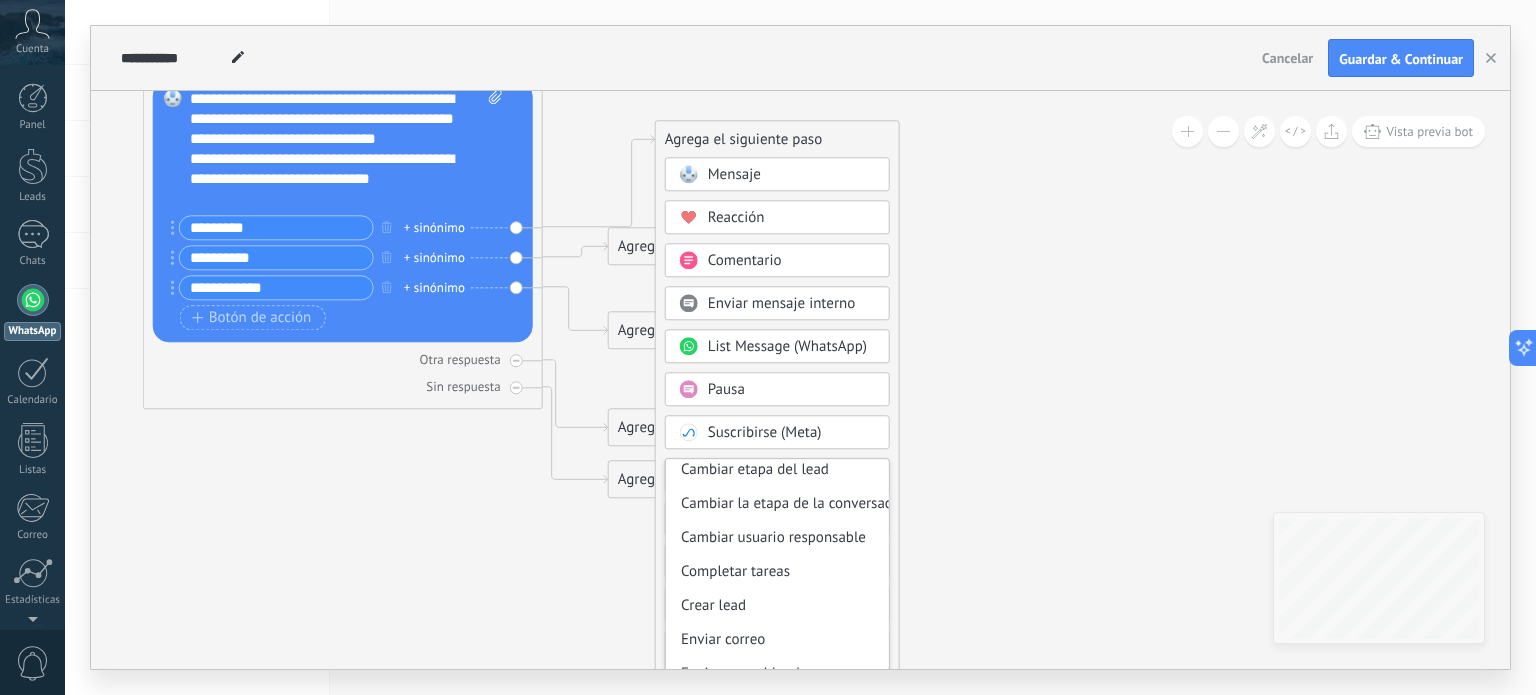 scroll, scrollTop: 265, scrollLeft: 0, axis: vertical 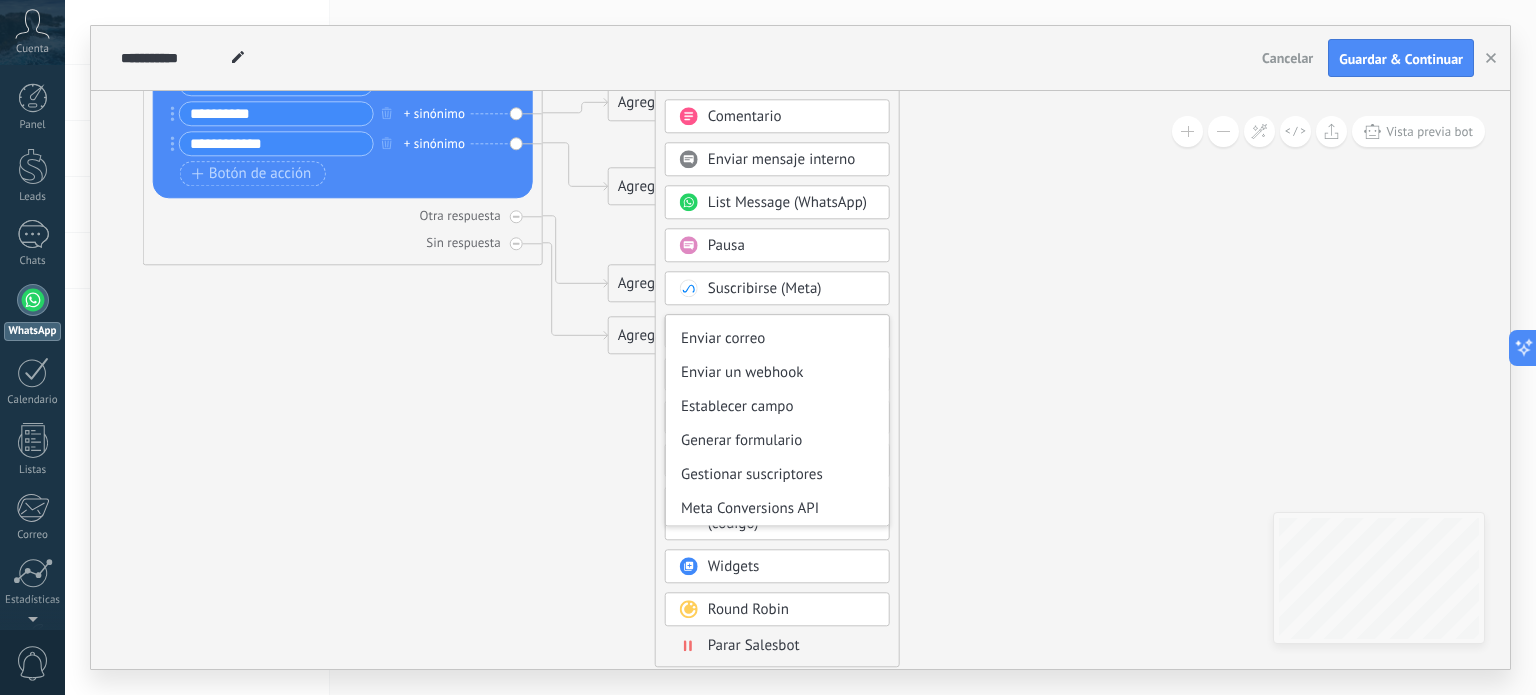 click on ".abccls-1,.abccls-2{fill-rule:evenodd}.abccls-2{fill:#fff} .abfcls-1{fill:none}.abfcls-2{fill:#fff} .abncls-1{isolation:isolate}.abncls-2{opacity:.06}.abncls-2,.abncls-3,.abncls-6{mix-blend-mode:multiply}.abncls-3{opacity:.15}.abncls-4,.abncls-8{fill:#fff}.abncls-5{fill:url(#abnlinear-gradient)}.abncls-6{opacity:.04}.abncls-7{fill:url(#abnlinear-gradient-2)}.abncls-8{fill-rule:evenodd} .abqst0{fill:#ffa200} .abwcls-1{fill:#252525} .cls-1{isolation:isolate} .acicls-1{fill:none} .aclcls-1{fill:#232323} .acnst0{display:none} .addcls-1,.addcls-2{fill:none;stroke-miterlimit:10}.addcls-1{stroke:#dfe0e5}.addcls-2{stroke:#a1a7ab} .adecls-1,.adecls-2{fill:none;stroke-miterlimit:10}.adecls-1{stroke:#dfe0e5}.adecls-2{stroke:#a1a7ab} .adqcls-1{fill:#8591a5;fill-rule:evenodd} .aeccls-1{fill:#5c9f37} .aeecls-1{fill:#f86161} .aejcls-1{fill:#8591a5;fill-rule:evenodd} .aekcls-1{fill-rule:evenodd} .aelcls-1{fill-rule:evenodd;fill:currentColor} .aemcls-1{fill-rule:evenodd;fill:currentColor} .aencls-2{fill:#f86161;opacity:.3}" at bounding box center (768, 347) 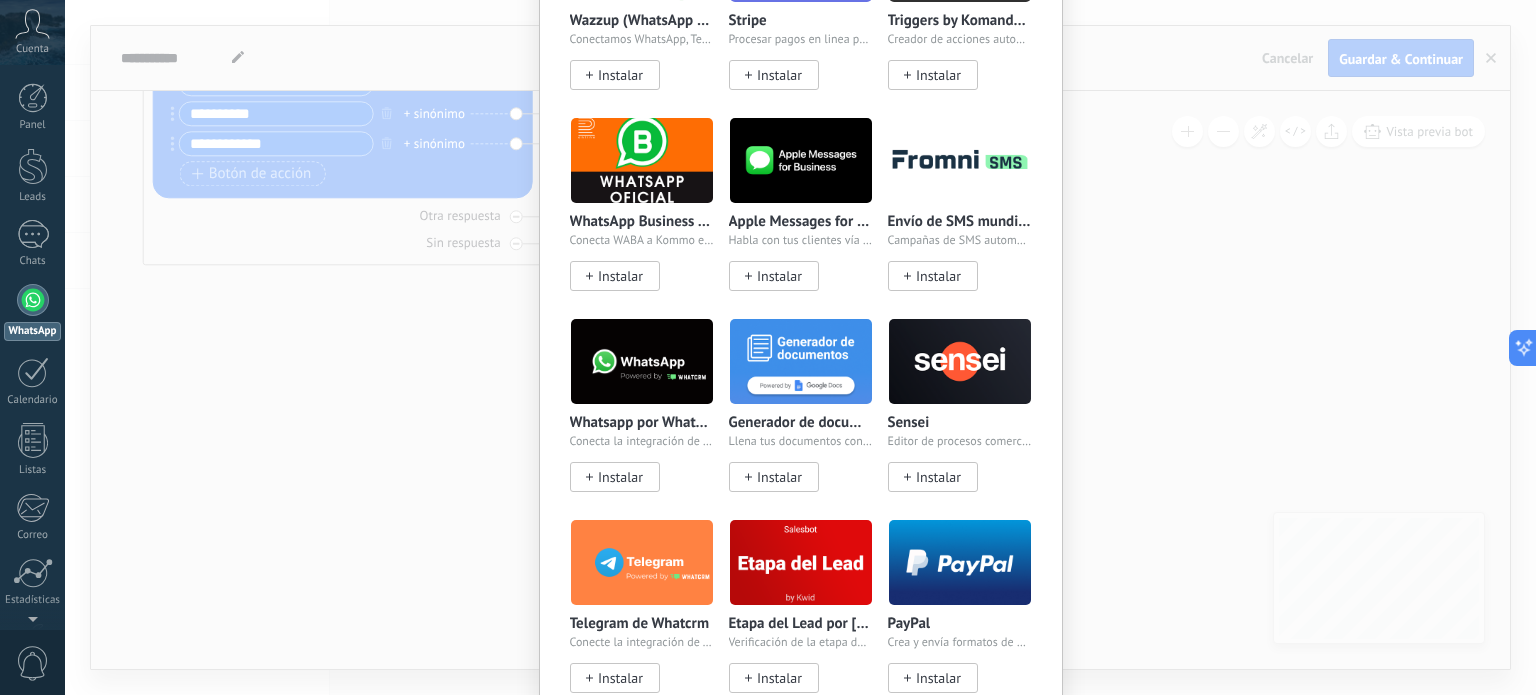 scroll, scrollTop: 500, scrollLeft: 0, axis: vertical 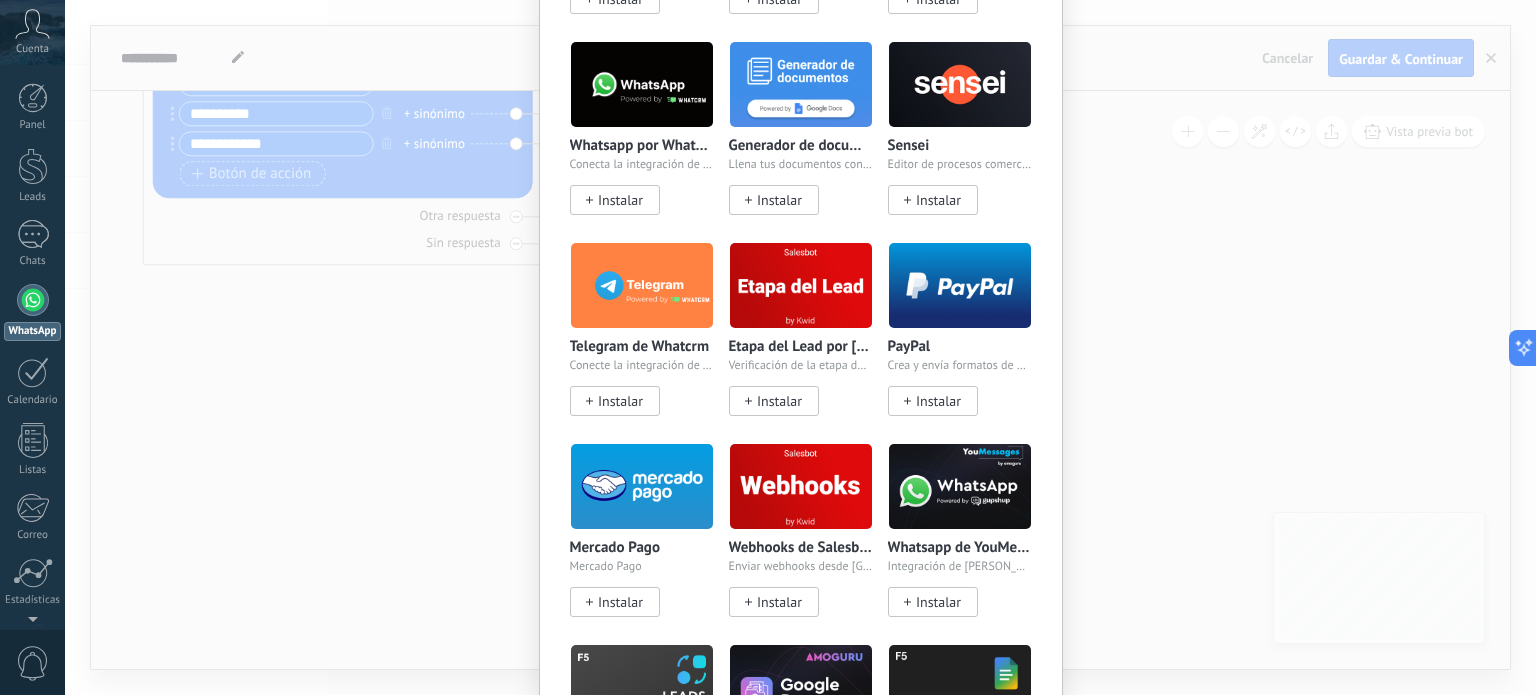 click on "Widgets Wazzup (WhatsApp & Instagram) Conectamos WhatsApp, Telegram e Instagram a Kommo Instalar Stripe Procesar pagos en linea para negocios digitales  Instalar Triggers by Komanda F5 Creador de acciones automáticas Instalar WhatsApp Business API (WABA) via [DOMAIN_NAME] Conecta WABA a Kommo en 10 minutos Instalar Apple Messages for Business Habla con tus clientes vía iMessage Instalar Envío de SMS mundiald por Fromni Campañas de SMS automatizadas y manuales - Kommo Instalar Whatsapp por Whatcrm y Telphin Conecta la integración de WhatsApp en un minuto Instalar Generador de documentos Llena tus documentos con la info de tus leads Instalar Sensei Editor de procesos comerciales de venta Instalar Telegram de Whatcrm Conecte la integración de Telegram en un minuto Instalar Etapa del Lead por KWID Verificación de la etapa del lead en Salesbot Instalar PayPal Crea y envía formatos de pago Instalar [PERSON_NAME] Pago [PERSON_NAME] Pago Instalar Webhooks de Salesbot por KWID Enviar webhooks desde Salesbot Instalar" at bounding box center (800, 347) 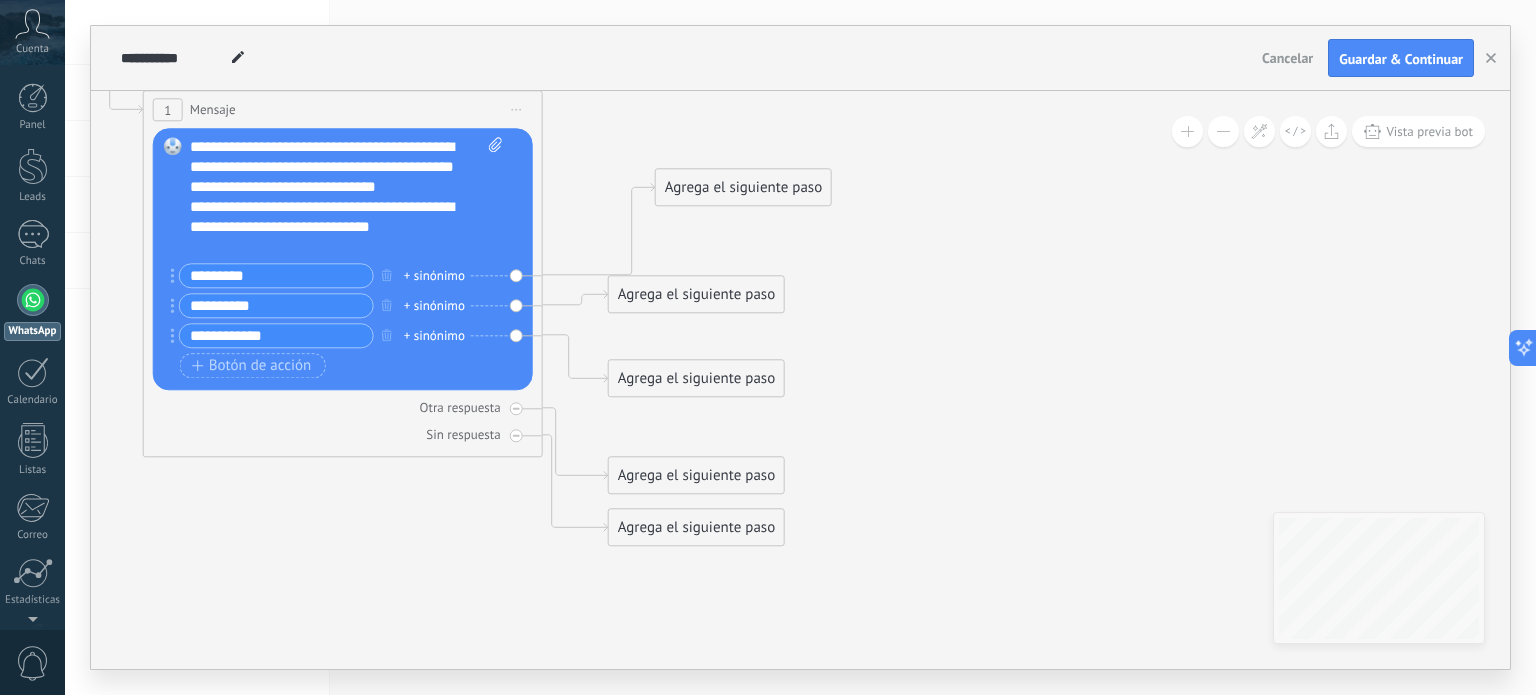 click on "Agrega el siguiente paso" at bounding box center [743, 188] 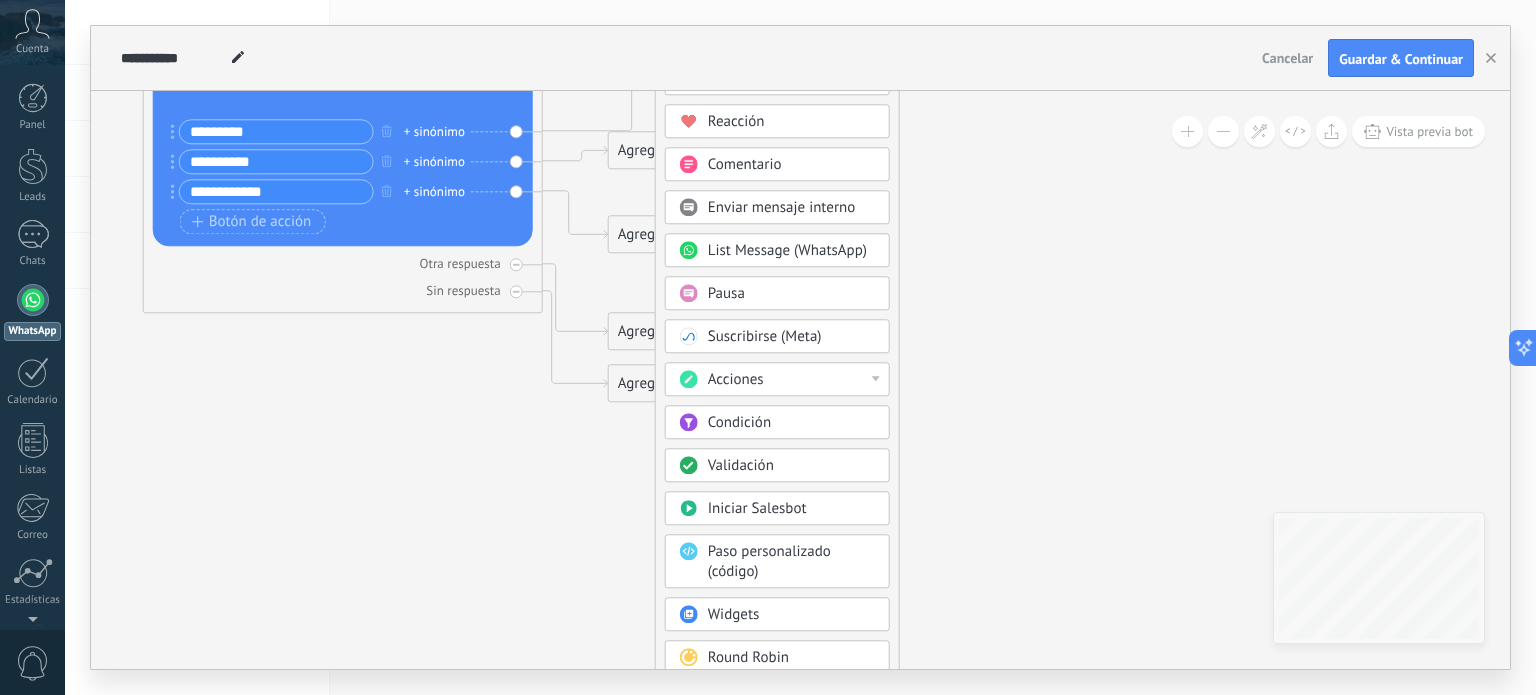 click on "Iniciar Salesbot" at bounding box center (757, 509) 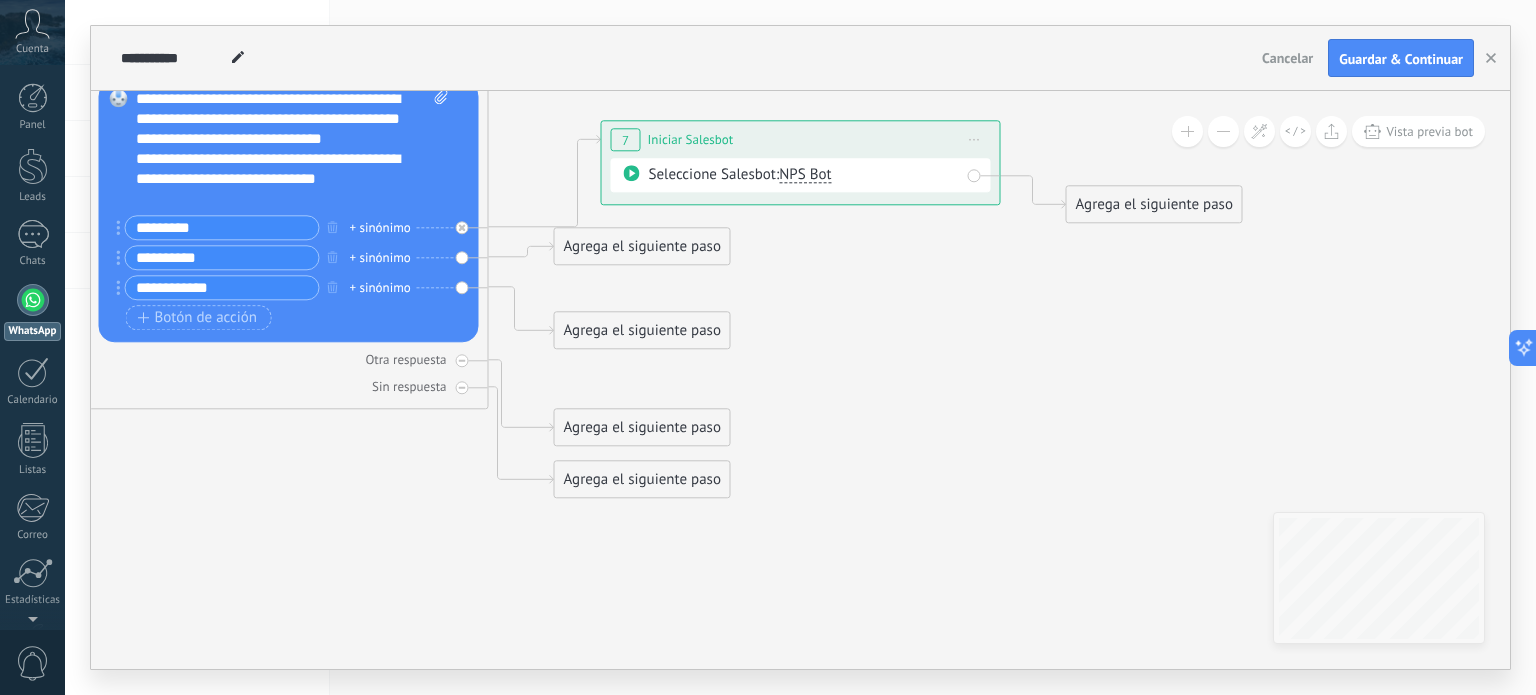 click 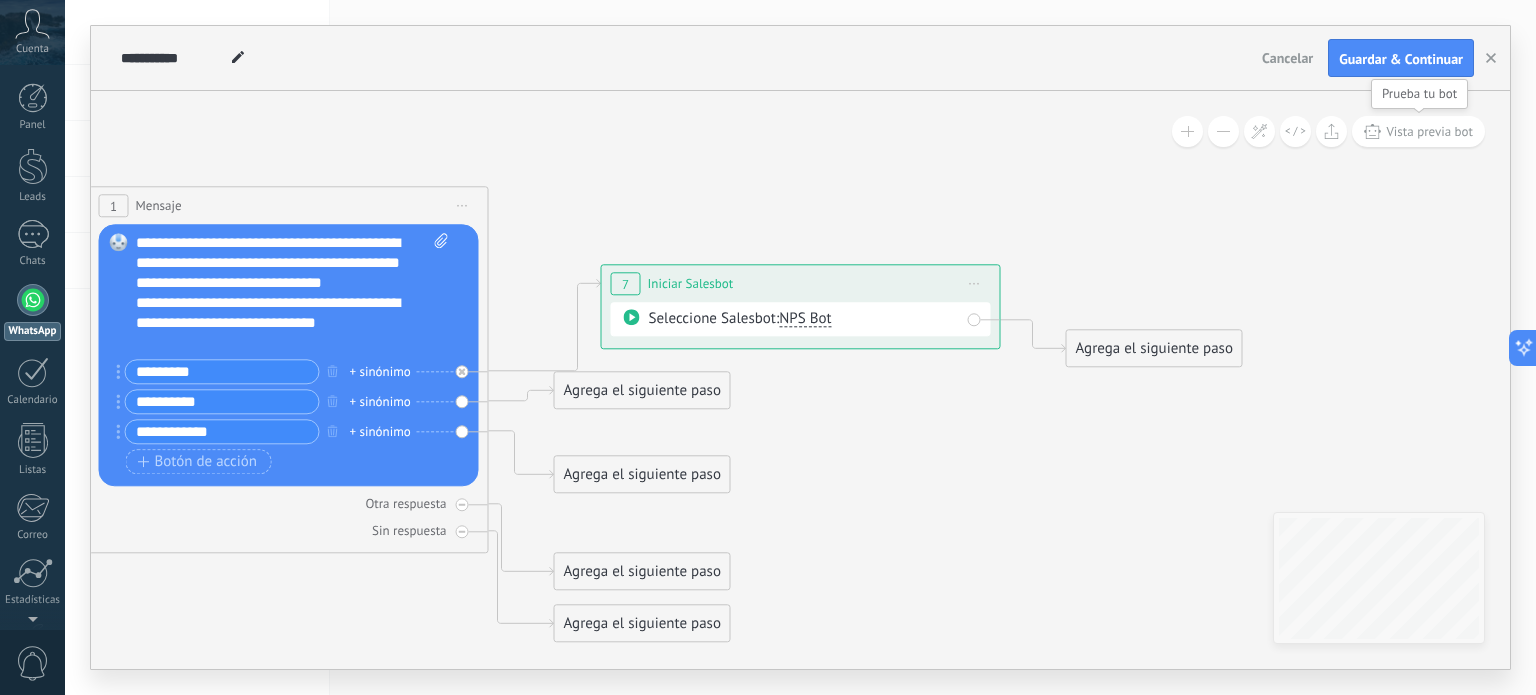 click on "Vista previa bot" at bounding box center (1429, 131) 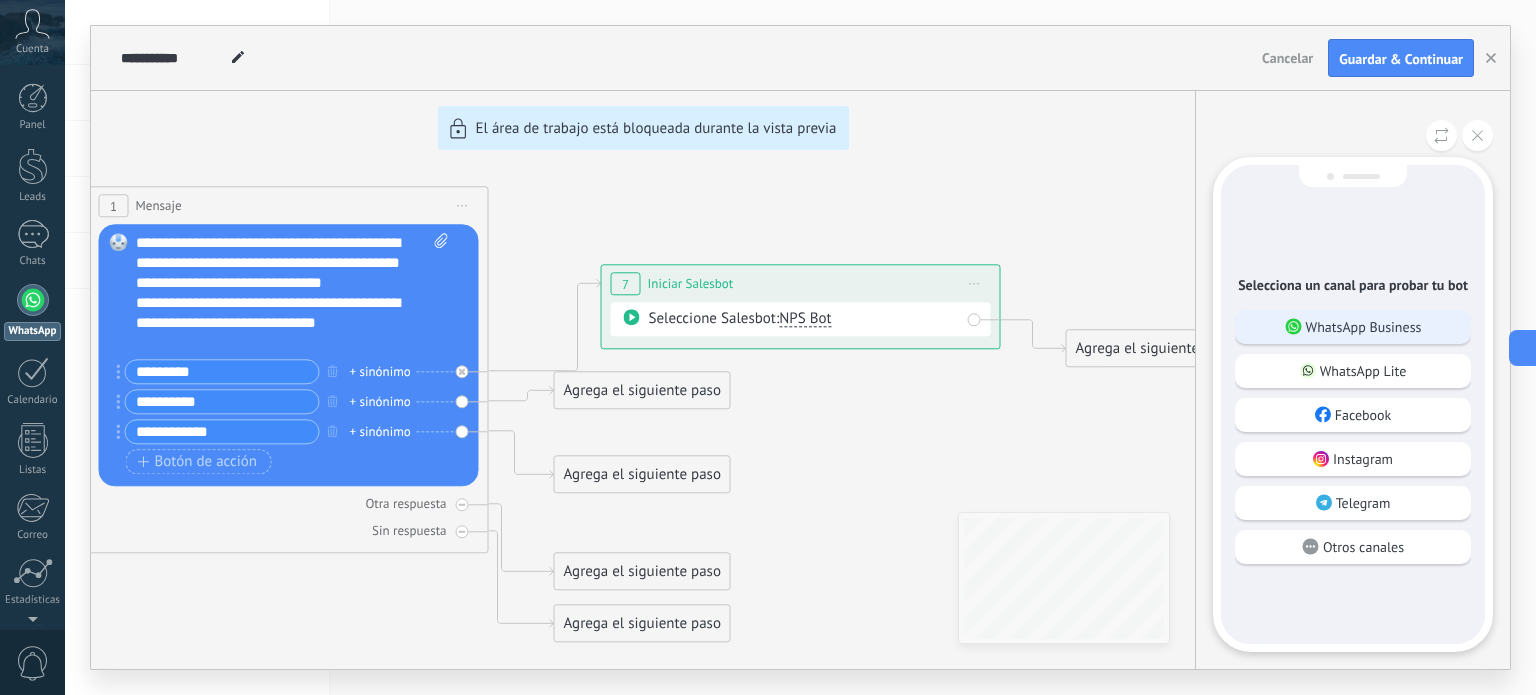 click on "WhatsApp Business" at bounding box center (1353, 327) 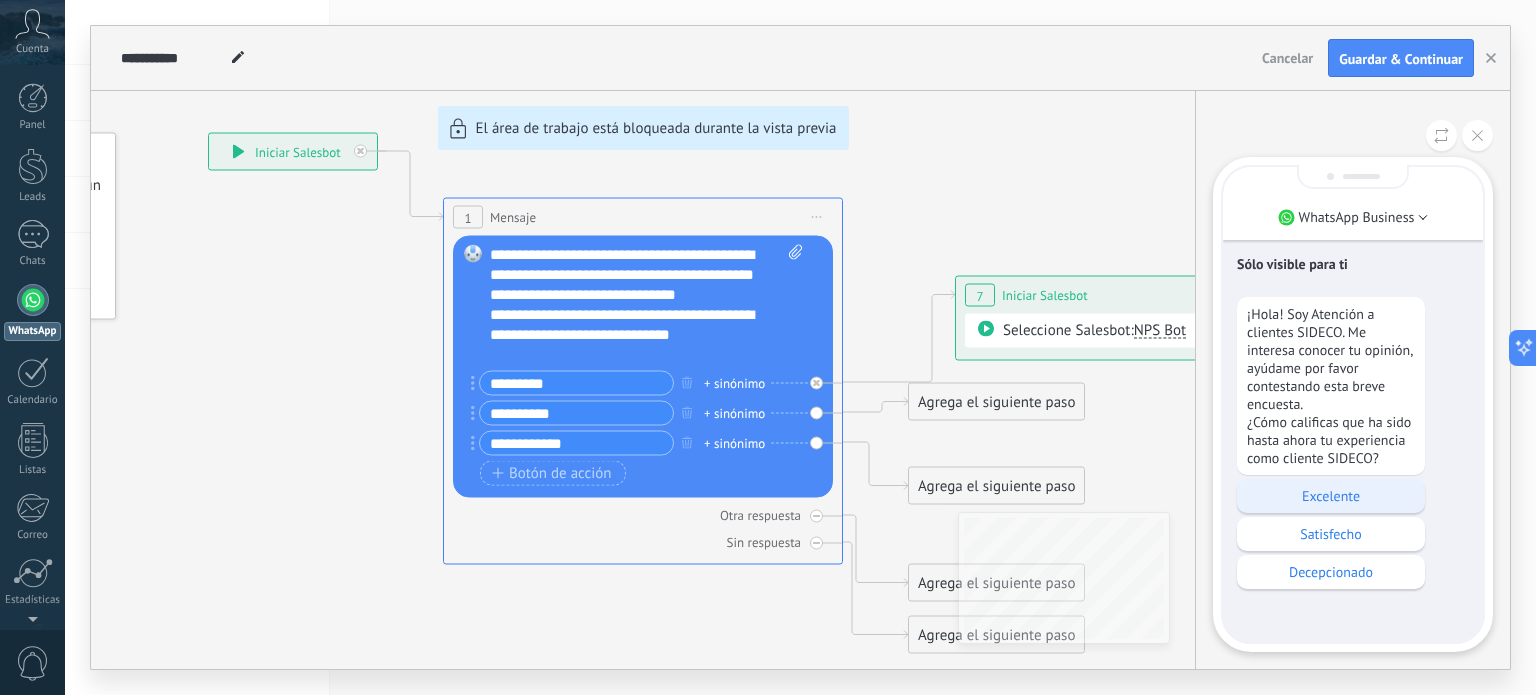 click on "Excelente" at bounding box center (1331, 496) 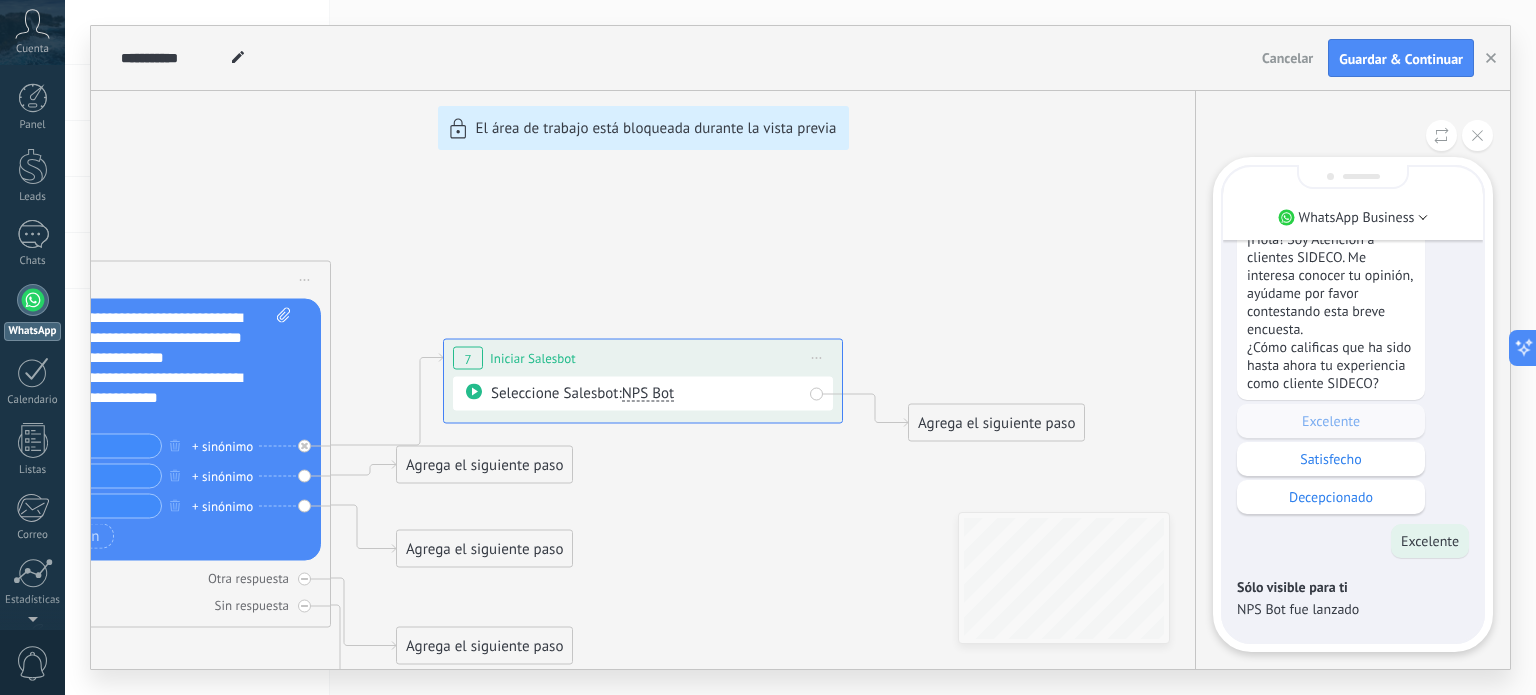 click on "**********" at bounding box center (800, 347) 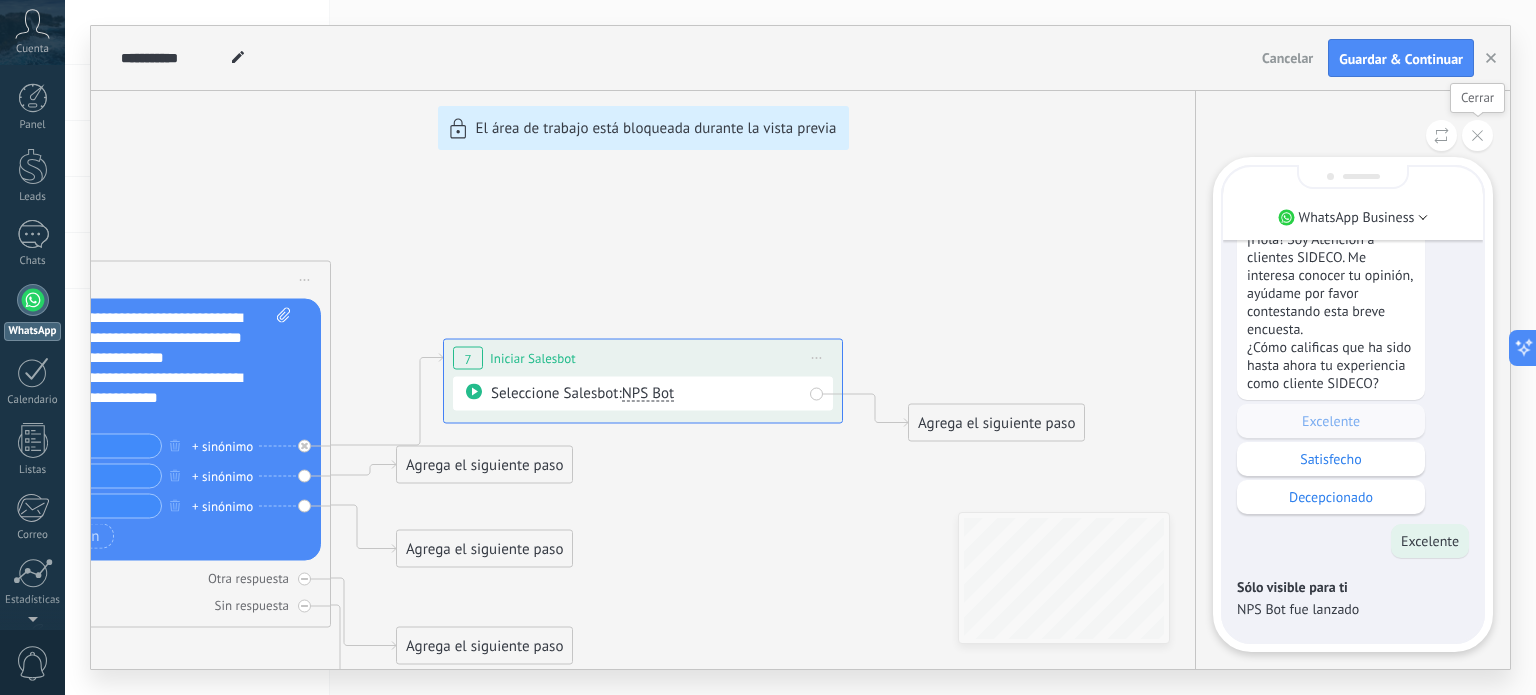 click at bounding box center [1477, 135] 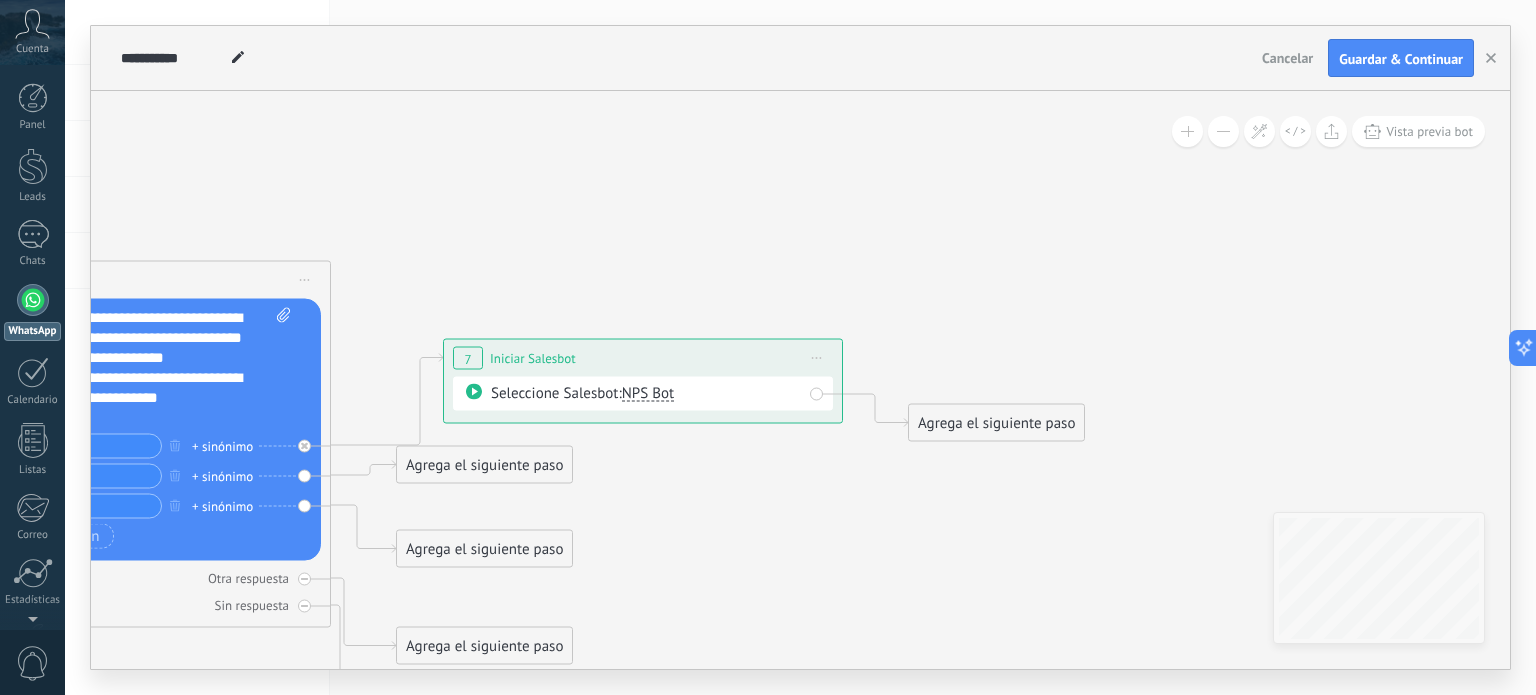 click on "NPS Bot" at bounding box center (648, 393) 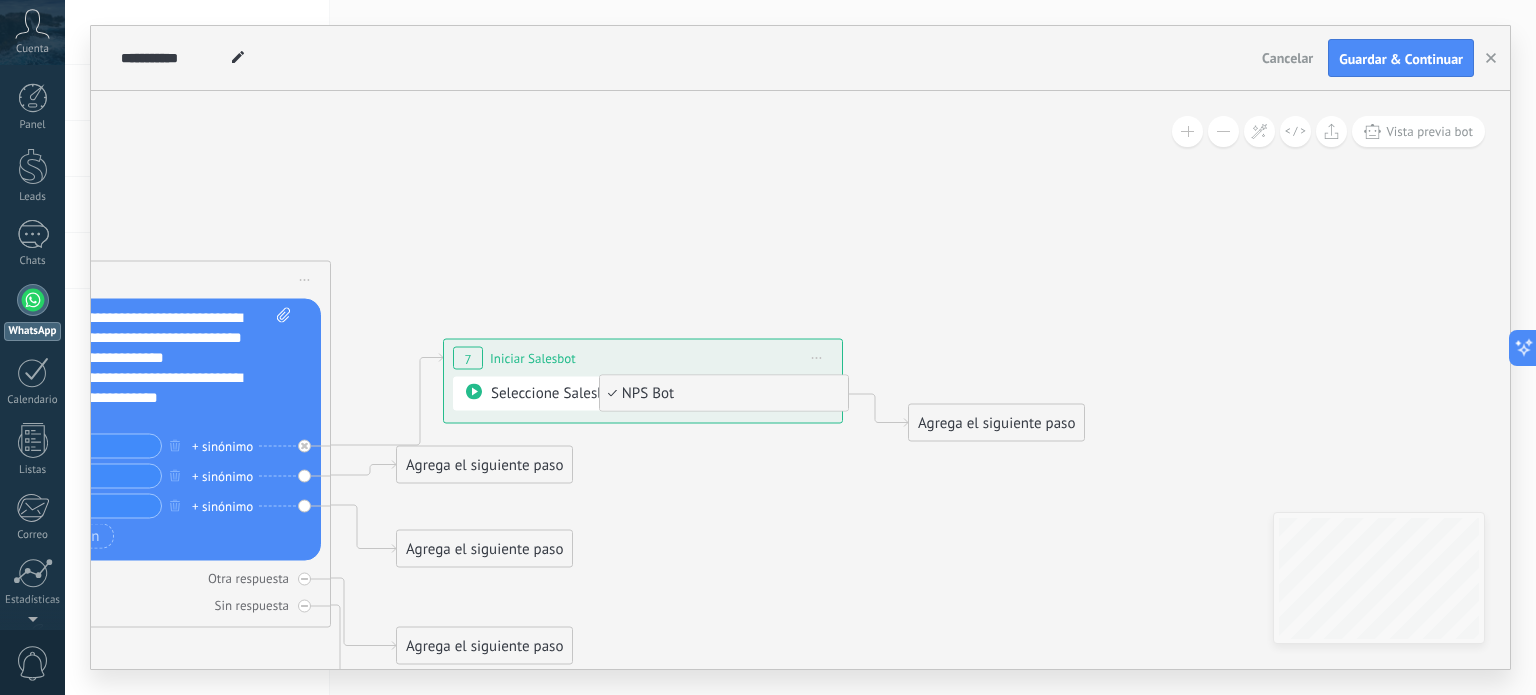 click on "NPS Bot" at bounding box center (721, 394) 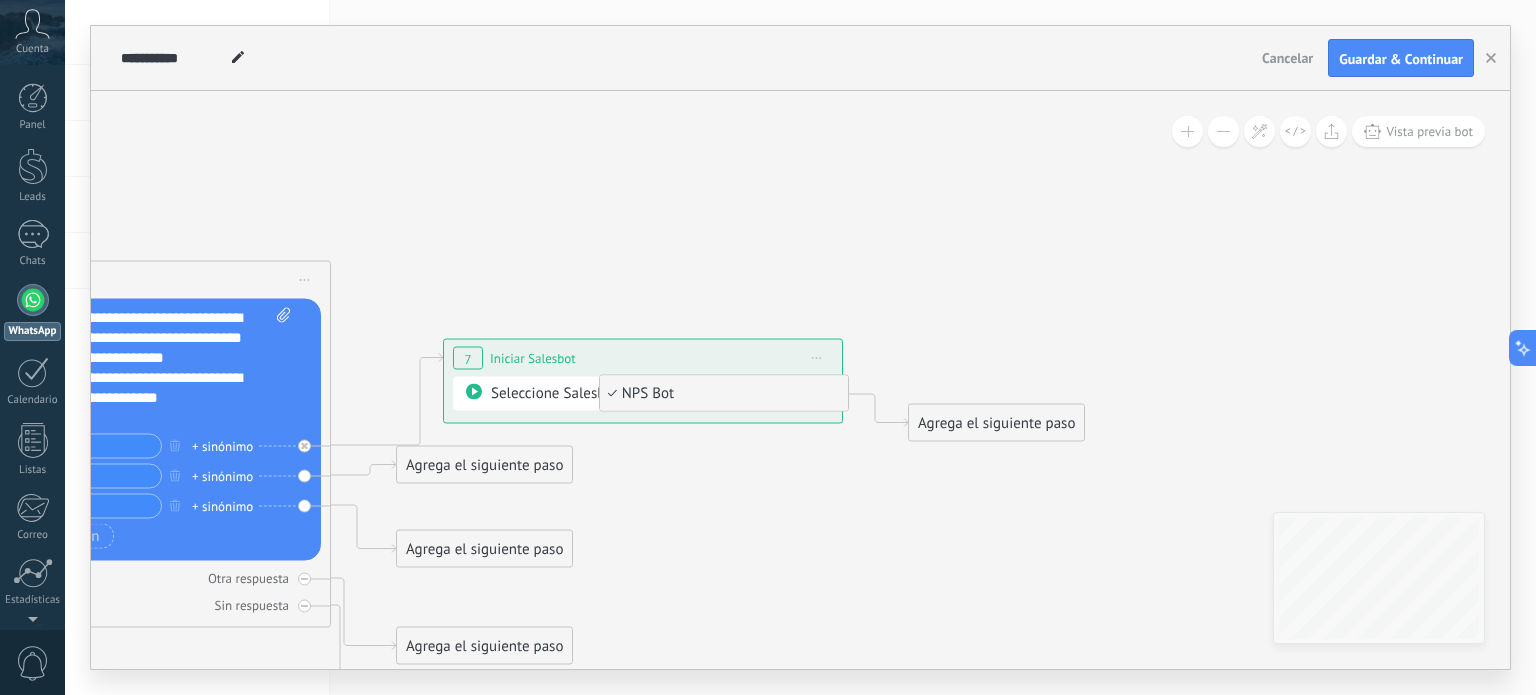 click on "NPS Bot" at bounding box center [721, 394] 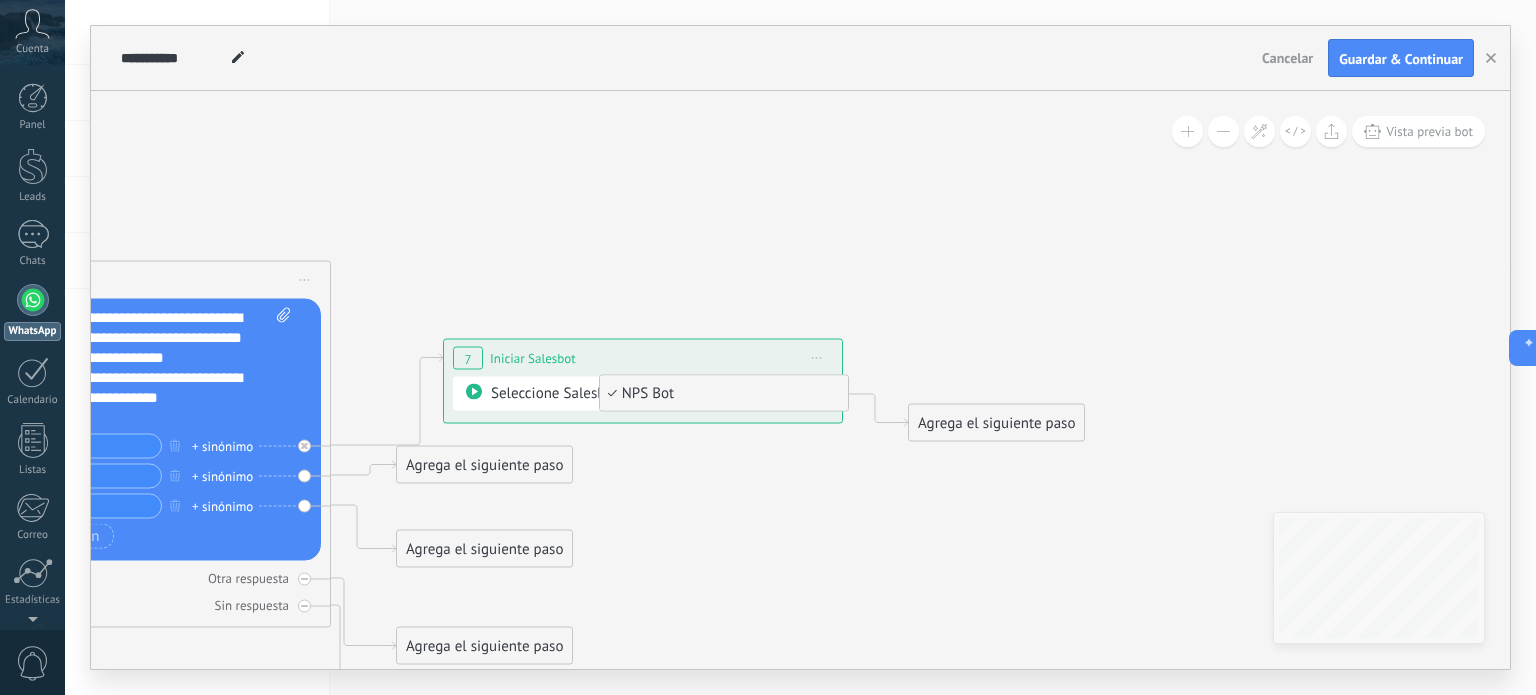 click on "Agrega el siguiente paso" at bounding box center (996, 423) 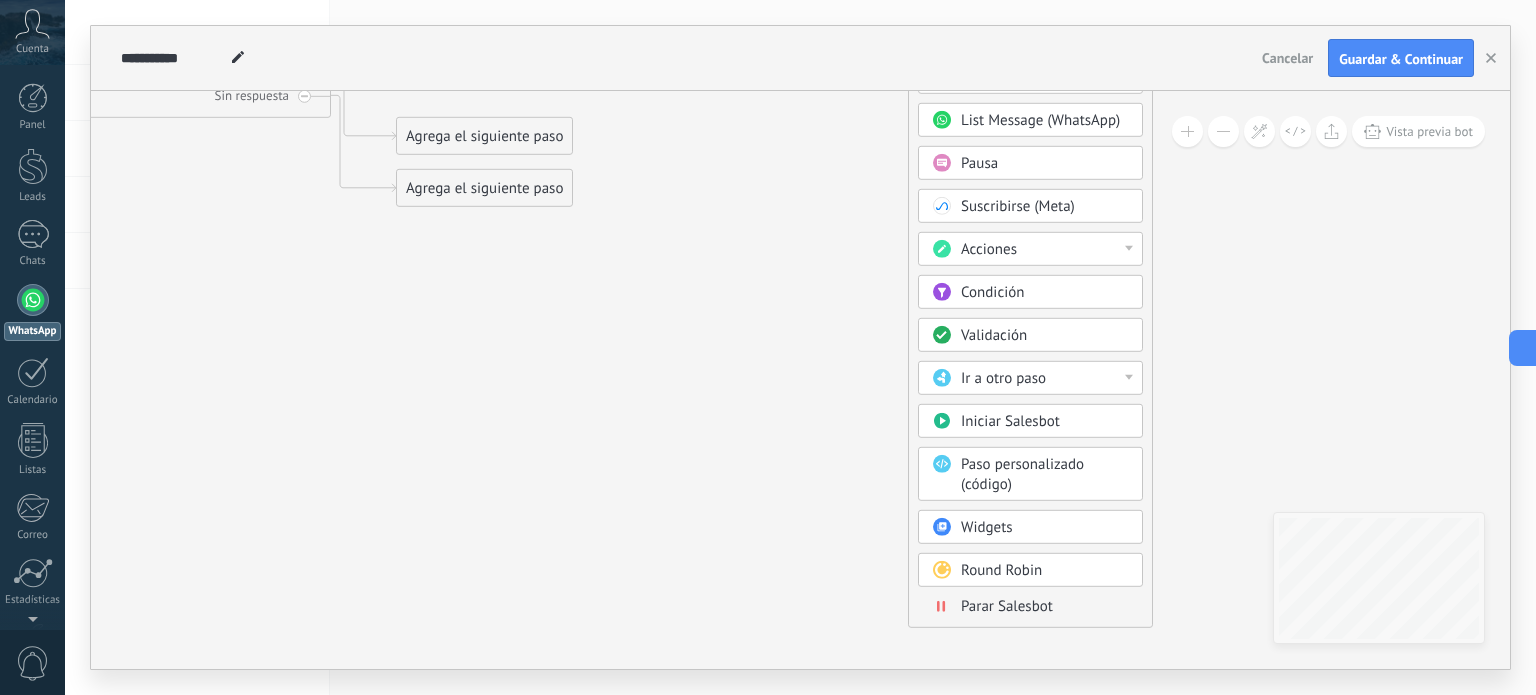 click at bounding box center (1129, 377) 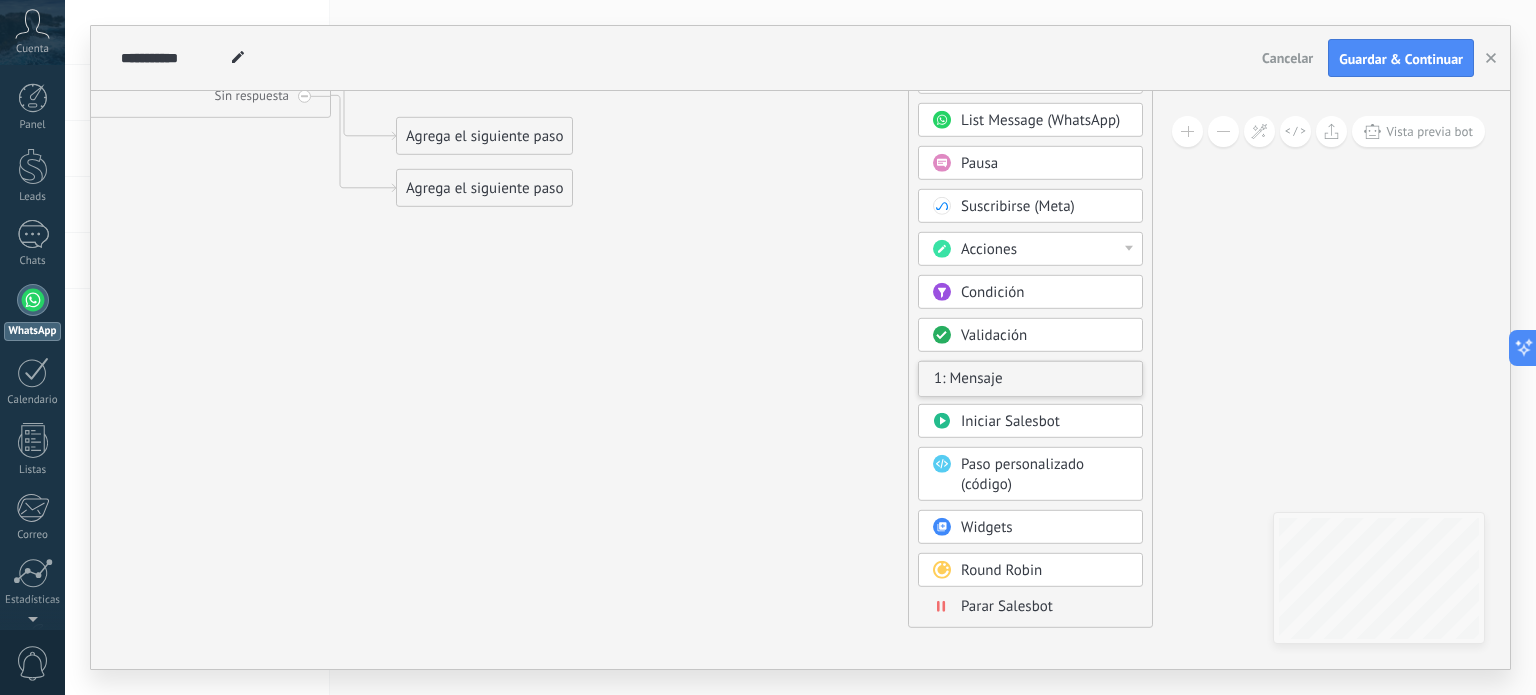 click on "1: Mensaje" at bounding box center [1030, 379] 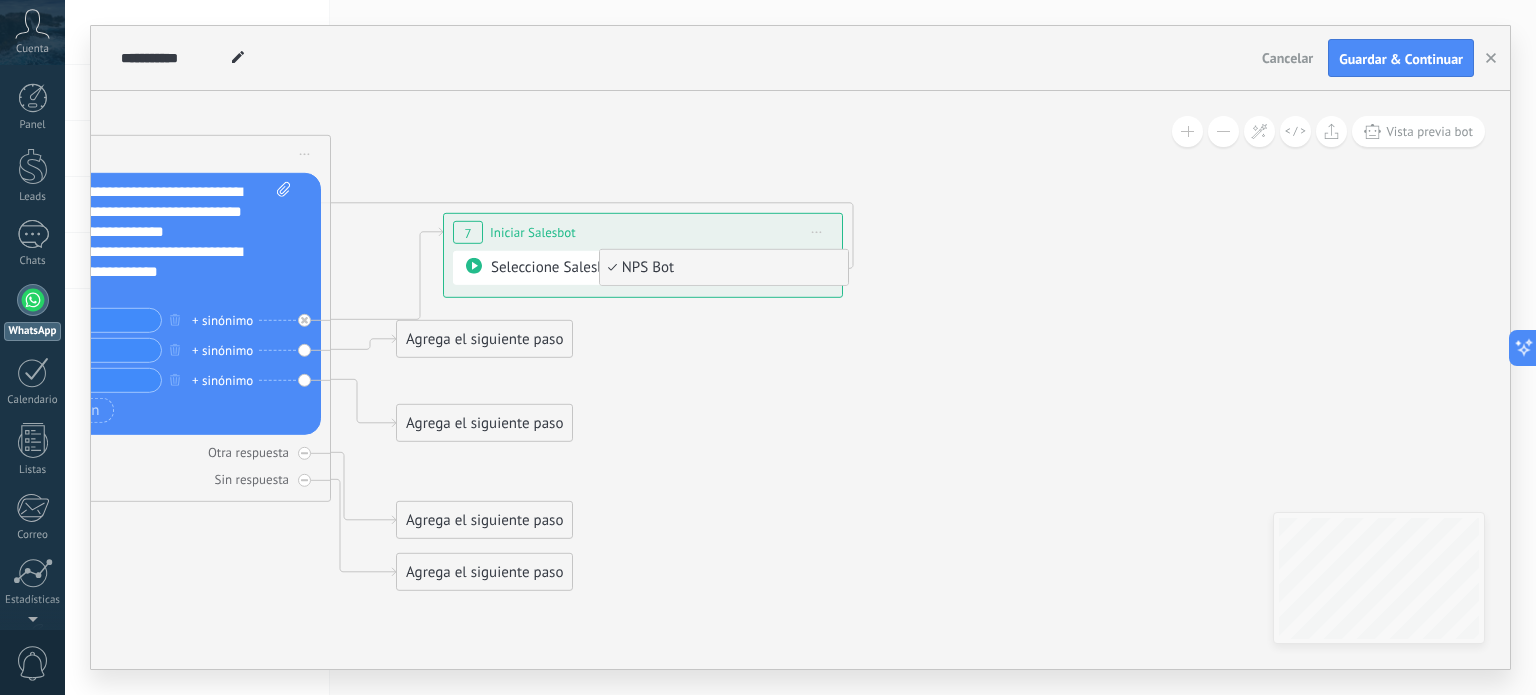 click on "NPS Bot" at bounding box center (721, 268) 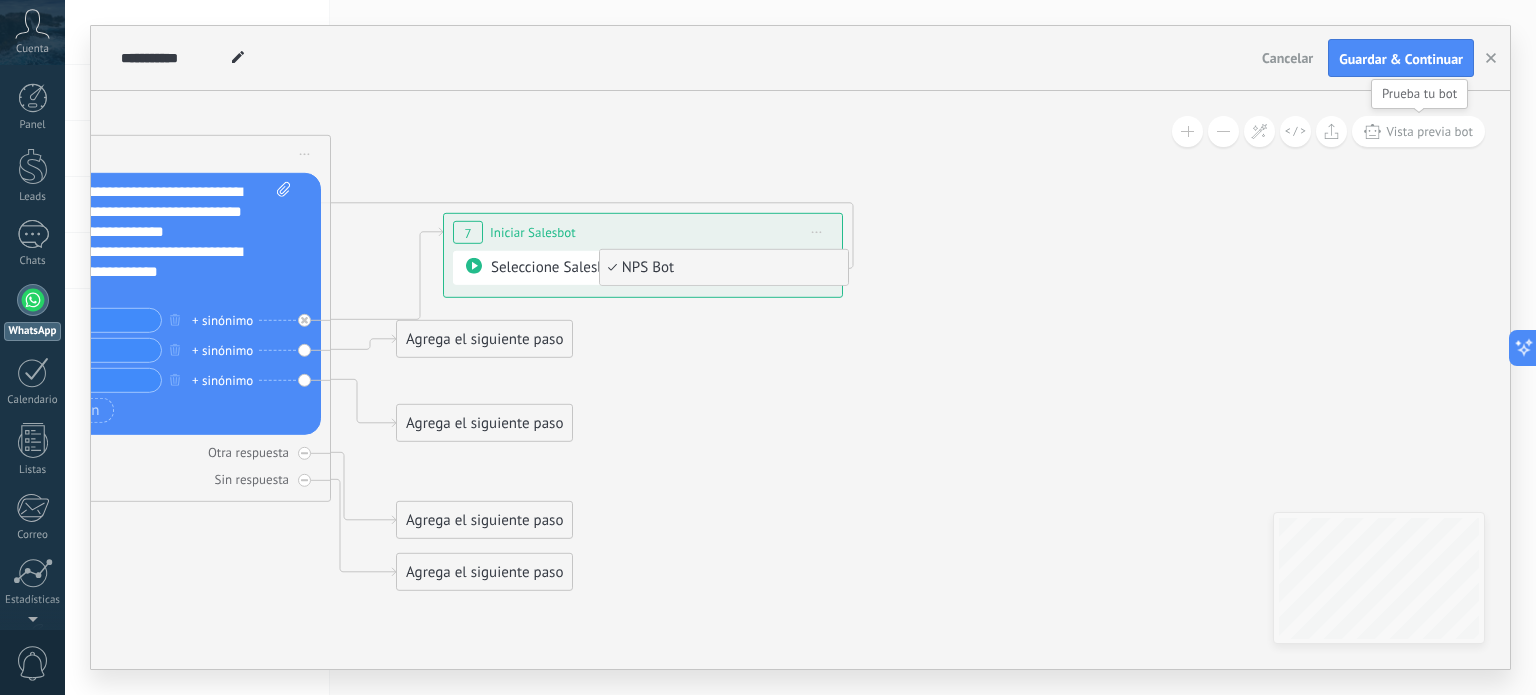 click on "Vista previa bot" at bounding box center [1429, 131] 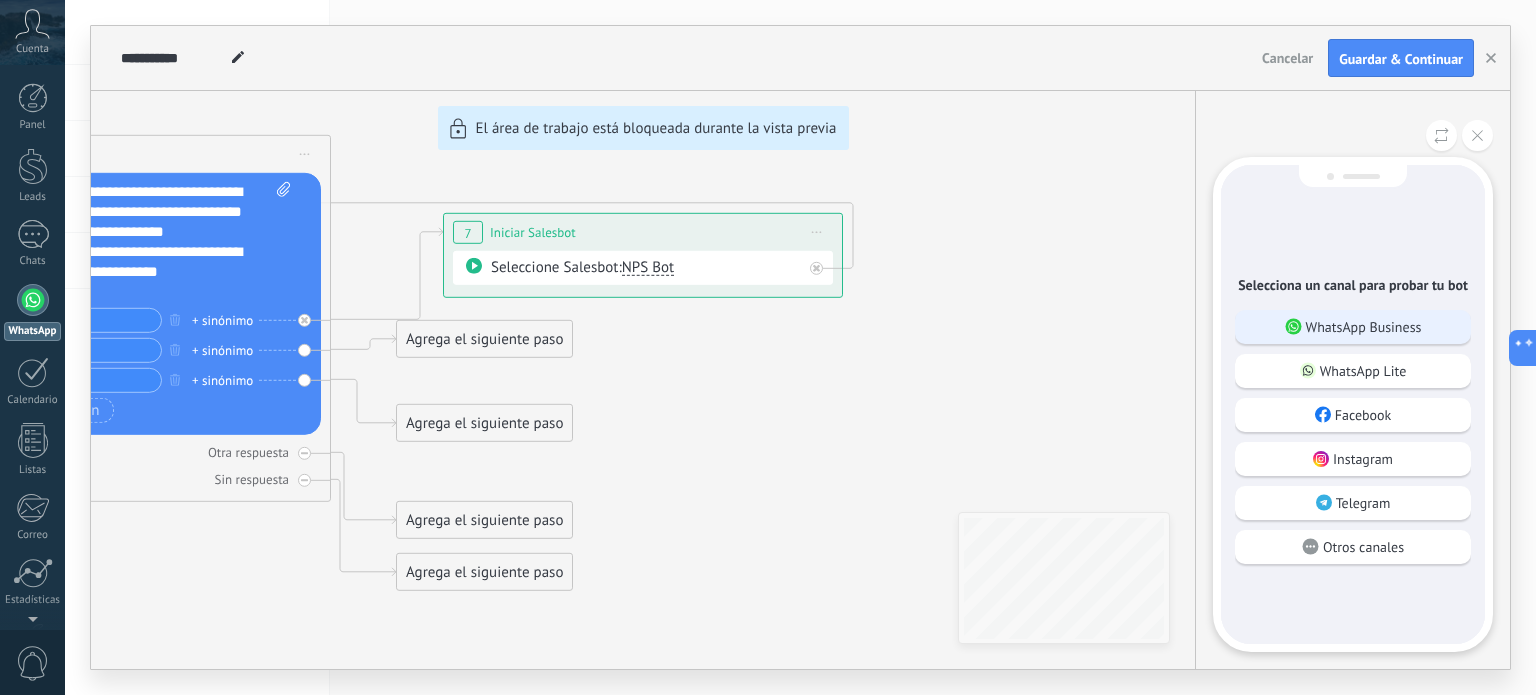 click on "WhatsApp Business" at bounding box center [1364, 327] 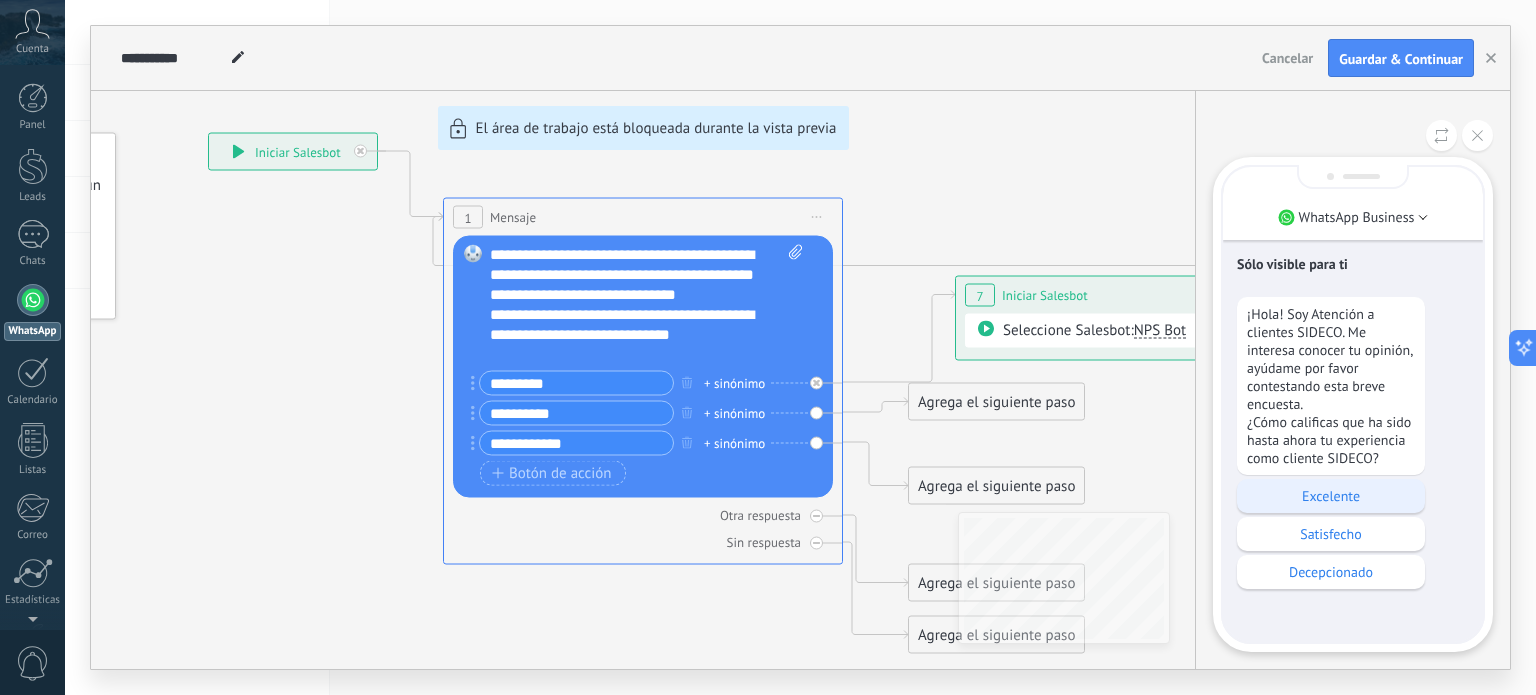 click on "Excelente" at bounding box center [1331, 496] 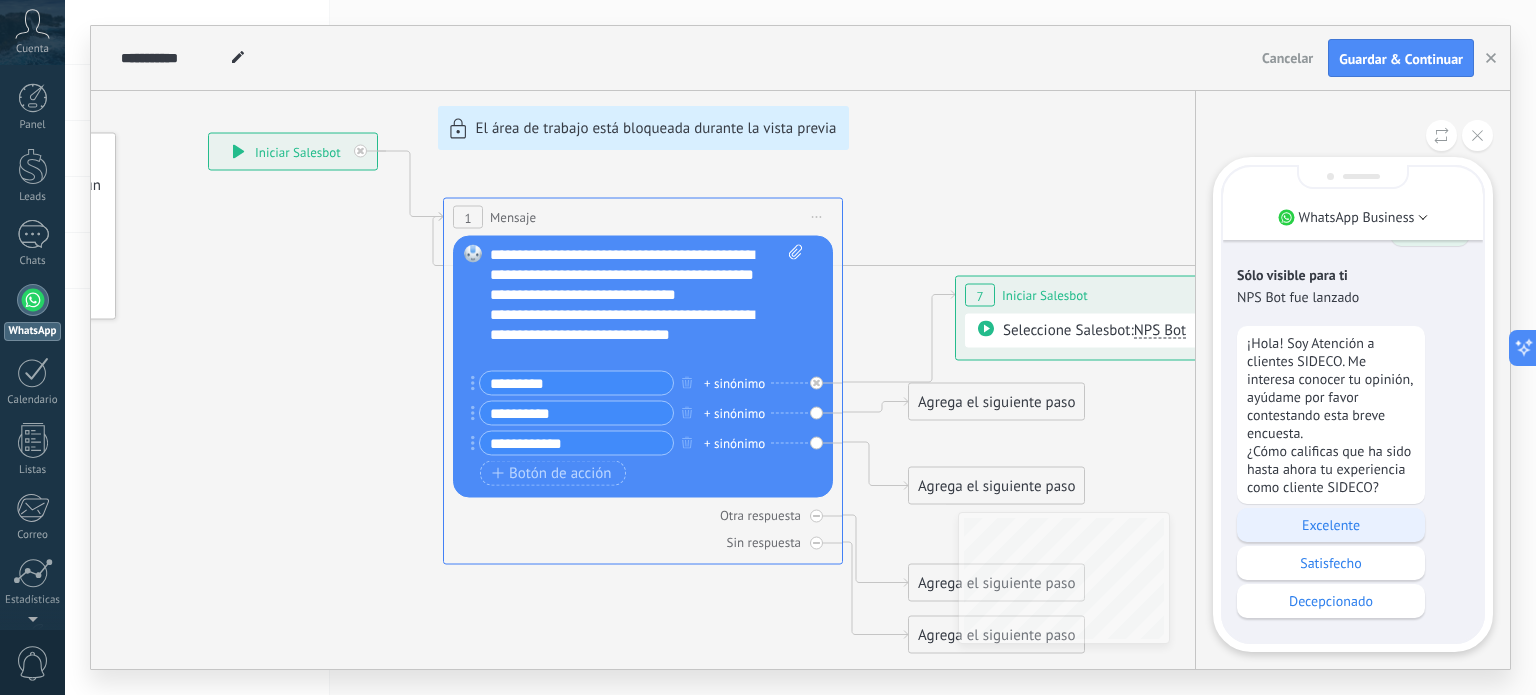 click on "Excelente" at bounding box center [1331, 525] 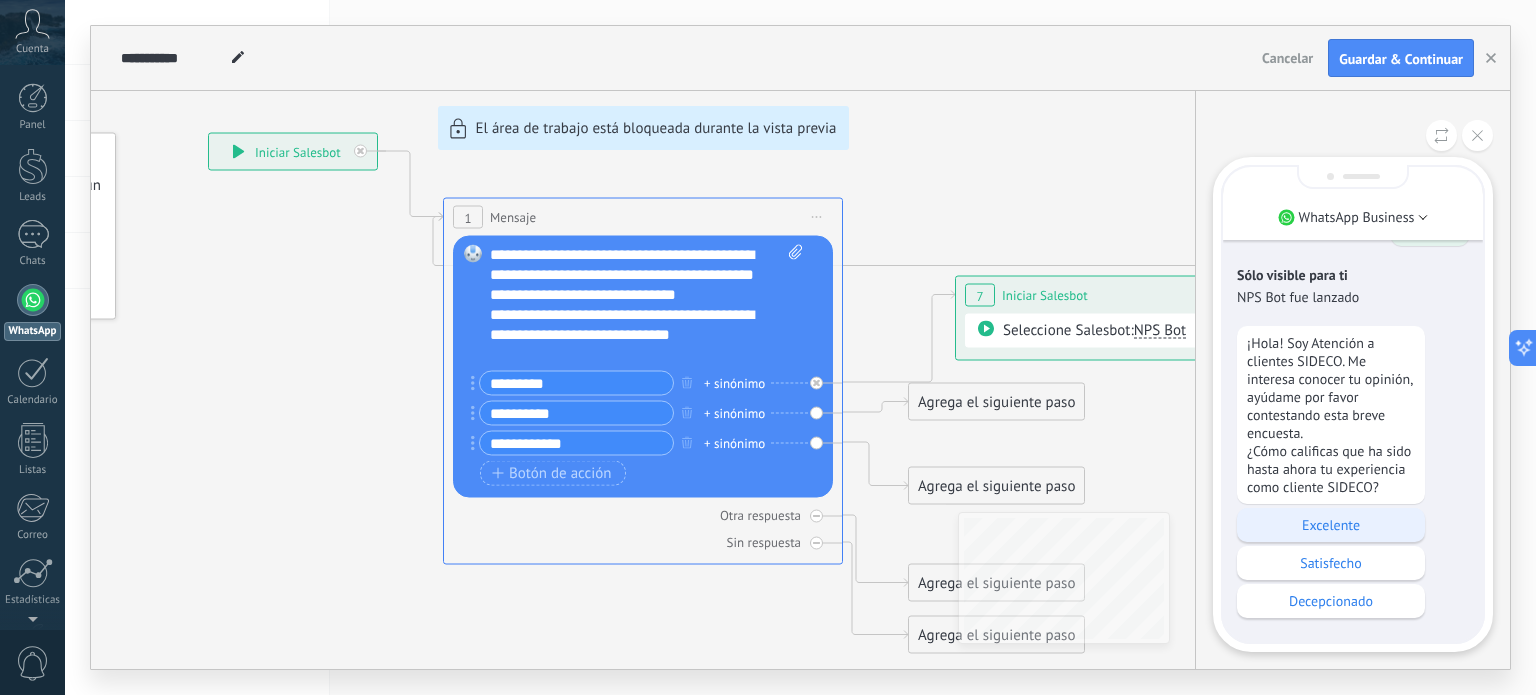 click on "Excelente" at bounding box center (1331, 525) 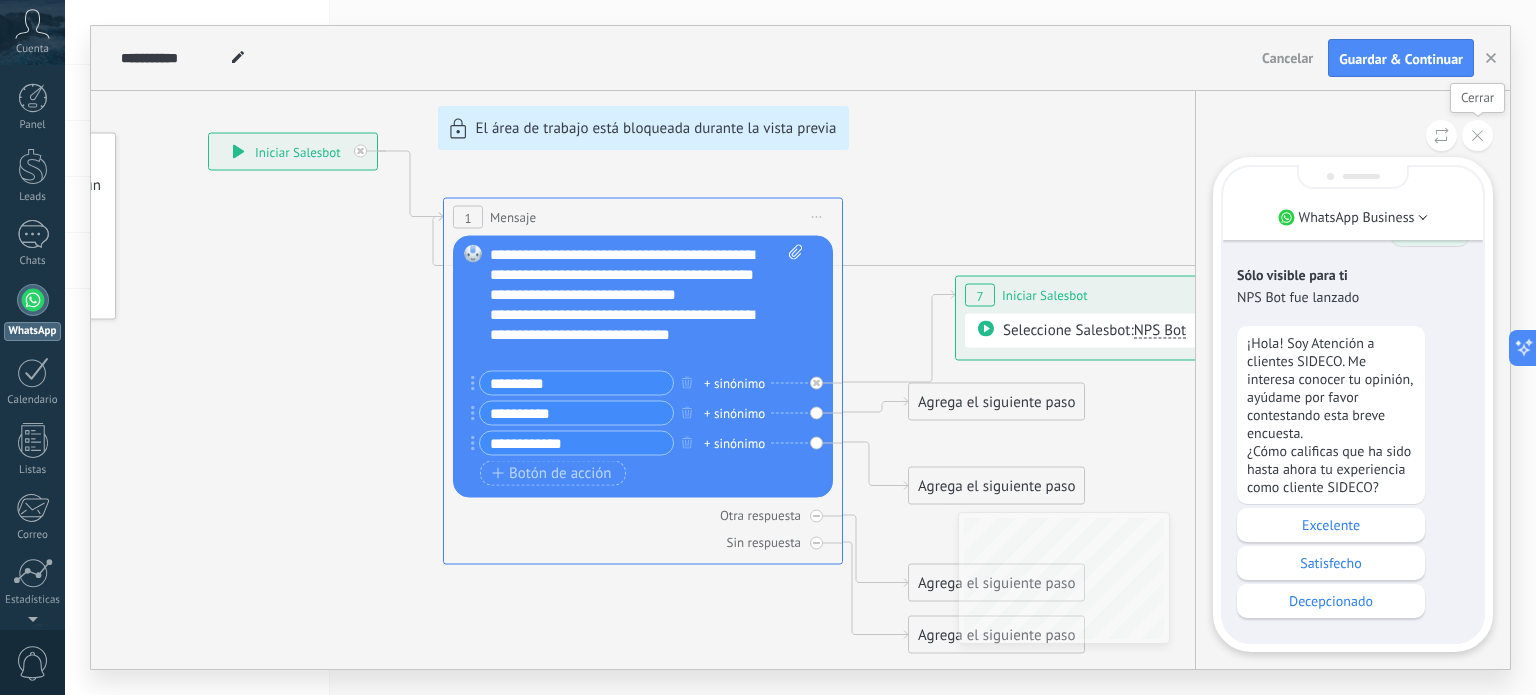 click at bounding box center (1477, 135) 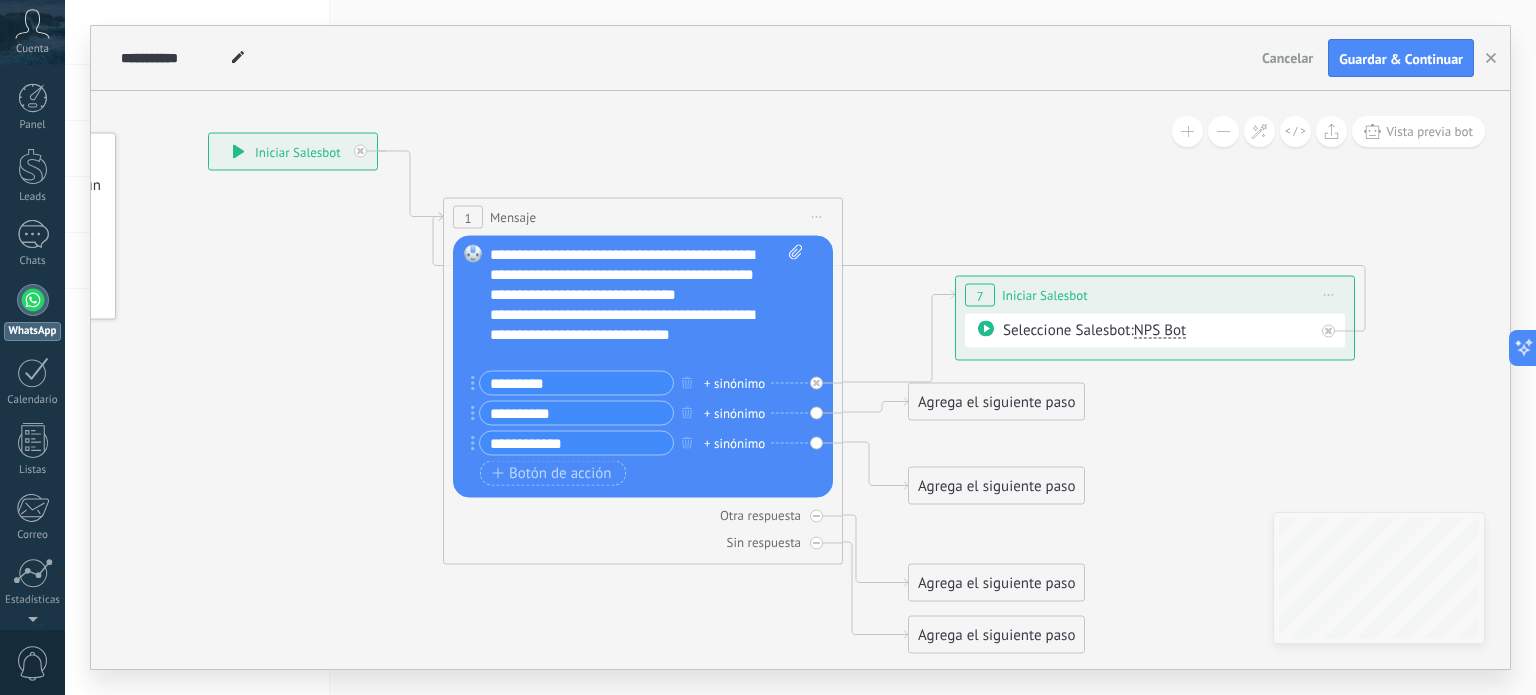 click on "Iniciar vista previa aquí
Cambiar nombre
Duplicar
[GEOGRAPHIC_DATA]" at bounding box center (1329, 295) 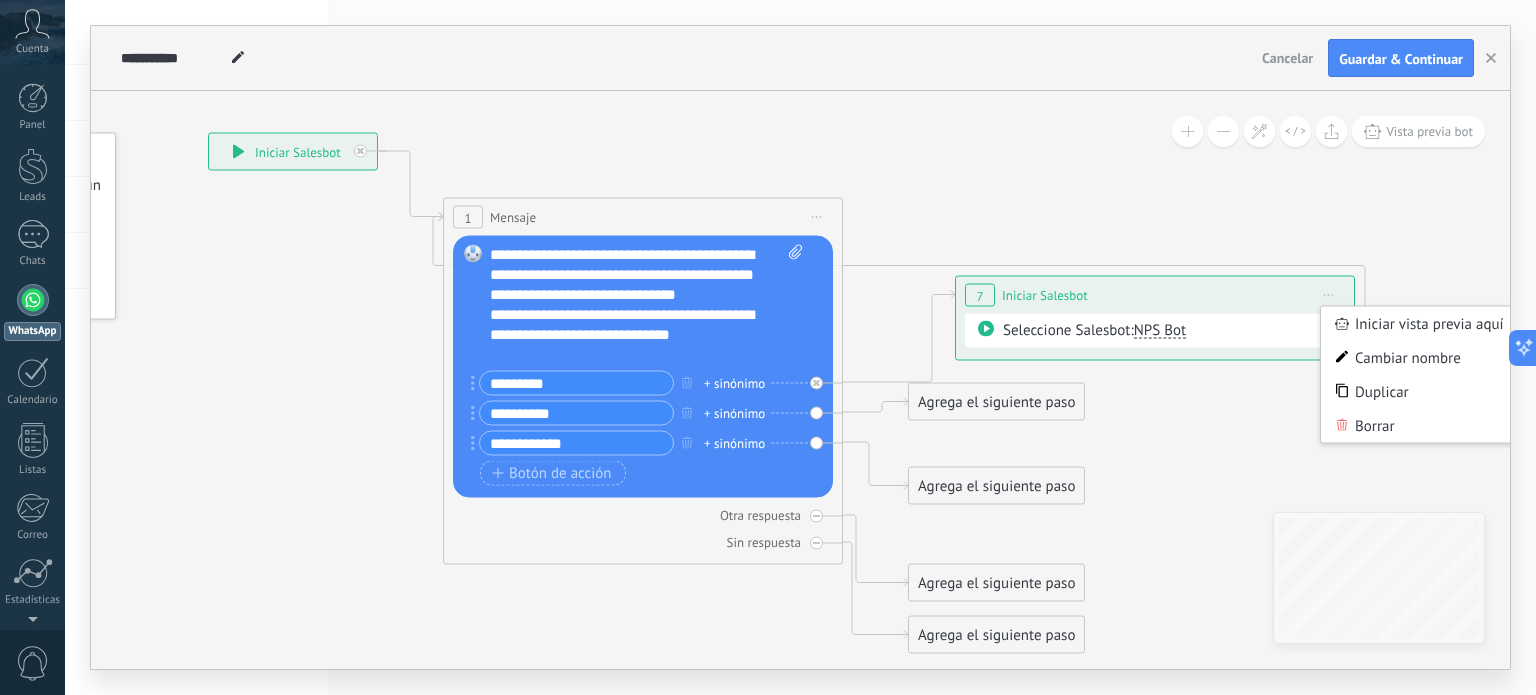 click 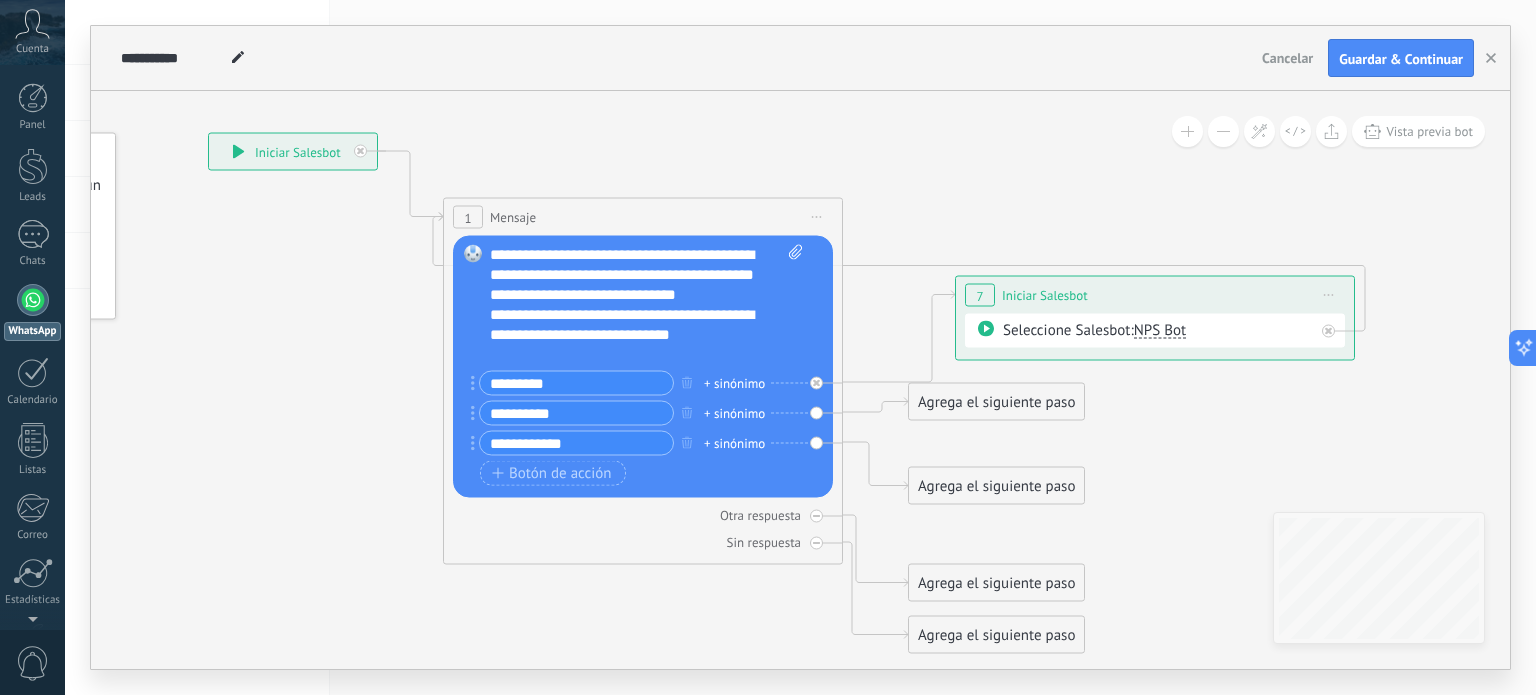 click on "Seleccione Salesbot:  NPS Bot" at bounding box center (1158, 331) 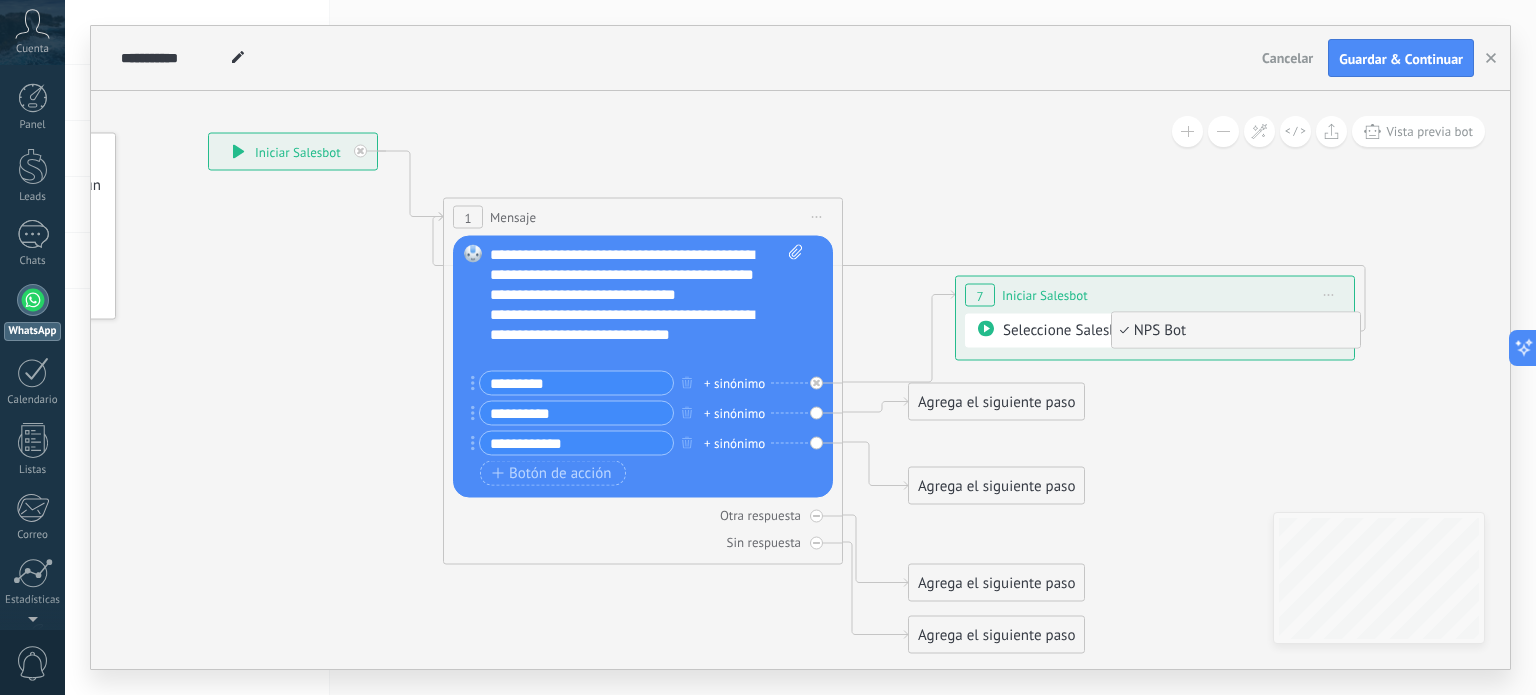 click on "NPS Bot" at bounding box center [1233, 331] 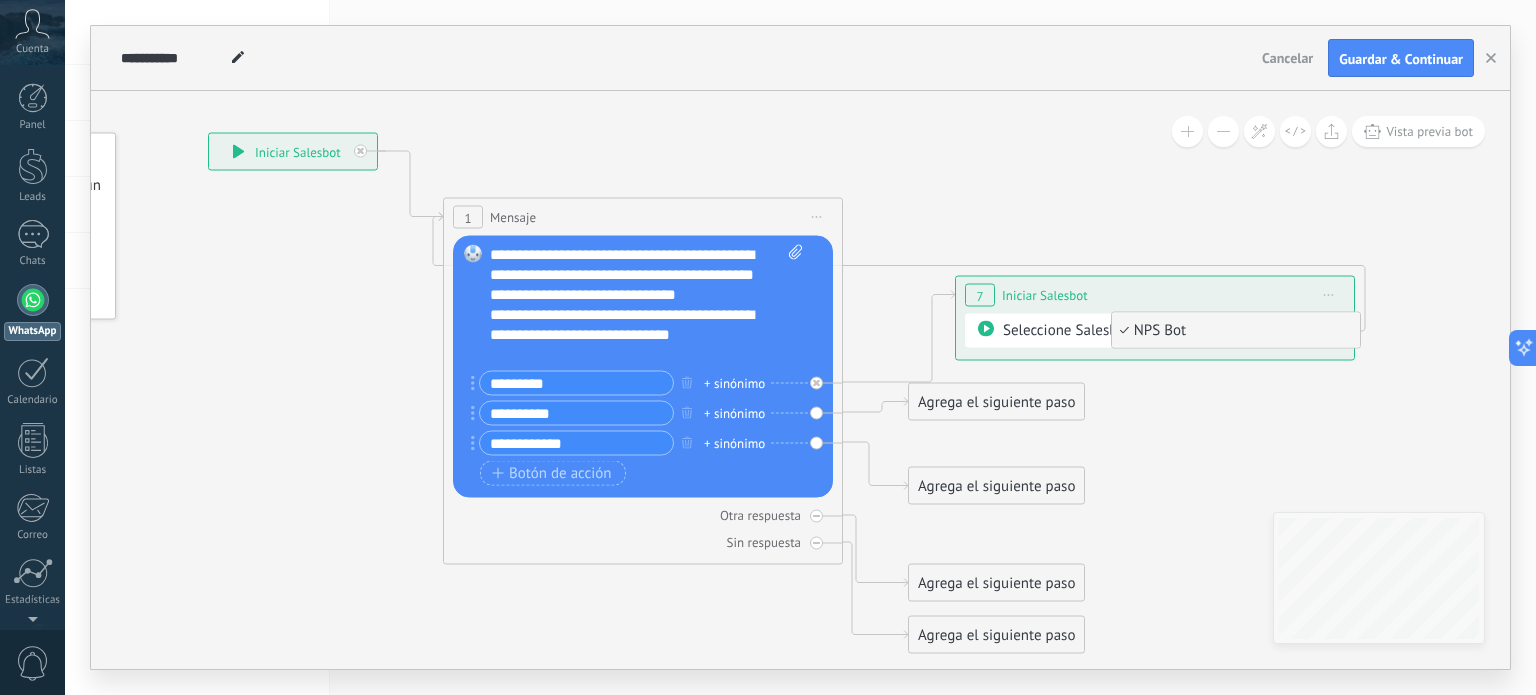 click on "NPS Bot" at bounding box center (1233, 331) 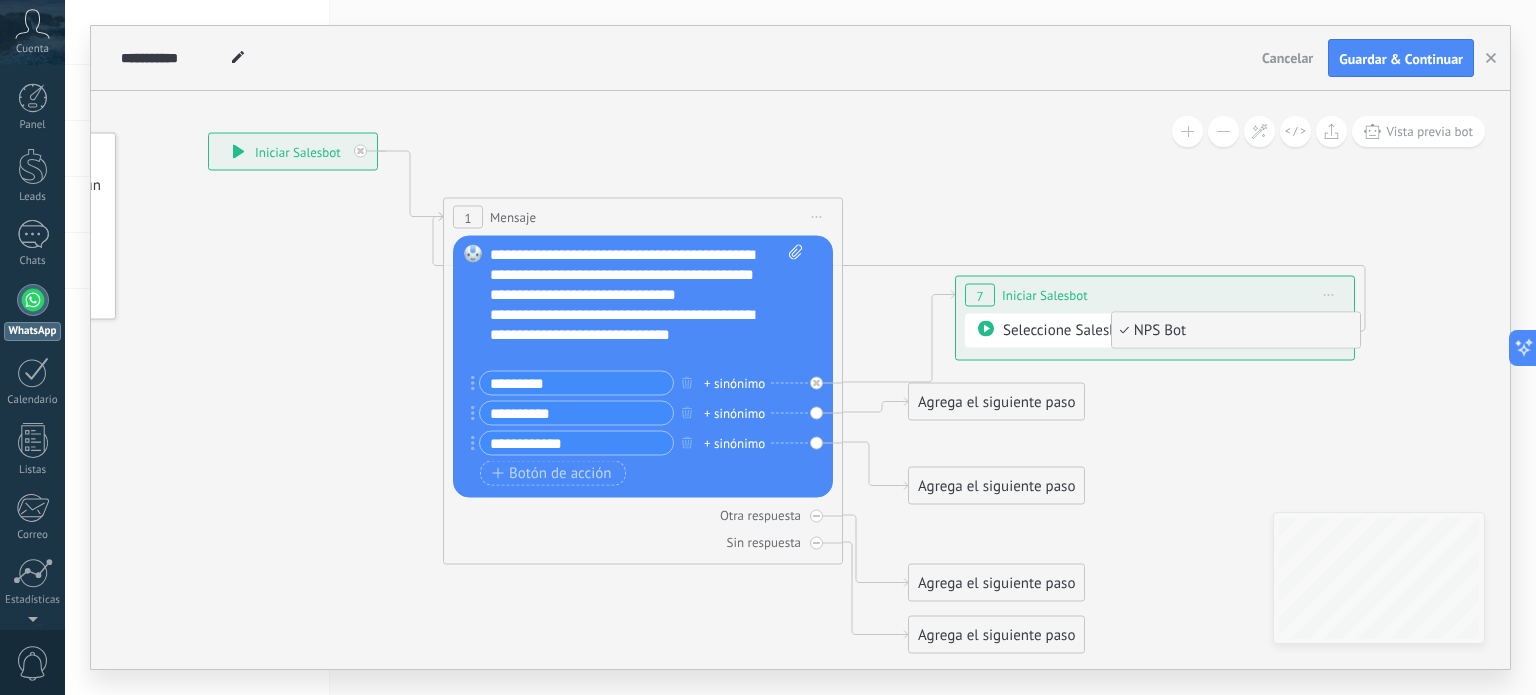 click 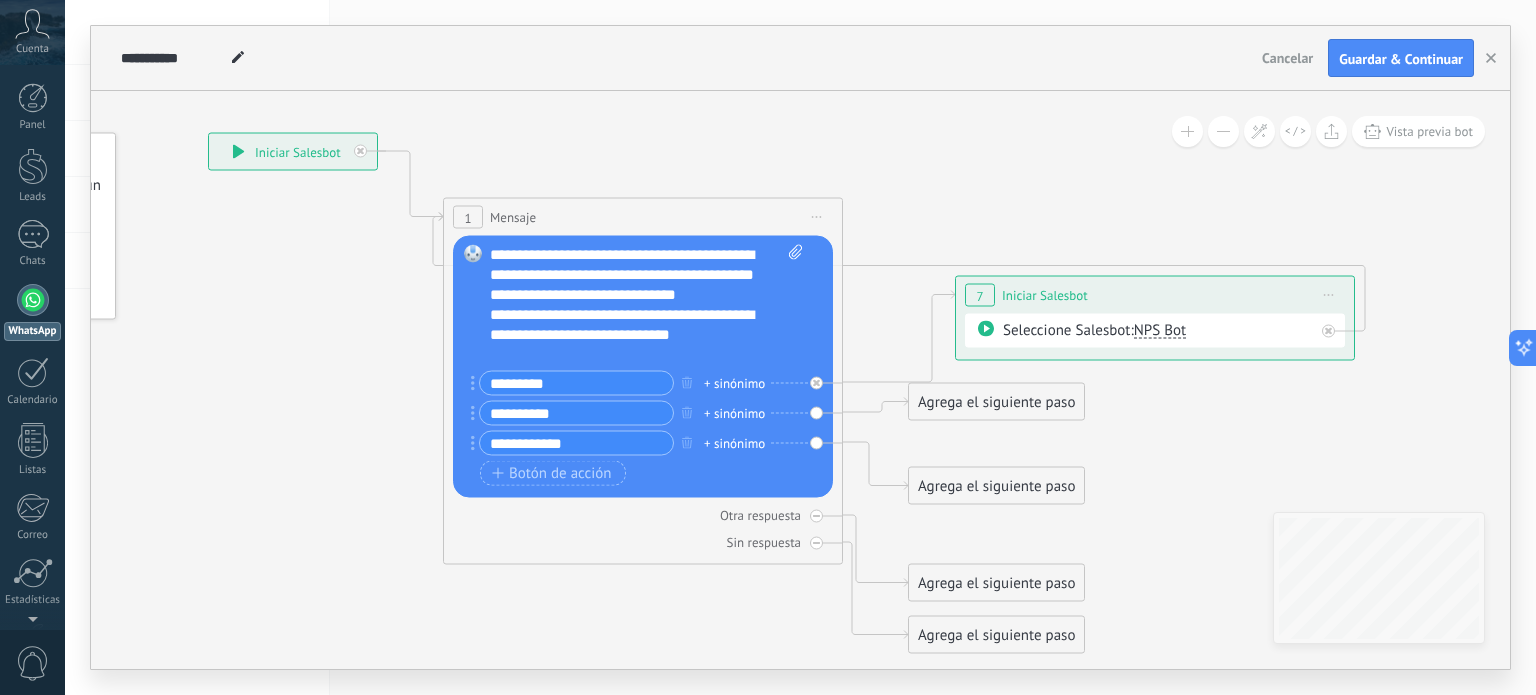 click 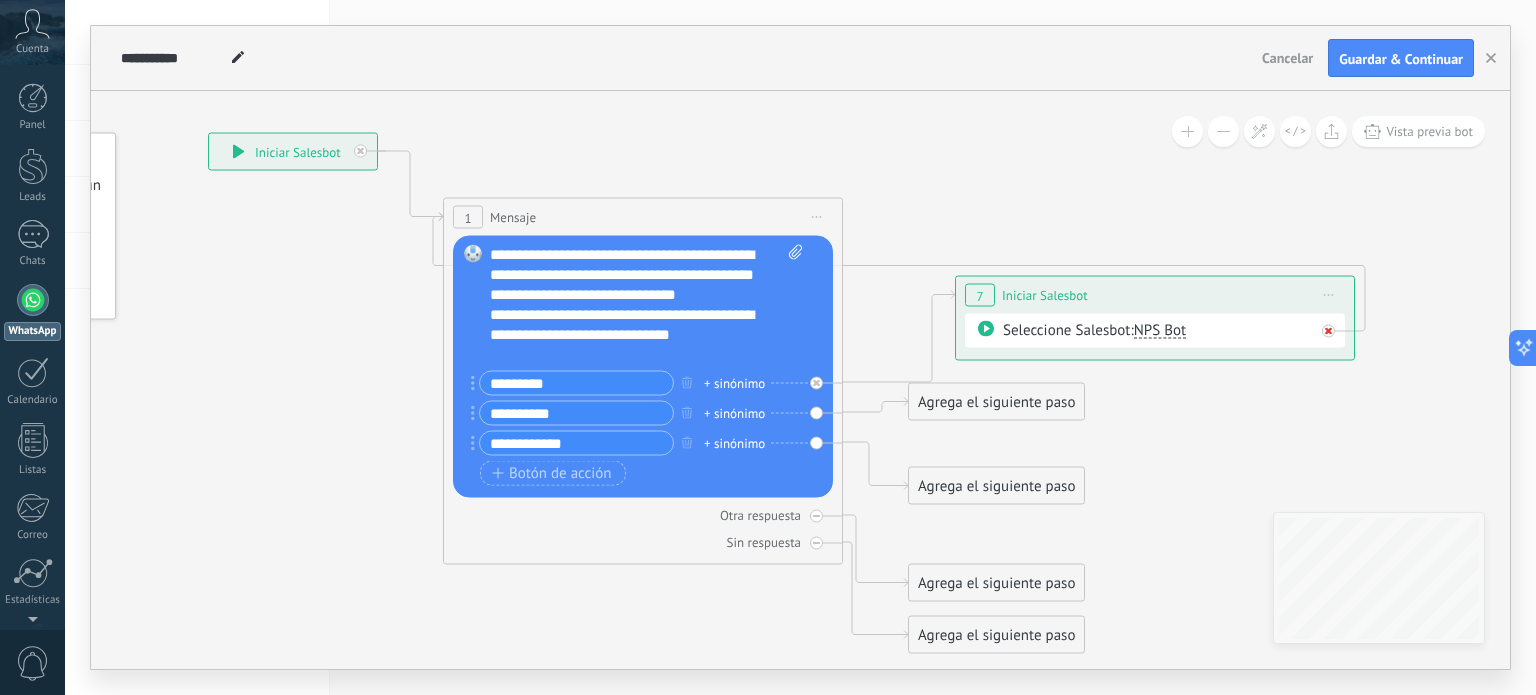 click at bounding box center [1328, 331] 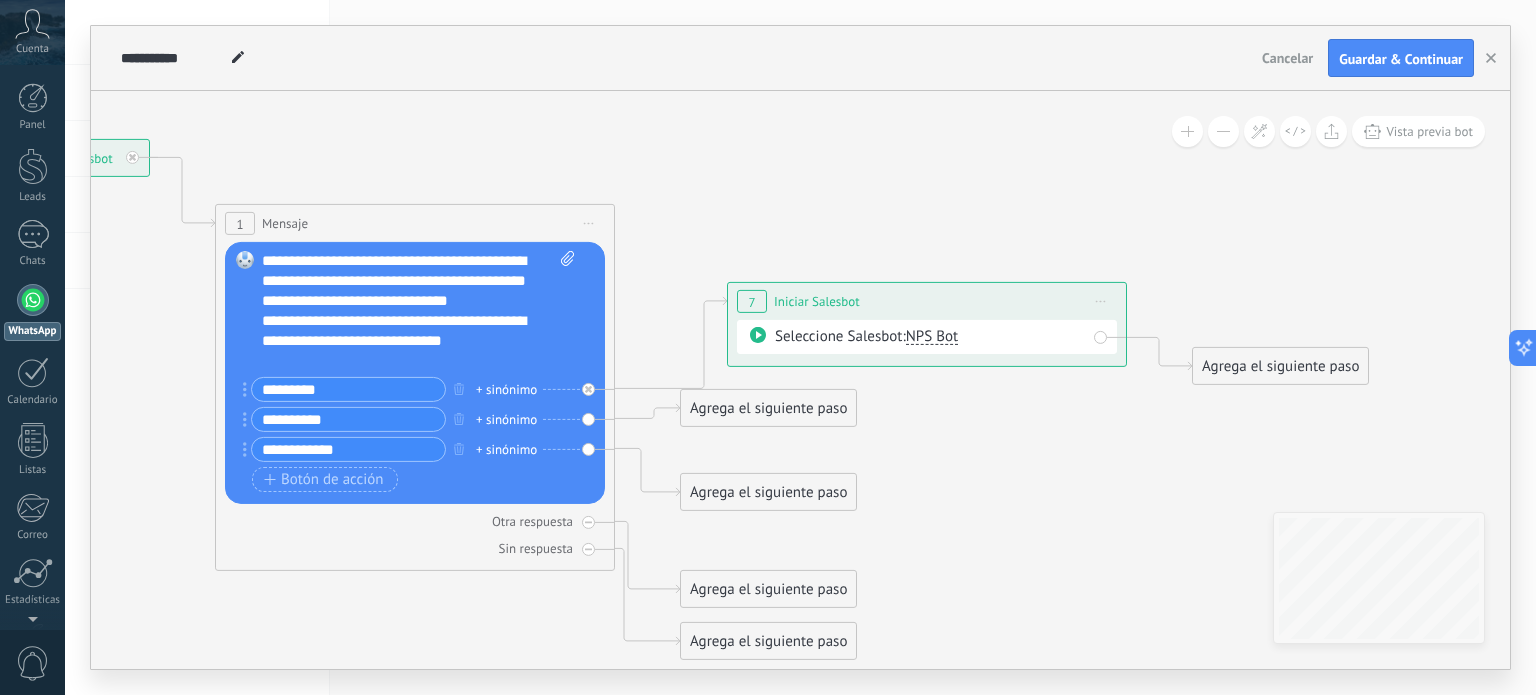drag, startPoint x: 1301, startPoint y: 419, endPoint x: 1040, endPoint y: 421, distance: 261.00766 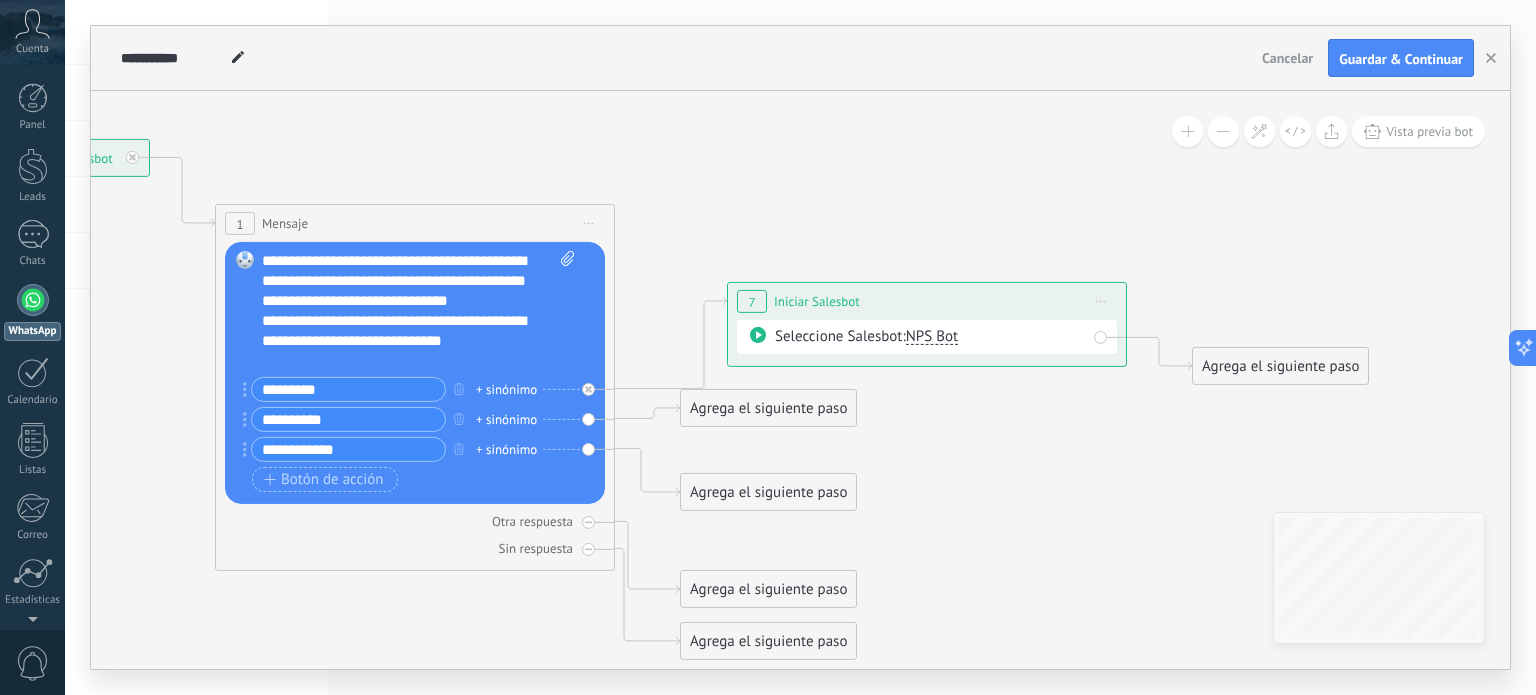 click 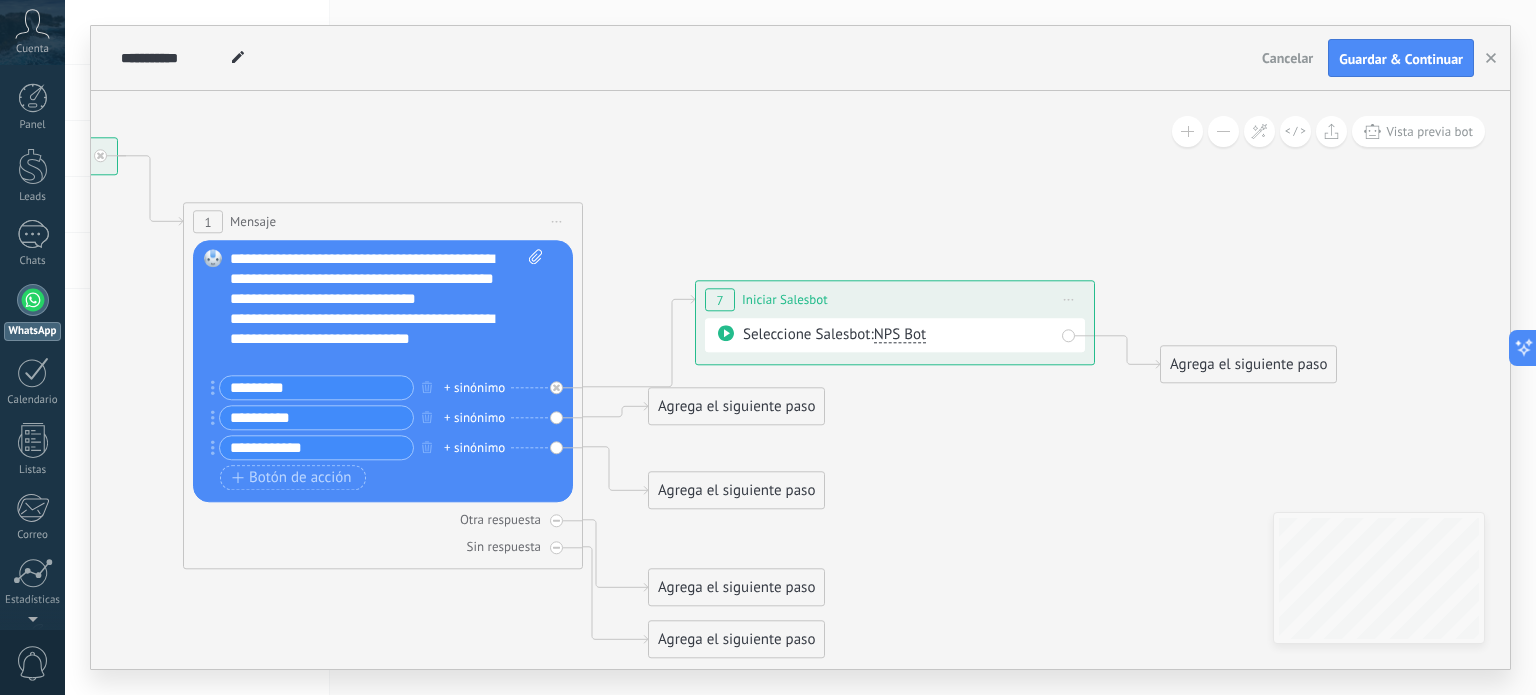 click on "Agrega el siguiente paso" at bounding box center [1248, 365] 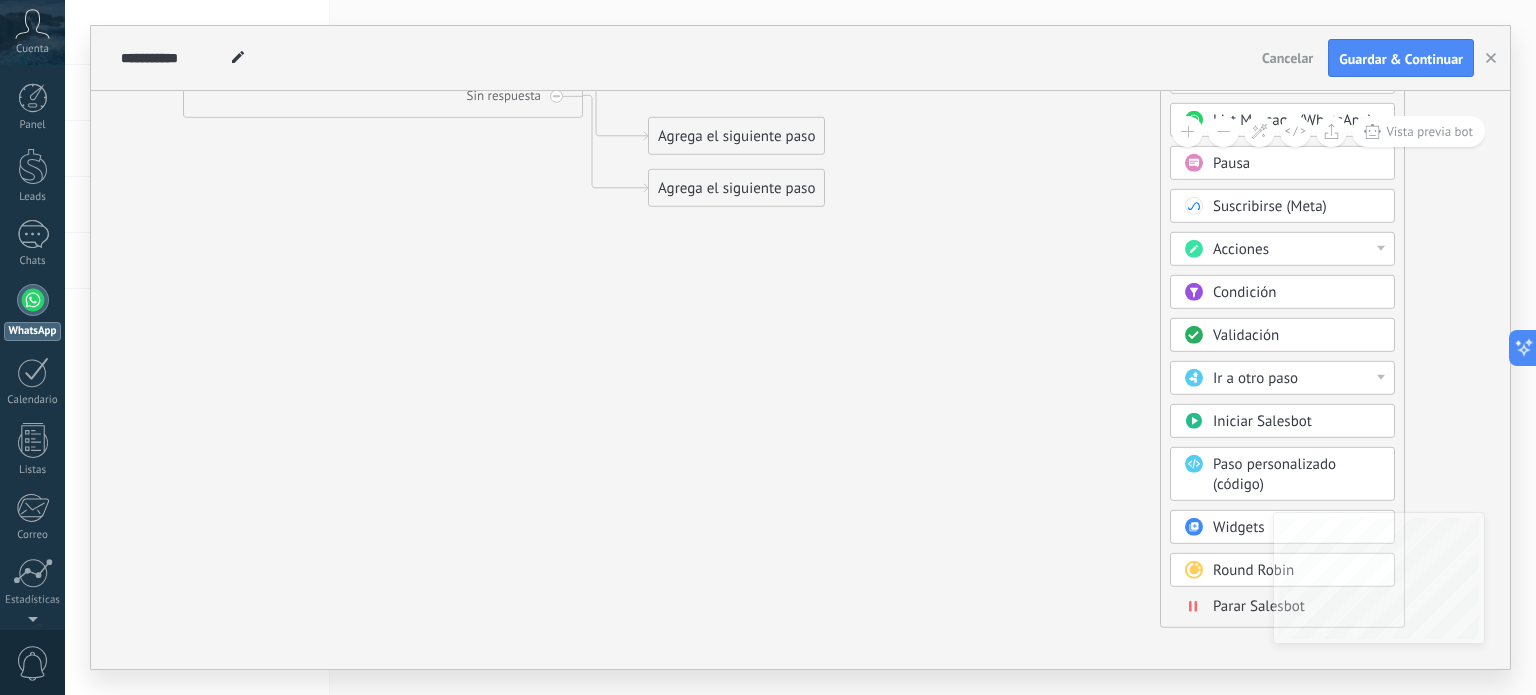 click on ".abccls-1,.abccls-2{fill-rule:evenodd}.abccls-2{fill:#fff} .abfcls-1{fill:none}.abfcls-2{fill:#fff} .abncls-1{isolation:isolate}.abncls-2{opacity:.06}.abncls-2,.abncls-3,.abncls-6{mix-blend-mode:multiply}.abncls-3{opacity:.15}.abncls-4,.abncls-8{fill:#fff}.abncls-5{fill:url(#abnlinear-gradient)}.abncls-6{opacity:.04}.abncls-7{fill:url(#abnlinear-gradient-2)}.abncls-8{fill-rule:evenodd} .abqst0{fill:#ffa200} .abwcls-1{fill:#252525} .cls-1{isolation:isolate} .acicls-1{fill:none} .aclcls-1{fill:#232323} .acnst0{display:none} .addcls-1,.addcls-2{fill:none;stroke-miterlimit:10}.addcls-1{stroke:#dfe0e5}.addcls-2{stroke:#a1a7ab} .adecls-1,.adecls-2{fill:none;stroke-miterlimit:10}.adecls-1{stroke:#dfe0e5}.adecls-2{stroke:#a1a7ab} .adqcls-1{fill:#8591a5;fill-rule:evenodd} .aeccls-1{fill:#5c9f37} .aeecls-1{fill:#f86161} .aejcls-1{fill:#8591a5;fill-rule:evenodd} .aekcls-1{fill-rule:evenodd} .aelcls-1{fill-rule:evenodd;fill:currentColor} .aemcls-1{fill-rule:evenodd;fill:currentColor} .aencls-2{fill:#f86161;opacity:.3}" at bounding box center [768, 347] 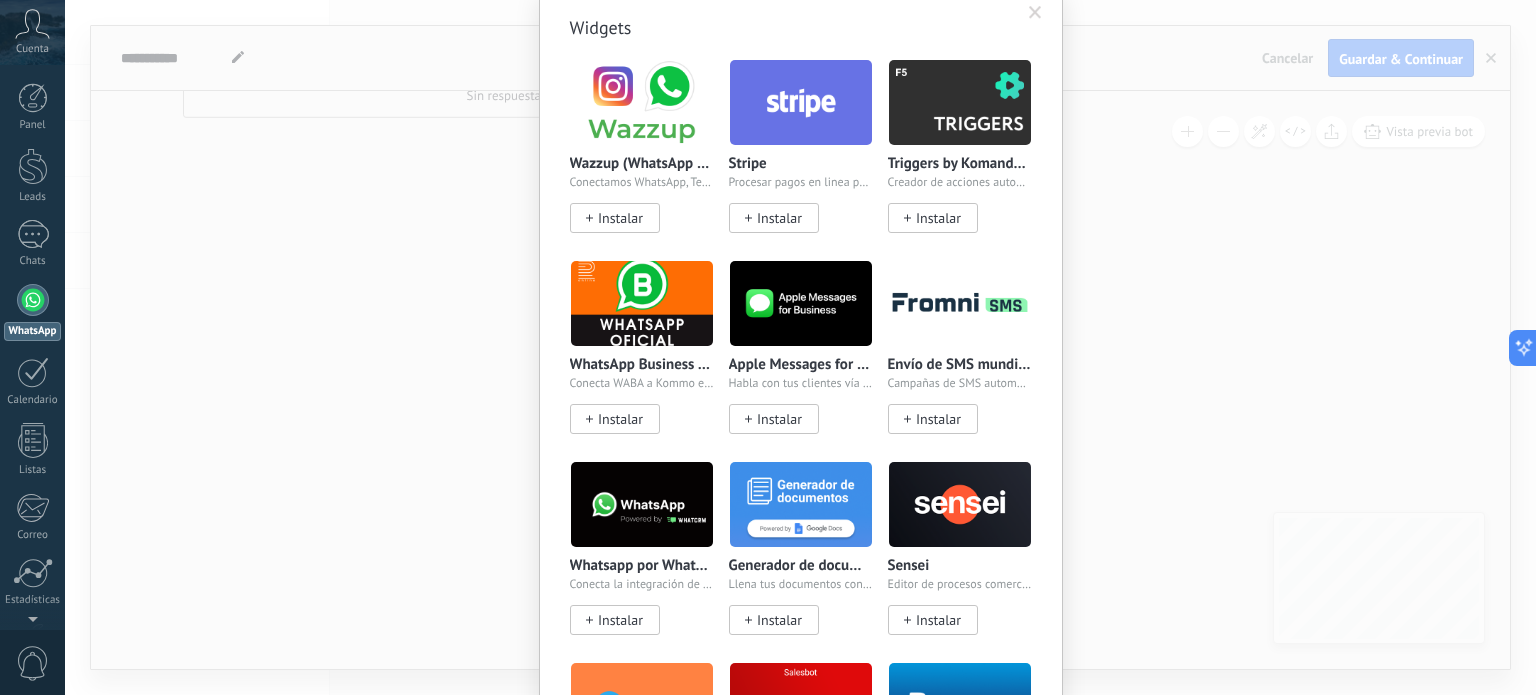 scroll, scrollTop: 0, scrollLeft: 0, axis: both 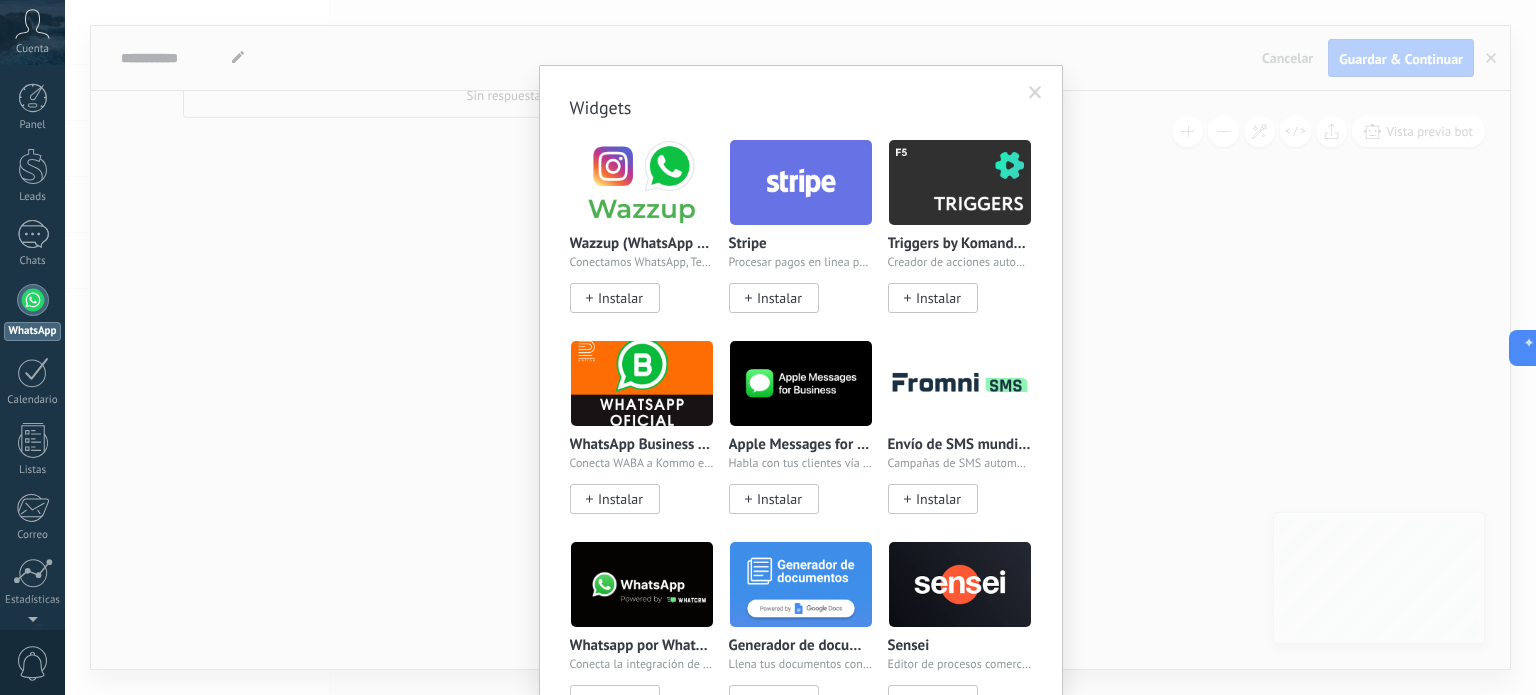 click at bounding box center (1035, 93) 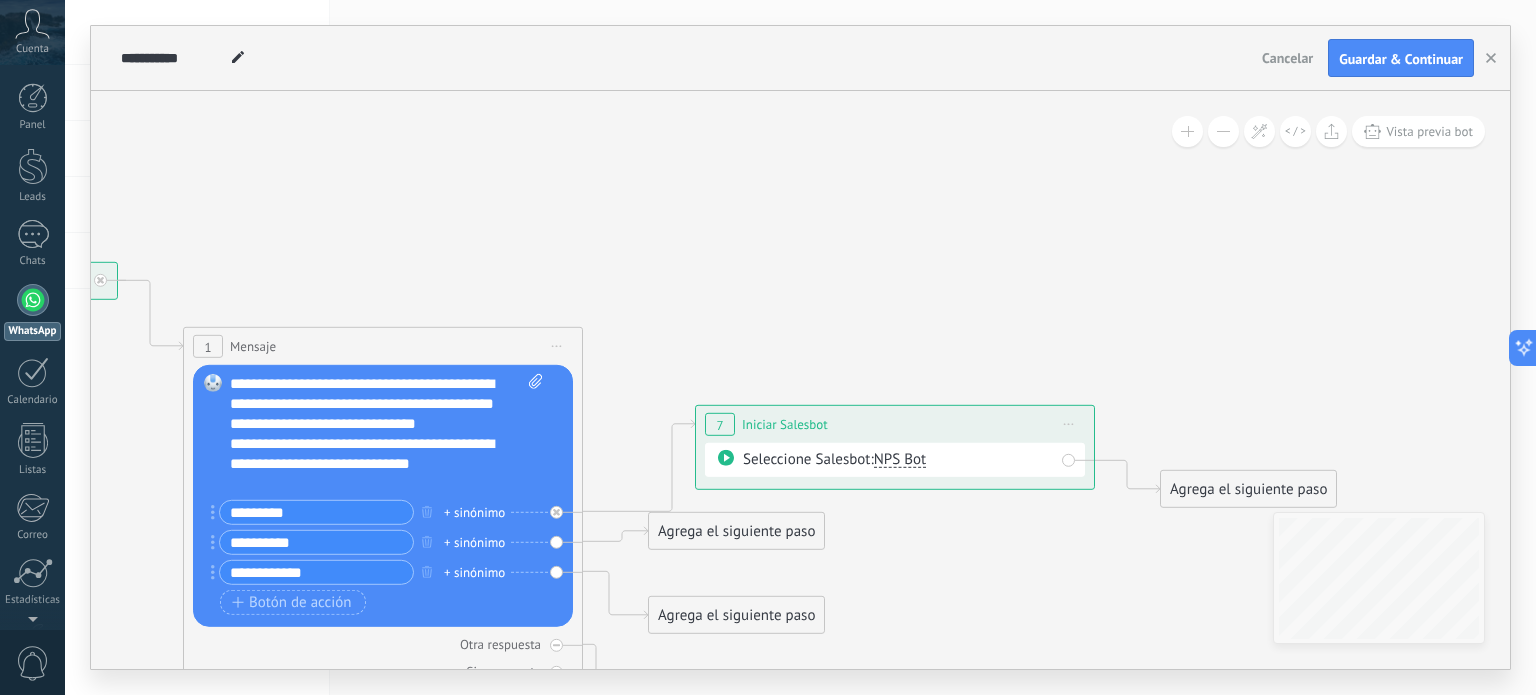 click on "Iniciar vista previa aquí
Cambiar nombre
Duplicar
[GEOGRAPHIC_DATA]" at bounding box center [1069, 424] 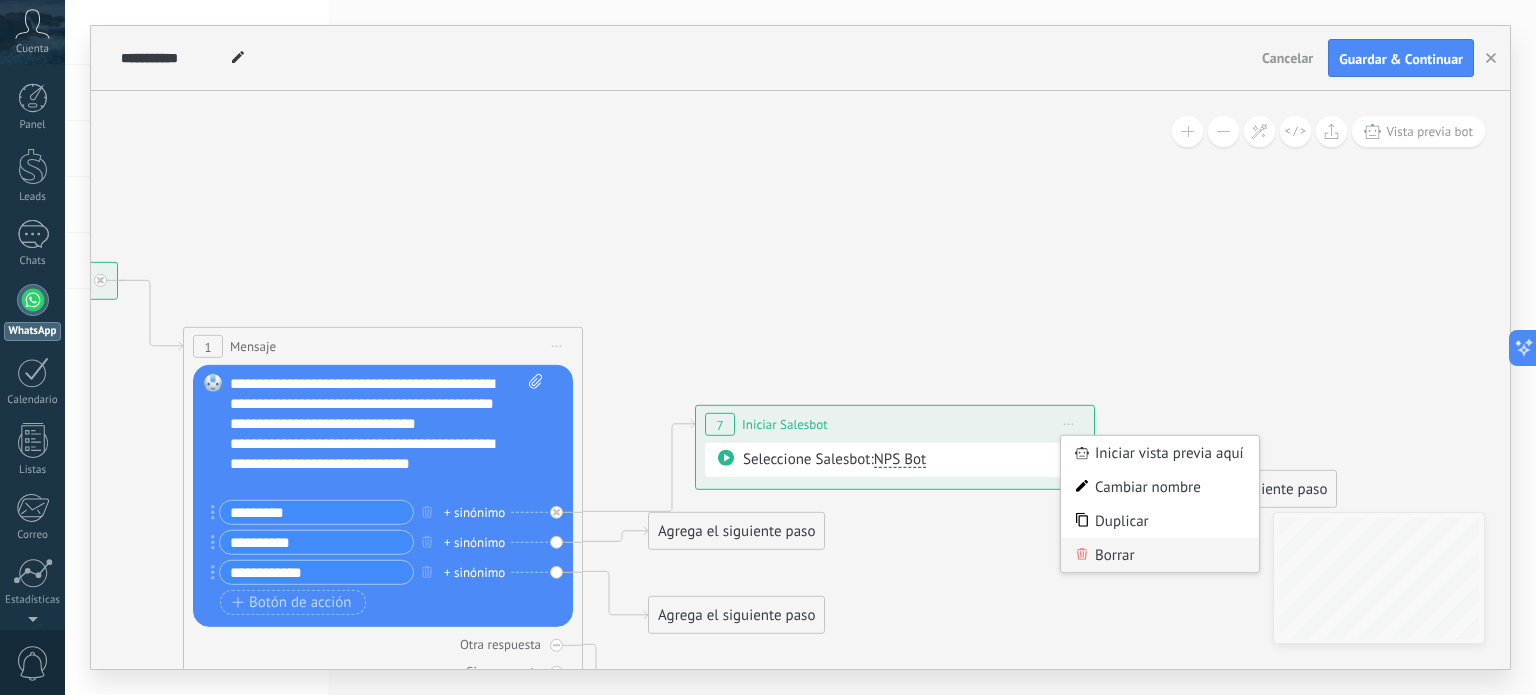 click on "Borrar" at bounding box center (1160, 555) 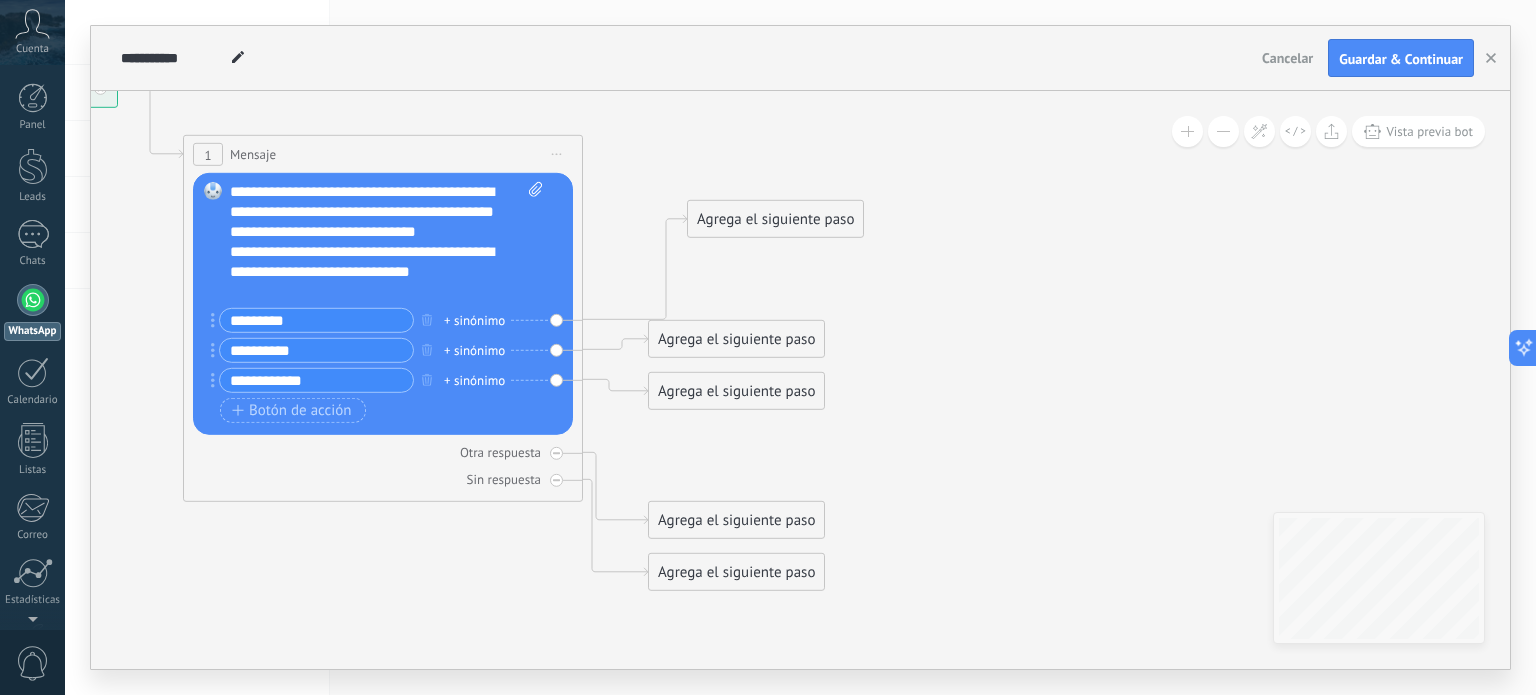 drag, startPoint x: 731, startPoint y: 435, endPoint x: 774, endPoint y: 196, distance: 242.83739 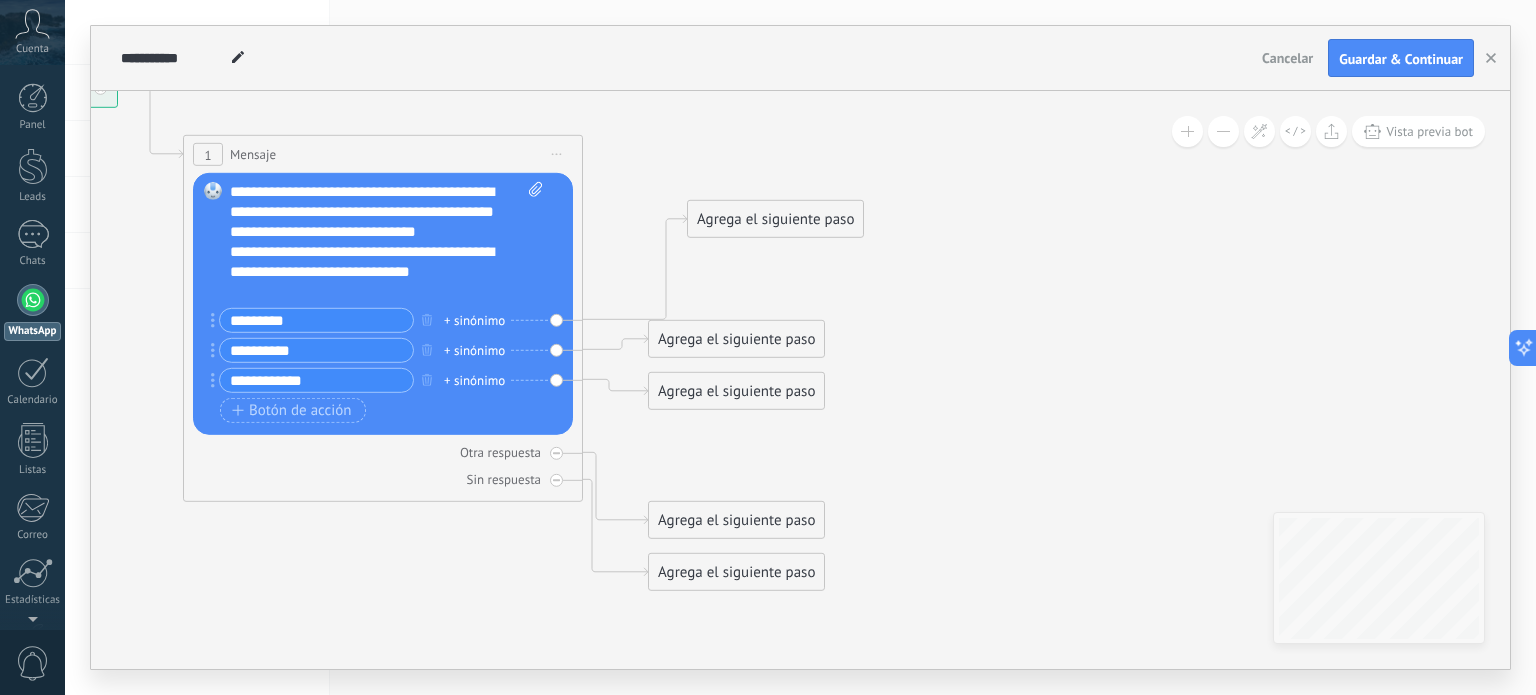 click on "Agrega el siguiente paso" at bounding box center (775, 219) 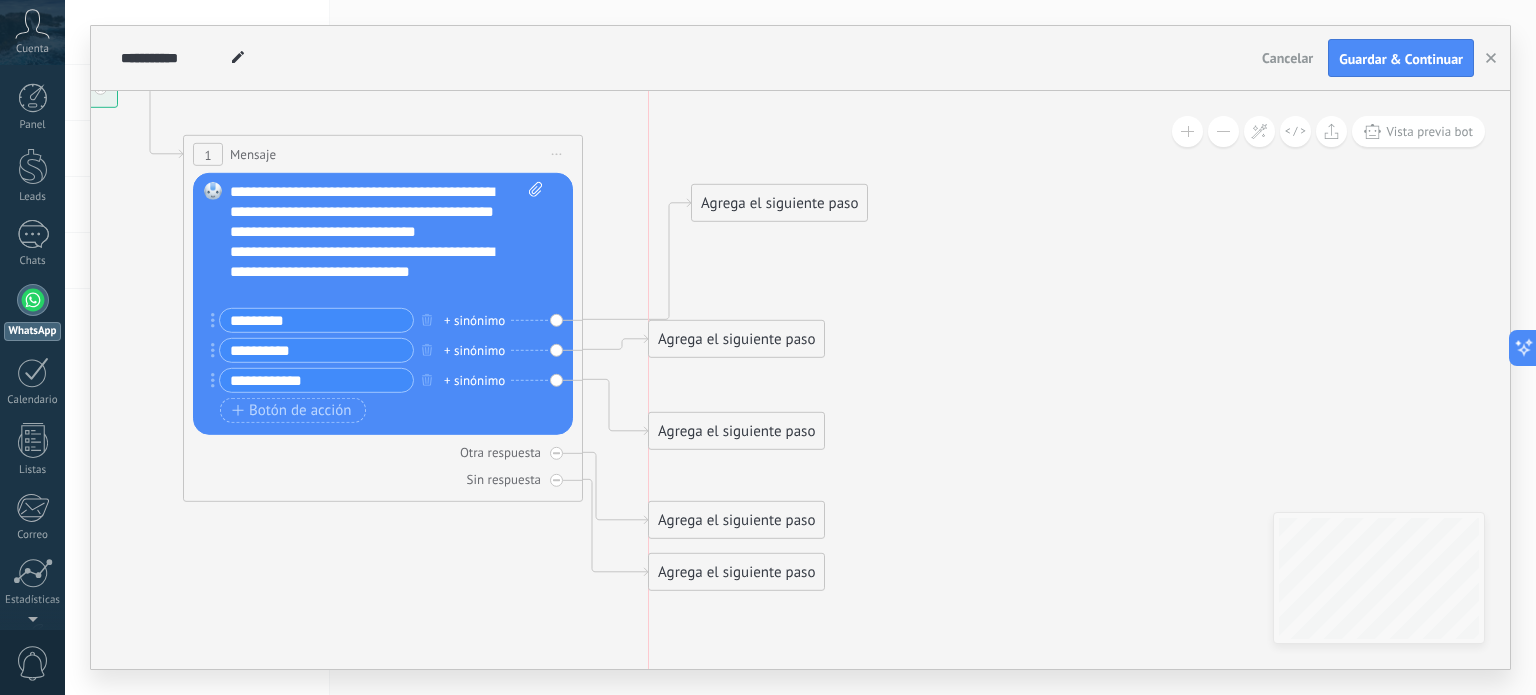 click on "Agrega el siguiente paso" at bounding box center (736, 431) 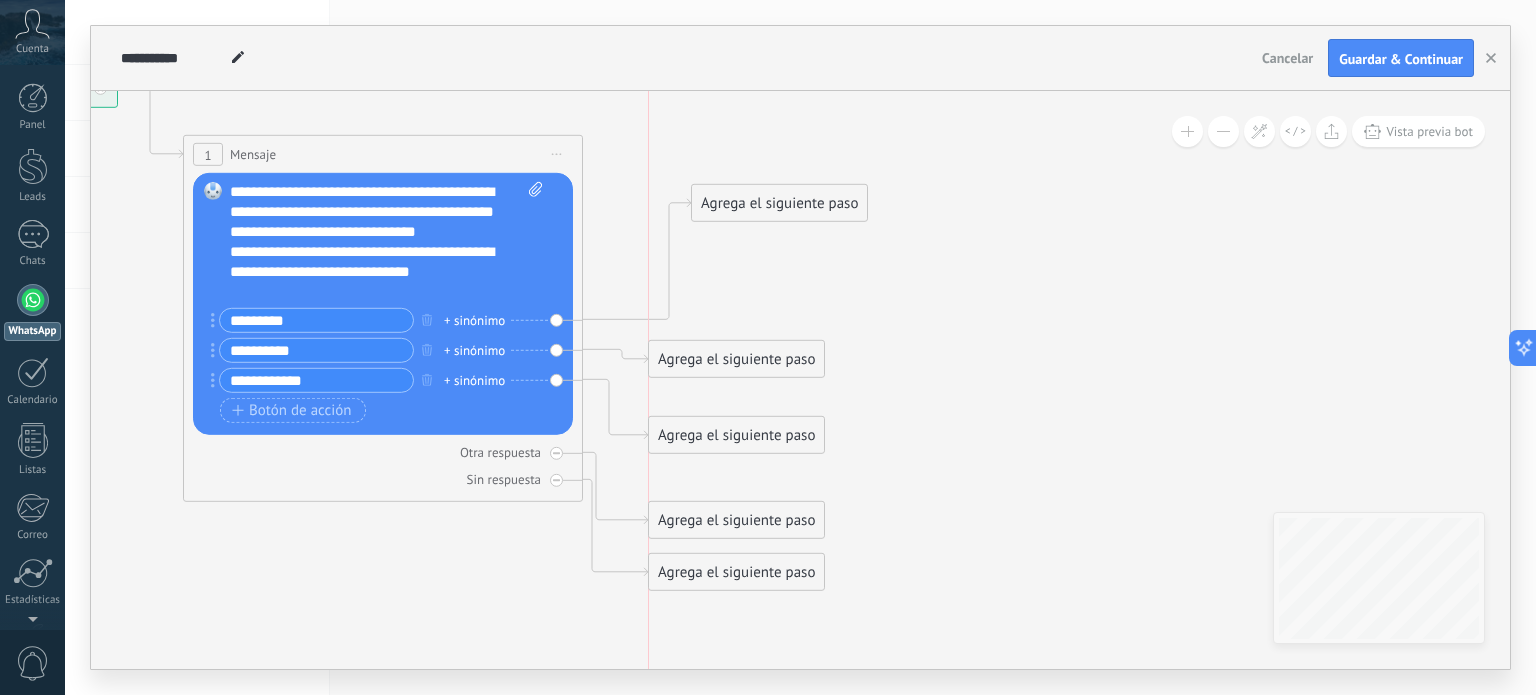 drag, startPoint x: 746, startPoint y: 337, endPoint x: 762, endPoint y: 359, distance: 27.202942 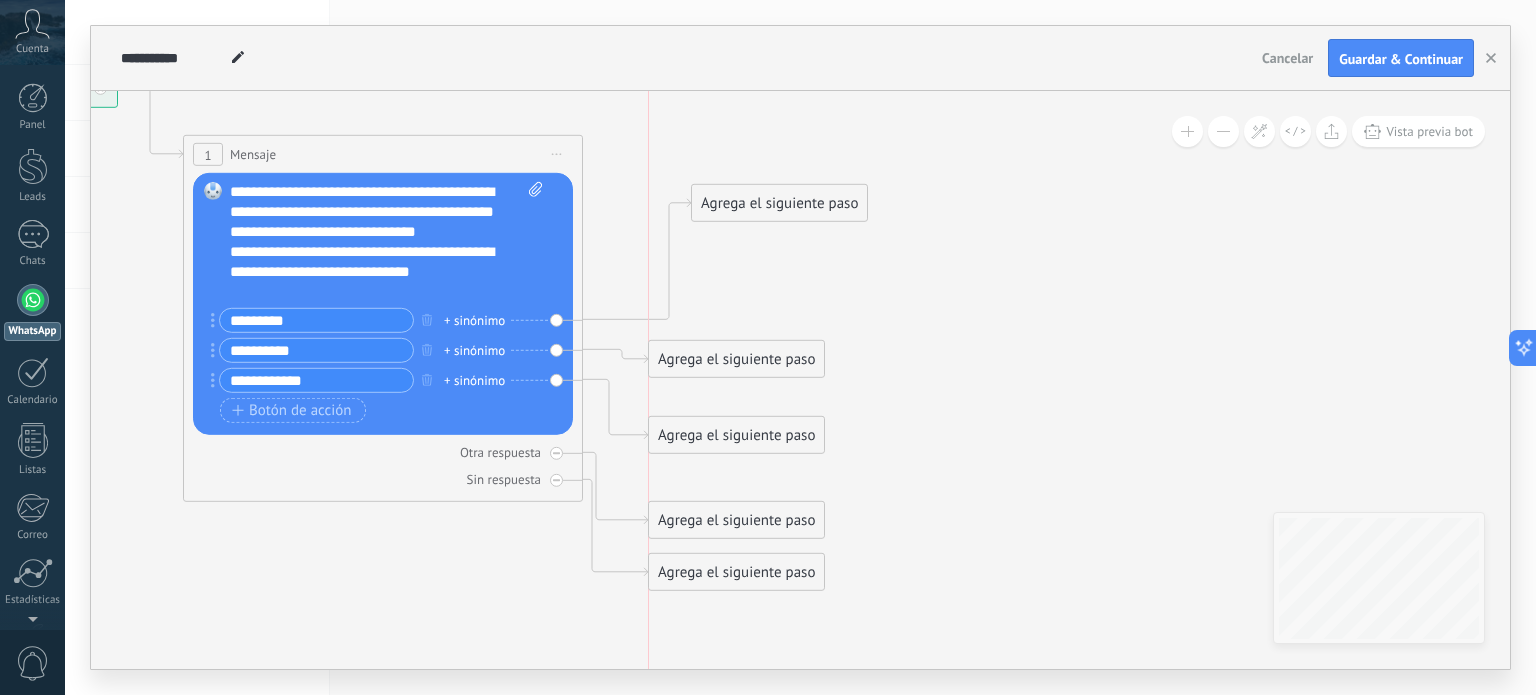click on "Agrega el siguiente paso" at bounding box center [736, 359] 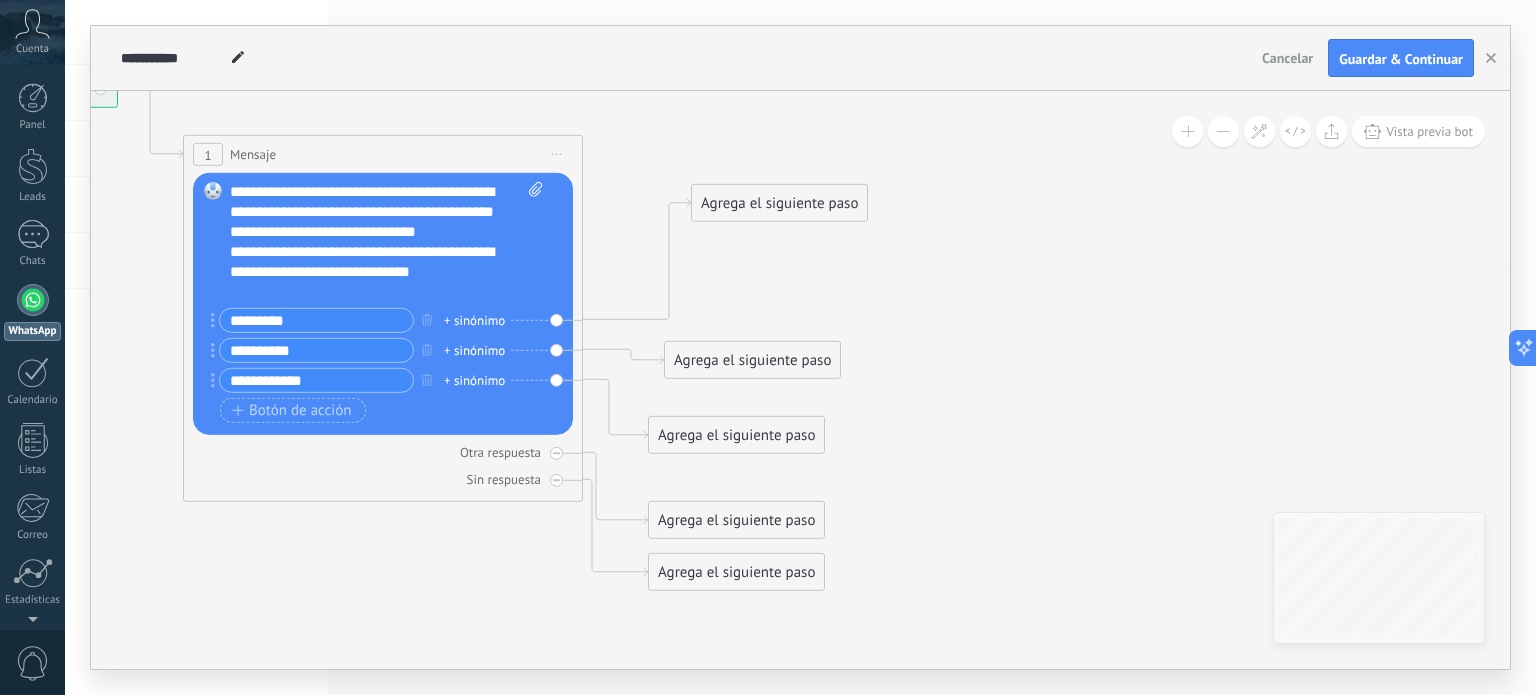 click on "Agrega el siguiente paso" at bounding box center [779, 203] 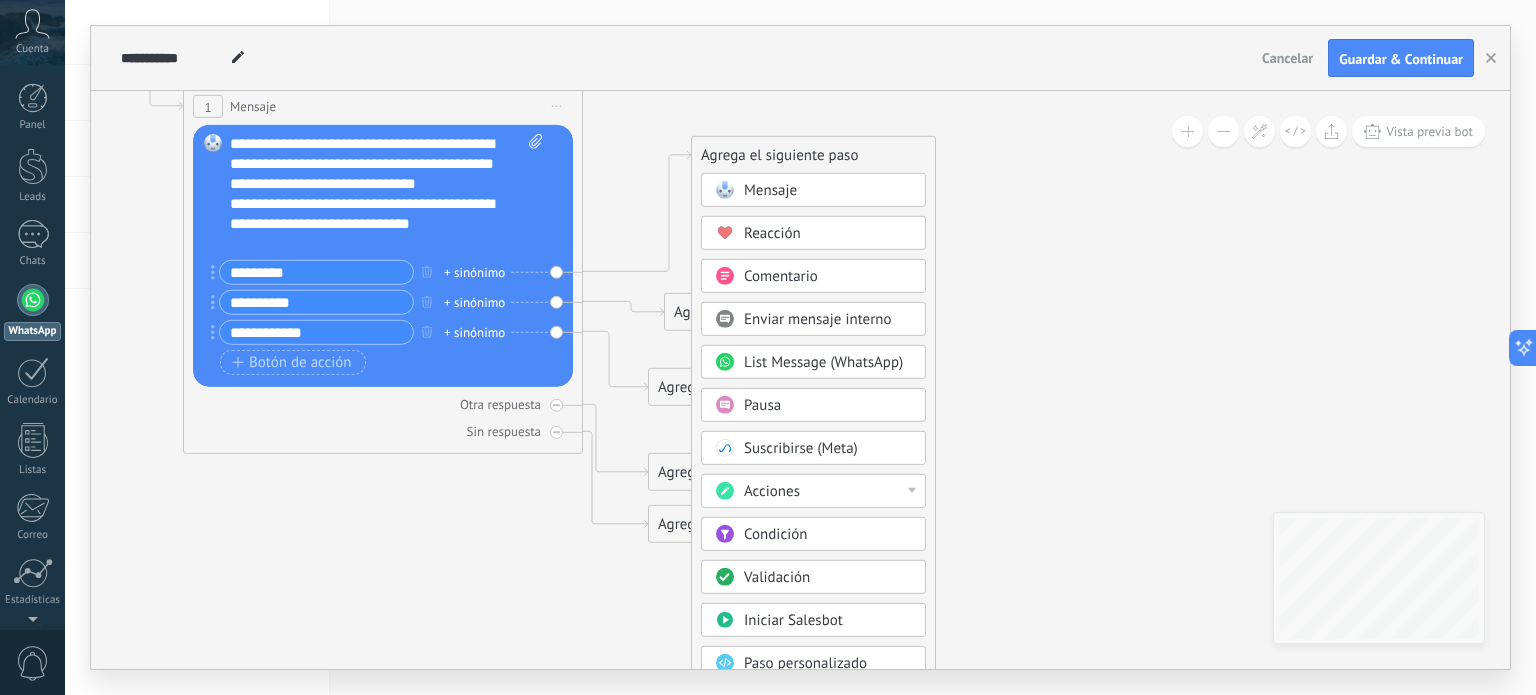 click on "Pausa" at bounding box center (828, 406) 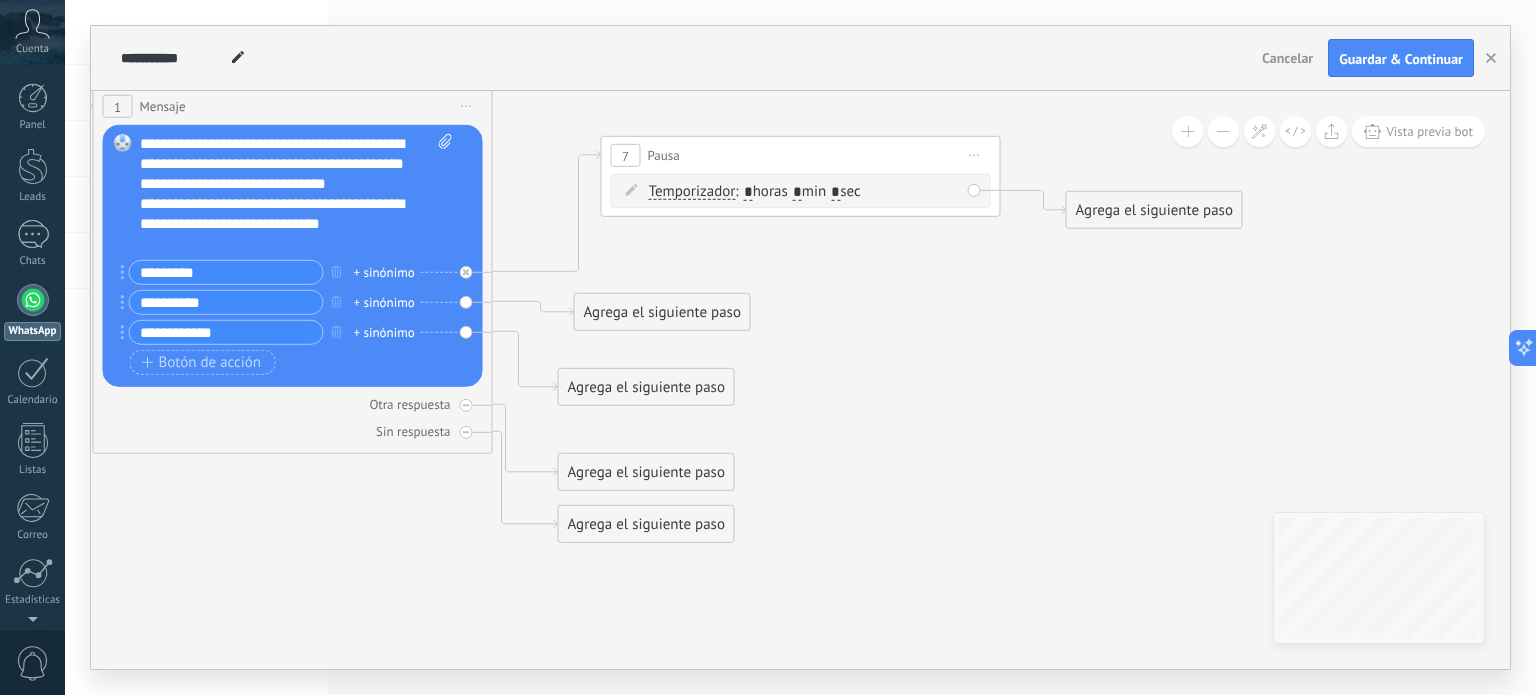 click on "Iniciar vista previa aquí
Cambiar nombre
Duplicar
[GEOGRAPHIC_DATA]" at bounding box center [975, 155] 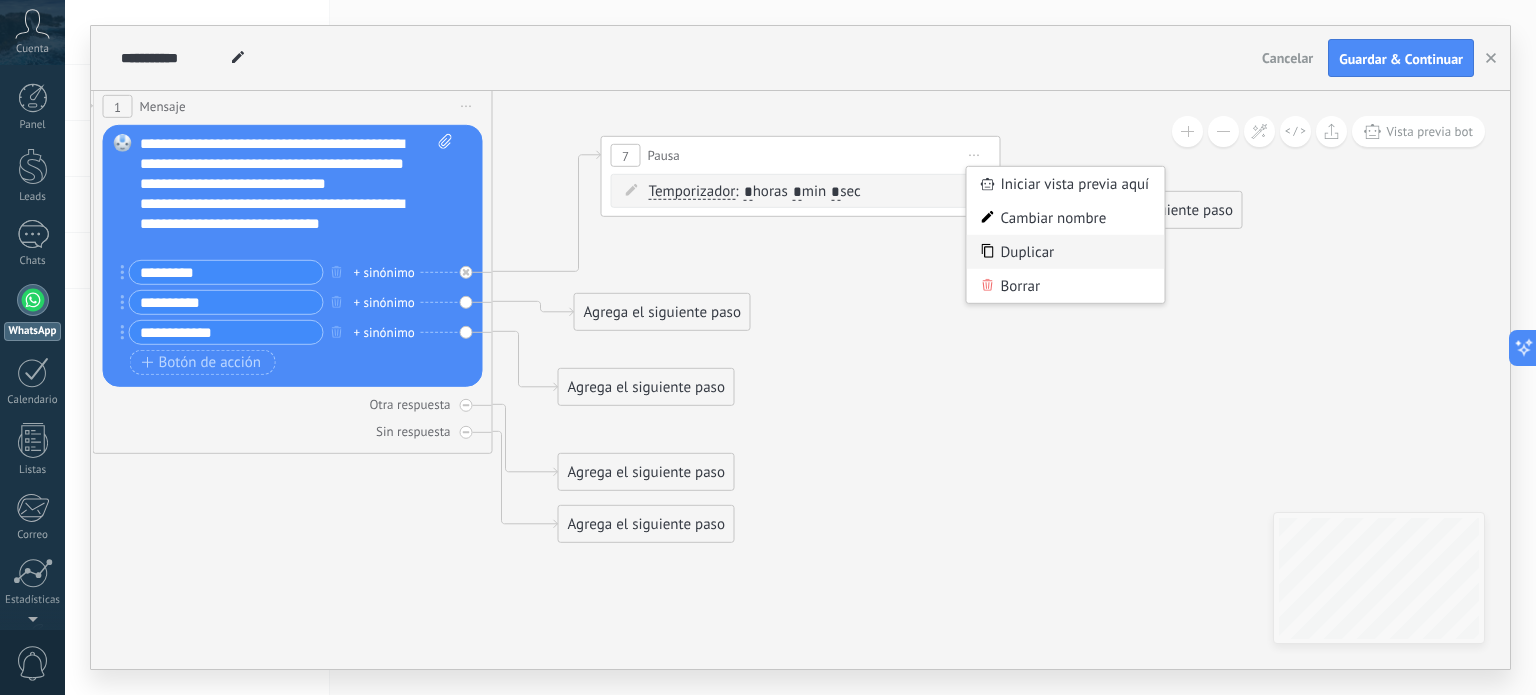 click on "Duplicar" at bounding box center (1066, 252) 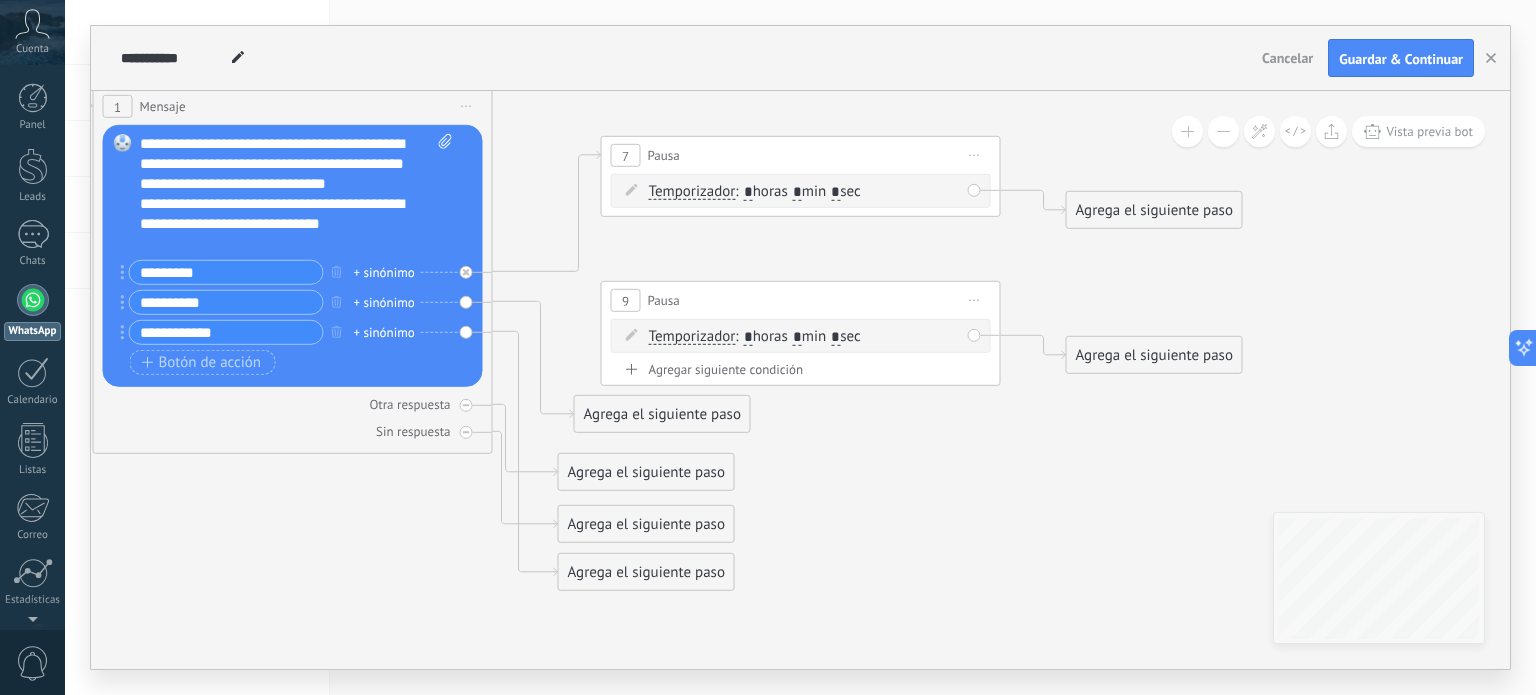 click on "Iniciar vista previa aquí
Cambiar nombre
Duplicar
[GEOGRAPHIC_DATA]" at bounding box center (975, 300) 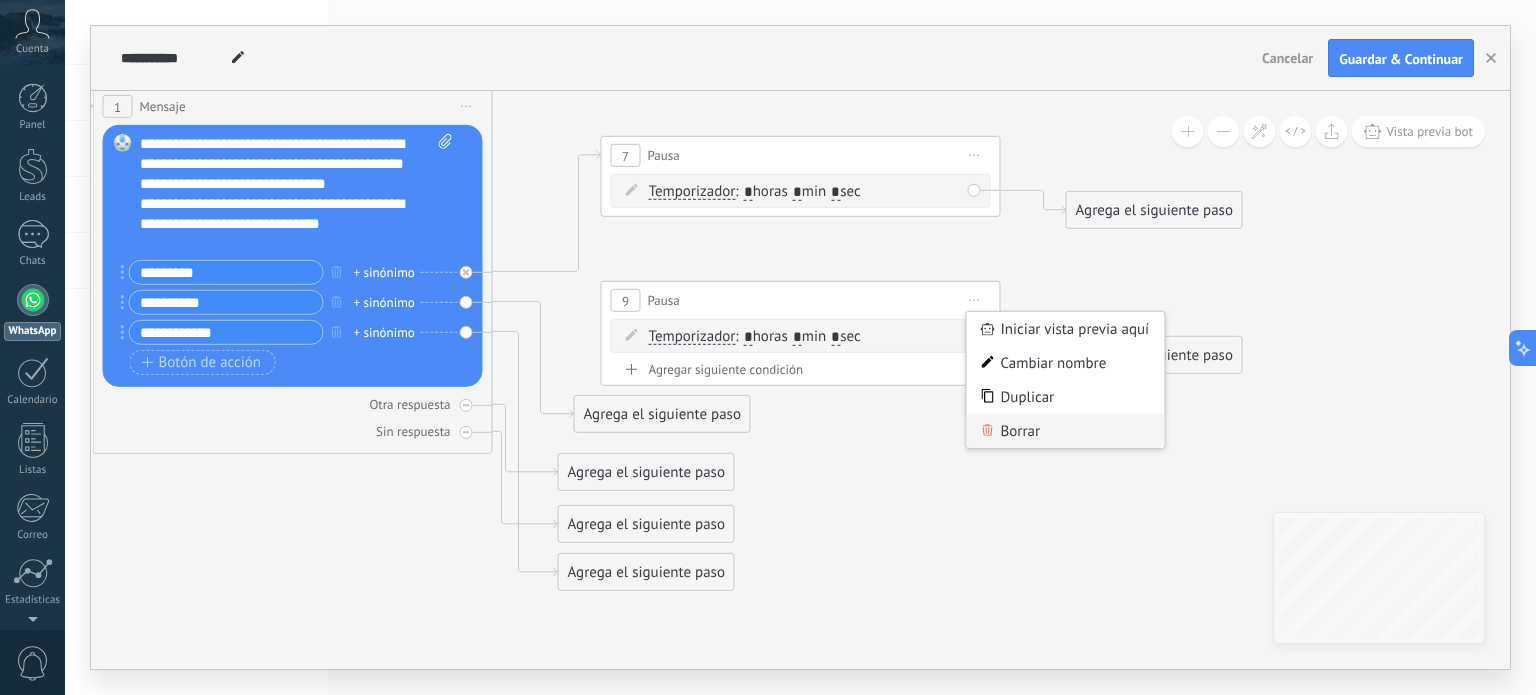 click on "Borrar" at bounding box center [1066, 431] 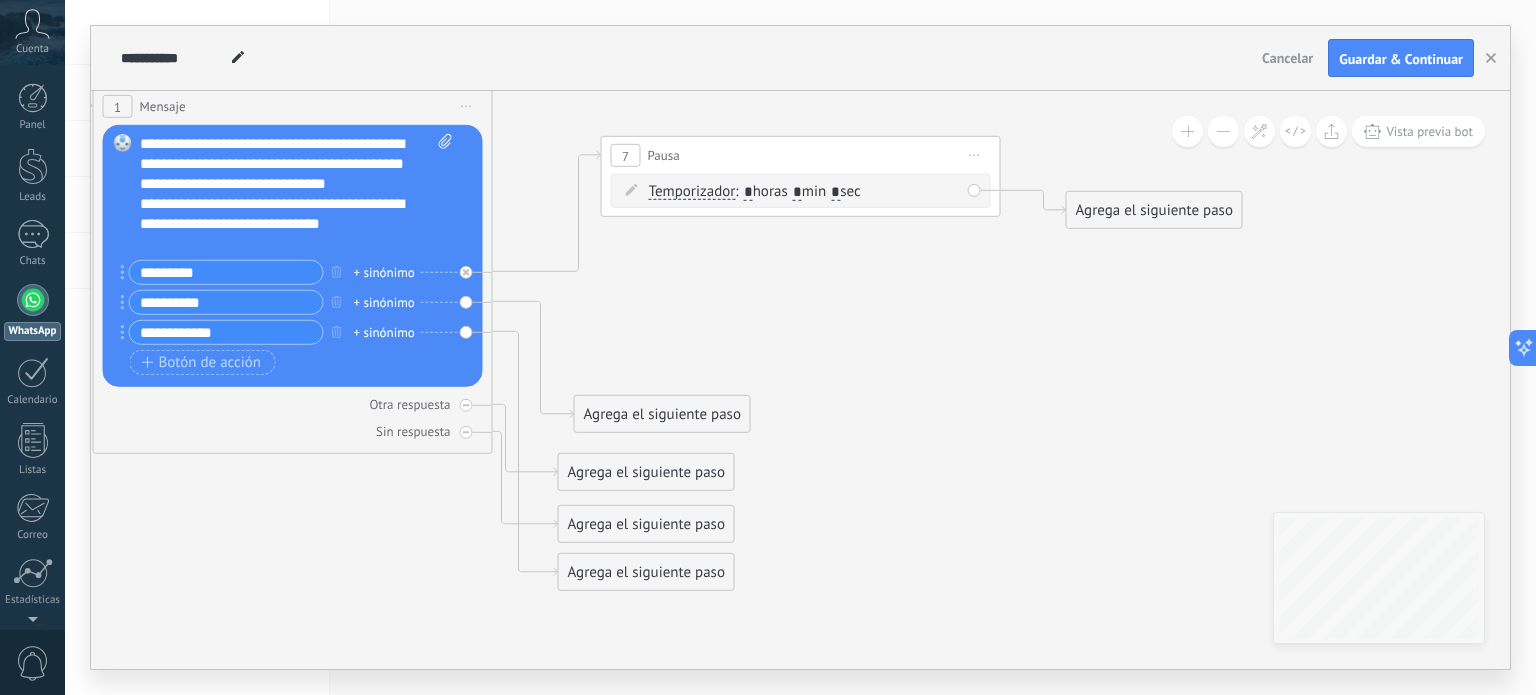 click on "Iniciar vista previa aquí
Cambiar nombre
Duplicar
[GEOGRAPHIC_DATA]" at bounding box center [975, 155] 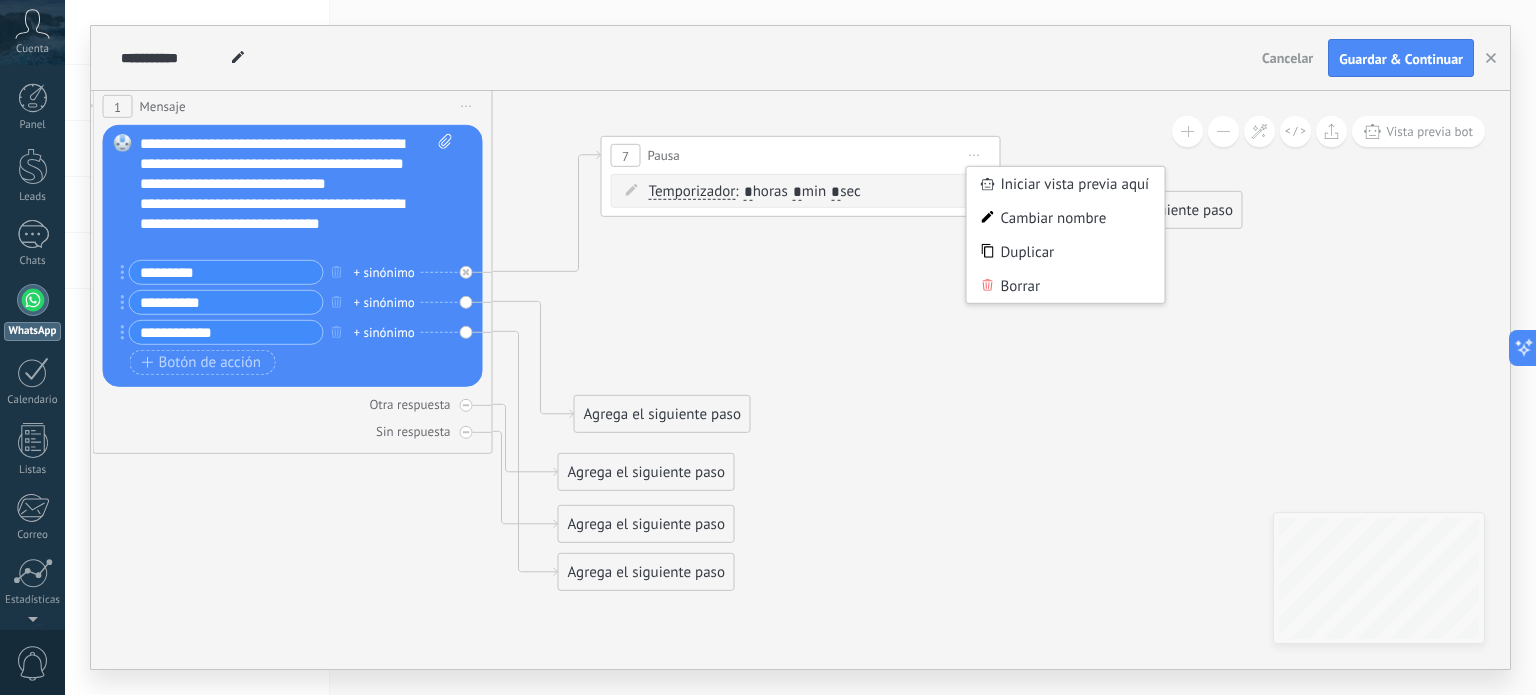 click on "Borrar" at bounding box center [1066, 286] 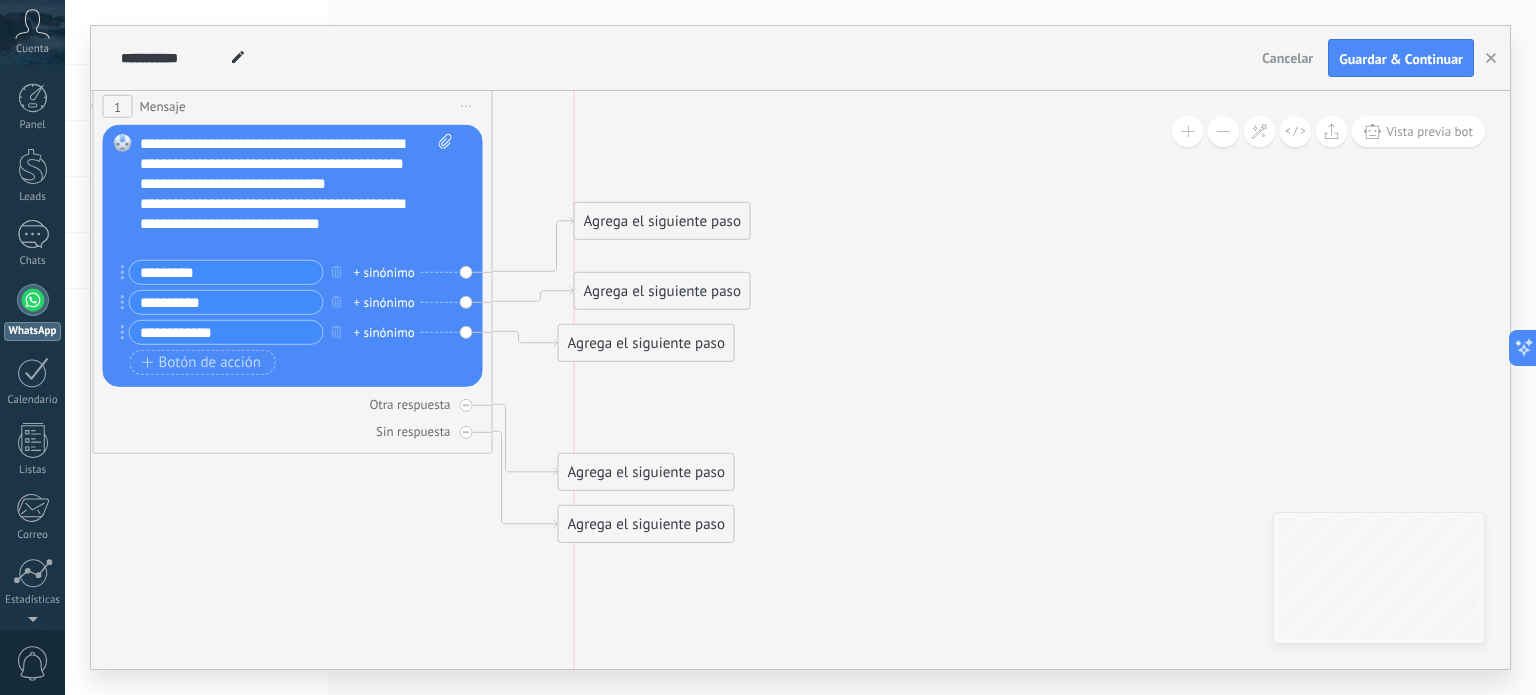 drag, startPoint x: 676, startPoint y: 371, endPoint x: 682, endPoint y: 194, distance: 177.10167 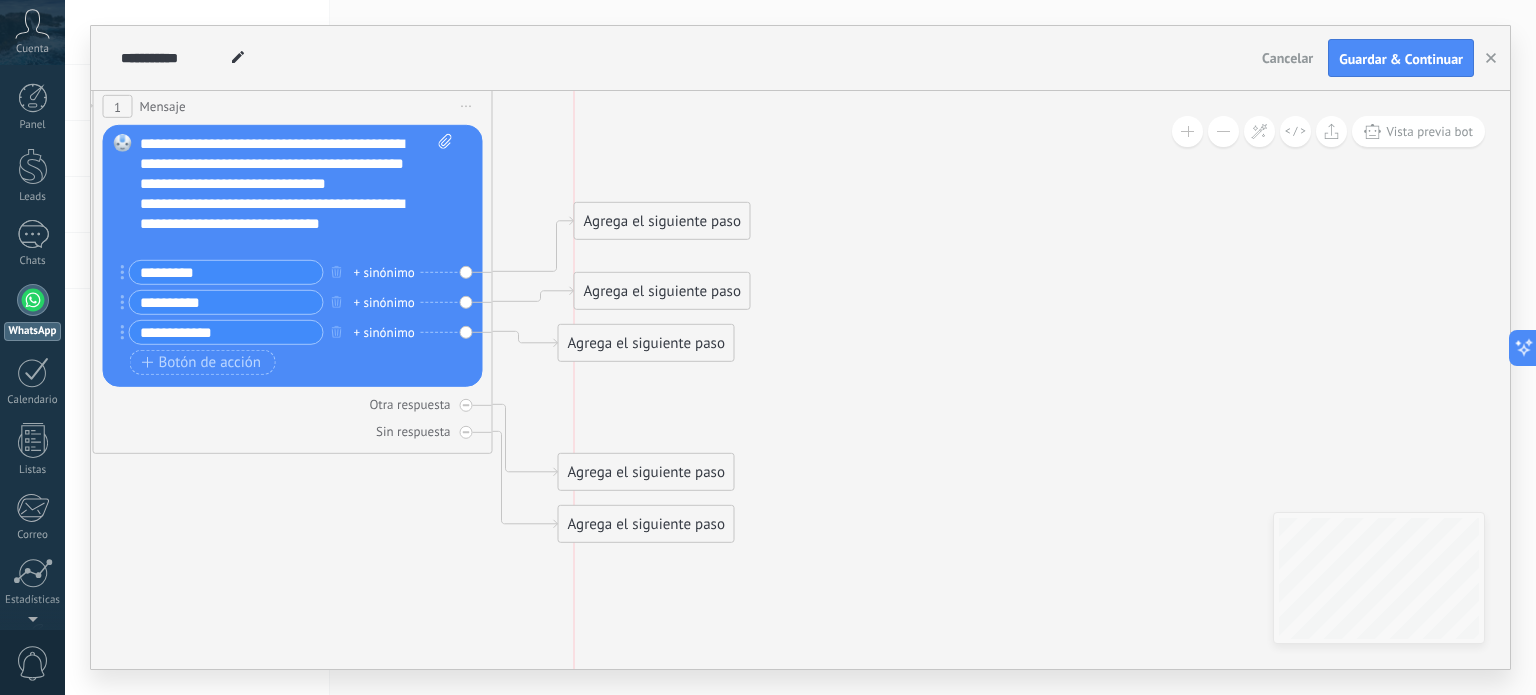 click on "Agrega el siguiente paso" at bounding box center [662, 221] 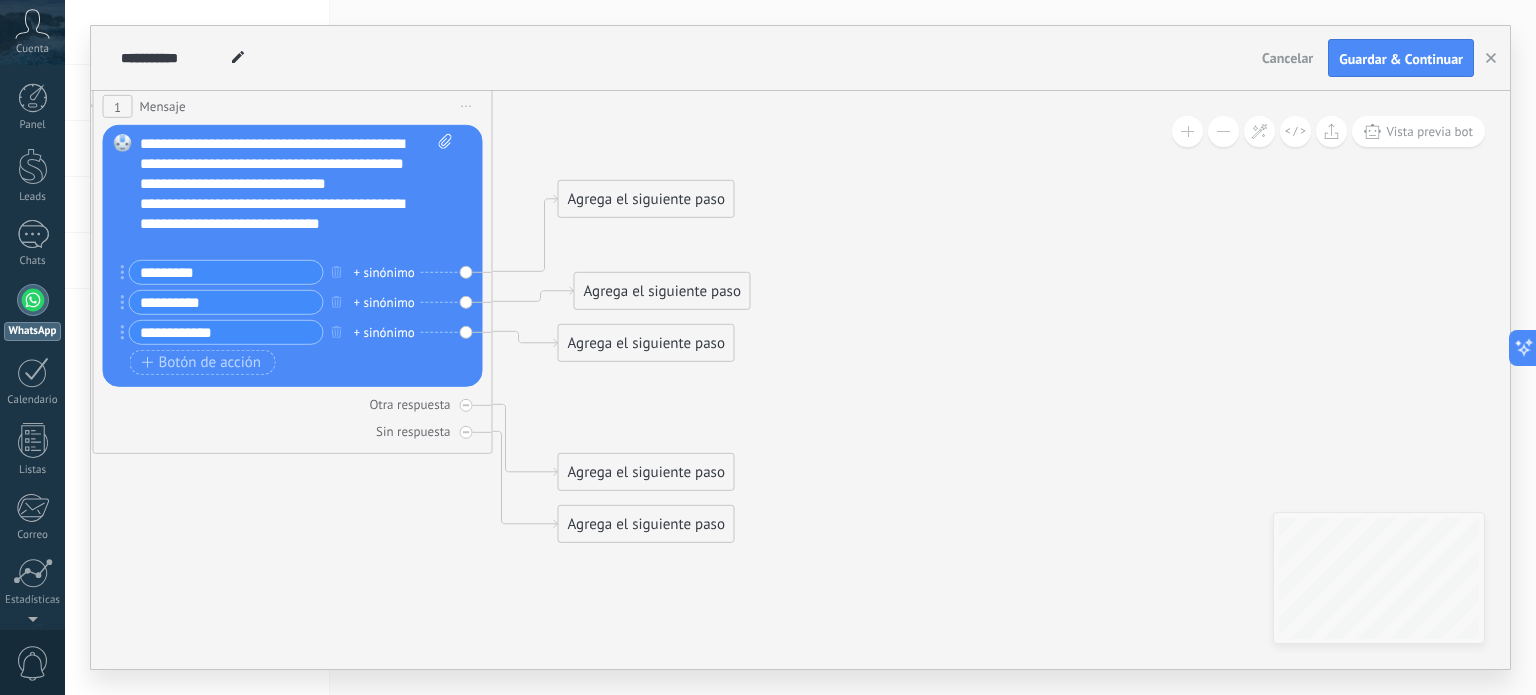 click on "Agrega el siguiente paso" at bounding box center [646, 199] 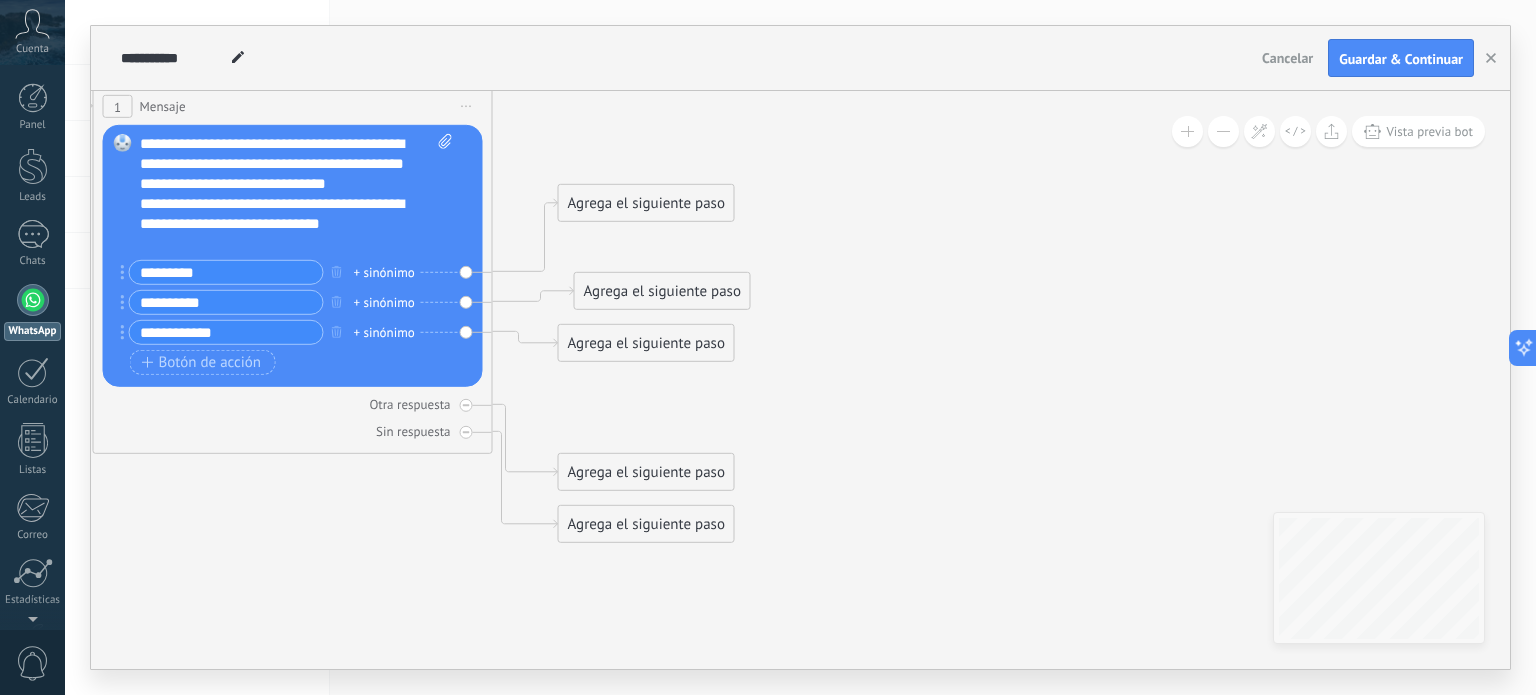 click on "Agrega el siguiente paso" at bounding box center (646, 203) 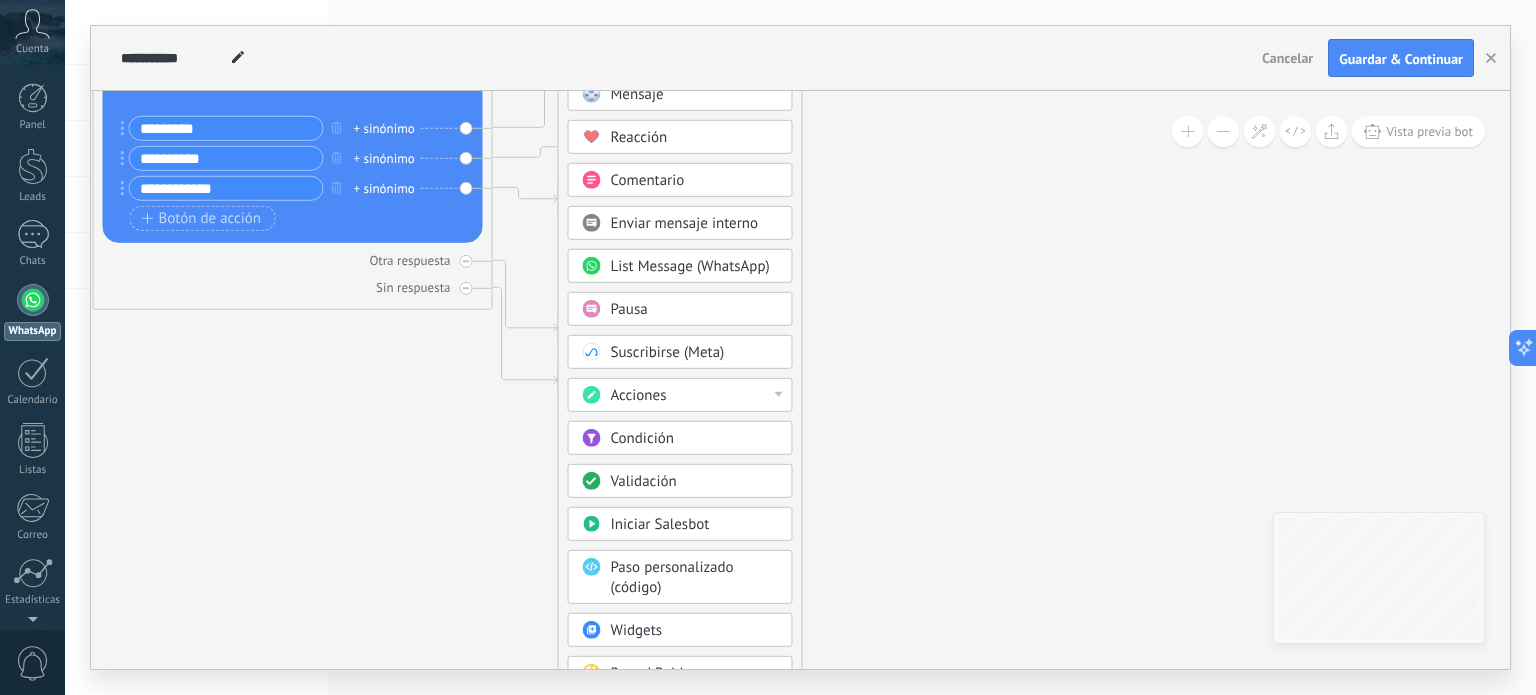 click on "Validación" at bounding box center [644, 481] 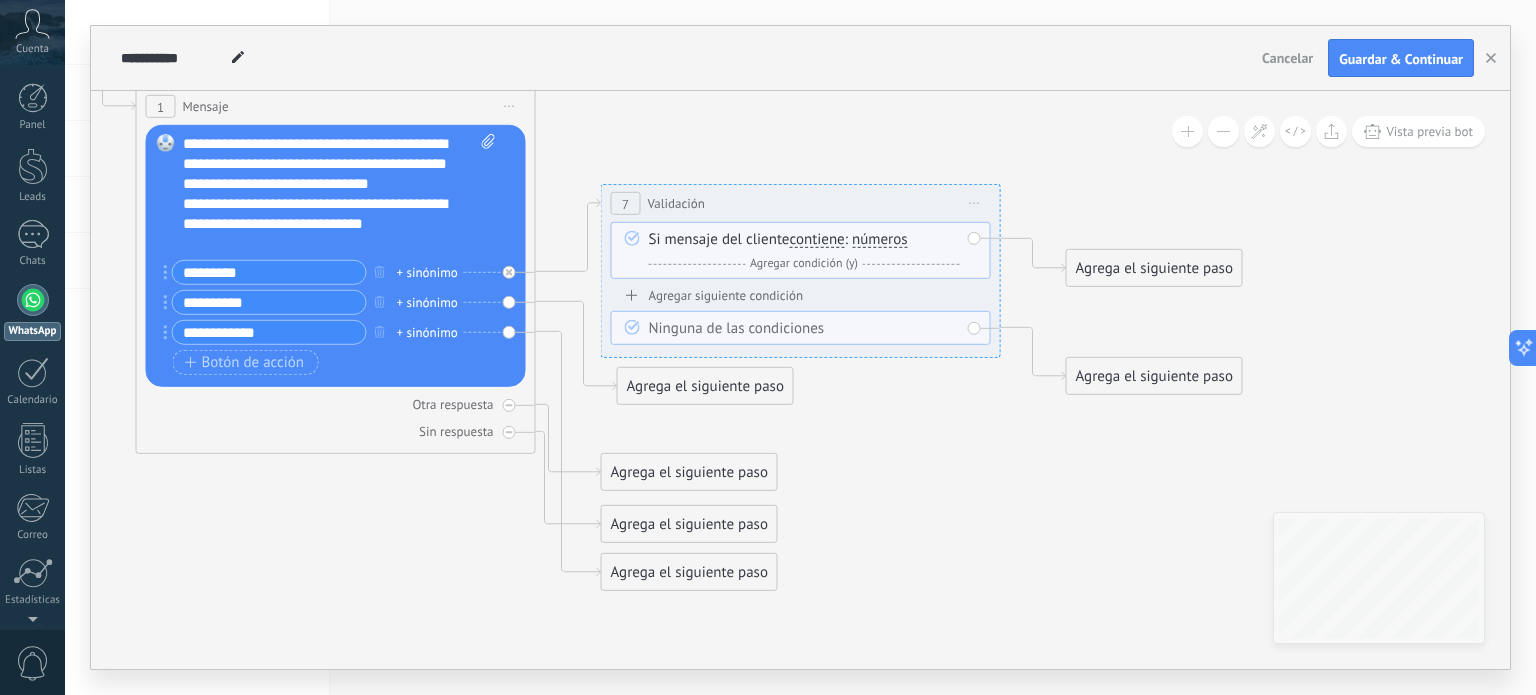 drag, startPoint x: 793, startPoint y: 241, endPoint x: 764, endPoint y: 243, distance: 29.068884 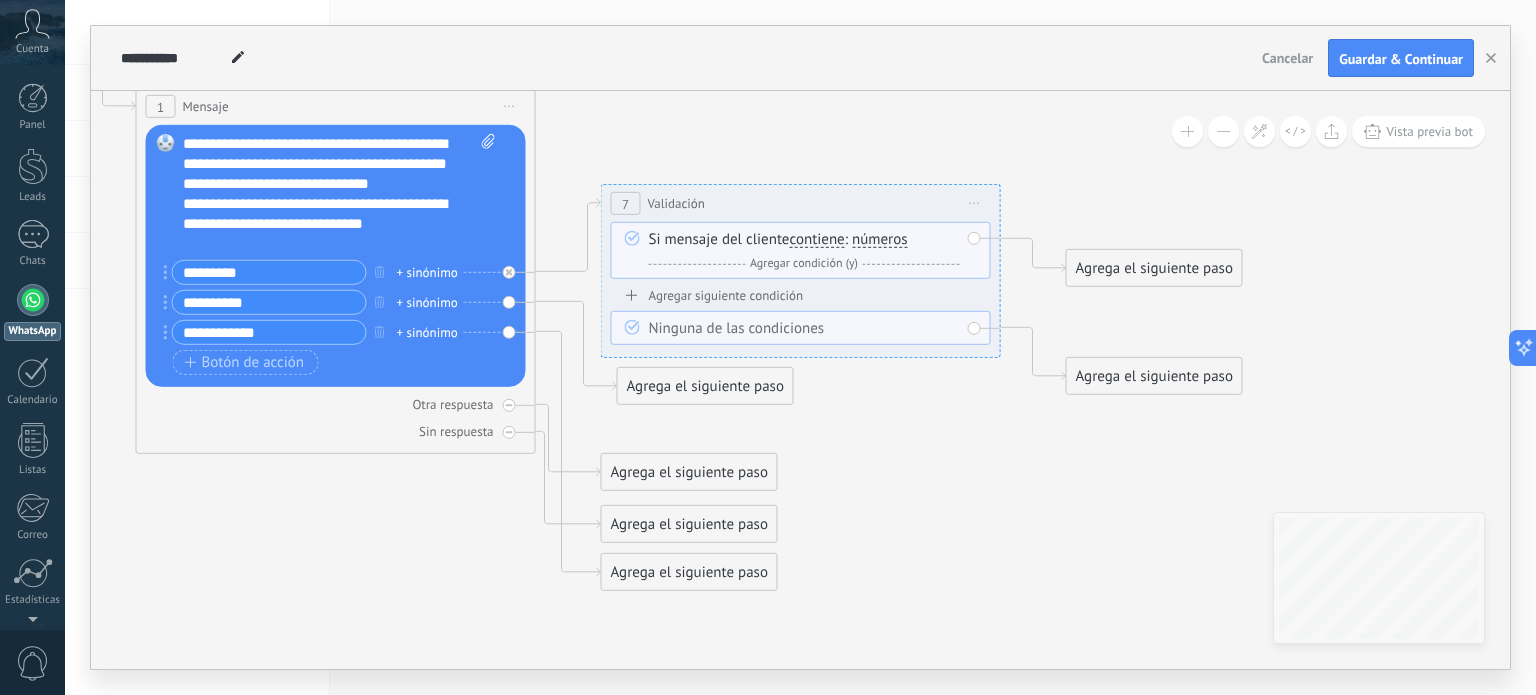 click on "Si mensaje del cliente
contiene
es igual a
no es igual
contiene
no contiene
tiene una longitud de
expresión regular
contiene
es igual a
no es igual
contiene
no contiene
tiene una longitud de
:  a" at bounding box center [804, 252] 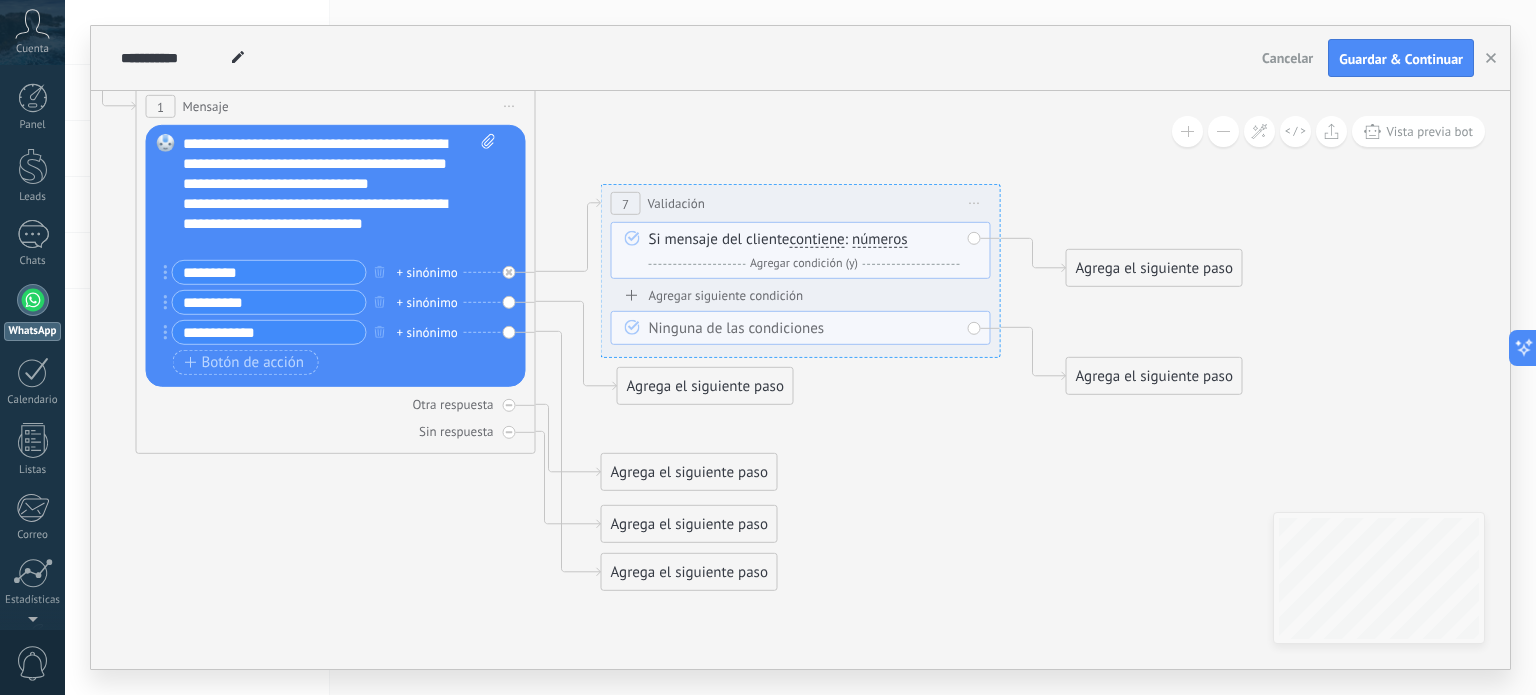 click on "Agrega el siguiente paso" at bounding box center [1154, 268] 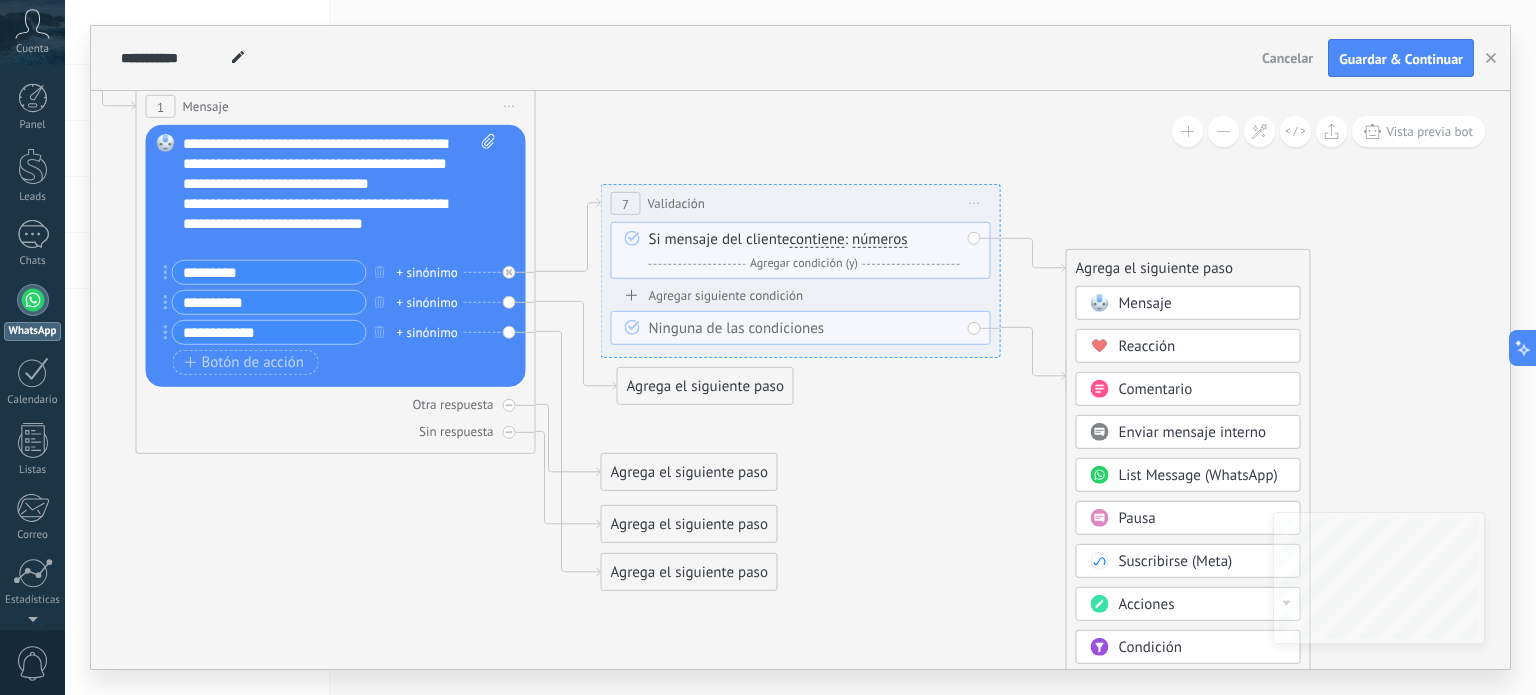 click on "Mensaje" at bounding box center (1188, 303) 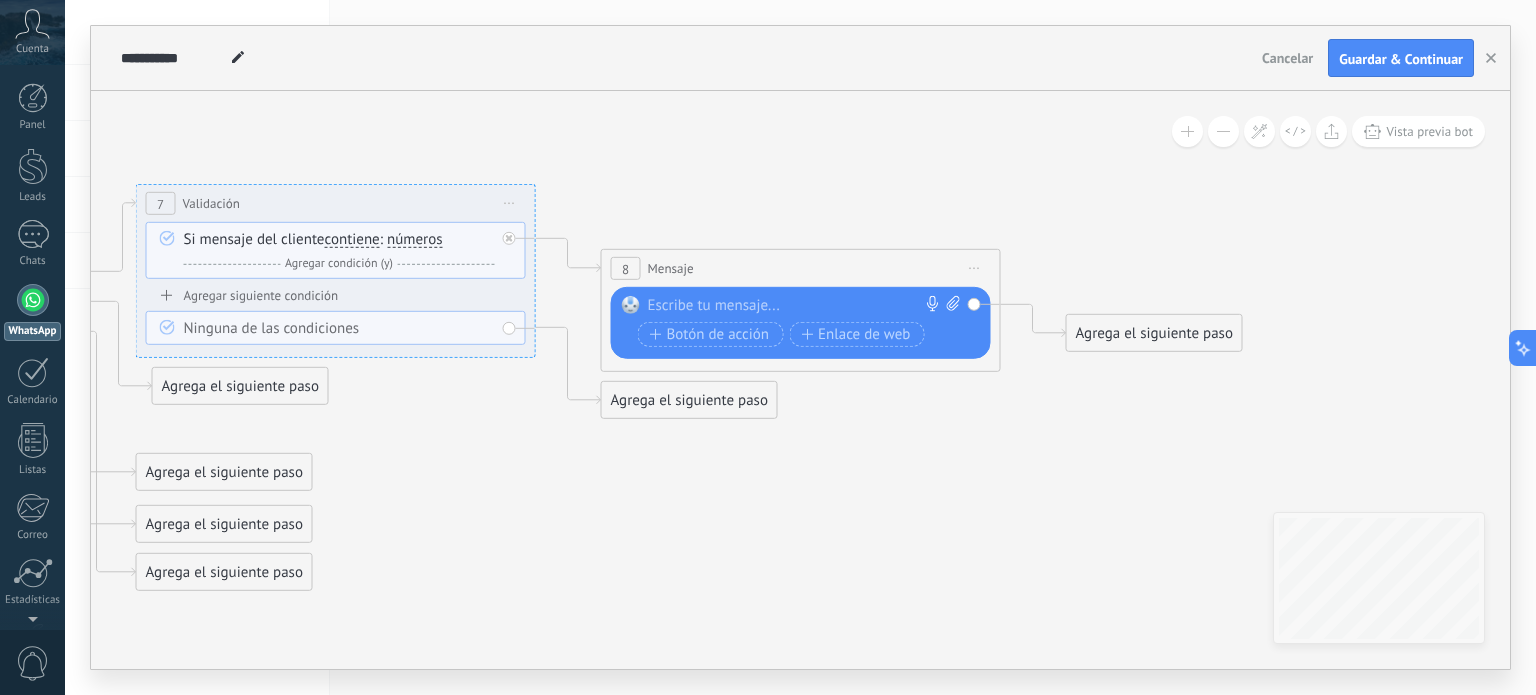 click on "Agrega el siguiente paso" at bounding box center (1154, 333) 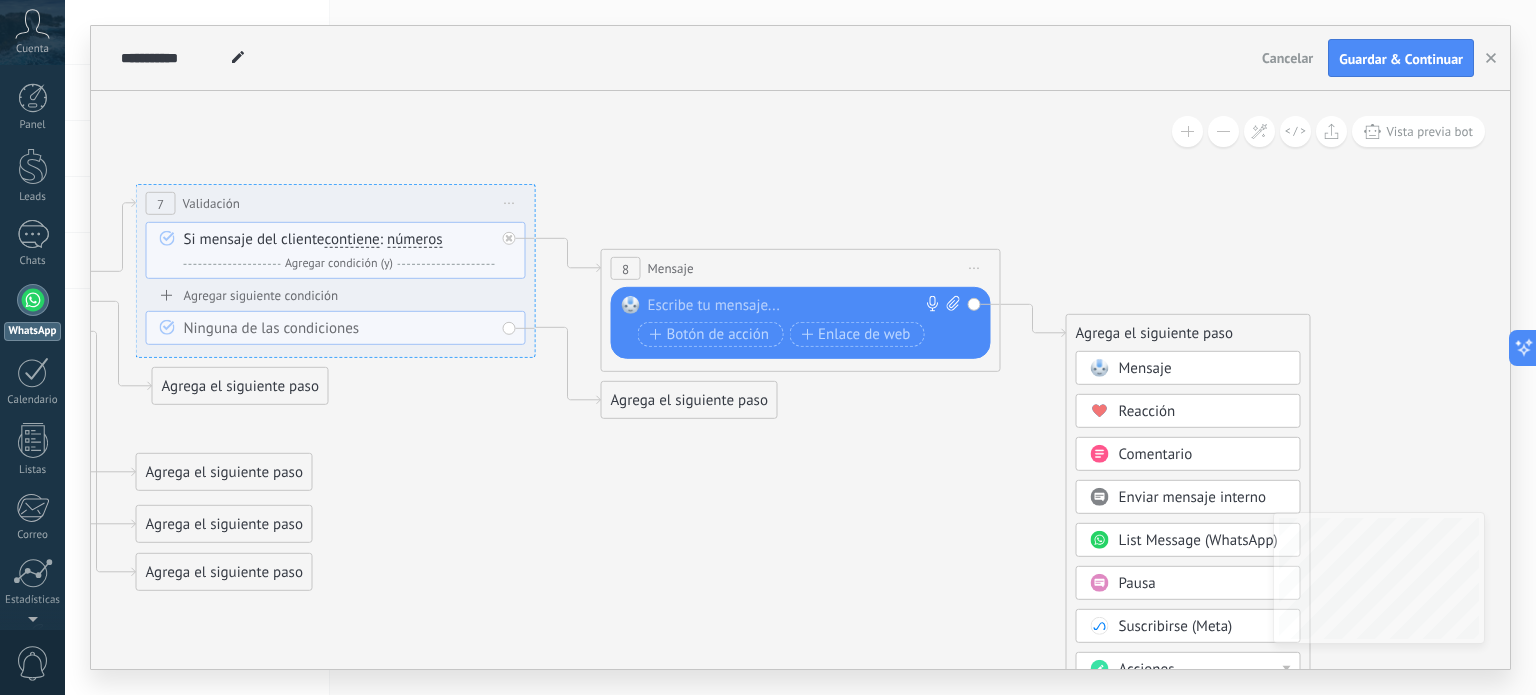 click at bounding box center [796, 306] 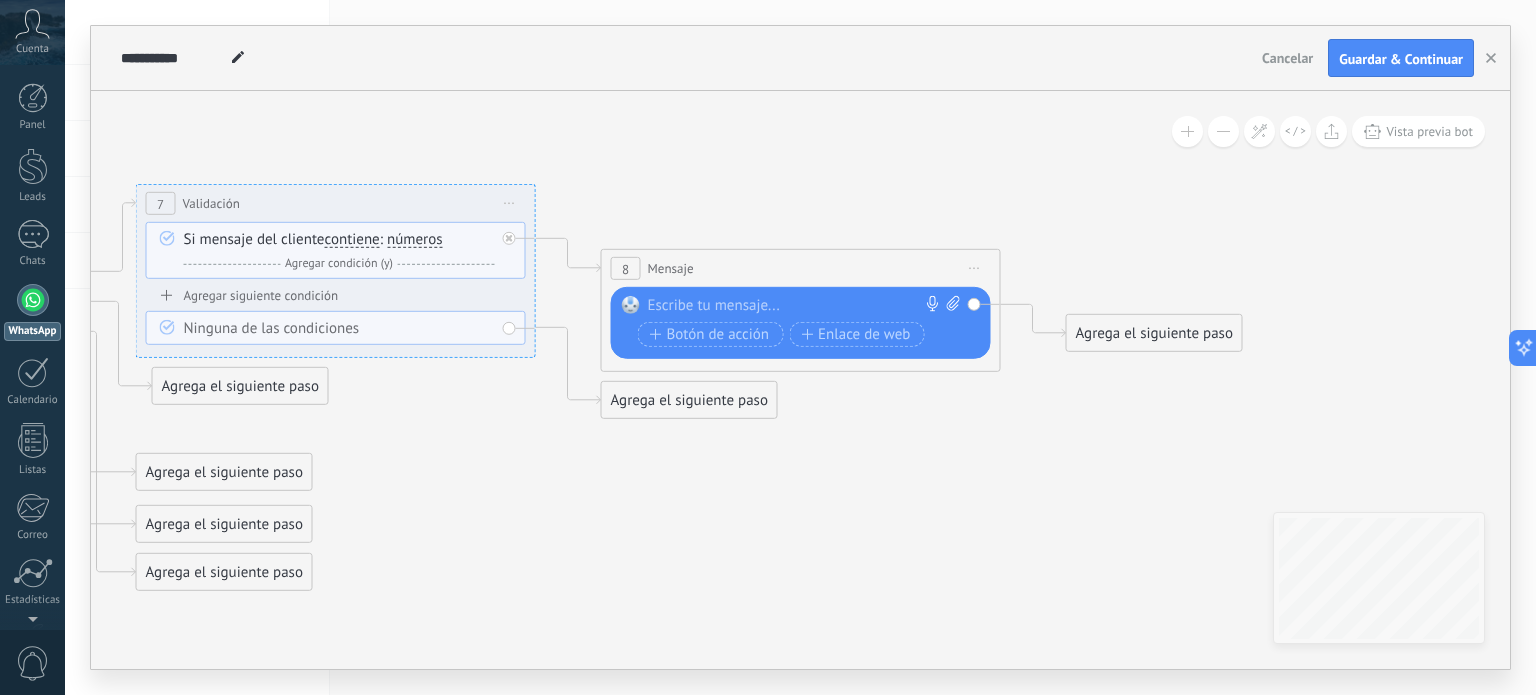 paste 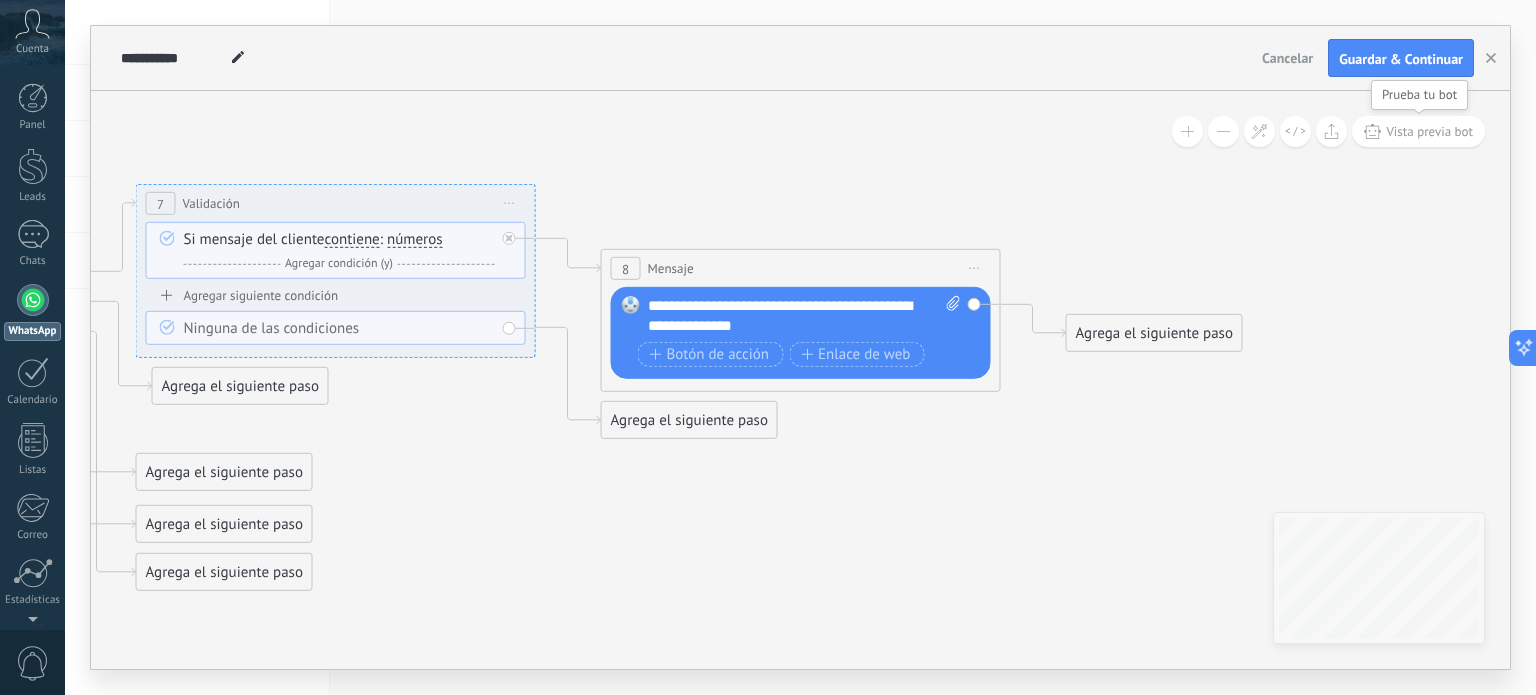 click on "Vista previa bot" at bounding box center (1418, 131) 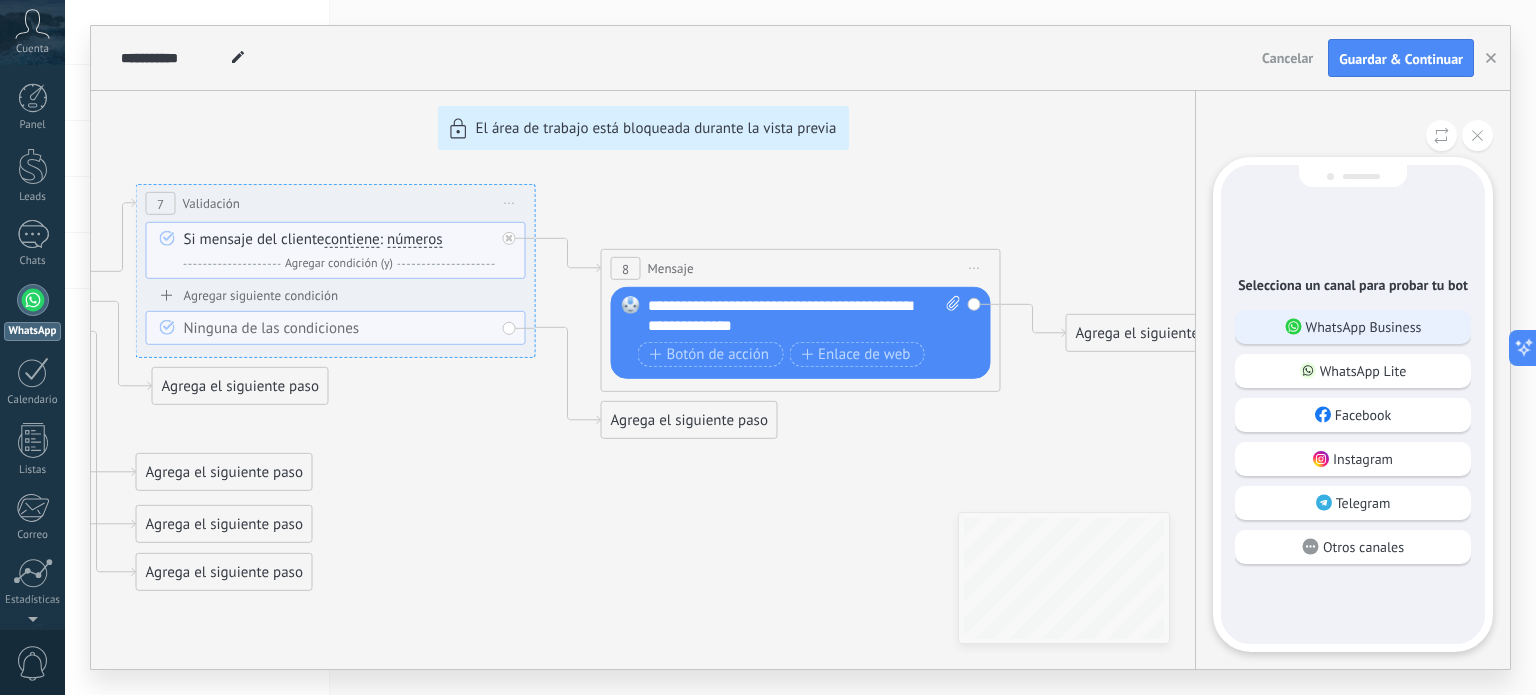 click on "WhatsApp Business" at bounding box center (1364, 327) 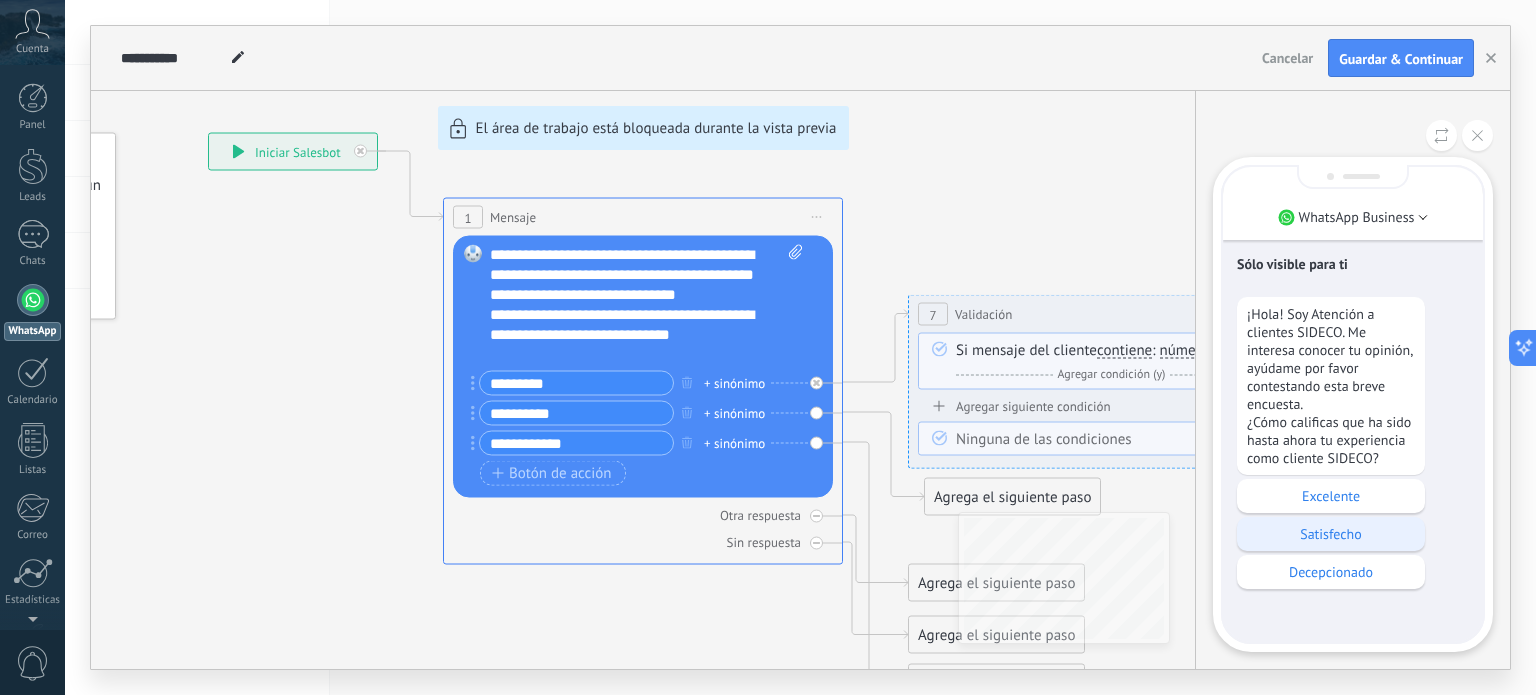 click on "Excelente" at bounding box center [1331, 496] 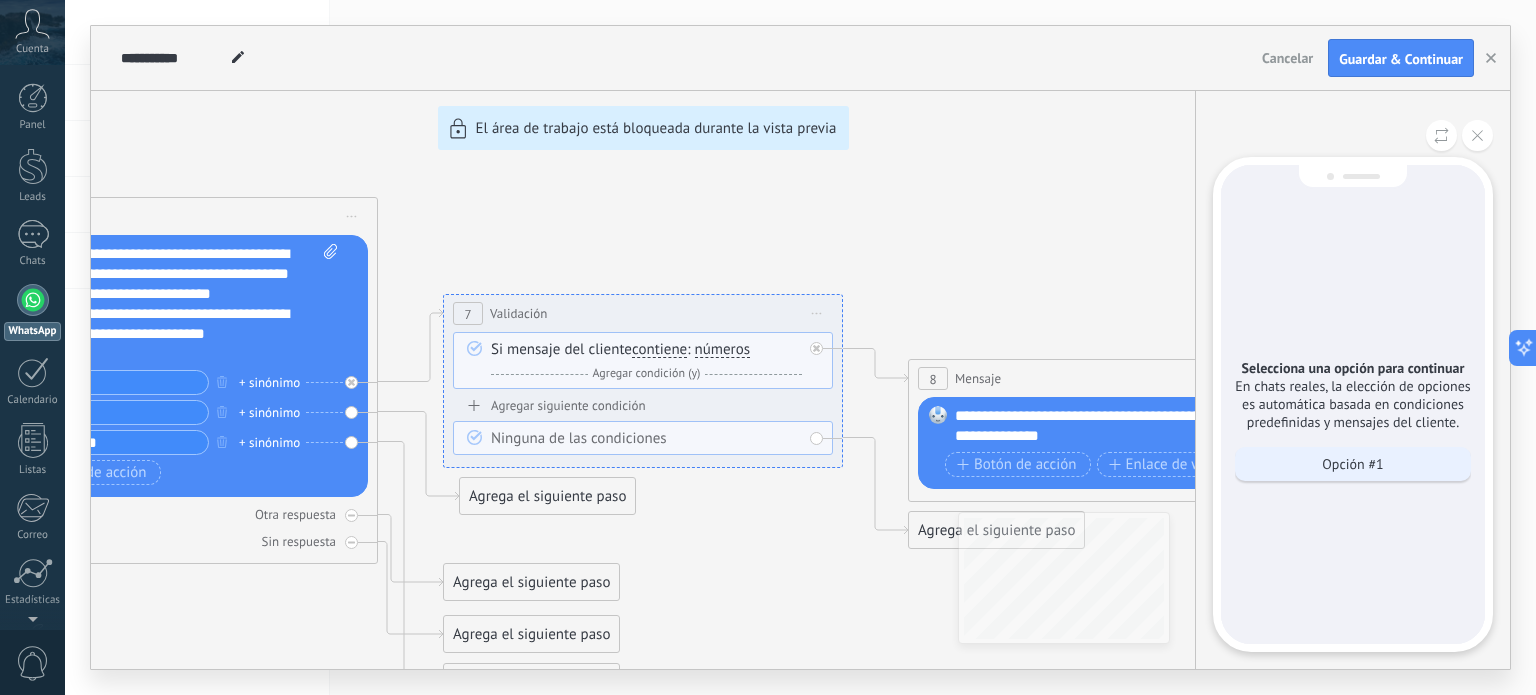 click on "Opción #1" at bounding box center (1353, 464) 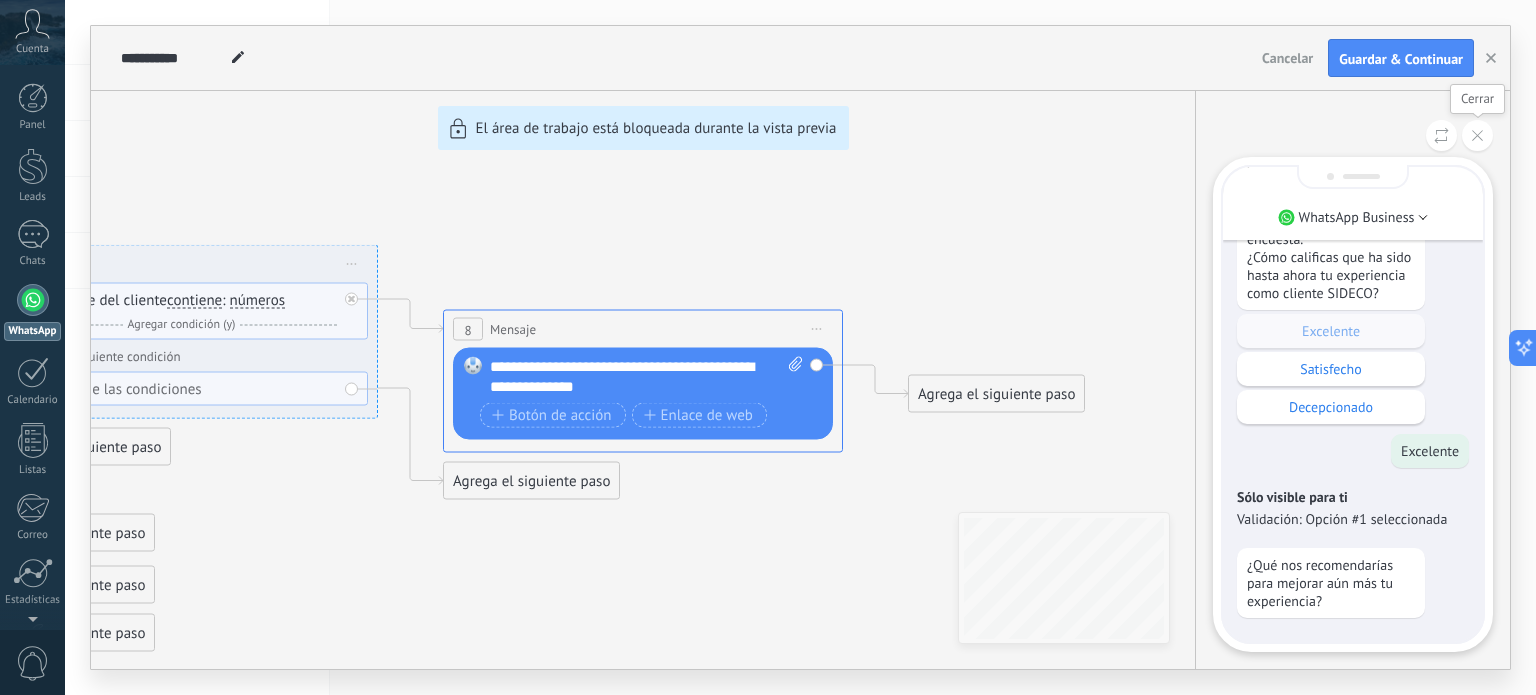 click at bounding box center (1477, 135) 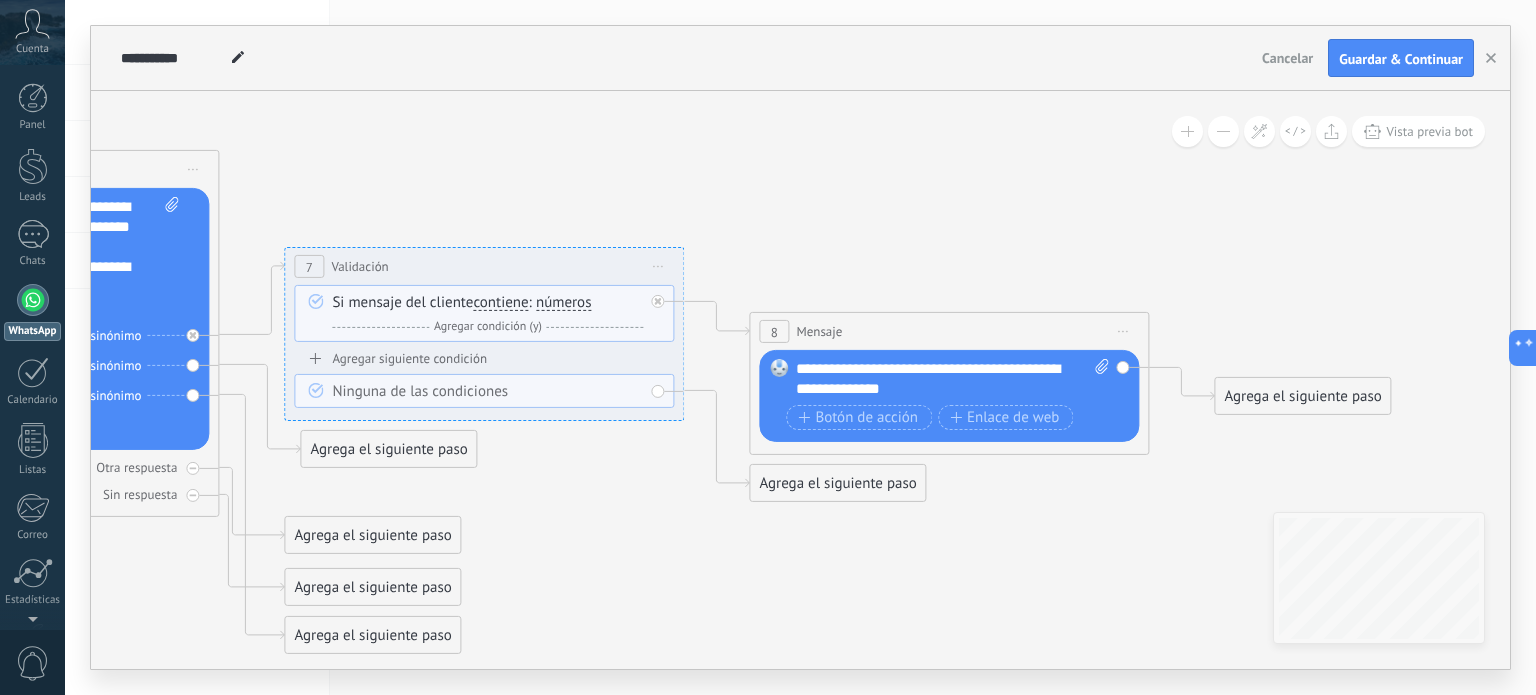 drag, startPoint x: 416, startPoint y: 579, endPoint x: 697, endPoint y: 580, distance: 281.00177 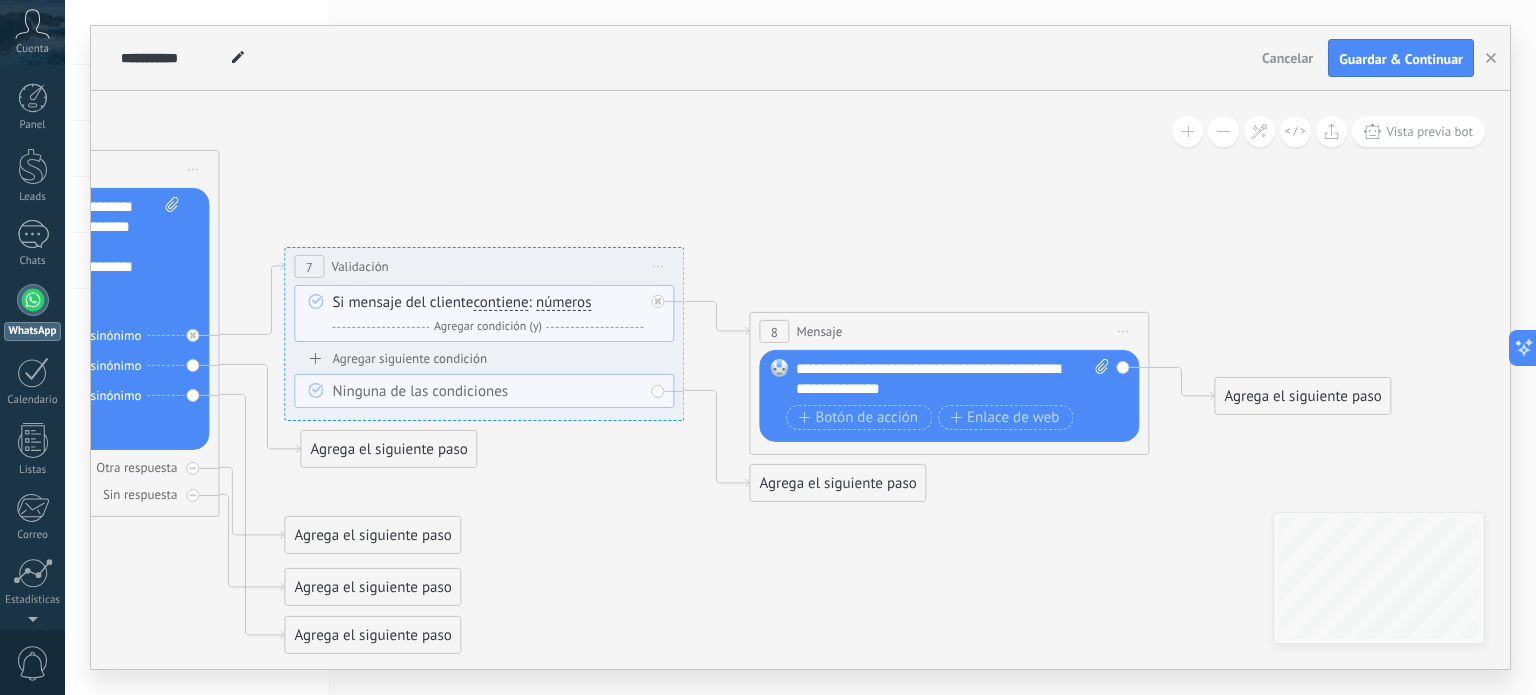 click 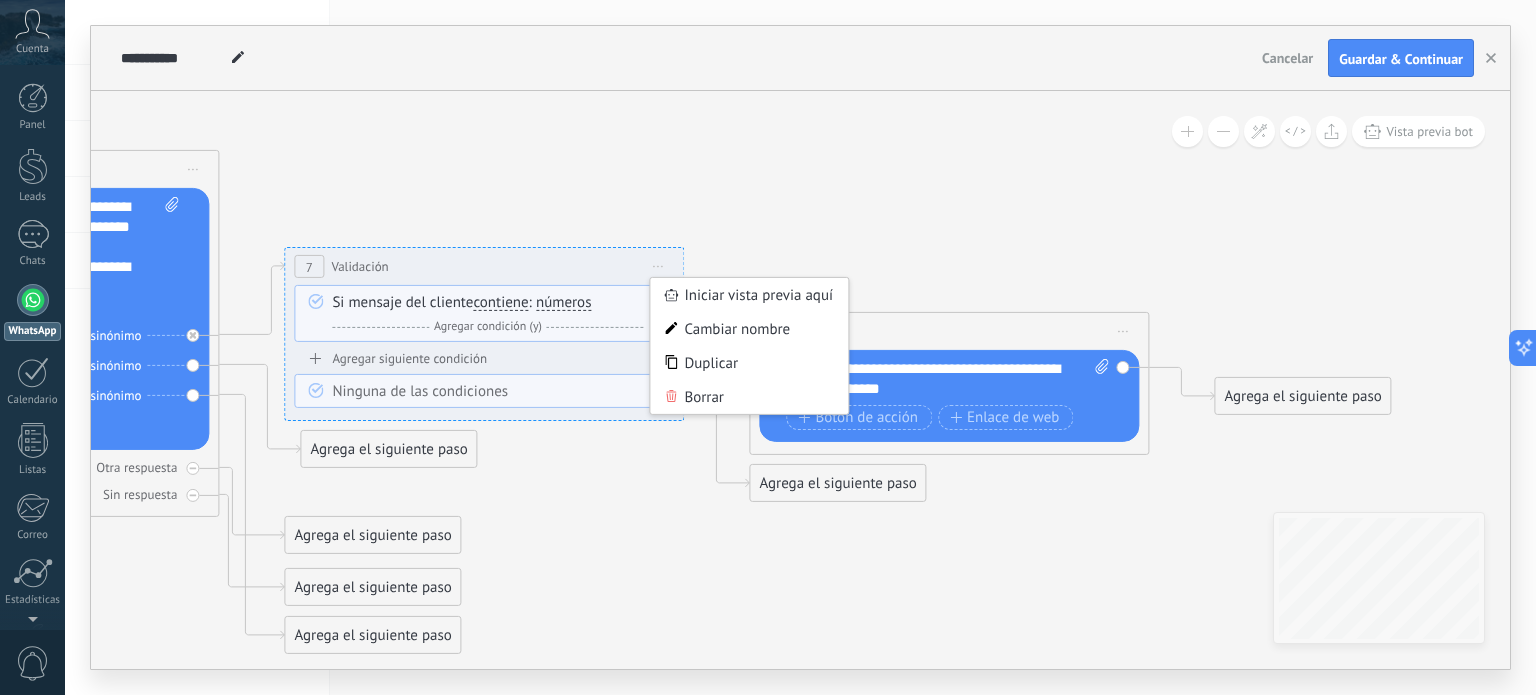click on "Agregar condición (y)" at bounding box center (488, 326) 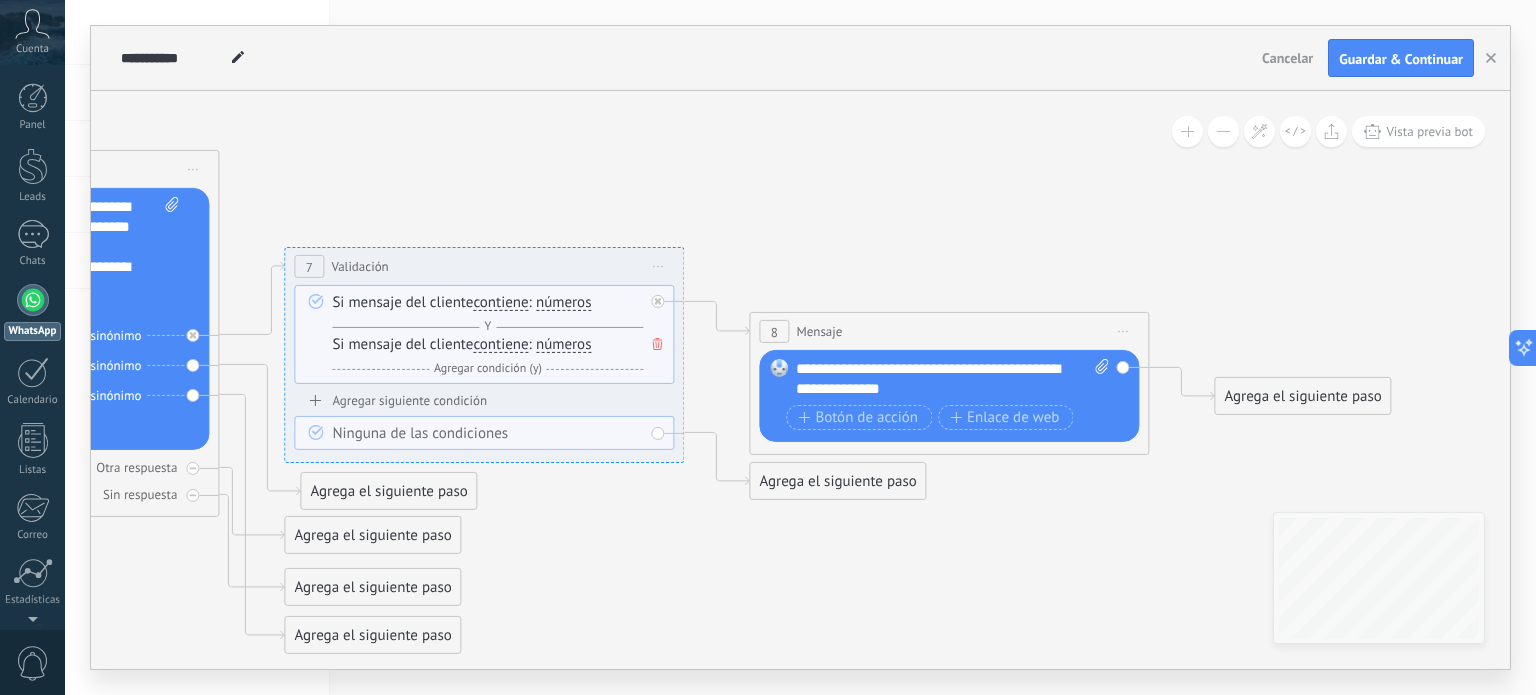 click on "números" at bounding box center (564, 345) 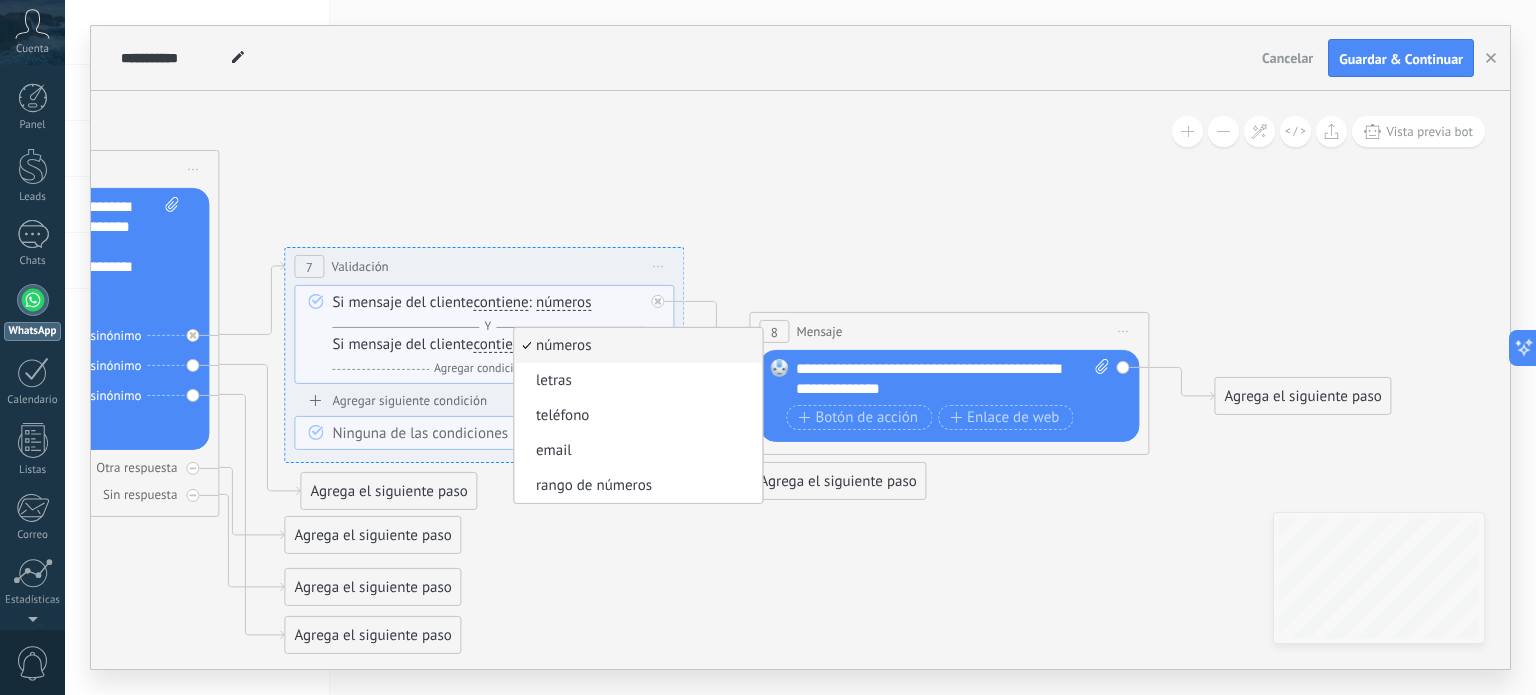 click on "números
números
letras
teléfono
email
rango de números
números
números
letras
teléfono
email
rango de números" at bounding box center (562, 302) 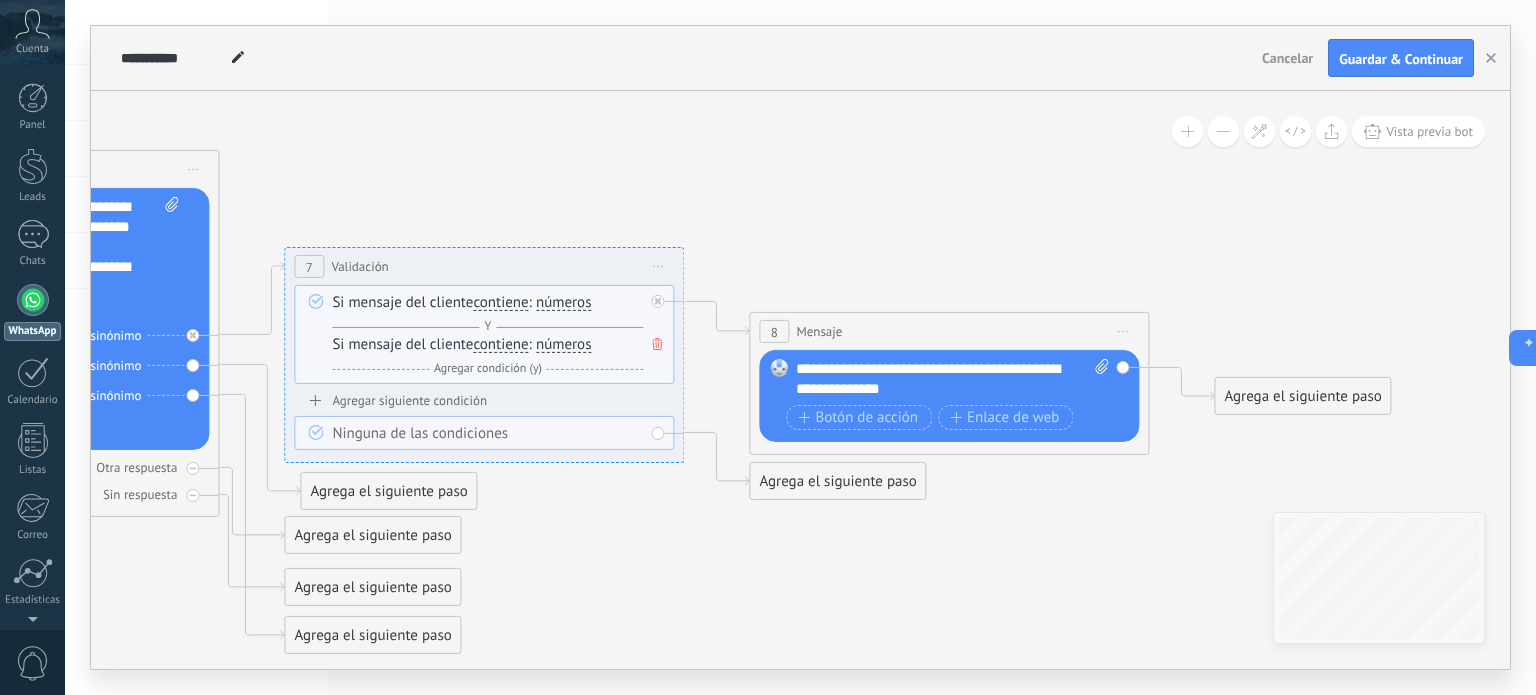 click on "Iniciar vista previa aquí
Cambiar nombre
Duplicar
[GEOGRAPHIC_DATA]" at bounding box center [658, 266] 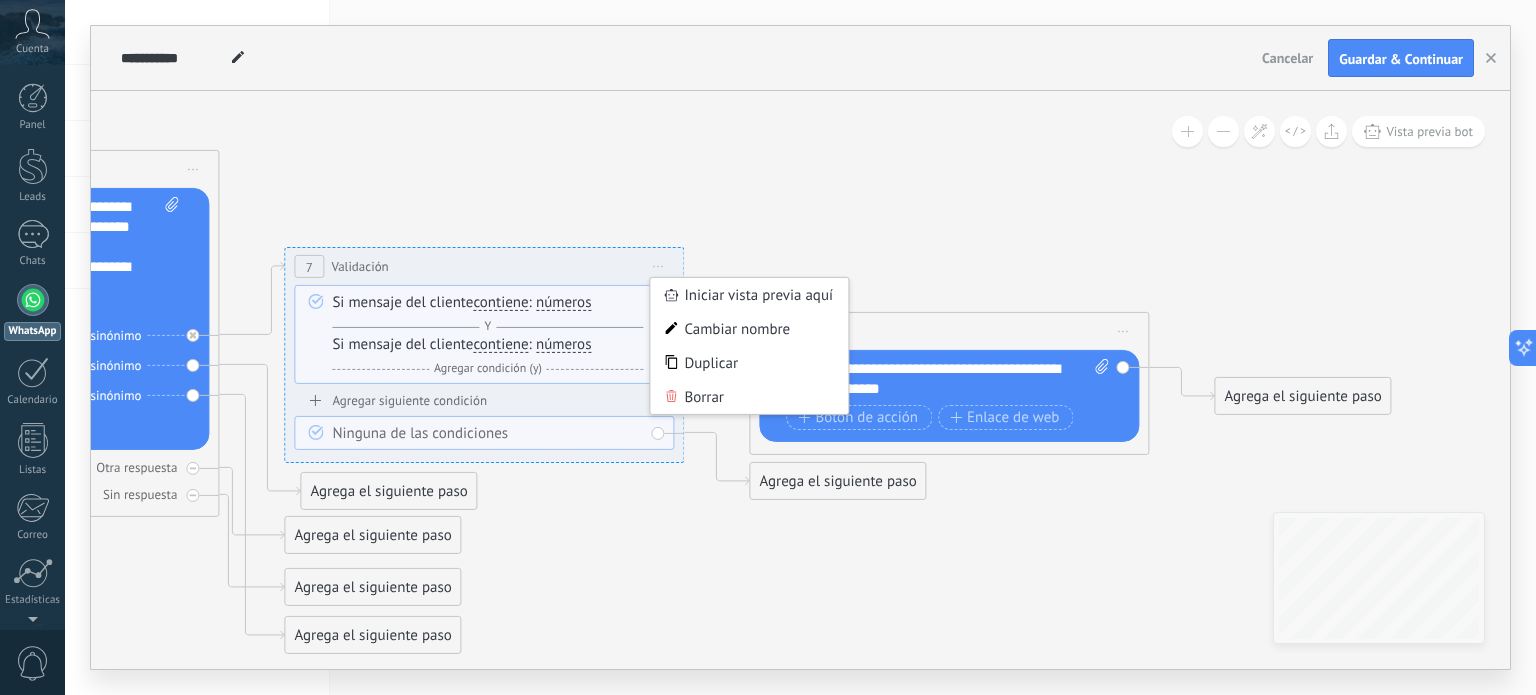 click on "Borrar" at bounding box center (749, 397) 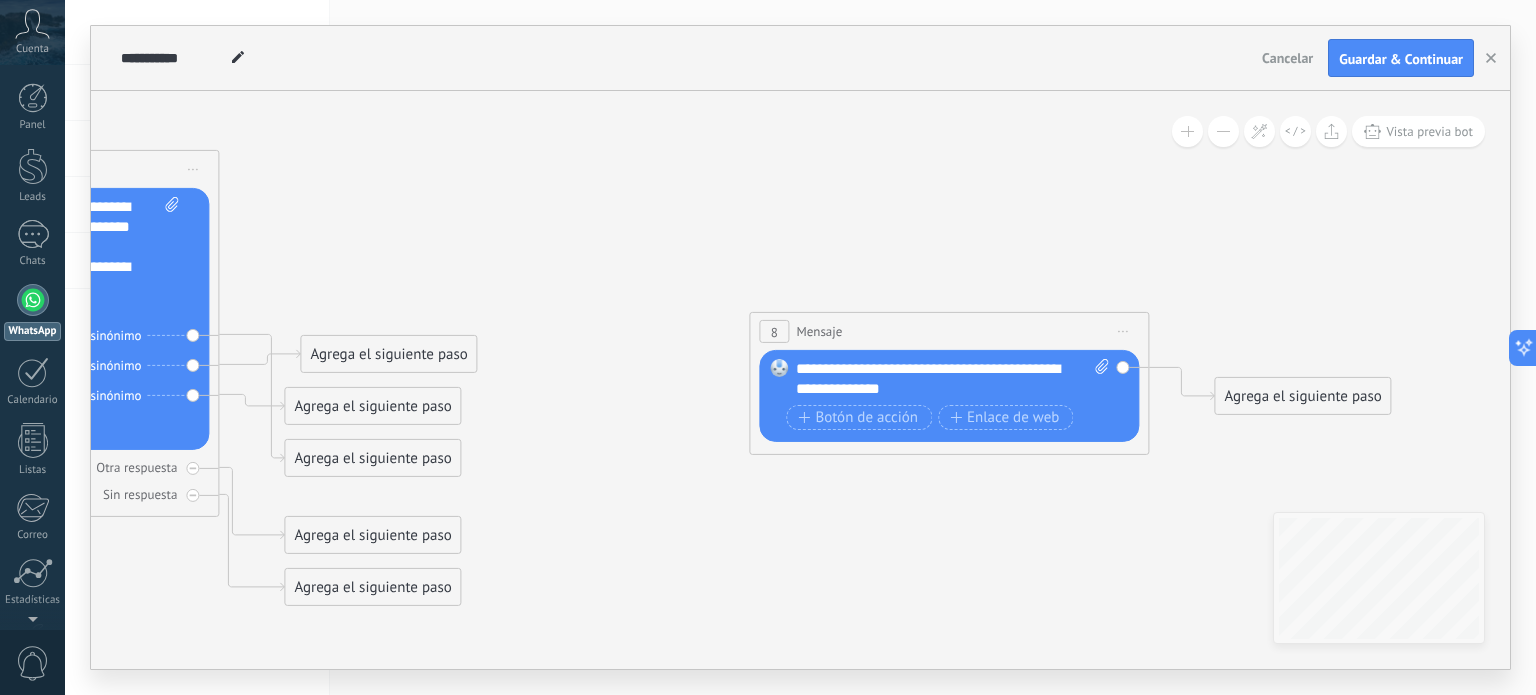 click on "Iniciar vista previa aquí
Cambiar nombre
Duplicar
[GEOGRAPHIC_DATA]" at bounding box center [1123, 331] 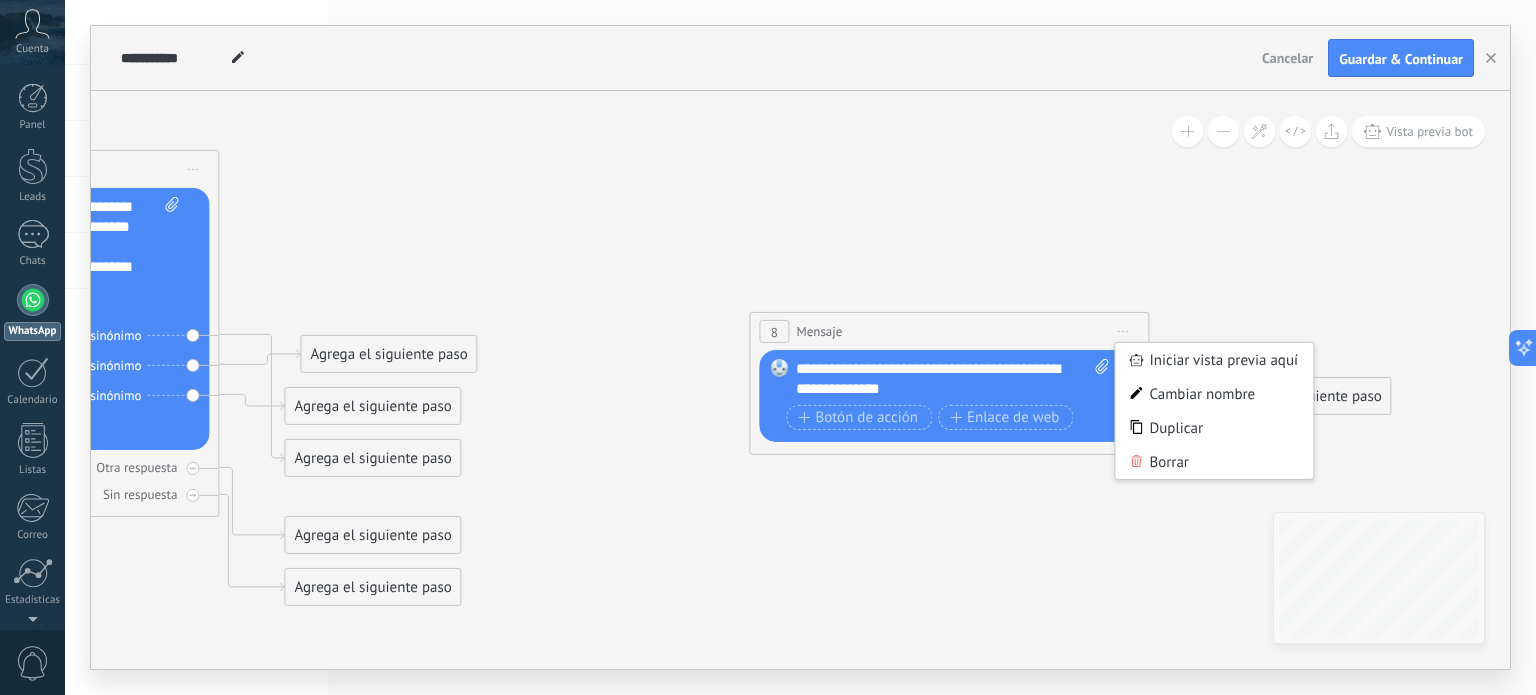 drag, startPoint x: 1172, startPoint y: 461, endPoint x: 1160, endPoint y: 457, distance: 12.649111 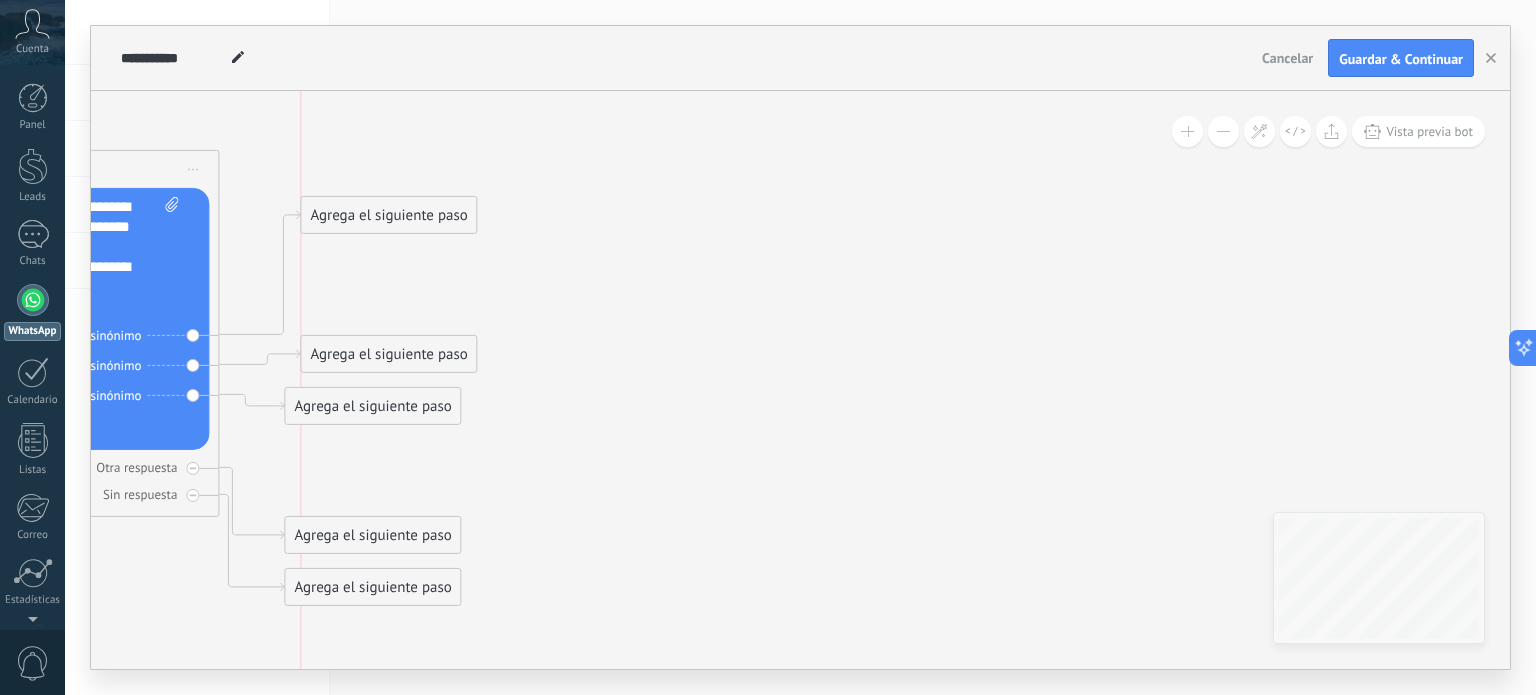 drag, startPoint x: 335, startPoint y: 446, endPoint x: 345, endPoint y: 211, distance: 235.21268 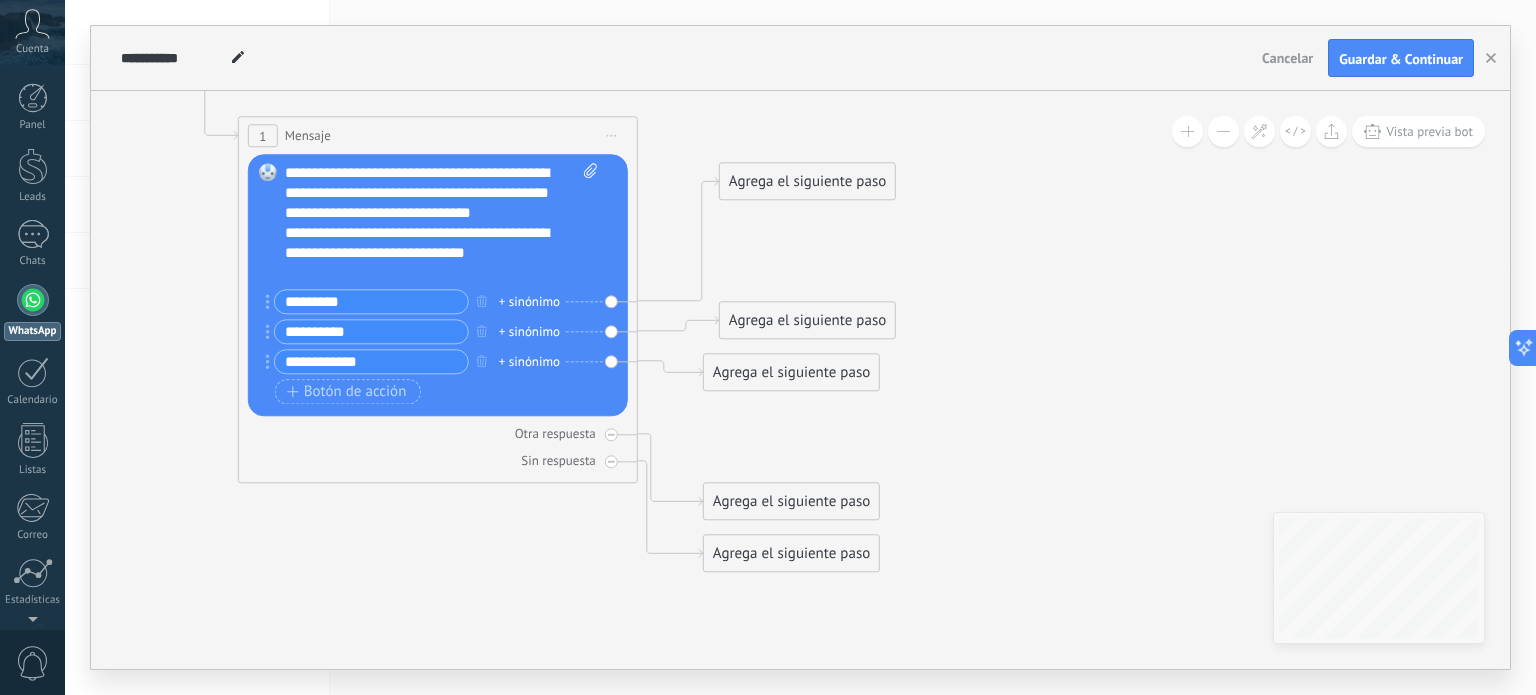 drag, startPoint x: 711, startPoint y: 407, endPoint x: 1025, endPoint y: 451, distance: 317.0678 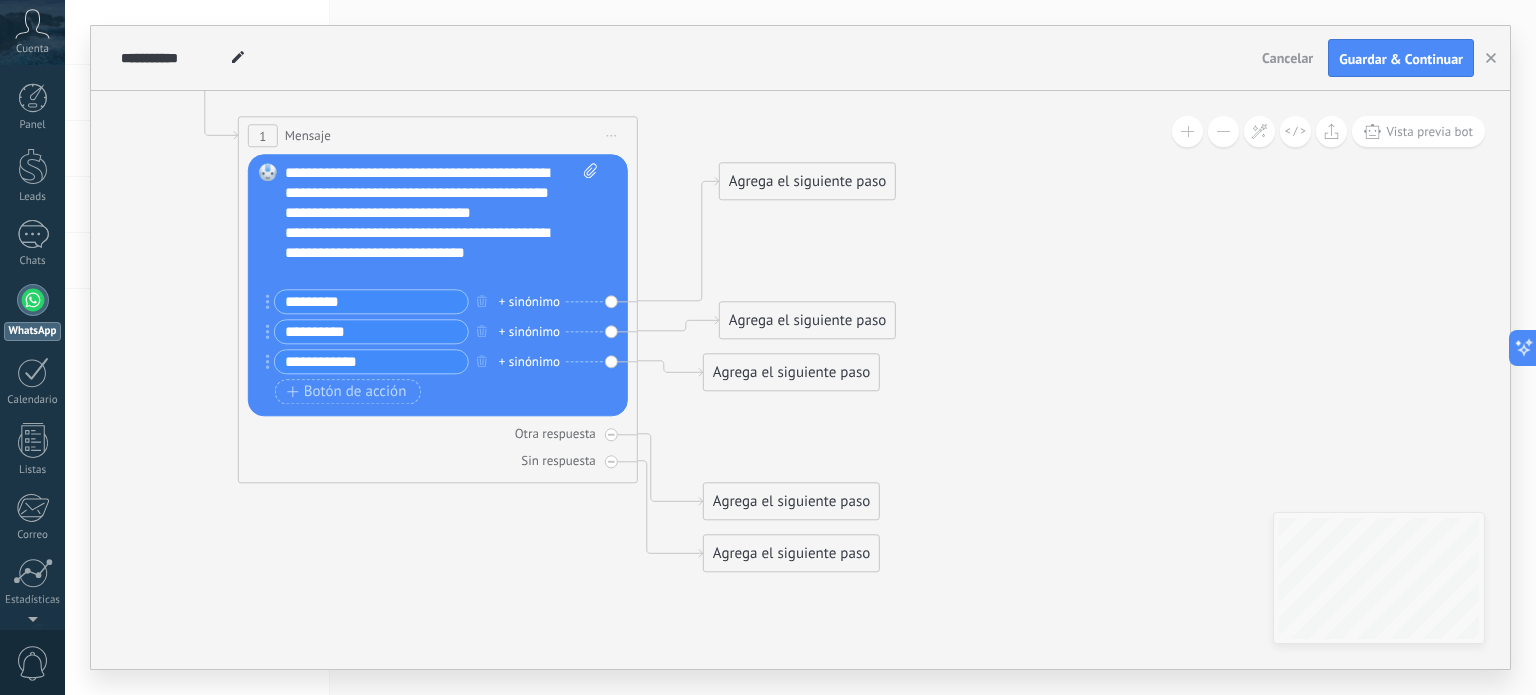 click 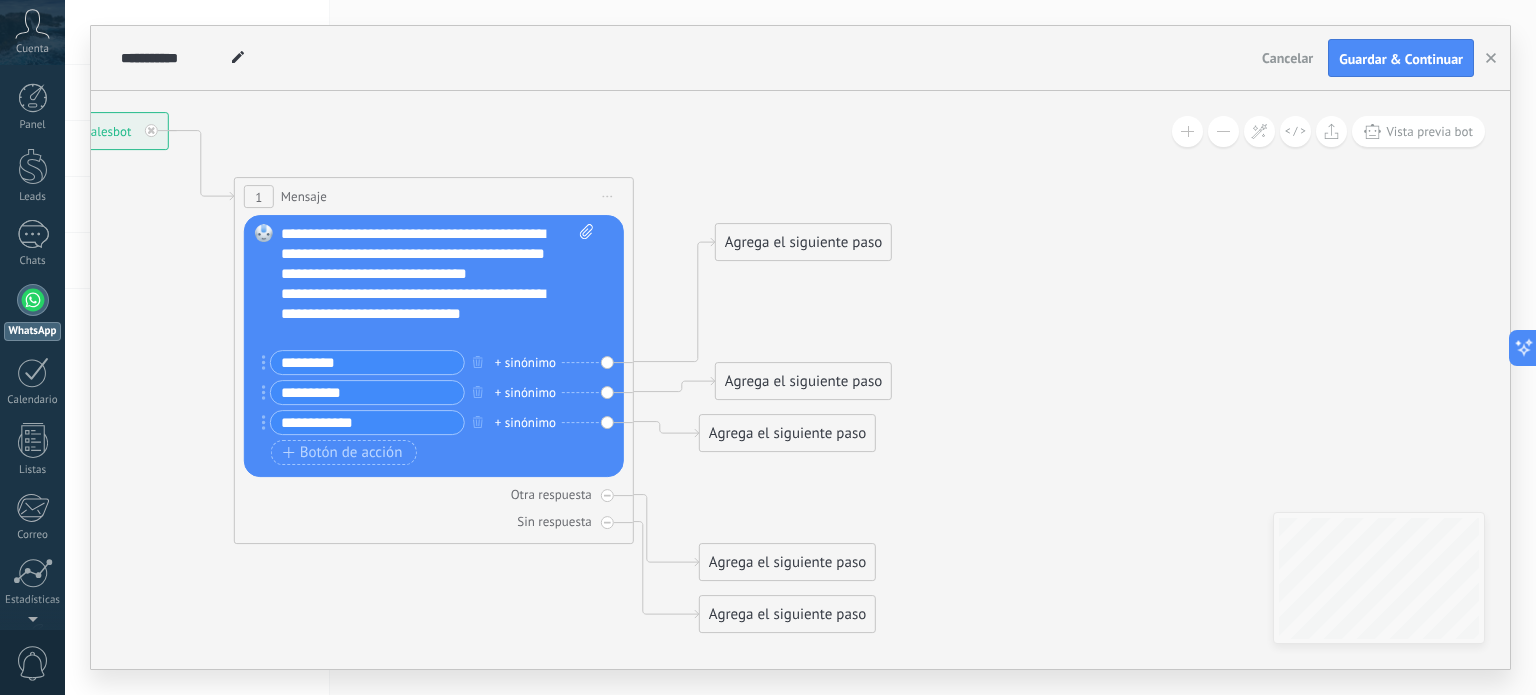 click on "Agrega el siguiente paso" at bounding box center (803, 242) 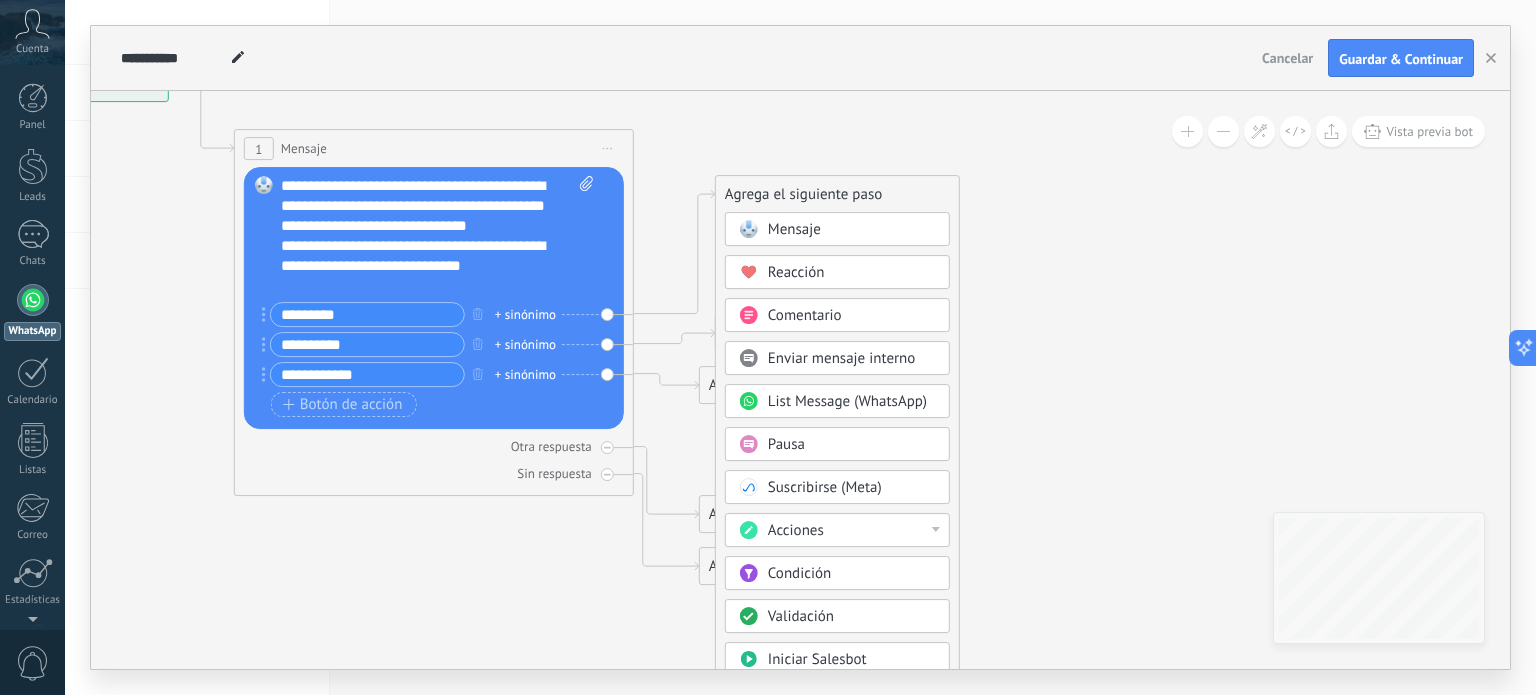 click on "List Message (WhatsApp)" at bounding box center [847, 401] 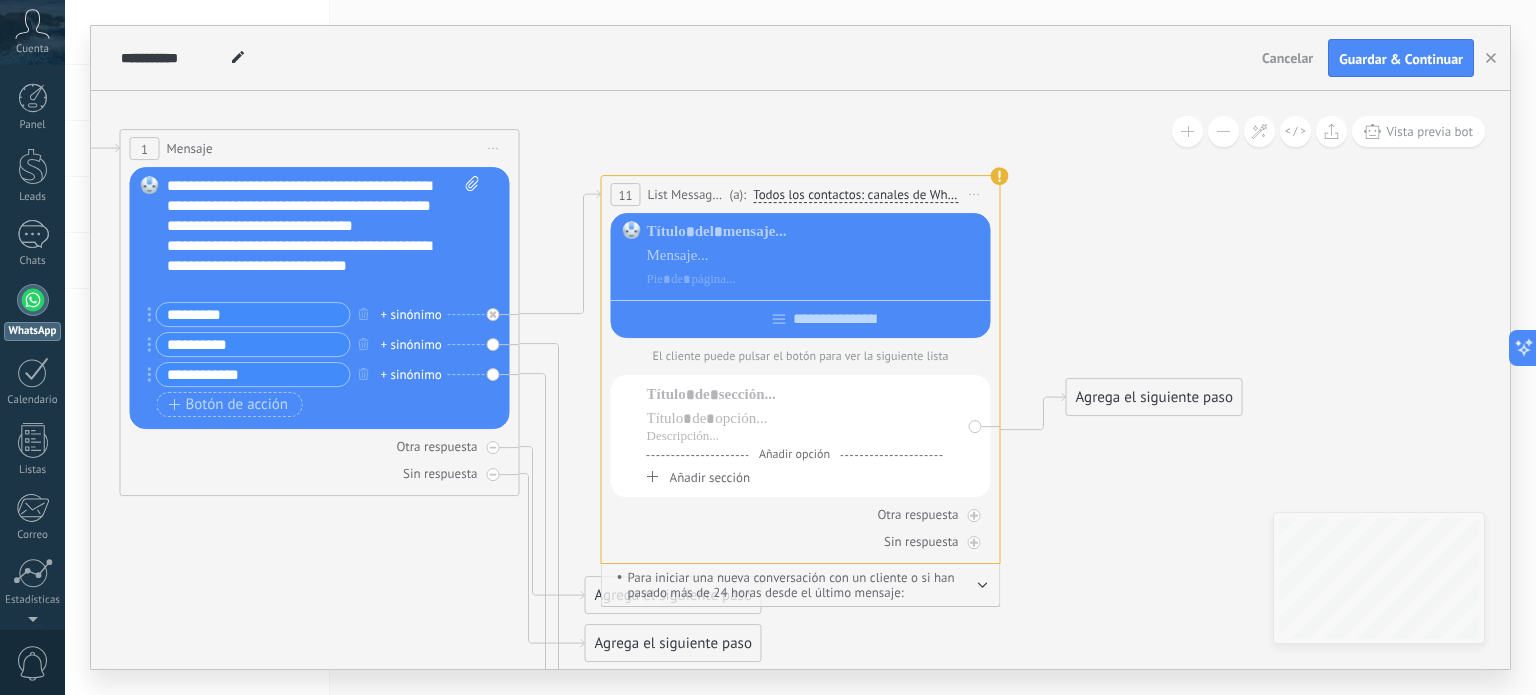 click on "Todos los contactos: canales de WhatsApp seleccionados" at bounding box center (855, 195) 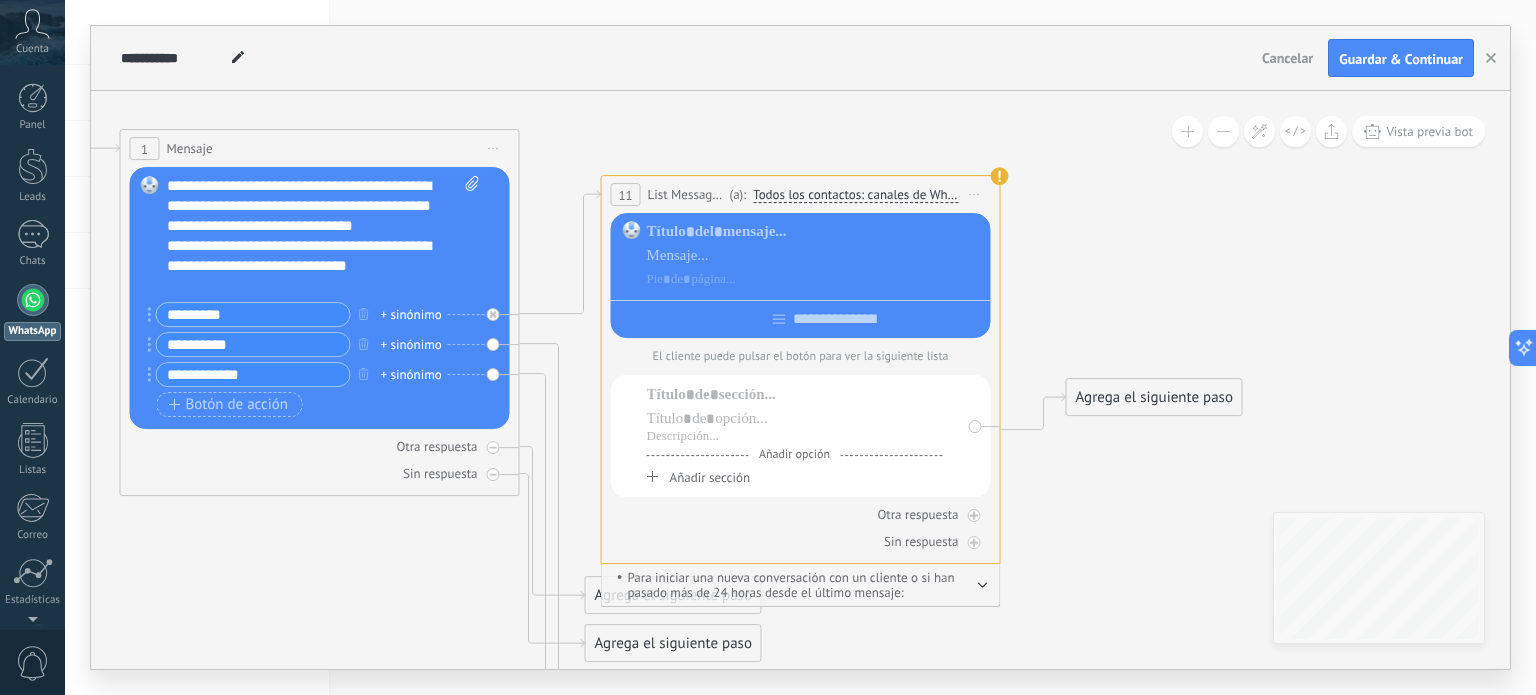 click on "Todos los contactos: canales de WhatsApp seleccionados" at bounding box center (895, 195) 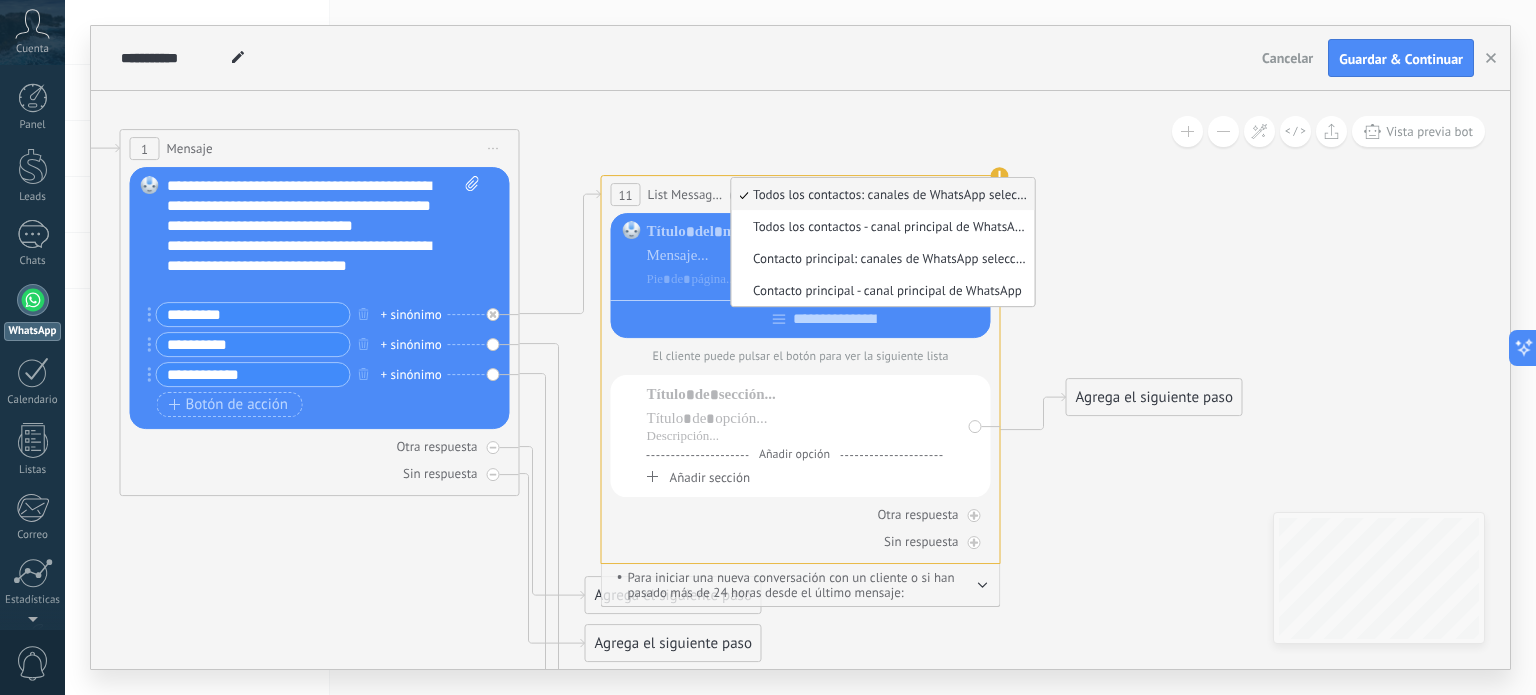 click 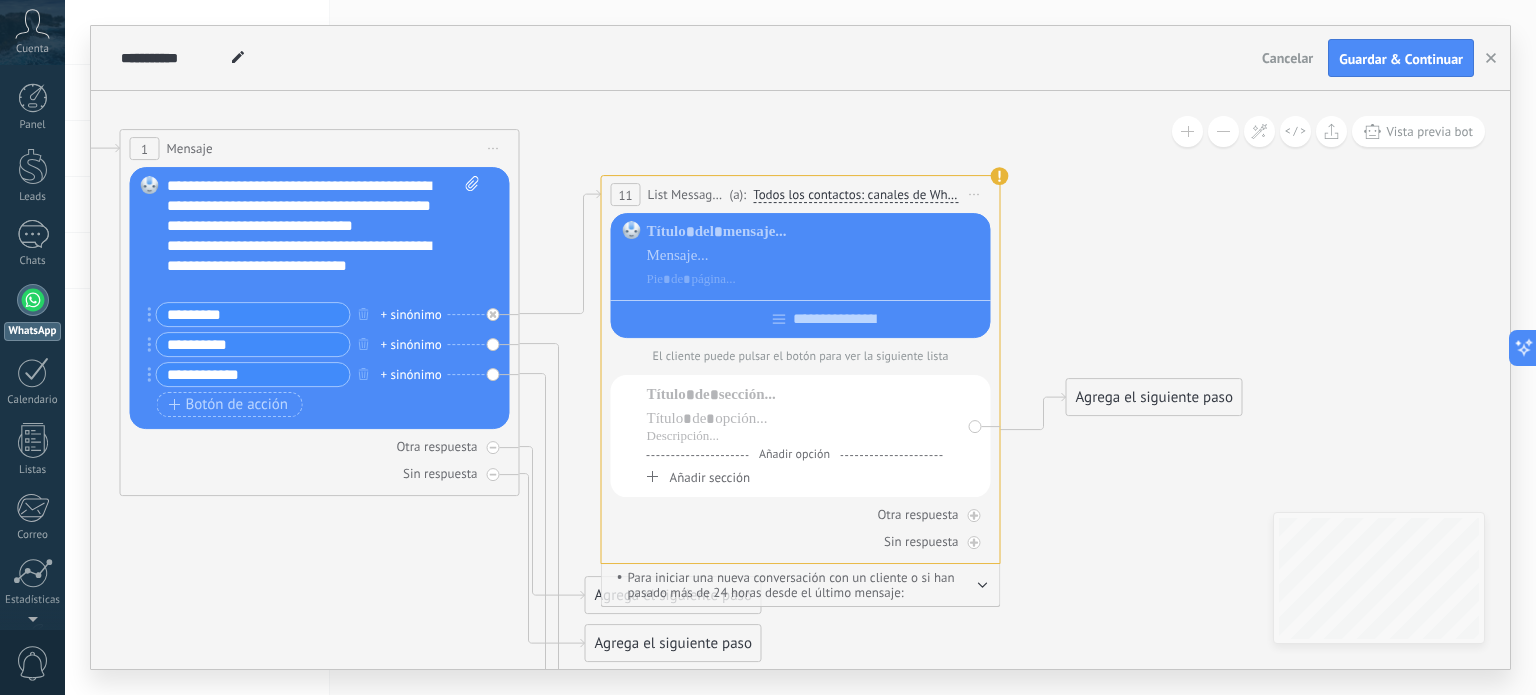 click 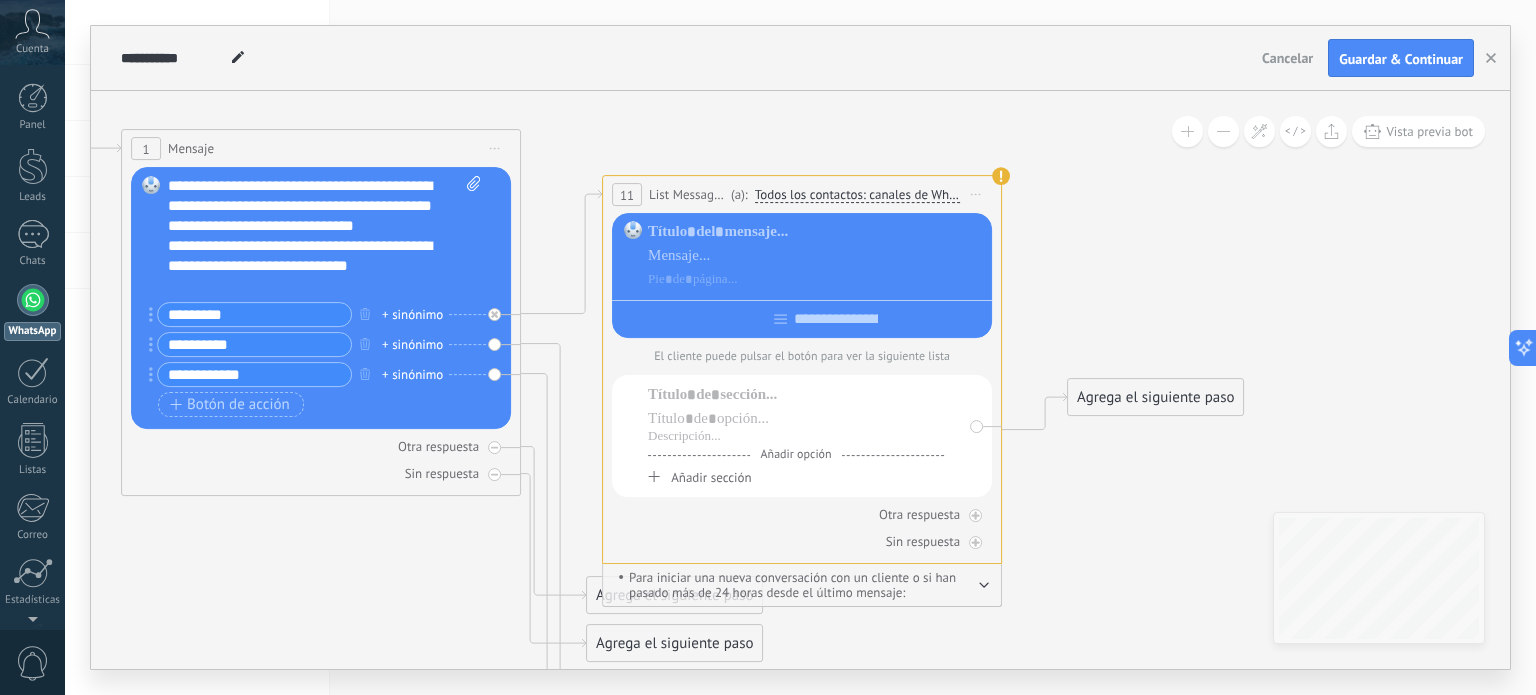 click on "Iniciar vista previa aquí
Cambiar nombre
Duplicar
[GEOGRAPHIC_DATA]" at bounding box center (976, 194) 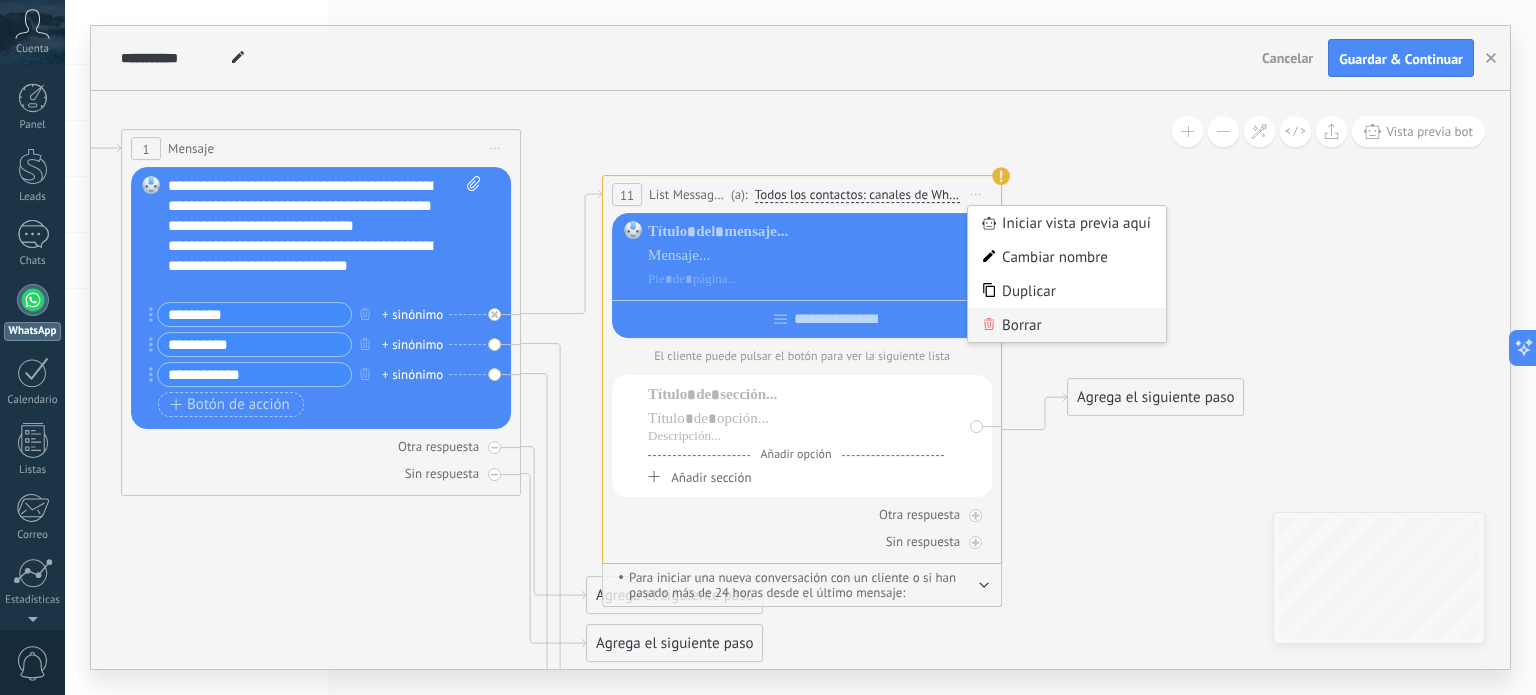 click on "Borrar" at bounding box center (1067, 325) 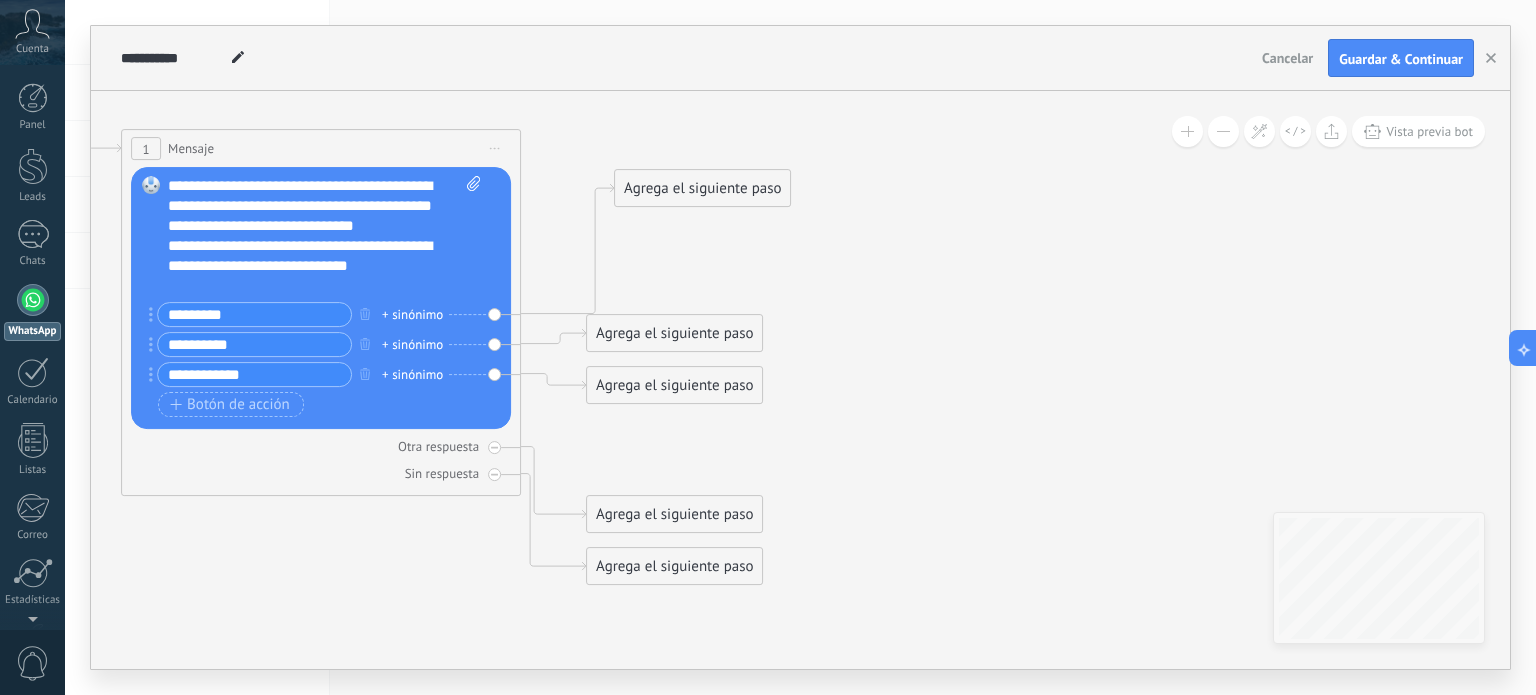 drag, startPoint x: 676, startPoint y: 446, endPoint x: 704, endPoint y: 197, distance: 250.56935 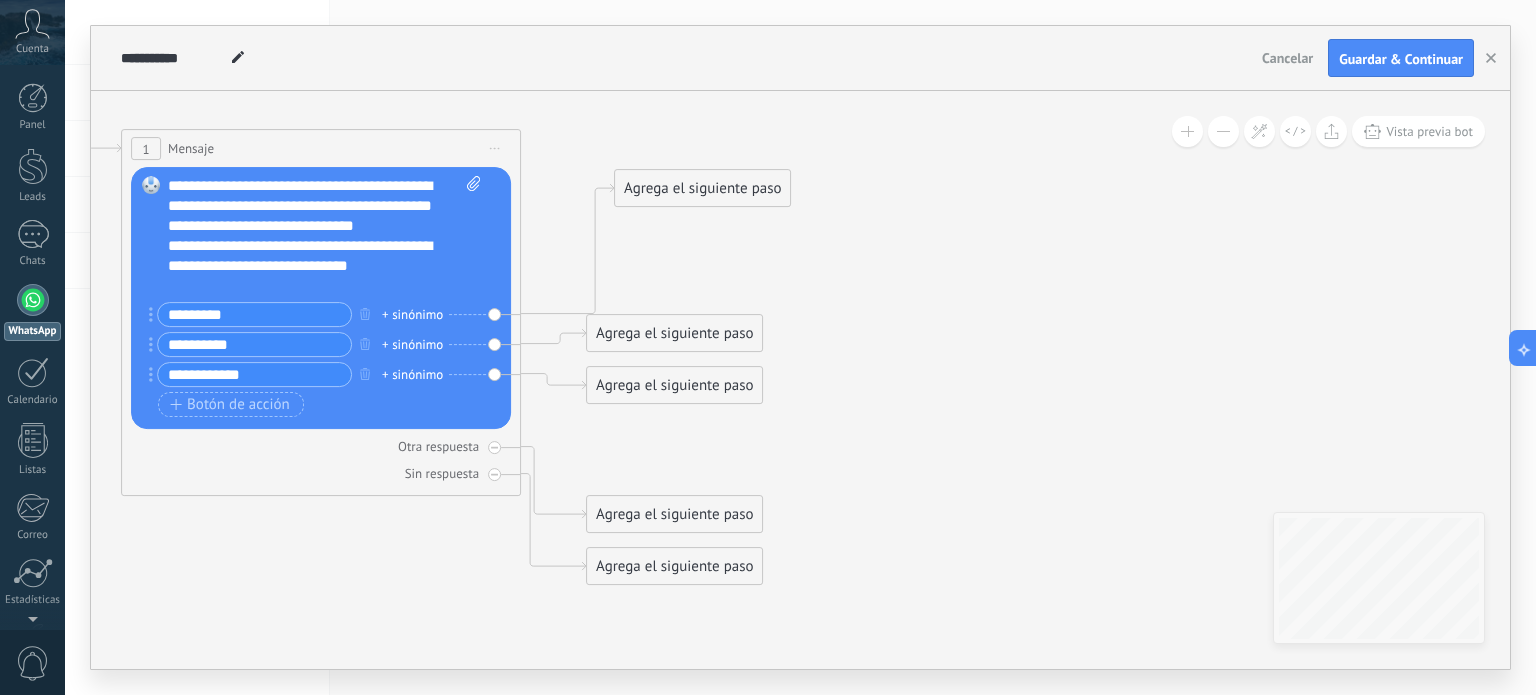 click on "Agrega el siguiente paso" at bounding box center [702, 188] 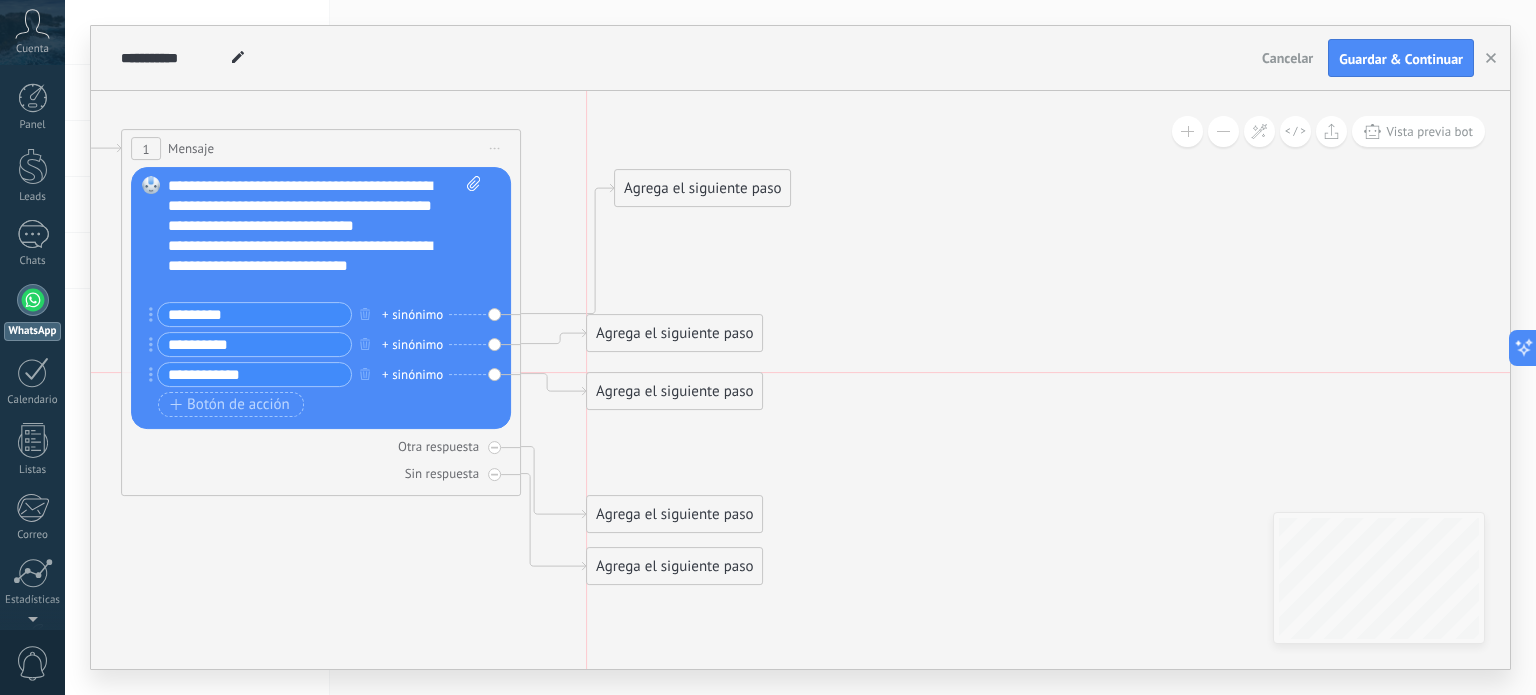 drag, startPoint x: 679, startPoint y: 394, endPoint x: 682, endPoint y: 425, distance: 31.144823 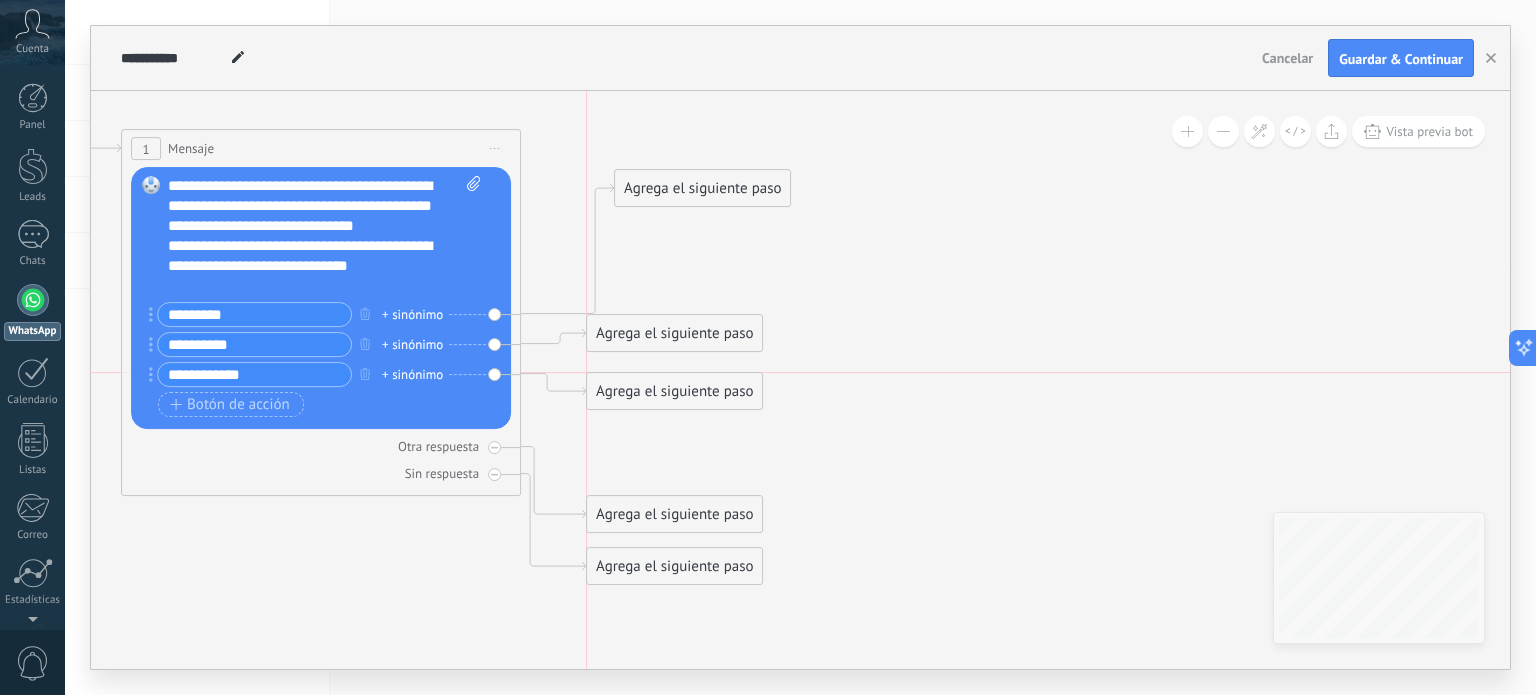 click on "Agrega el siguiente paso" at bounding box center (674, 391) 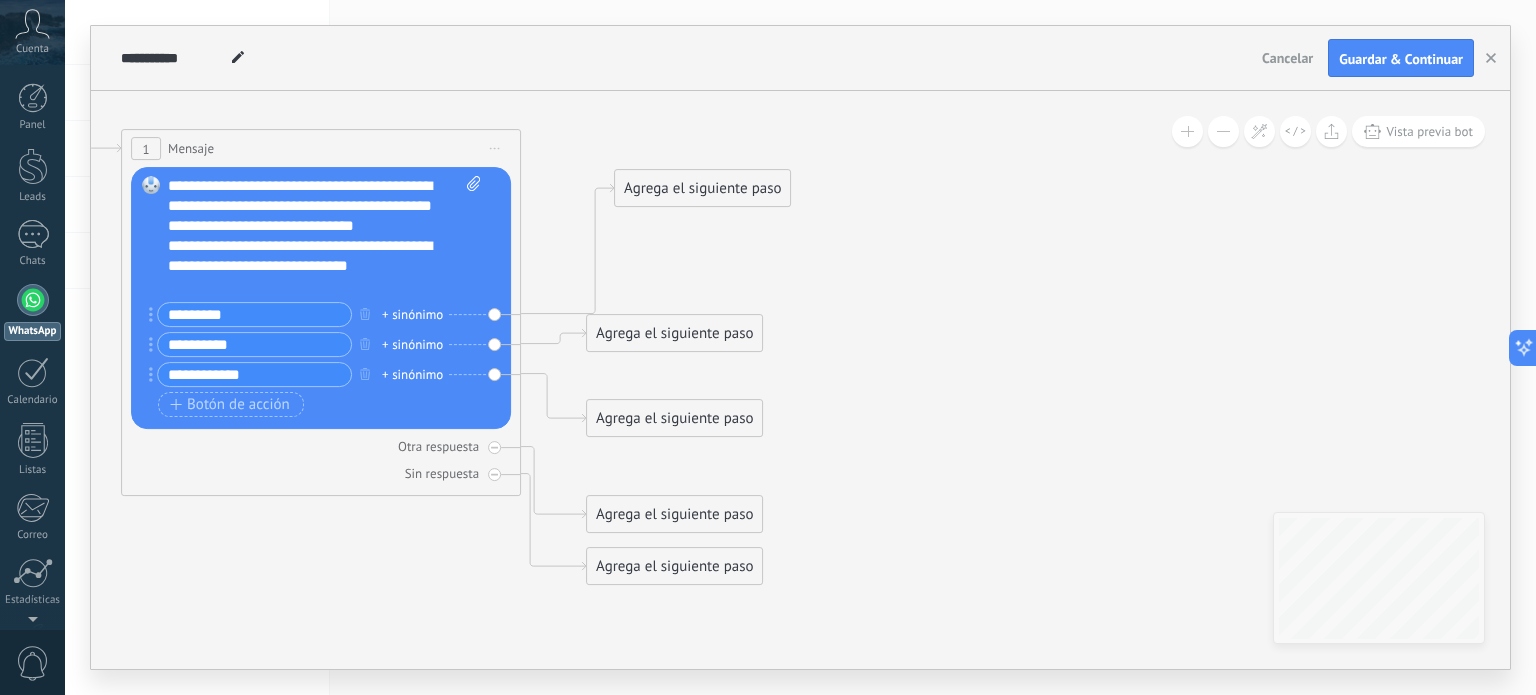 drag, startPoint x: 683, startPoint y: 353, endPoint x: 692, endPoint y: 379, distance: 27.513634 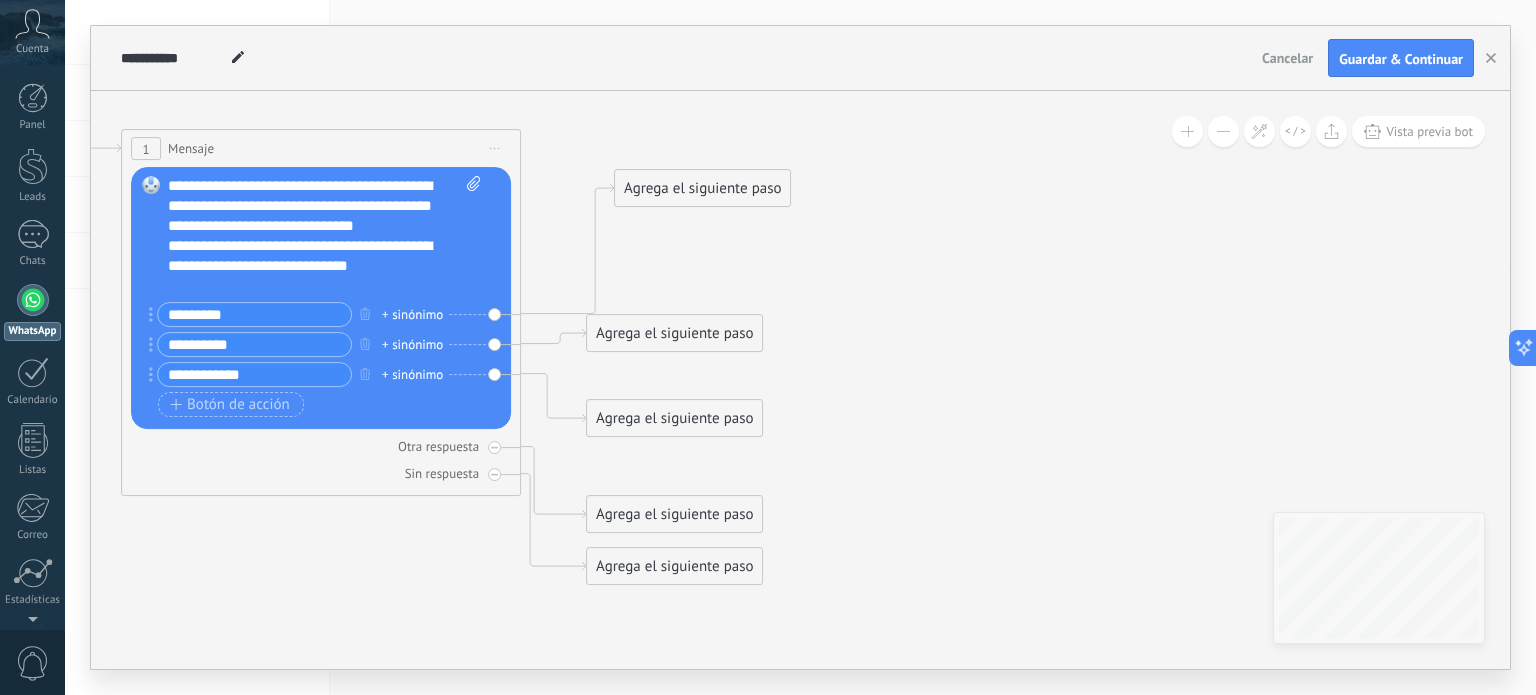 click 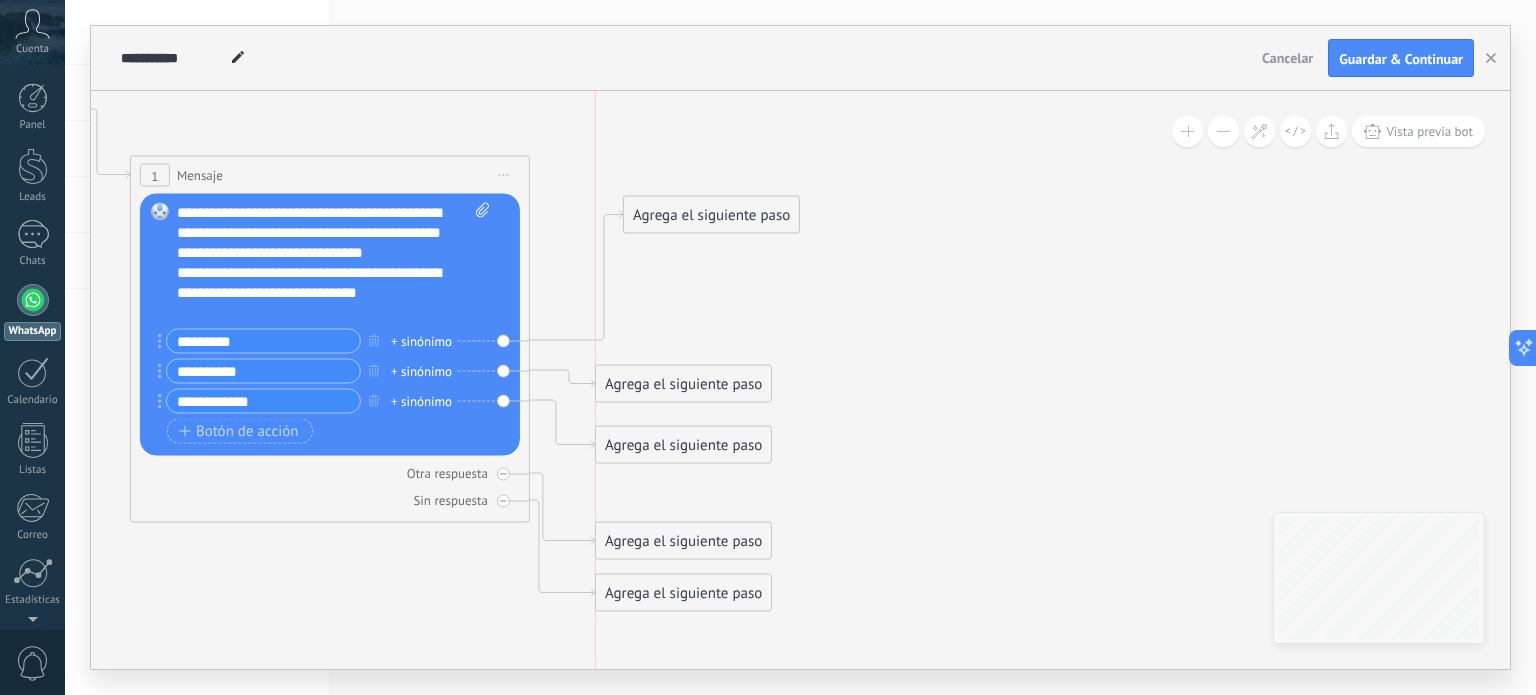 drag, startPoint x: 692, startPoint y: 366, endPoint x: 696, endPoint y: 392, distance: 26.305893 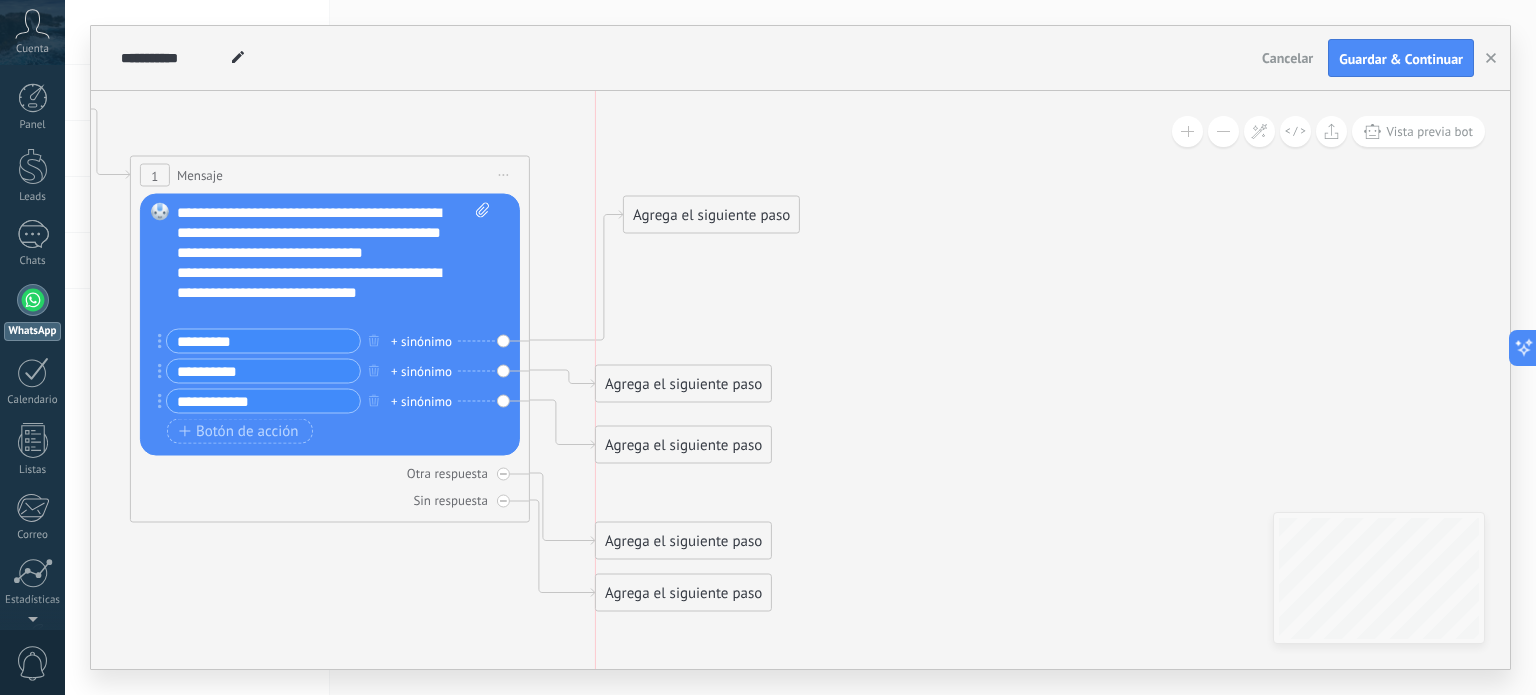 click on "Agrega el siguiente paso" at bounding box center [683, 384] 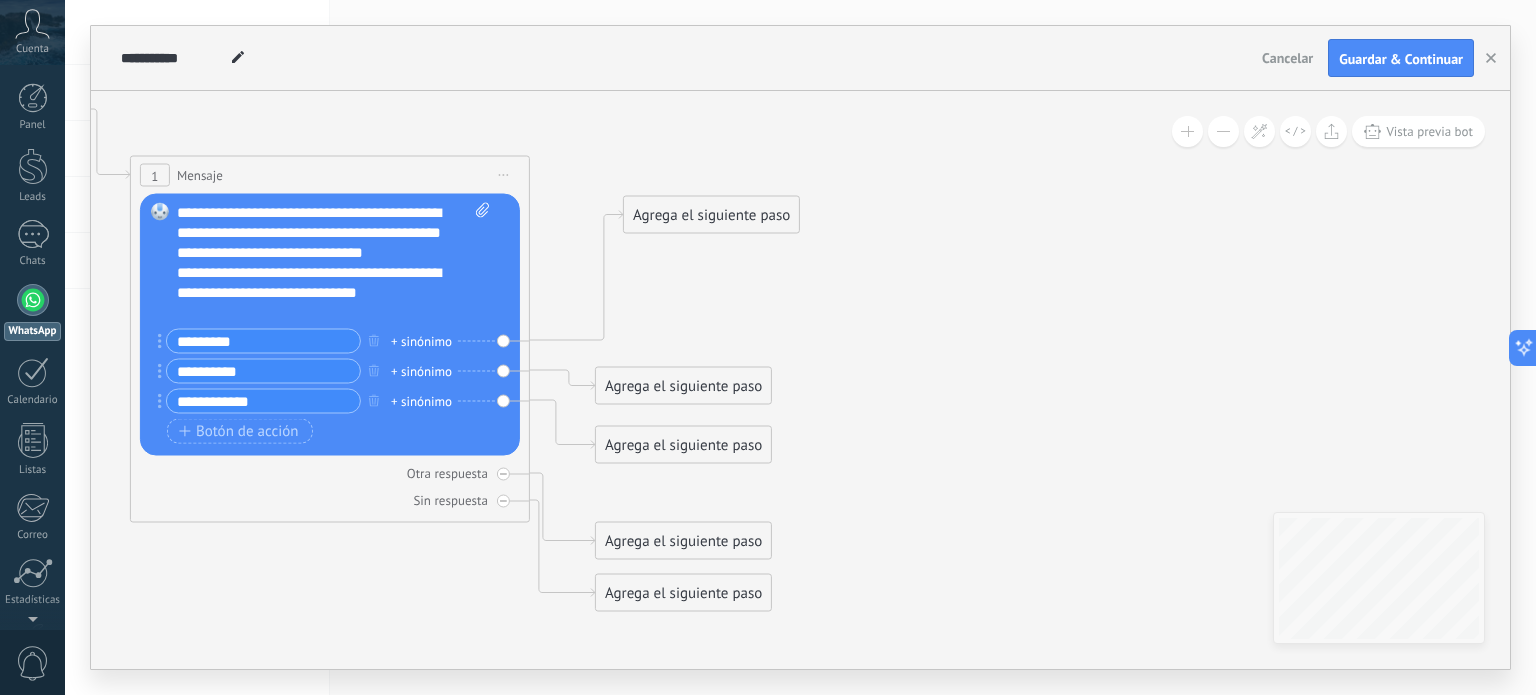 click on "Agrega el siguiente paso" at bounding box center (711, 215) 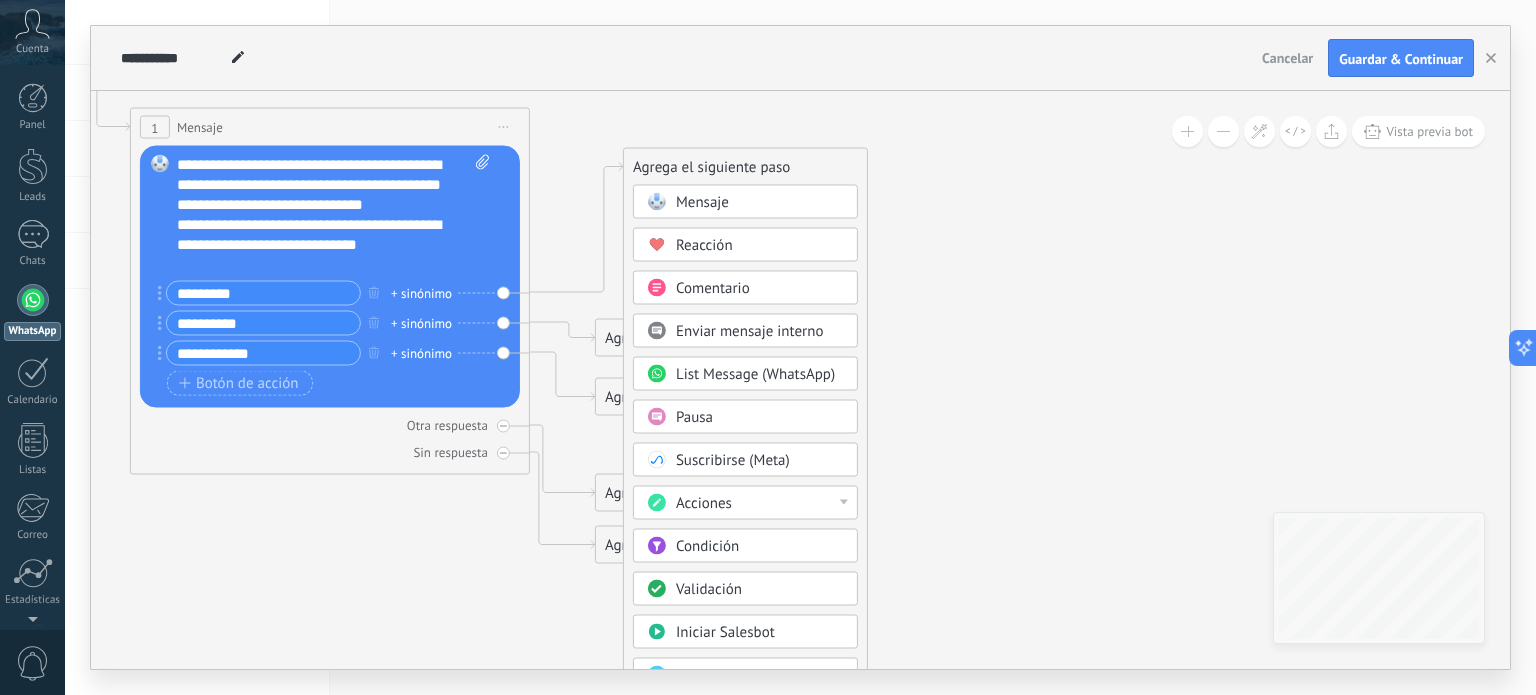 click on "Validación" at bounding box center [760, 590] 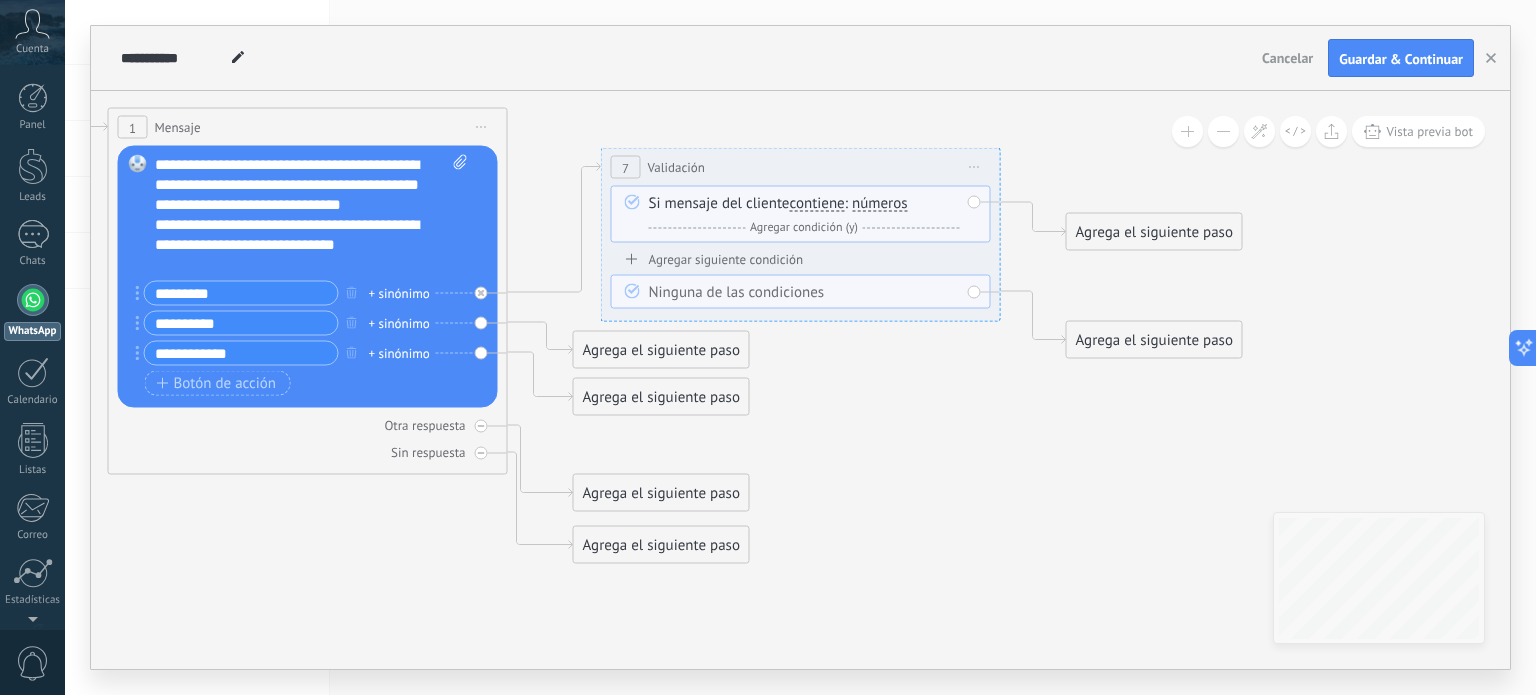 click on "Iniciar vista previa aquí
Cambiar nombre
Duplicar
[GEOGRAPHIC_DATA]" at bounding box center [975, 167] 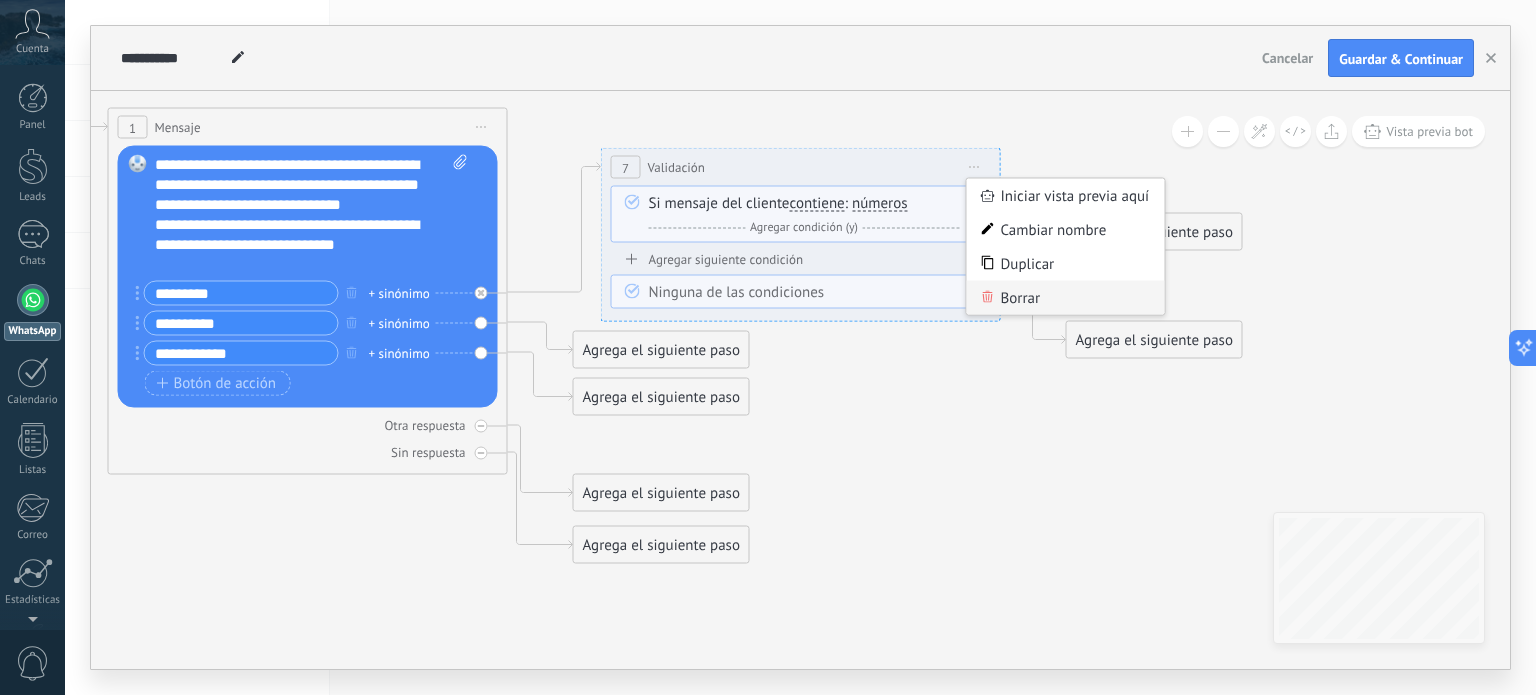 click on "Borrar" at bounding box center [1066, 298] 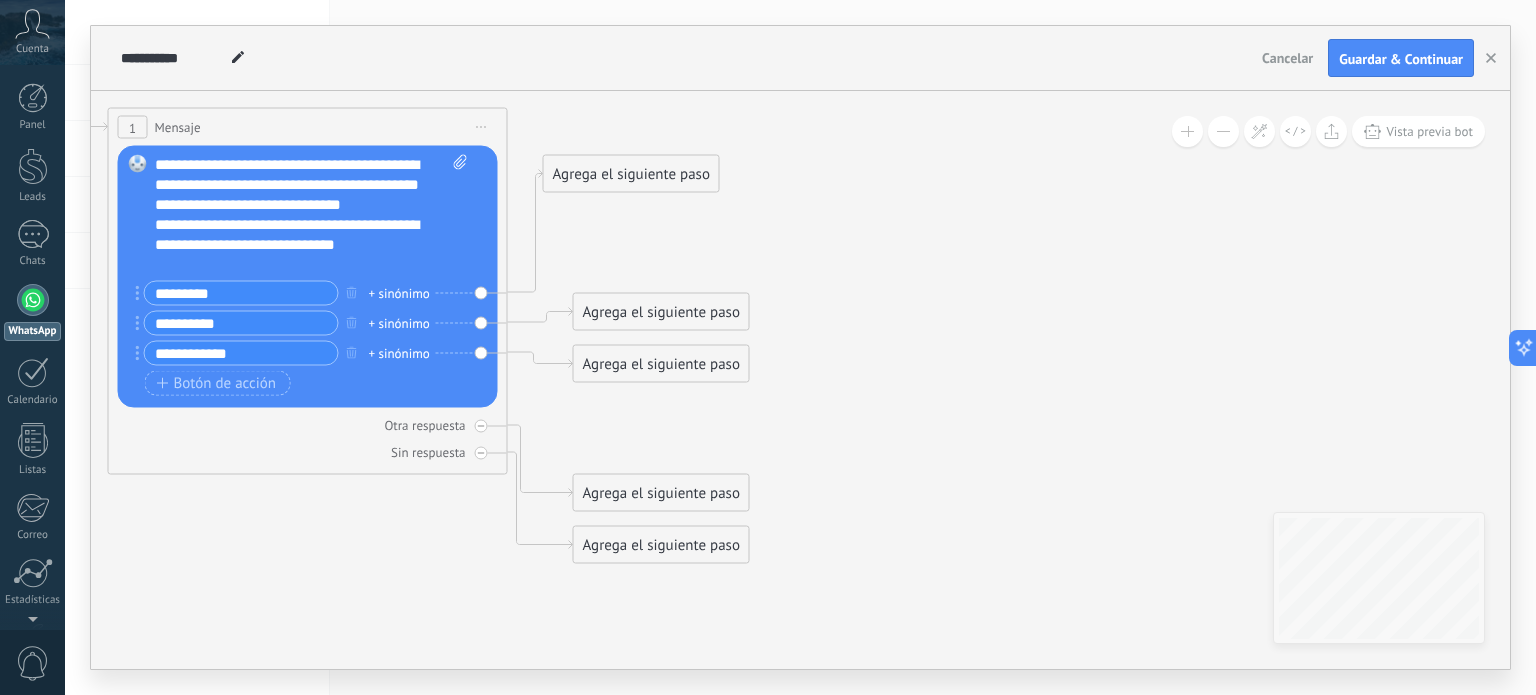 drag, startPoint x: 642, startPoint y: 414, endPoint x: 612, endPoint y: 172, distance: 243.85242 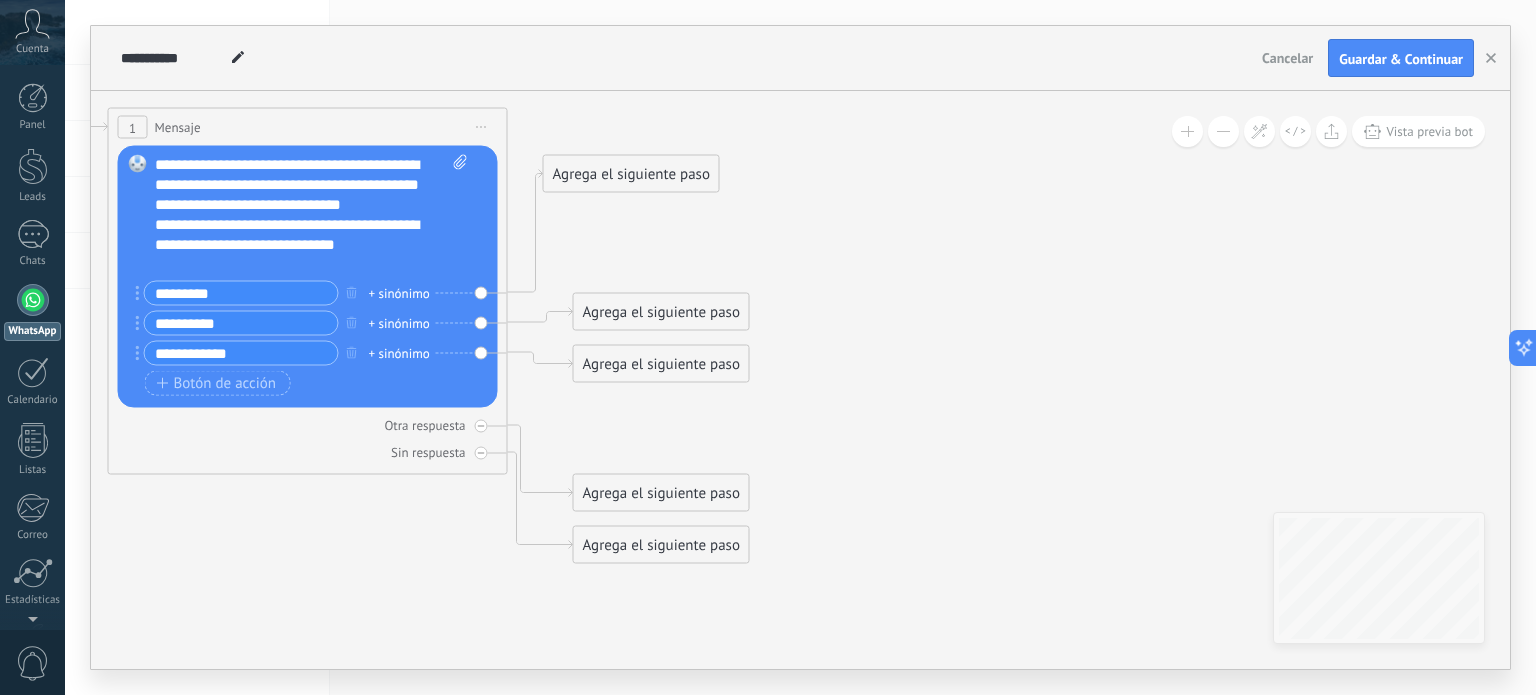 click on "Agrega el siguiente paso" at bounding box center [631, 174] 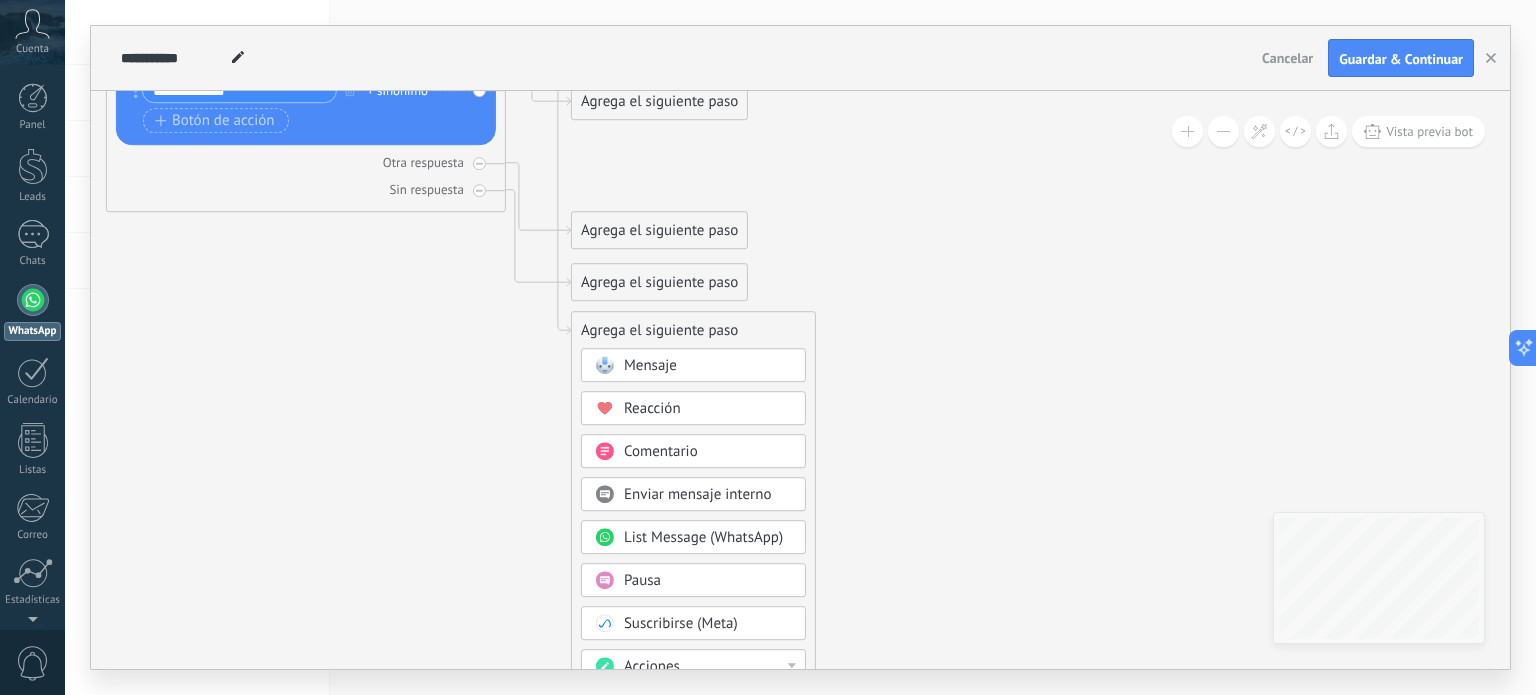click 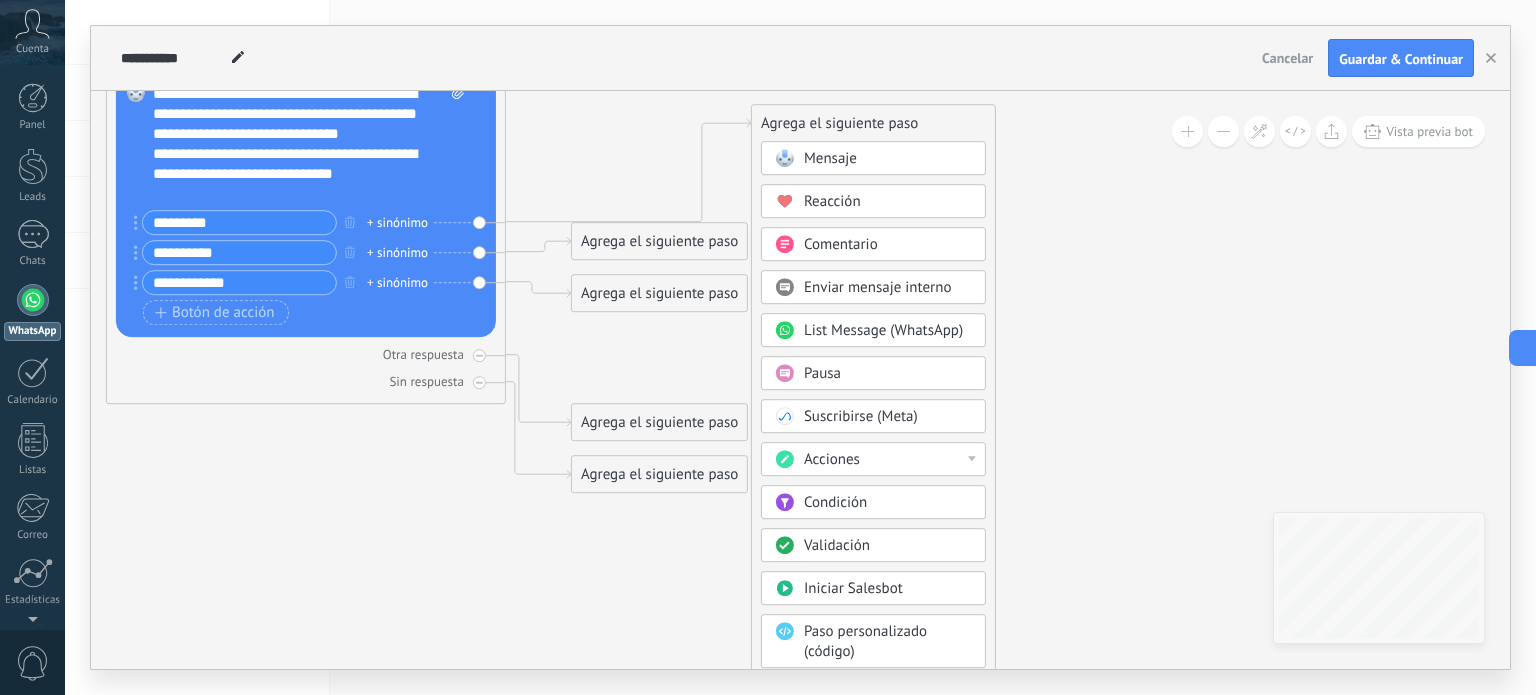 drag, startPoint x: 613, startPoint y: 520, endPoint x: 782, endPoint y: 127, distance: 427.7967 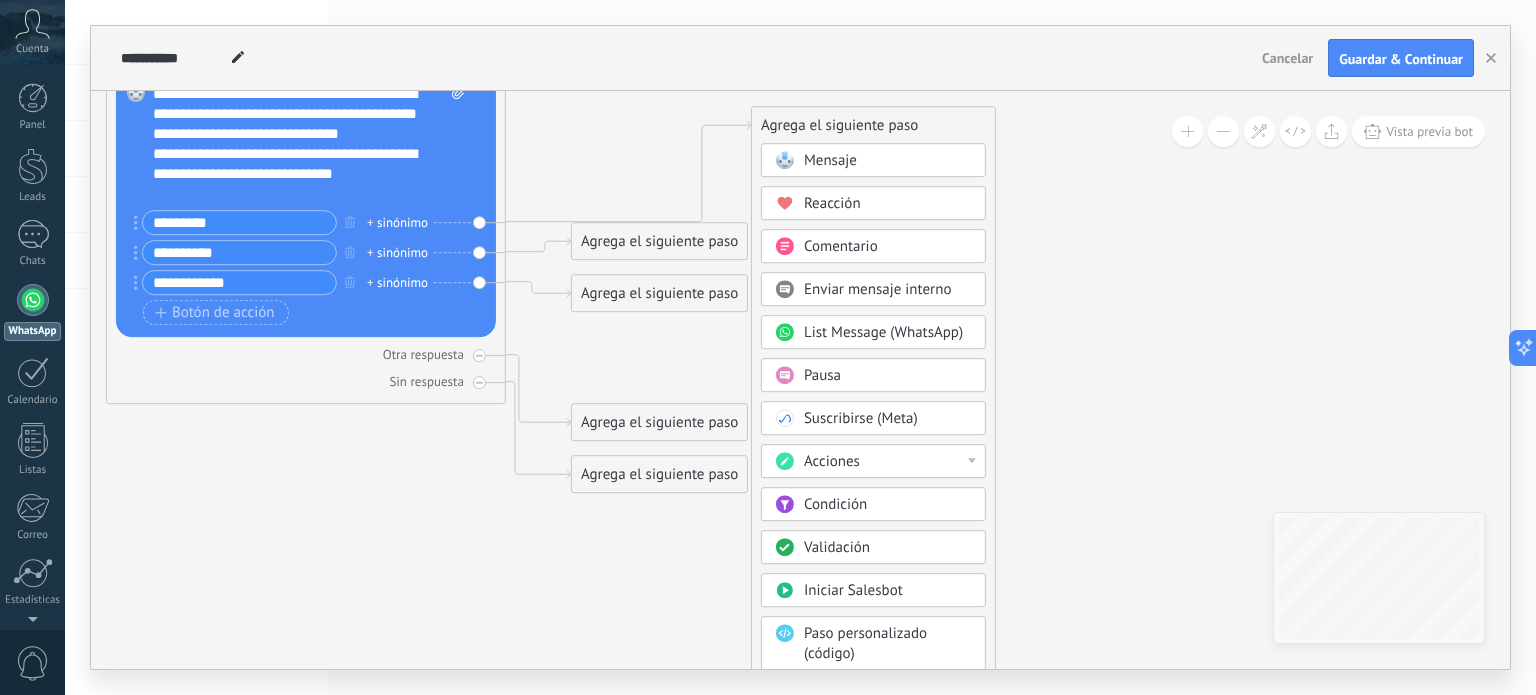 click 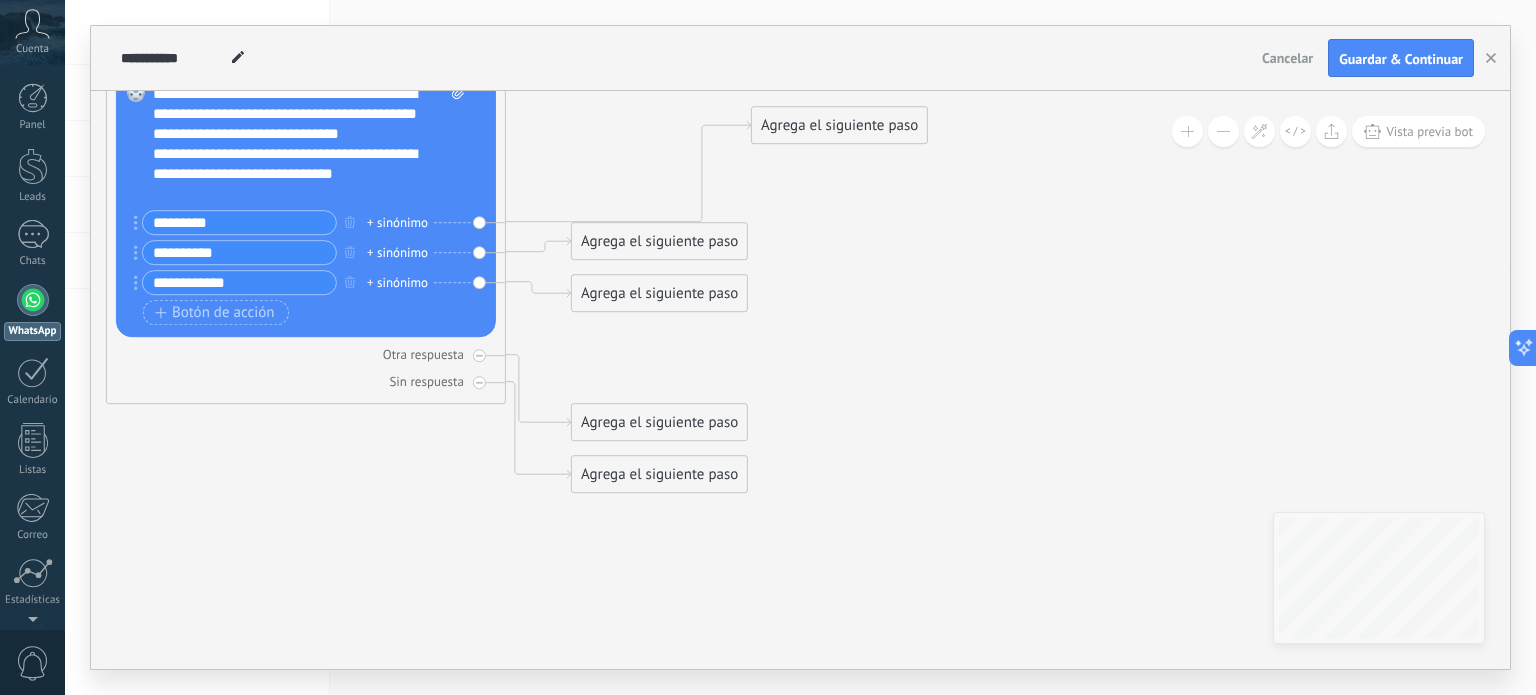 drag, startPoint x: 650, startPoint y: 399, endPoint x: 643, endPoint y: 425, distance: 26.925823 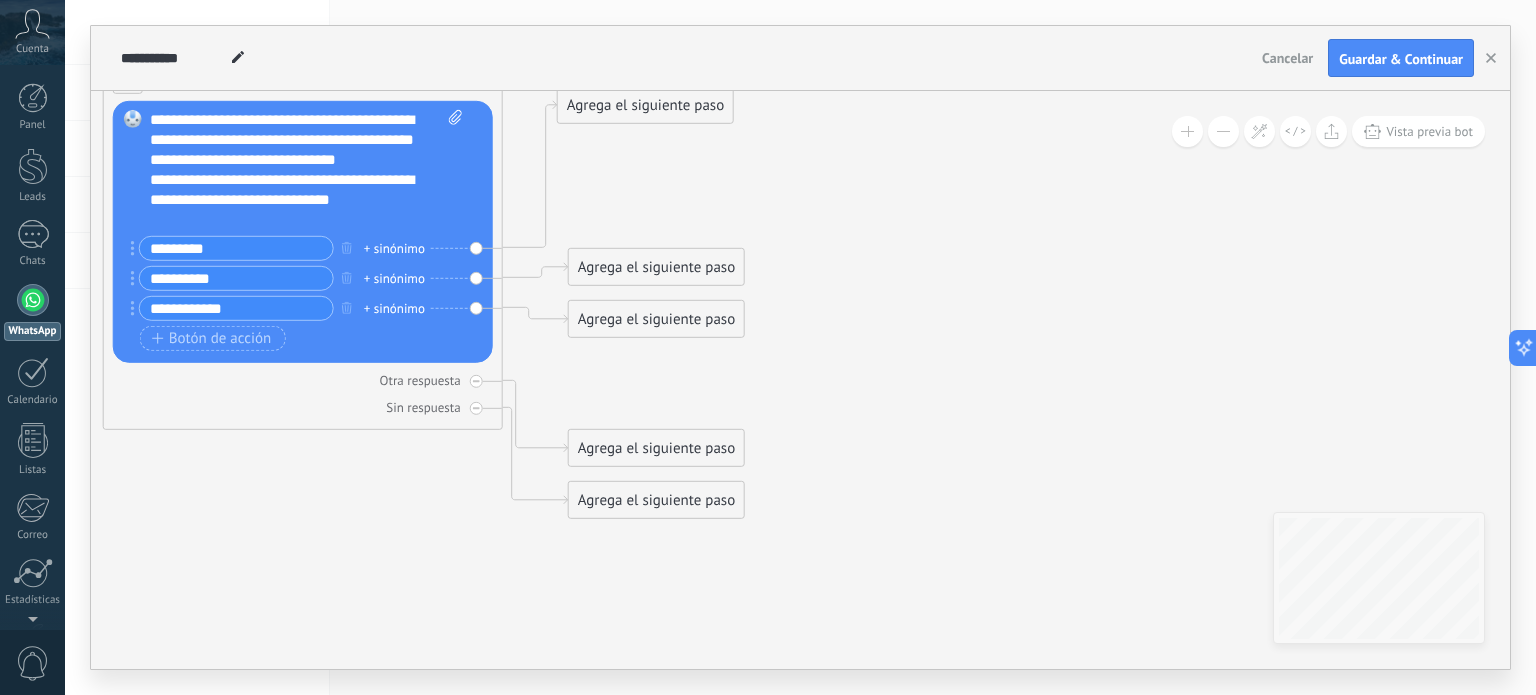 drag, startPoint x: 793, startPoint y: 145, endPoint x: 604, endPoint y: 109, distance: 192.39803 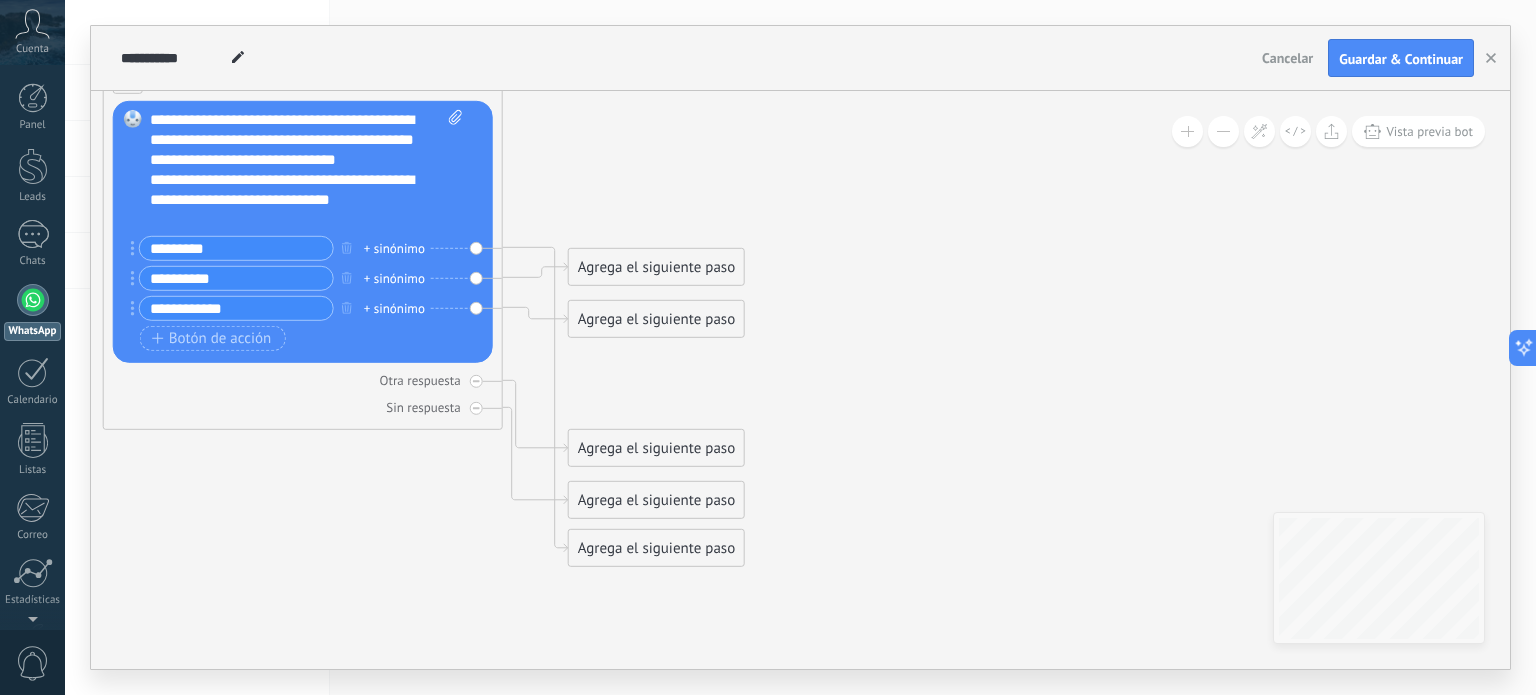 click 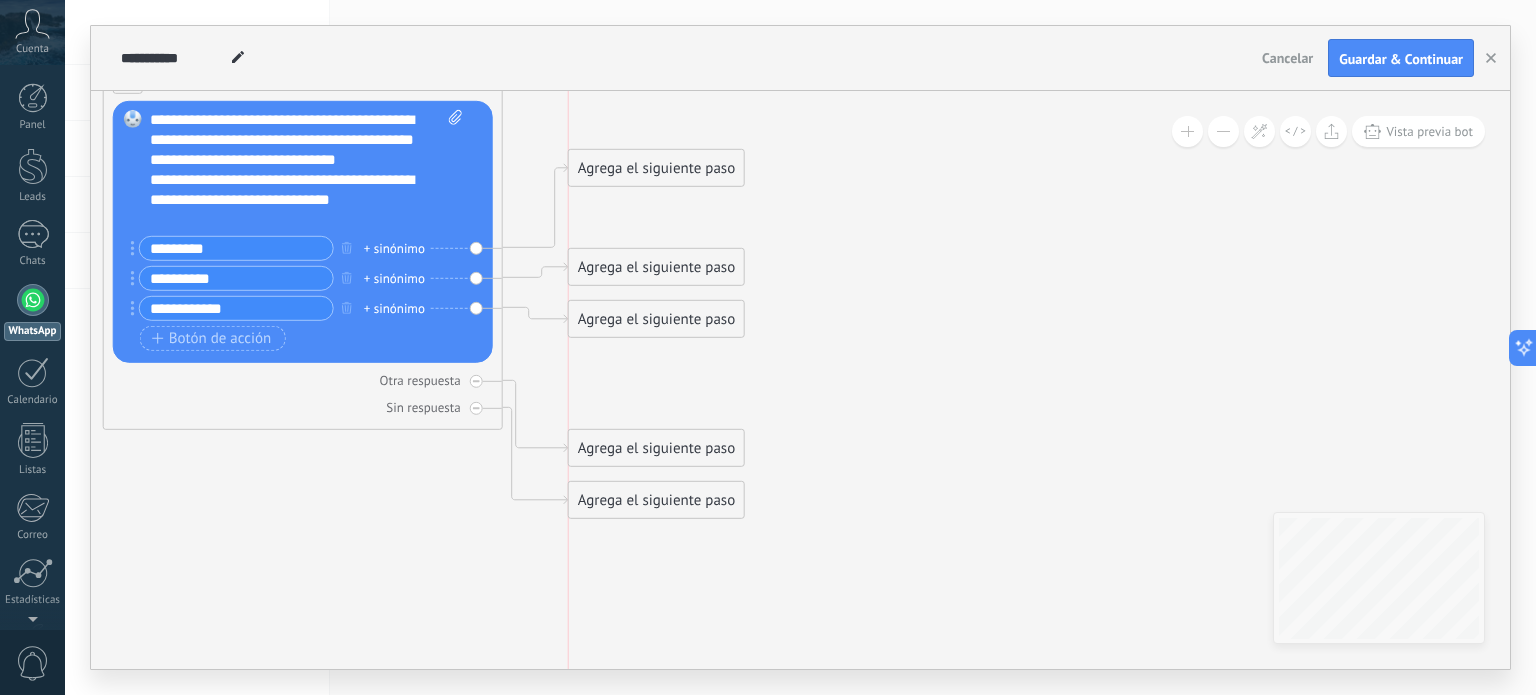 drag, startPoint x: 614, startPoint y: 545, endPoint x: 616, endPoint y: 149, distance: 396.00504 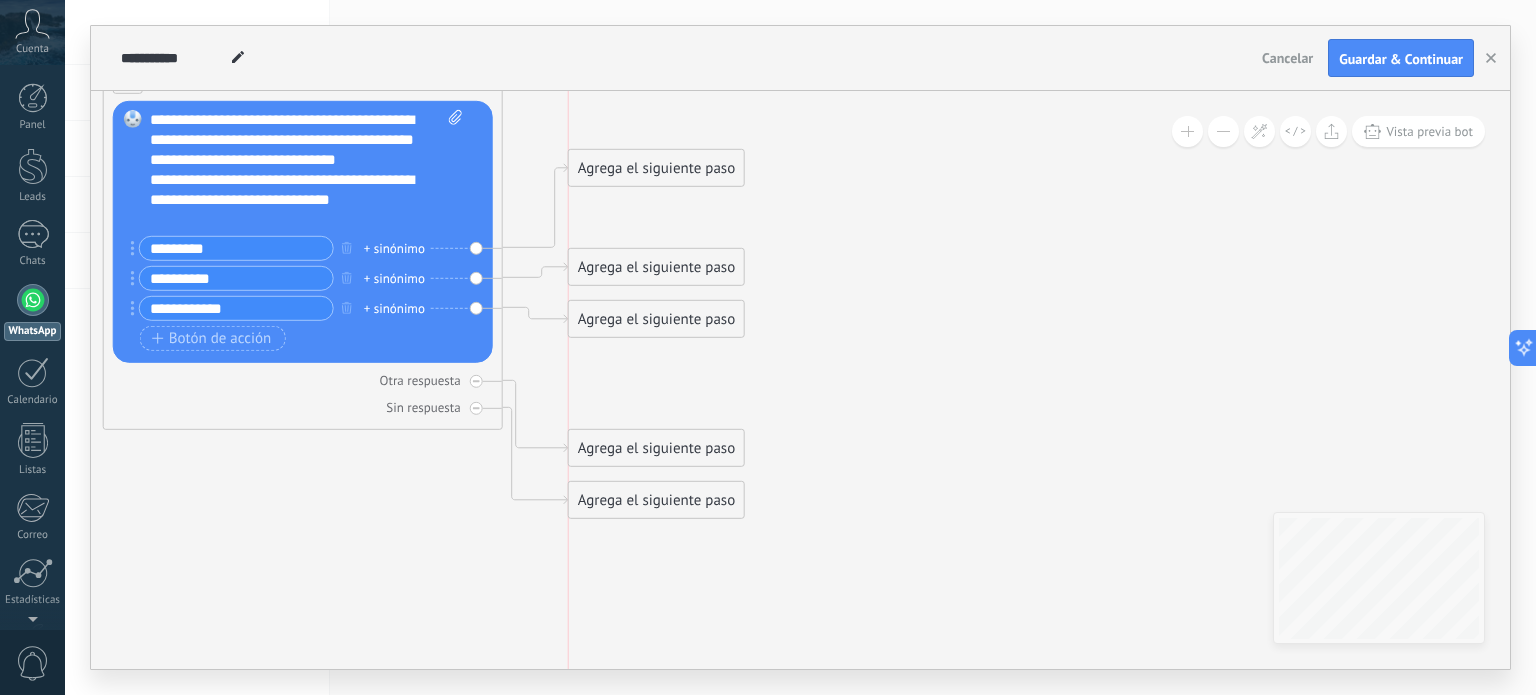 click on "Agrega el siguiente paso" at bounding box center [656, 168] 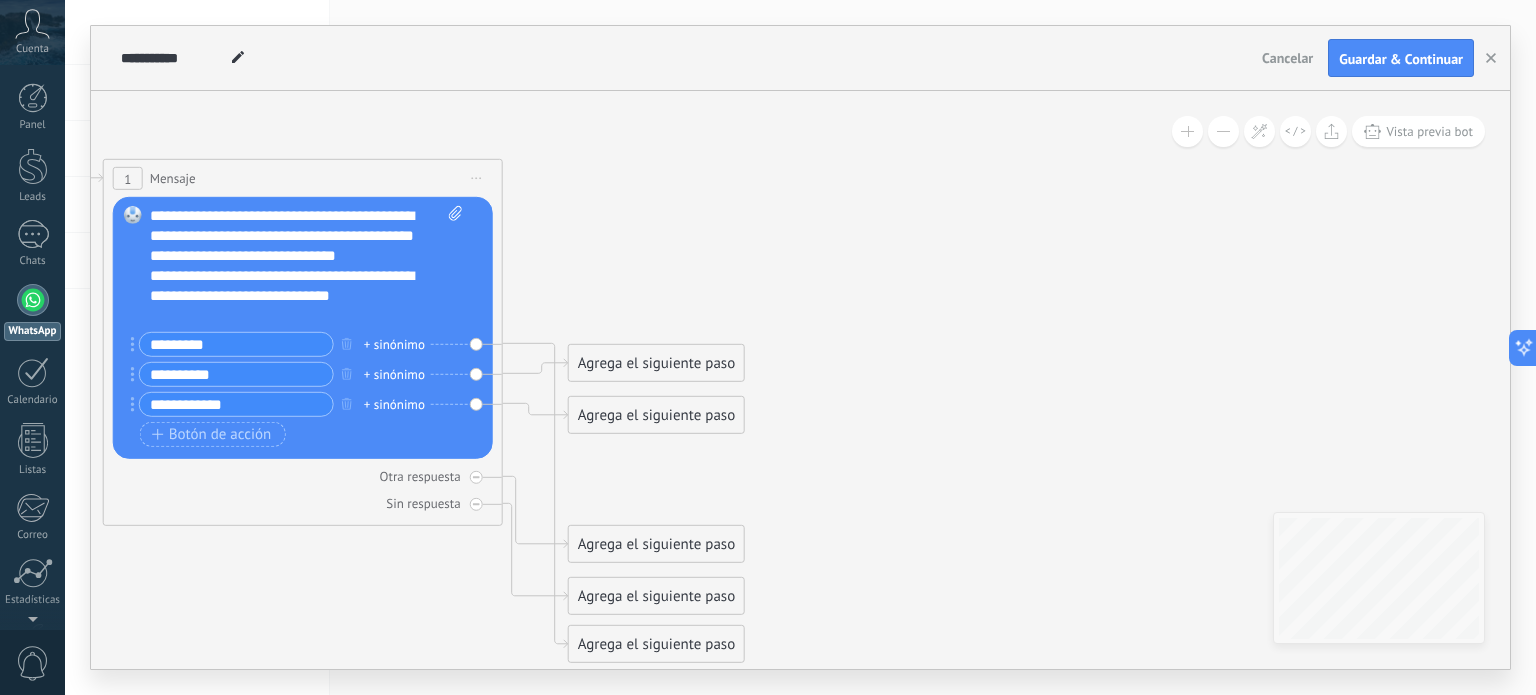 drag, startPoint x: 598, startPoint y: 625, endPoint x: 784, endPoint y: 155, distance: 505.46613 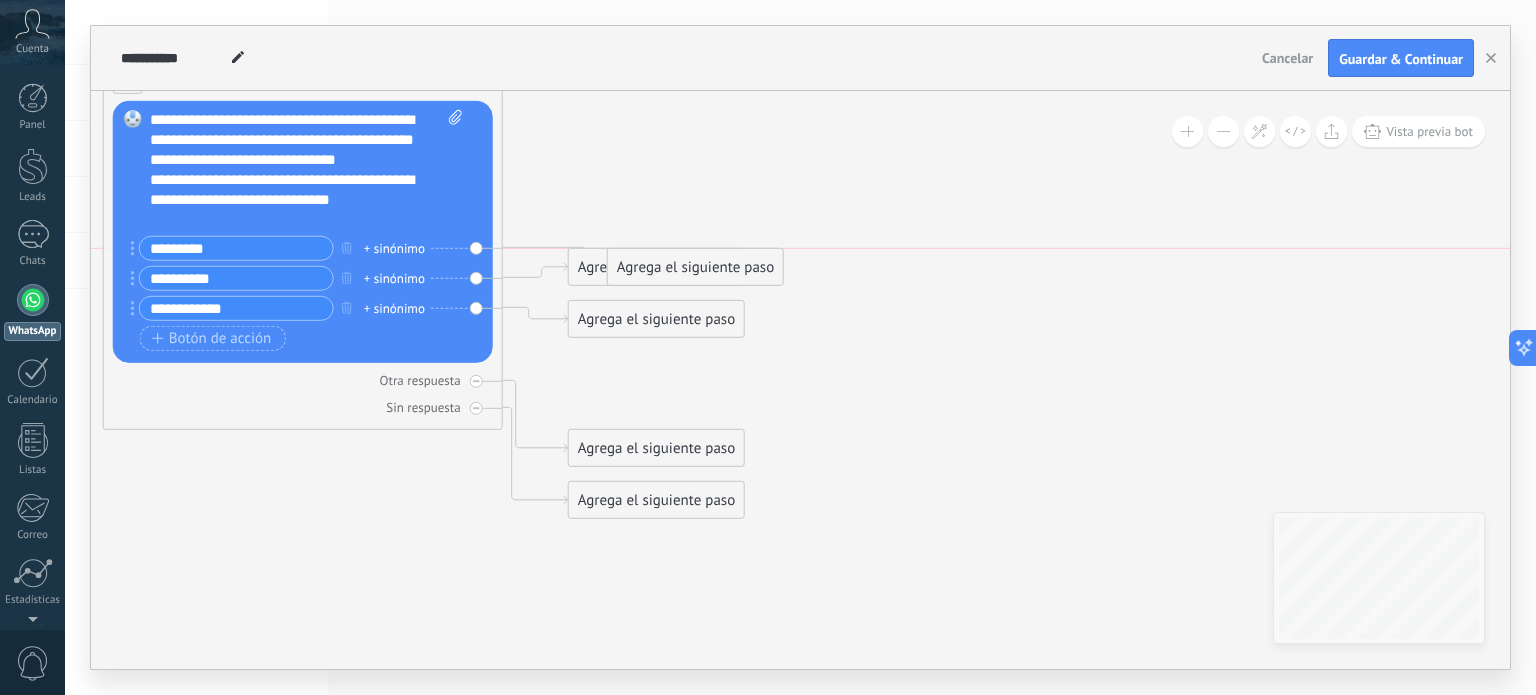 drag, startPoint x: 632, startPoint y: 527, endPoint x: 663, endPoint y: 239, distance: 289.6636 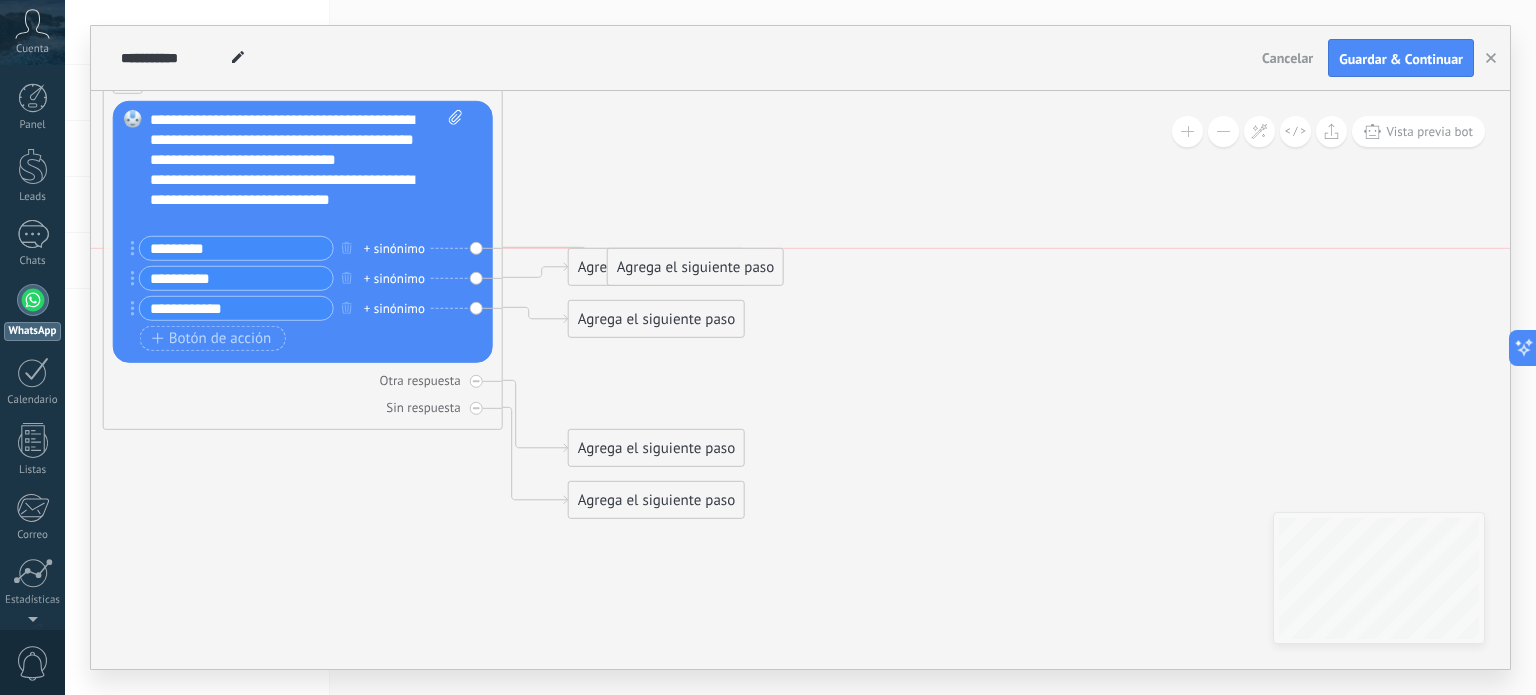 click on "Agrega el siguiente paso" at bounding box center (695, 267) 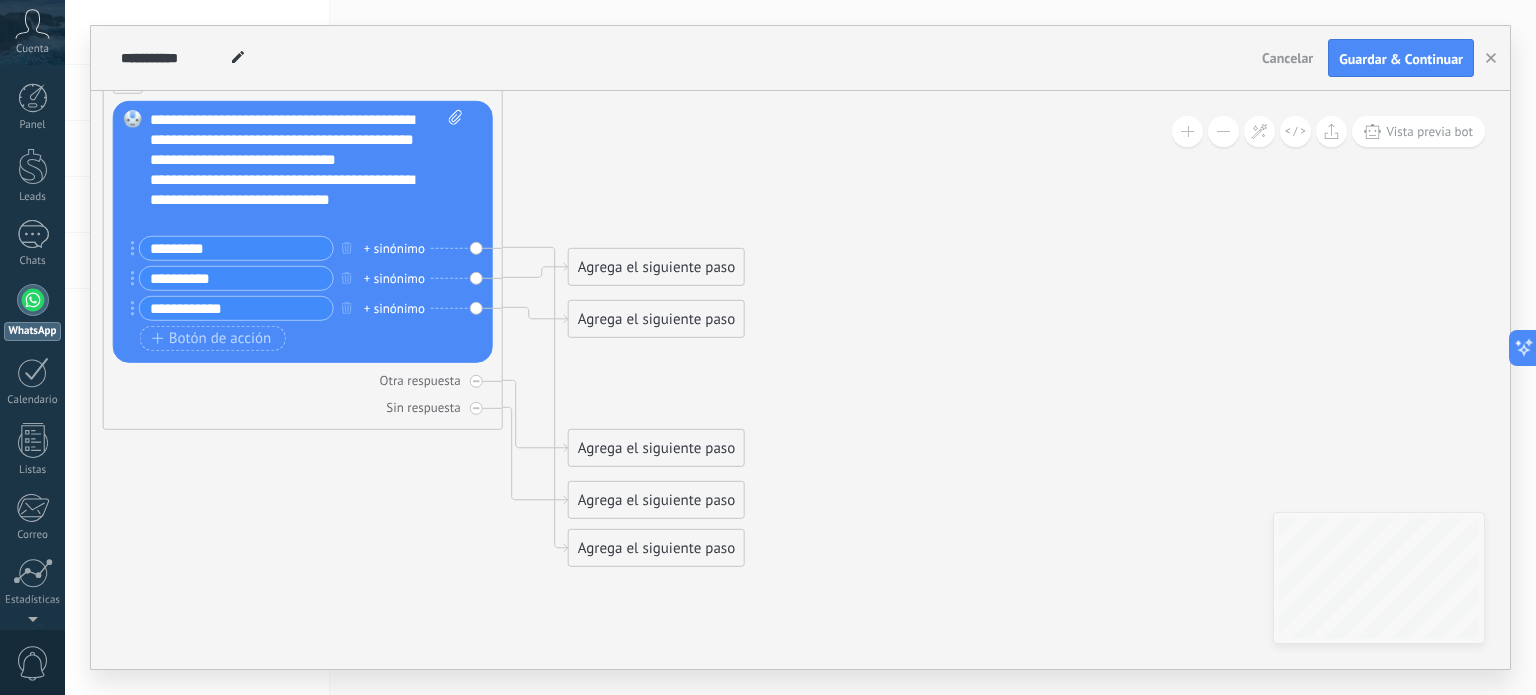 drag, startPoint x: 606, startPoint y: 310, endPoint x: 612, endPoint y: 375, distance: 65.27634 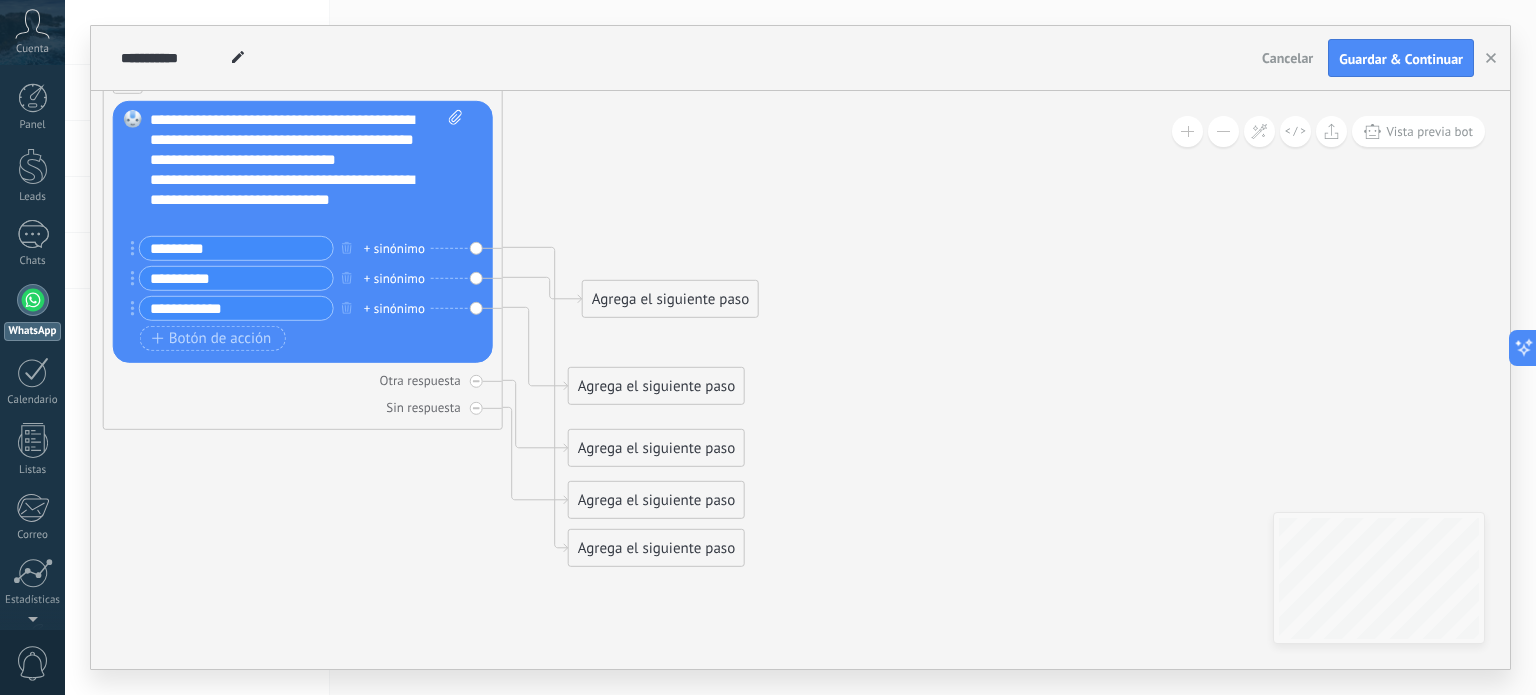 drag, startPoint x: 641, startPoint y: 268, endPoint x: 637, endPoint y: 322, distance: 54.147945 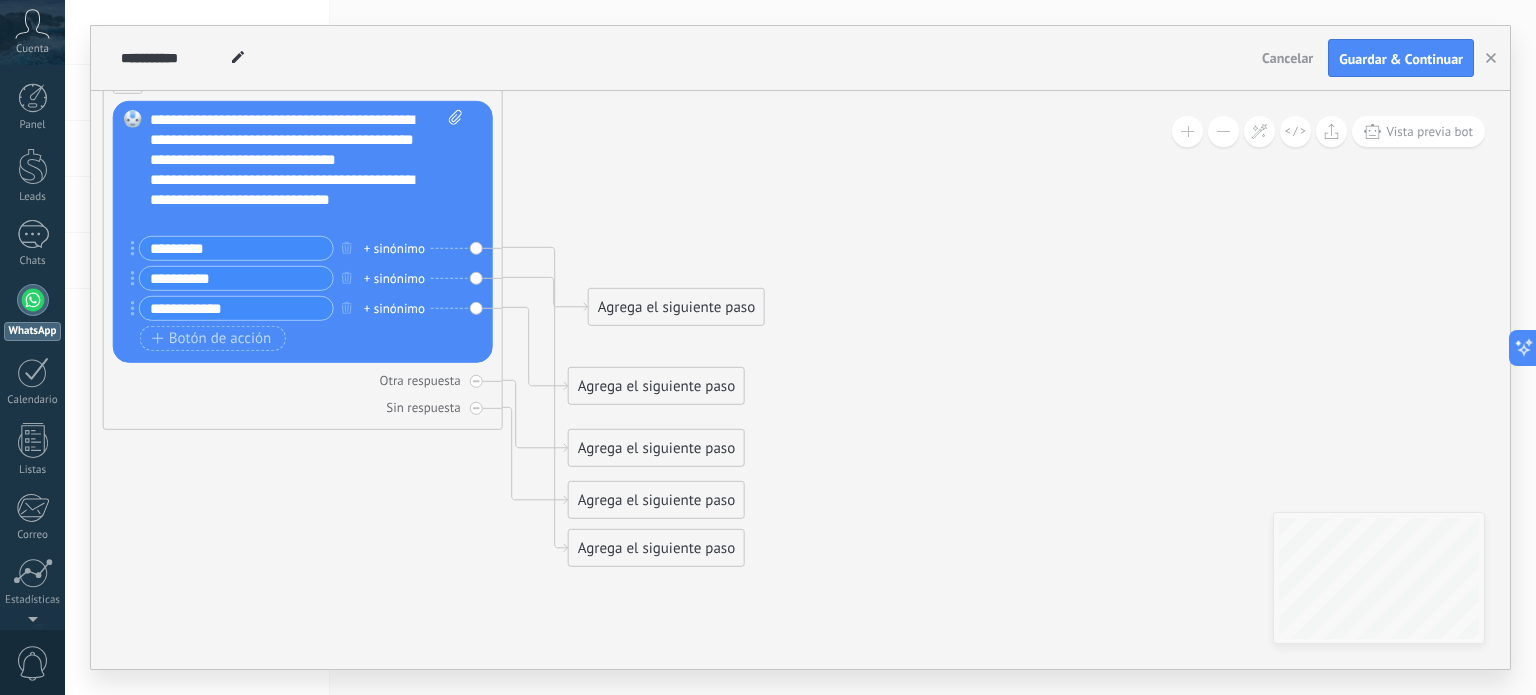 click on "Agrega el siguiente paso" at bounding box center (656, 548) 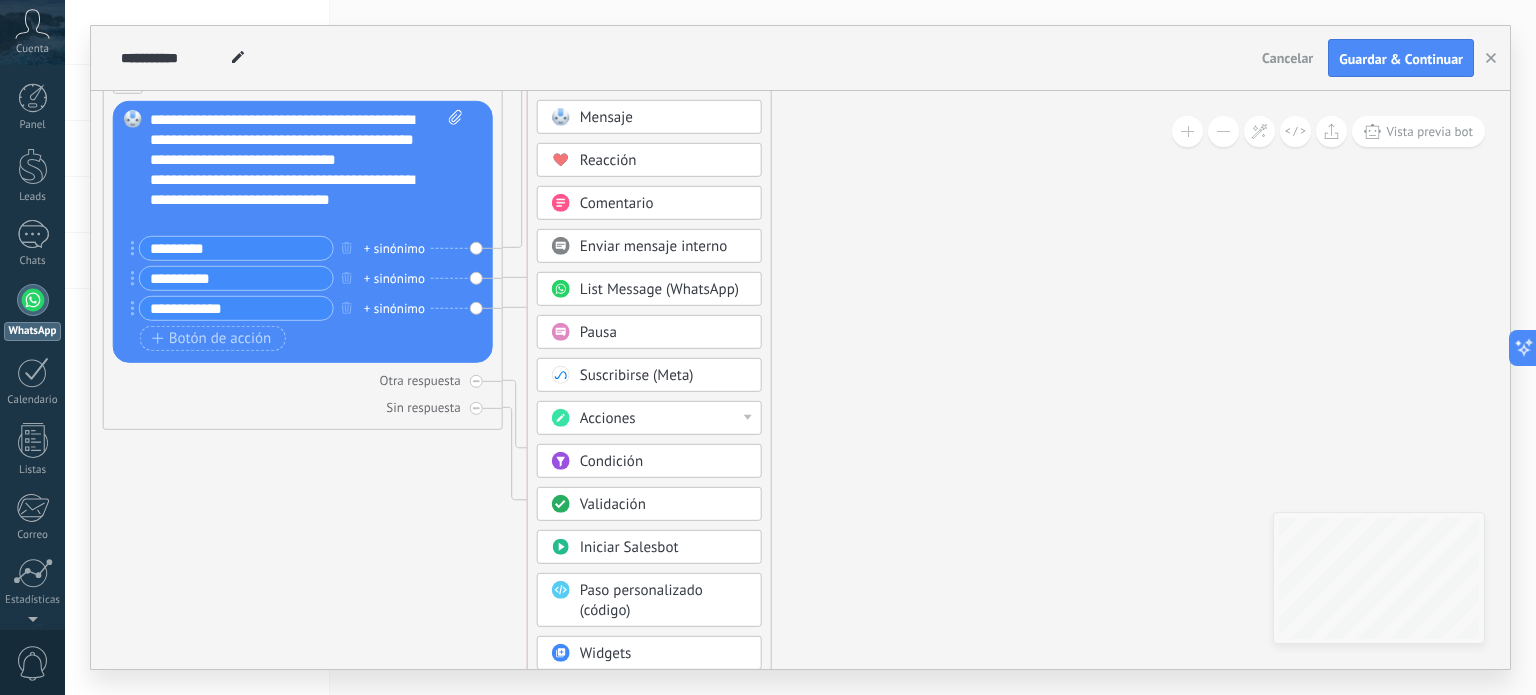 drag, startPoint x: 633, startPoint y: 547, endPoint x: 534, endPoint y: 76, distance: 481.29202 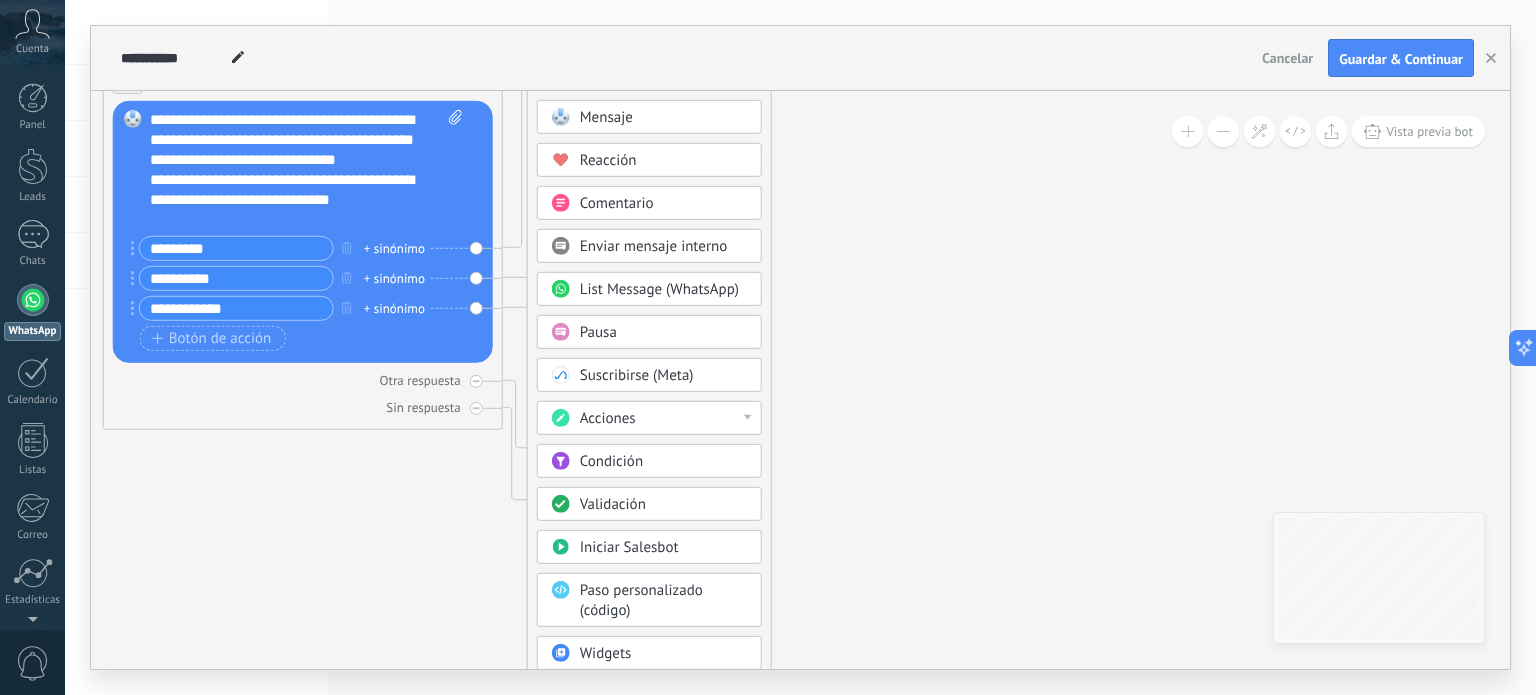 click on "**********" at bounding box center (800, 347) 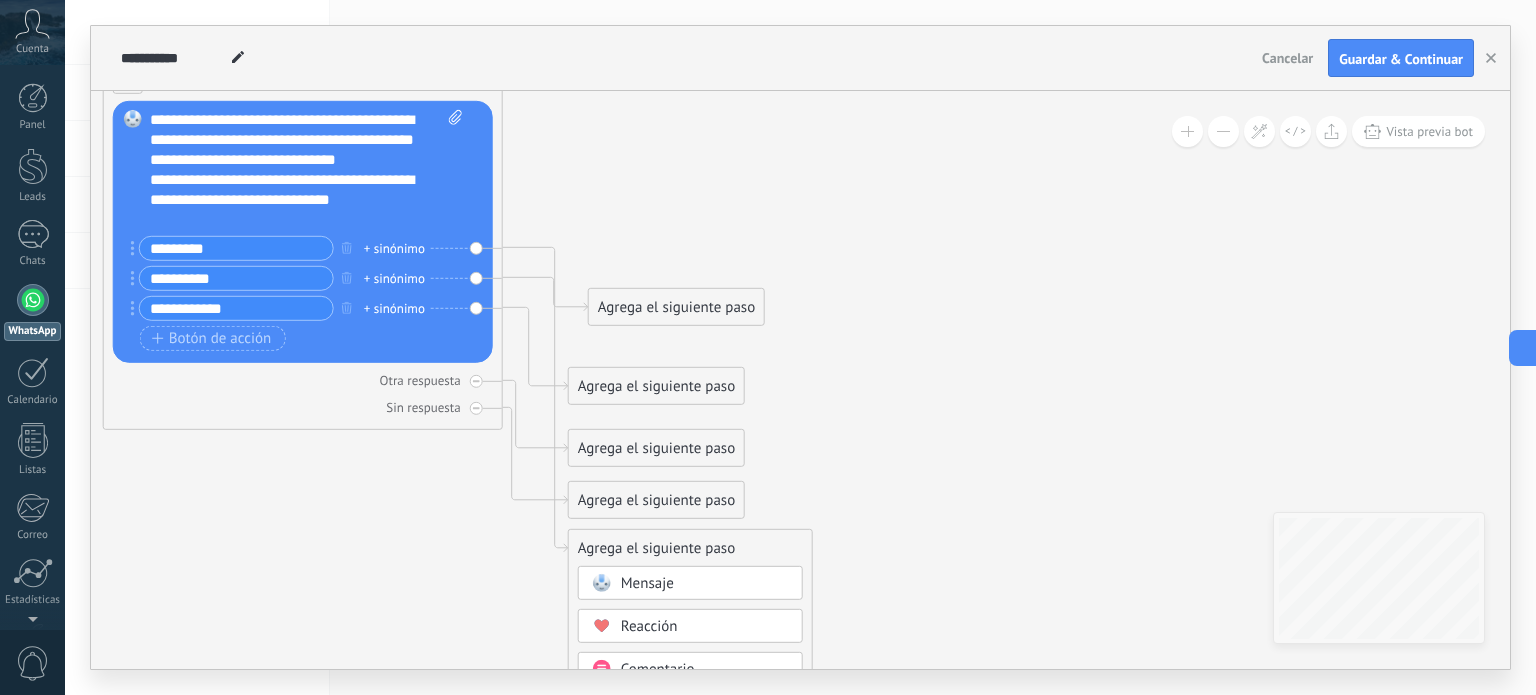 click on "Mensaje" at bounding box center [705, 584] 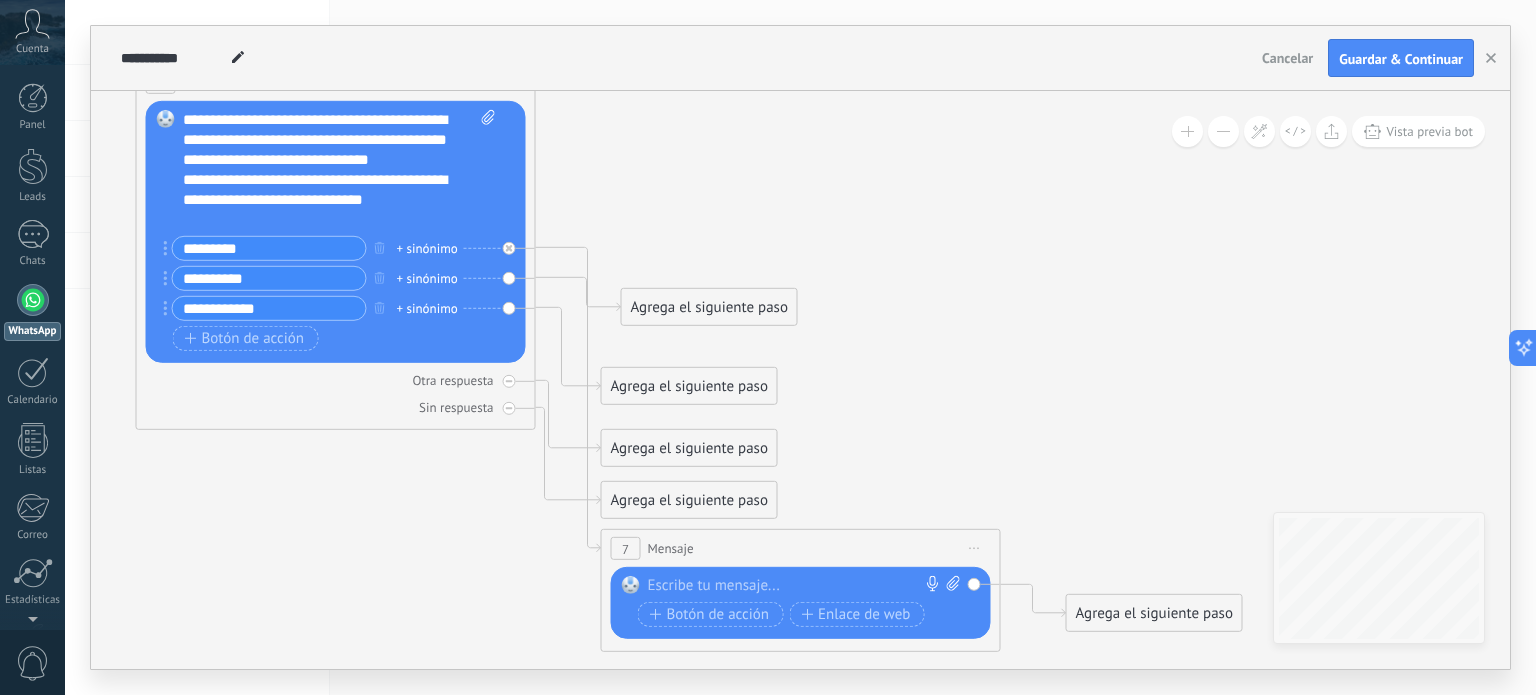 click on "Iniciar vista previa aquí
Cambiar nombre
Duplicar
[GEOGRAPHIC_DATA]" at bounding box center (975, 548) 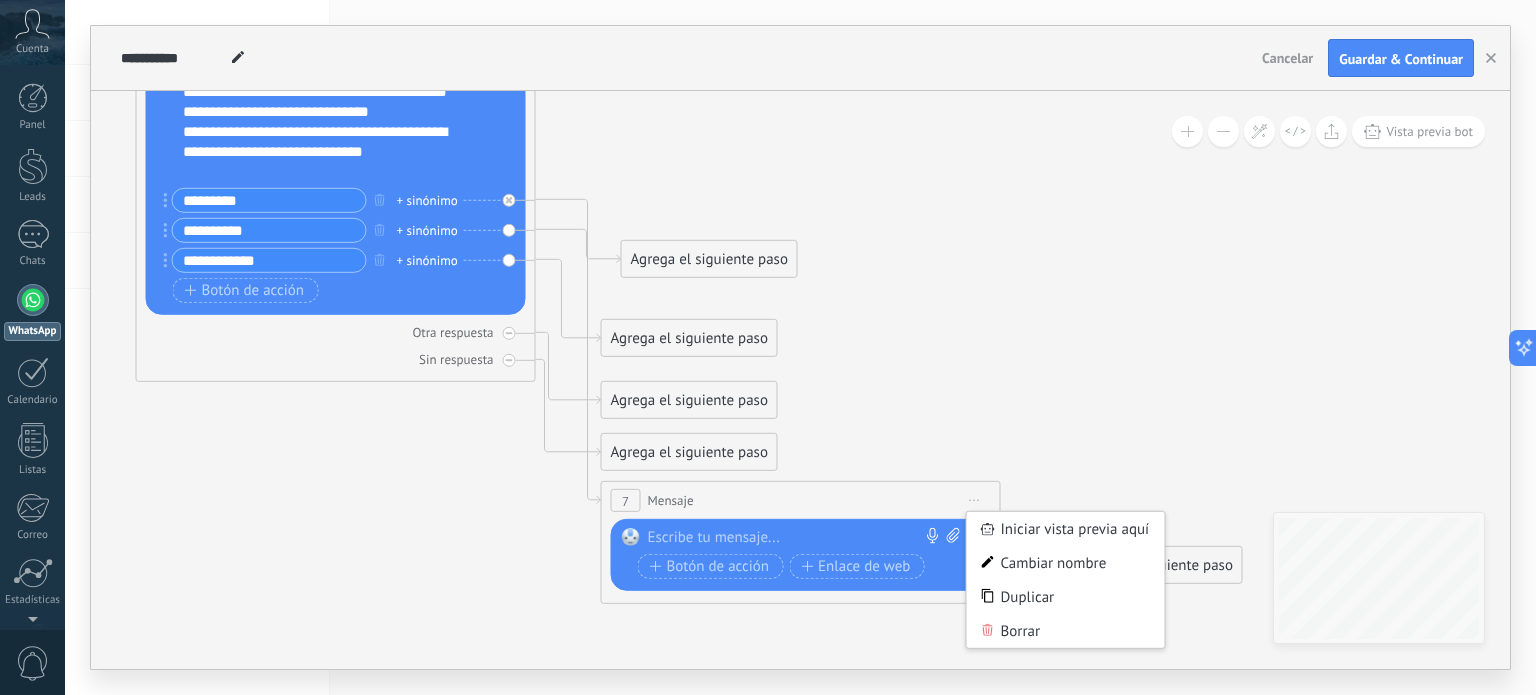 click 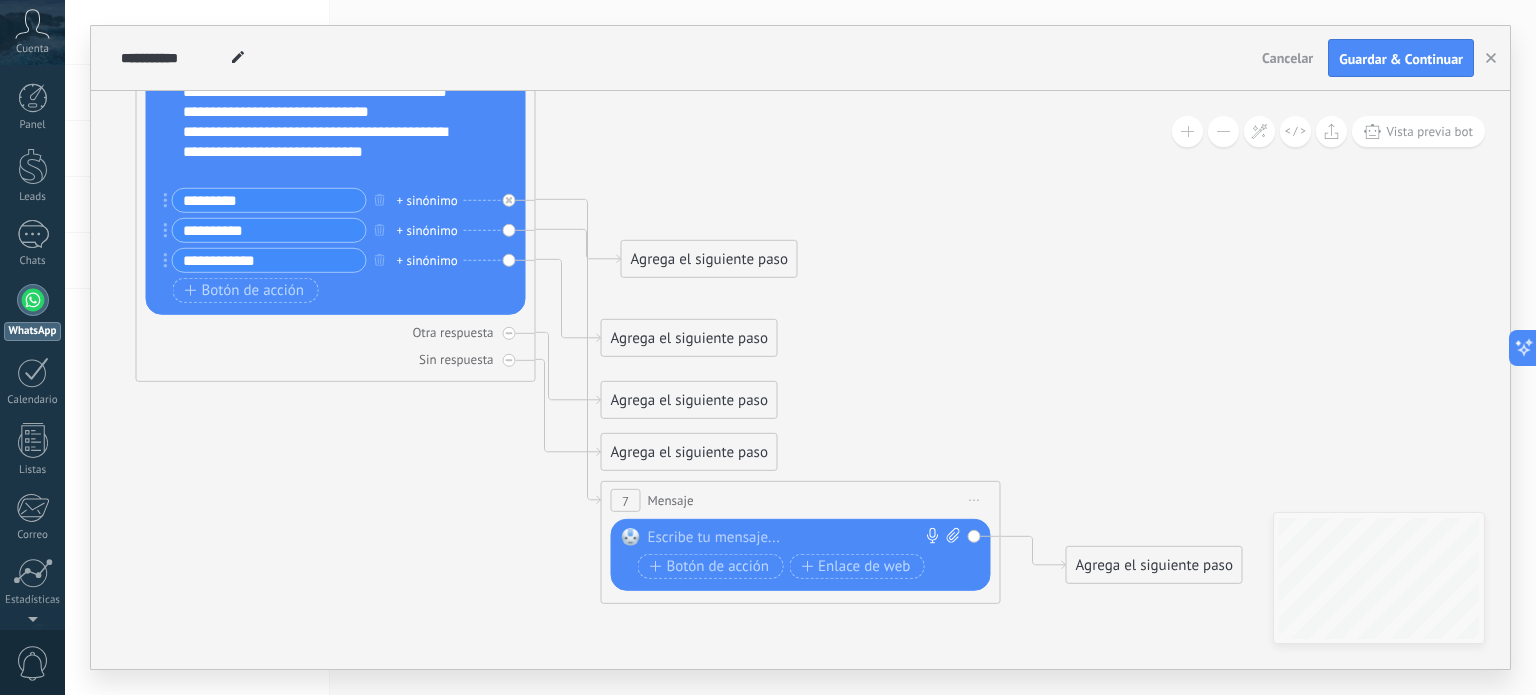 click on "7
Mensaje
*******
(a):
Todos los contactos - [PERSON_NAME] seleccionados
Todos los contactos - [PERSON_NAME] seleccionados
Todos los contactos - canal primario
Contacto principal - [PERSON_NAME] seleccionados
Contacto principal - canal primario
Todos los contactos - [PERSON_NAME] seleccionados
Todos los contactos - [PERSON_NAME] seleccionados
Todos los contactos - canal primario
Contacto principal - [PERSON_NAME] seleccionados" at bounding box center [801, 500] 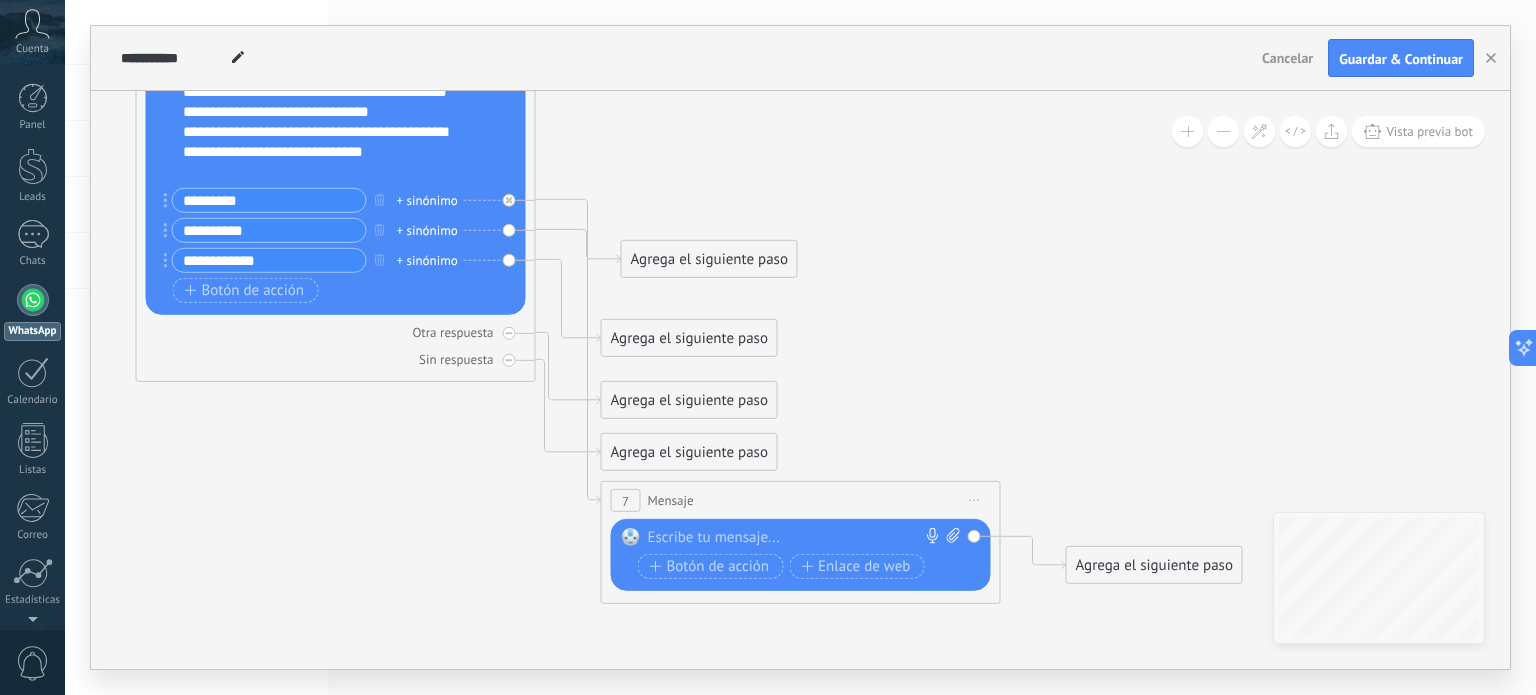 click on "Iniciar vista previa aquí
Cambiar nombre
Duplicar
[GEOGRAPHIC_DATA]" at bounding box center [975, 500] 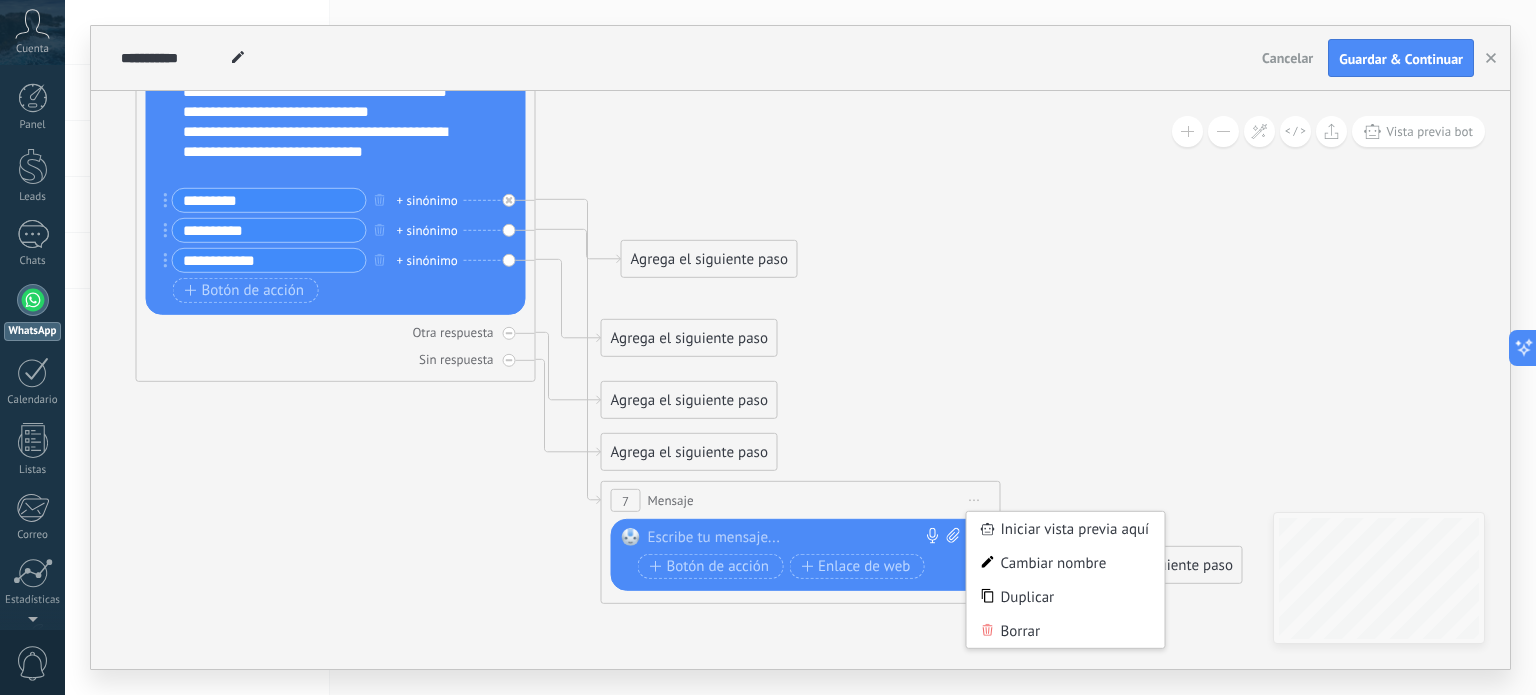 click on "Borrar" at bounding box center (1066, 631) 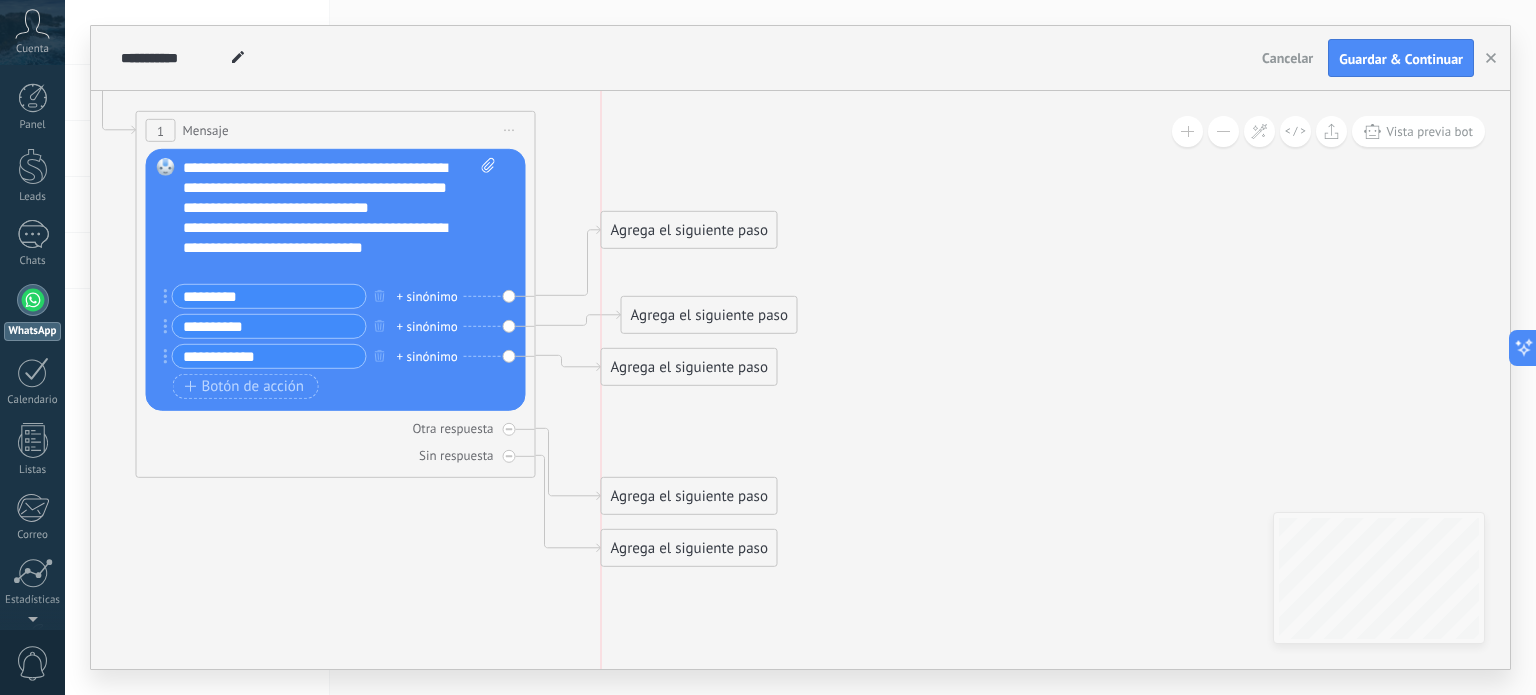 drag, startPoint x: 677, startPoint y: 418, endPoint x: 667, endPoint y: 199, distance: 219.2282 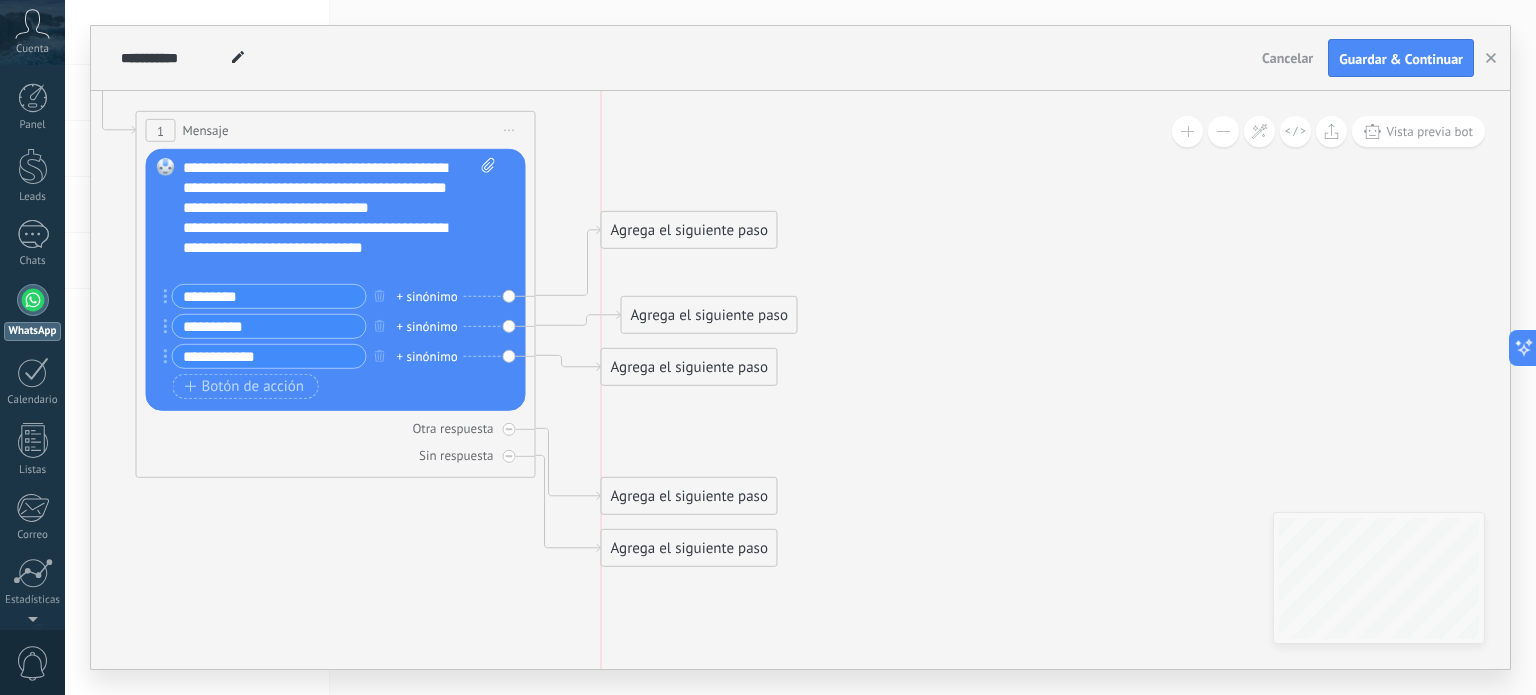 click on "Agrega el siguiente paso" at bounding box center (689, 230) 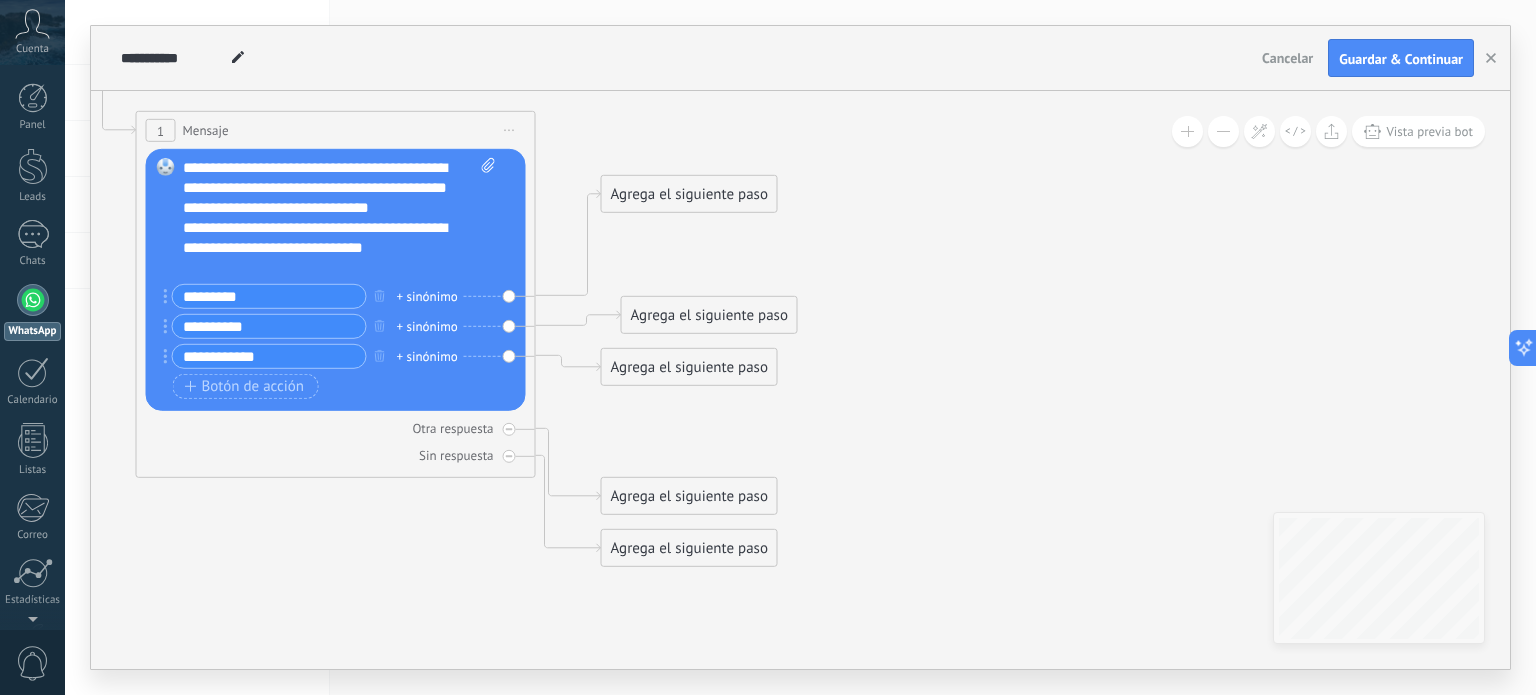 click on "Agrega el siguiente paso" at bounding box center (689, 194) 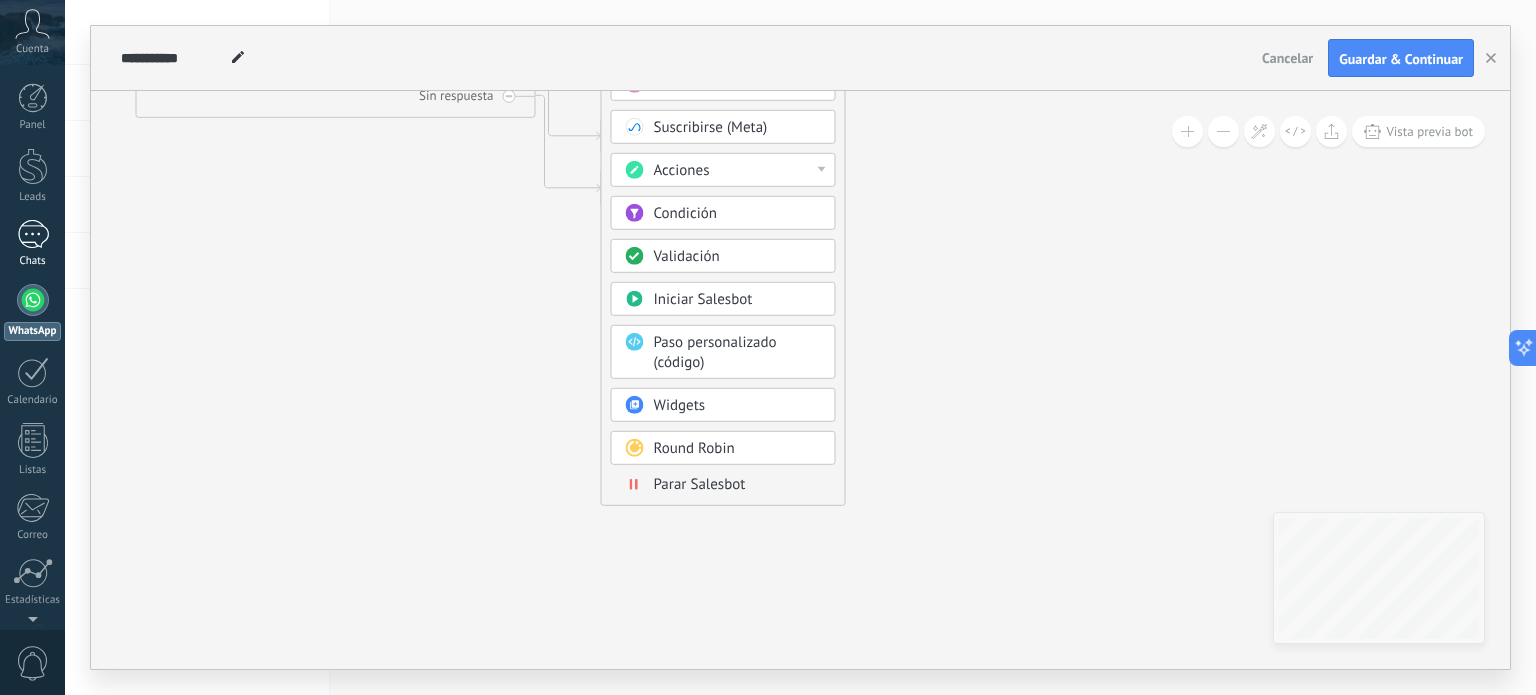 click at bounding box center (33, 234) 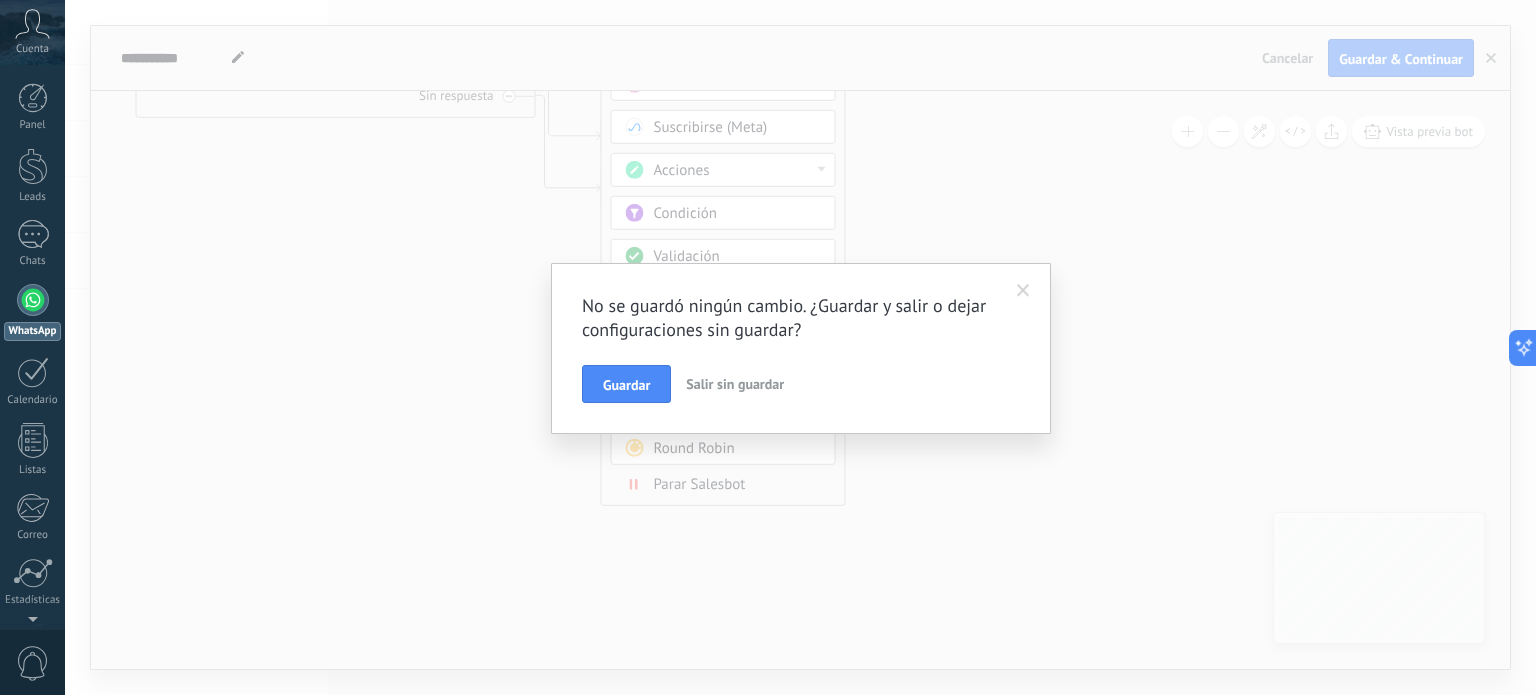 click on "Salir sin guardar" at bounding box center [735, 384] 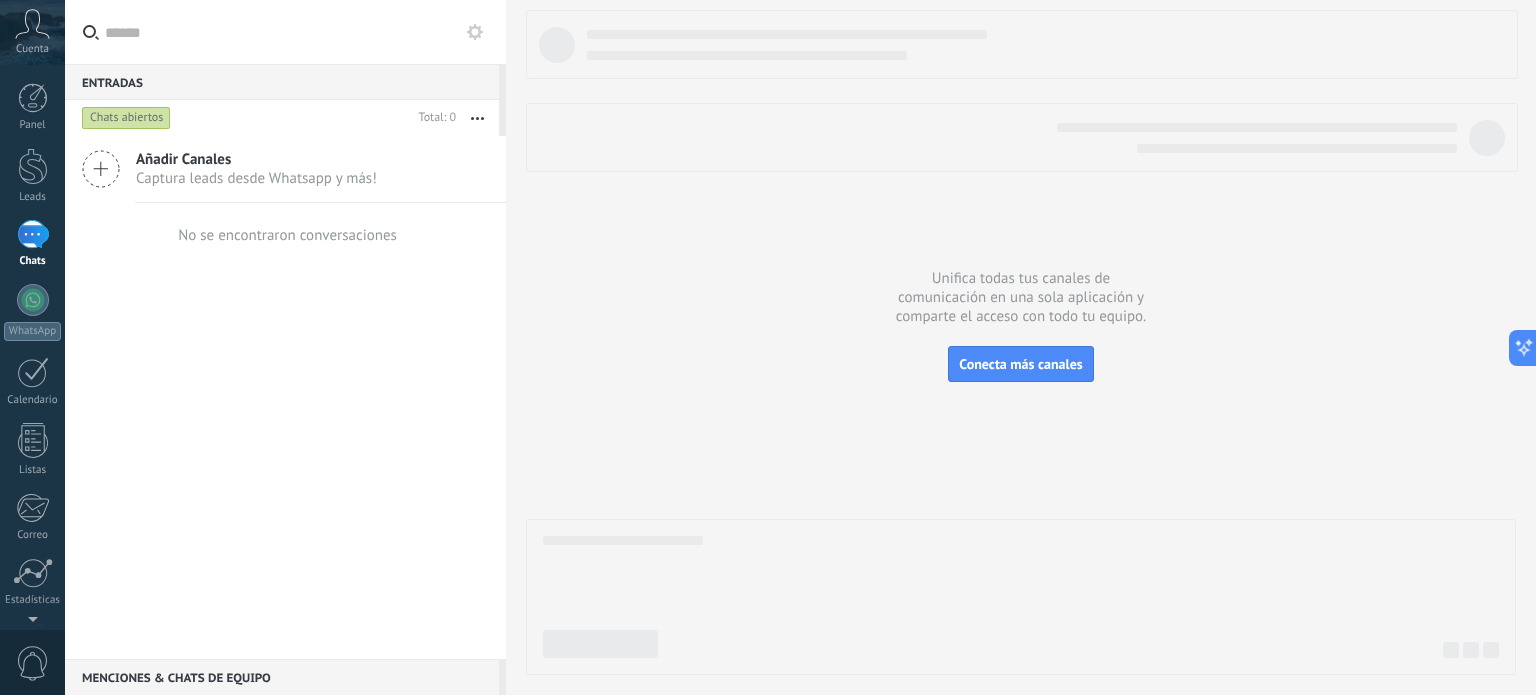 click on "Añadir Canales
Captura leads desde Whatsapp y más!" at bounding box center (285, 169) 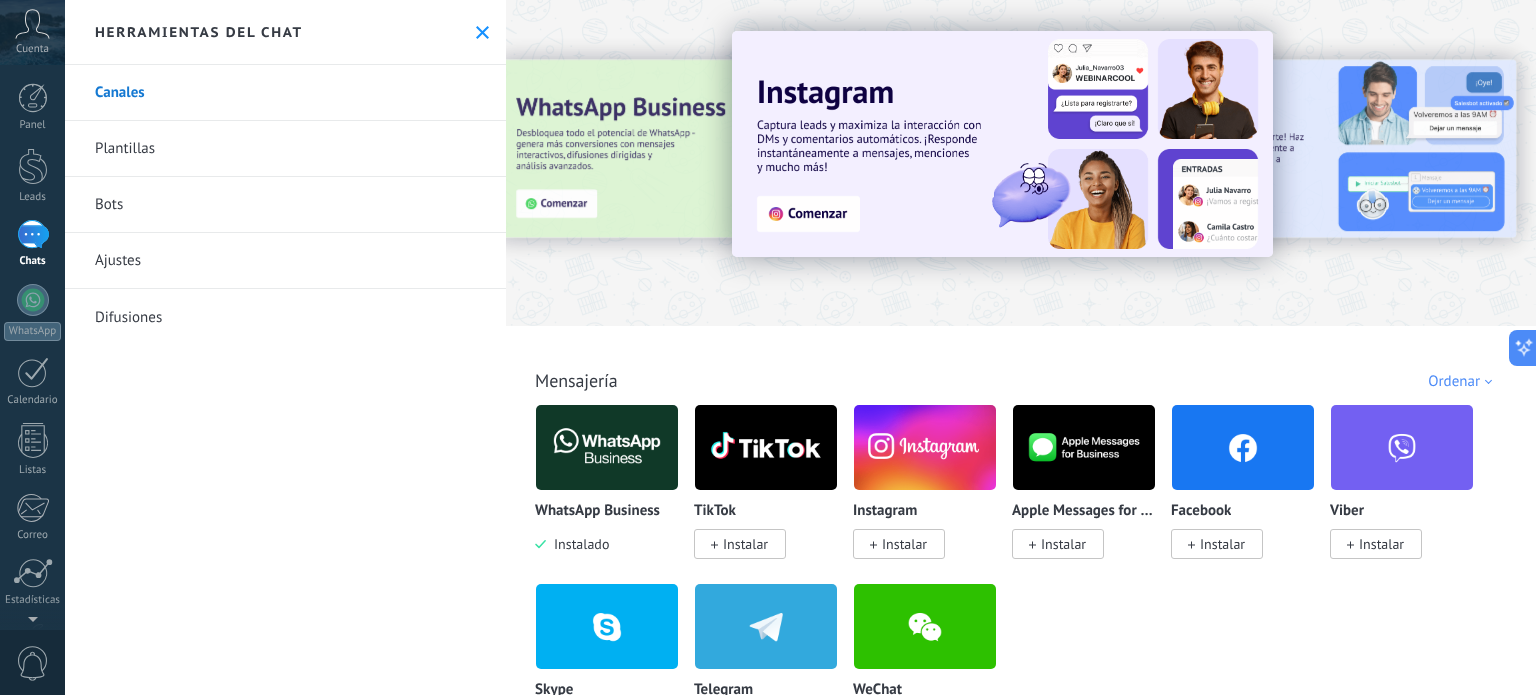 click on "Bots" at bounding box center [285, 205] 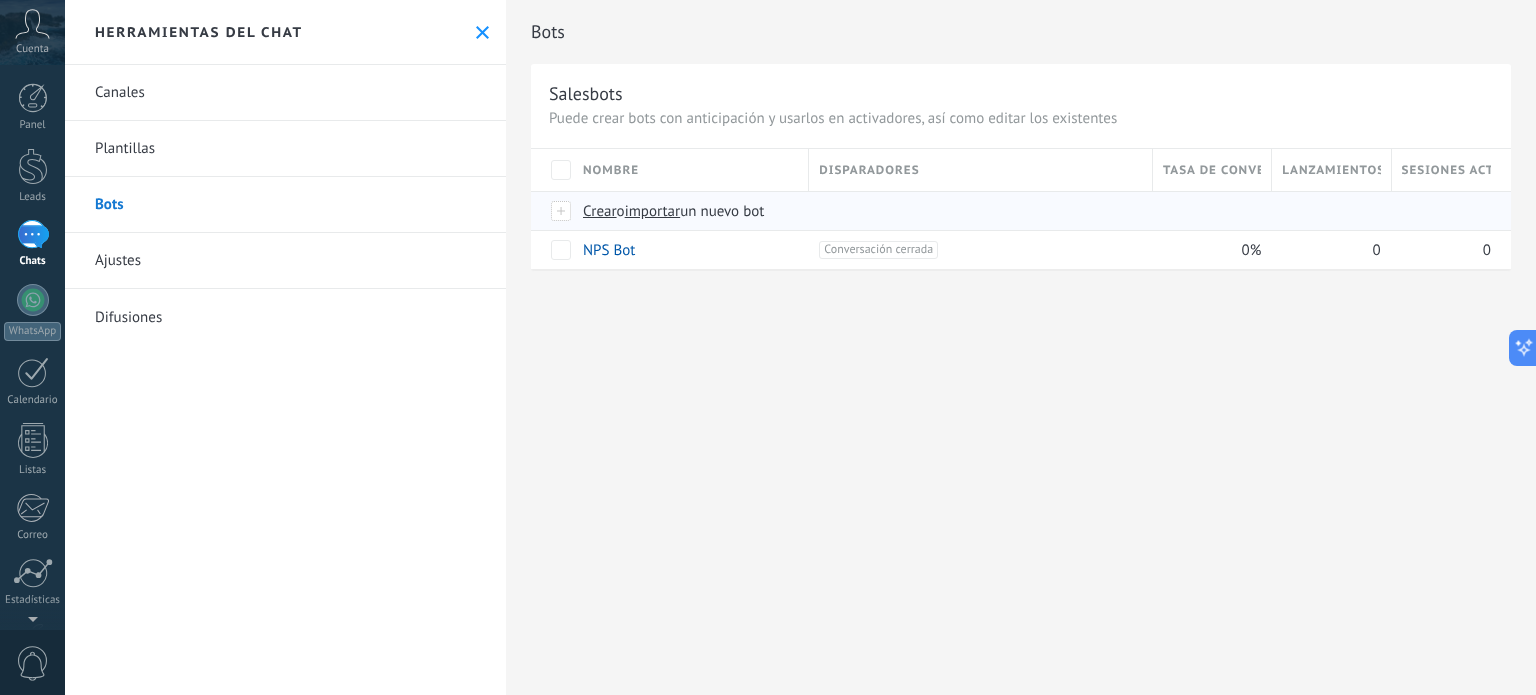 click on "Crear" at bounding box center (600, 211) 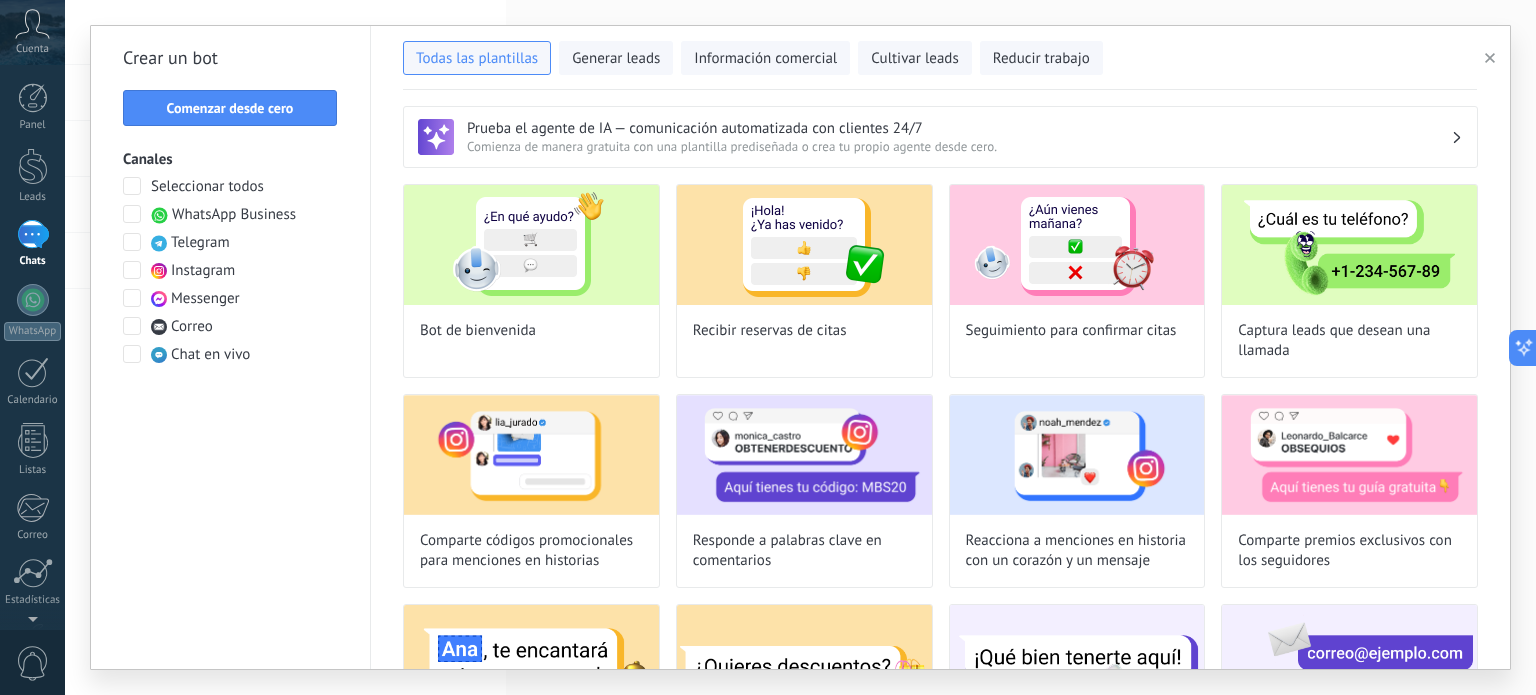 type on "**********" 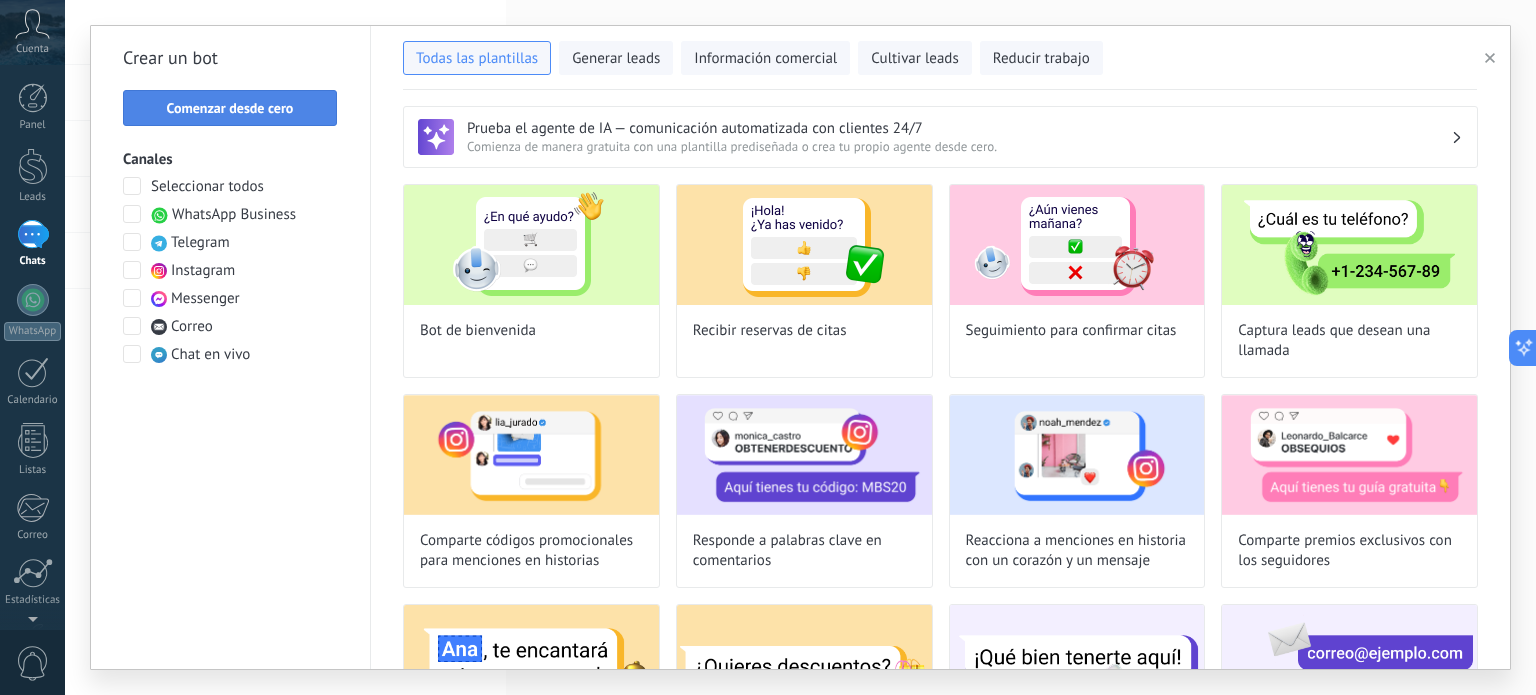 click on "Comenzar desde cero" at bounding box center (230, 108) 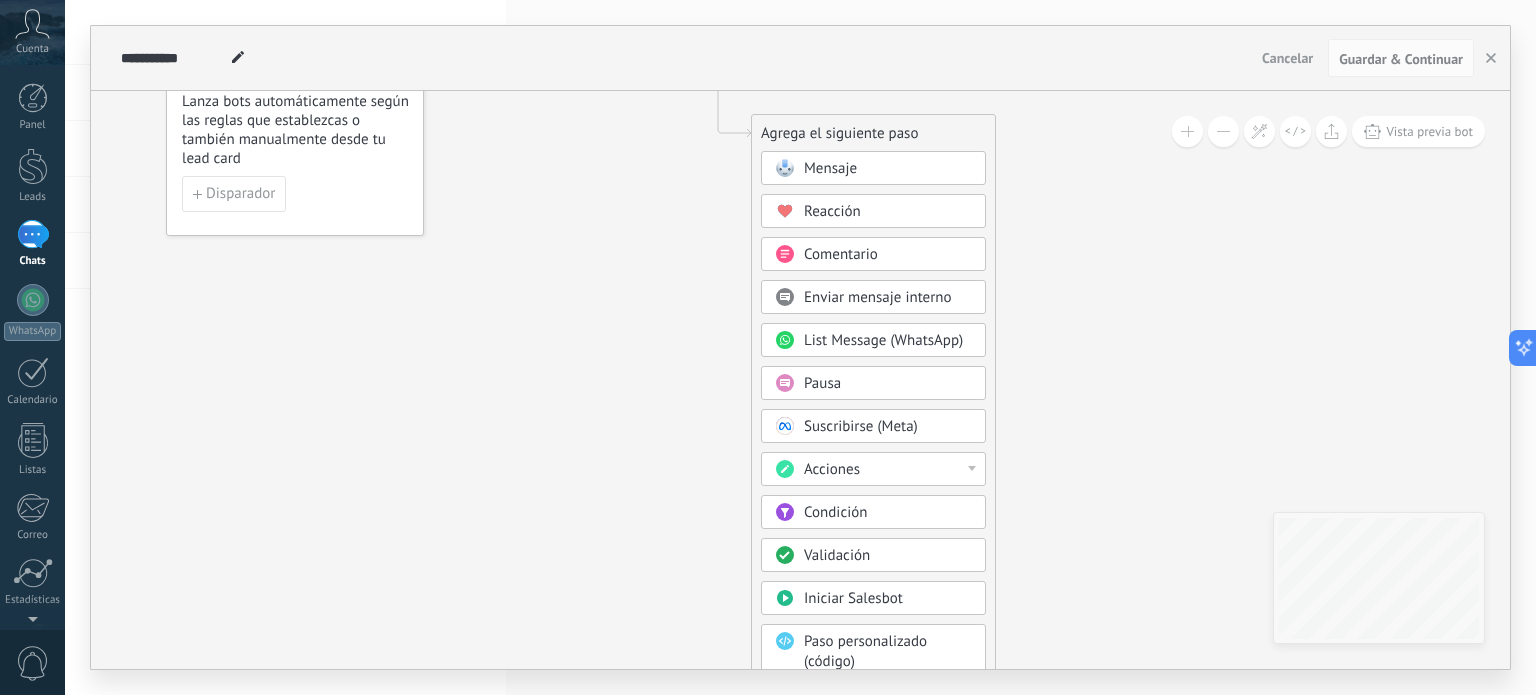 click on "Acciones" at bounding box center [888, 470] 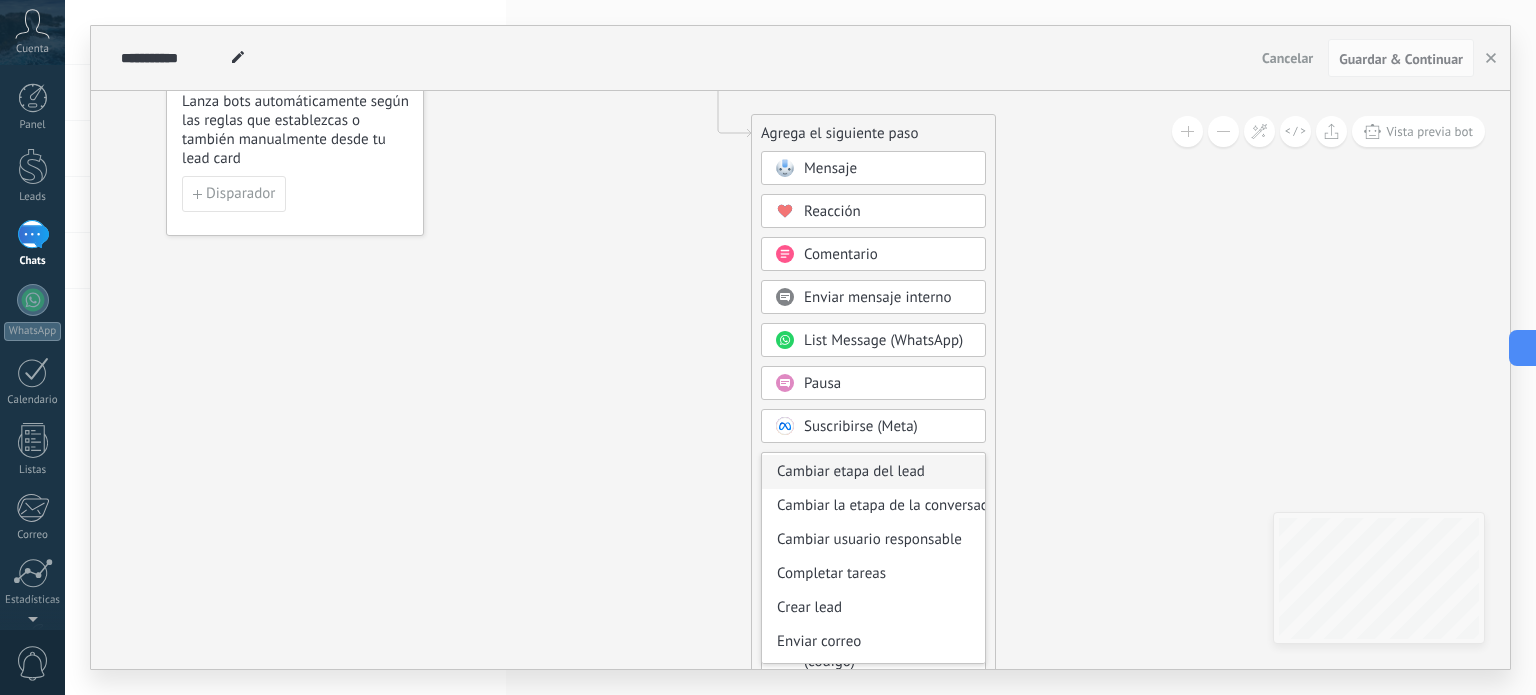 scroll, scrollTop: 200, scrollLeft: 0, axis: vertical 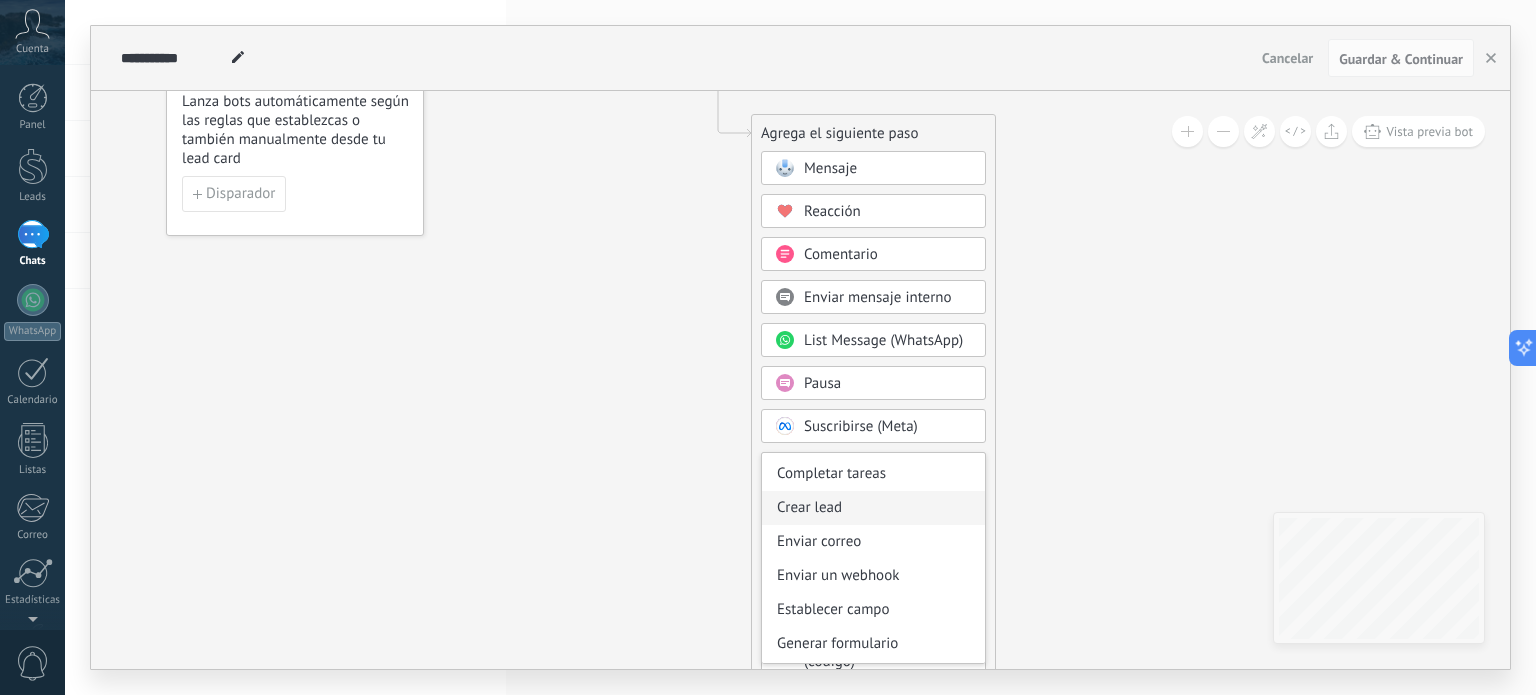 click on "Crear lead" at bounding box center [873, 508] 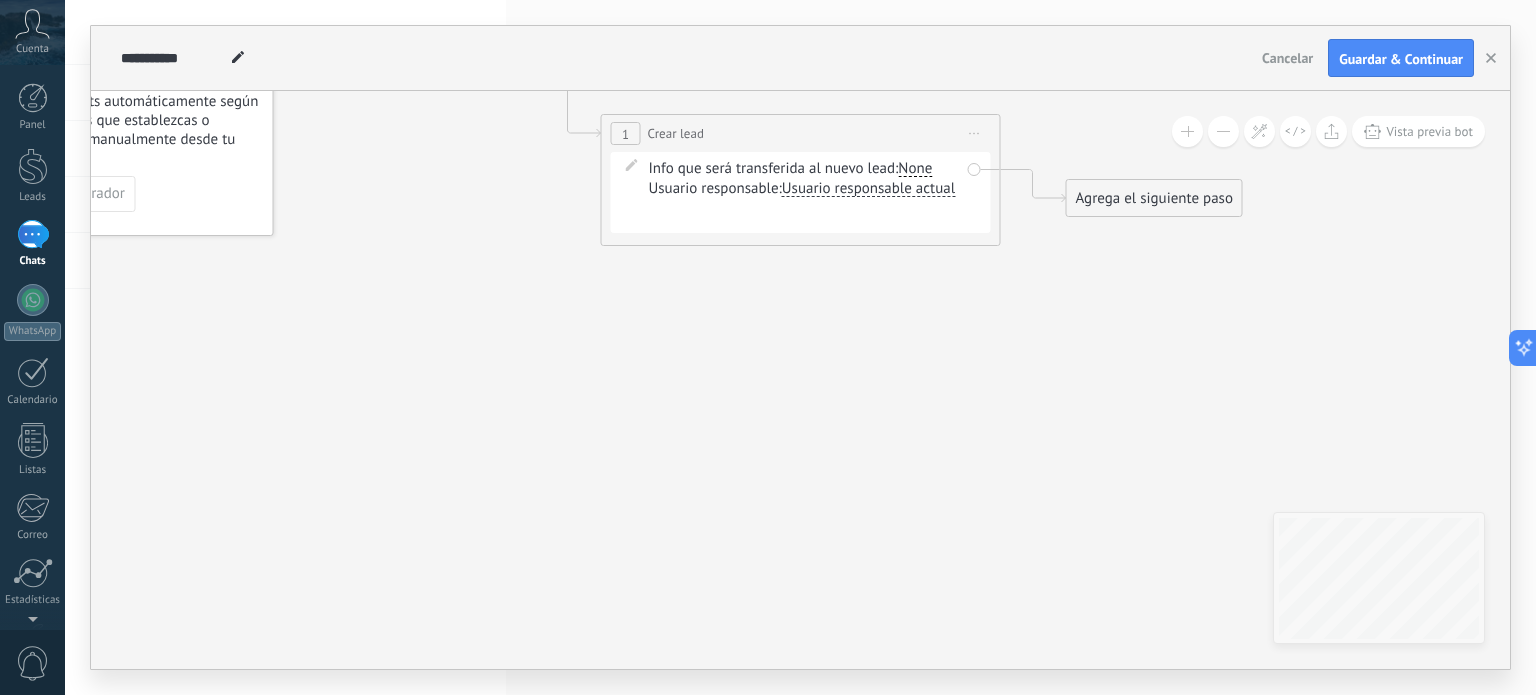 click on "Contacto inicial Negociación Debate contractual Discusión de contrato Logrado con éxito Venta Perdido" at bounding box center (0, 0) 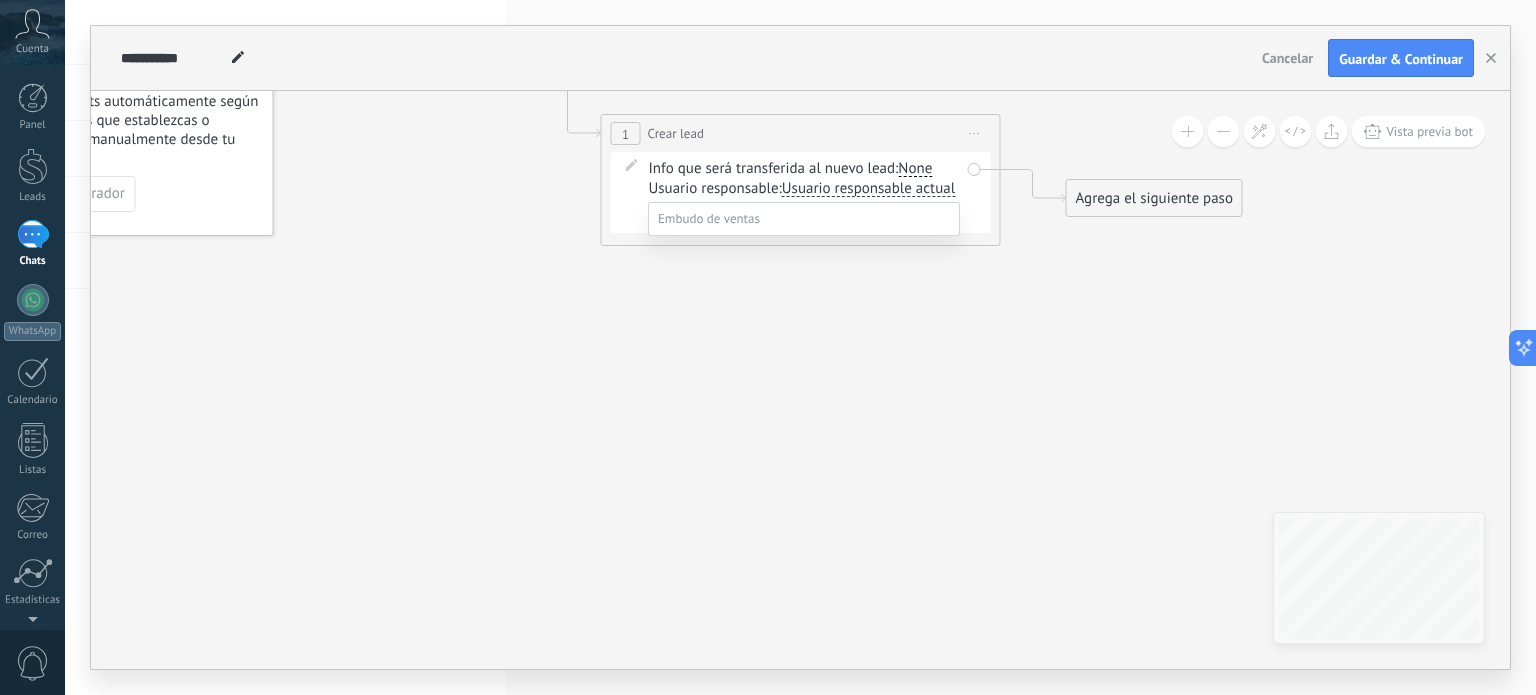 click on "Contacto inicial" at bounding box center (0, 0) 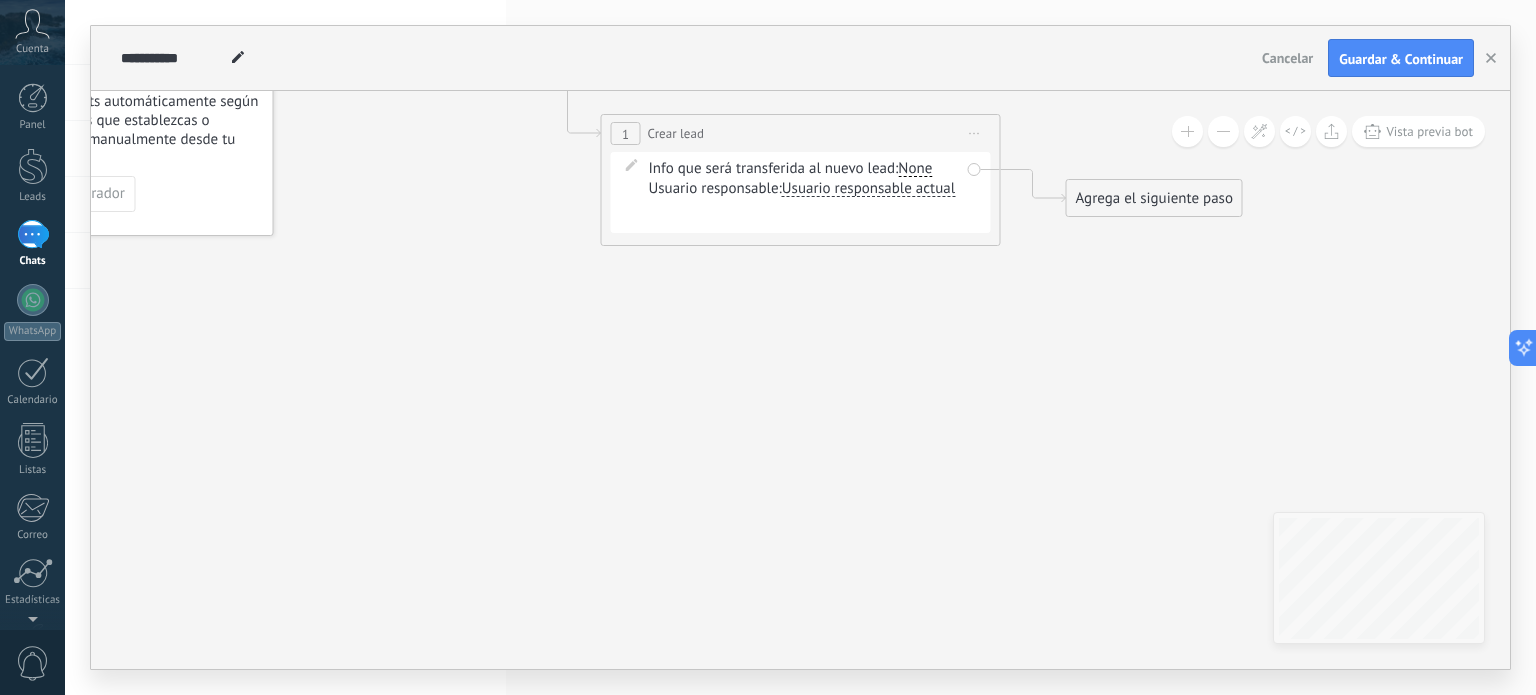 click on "Contacto inicial Negociación Debate contractual Discusión de contrato Logrado con éxito Venta Perdido" at bounding box center [0, 0] 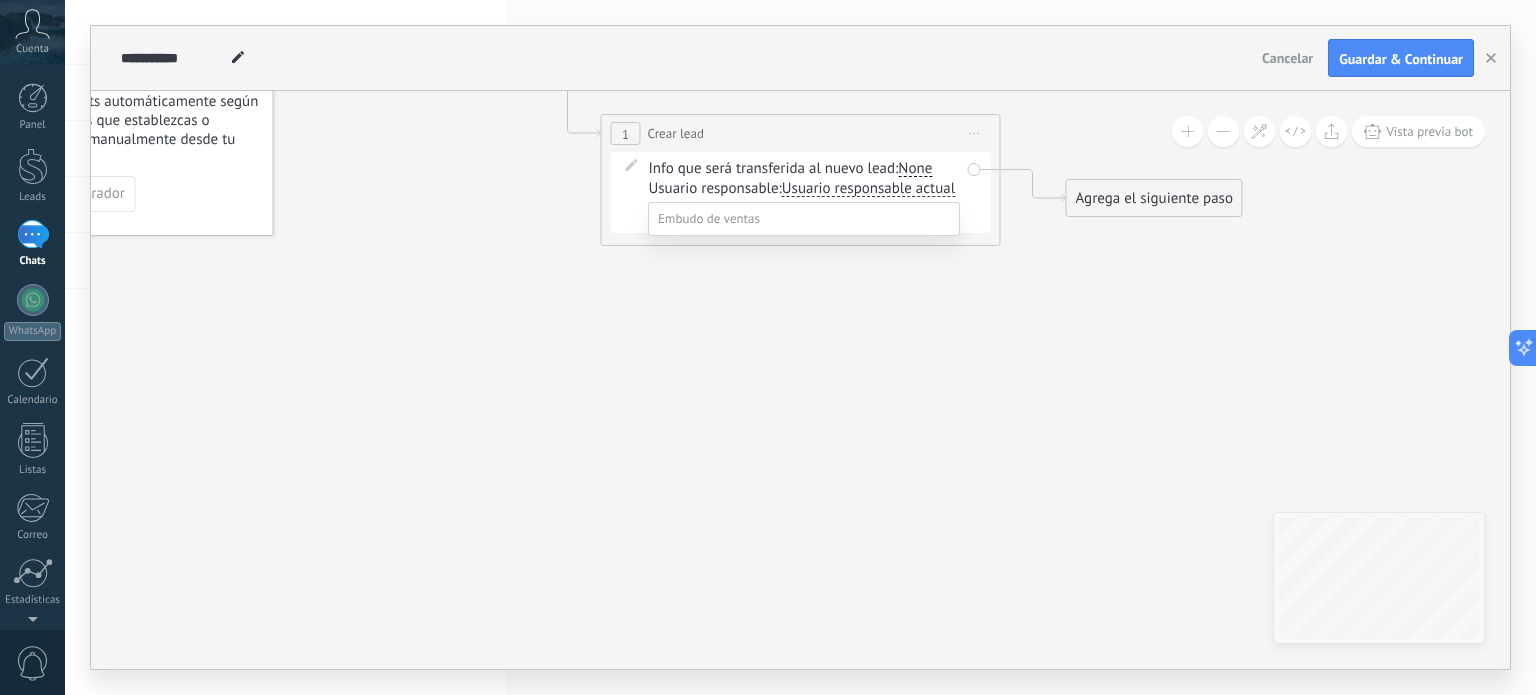 click at bounding box center [709, 218] 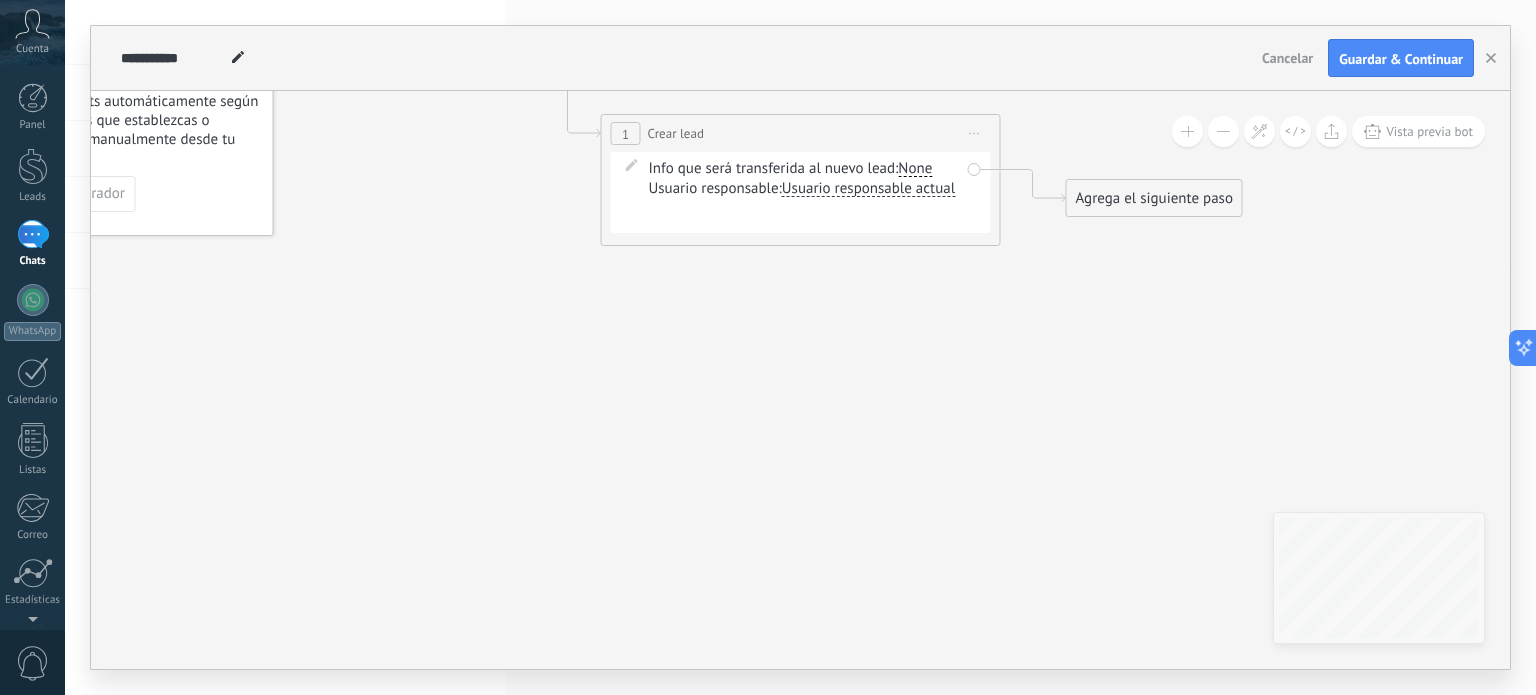 click on "Contacto inicial Negociación Debate contractual Discusión de contrato Logrado con éxito Venta Perdido" at bounding box center (0, 0) 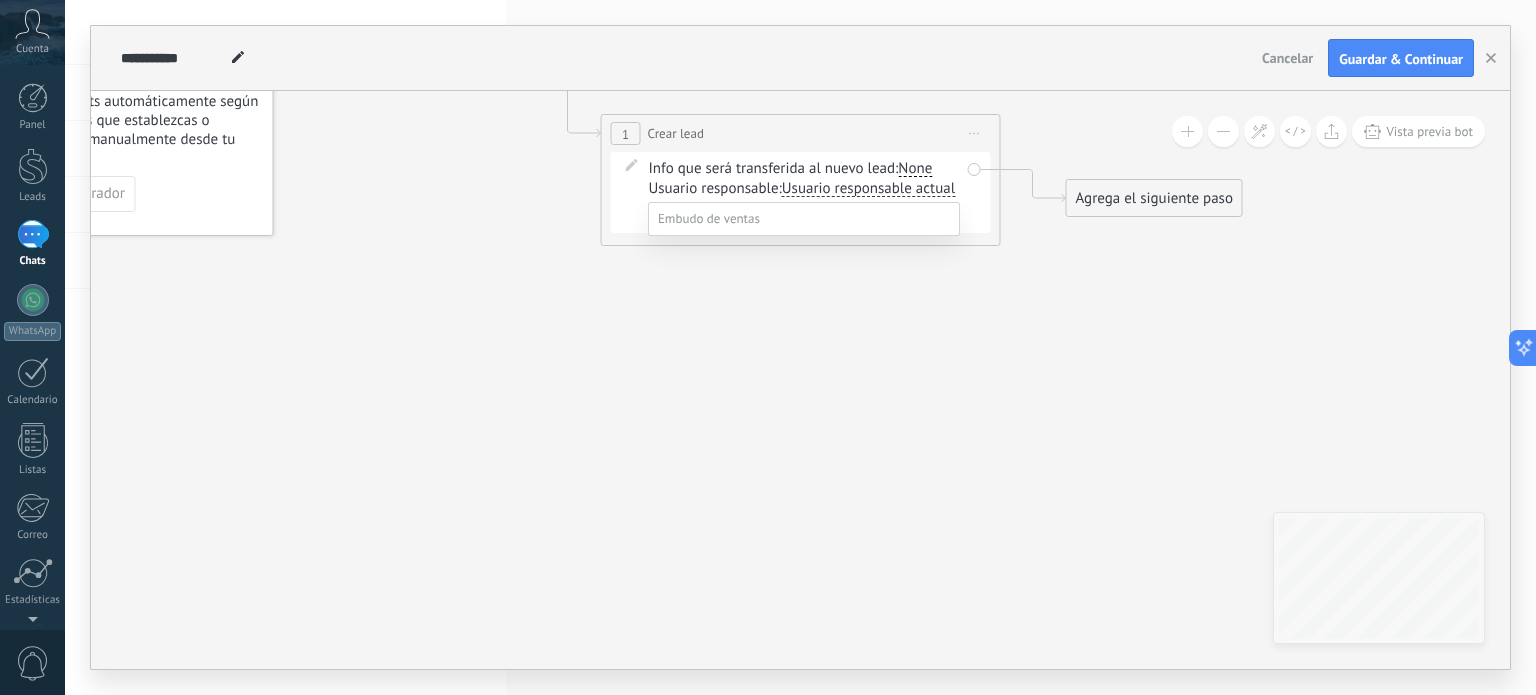 click at bounding box center [804, 219] 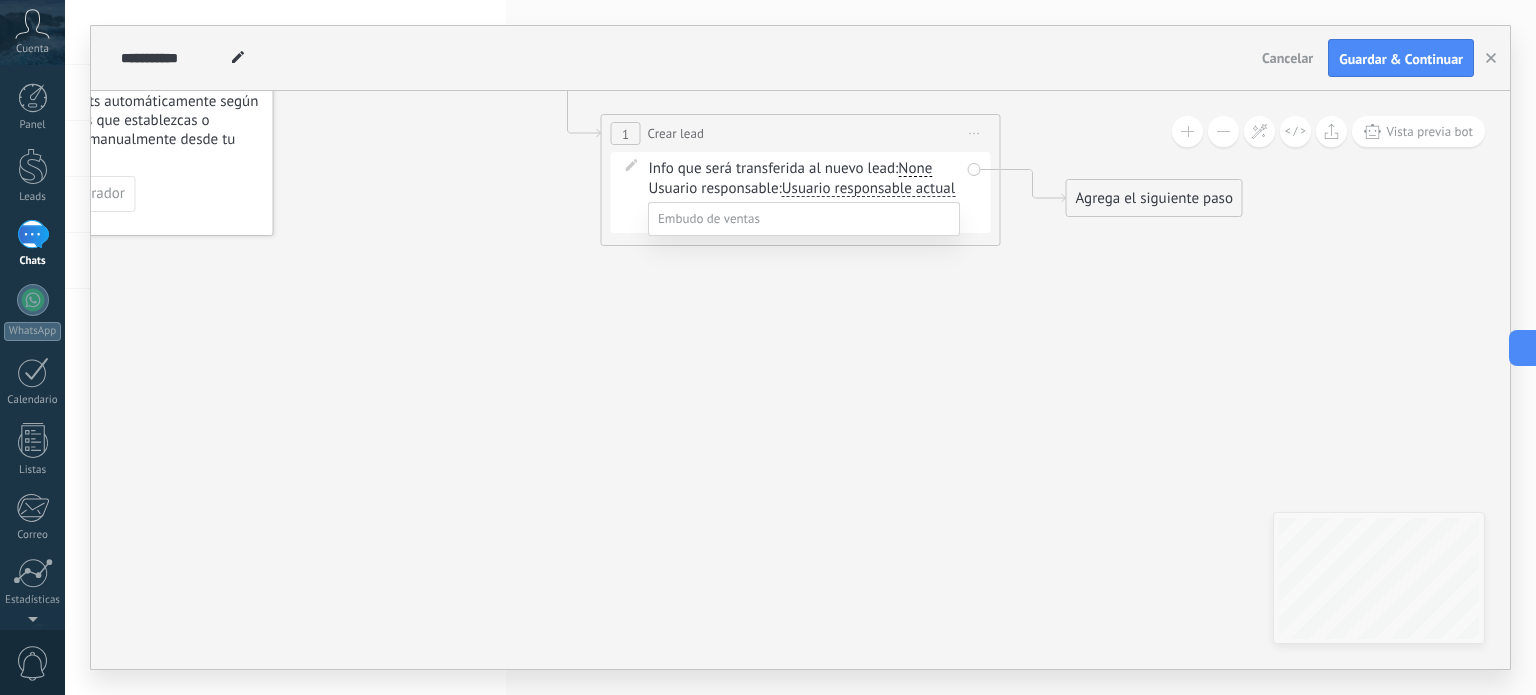click at bounding box center [800, 347] 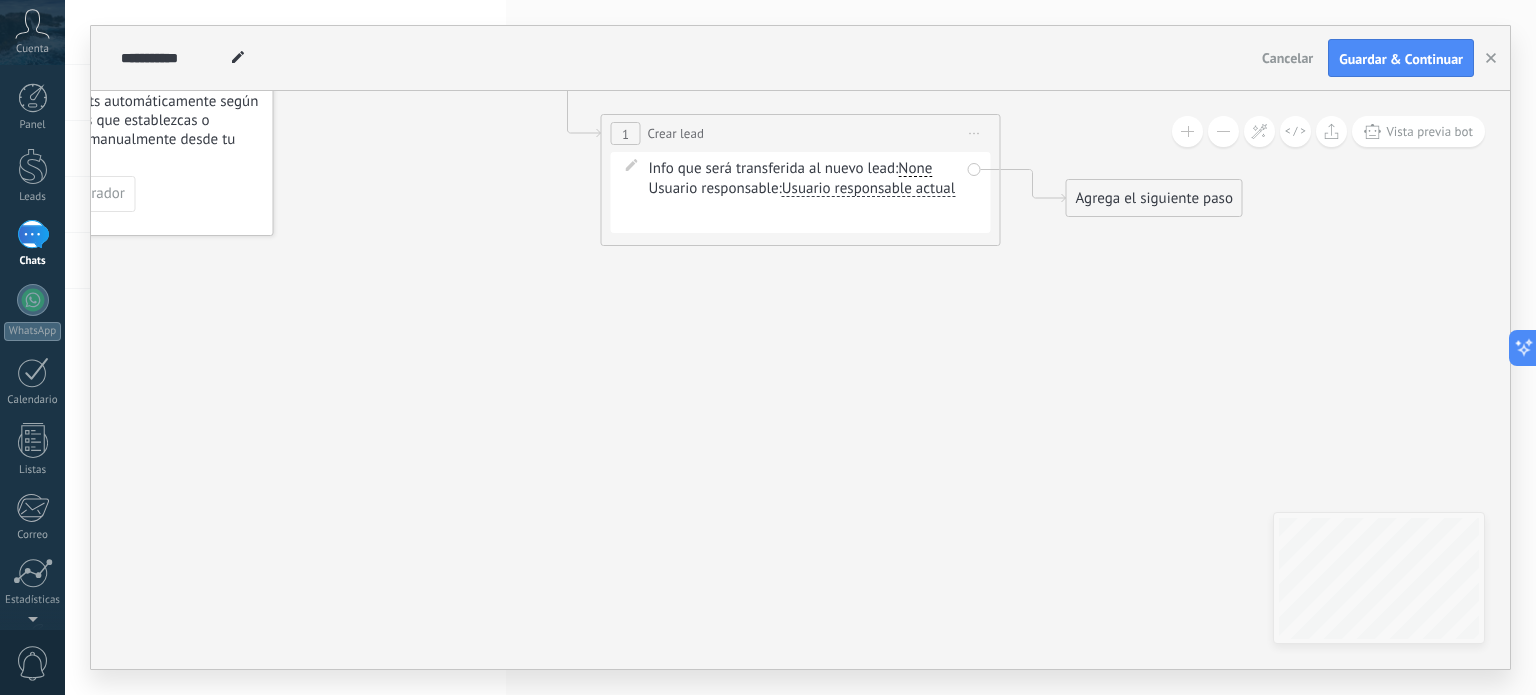 click on "Agrega el siguiente paso" at bounding box center (1154, 198) 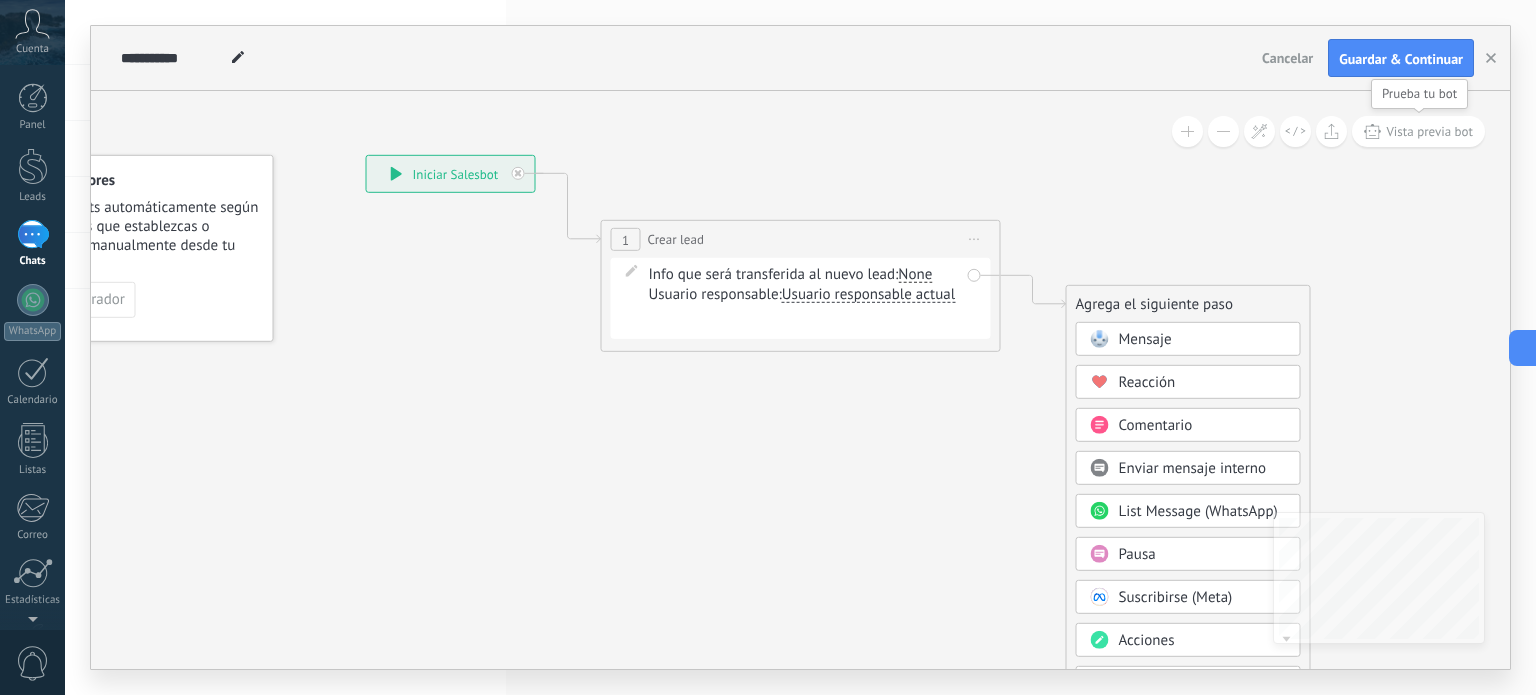 click on "Vista previa bot" at bounding box center (1429, 131) 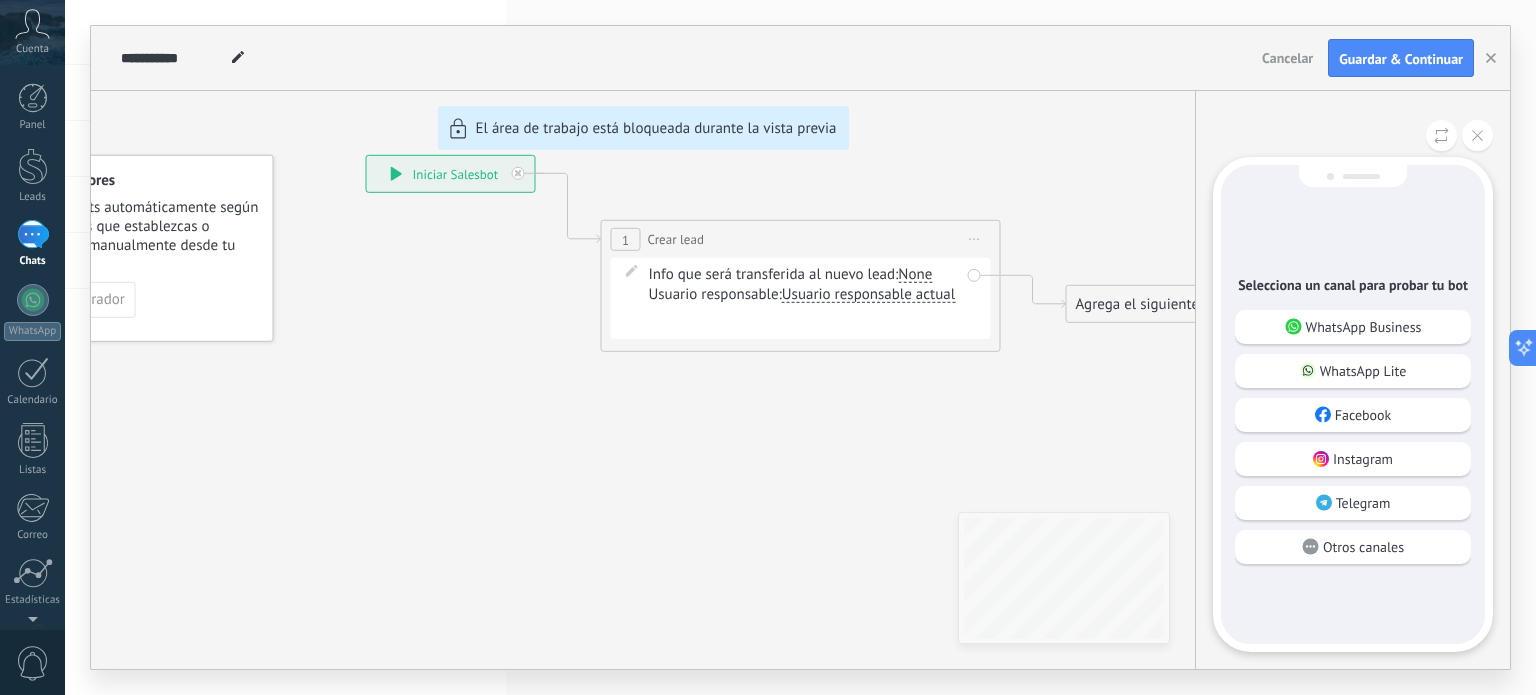 click on "WhatsApp Business" at bounding box center (1364, 327) 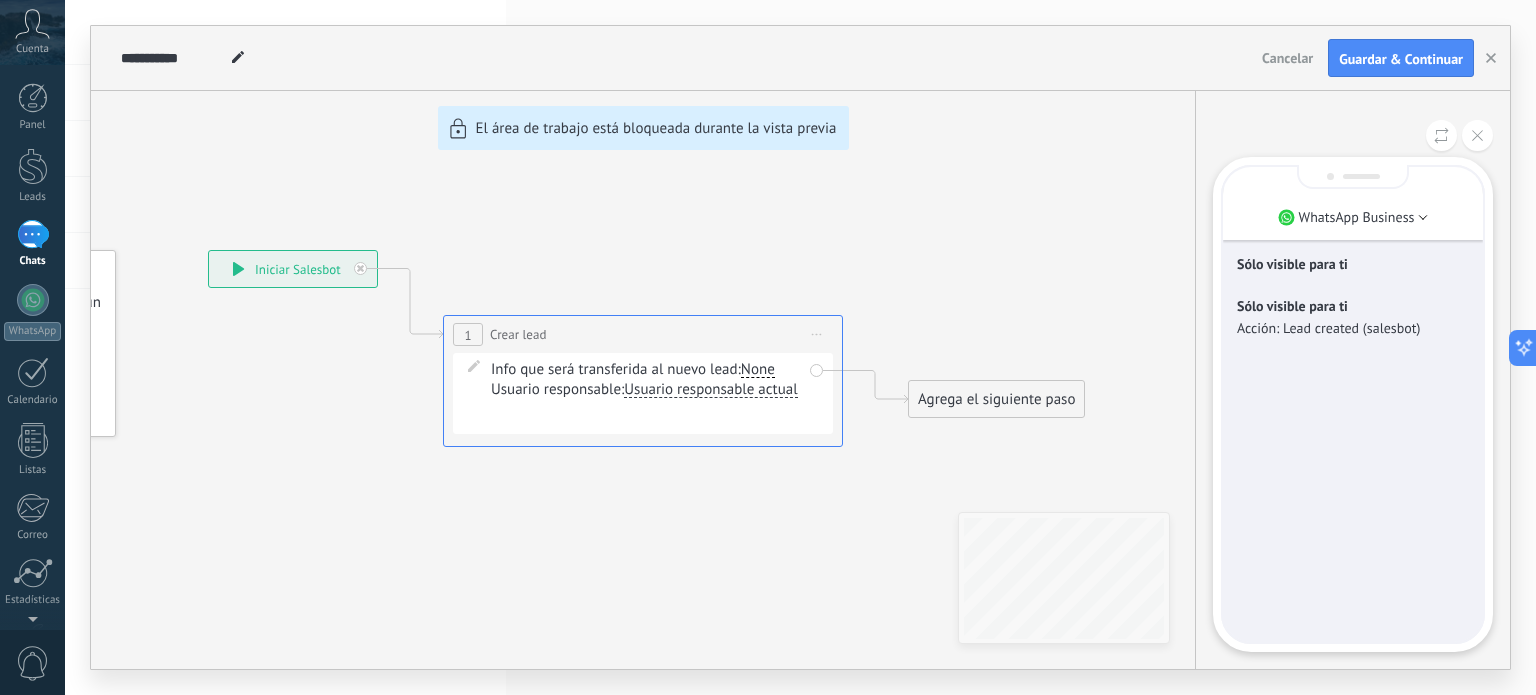 click on "Sólo visible para ti Sólo visible para ti Acción: Lead created (salesbot)" at bounding box center [1353, 404] 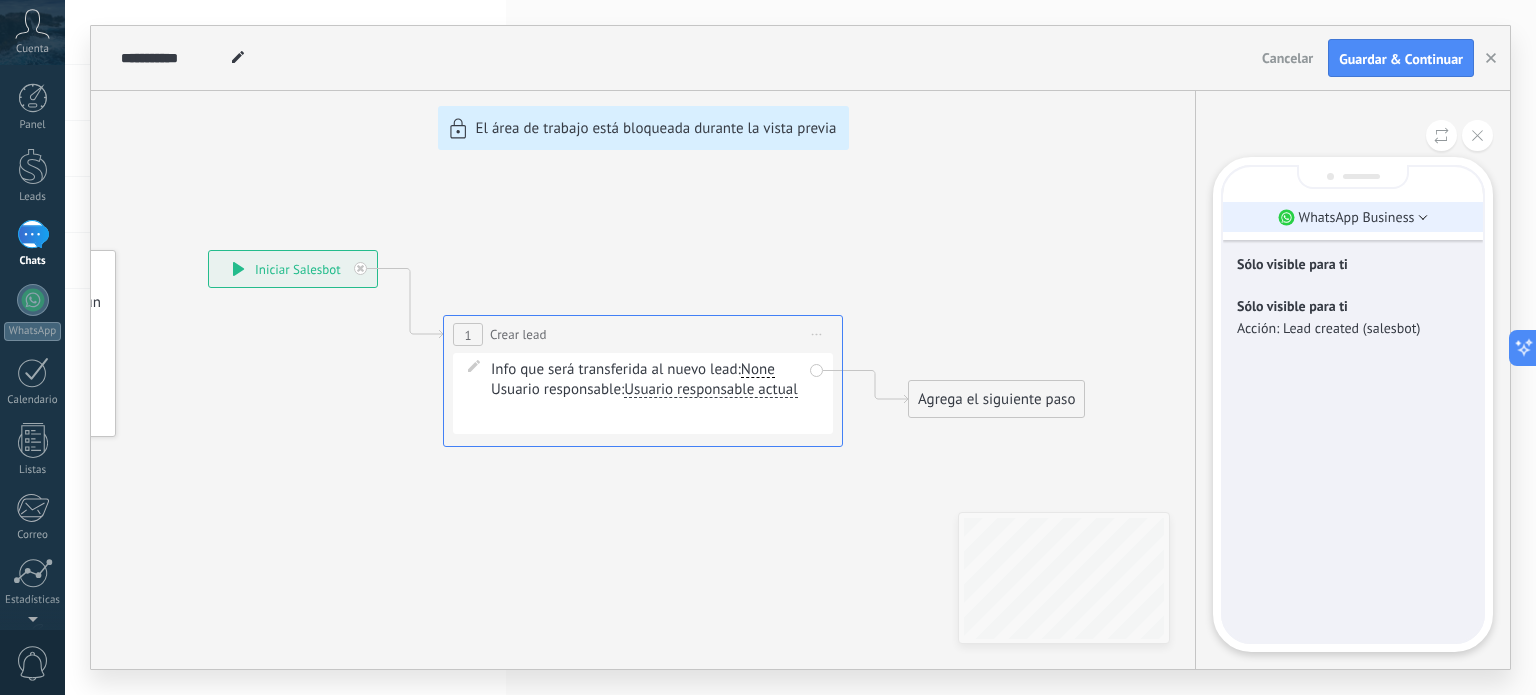 click on "WhatsApp Business" at bounding box center (1357, 217) 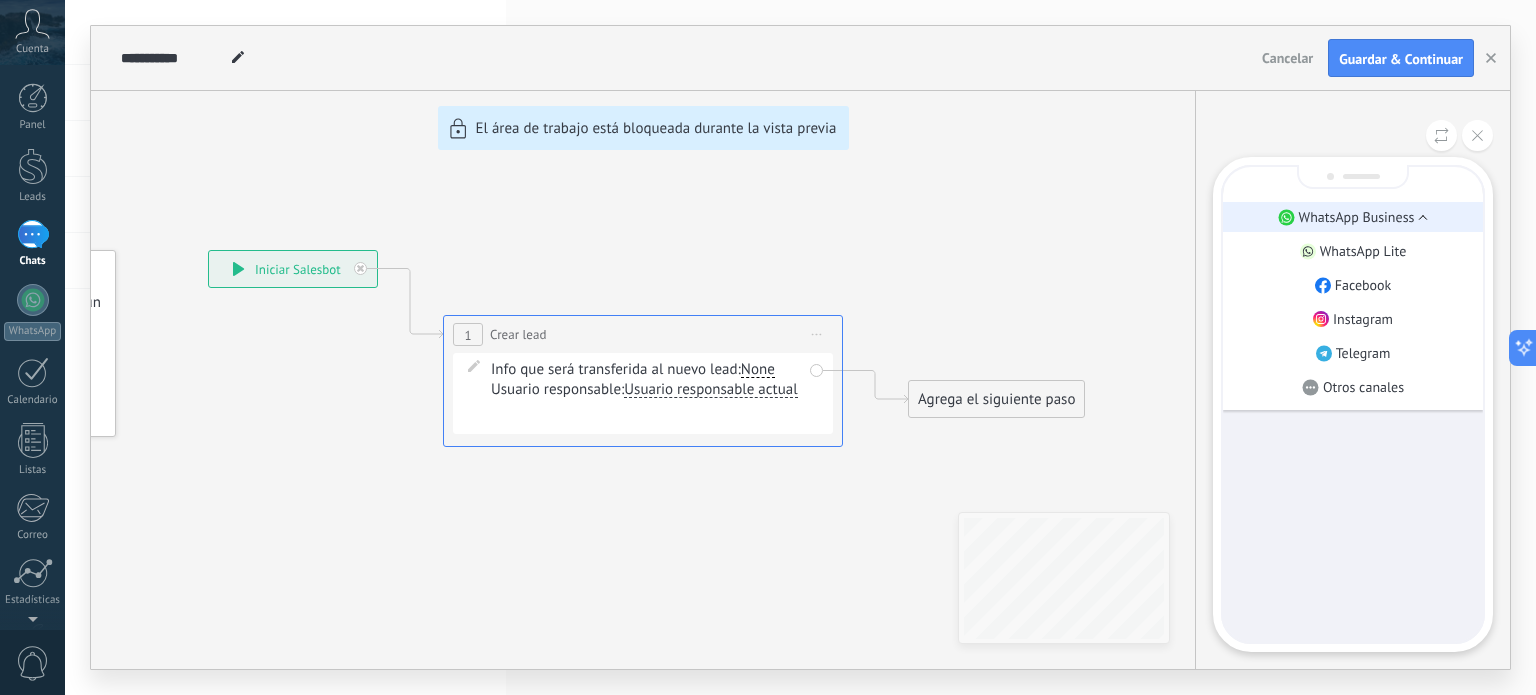 click on "WhatsApp Business" at bounding box center [1357, 217] 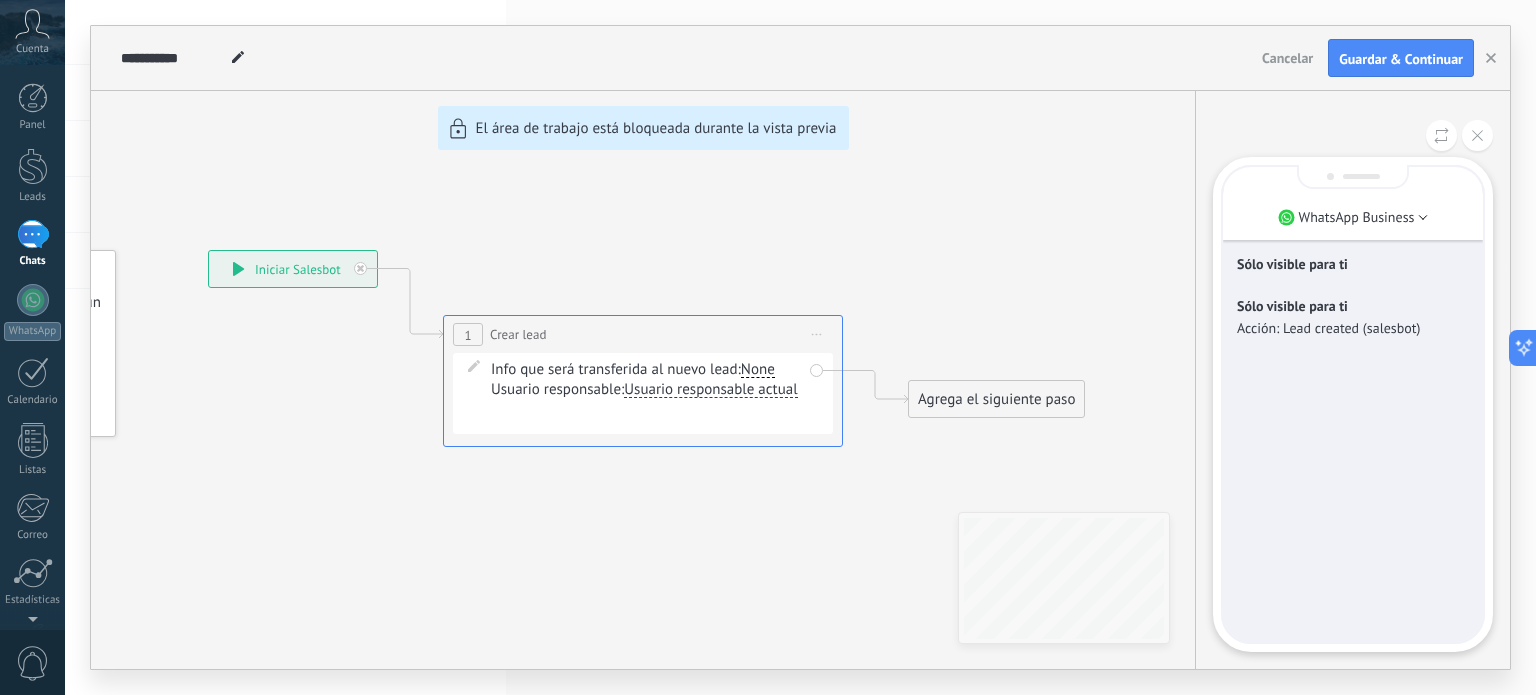 click at bounding box center (1477, 135) 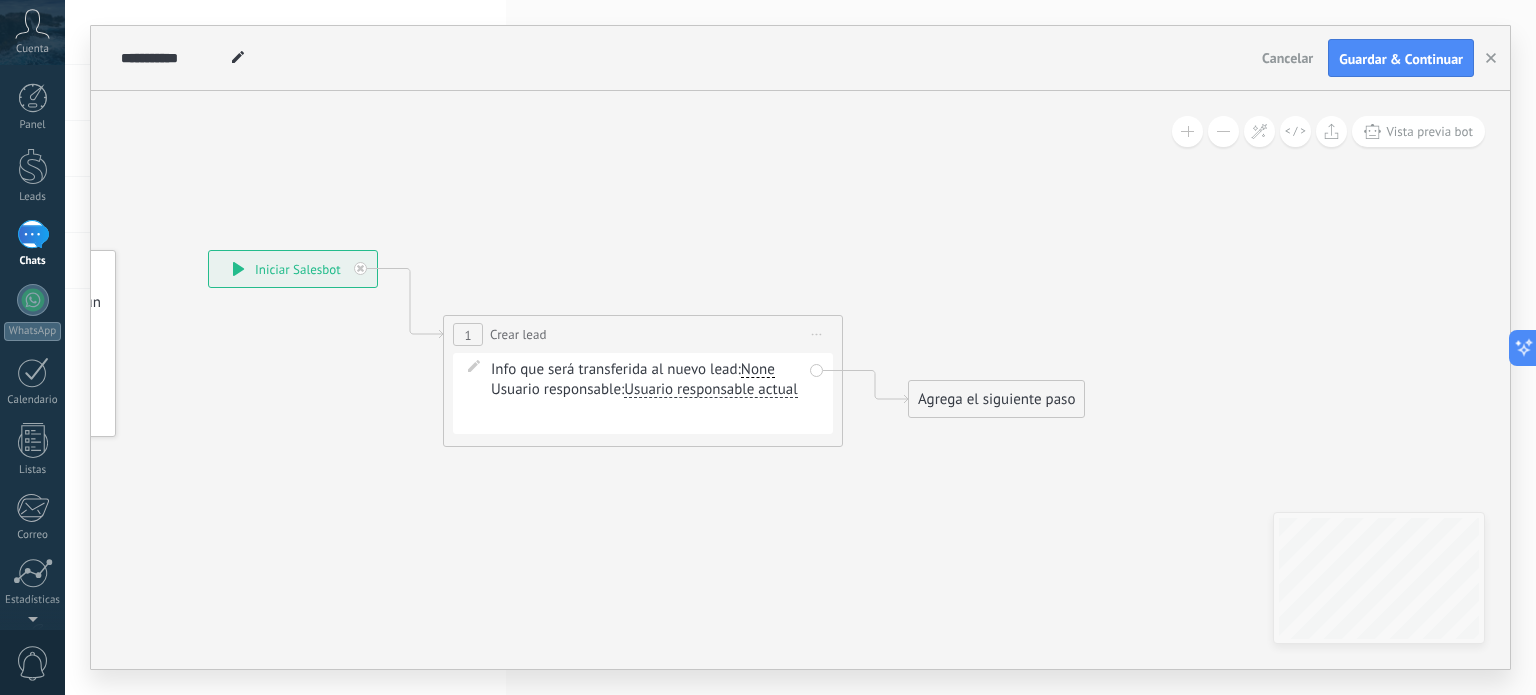 click on "None" at bounding box center (758, 370) 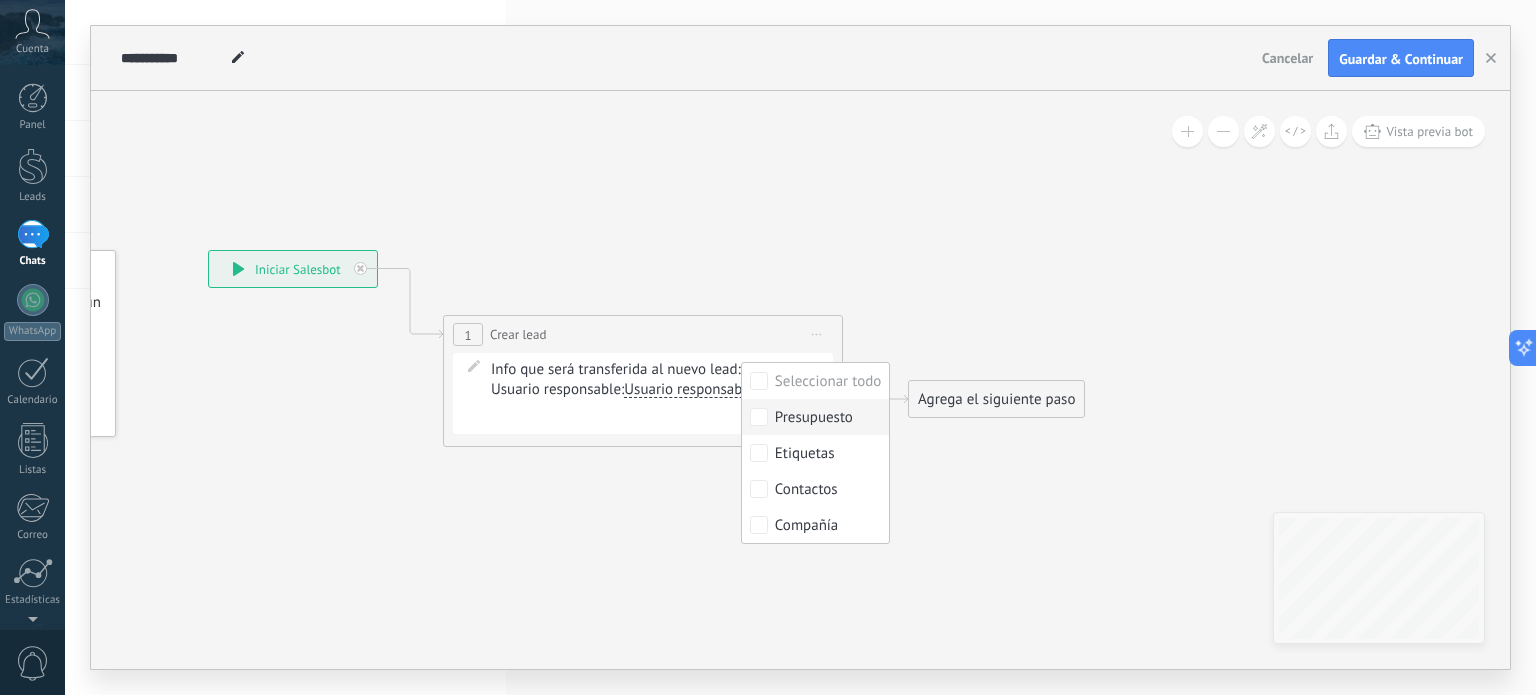 click on "Presupuesto" at bounding box center (814, 418) 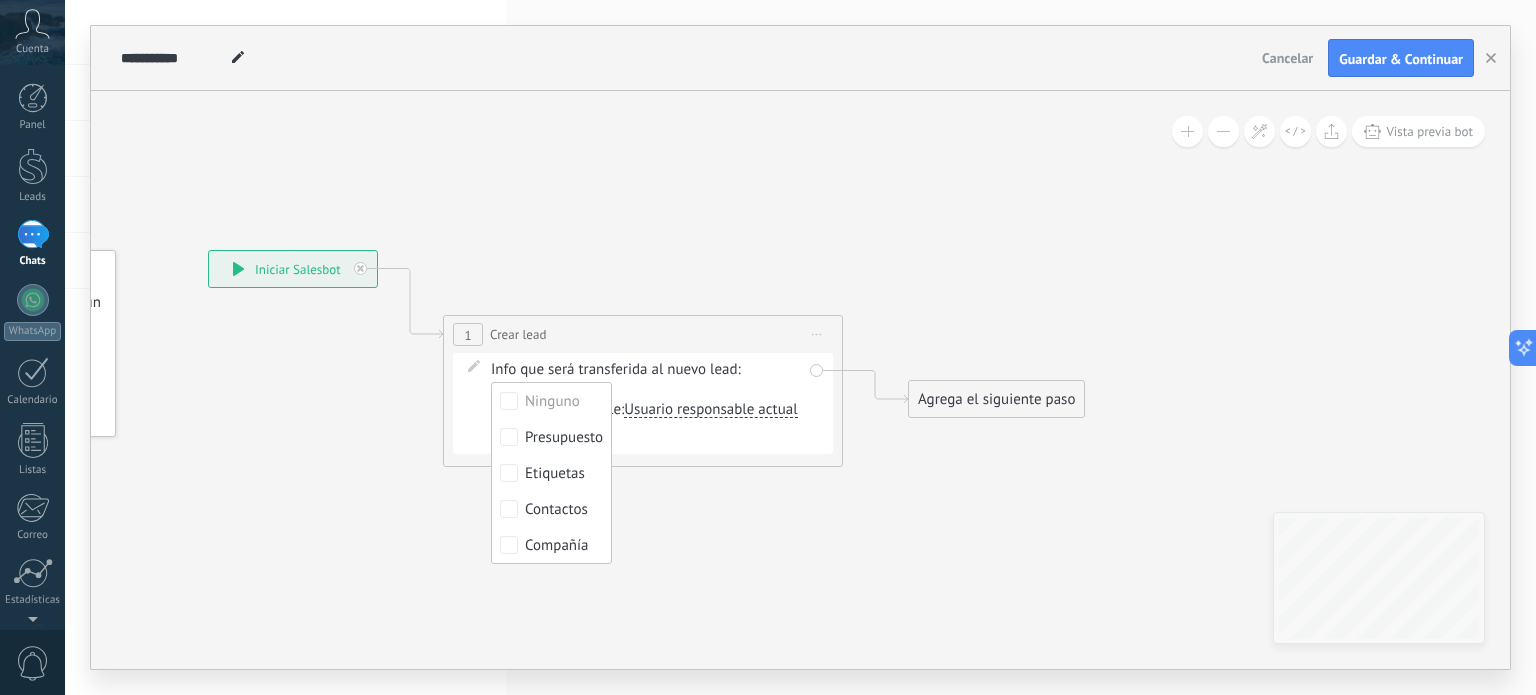 click on "Info que será transferida al nuevo lead:  Ninguno Presupuesto Etiquetas Contactos Compañía Presupuesto
Usuario responsable:
Usuario responsable actual
Usuario responsable actual
[PERSON_NAME]
Usuario responsable actual
Usuario responsable actual
[PERSON_NAME]
Contacto inicial Negociación Debate contractual Discusión de contrato Logrado con éxito Venta Perdido" at bounding box center (646, 403) 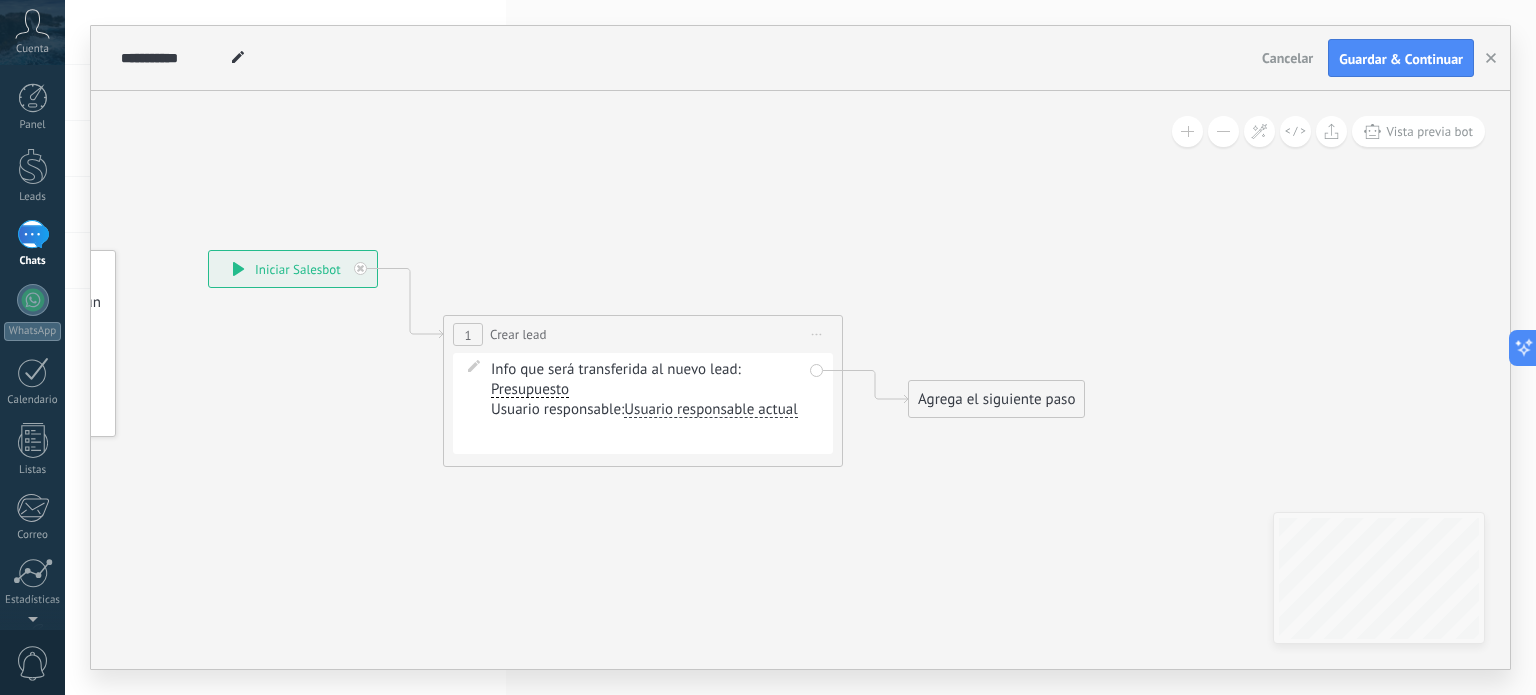 click on "Usuario responsable actual" at bounding box center [710, 410] 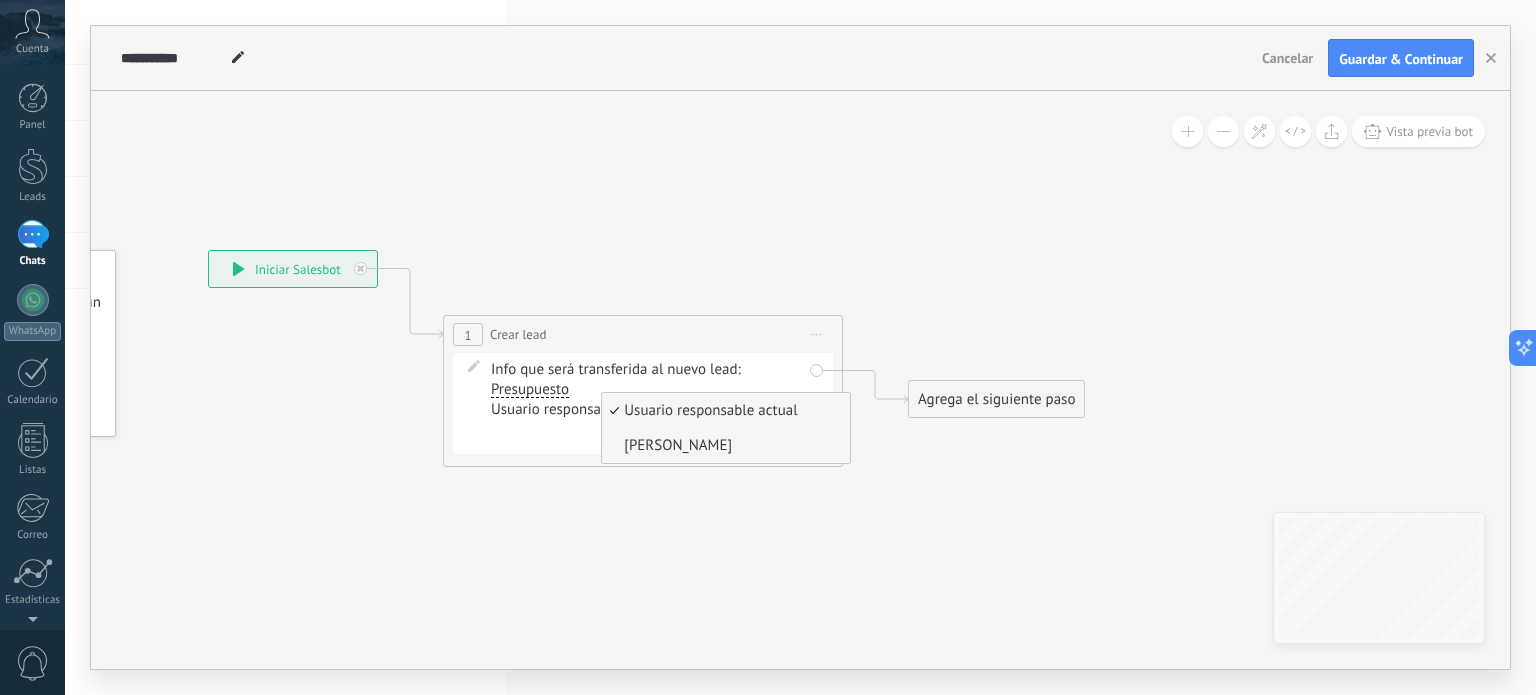 click on "[PERSON_NAME]" at bounding box center (723, 446) 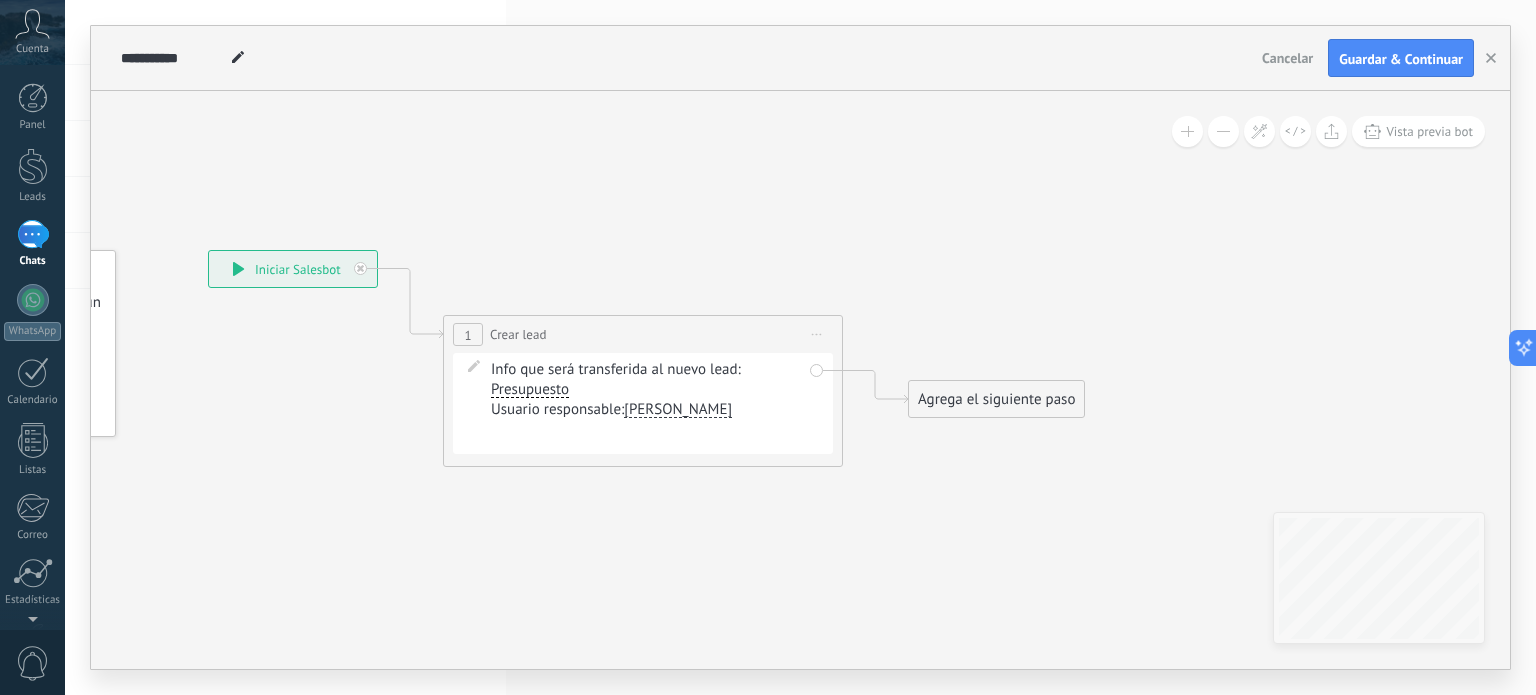click on "Contacto inicial Negociación Debate contractual Discusión de contrato Logrado con éxito Venta Perdido" at bounding box center [0, 0] 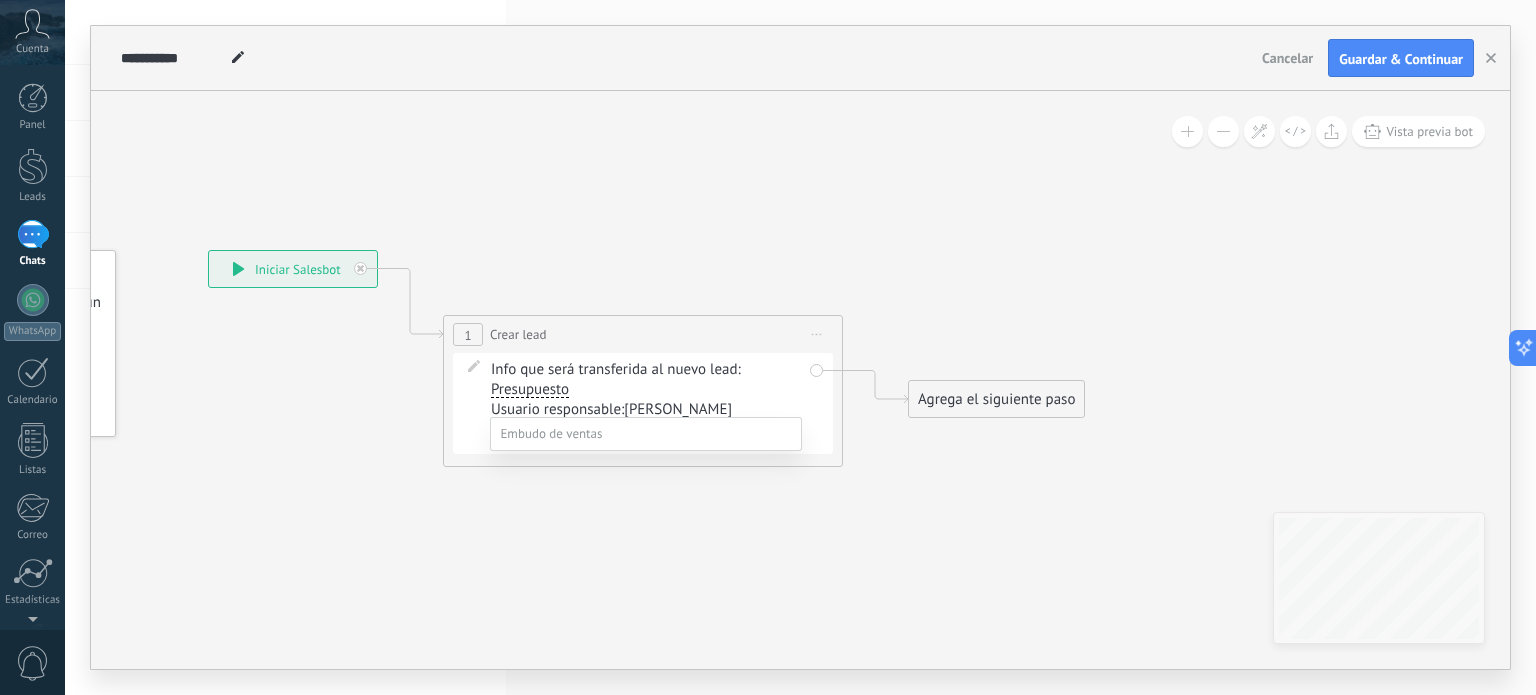 scroll, scrollTop: 0, scrollLeft: 0, axis: both 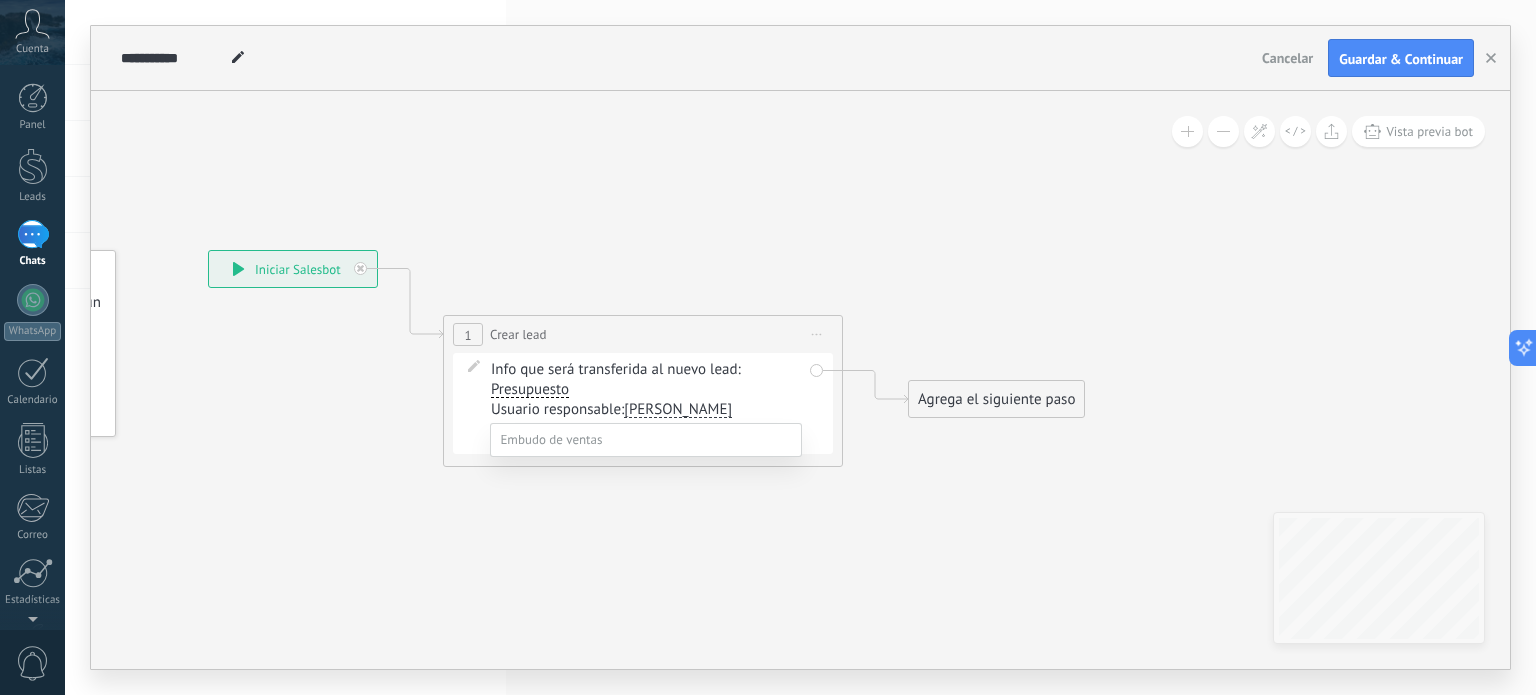 click at bounding box center (800, 347) 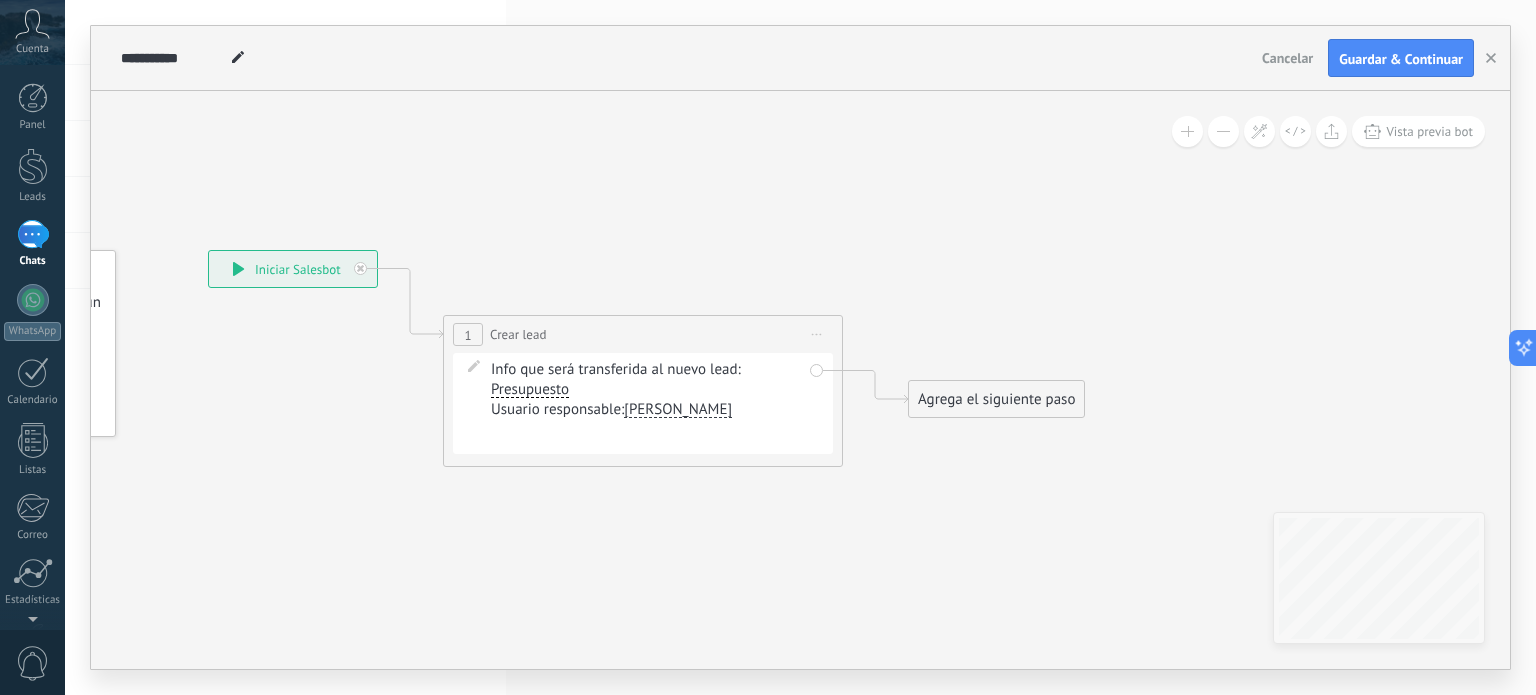 click on "Presupuesto" at bounding box center (530, 390) 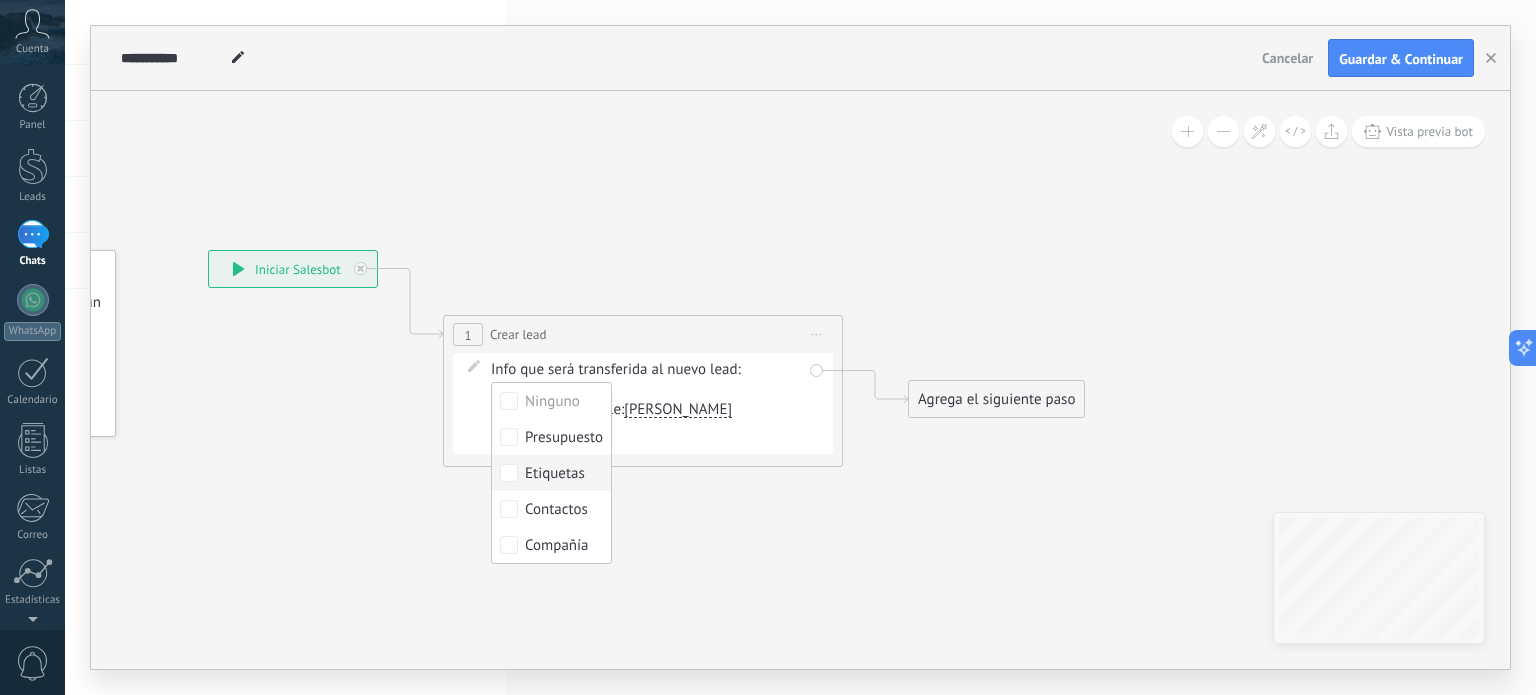 click on "Etiquetas" at bounding box center (555, 474) 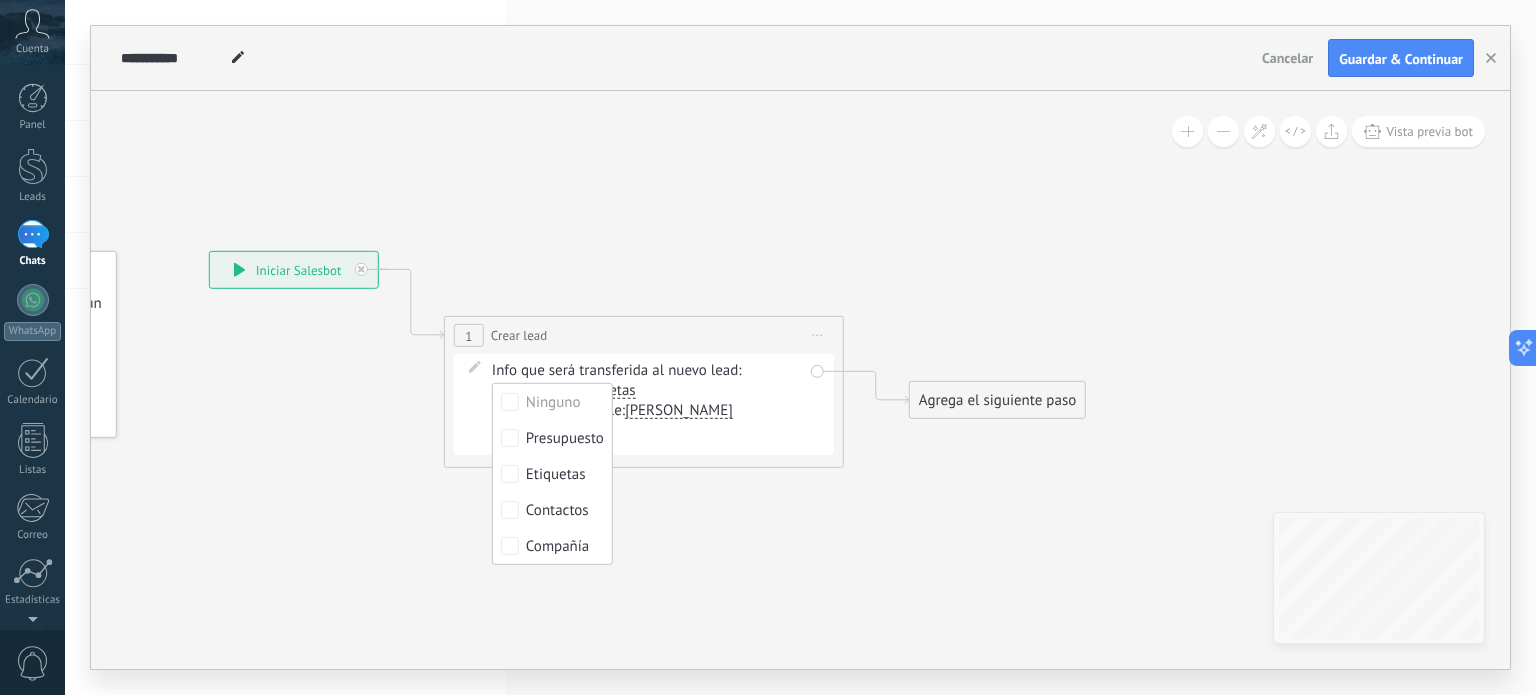 drag, startPoint x: 792, startPoint y: 475, endPoint x: 797, endPoint y: 507, distance: 32.38827 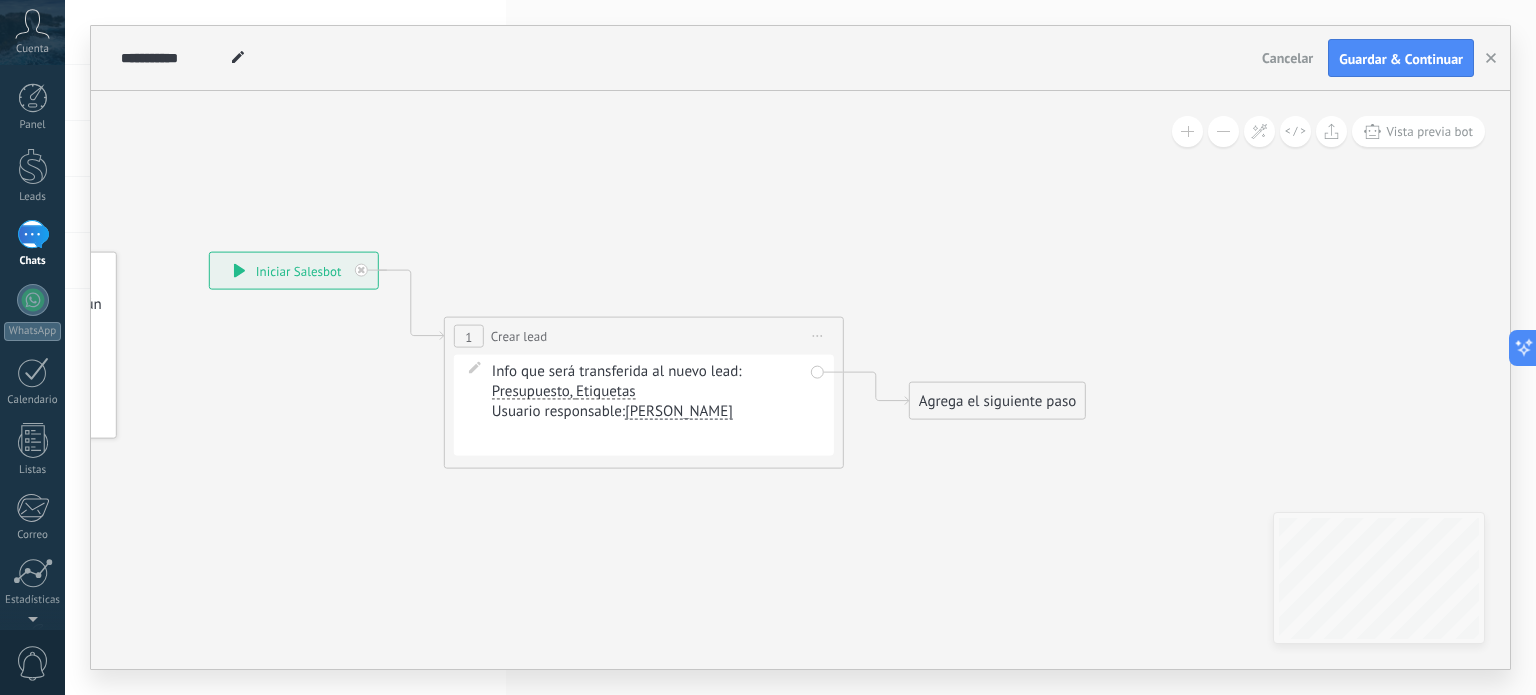 click on "Contacto inicial Negociación Debate contractual Discusión de contrato Logrado con éxito Venta Perdido" at bounding box center (0, 0) 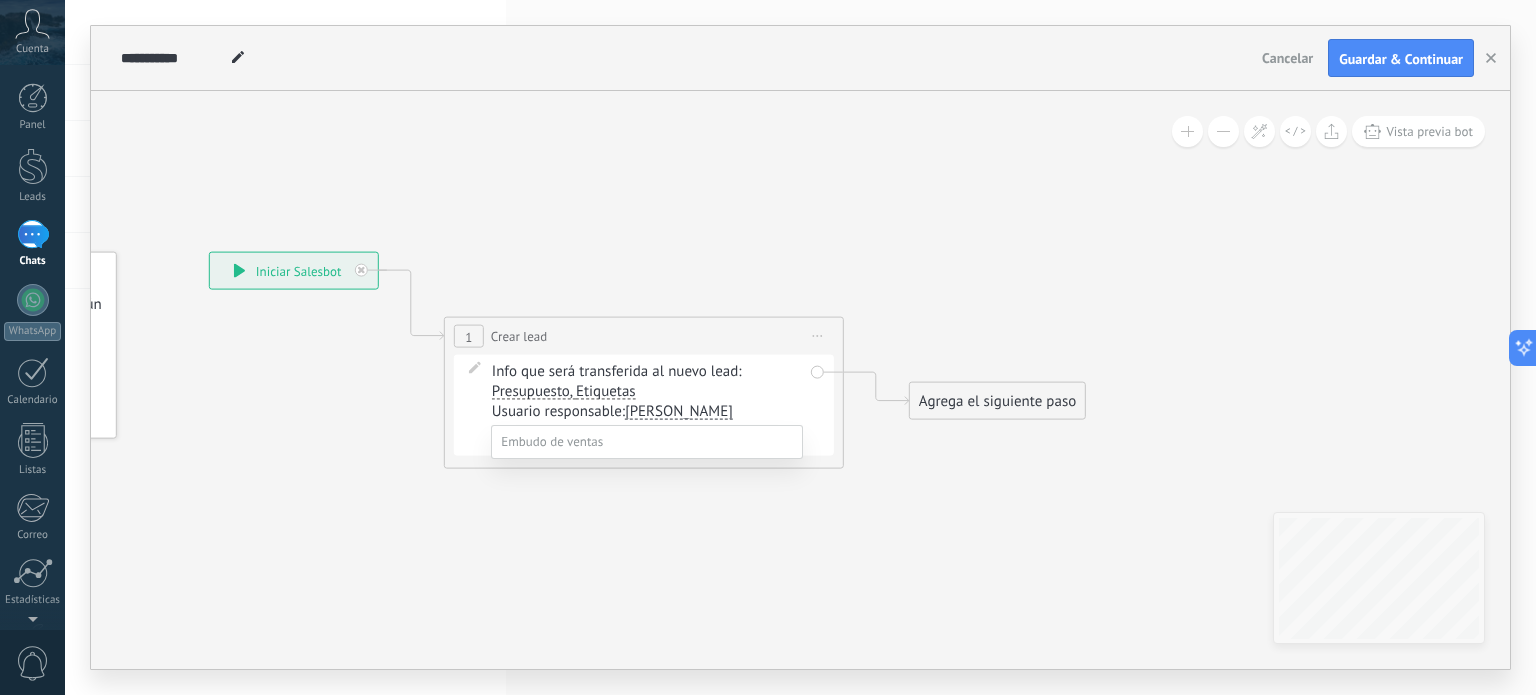 scroll, scrollTop: 0, scrollLeft: 0, axis: both 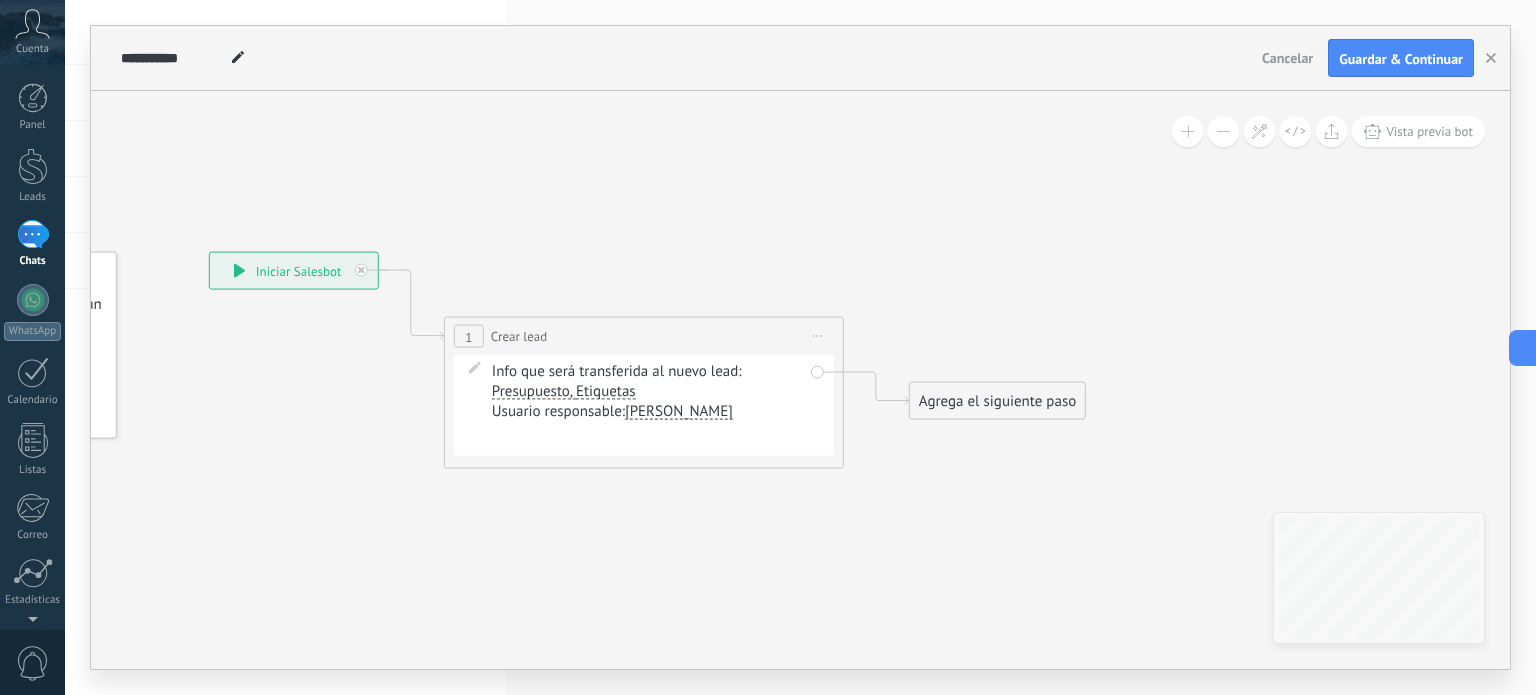 click on "Etiquetas" at bounding box center [606, 392] 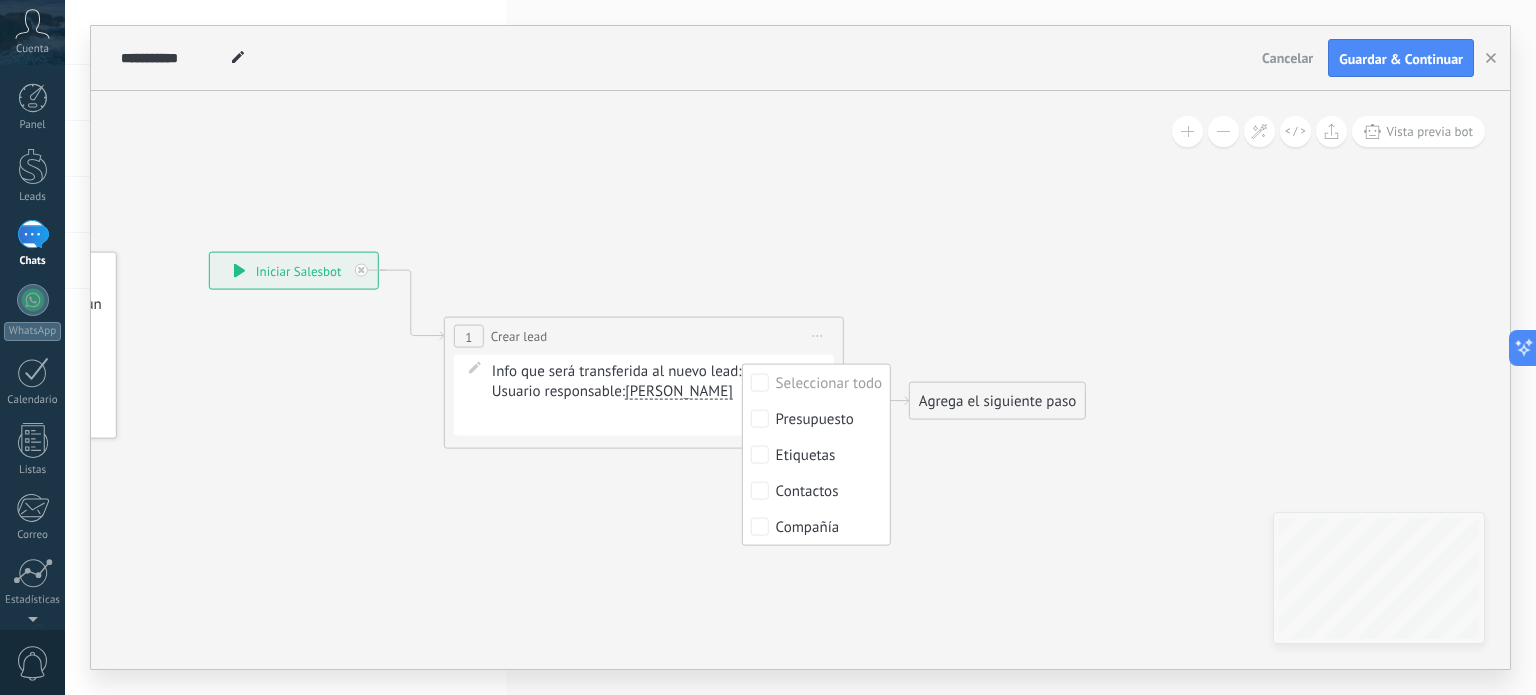 click on "[PERSON_NAME]" at bounding box center [679, 392] 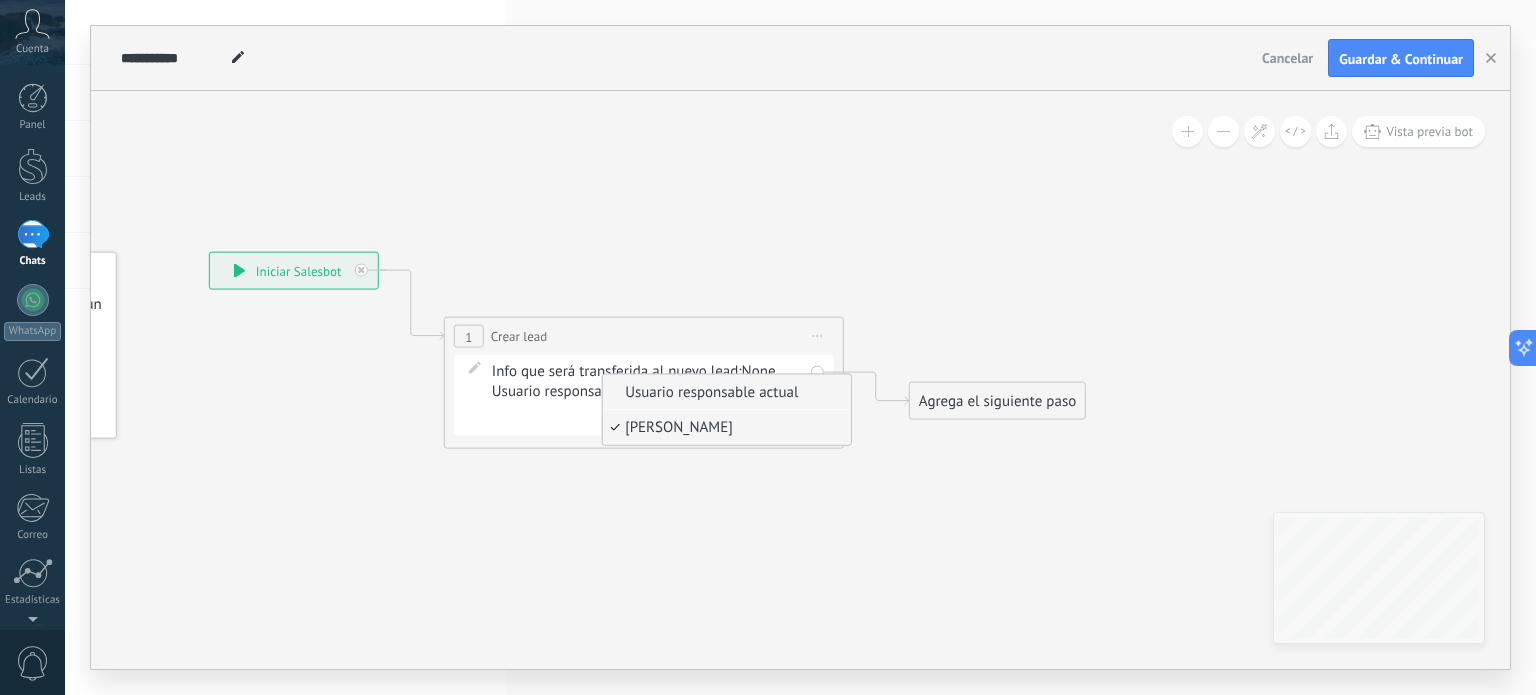 click on "Usuario responsable actual" at bounding box center (724, 393) 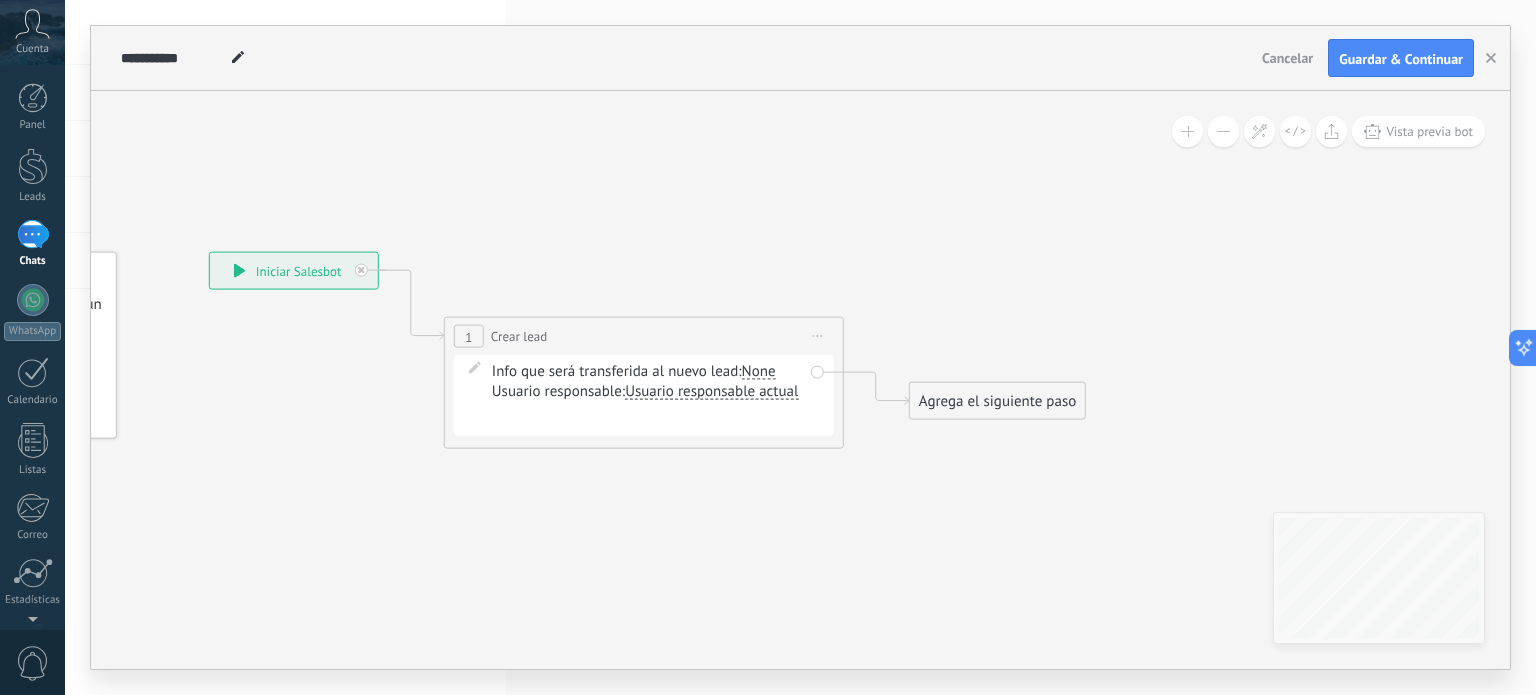 click on "Info que será transferida al nuevo lead:  Seleccionar todo Presupuesto Etiquetas Contactos Compañía None" at bounding box center [647, 372] 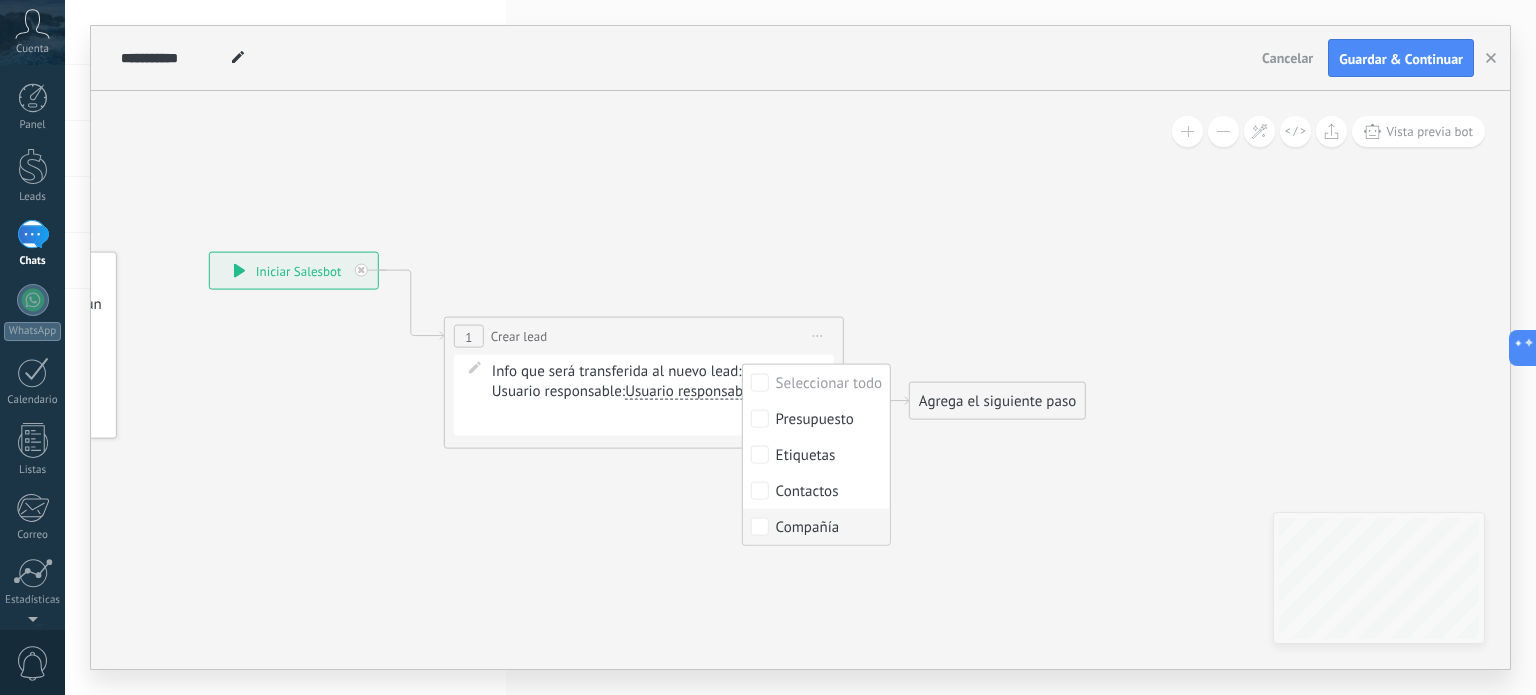 click on "Compañía" at bounding box center [807, 528] 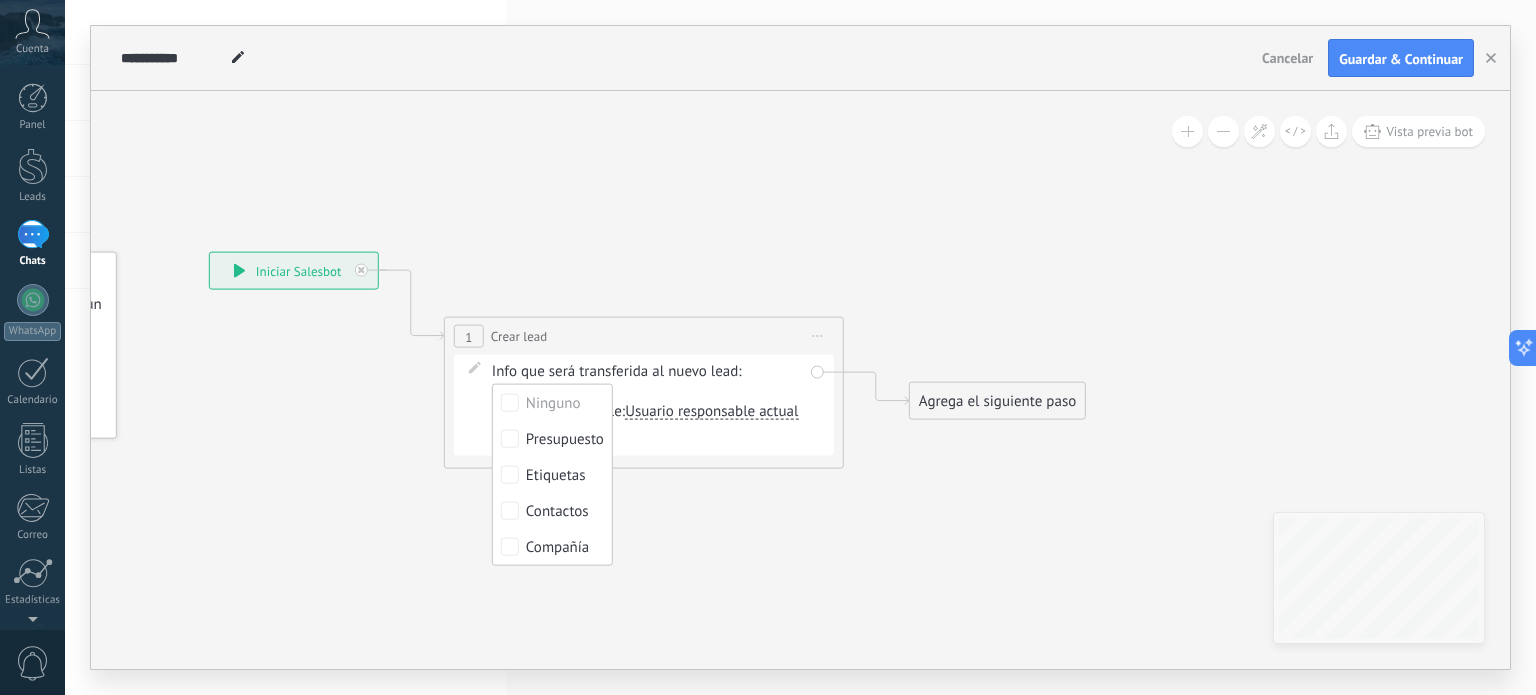 click 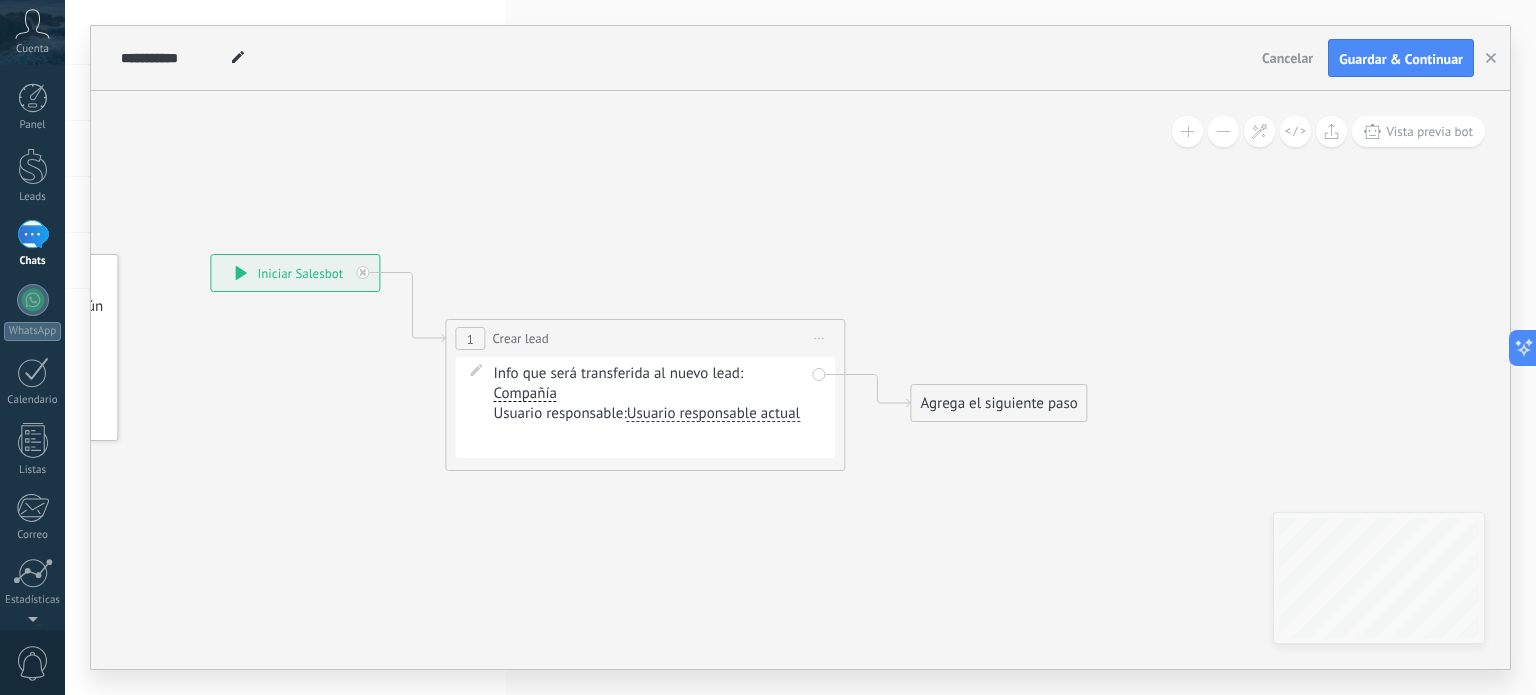 click on "Usuario responsable actual" at bounding box center (713, 414) 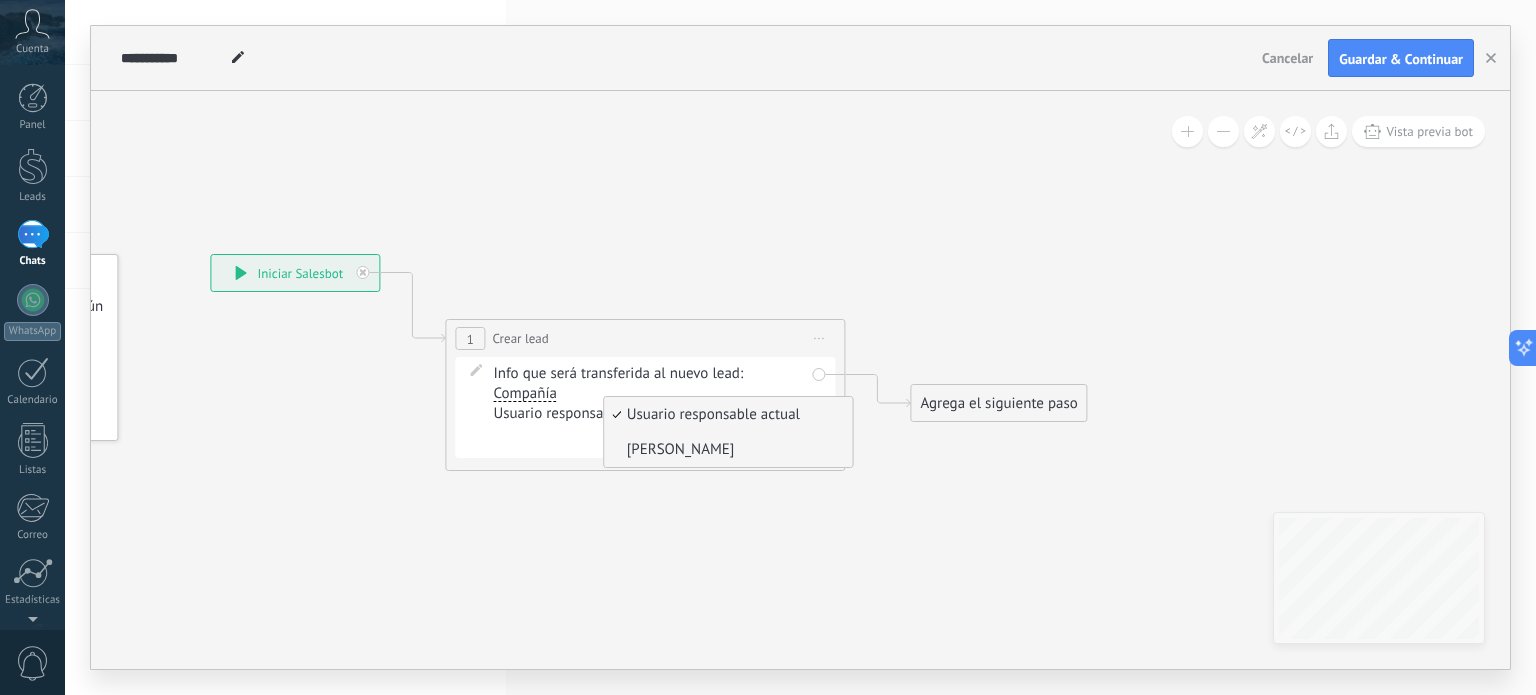 click on "[PERSON_NAME]" at bounding box center [726, 450] 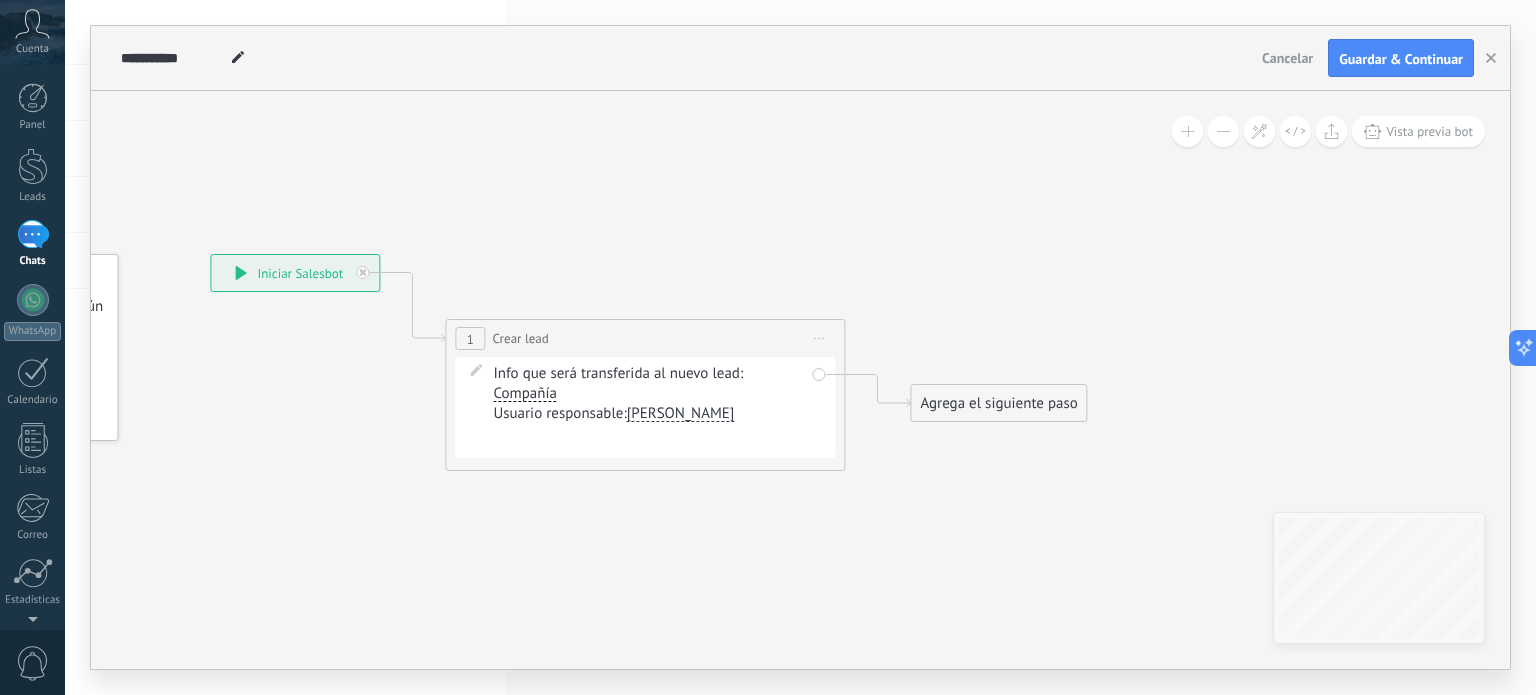 click on "Contacto inicial Negociación Debate contractual Discusión de contrato Logrado con éxito Venta Perdido" at bounding box center [0, 0] 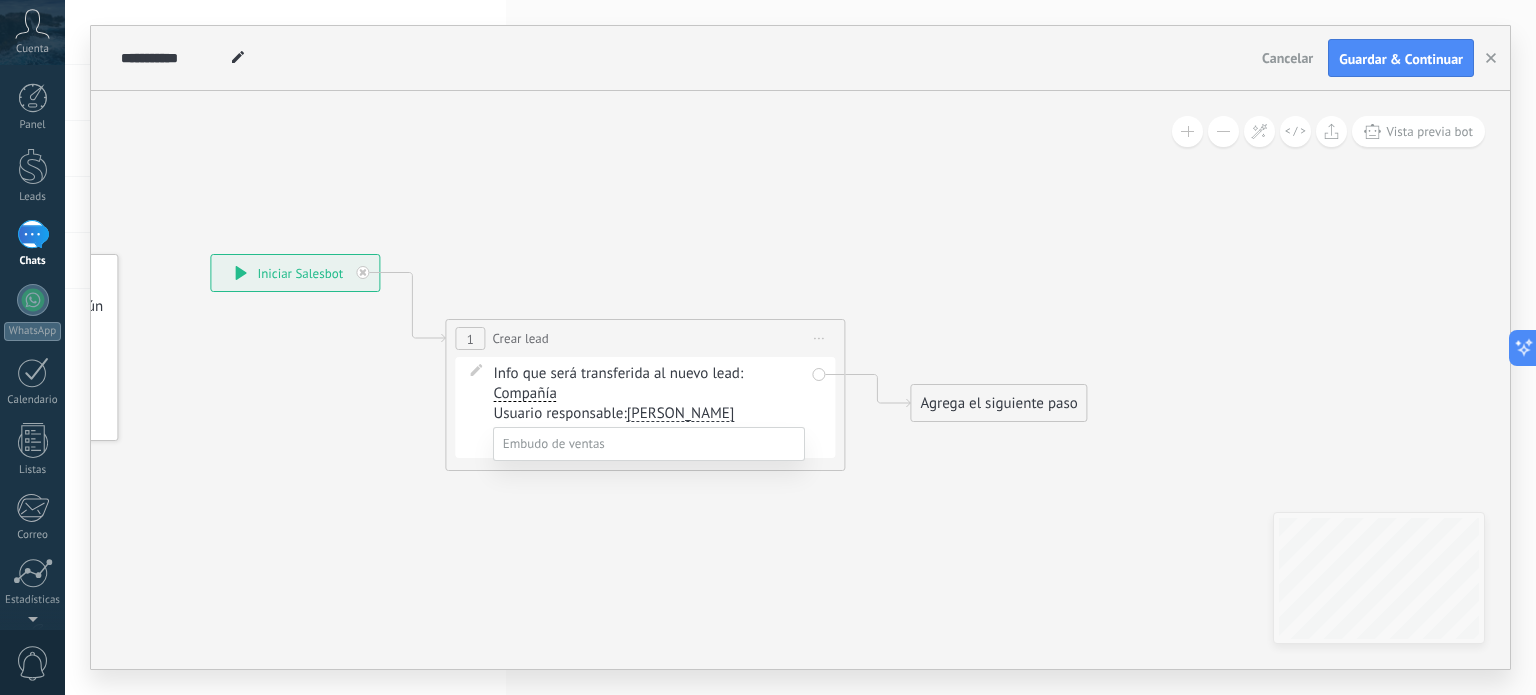 click on "Negociación" at bounding box center [0, 0] 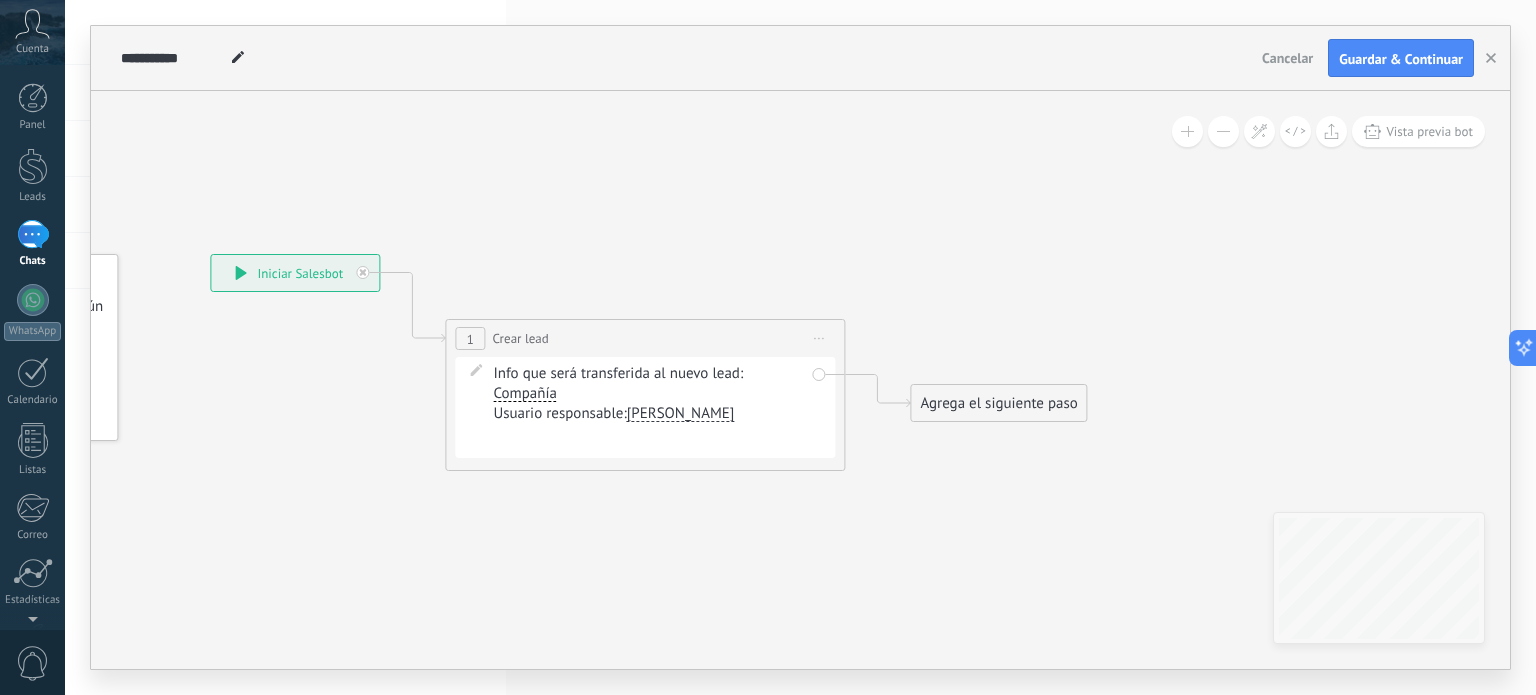 click on "Contacto inicial Negociación Debate contractual Discusión de contrato Logrado con éxito Venta Perdido" at bounding box center (0, 0) 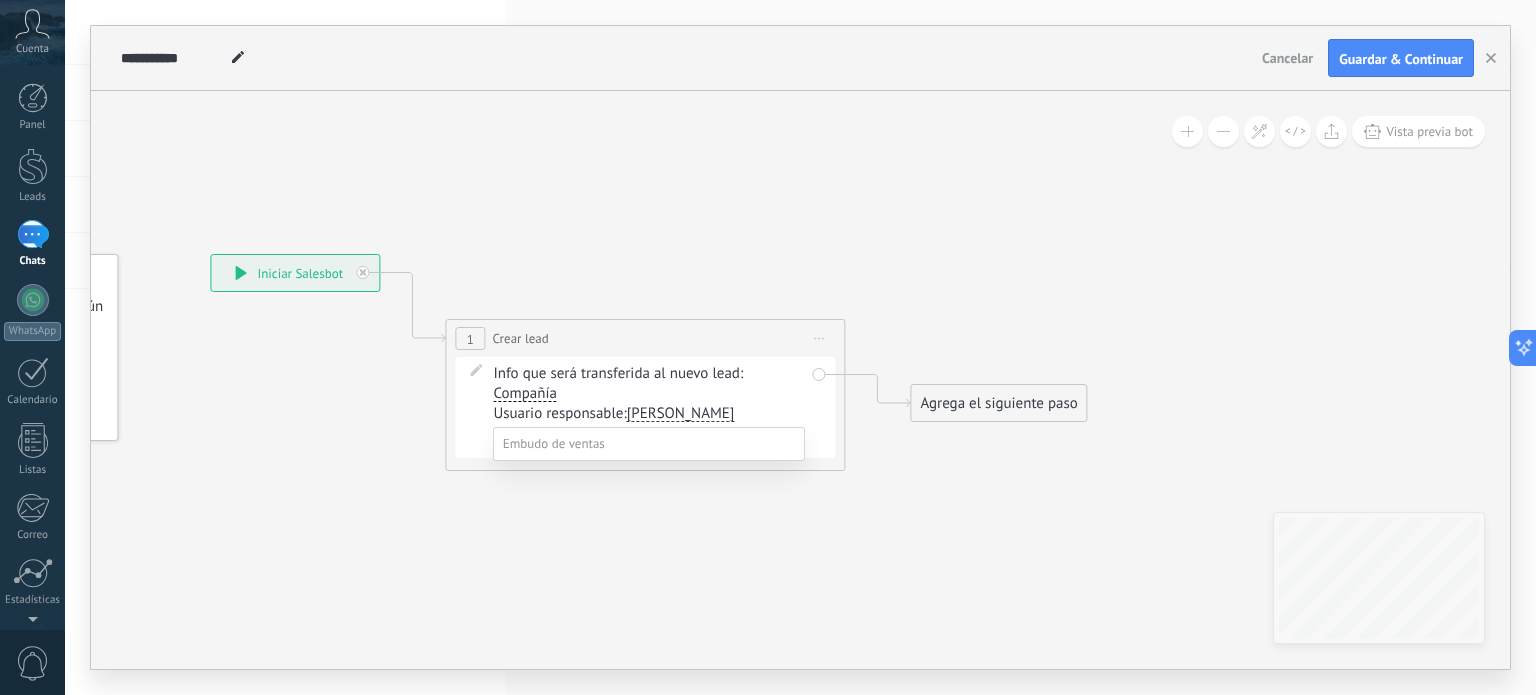click on "Negociación" at bounding box center [0, 0] 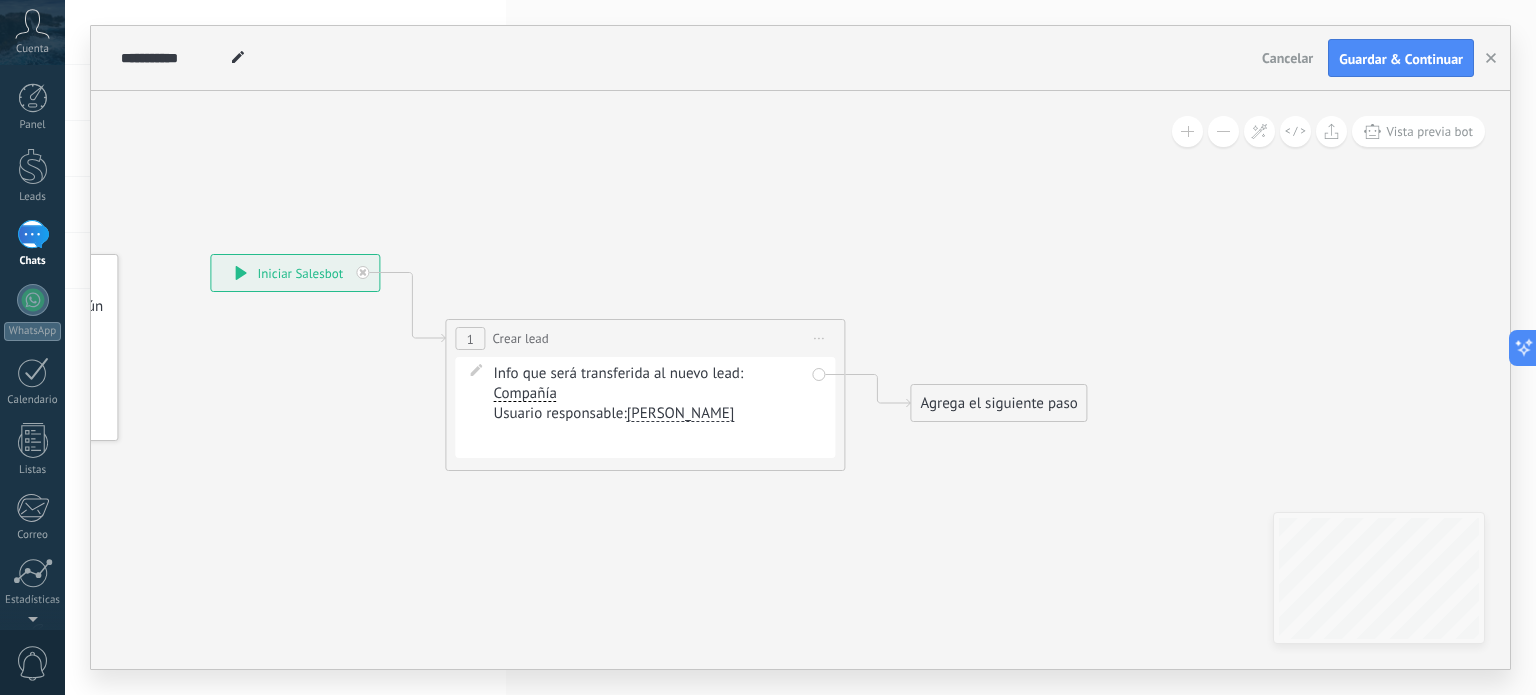 click on "Contacto inicial Negociación Debate contractual Discusión de contrato Logrado con éxito Venta Perdido" at bounding box center (0, 0) 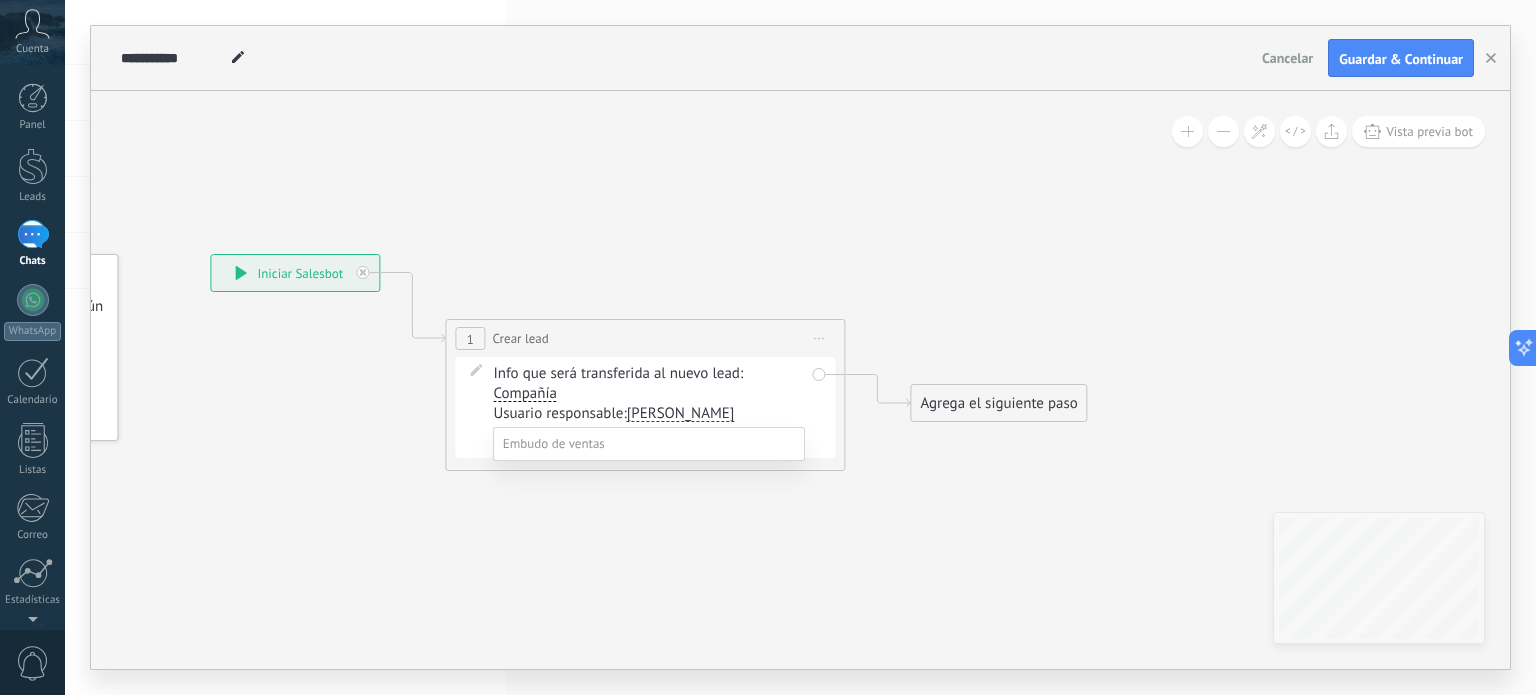 click on "Discusión de contrato" at bounding box center [0, 0] 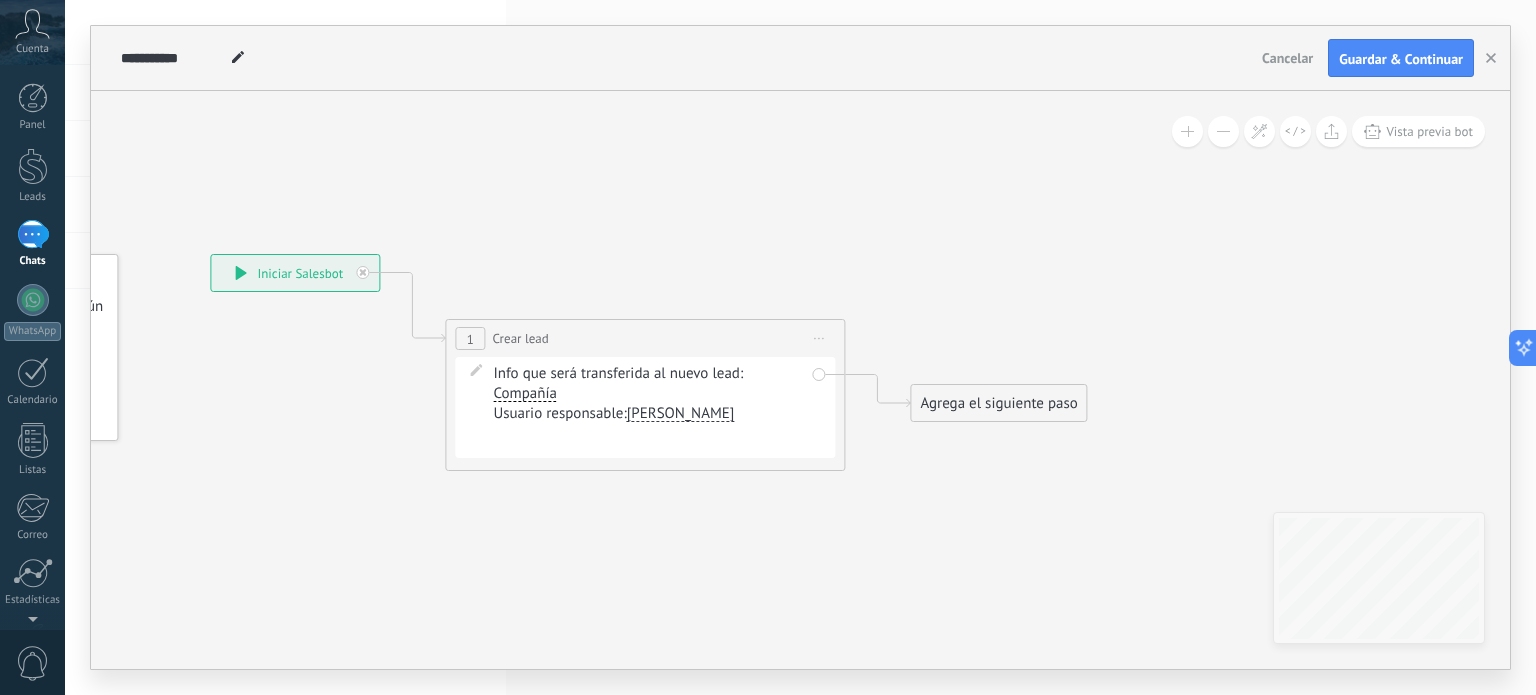 click on "Contacto inicial Negociación Debate contractual Discusión de contrato Logrado con éxito Venta Perdido" at bounding box center (0, 0) 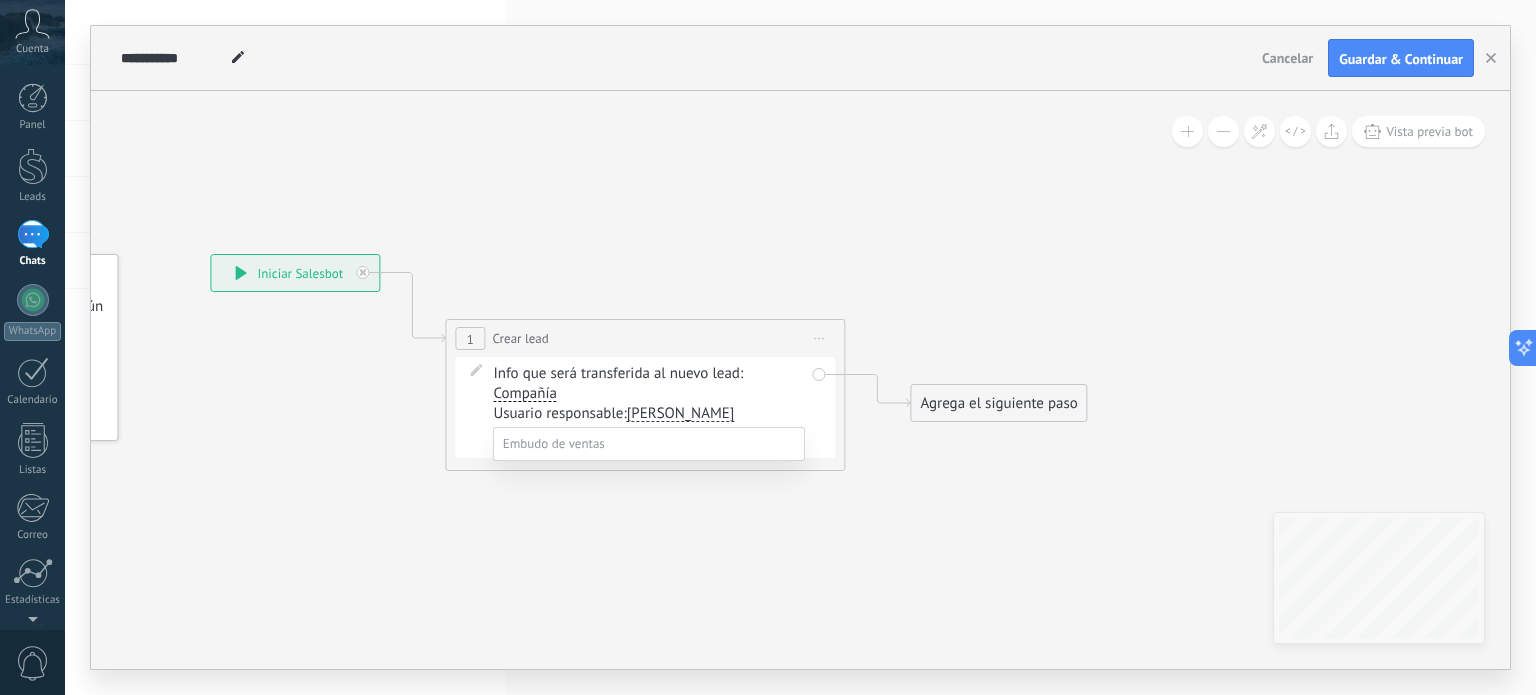 click on "Logrado con éxito" at bounding box center [0, 0] 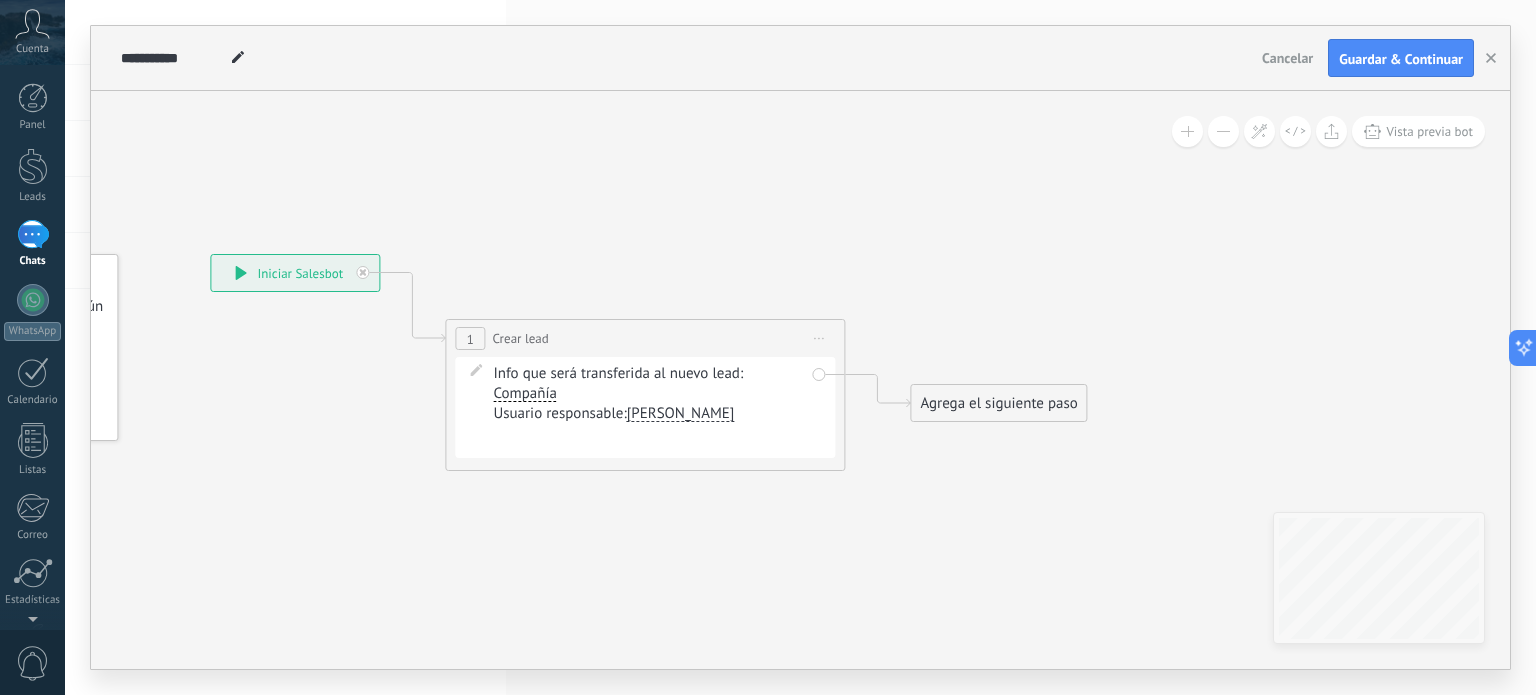 click on "Agrega el siguiente paso" at bounding box center (998, 403) 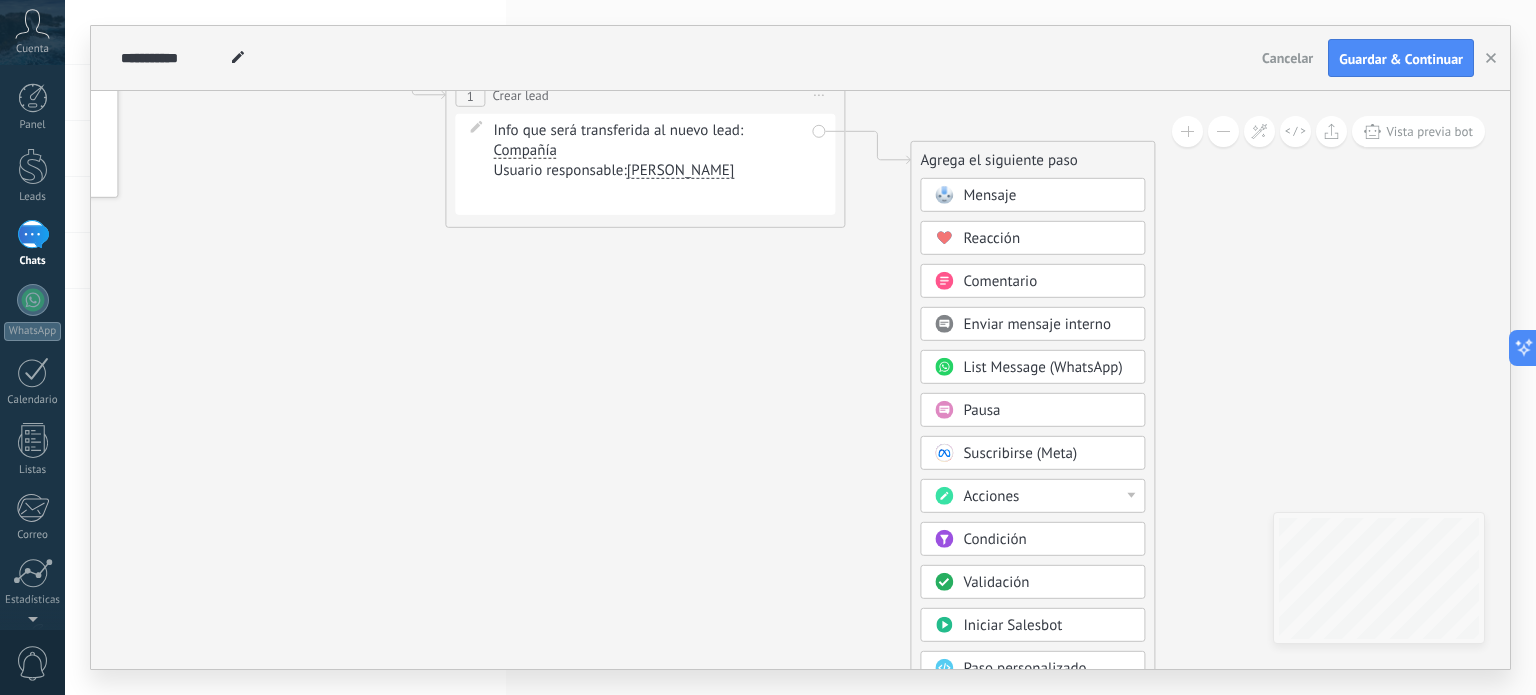 click on "Contacto inicial Negociación Debate contractual Discusión de contrato Logrado con éxito Venta Perdido" at bounding box center [0, 0] 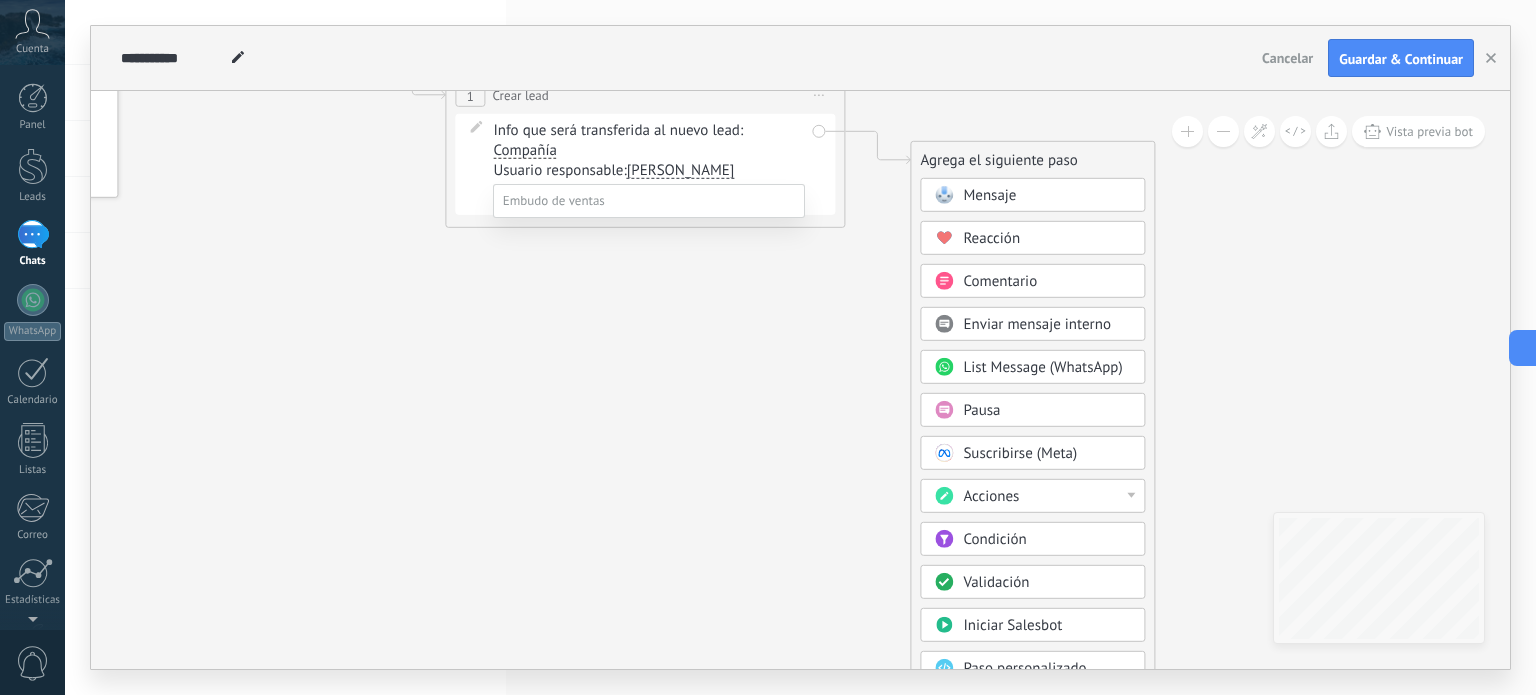 click on "Venta Perdido" at bounding box center (0, 0) 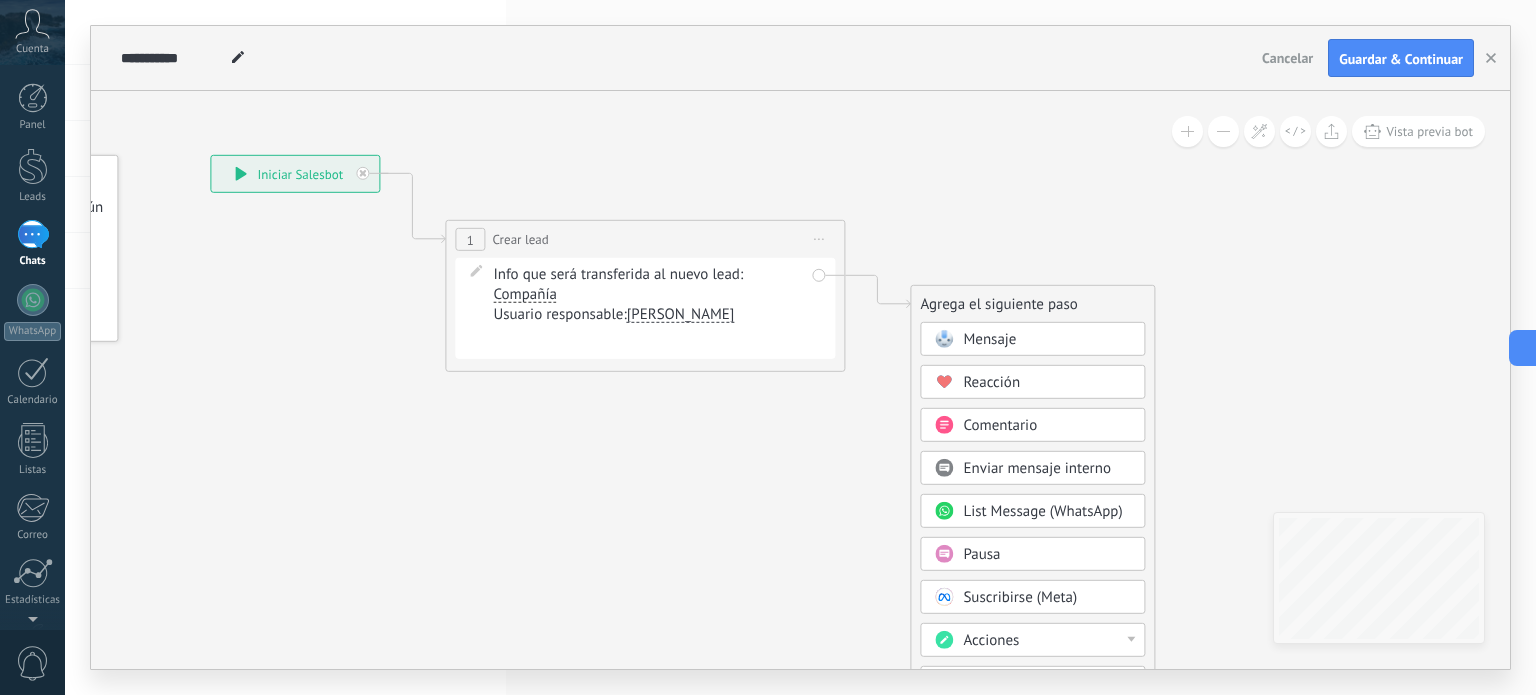 click on "Iniciar vista previa aquí
Cambiar nombre
Duplicar
[GEOGRAPHIC_DATA]" at bounding box center [819, 239] 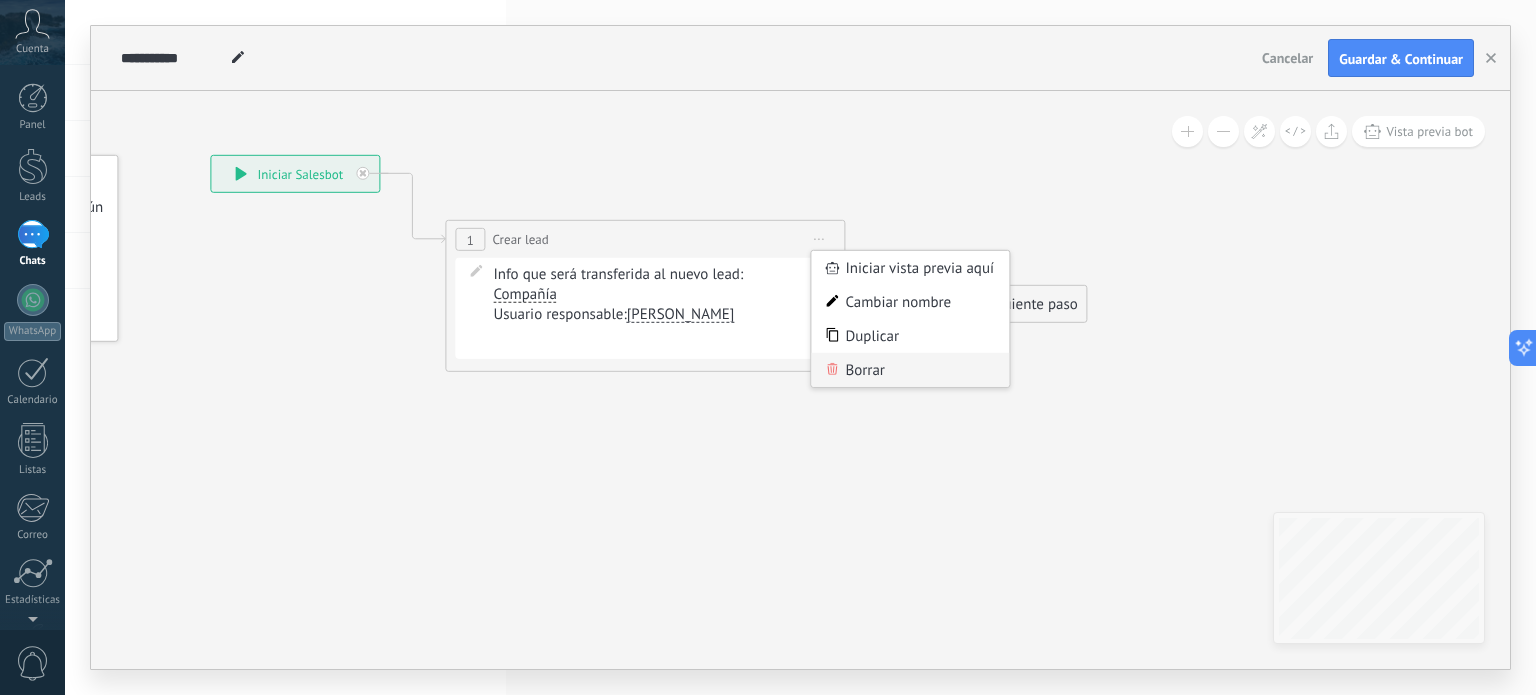 click on "Borrar" at bounding box center (910, 370) 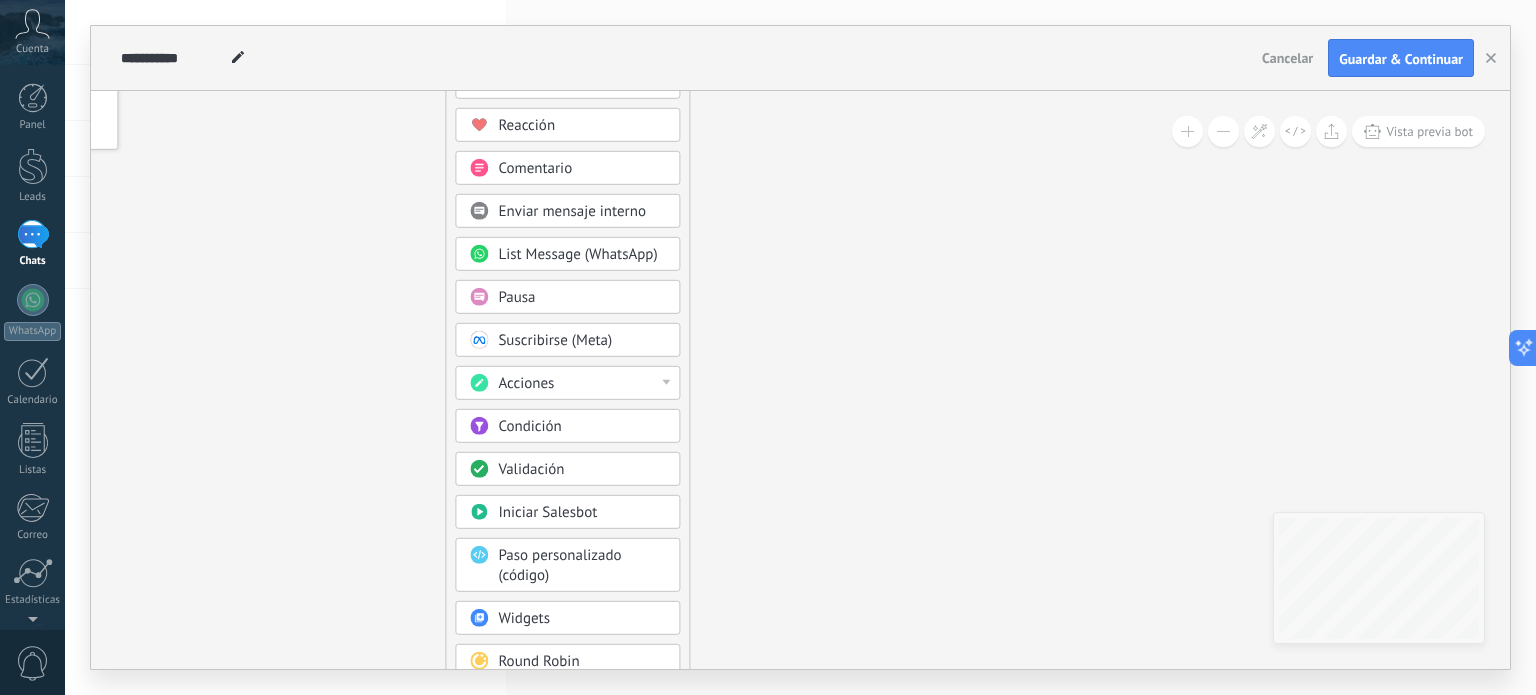 click on "Validación" at bounding box center (582, 470) 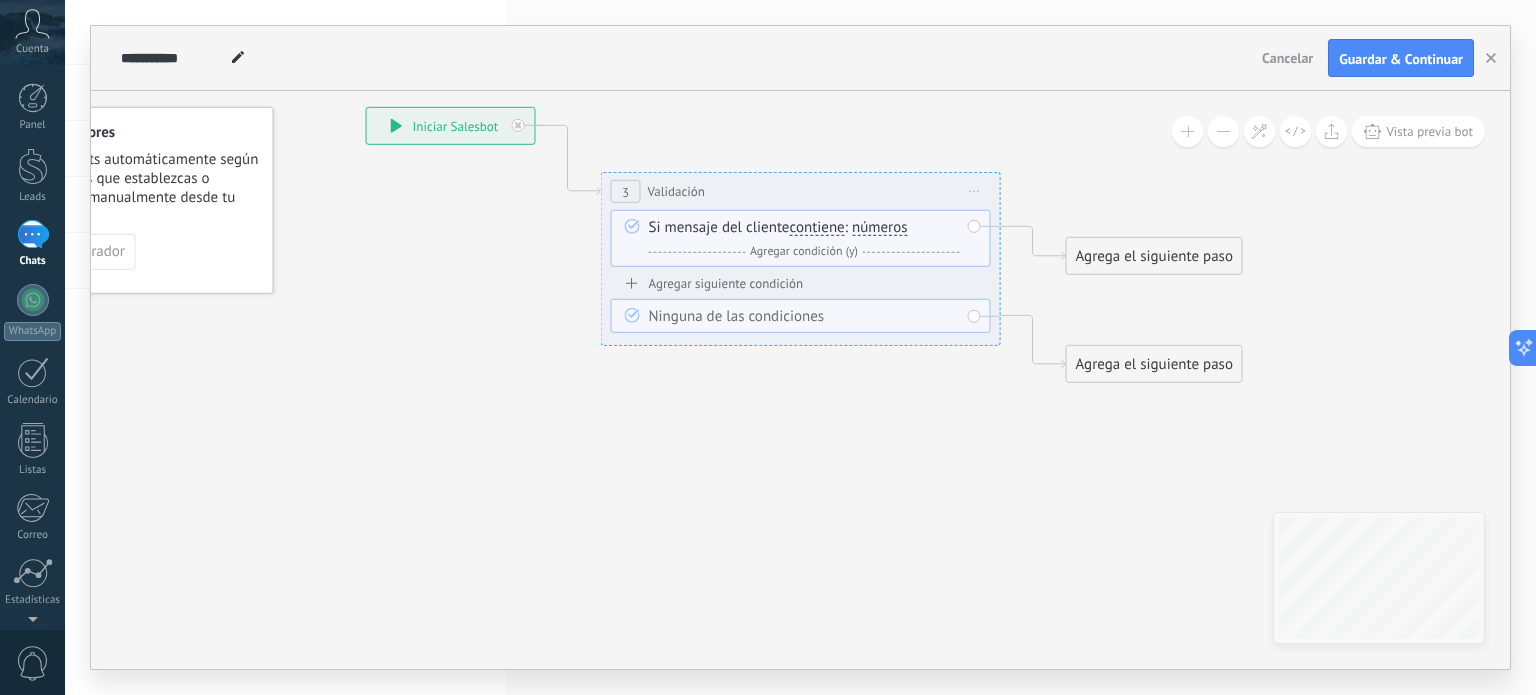 click on "Iniciar vista previa aquí
Cambiar nombre
Duplicar
[GEOGRAPHIC_DATA]" at bounding box center [975, 191] 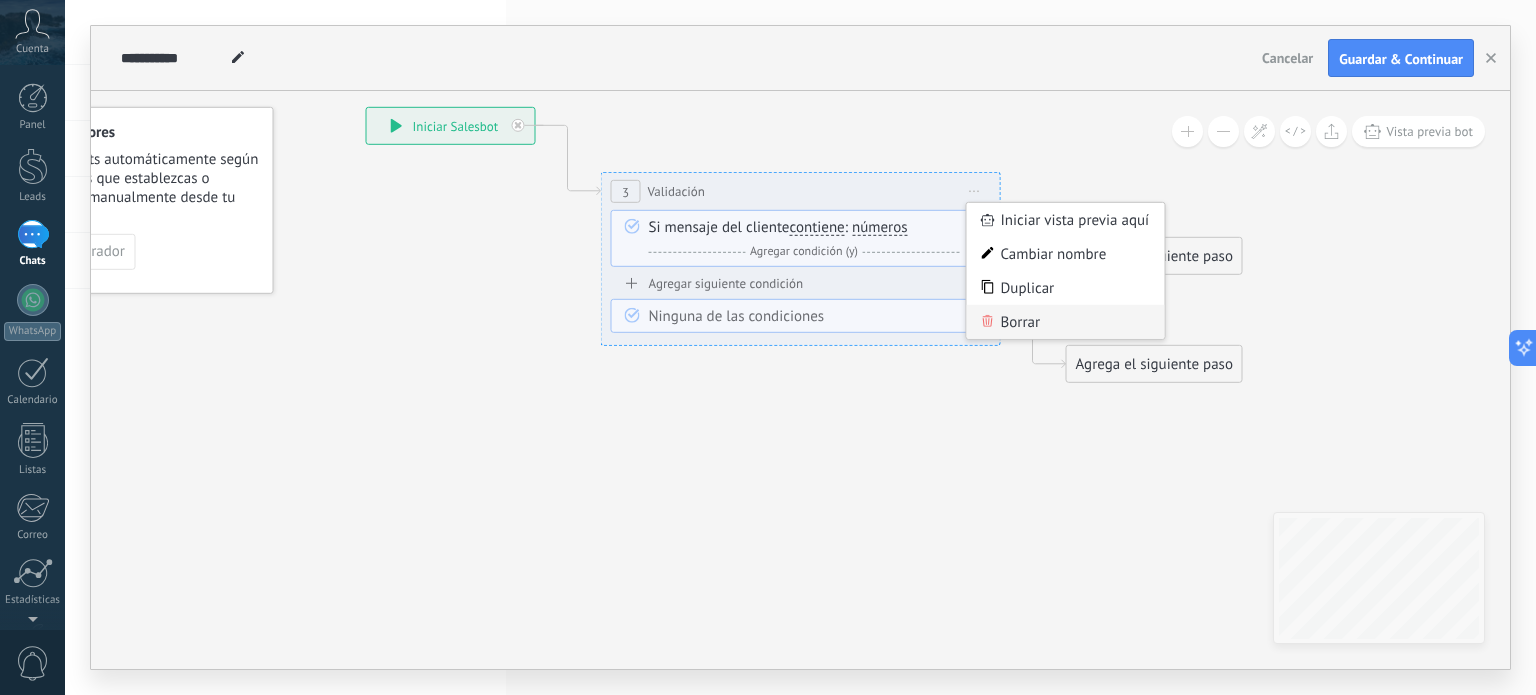 click on "Borrar" at bounding box center (1066, 322) 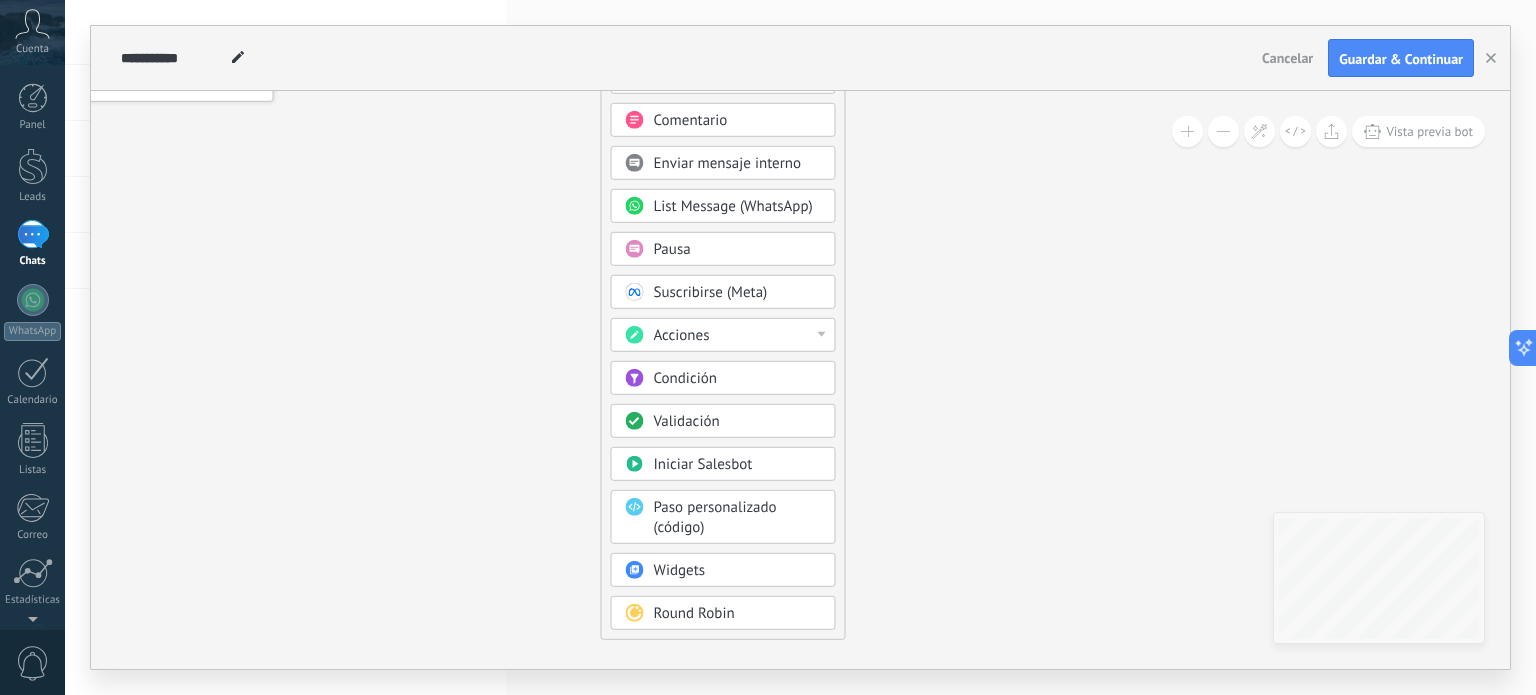 click on "Enviar mensaje interno" at bounding box center (728, 163) 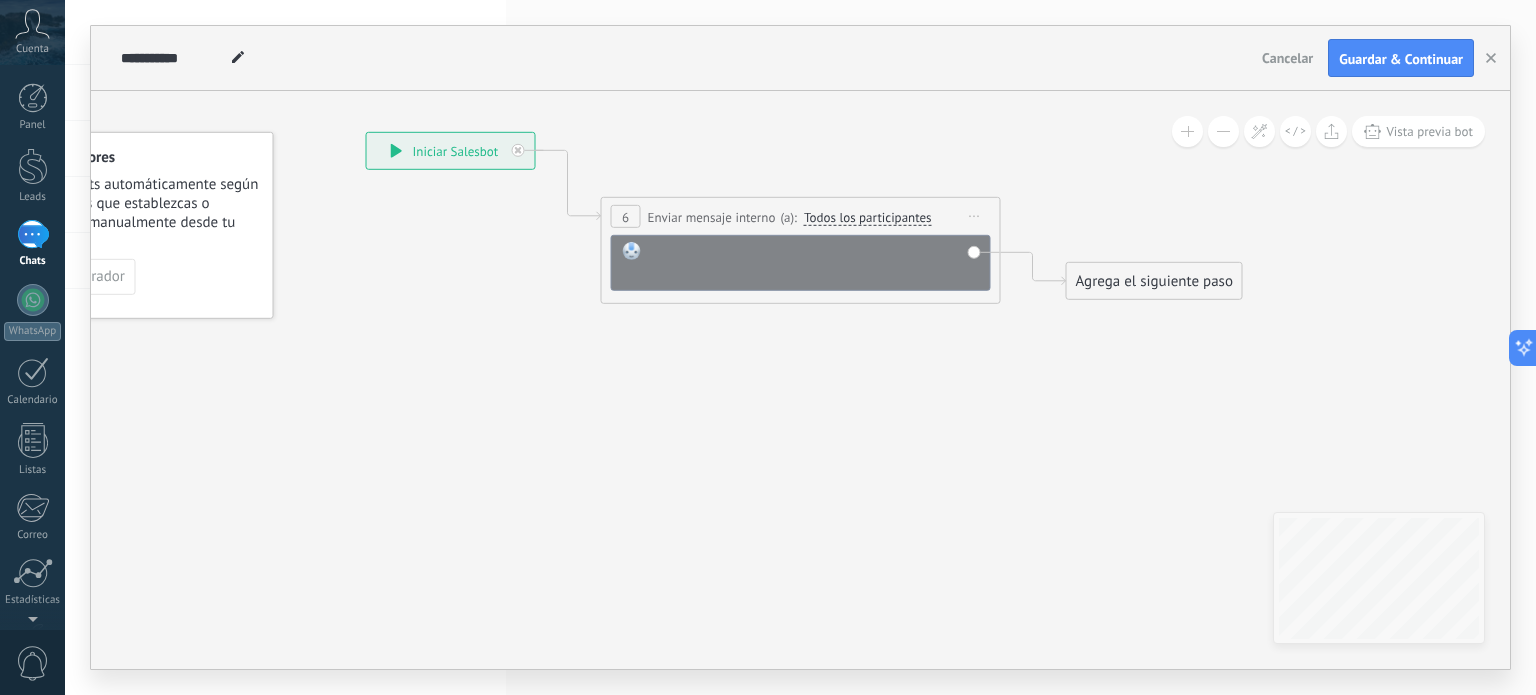 click at bounding box center [814, 262] 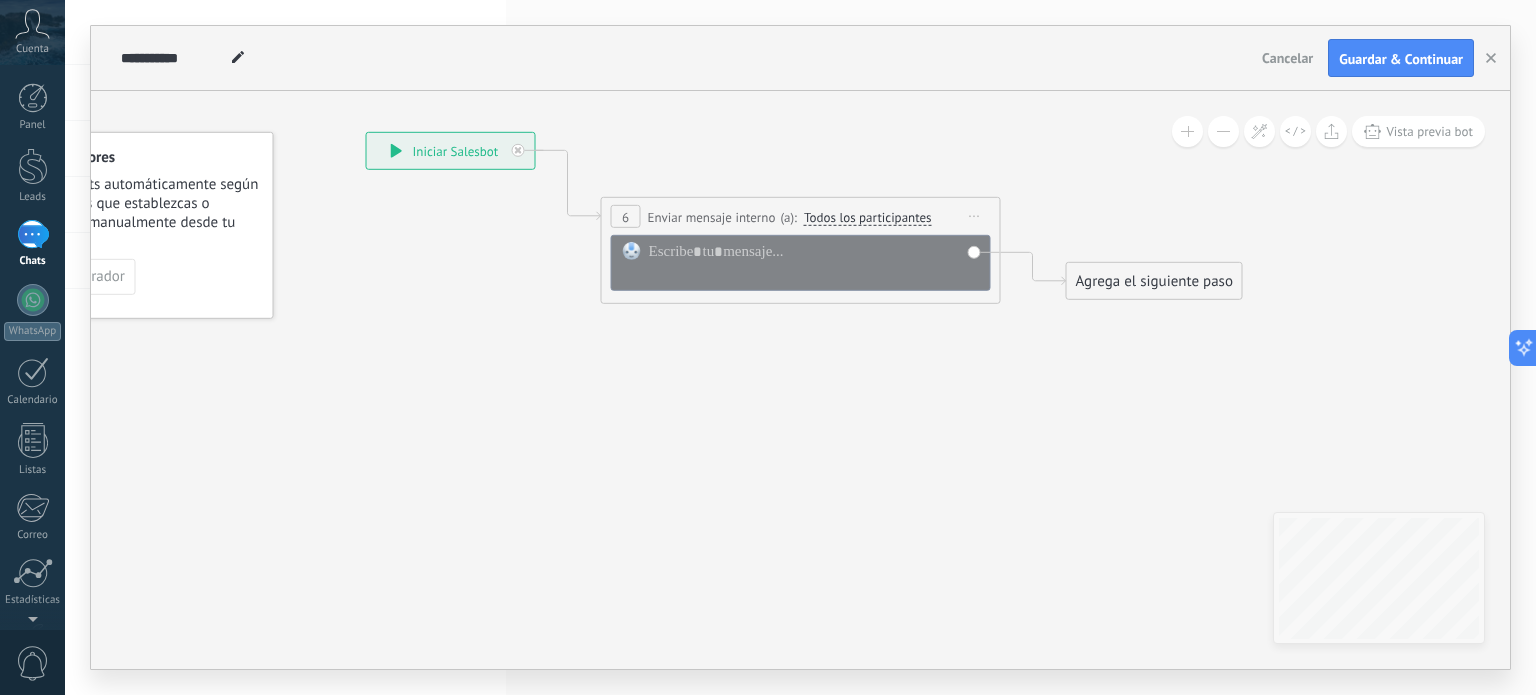 click on "Todos los participantes" at bounding box center [868, 218] 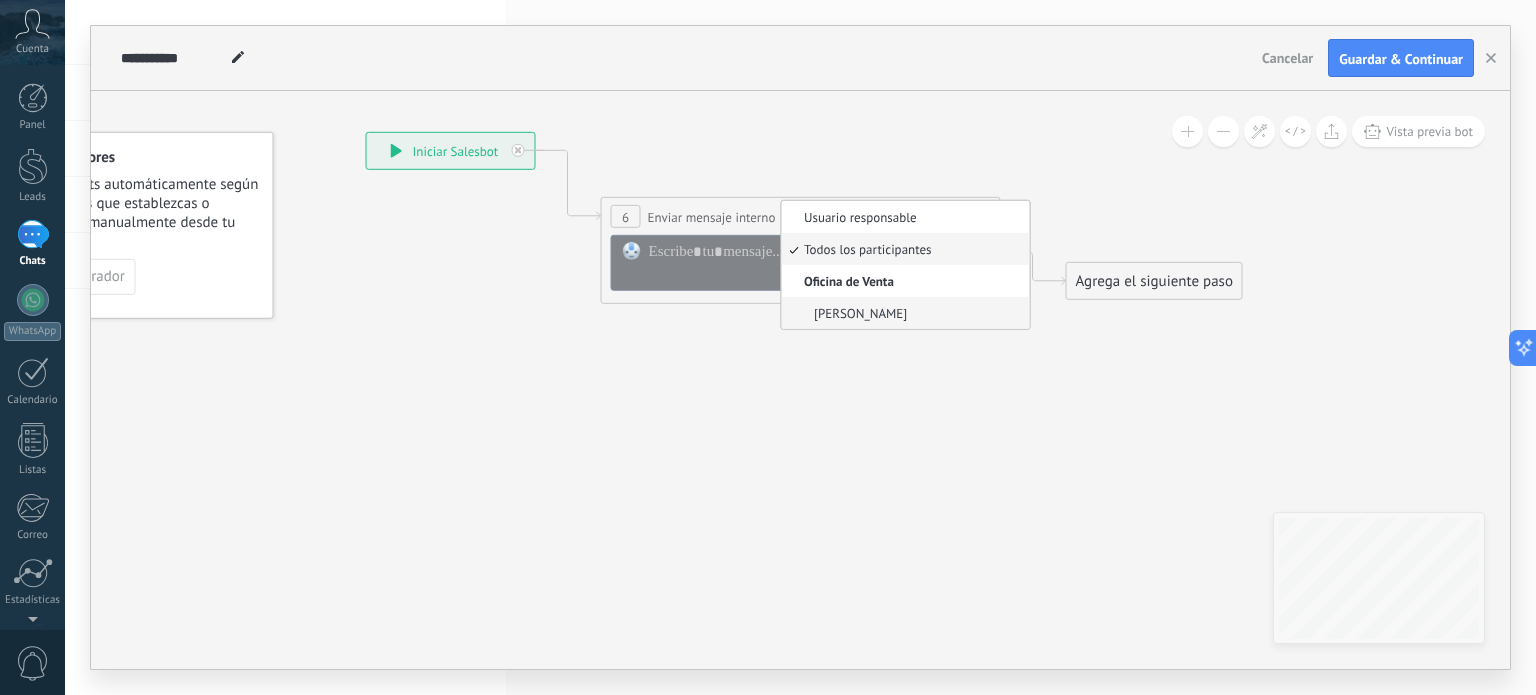 click on "[PERSON_NAME]" at bounding box center [903, 313] 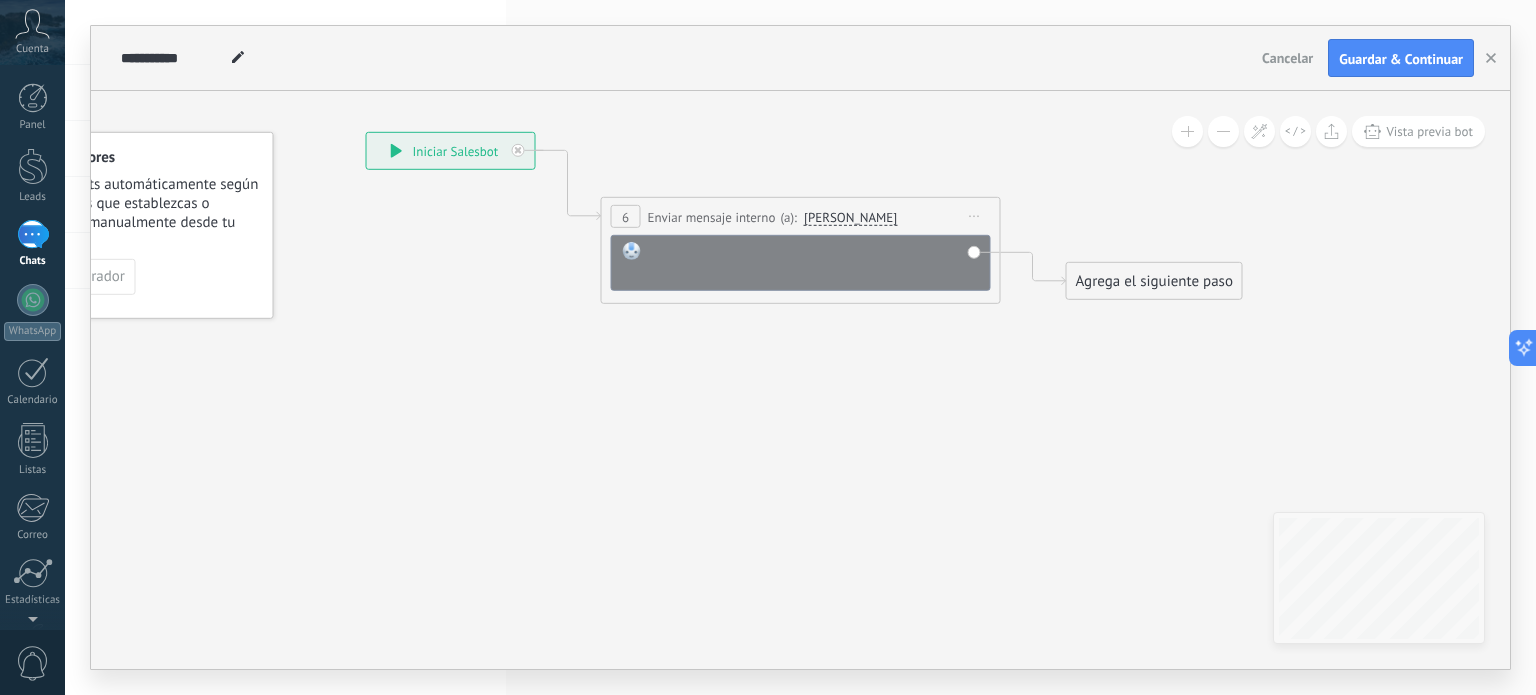 click at bounding box center (814, 262) 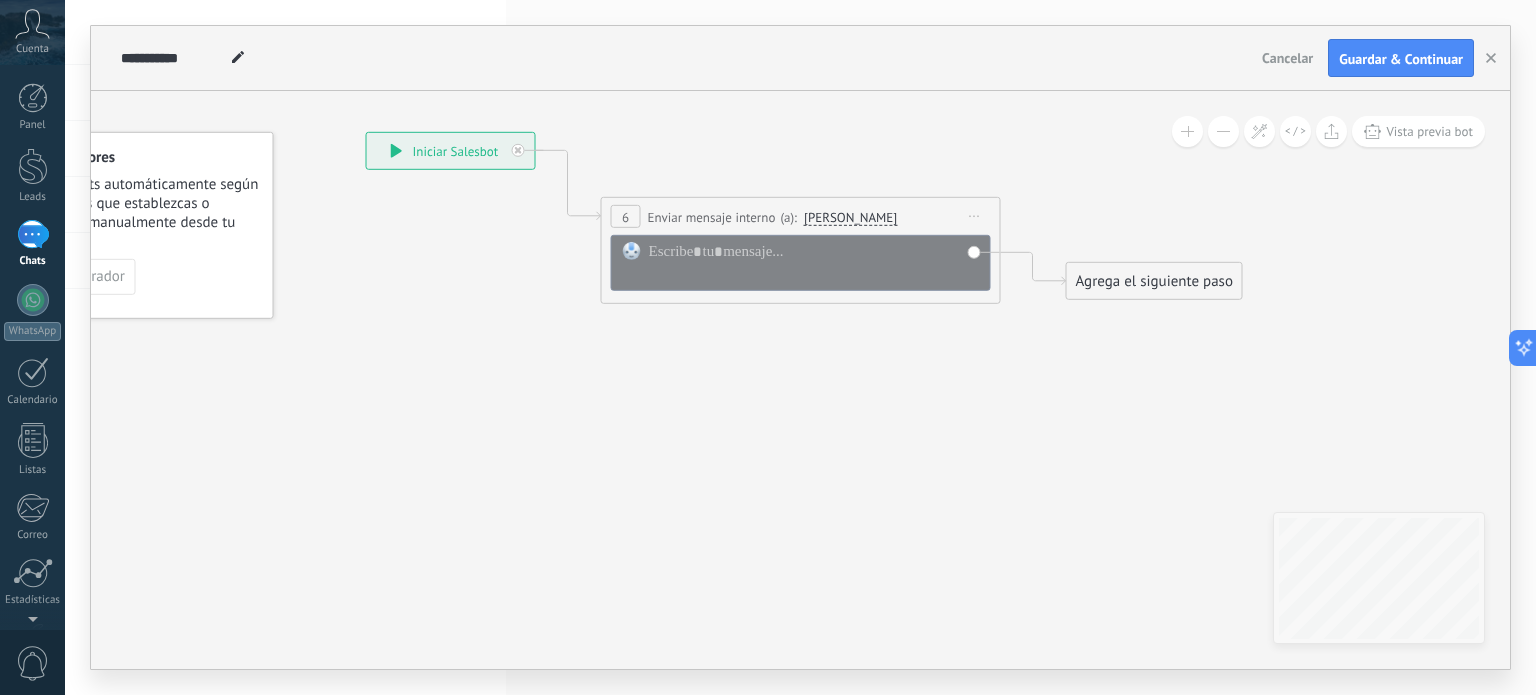 click on "Agrega el siguiente paso" at bounding box center (1154, 281) 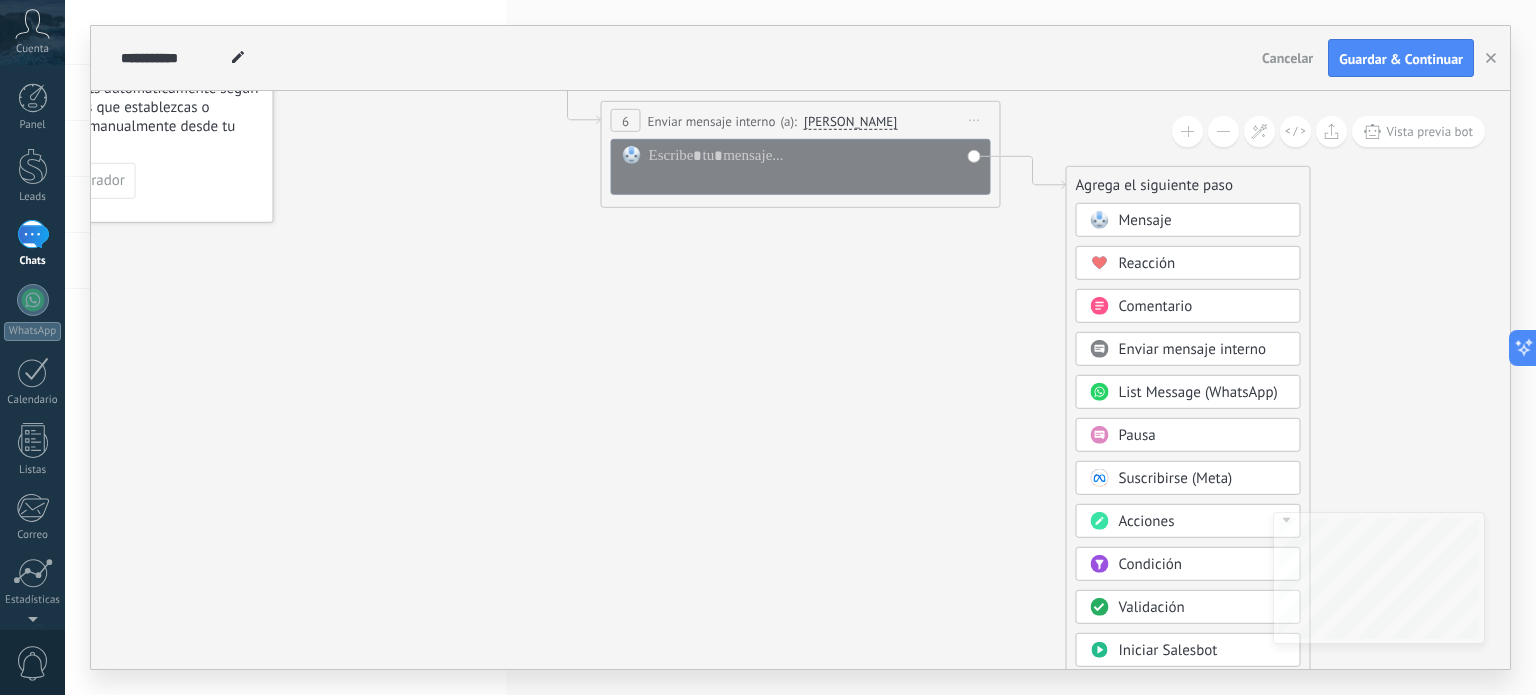 click 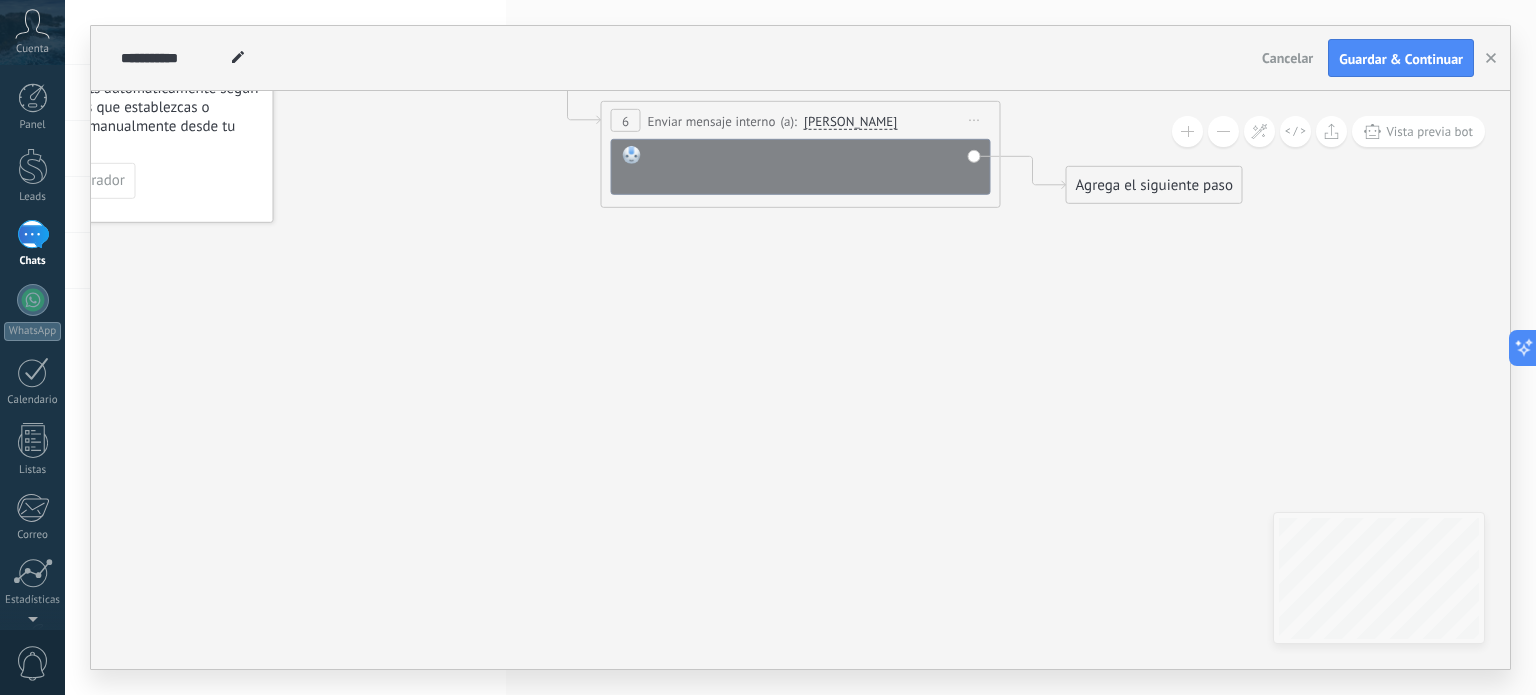click at bounding box center [814, 166] 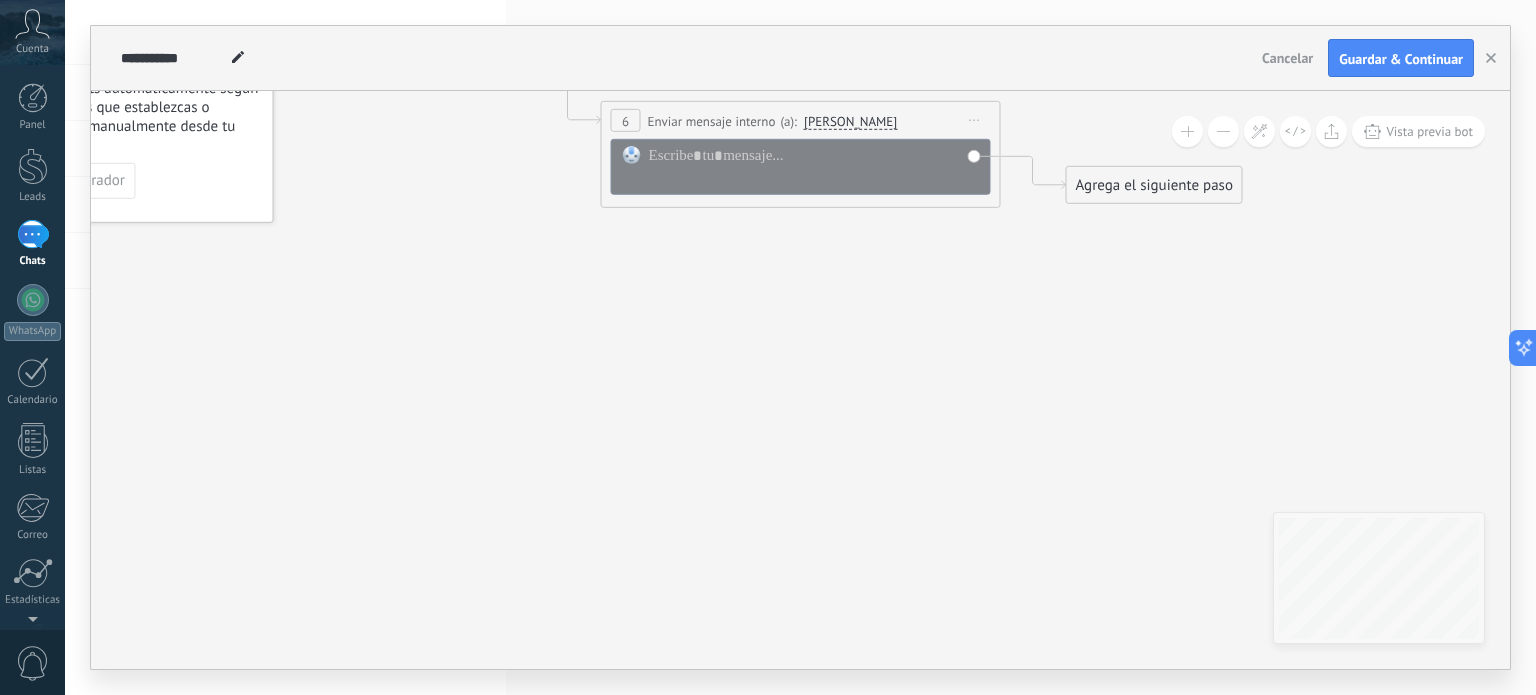 click on "[PERSON_NAME]" at bounding box center [850, 122] 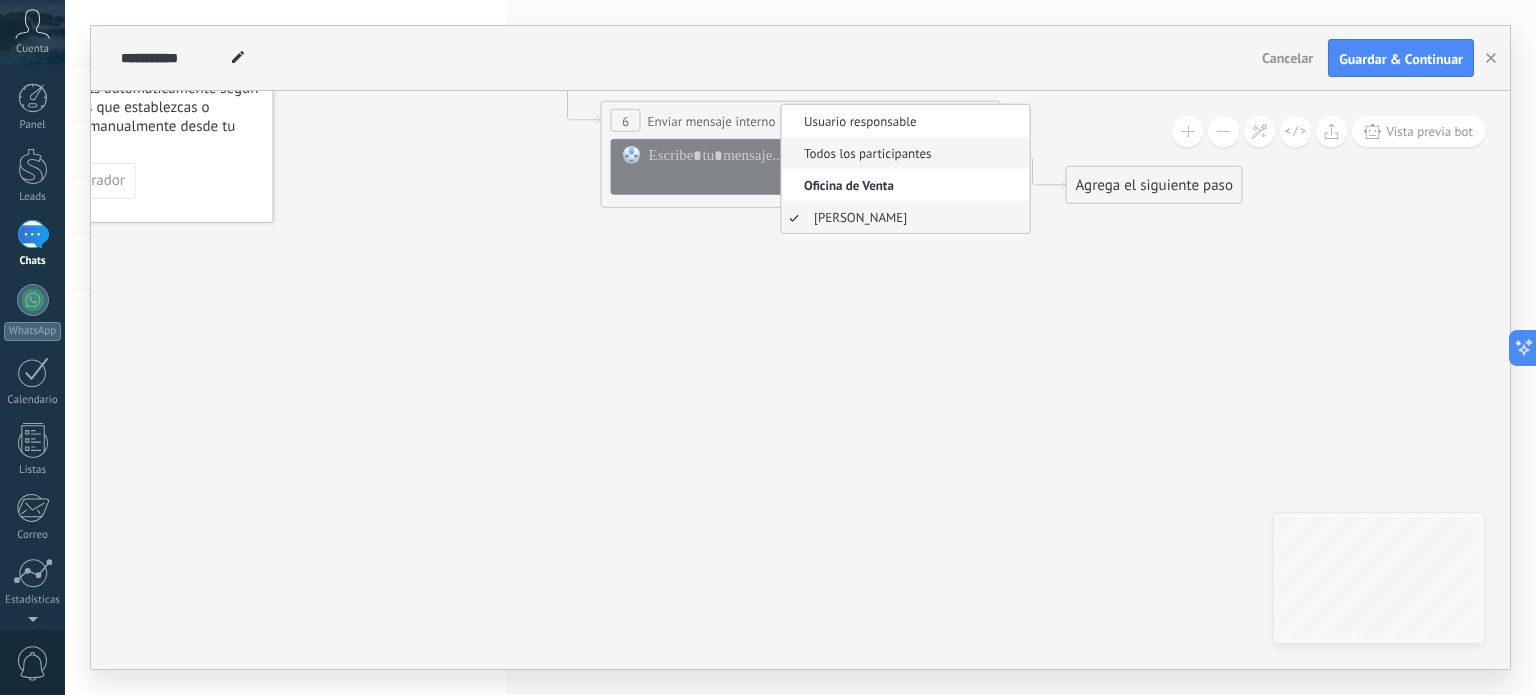 click on "Todos los participantes" at bounding box center (906, 153) 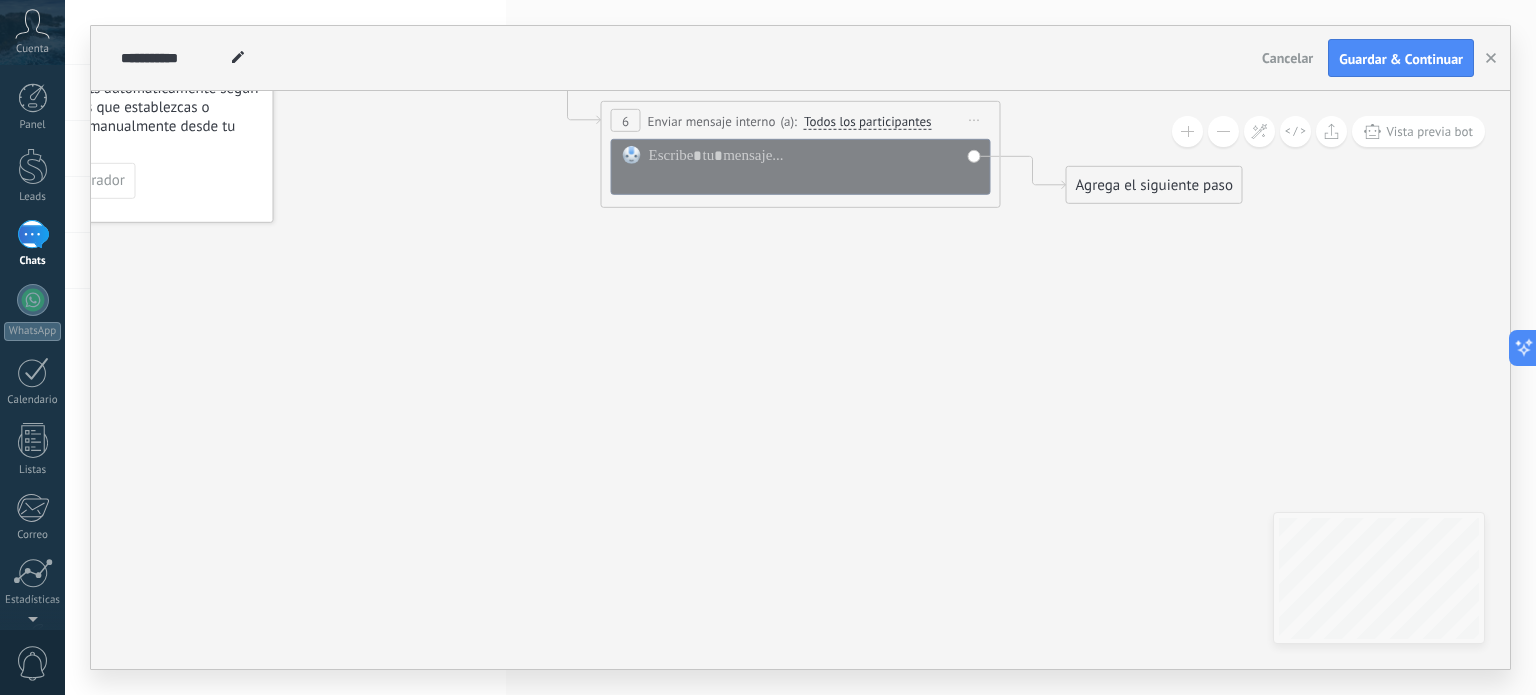 click 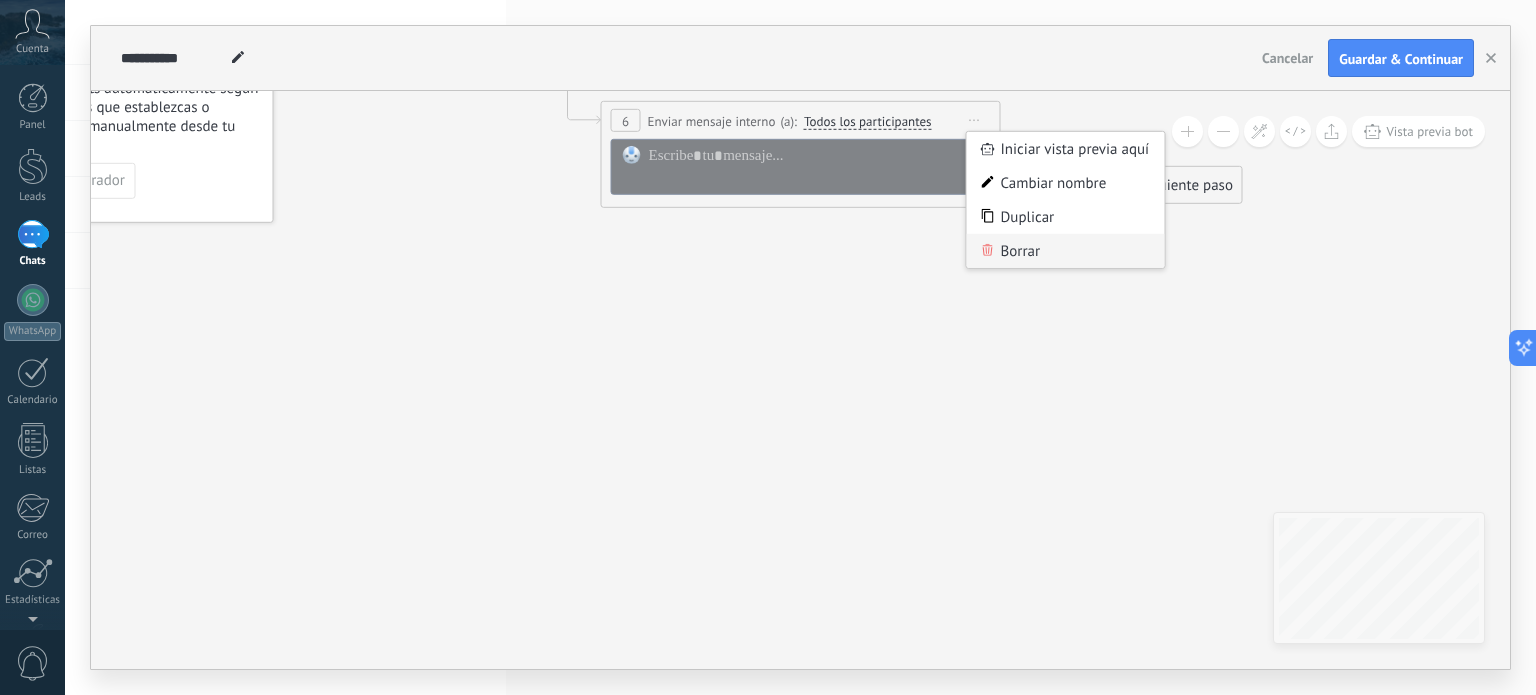 click on "Borrar" at bounding box center [1066, 251] 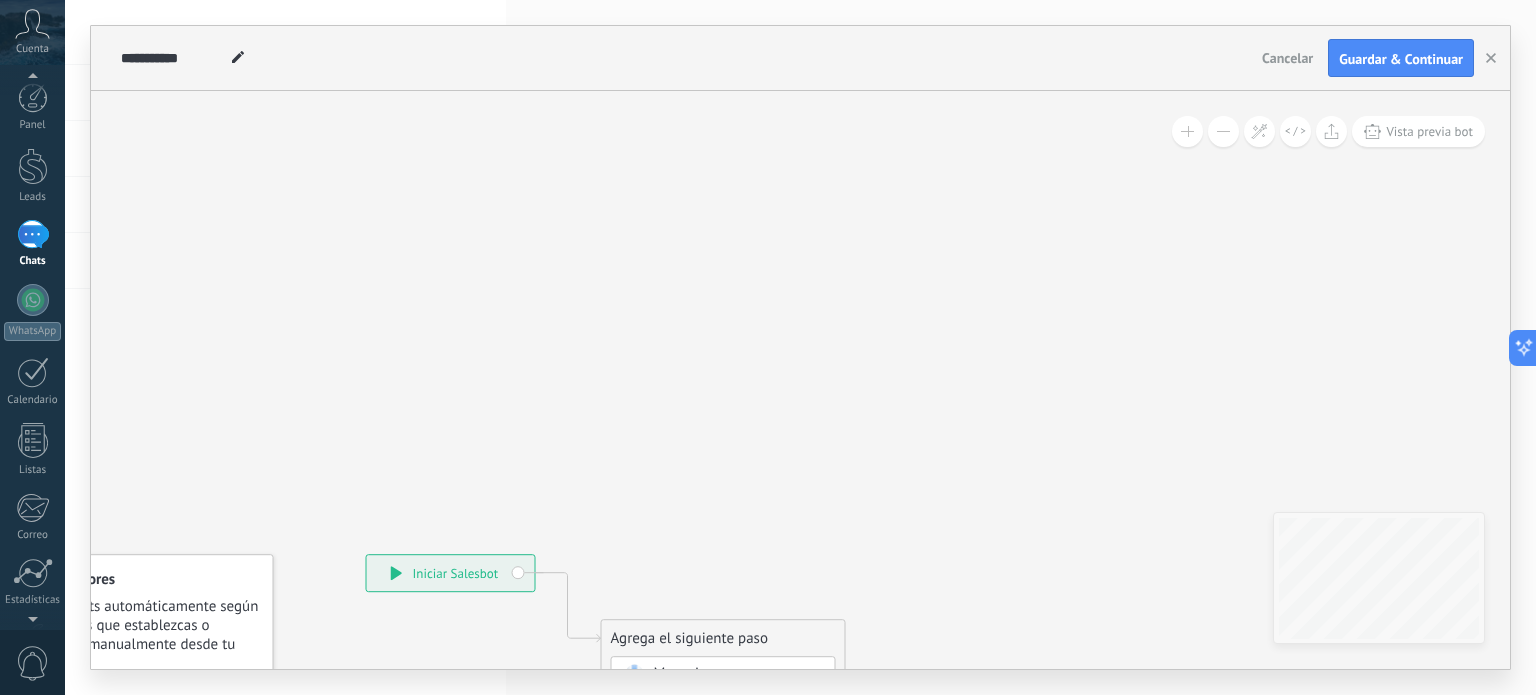 scroll, scrollTop: 136, scrollLeft: 0, axis: vertical 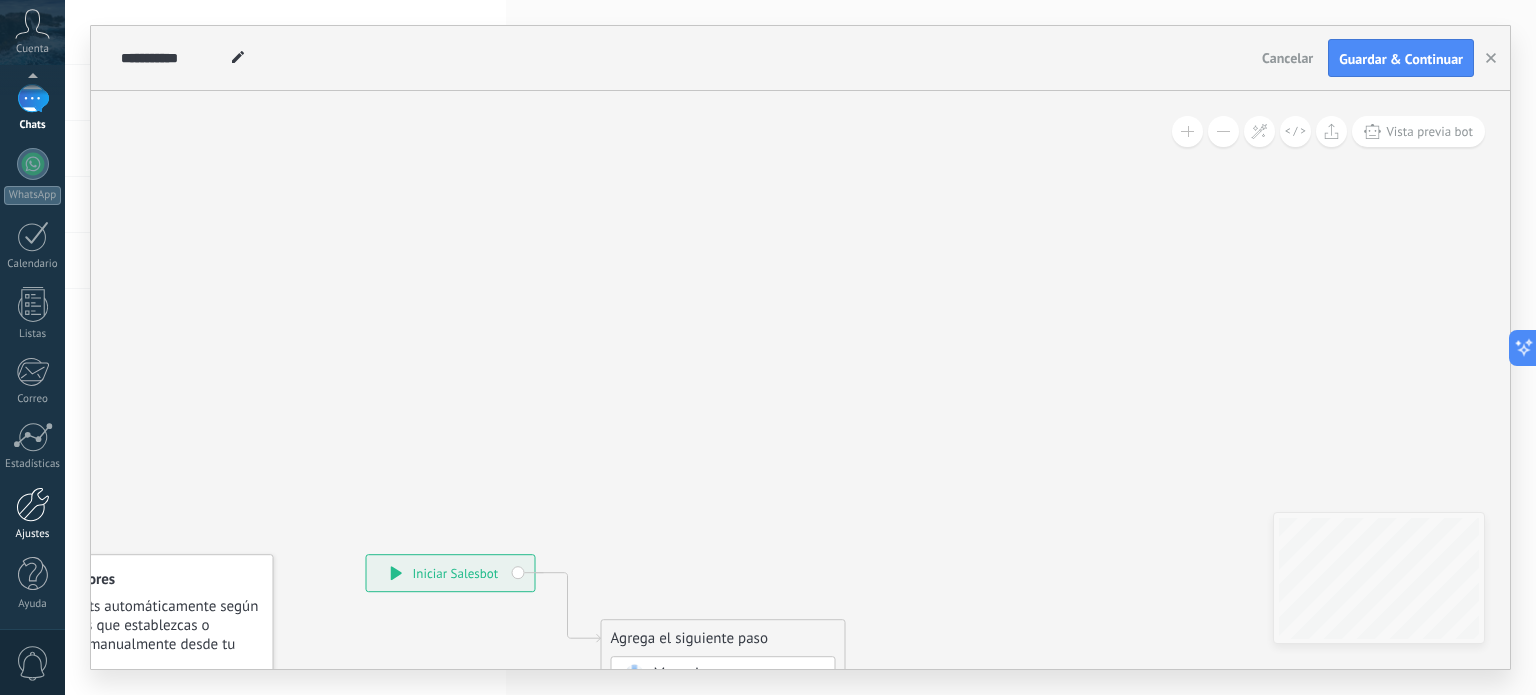 click at bounding box center [33, 504] 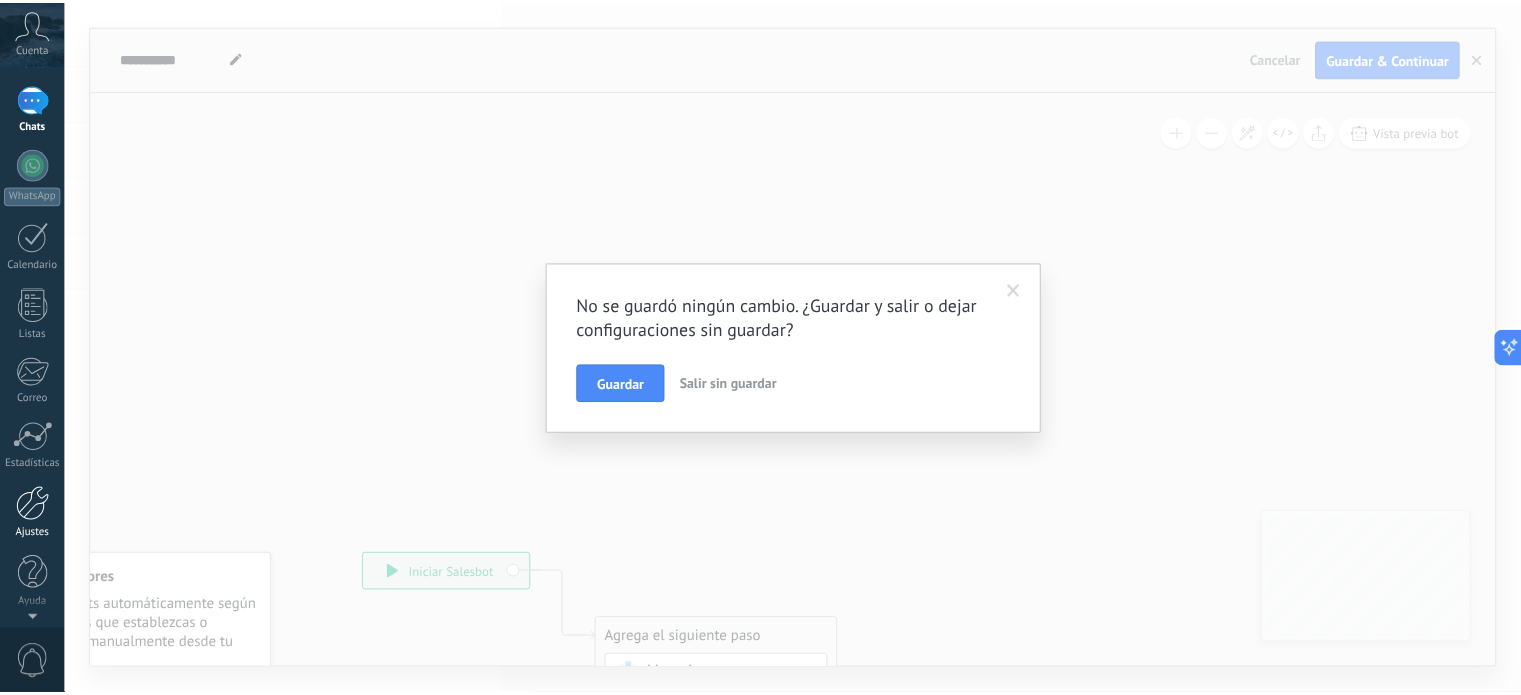 scroll, scrollTop: 0, scrollLeft: 0, axis: both 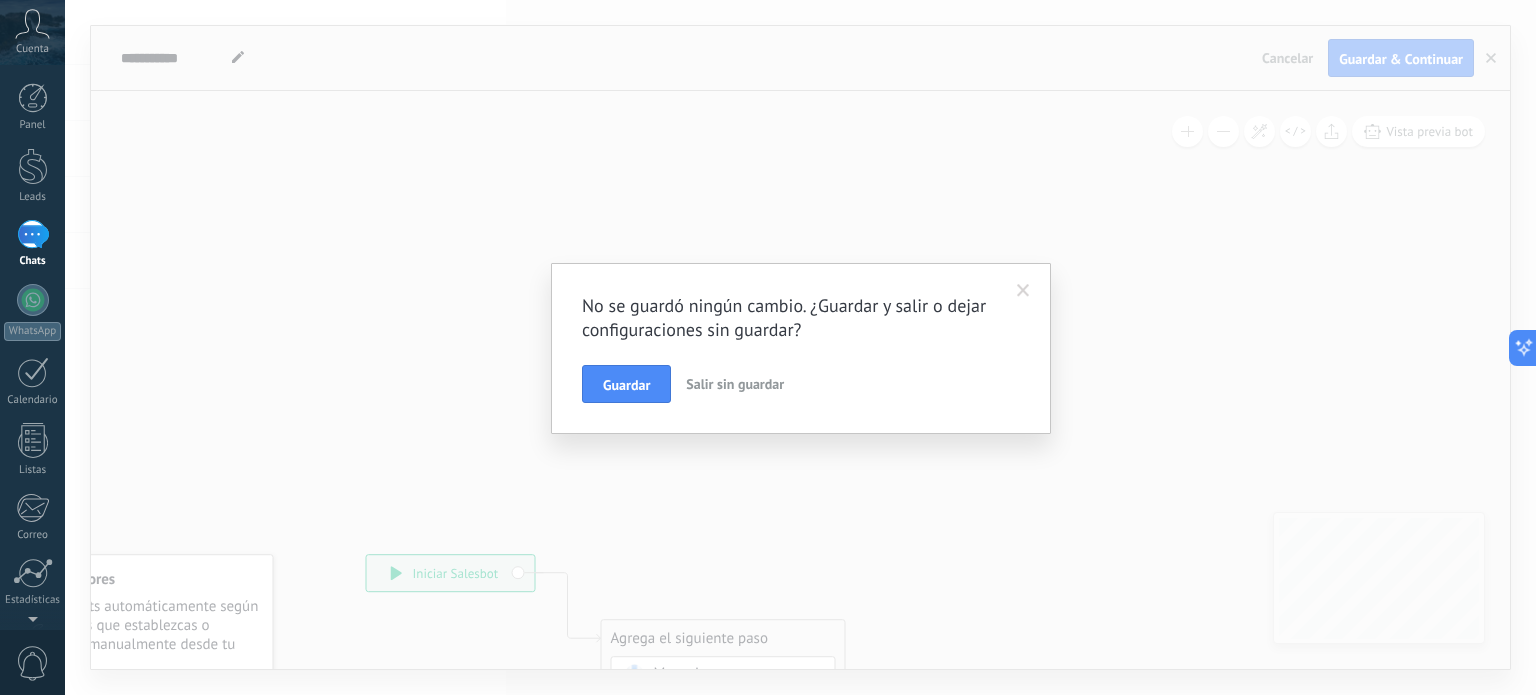 click on "Salir sin guardar" at bounding box center (735, 384) 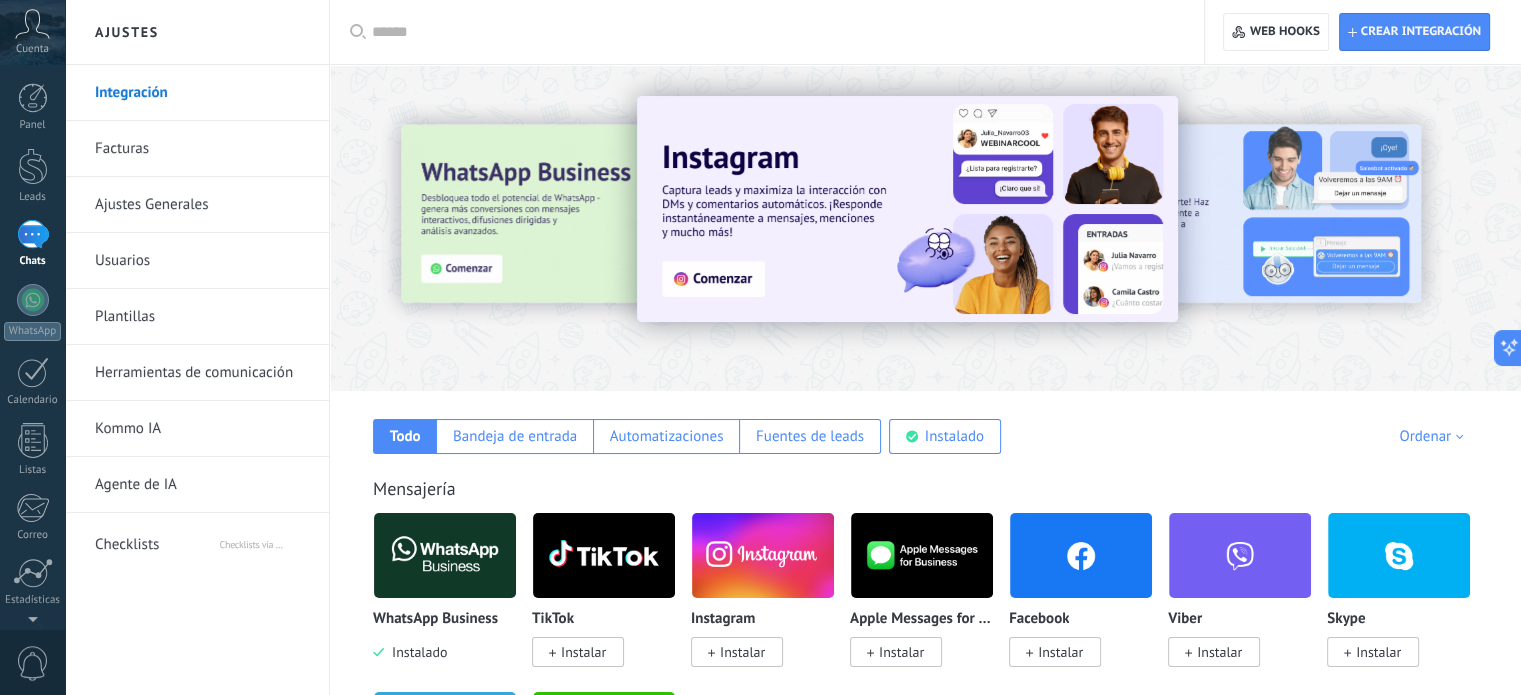 click on "Ajustes Generales" at bounding box center [202, 205] 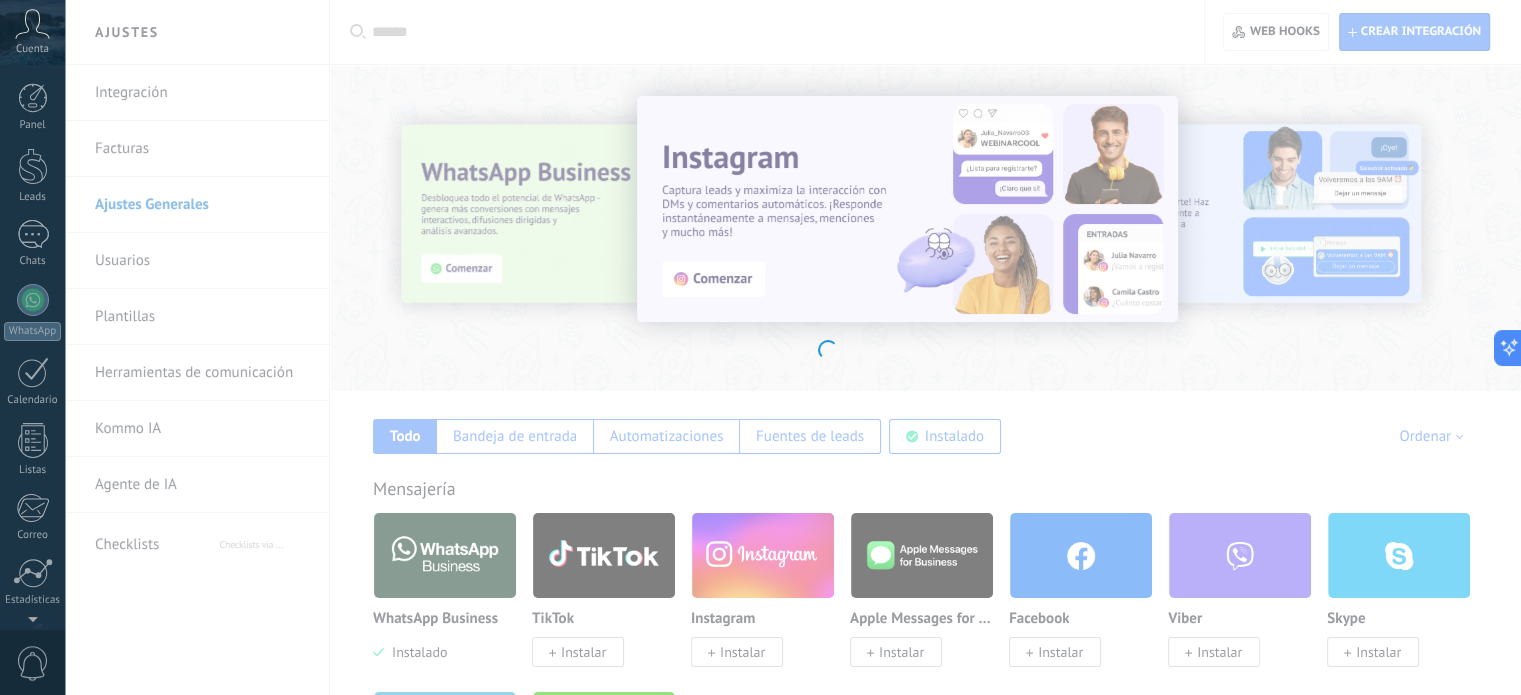 scroll, scrollTop: 136, scrollLeft: 0, axis: vertical 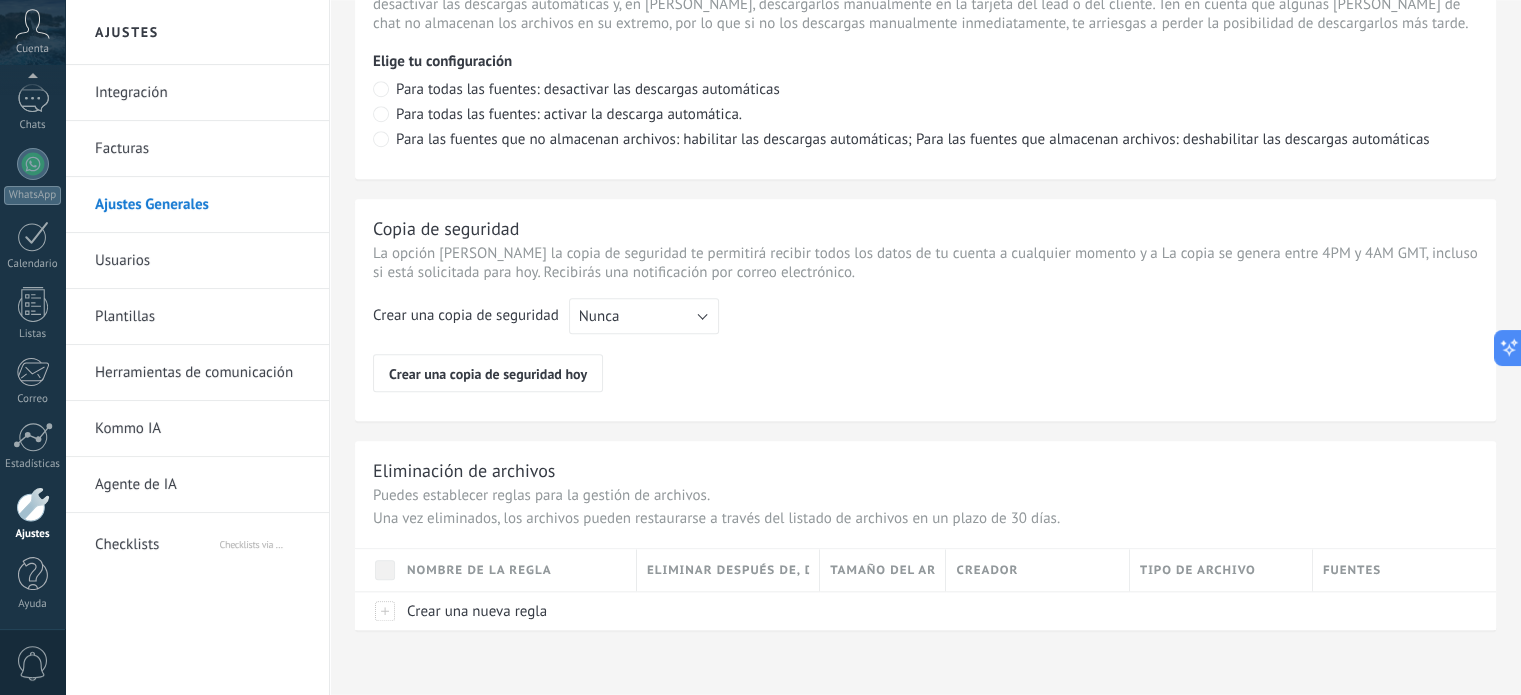 click on "Integración" at bounding box center (202, 93) 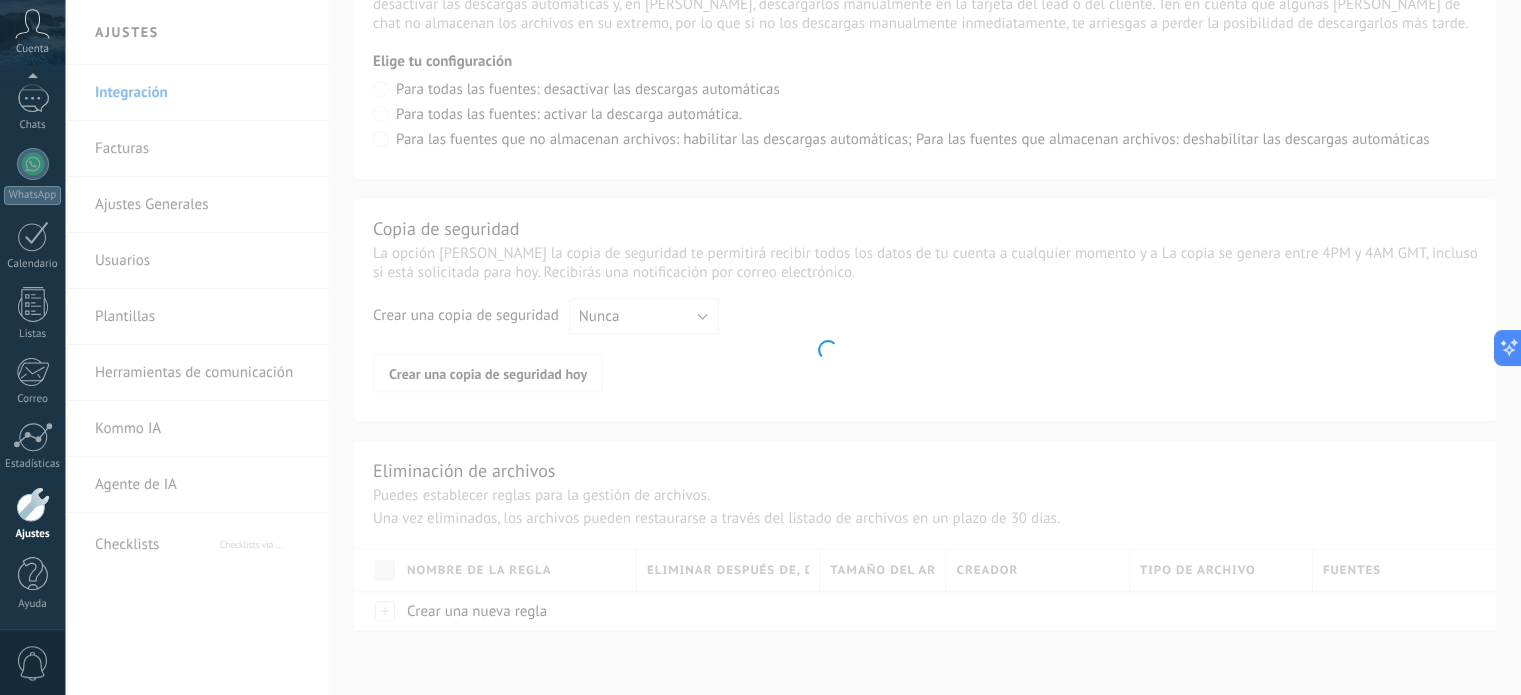 scroll, scrollTop: 0, scrollLeft: 0, axis: both 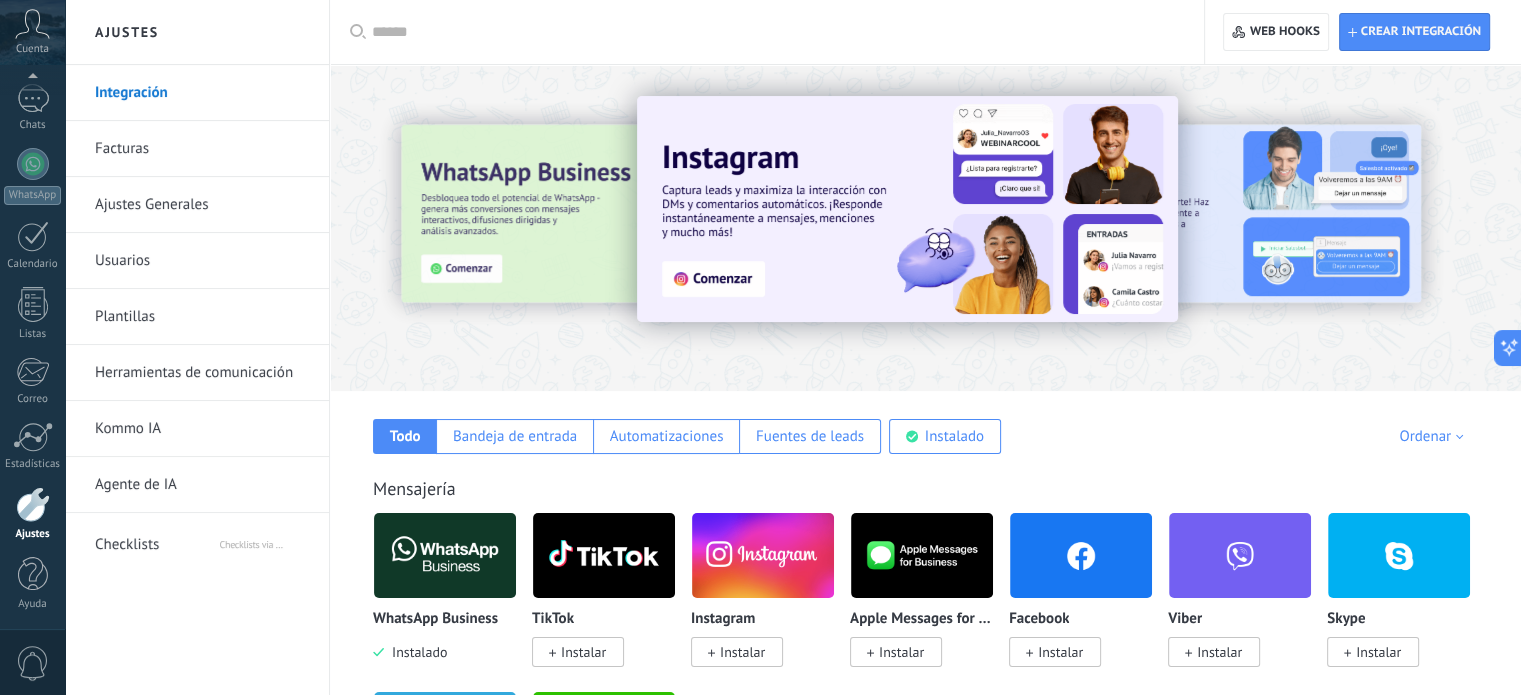click on "Ajustes Generales" at bounding box center (202, 205) 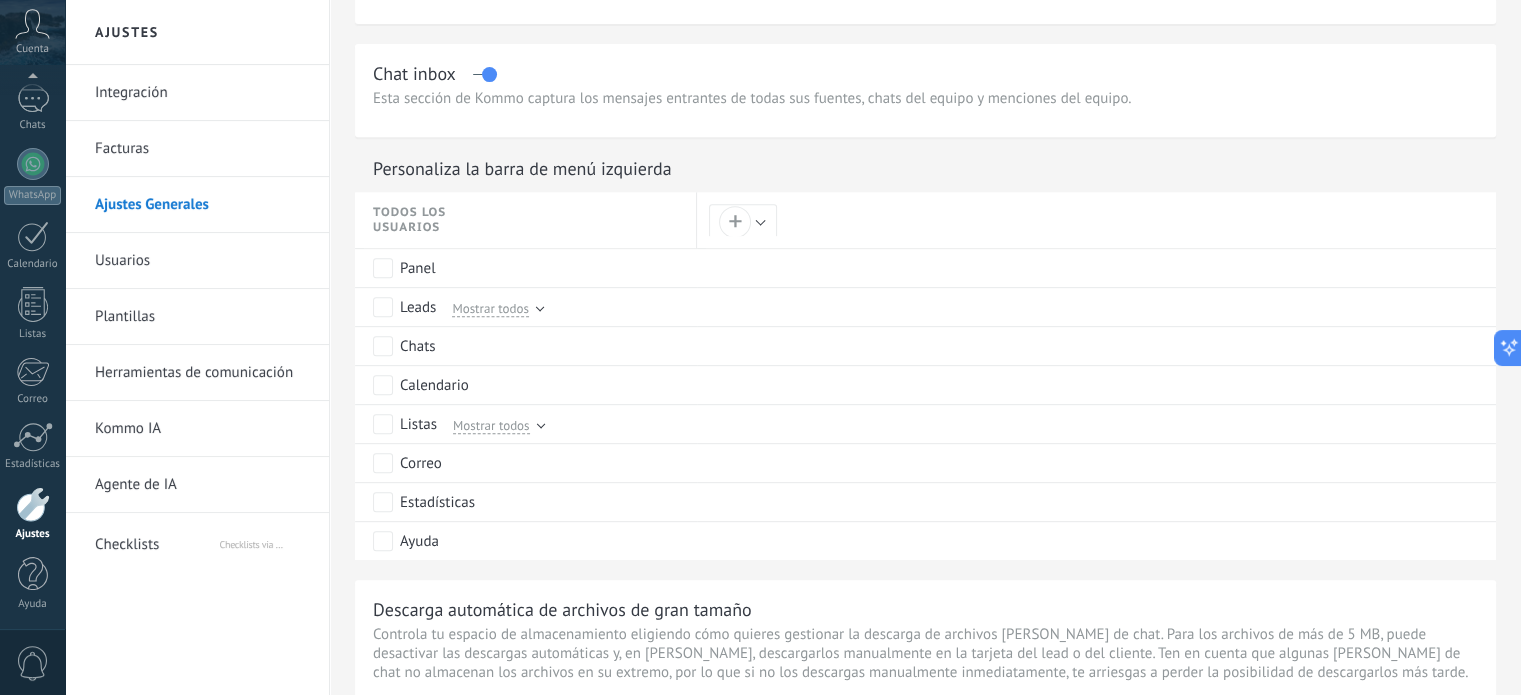 scroll, scrollTop: 1100, scrollLeft: 0, axis: vertical 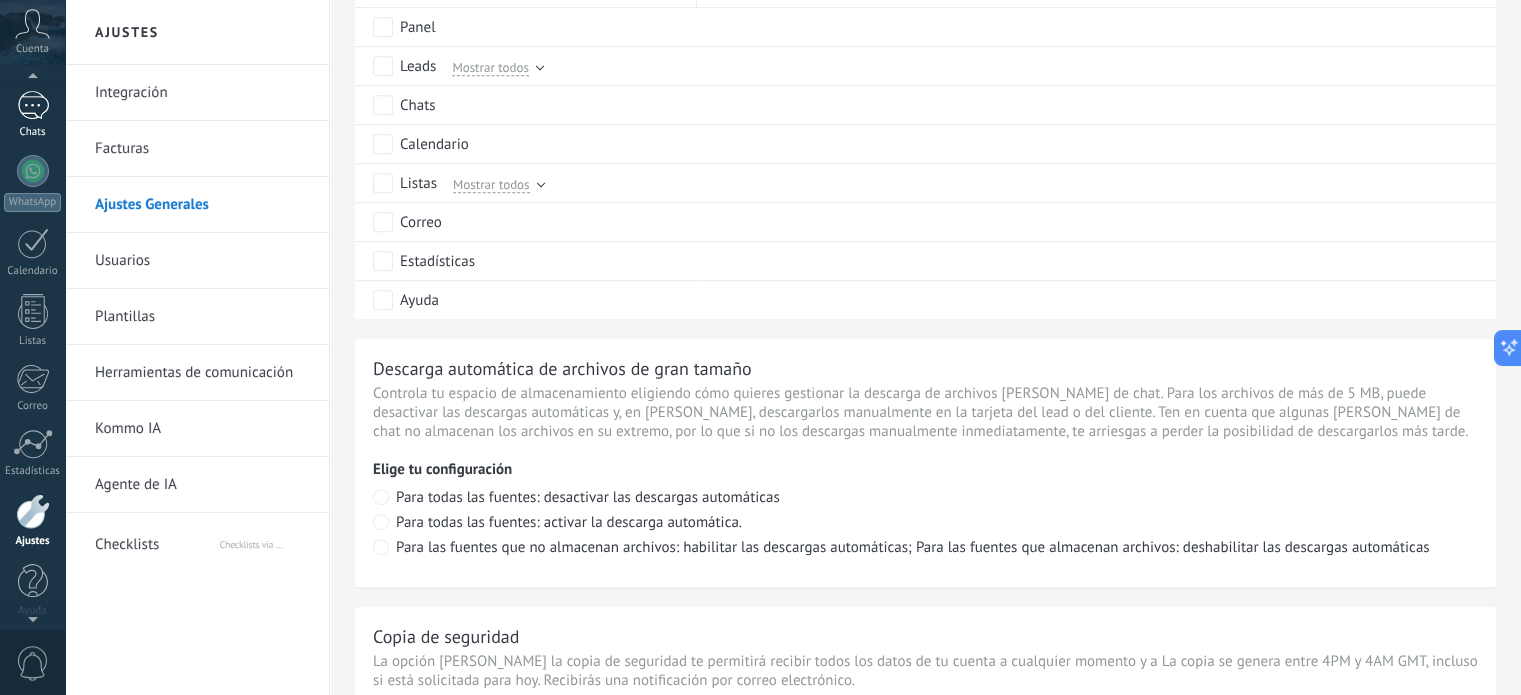 click on "Chats" at bounding box center [33, 132] 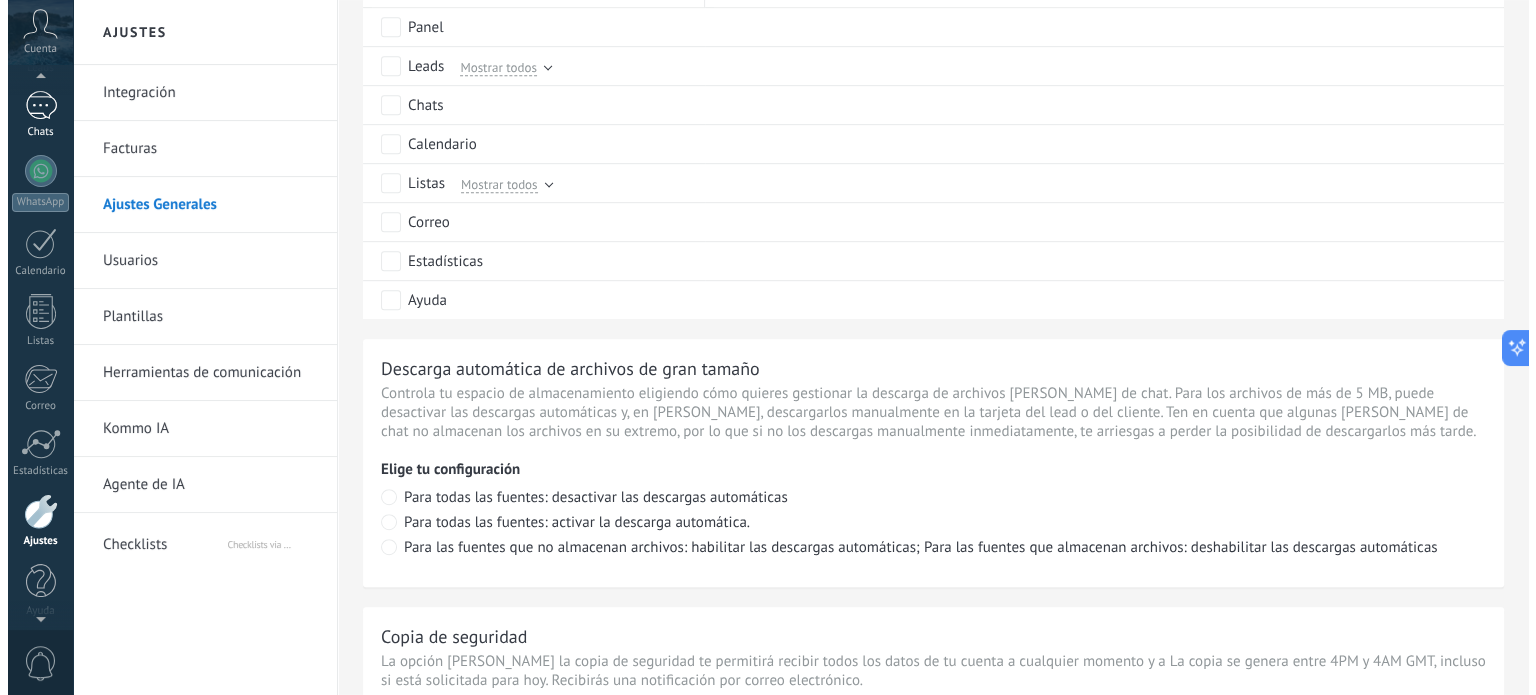 scroll, scrollTop: 0, scrollLeft: 0, axis: both 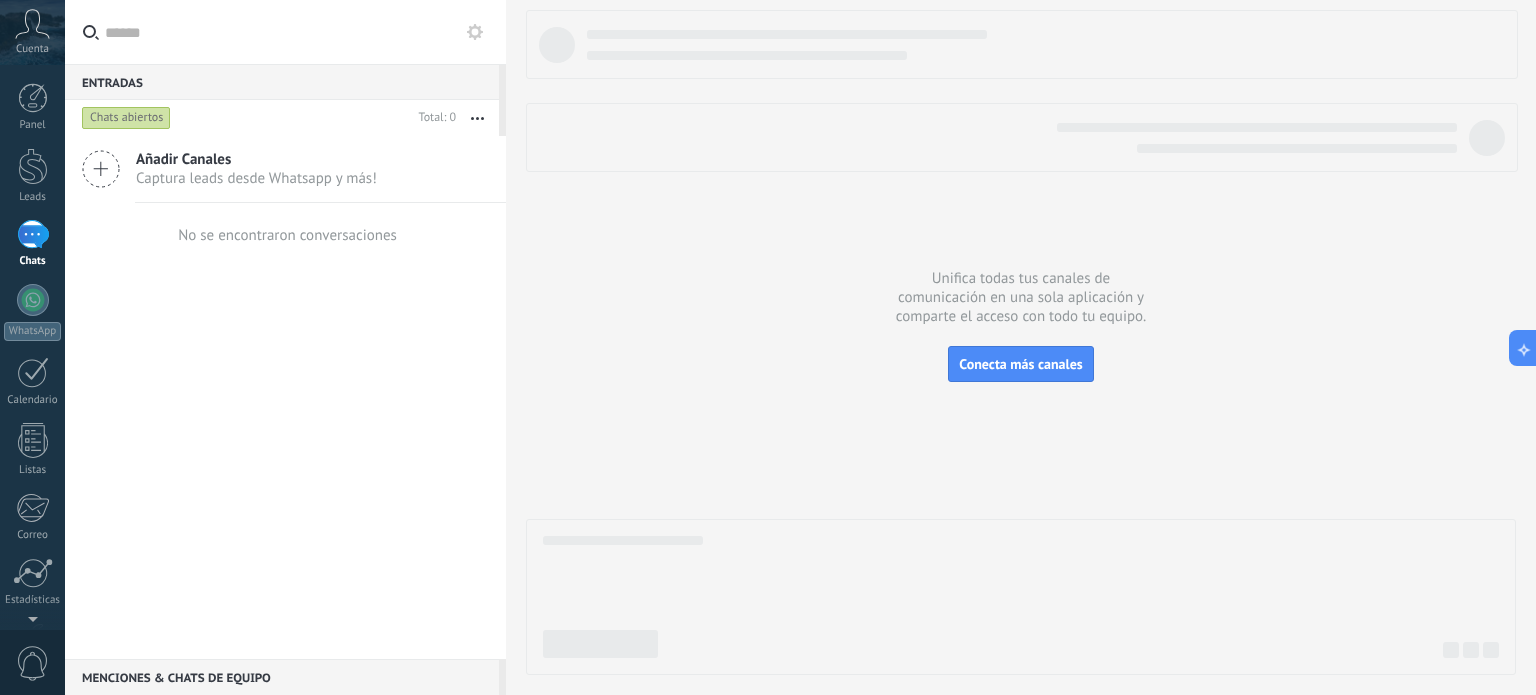 click 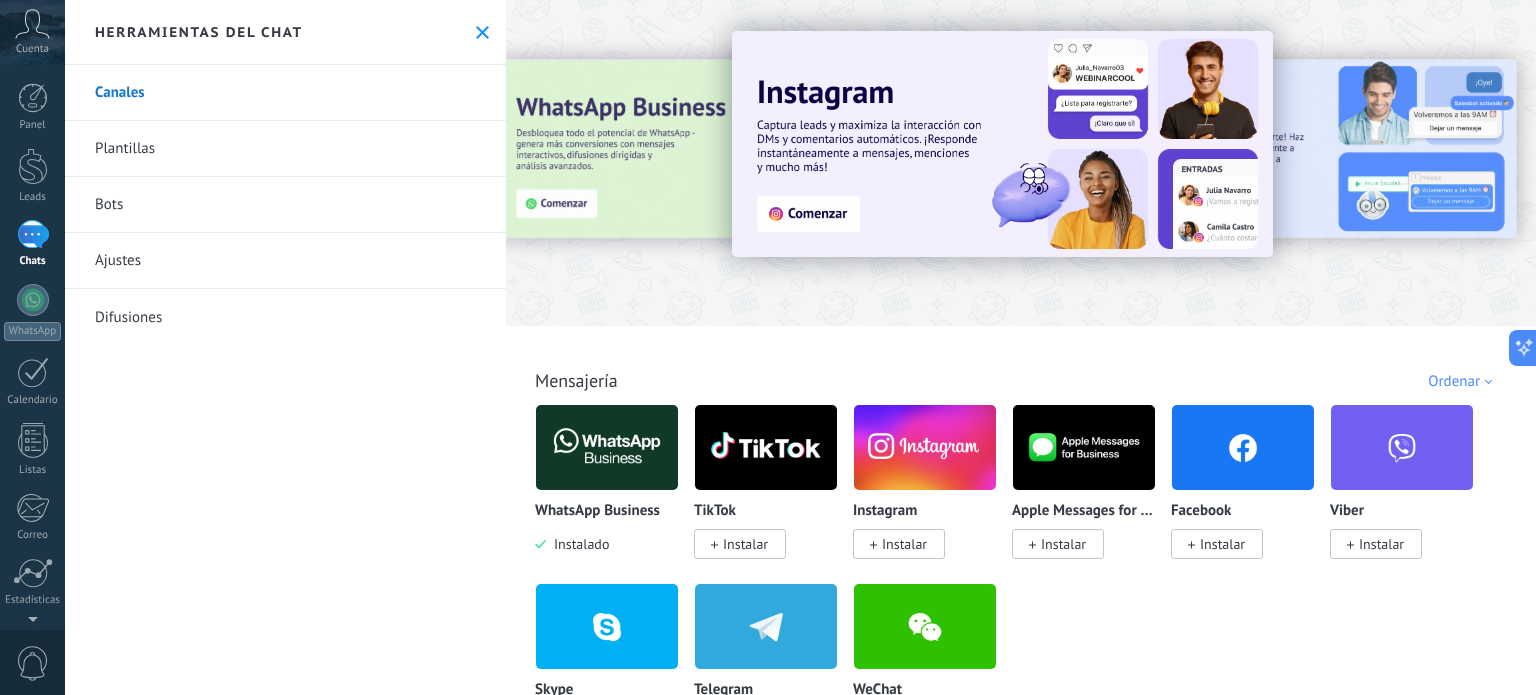 click on "Plantillas" at bounding box center [285, 149] 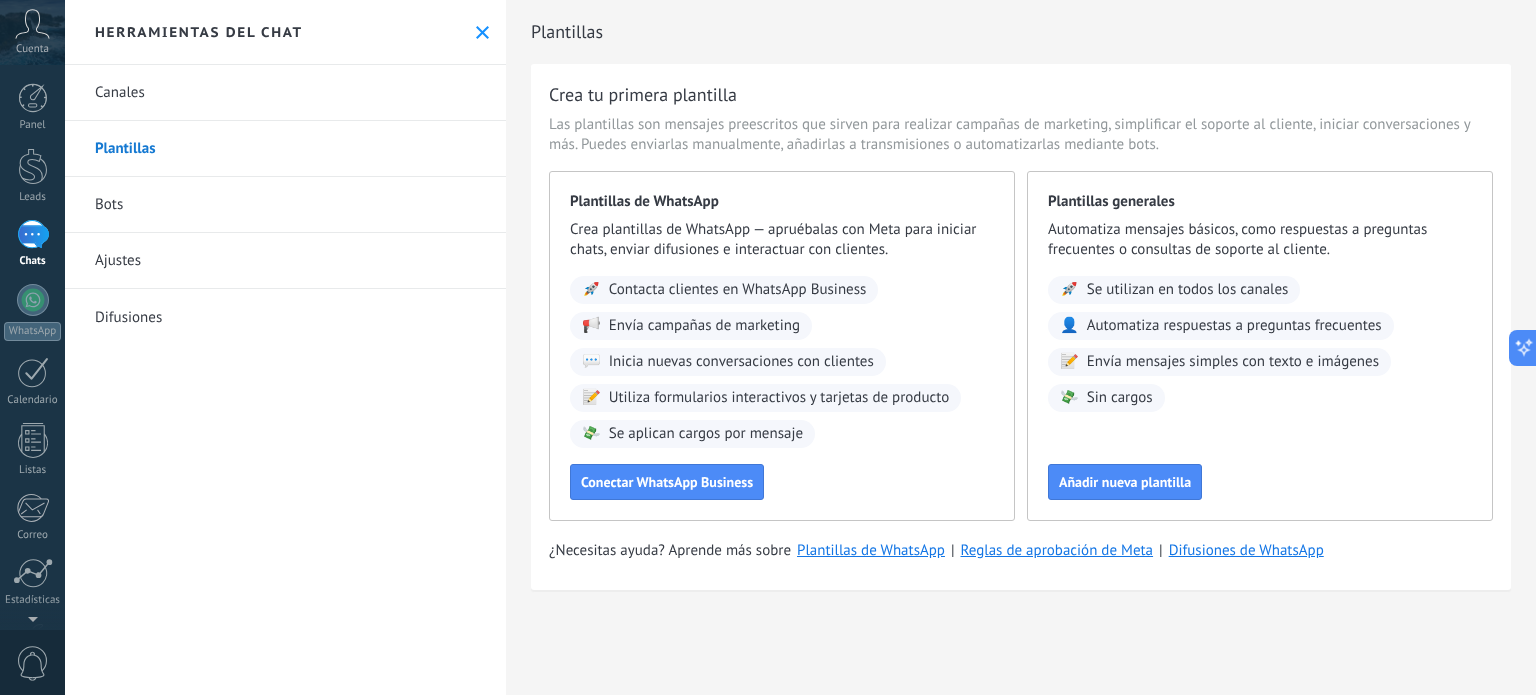 click on "Bots" at bounding box center [285, 205] 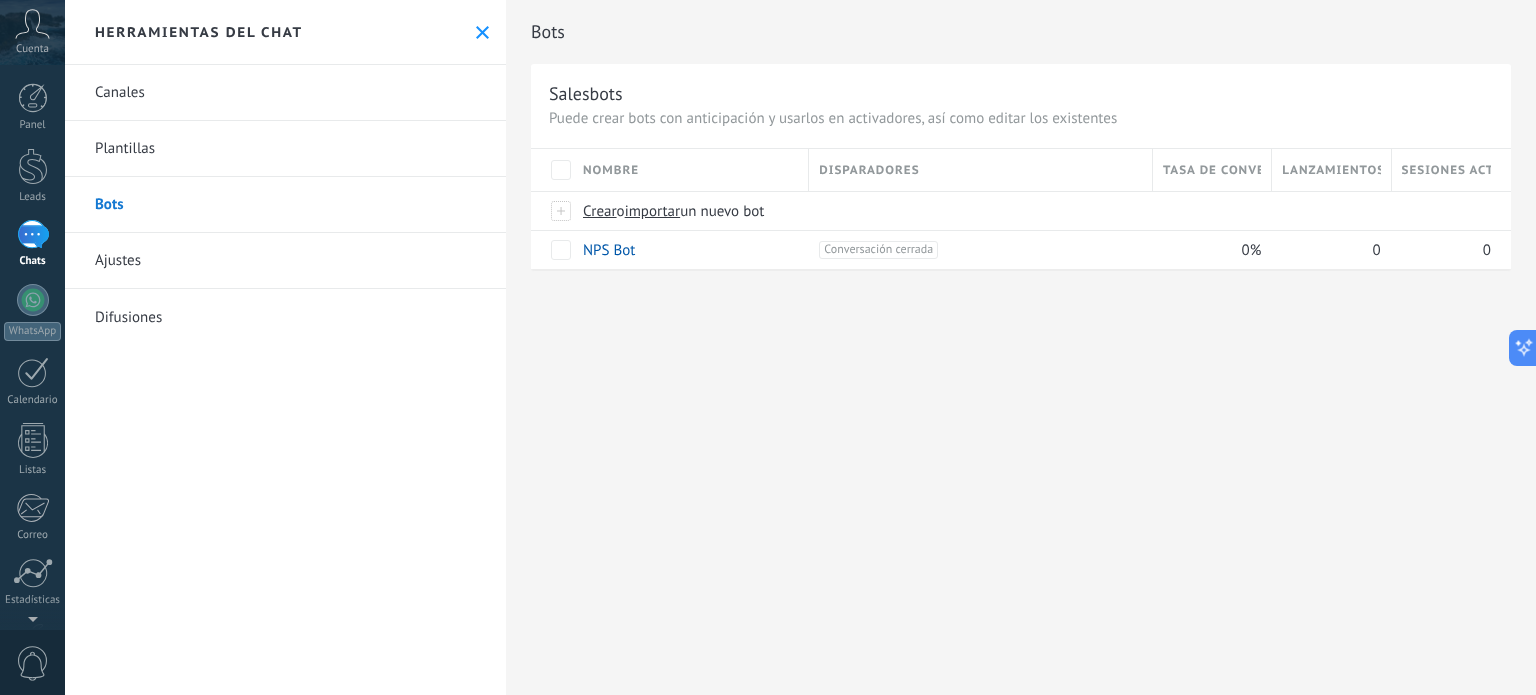 click on "Plantillas" at bounding box center (285, 149) 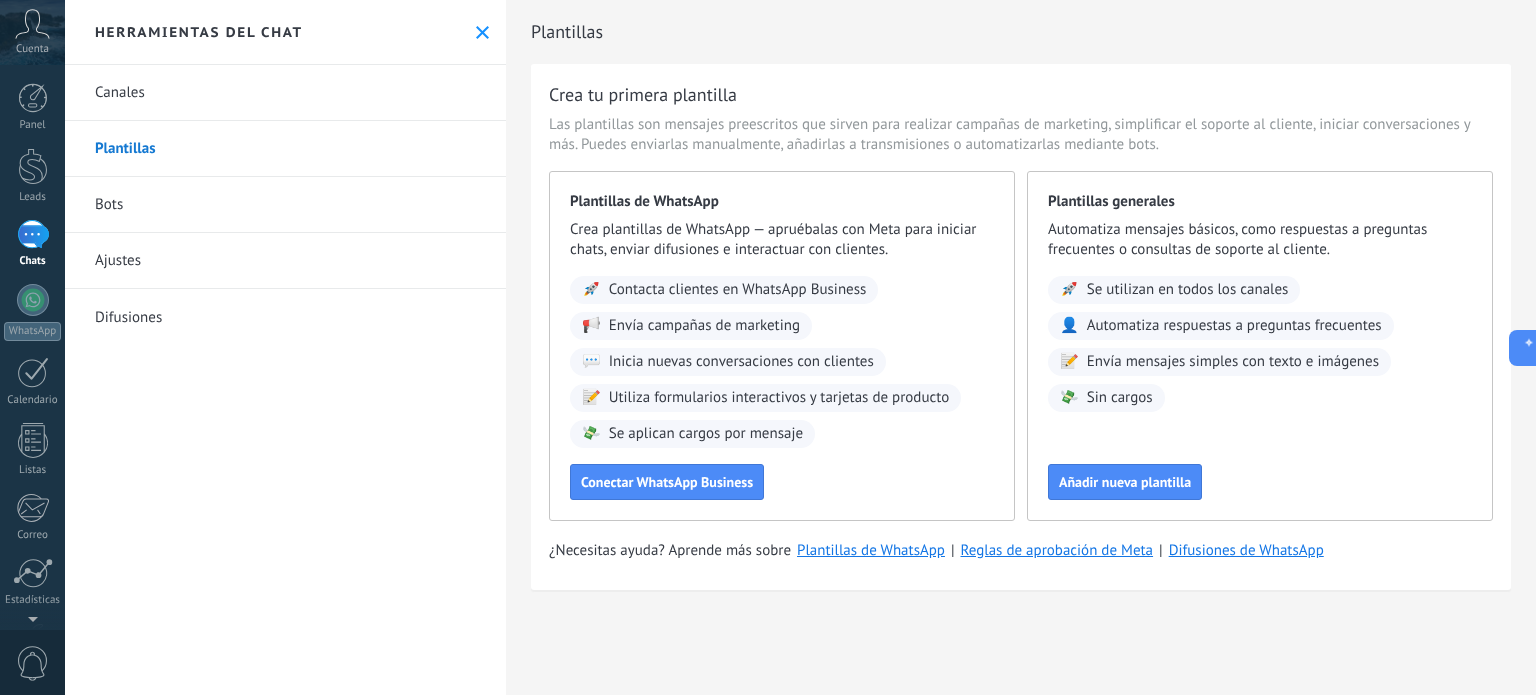 click on "Plantillas generales Automatiza mensajes básicos, como respuestas a preguntas frecuentes o consultas de soporte al cliente. 🚀 Se utilizan en todos los canales 👤 Automatiza respuestas a preguntas frecuentes 📝 Envía mensajes simples con texto e imágenes 💸 Sin cargos Añadir nueva plantilla" at bounding box center [1260, 346] 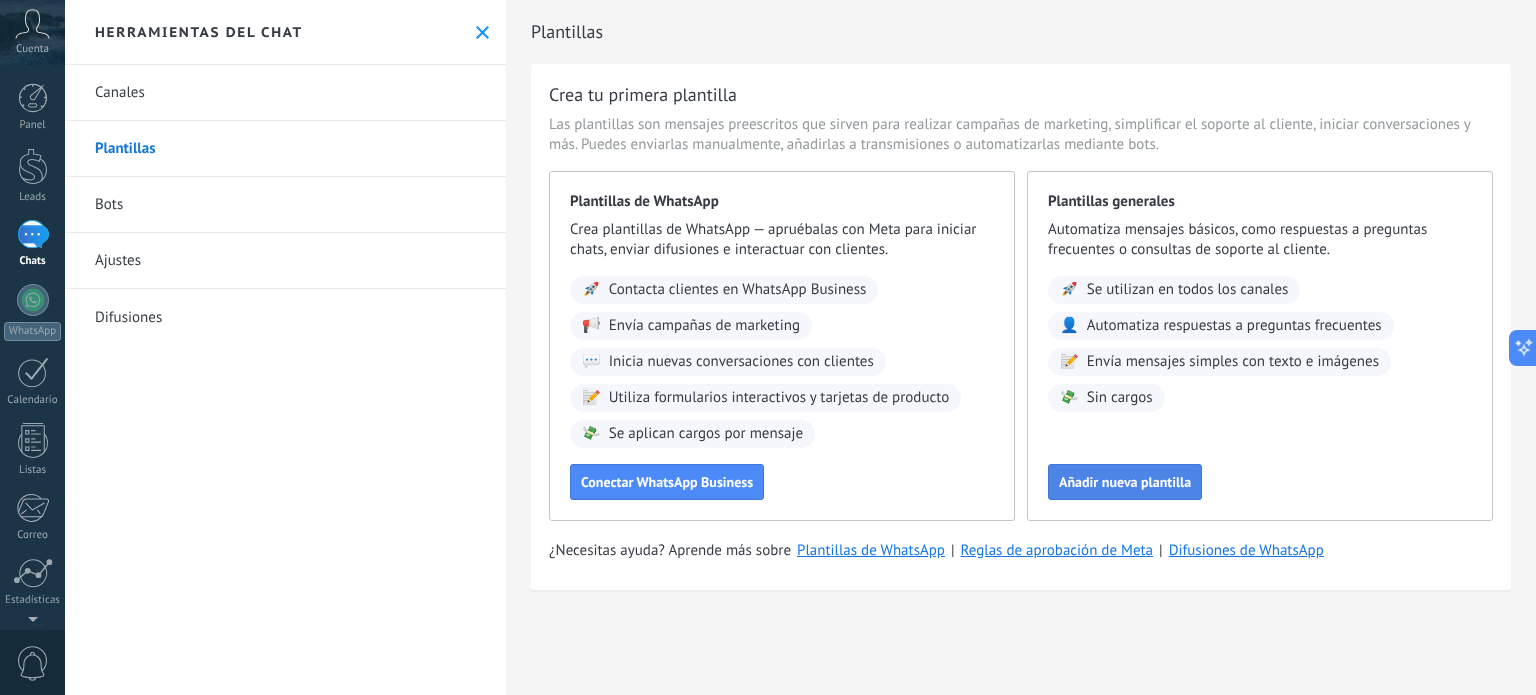 click on "Añadir nueva plantilla" at bounding box center (1125, 482) 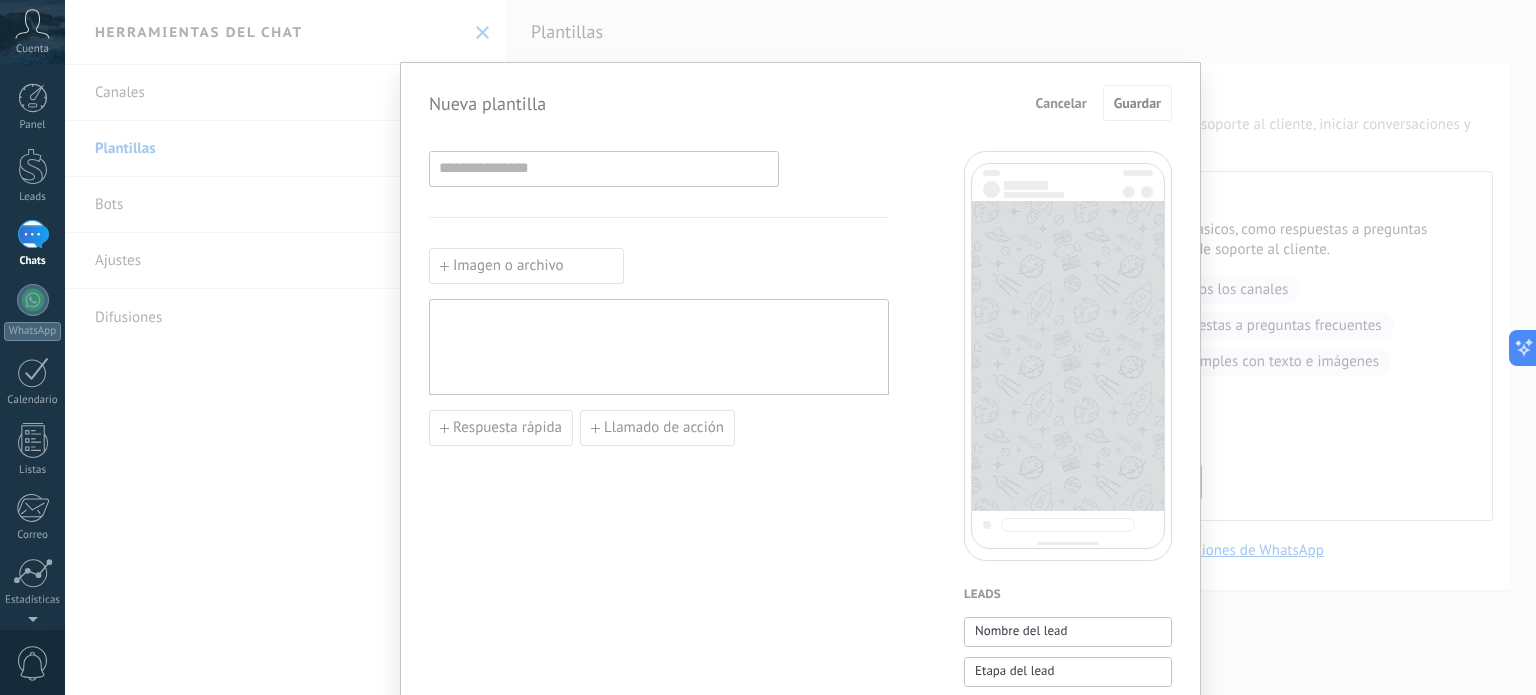 scroll, scrollTop: 0, scrollLeft: 0, axis: both 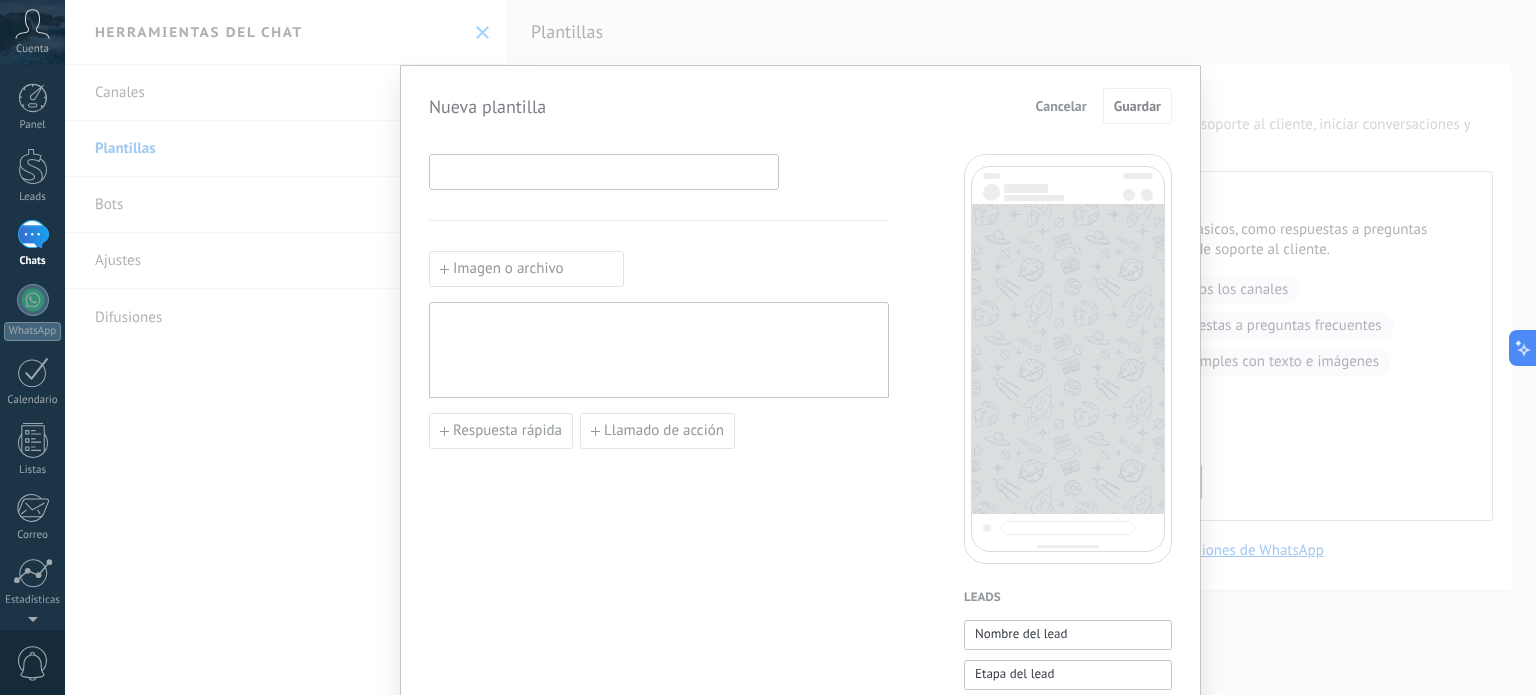 click at bounding box center [604, 171] 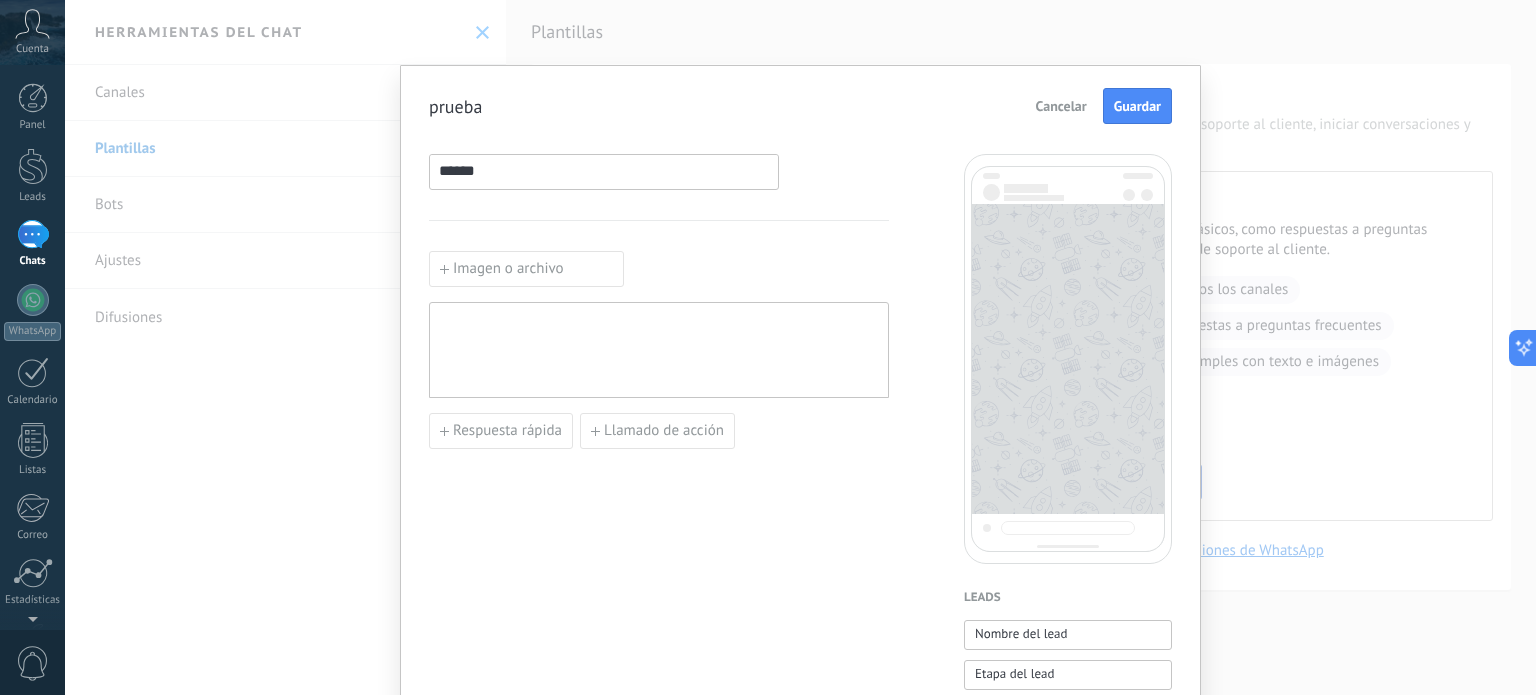type on "******" 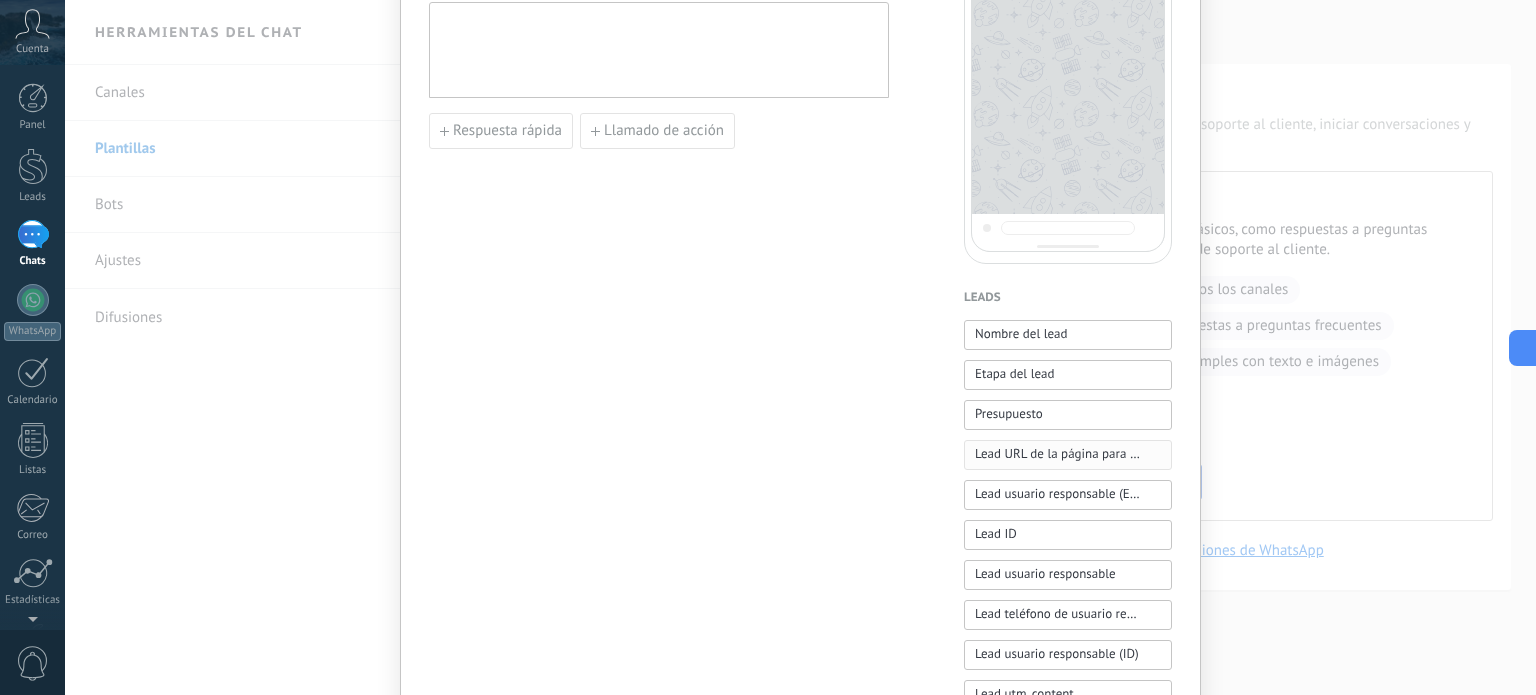 scroll, scrollTop: 0, scrollLeft: 0, axis: both 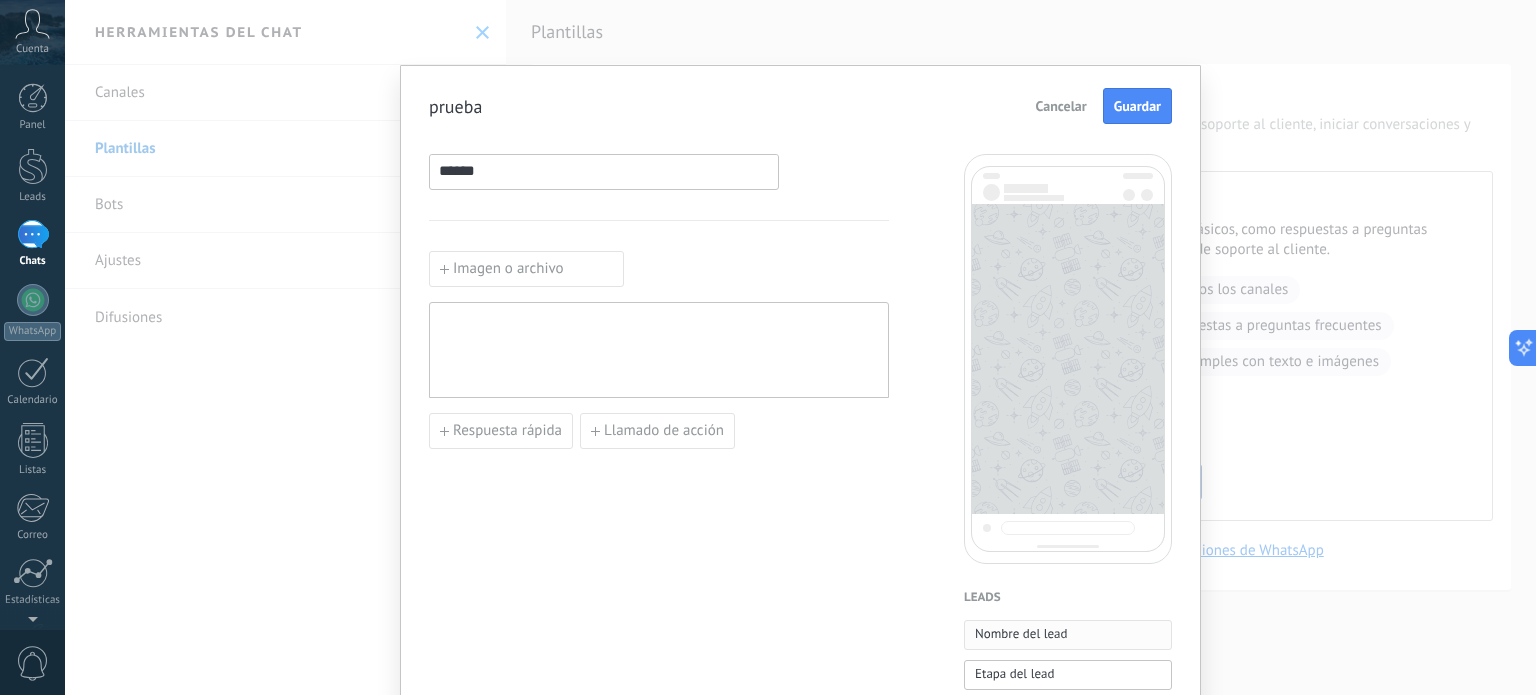 click on "Nombre del lead" at bounding box center (1021, 634) 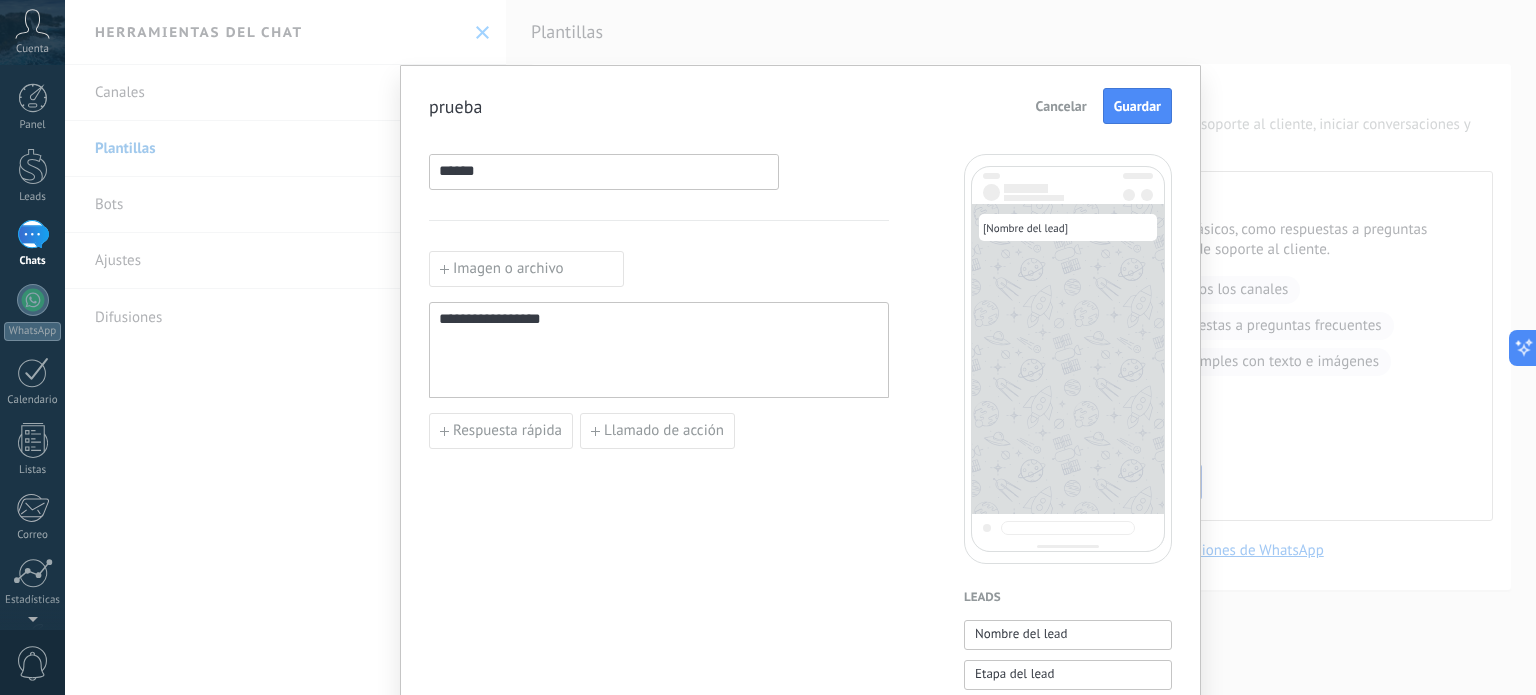 click on "**********" at bounding box center (659, 350) 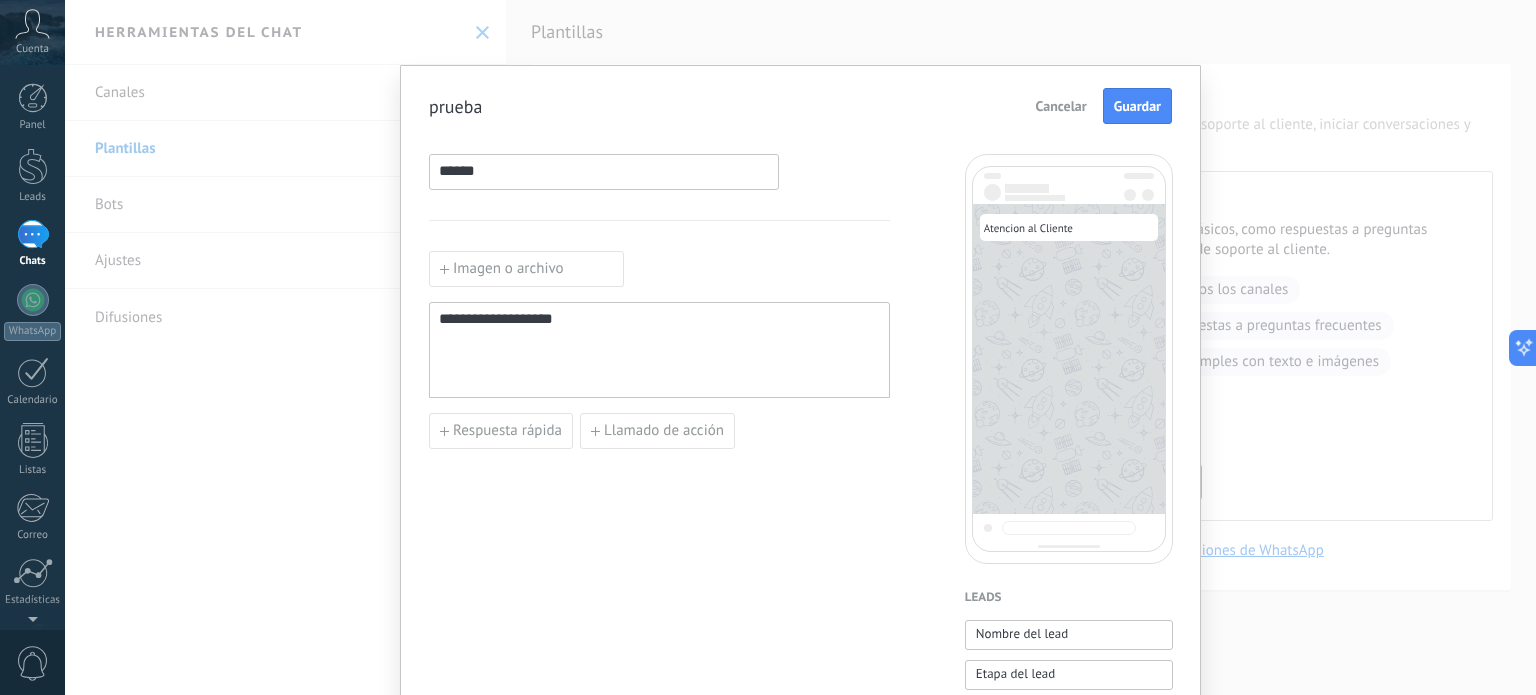 click on "**********" at bounding box center [659, 829] 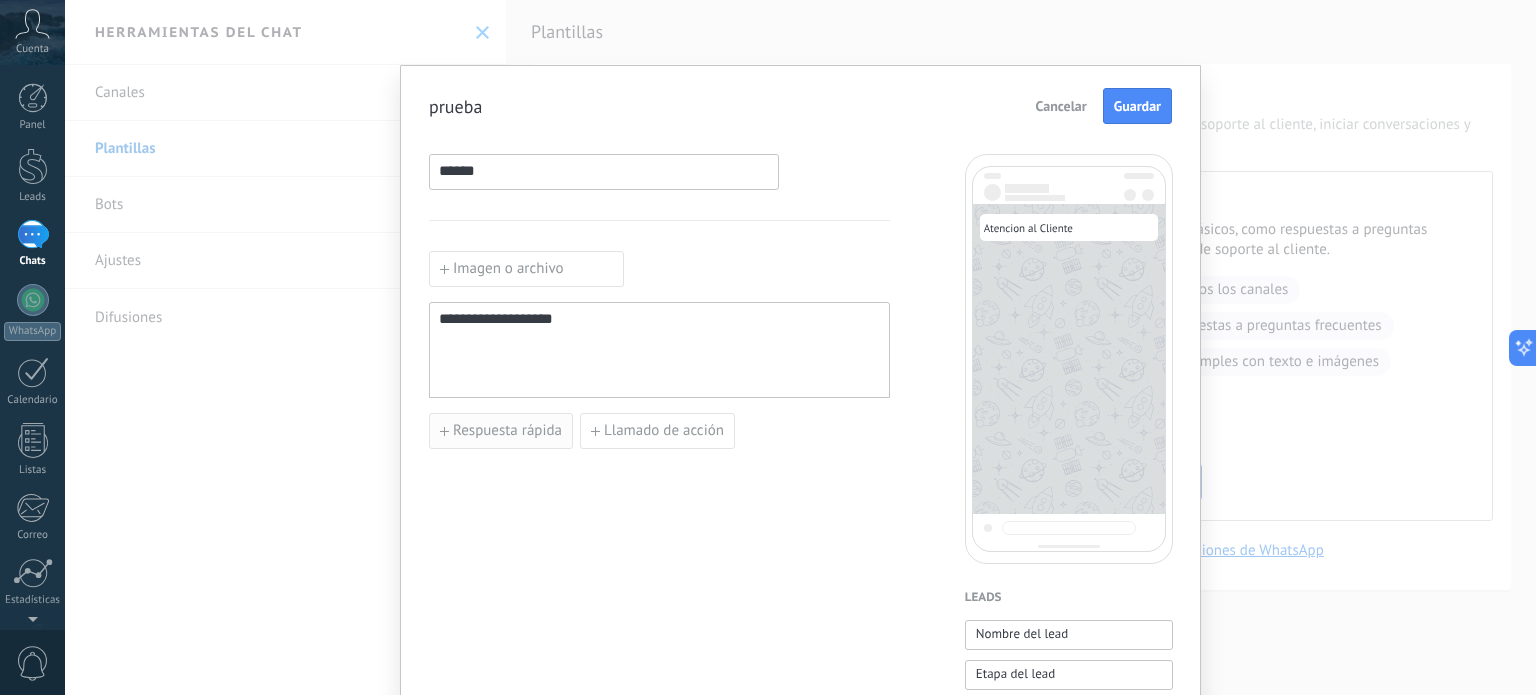 click on "Respuesta rápida" at bounding box center [507, 431] 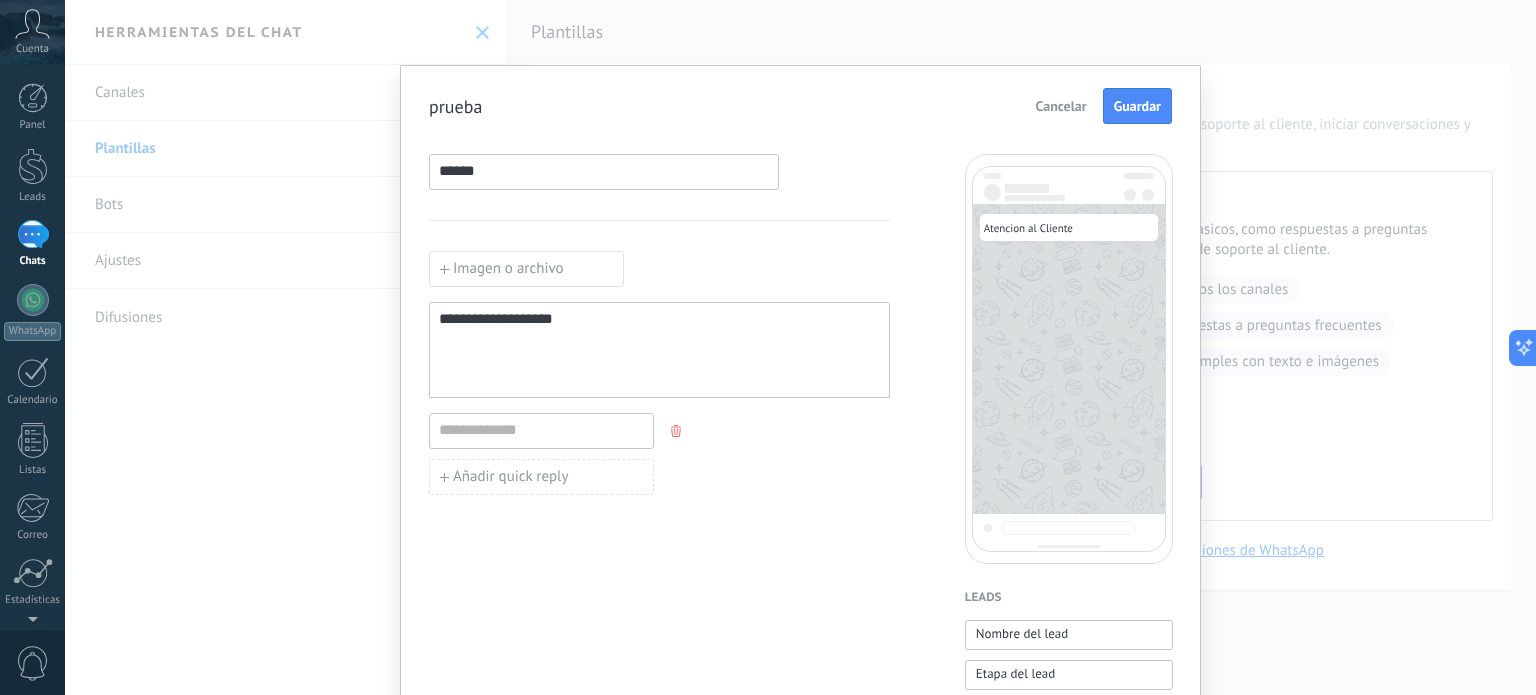 click 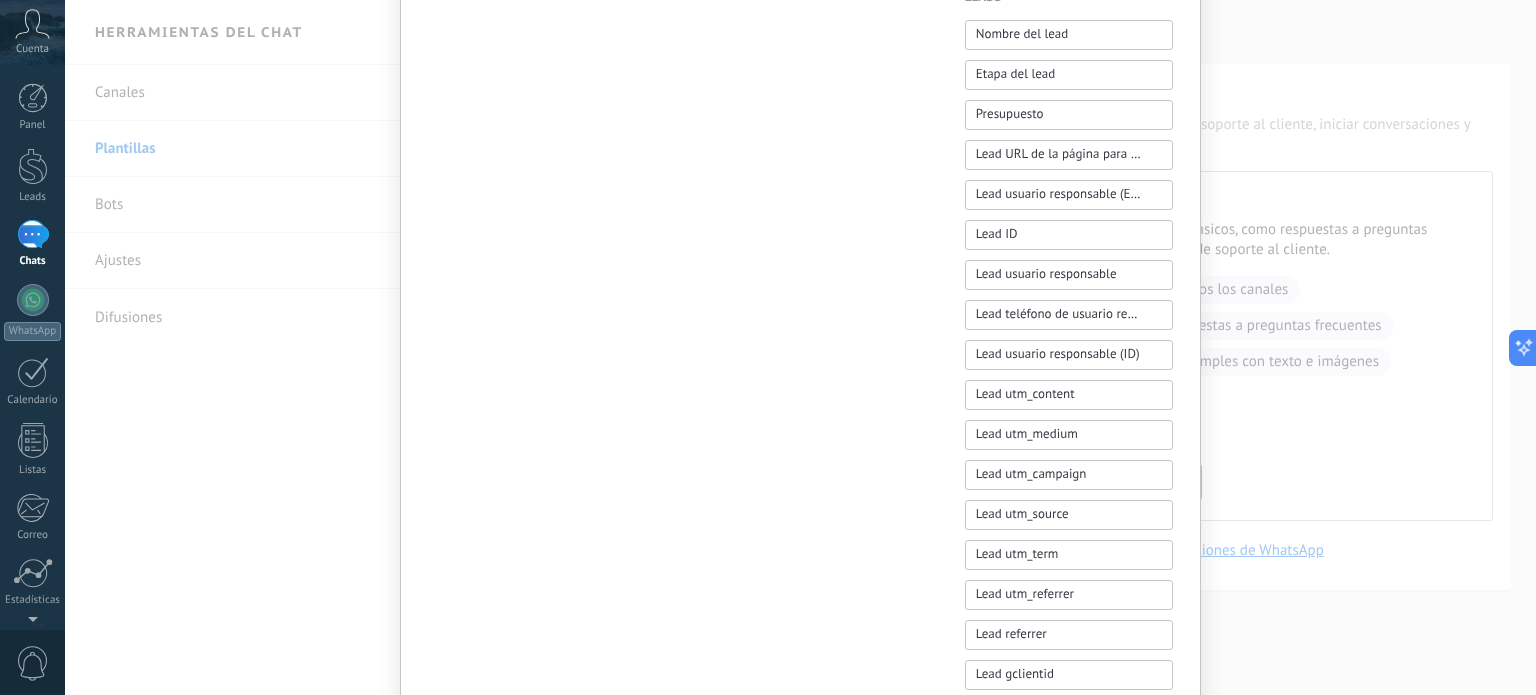 scroll, scrollTop: 915, scrollLeft: 0, axis: vertical 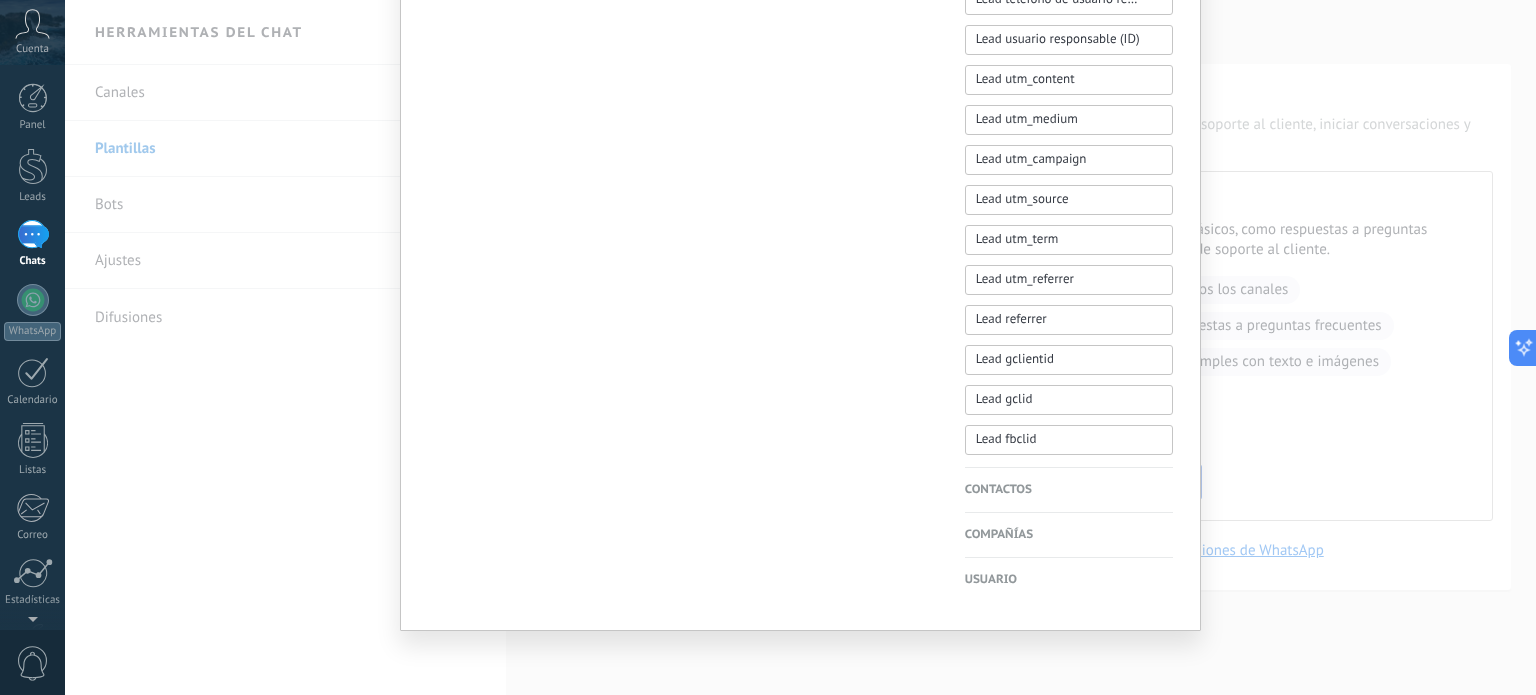 click on "Usuario" at bounding box center [1069, 580] 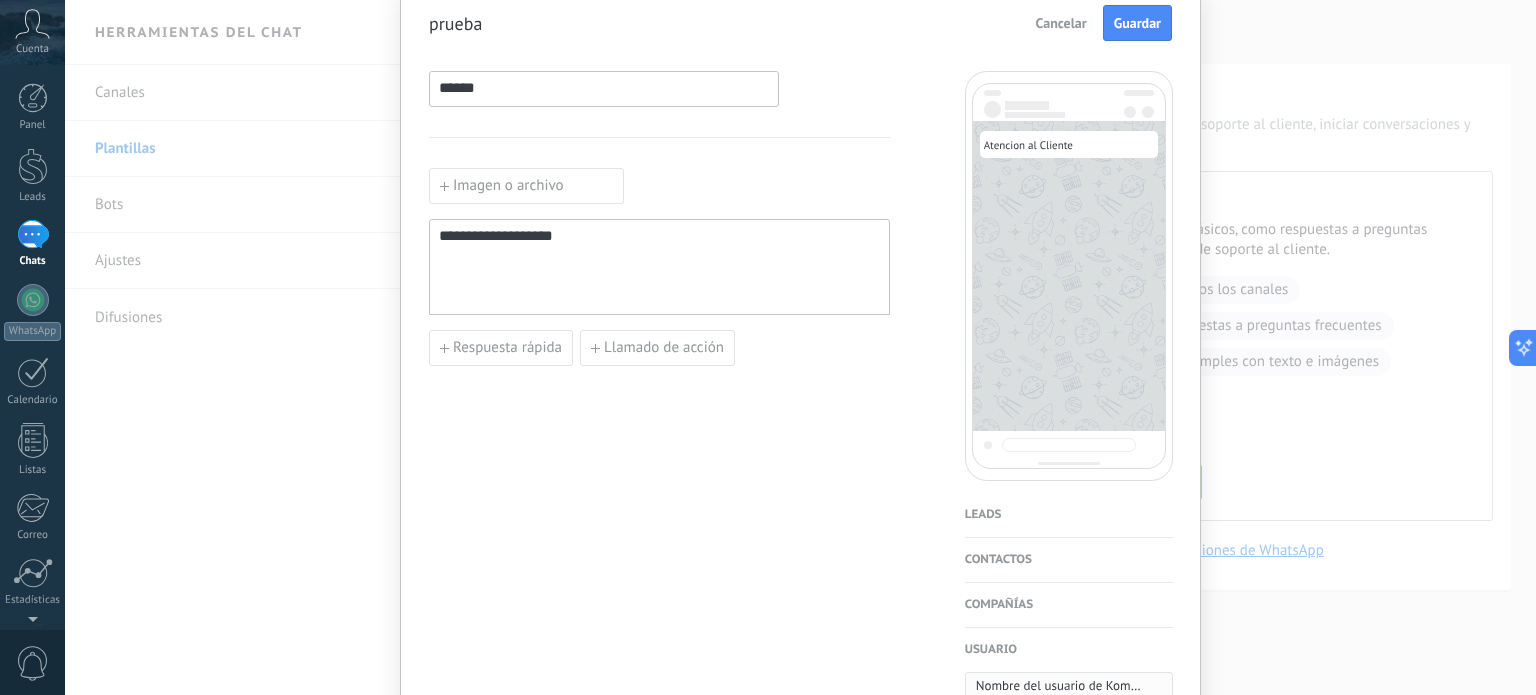 scroll, scrollTop: 200, scrollLeft: 0, axis: vertical 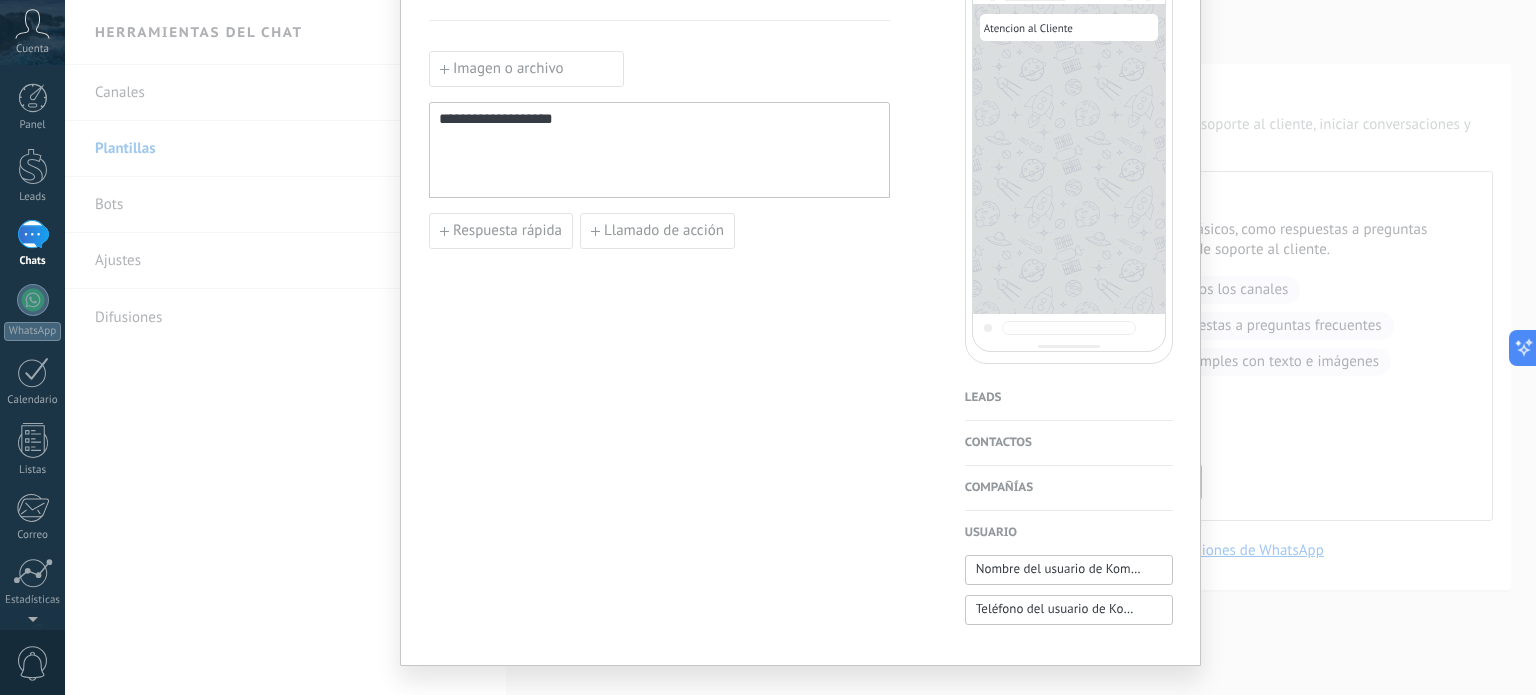click on "Contactos" at bounding box center (1069, 443) 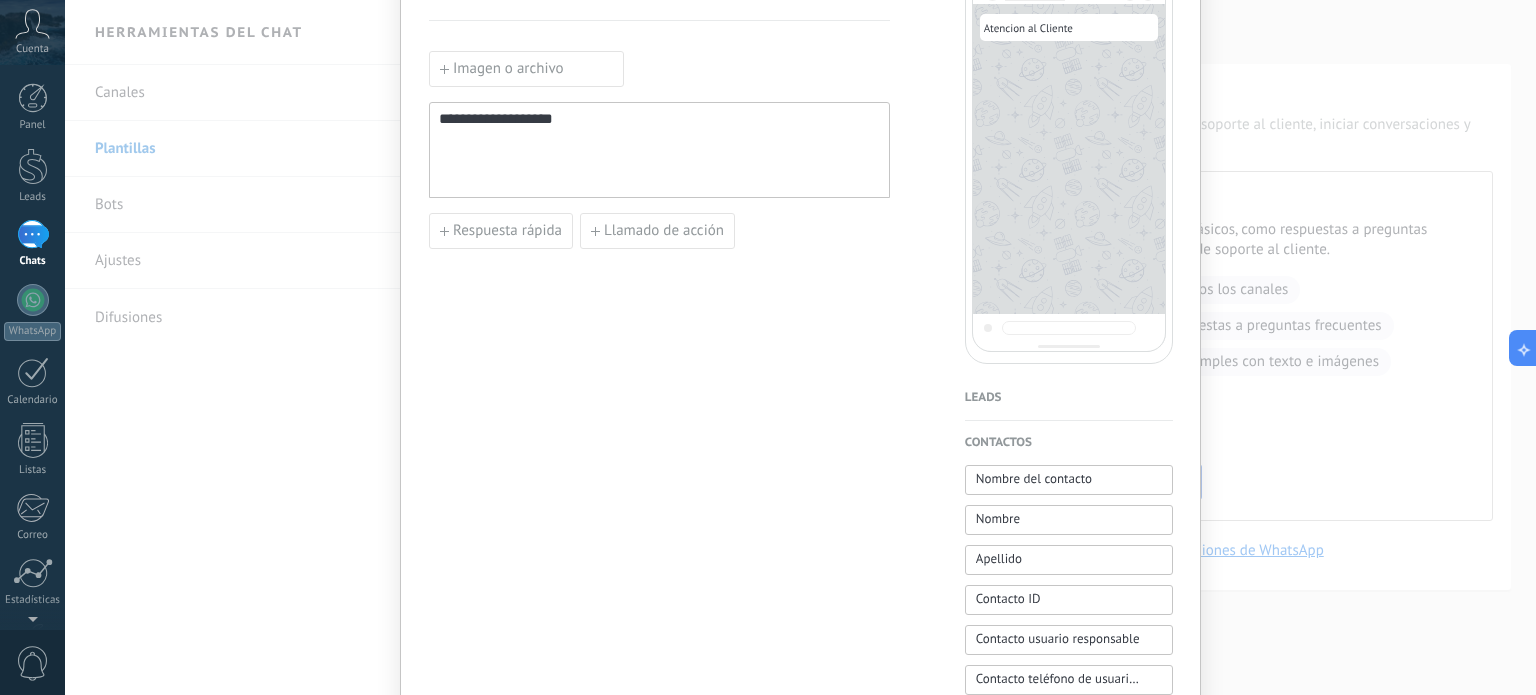 click on "Leads" at bounding box center (1069, 398) 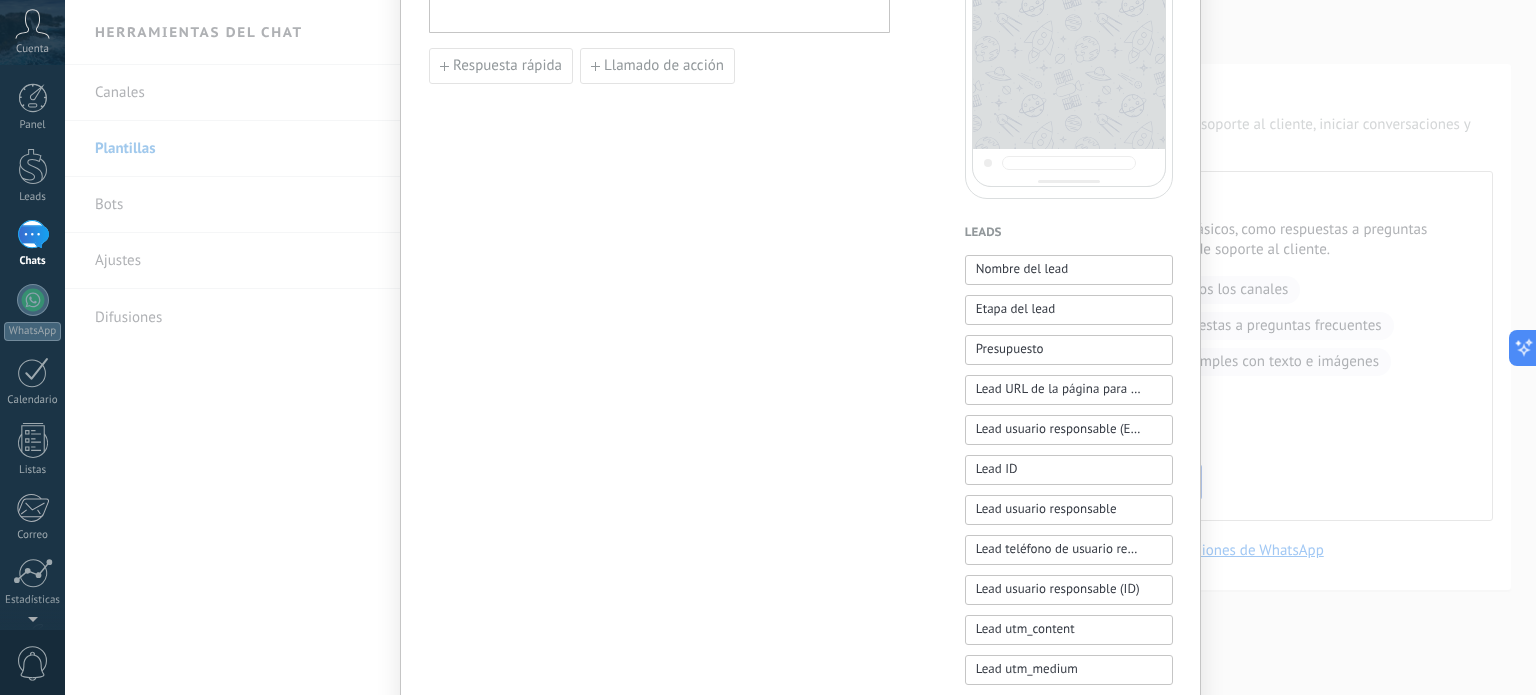 scroll, scrollTop: 500, scrollLeft: 0, axis: vertical 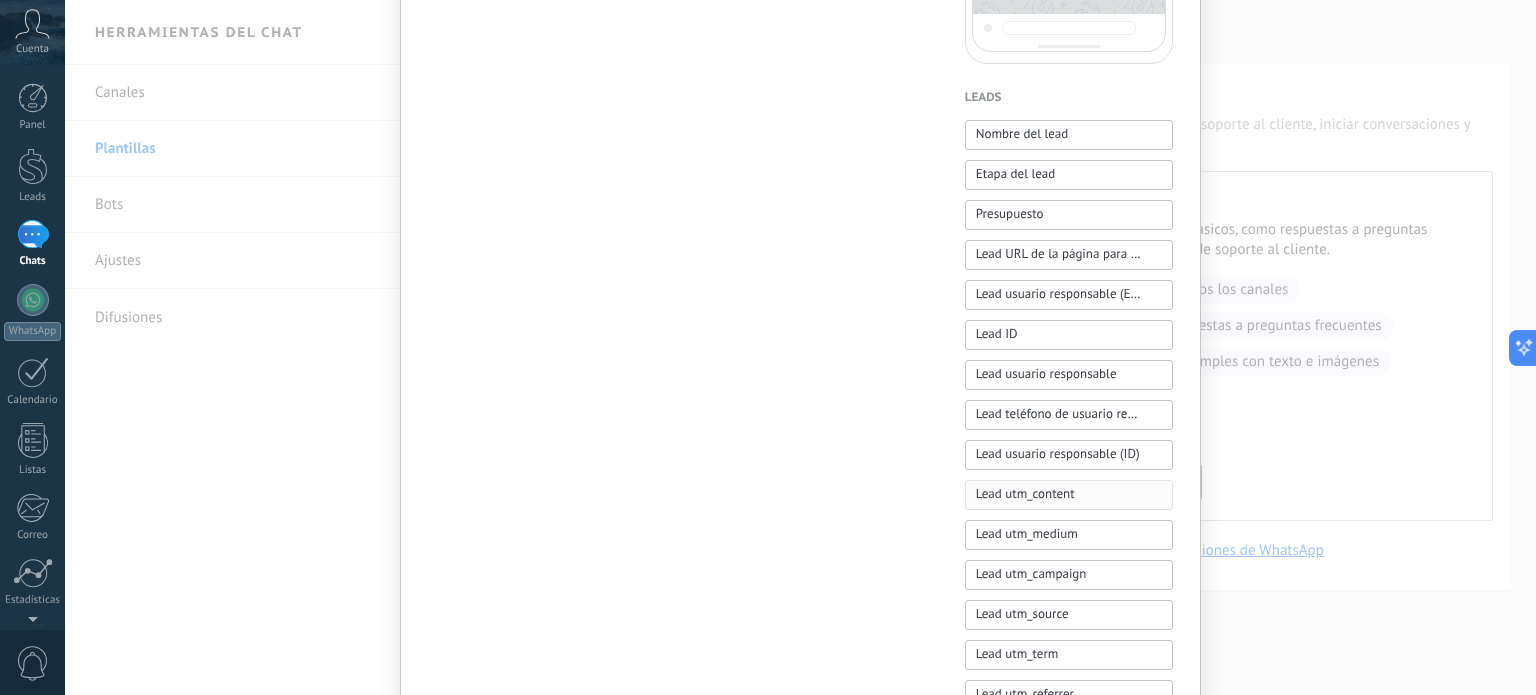 click on "Lead utm_content" at bounding box center [1025, 494] 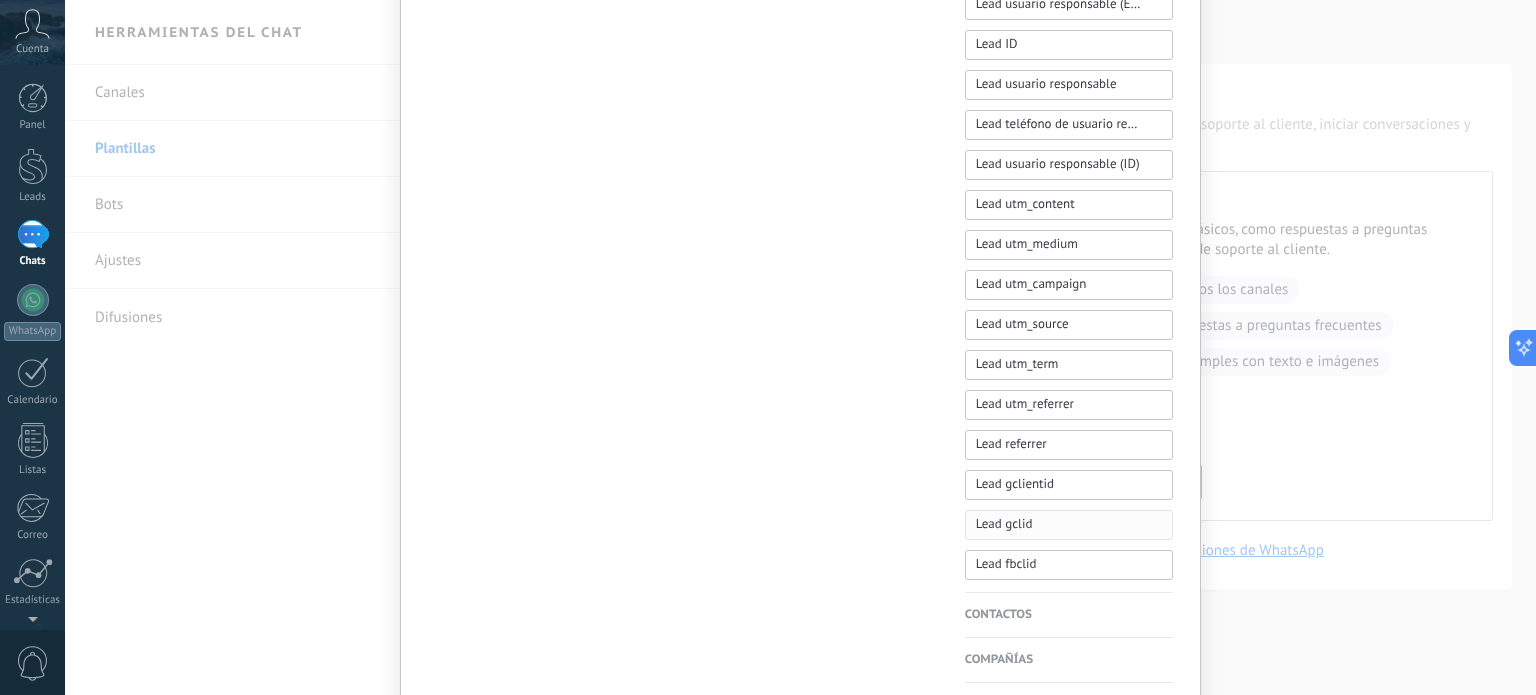 scroll, scrollTop: 900, scrollLeft: 0, axis: vertical 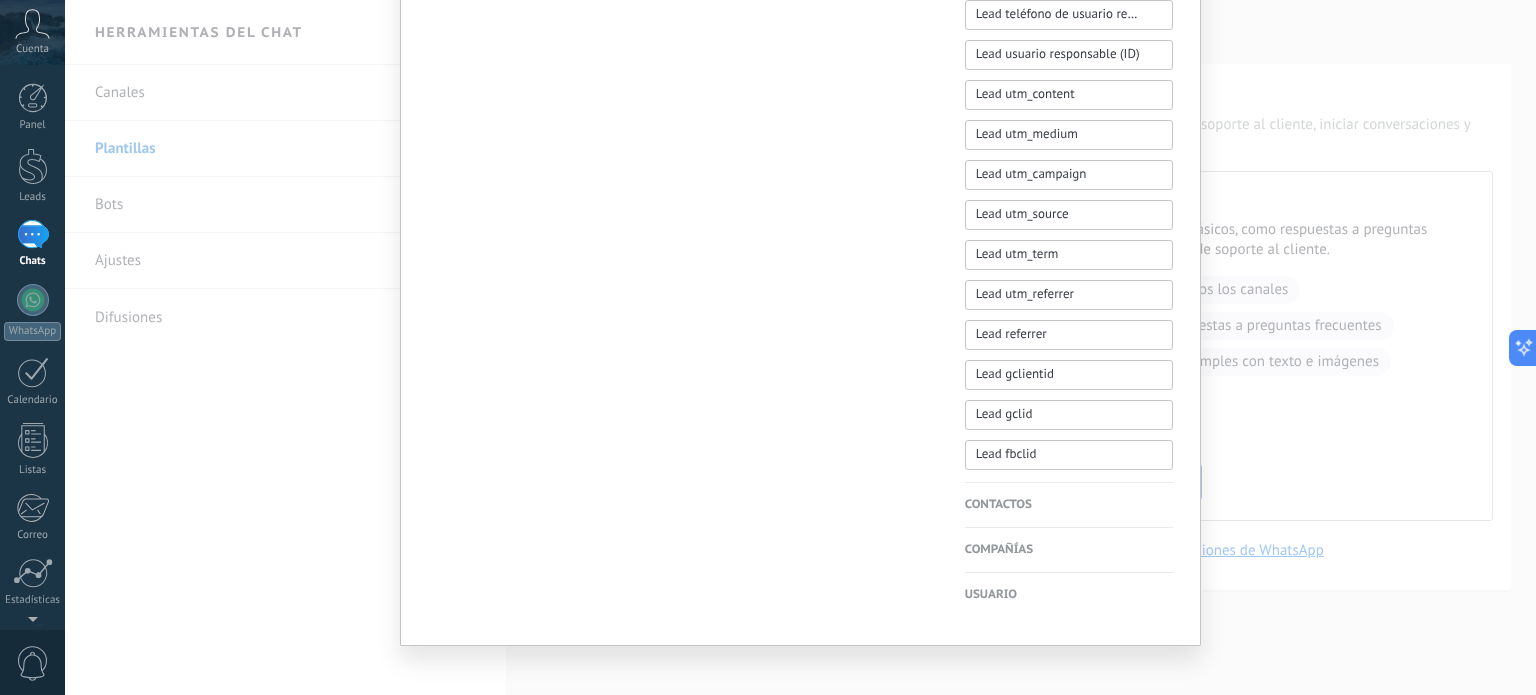 click on "Usuario" at bounding box center (1069, 595) 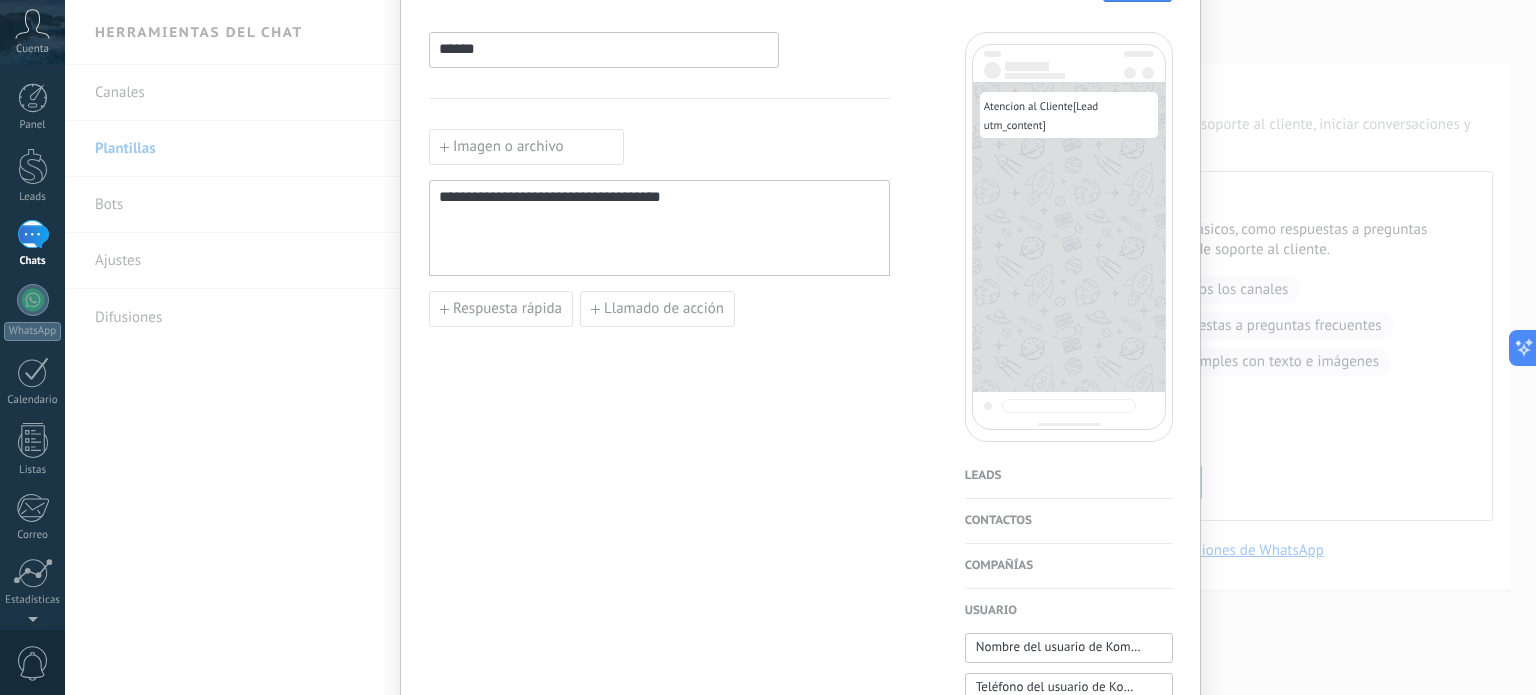 scroll, scrollTop: 0, scrollLeft: 0, axis: both 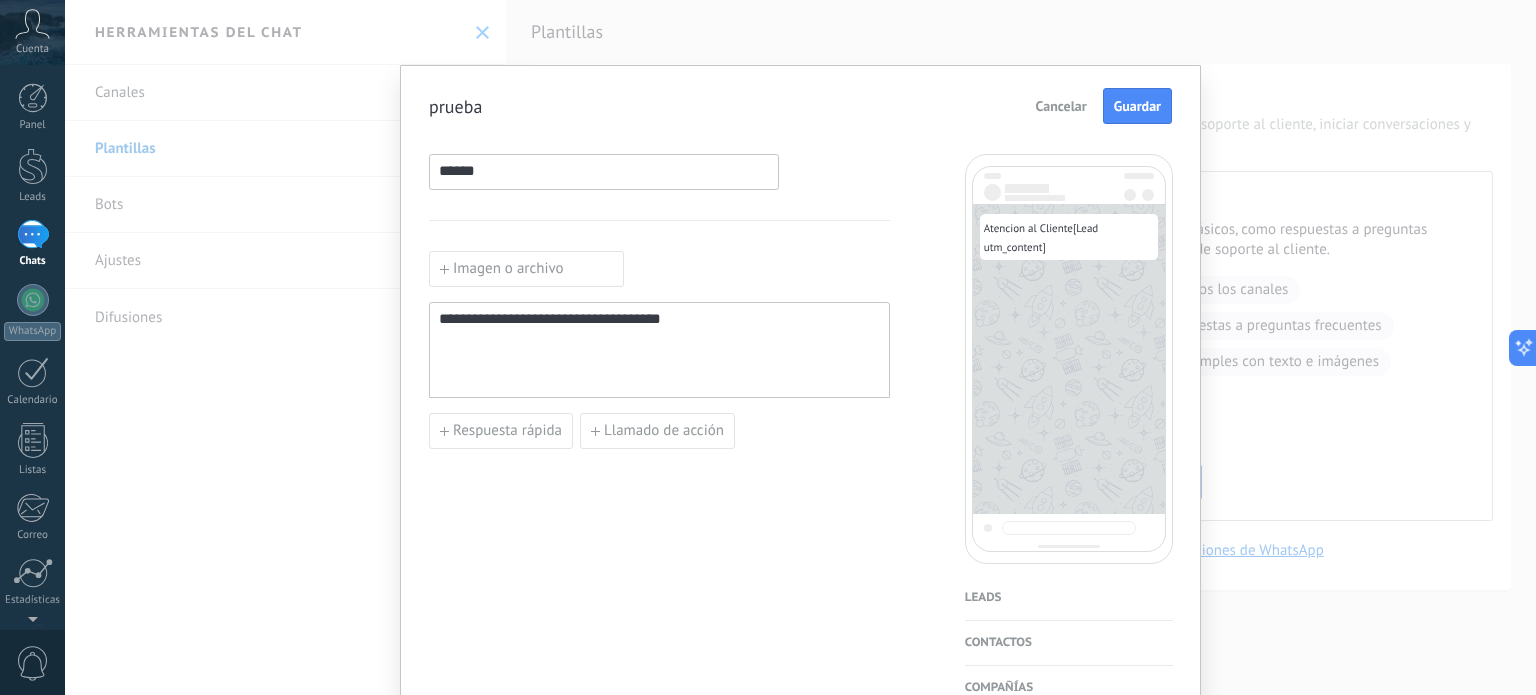 click on "prueba Cancelar Guardar" at bounding box center (800, 106) 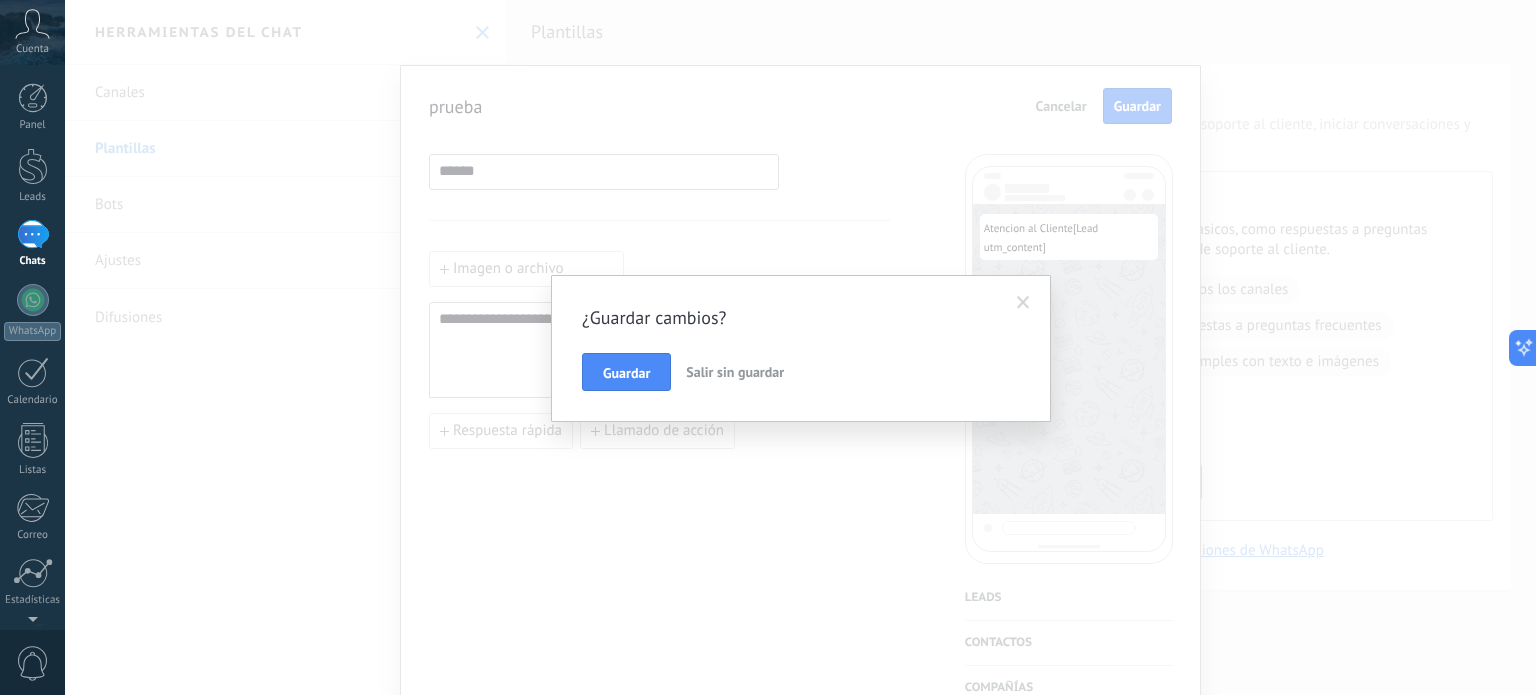 click on "Salir sin guardar" at bounding box center (735, 372) 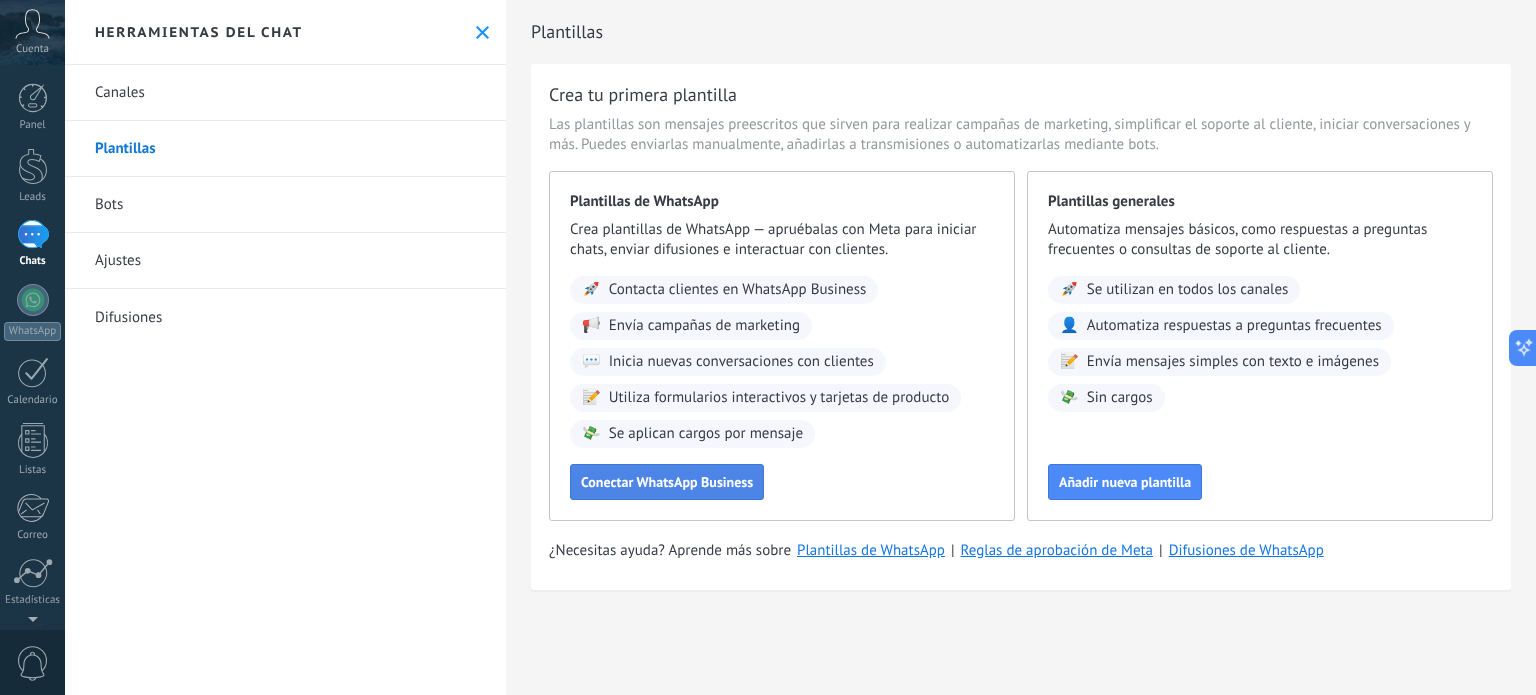 click on "Conectar WhatsApp Business" at bounding box center (667, 482) 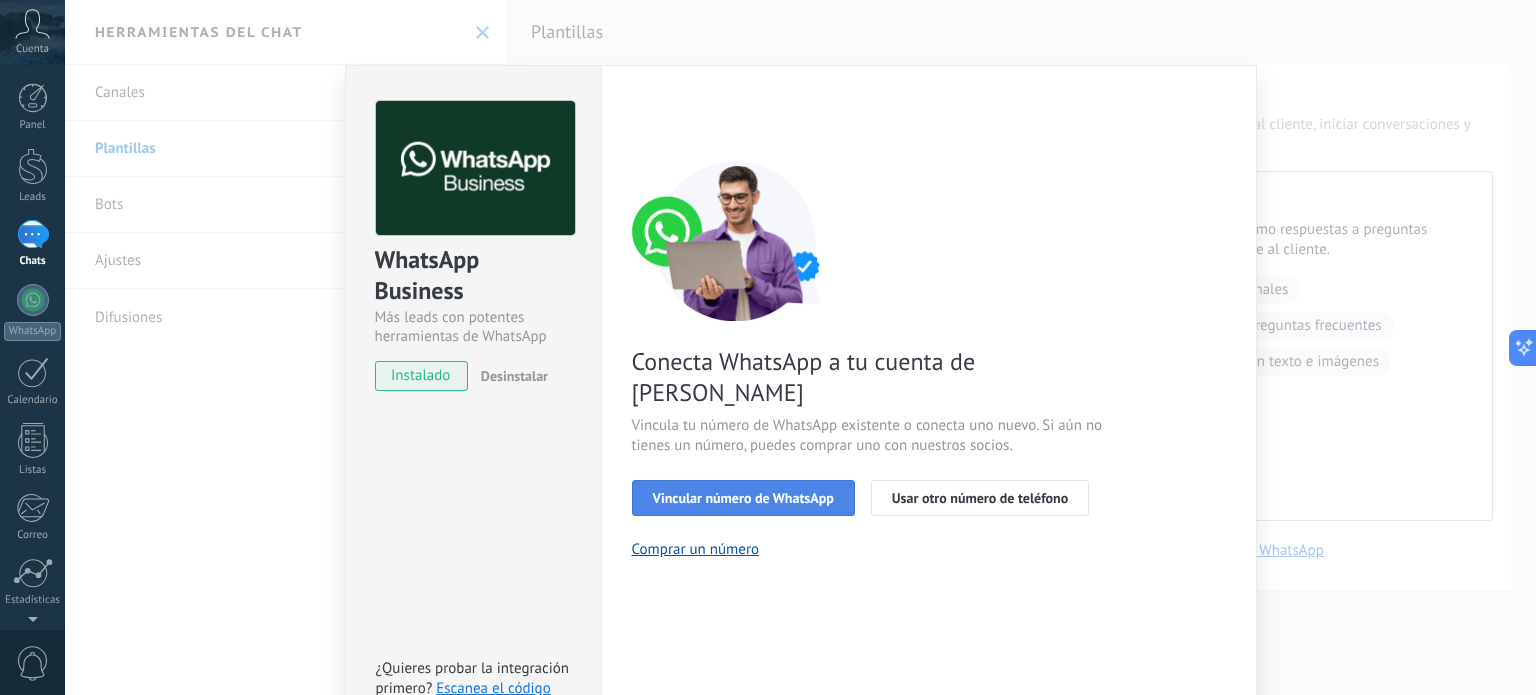 click on "Vincular número de WhatsApp" at bounding box center [743, 498] 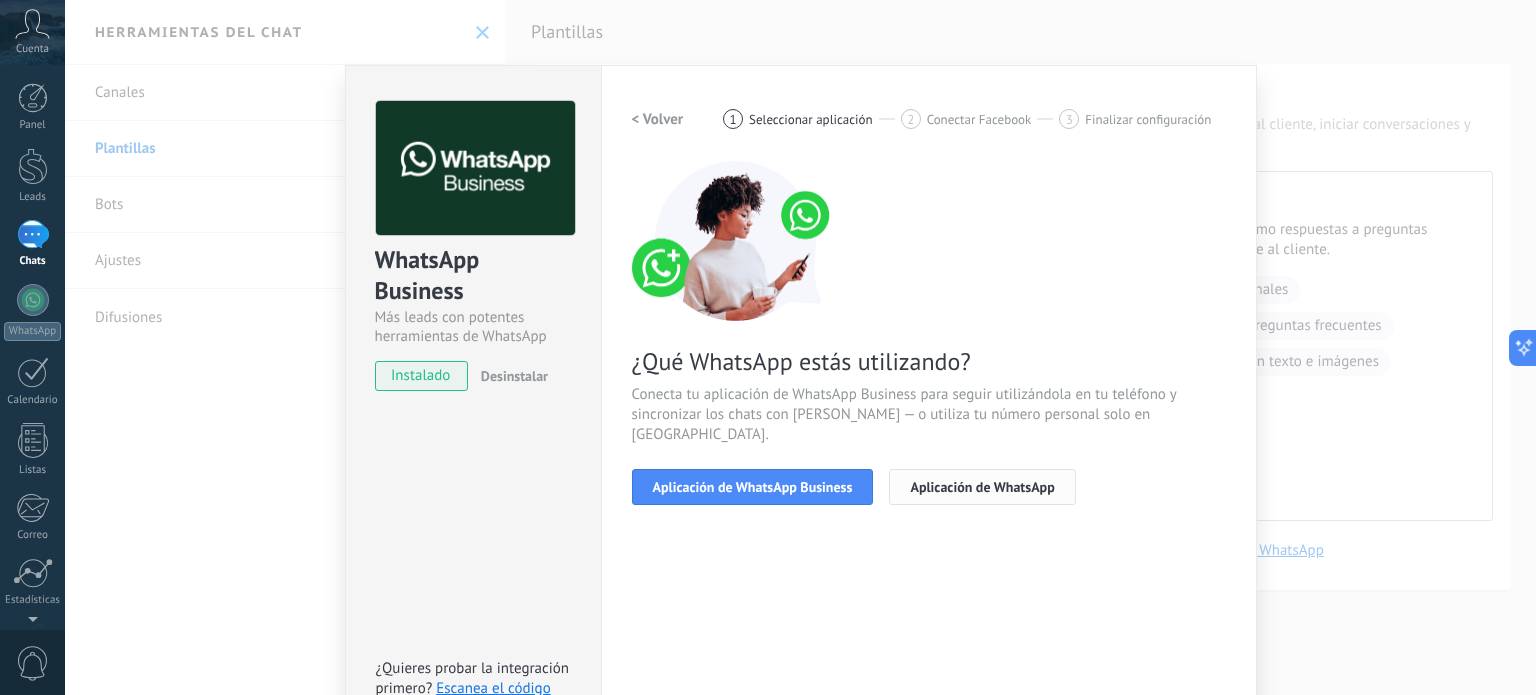 click on "Aplicación de WhatsApp" at bounding box center [982, 487] 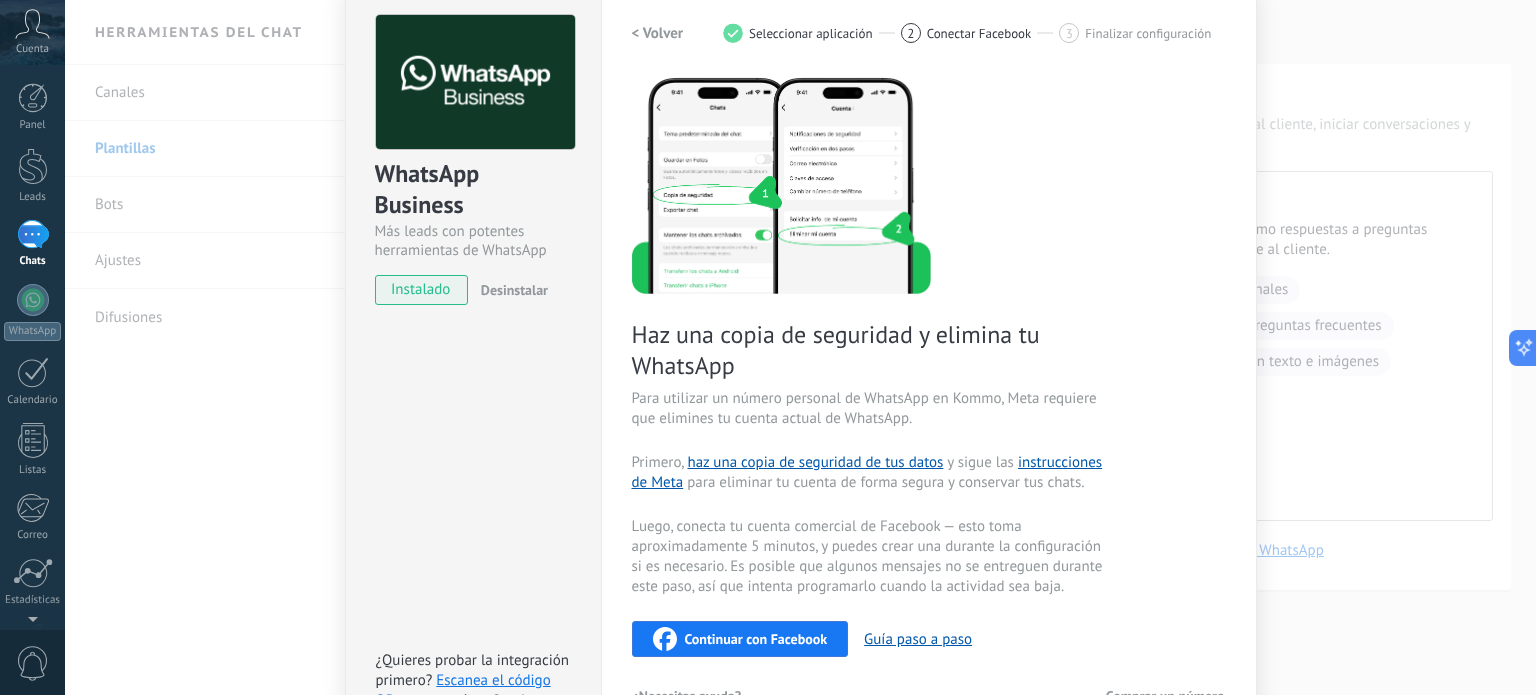 scroll, scrollTop: 0, scrollLeft: 0, axis: both 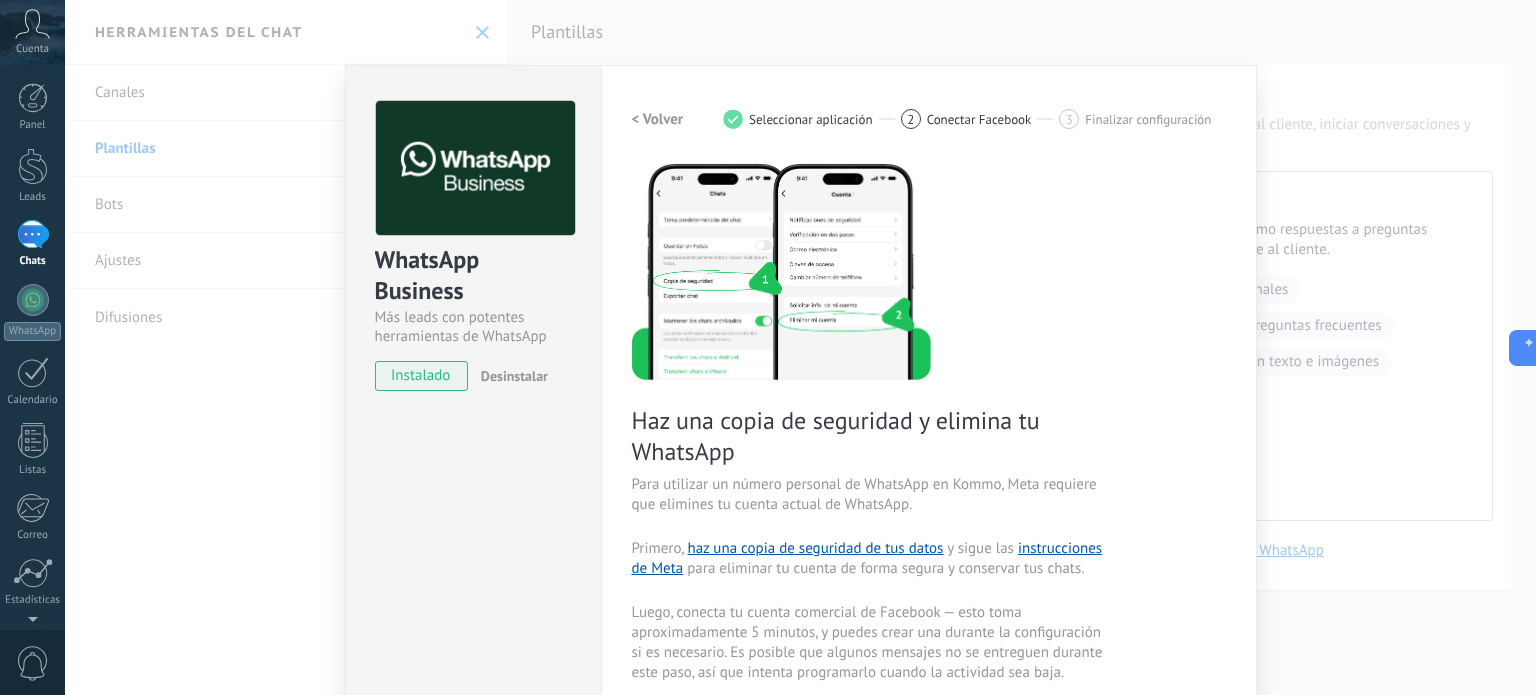 click on "Conectar Facebook" at bounding box center [979, 119] 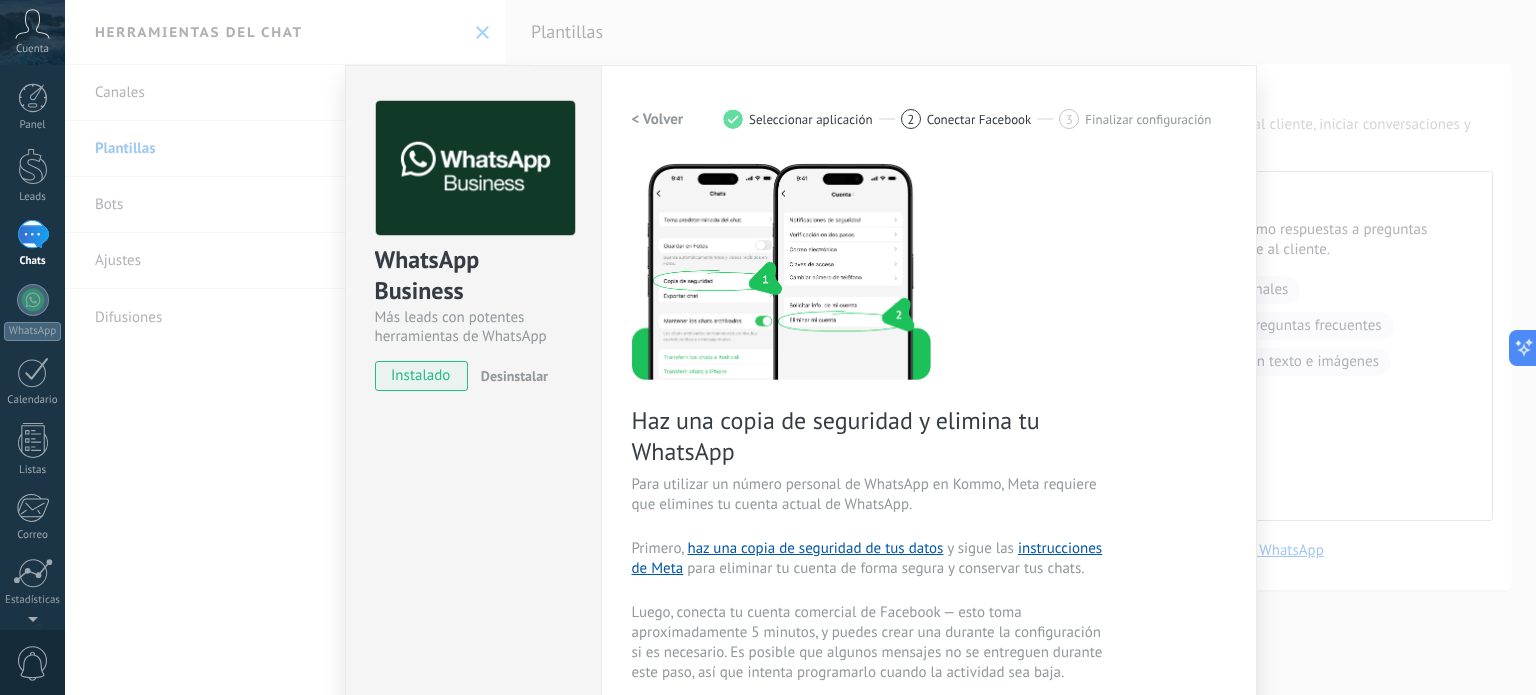 click on "< Volver" at bounding box center [658, 119] 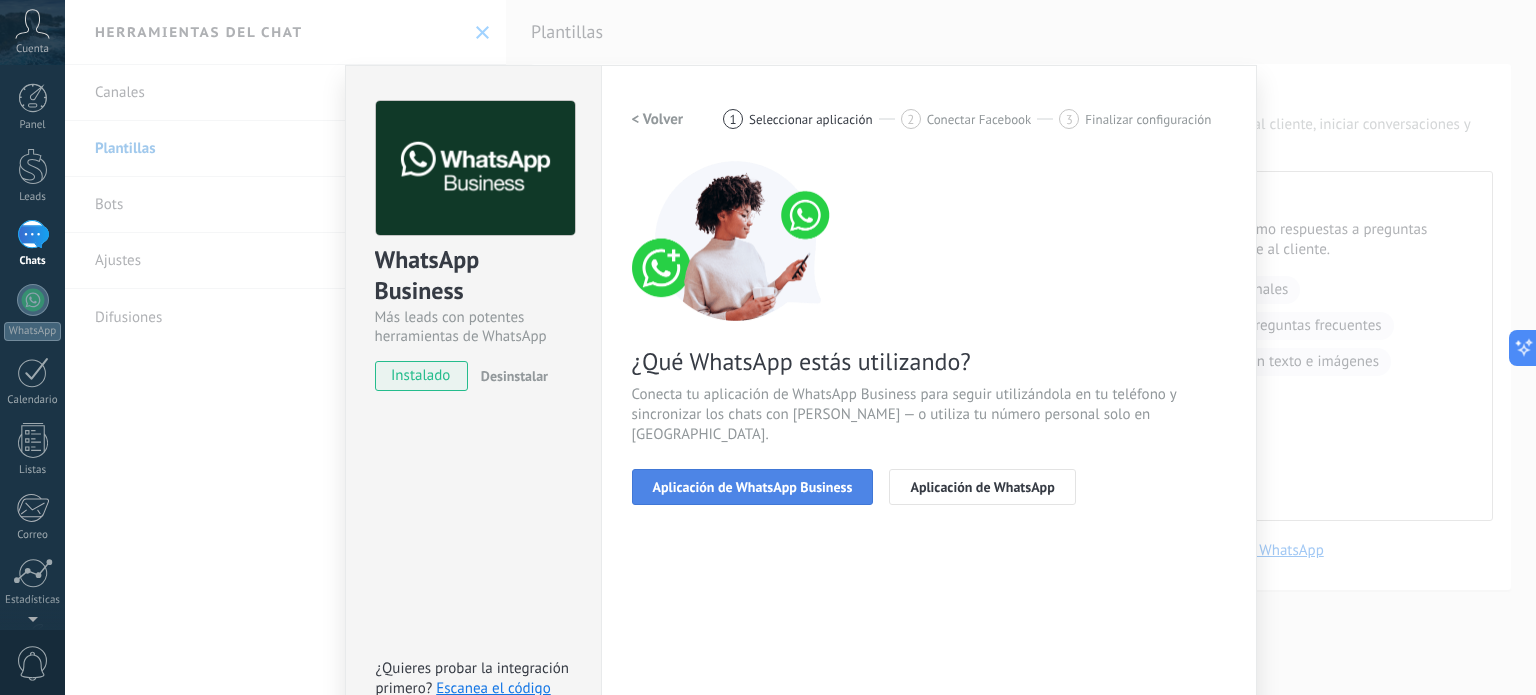 click on "Aplicación de WhatsApp Business" at bounding box center [753, 487] 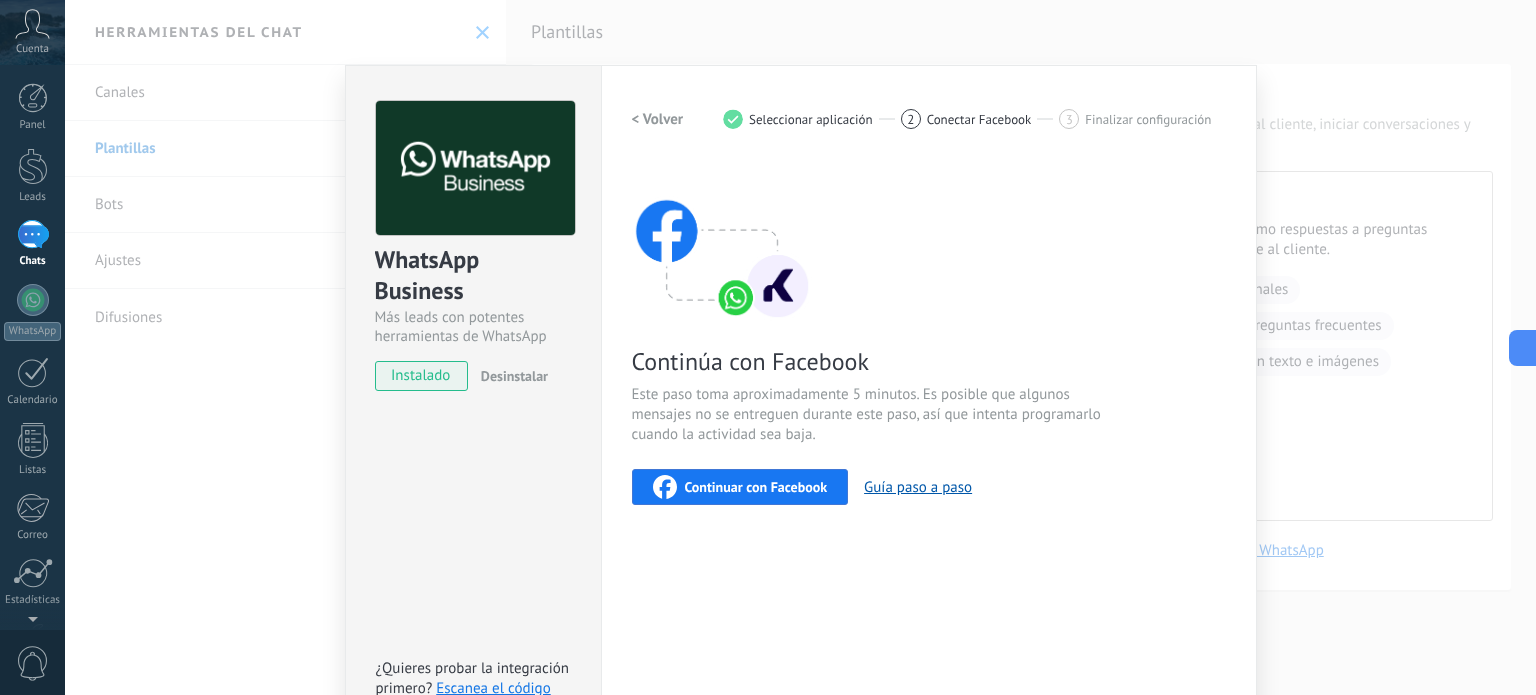 click on "Configuraciones Autorizaciones Esta pestaña registra a los usuarios que han concedido acceso a las integración a esta cuenta. Si deseas remover la posibilidad que un usuario pueda enviar solicitudes a la cuenta en nombre de esta integración, puedes revocar el acceso. Si el acceso a todos los usuarios es revocado, la integración dejará de funcionar. Esta aplicacion está instalada, pero nadie le ha dado acceso aun. WhatsApp Cloud API más _:  Guardar < Volver 1 Seleccionar aplicación 2 Conectar Facebook  3 Finalizar configuración Continúa con Facebook Este paso toma aproximadamente 5 minutos. Es posible que algunos mensajes no se entreguen durante este paso, así que intenta programarlo cuando la actividad sea baja. Continuar con Facebook Guía paso a paso ¿Necesitas ayuda?" at bounding box center [929, 410] 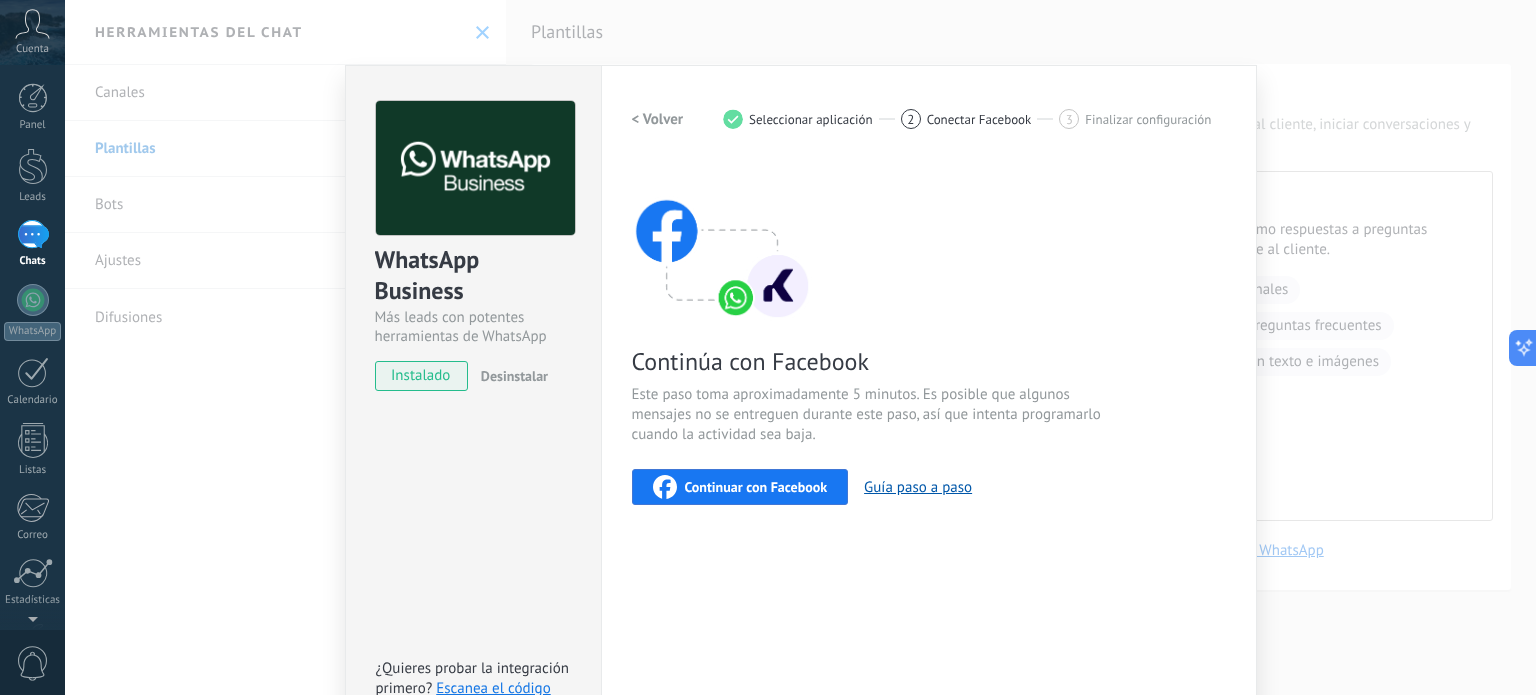 click on "< Volver" at bounding box center (658, 119) 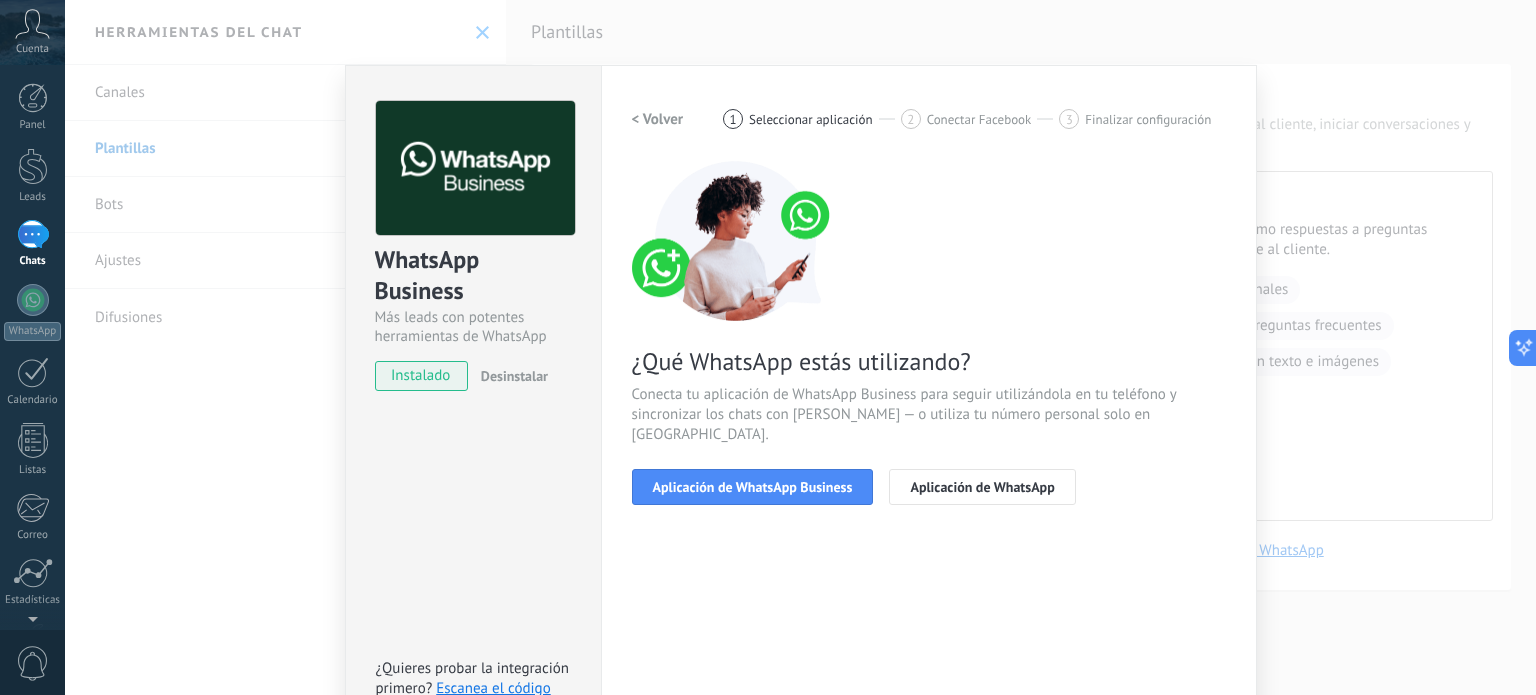 click on "< Volver" at bounding box center (658, 119) 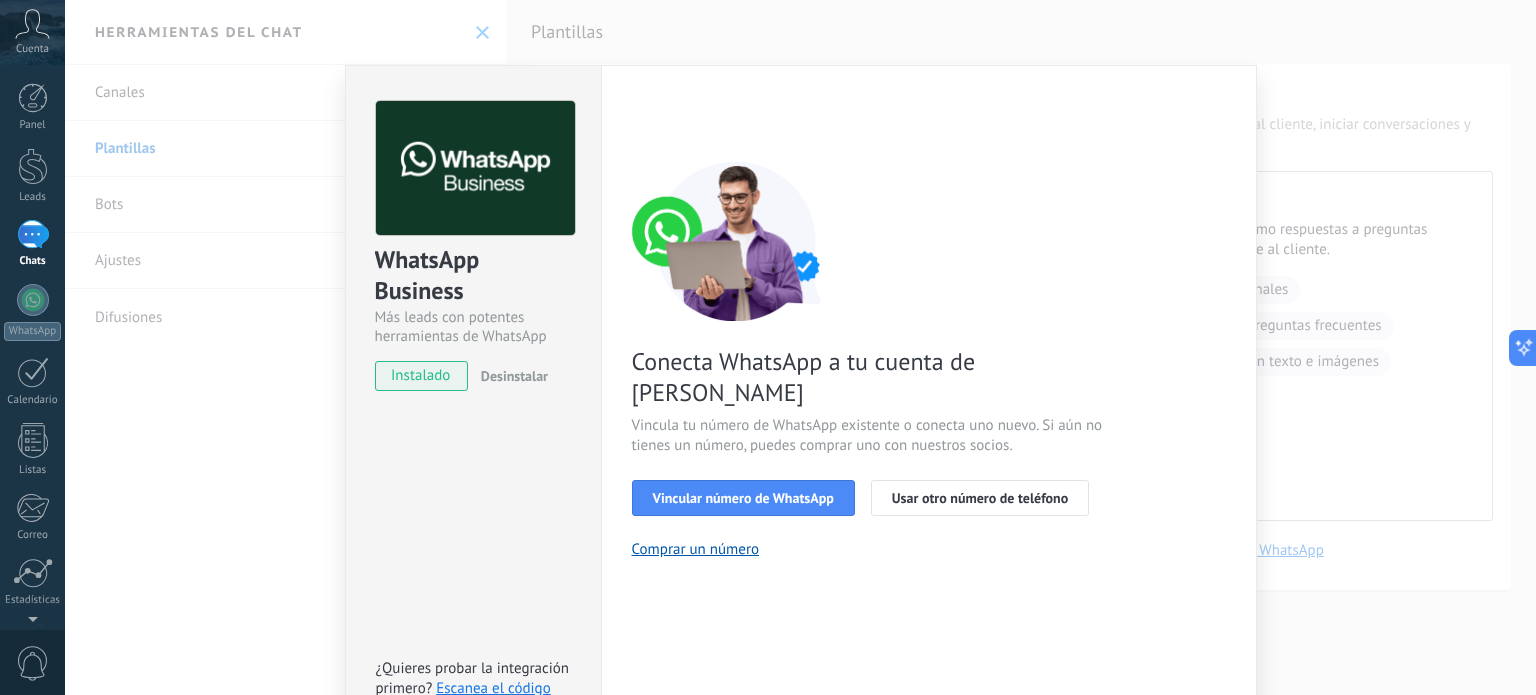 click on "< Volver 1 Seleccionar aplicación 2 Conectar Facebook  3 Finalizar configuración" at bounding box center [929, 119] 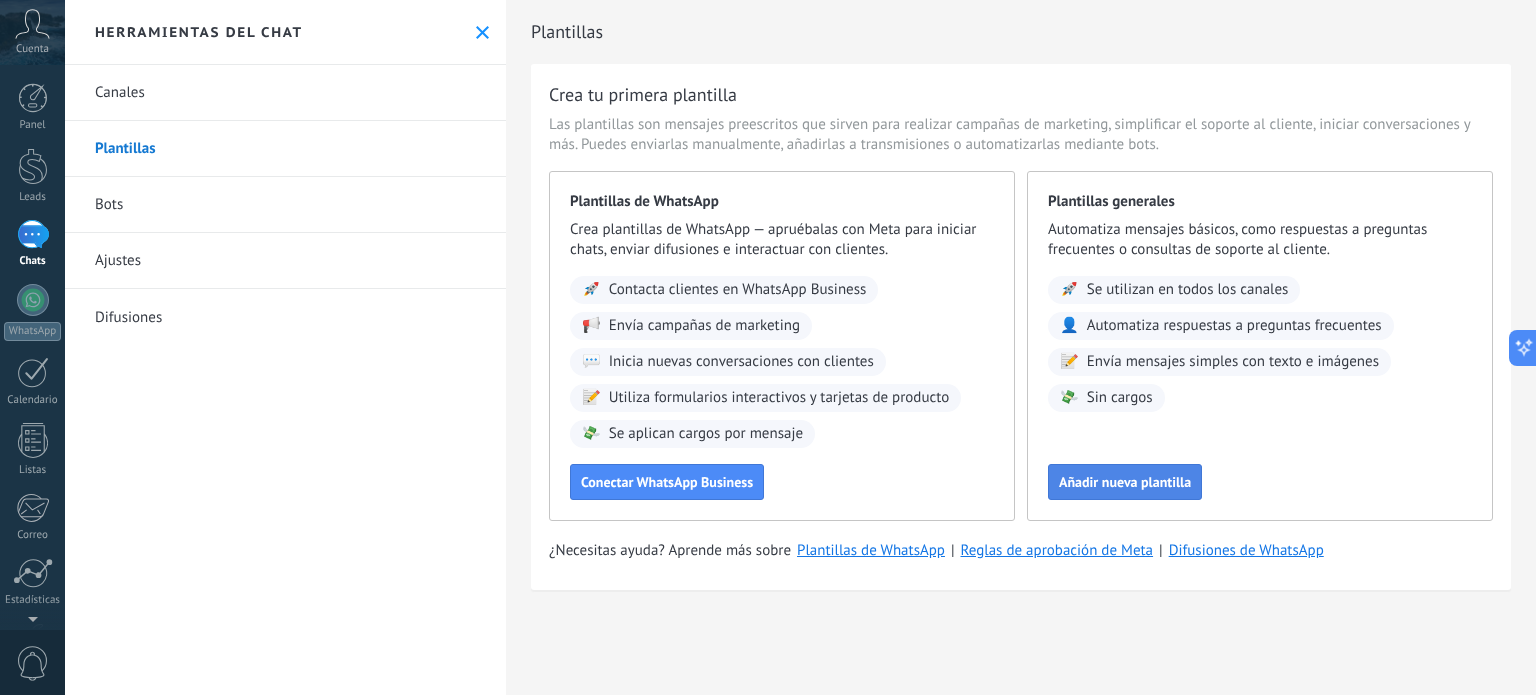 click on "Añadir nueva plantilla" at bounding box center (1125, 482) 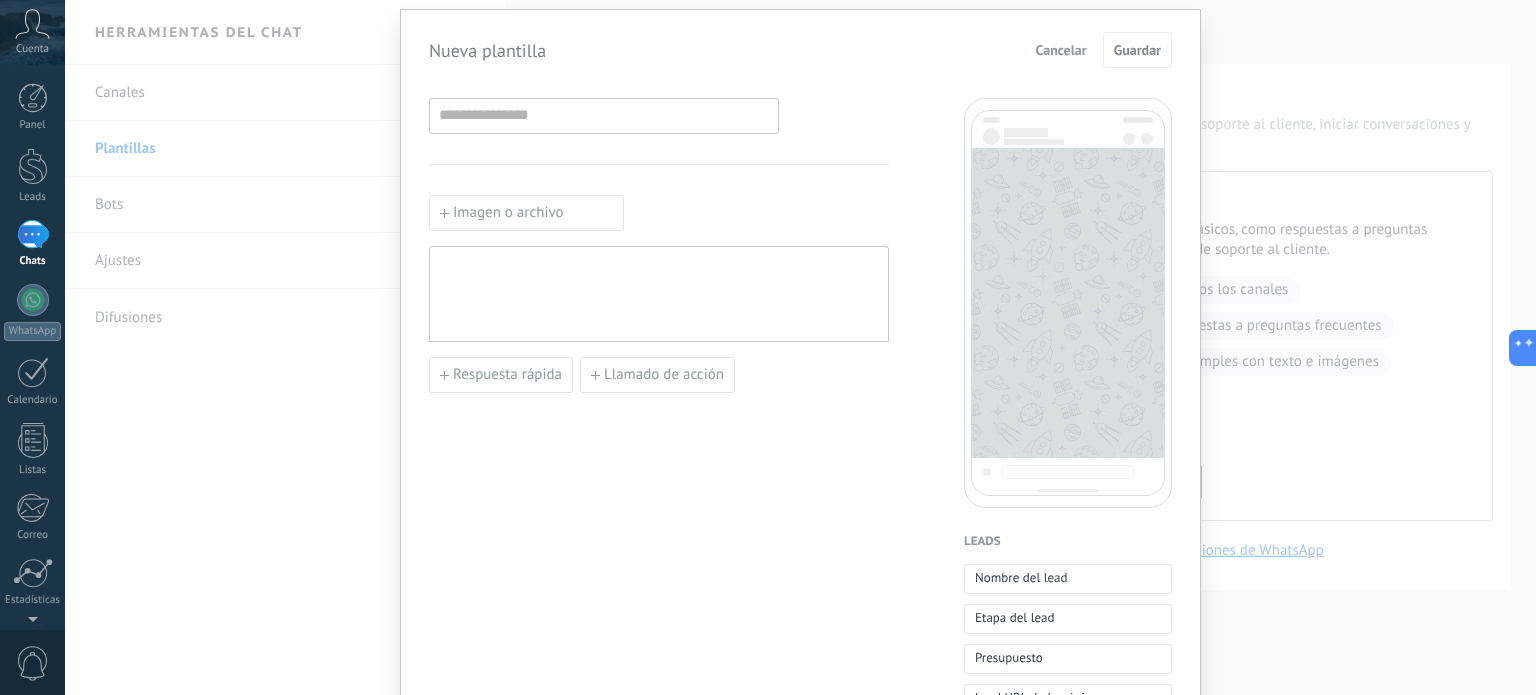 scroll, scrollTop: 200, scrollLeft: 0, axis: vertical 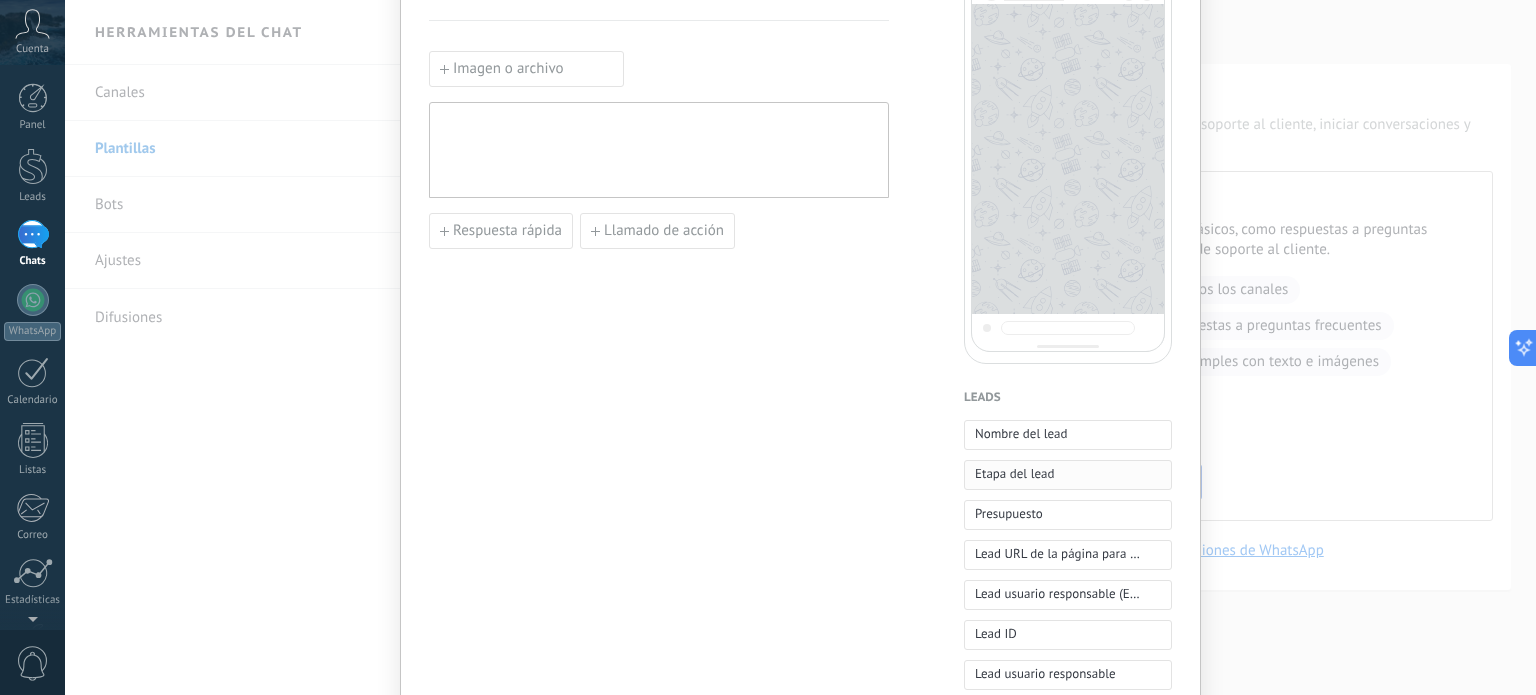 click on "Etapa del lead" at bounding box center (1068, 475) 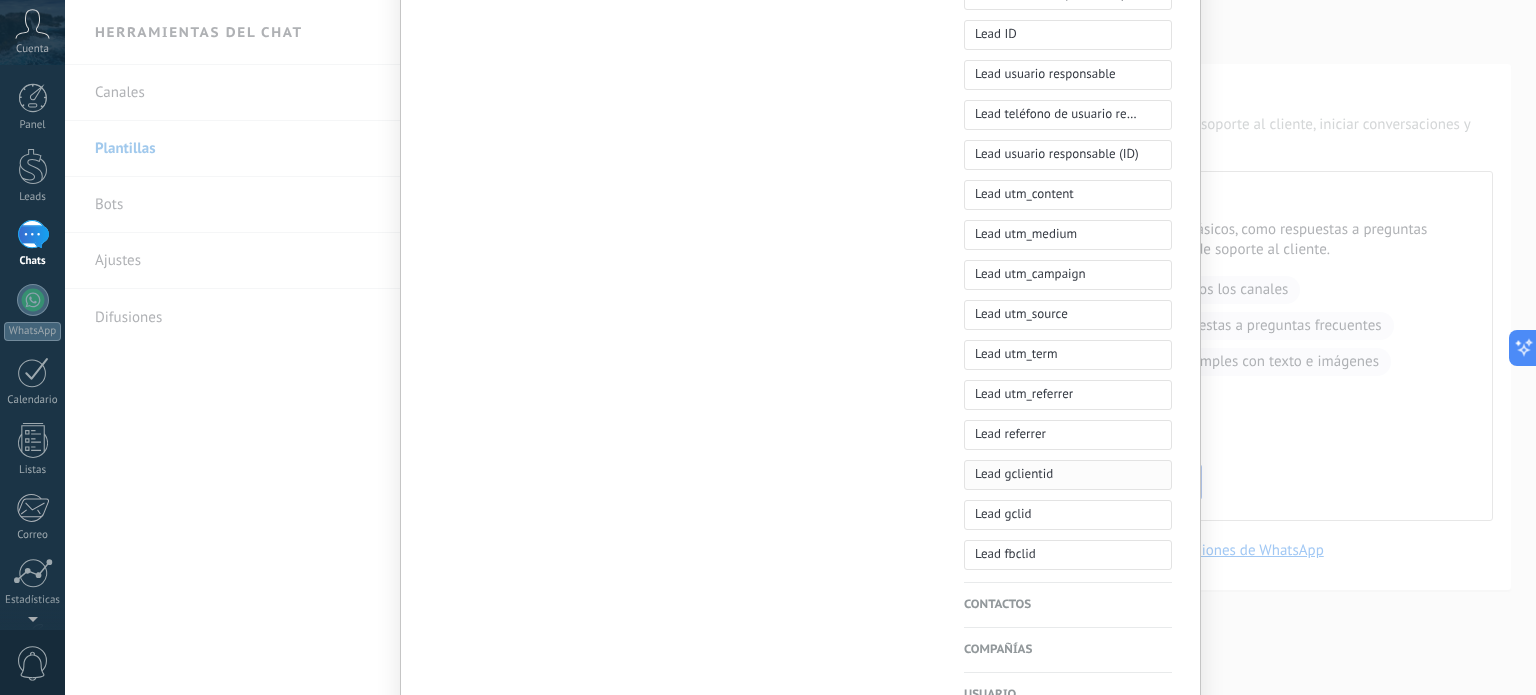 scroll, scrollTop: 915, scrollLeft: 0, axis: vertical 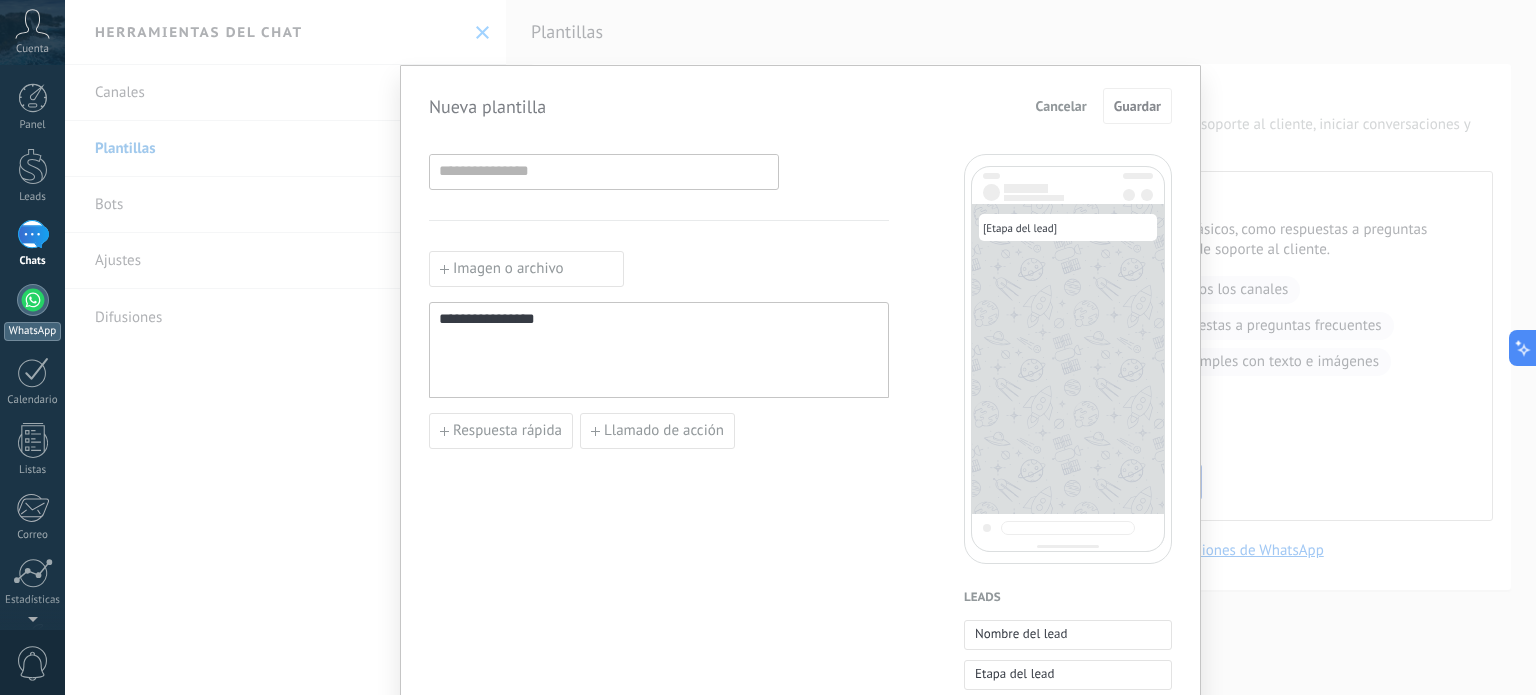click at bounding box center (33, 300) 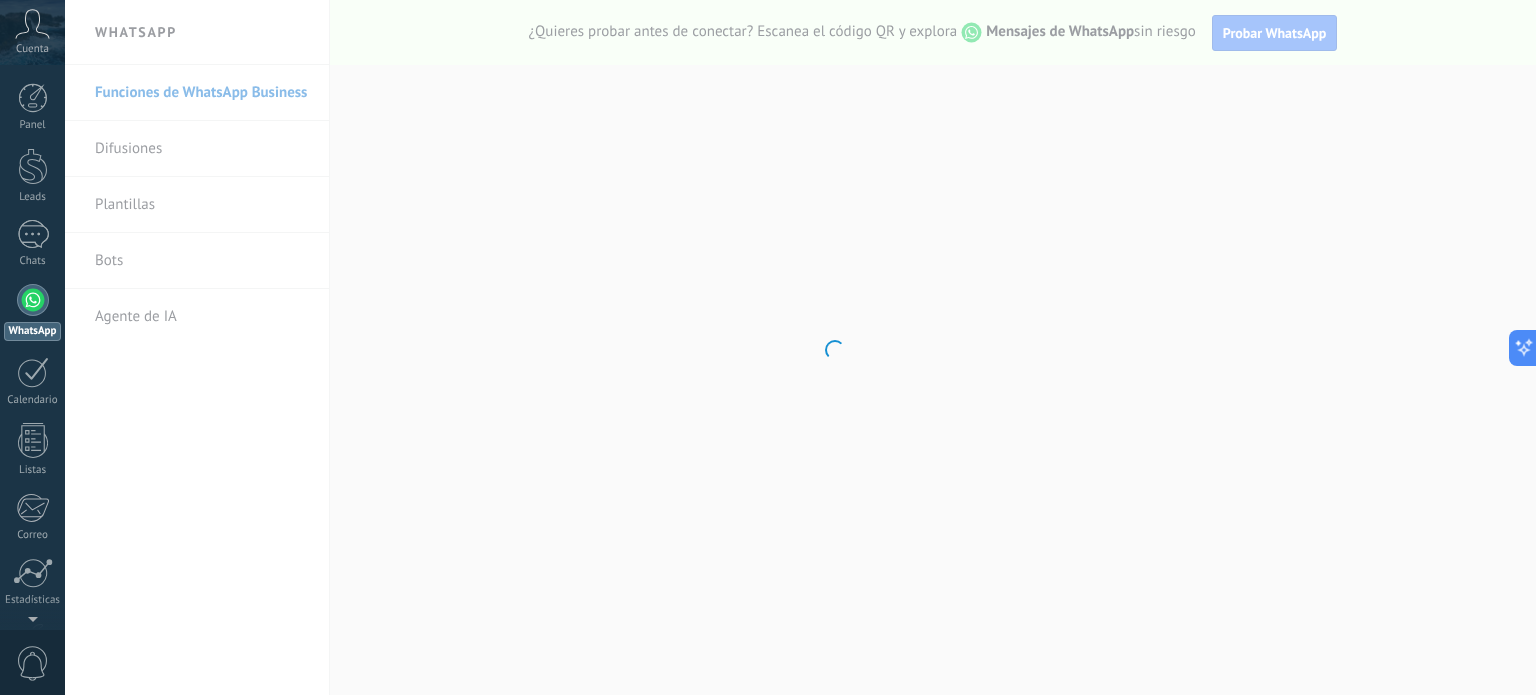 click on ".abccls-1,.abccls-2{fill-rule:evenodd}.abccls-2{fill:#fff} .abfcls-1{fill:none}.abfcls-2{fill:#fff} .abncls-1{isolation:isolate}.abncls-2{opacity:.06}.abncls-2,.abncls-3,.abncls-6{mix-blend-mode:multiply}.abncls-3{opacity:.15}.abncls-4,.abncls-8{fill:#fff}.abncls-5{fill:url(#abnlinear-gradient)}.abncls-6{opacity:.04}.abncls-7{fill:url(#abnlinear-gradient-2)}.abncls-8{fill-rule:evenodd} .abqst0{fill:#ffa200} .abwcls-1{fill:#252525} .cls-1{isolation:isolate} .acicls-1{fill:none} .aclcls-1{fill:#232323} .acnst0{display:none} .addcls-1,.addcls-2{fill:none;stroke-miterlimit:10}.addcls-1{stroke:#dfe0e5}.addcls-2{stroke:#a1a7ab} .adecls-1,.adecls-2{fill:none;stroke-miterlimit:10}.adecls-1{stroke:#dfe0e5}.adecls-2{stroke:#a1a7ab} .adqcls-1{fill:#8591a5;fill-rule:evenodd} .aeccls-1{fill:#5c9f37} .aeecls-1{fill:#f86161} .aejcls-1{fill:#8591a5;fill-rule:evenodd} .aekcls-1{fill-rule:evenodd} .aelcls-1{fill-rule:evenodd;fill:currentColor} .aemcls-1{fill-rule:evenodd;fill:currentColor} .aencls-2{fill:#f86161;opacity:.3}" at bounding box center (768, 347) 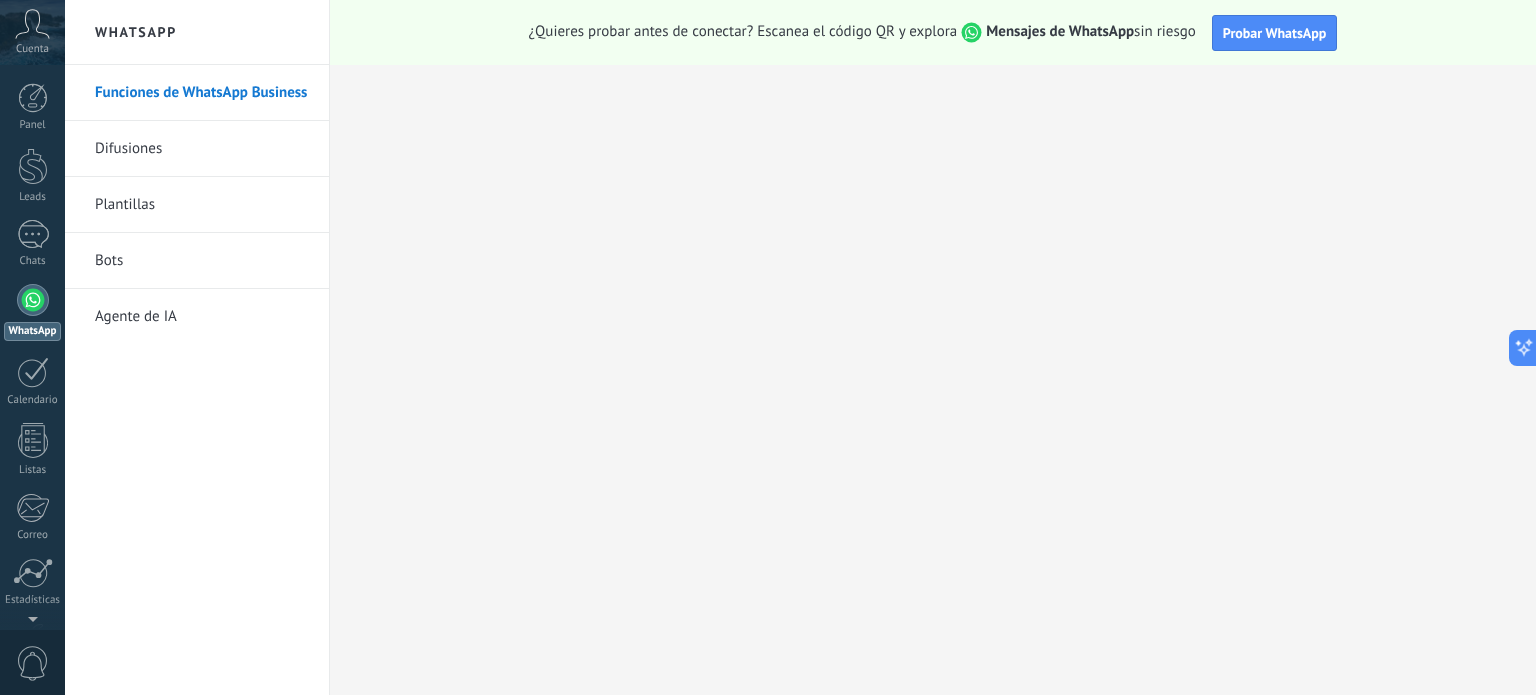 click on "Plantillas" at bounding box center [202, 205] 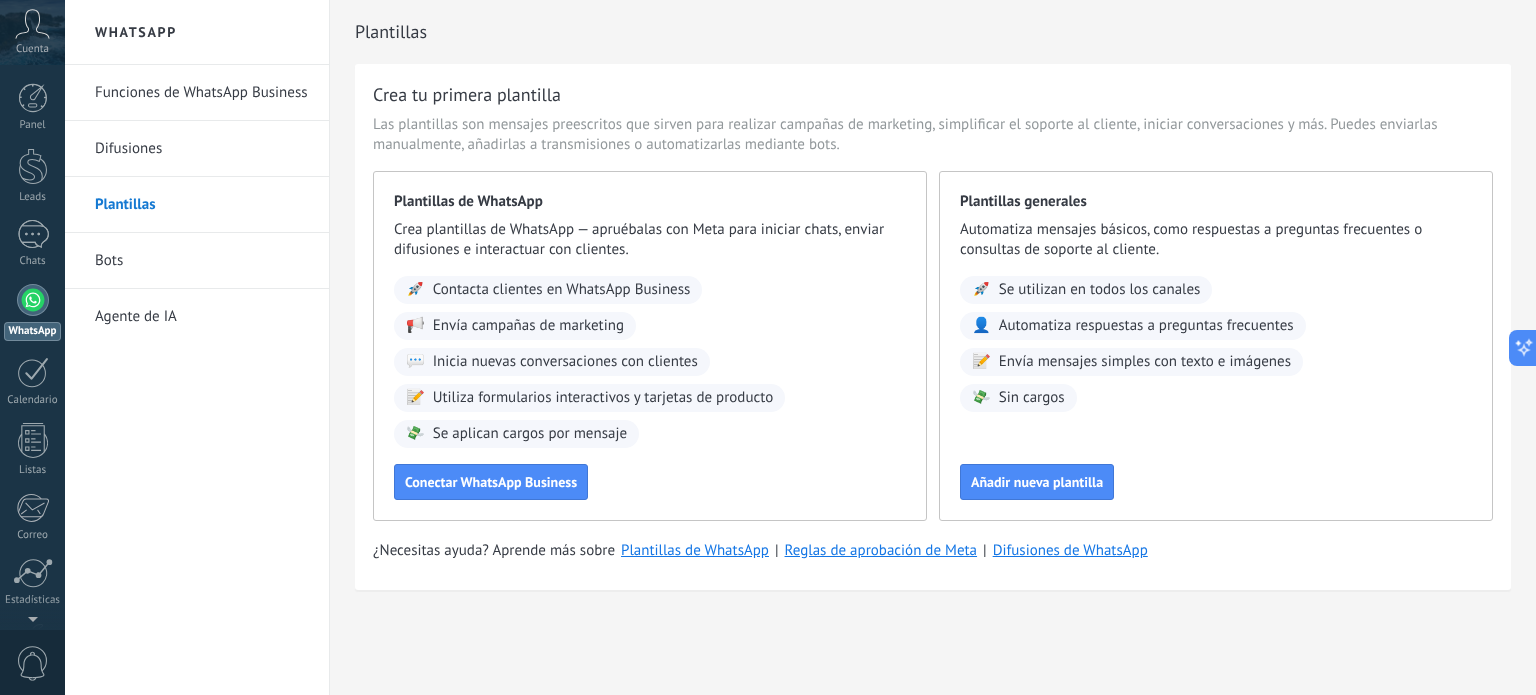 click on "Difusiones" at bounding box center [202, 149] 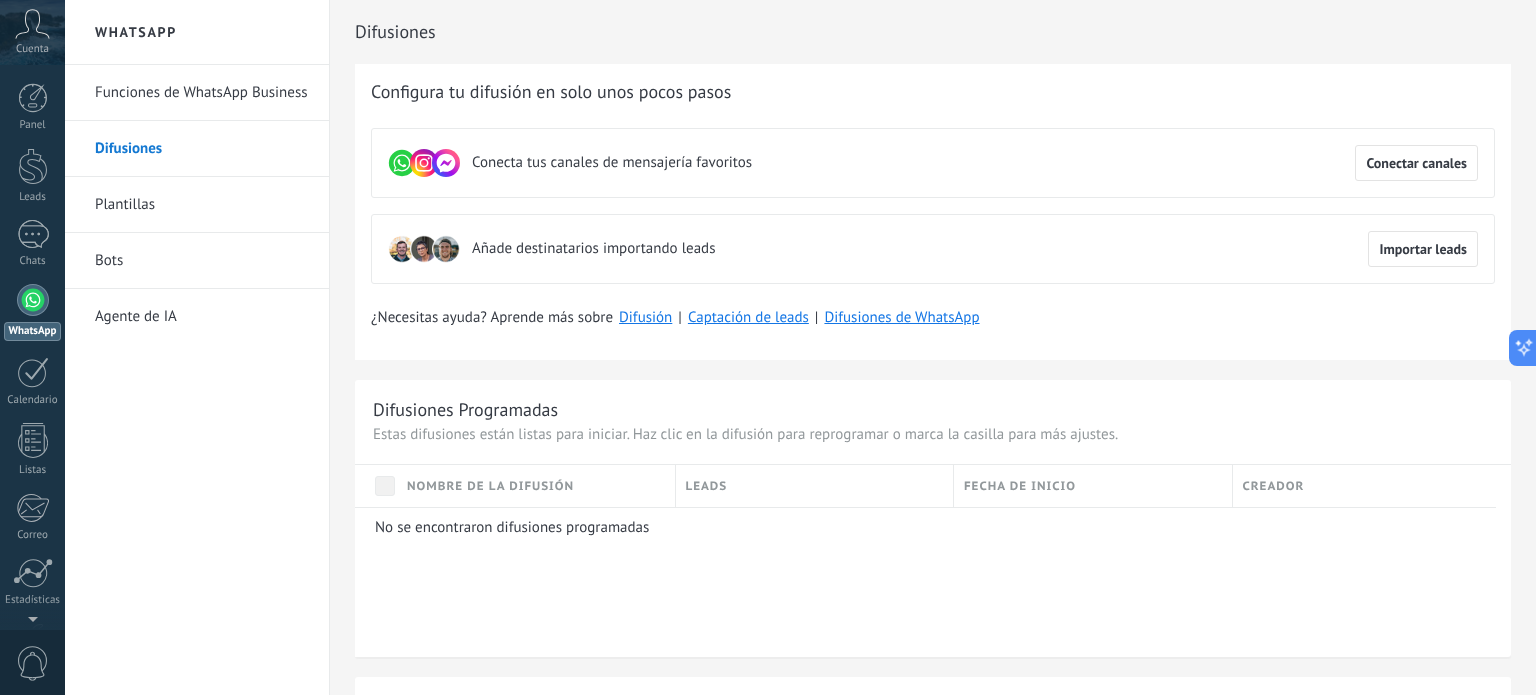 click on "Bots" at bounding box center [202, 261] 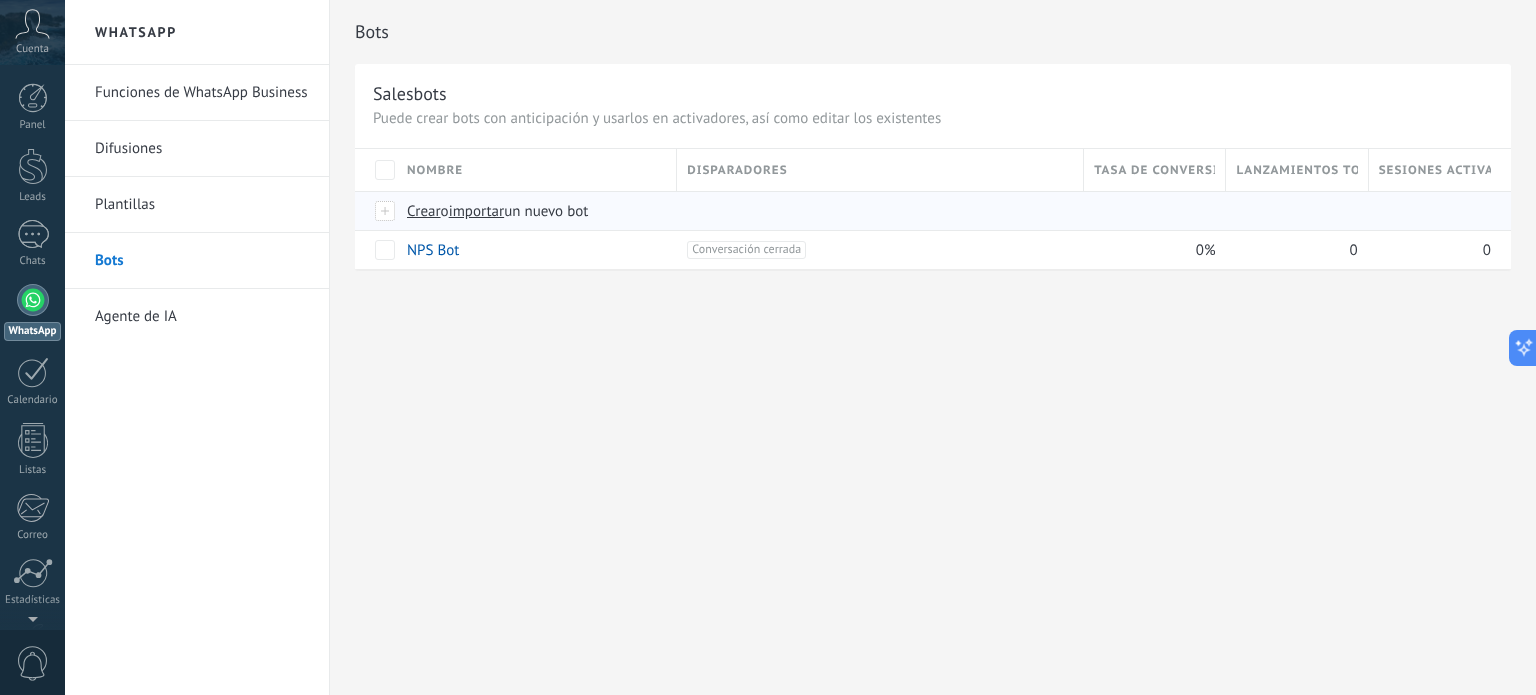 click on "Crear" at bounding box center (424, 211) 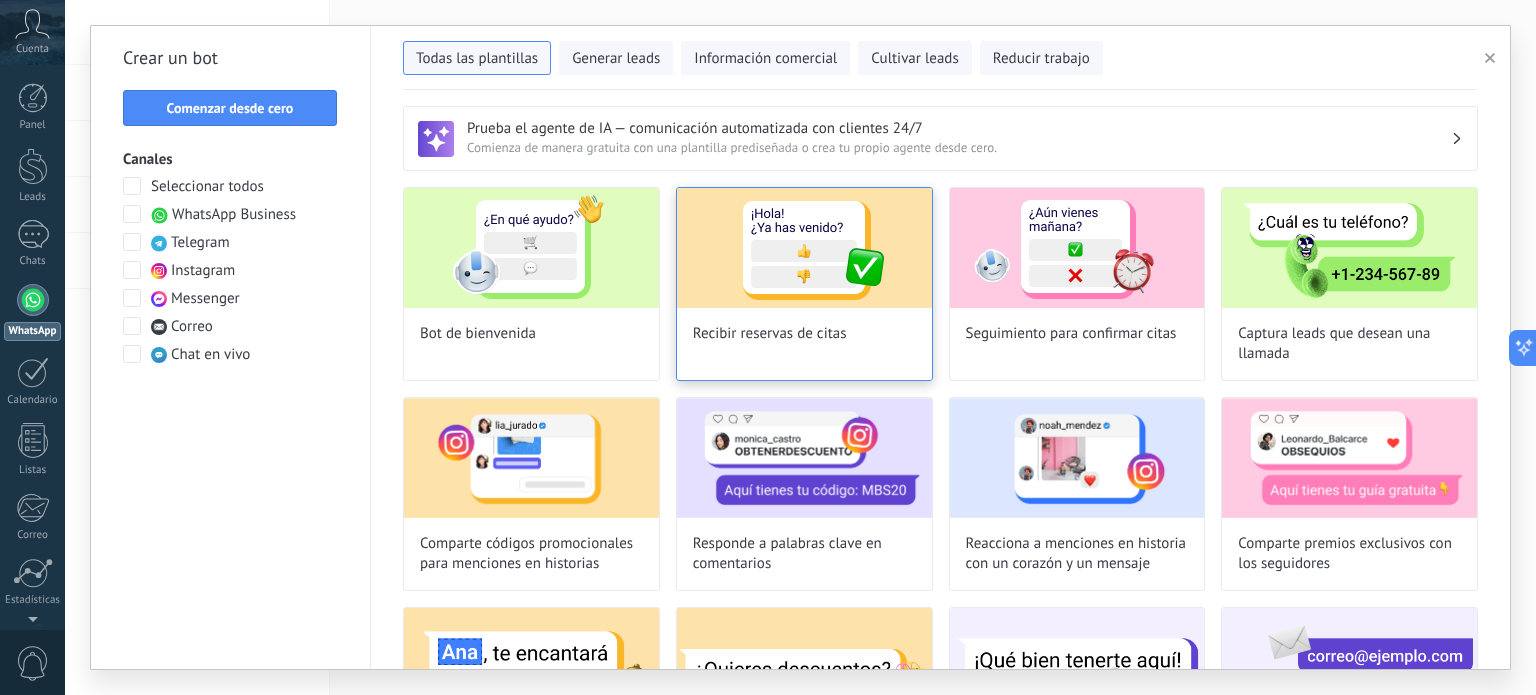 type on "**********" 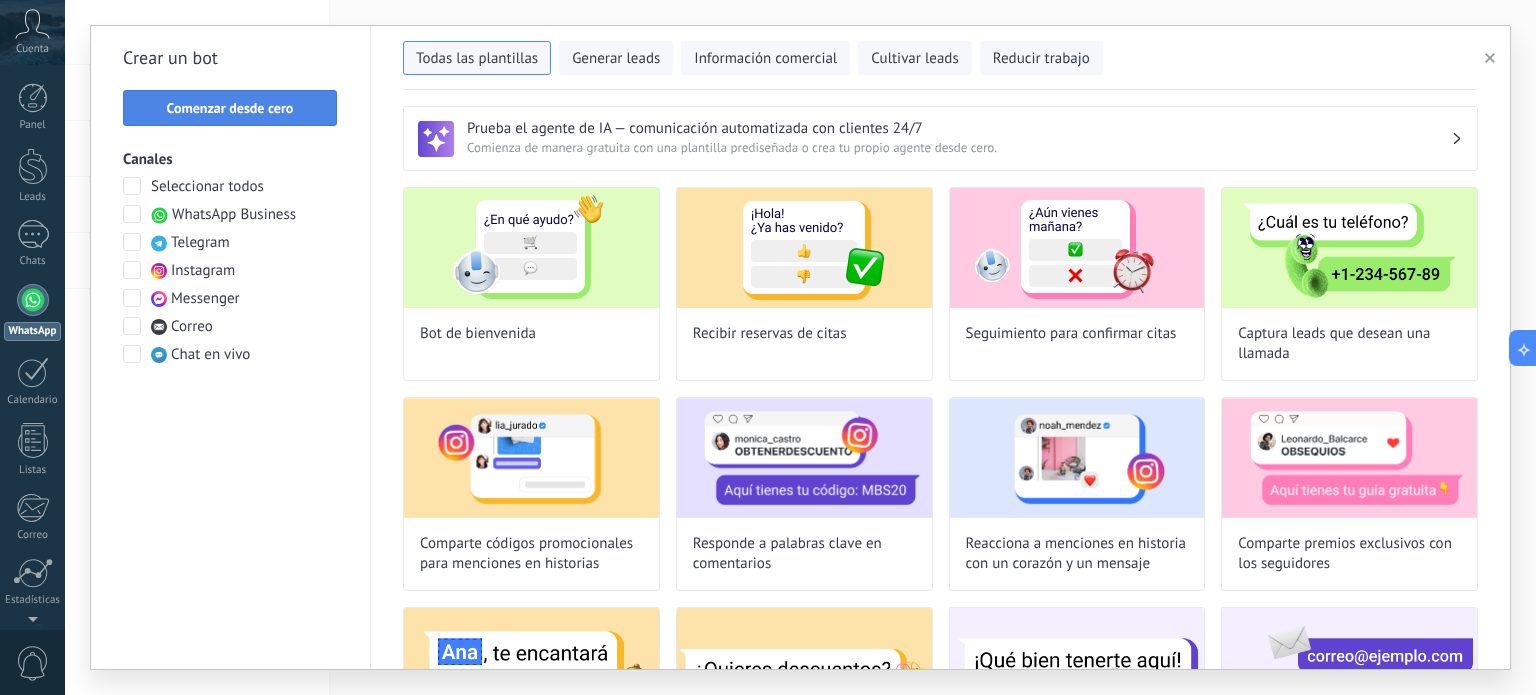 click on "Comenzar desde cero" at bounding box center [230, 108] 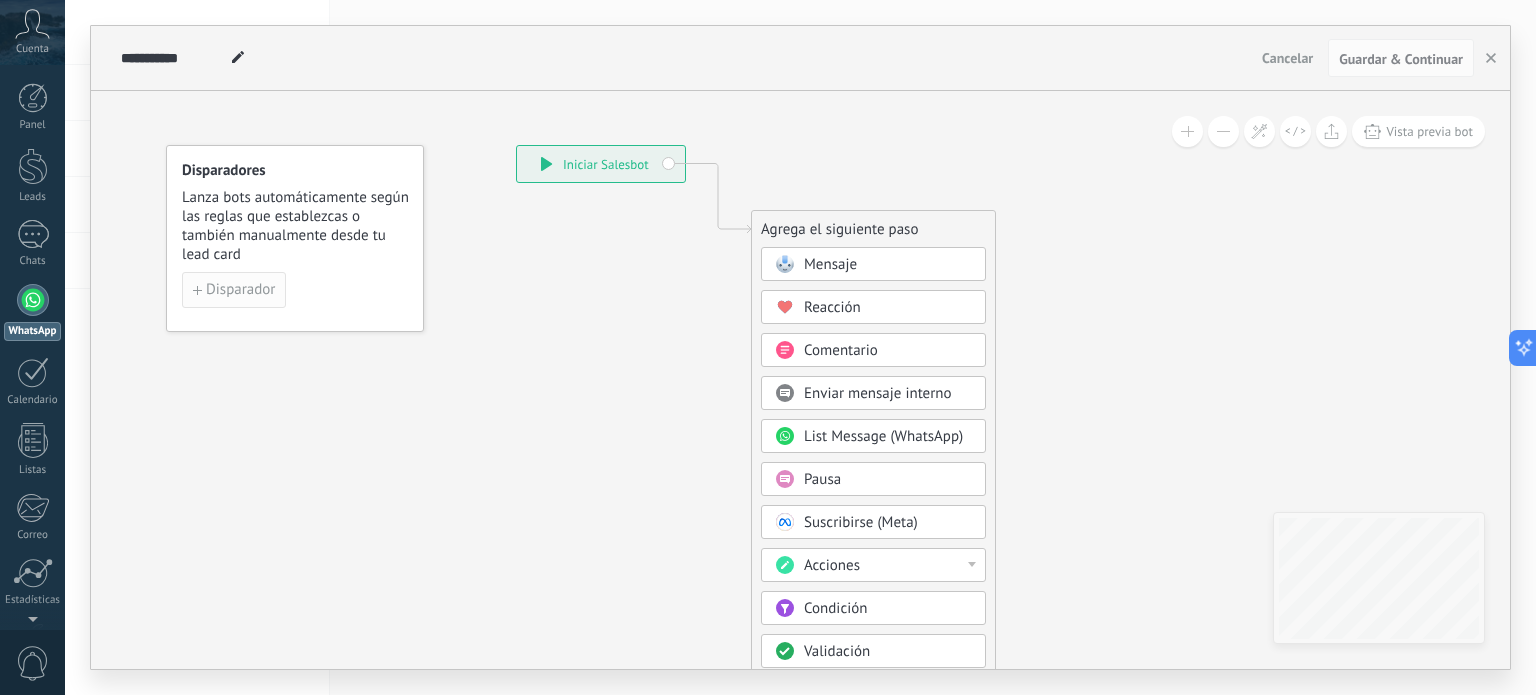 click 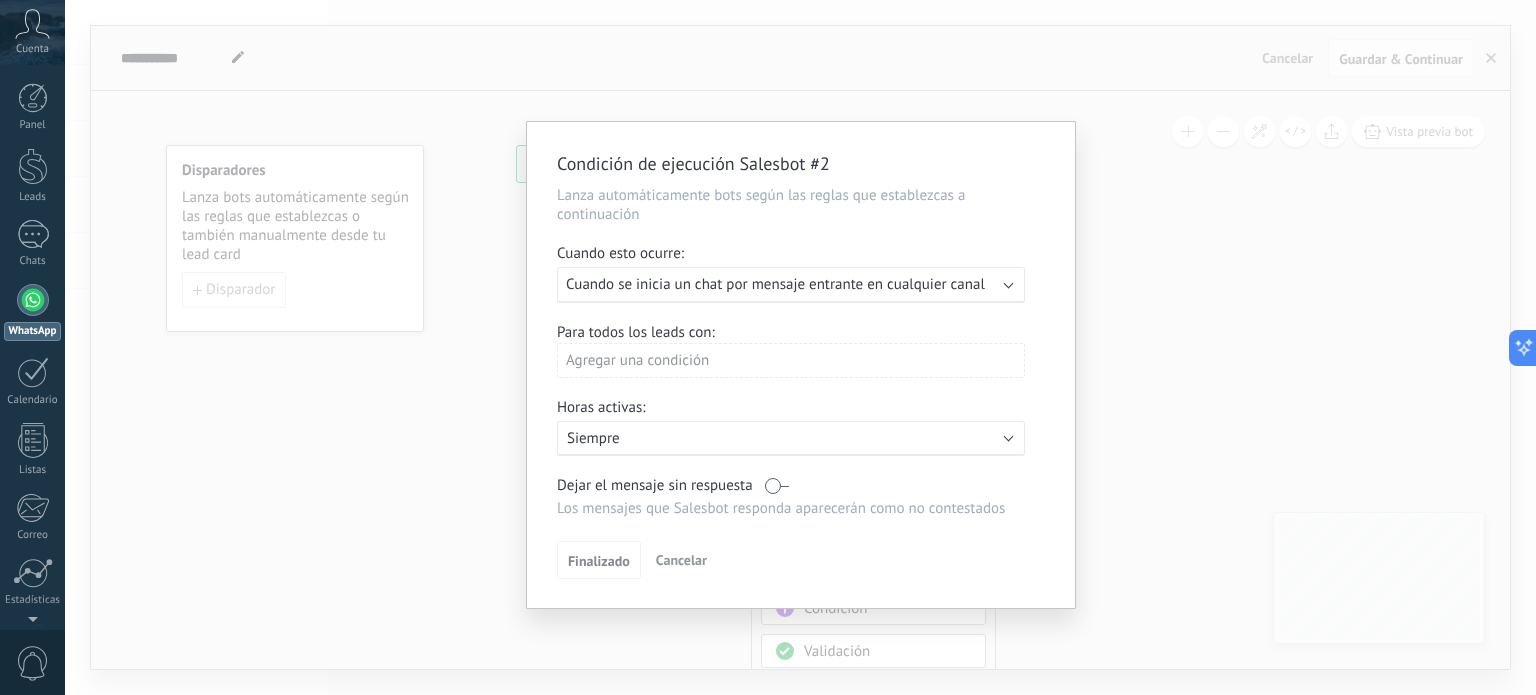 click on "Cuando se inicia un chat por mensaje entrante en cualquier canal" at bounding box center [775, 284] 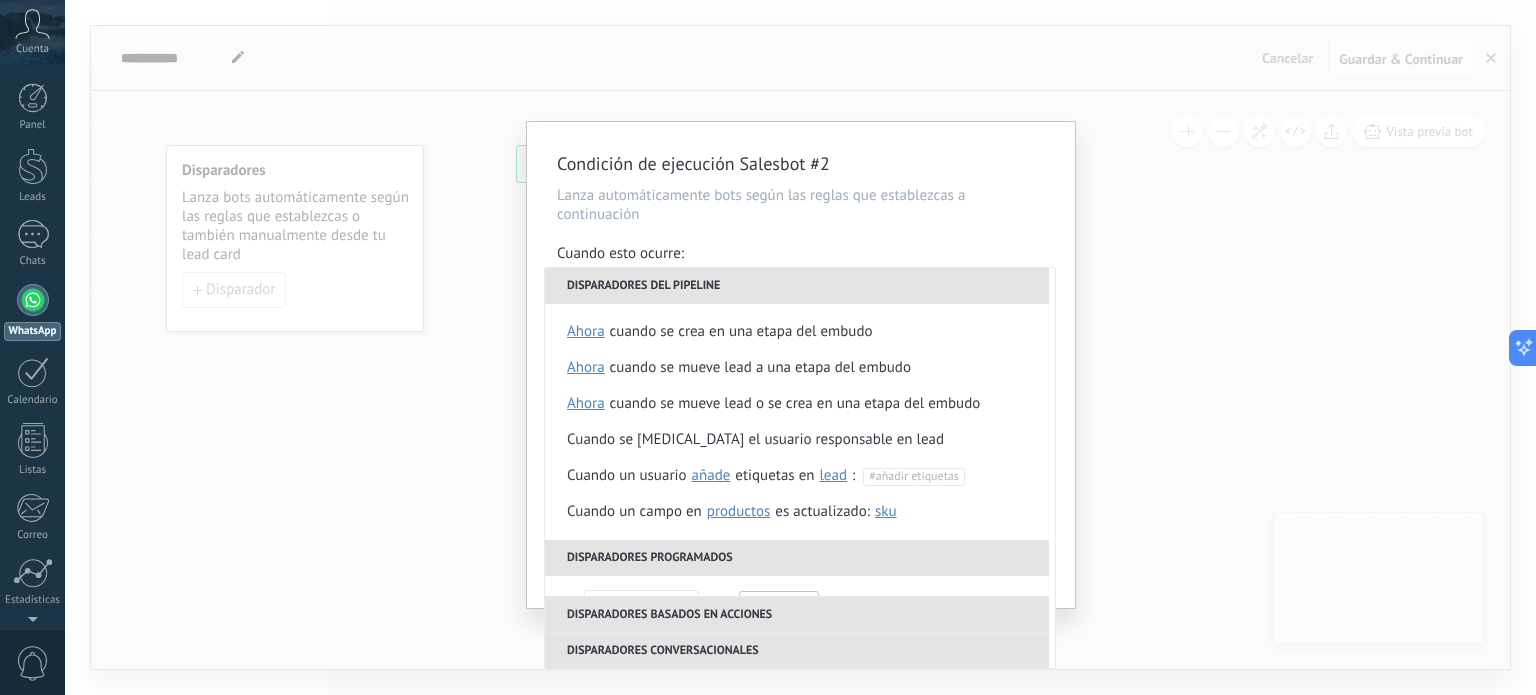 click on "Condición de ejecución Salesbot #2 [PERSON_NAME] automáticamente bots según las reglas que establezcas a continuación Cuando esto ocurre: Ejecutar:  Cuando se inicia un chat por mensaje entrante en cualquier canal Disparadores del pipeline Cuando se crea en una etapa del embudo ahora después de 5 minutos después de 10 minutos un día Seleccionar un intervalo ahora Cuando se mueve lead a una etapa del embudo ahora después de 5 minutos después de 10 minutos un día Seleccionar un intervalo ahora Cuando se mueve lead o se crea en una etapa del embudo ahora después de 5 minutos después de 10 minutos un día Seleccionar un intervalo ahora Cuando se [MEDICAL_DATA] el usuario responsable en lead Cuando un usuario  añade elimina añade  etiquetas en  lead contacto compañía lead : #añadir etiquetas Cuando un campo en  Productos contacto compañía lead Productos  es actualizado:  SKU Grupo Precio Descripción External ID Unit Oferta especial 1 Precio al por mayor Puntos por compra Imagen SKU Disparadores programados" at bounding box center [801, 365] 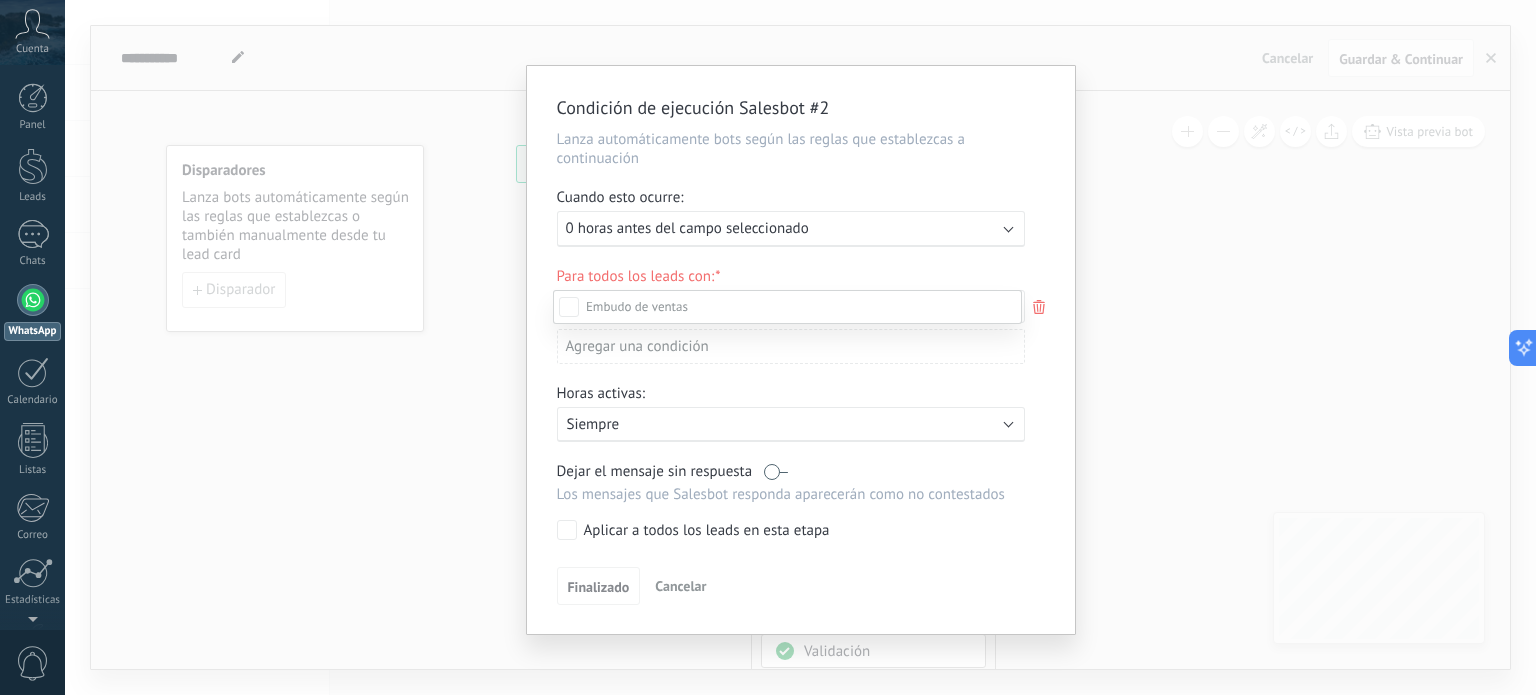 scroll, scrollTop: 0, scrollLeft: 0, axis: both 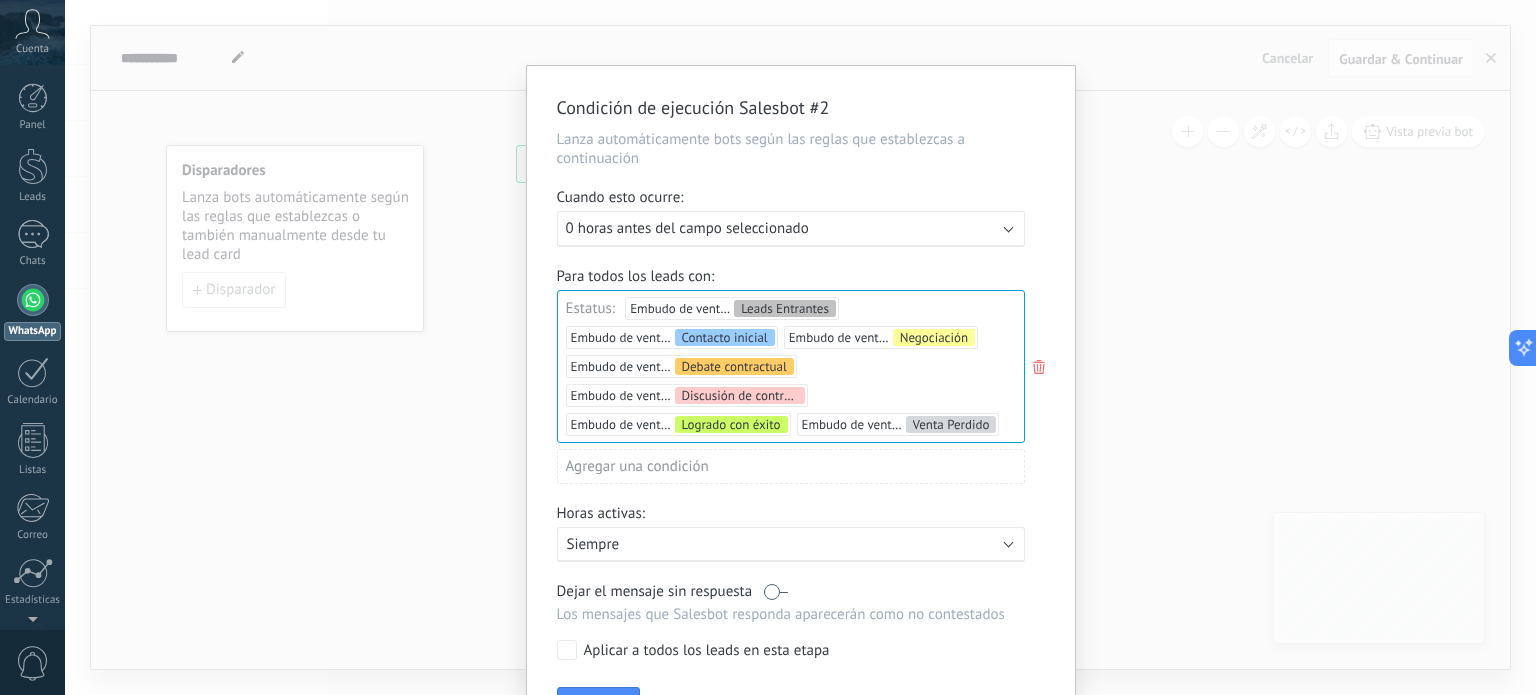 click on "Ejecutar:   0 horas antes del campo seleccionado" at bounding box center (783, 228) 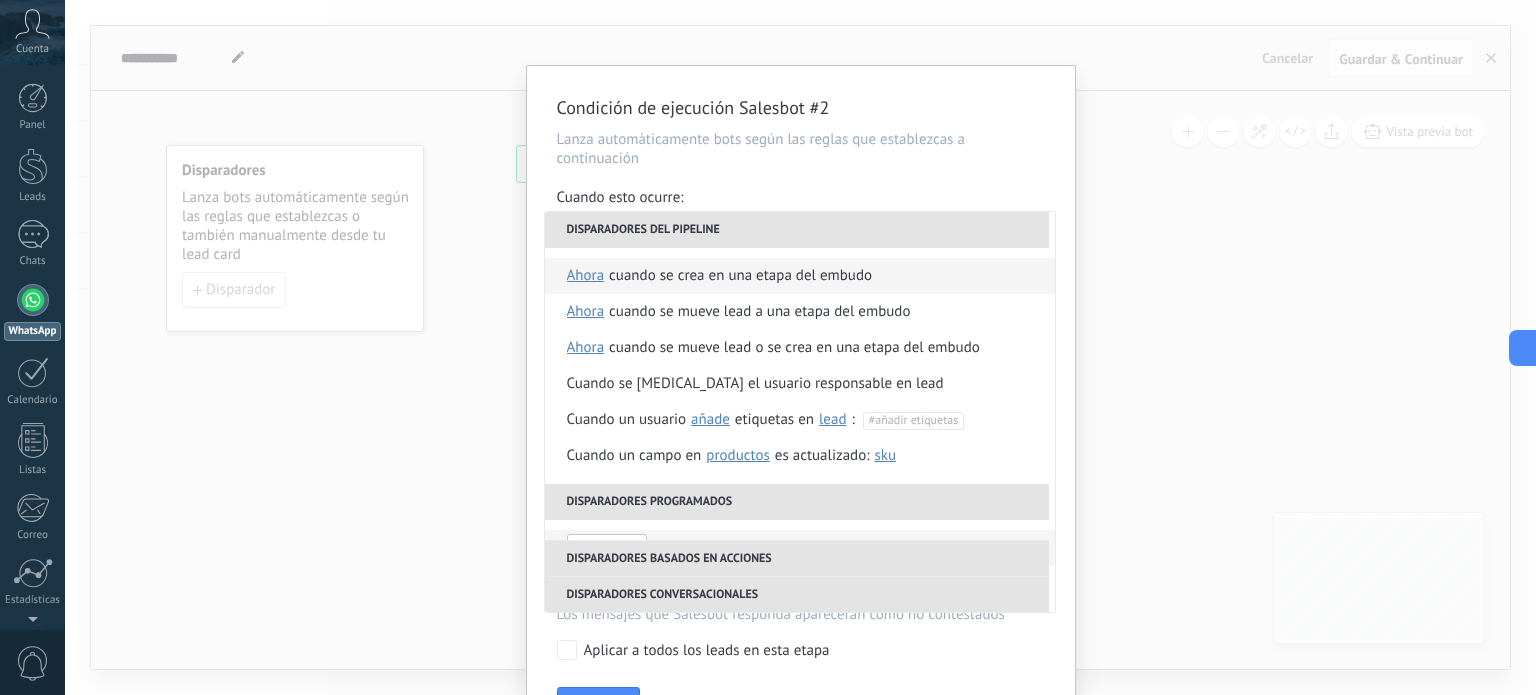 click on "Cuando se crea en una etapa del embudo" at bounding box center [740, 276] 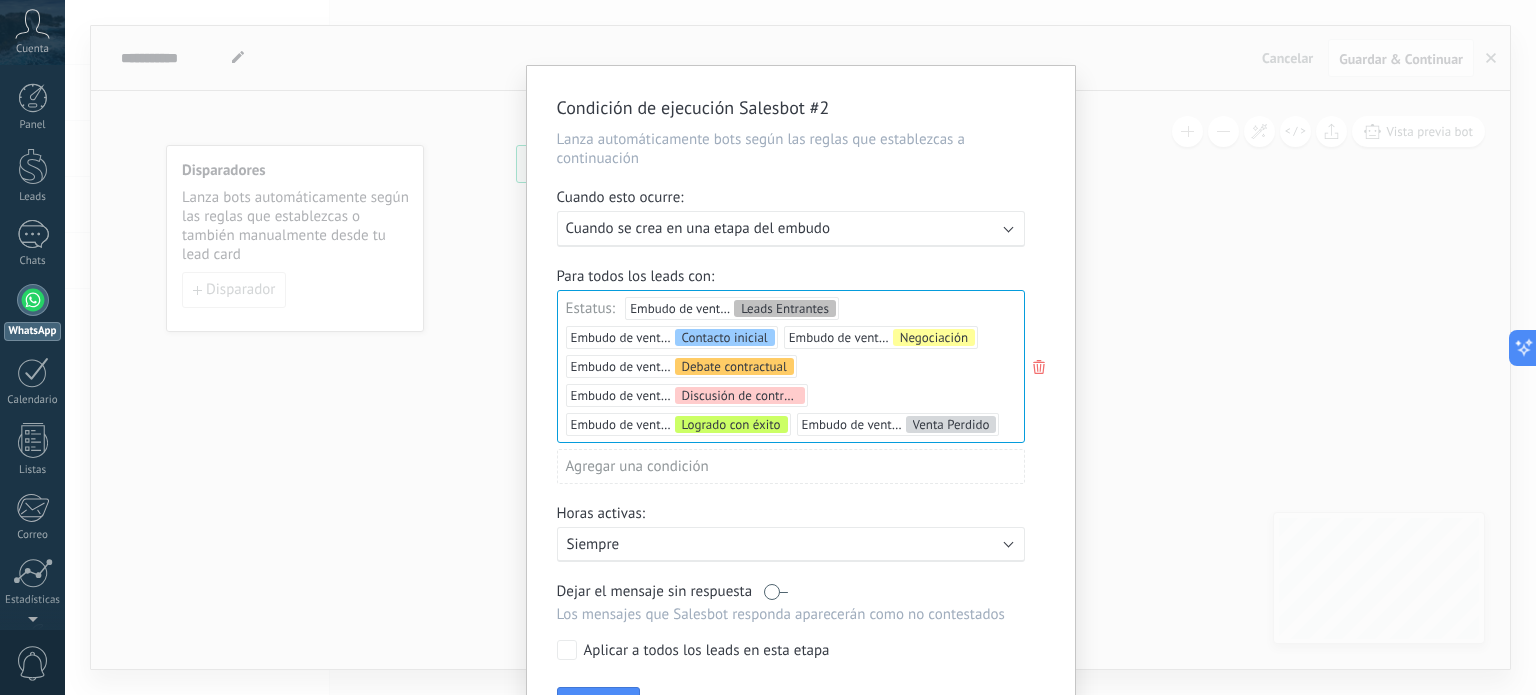 click on "Agregar una condición" at bounding box center [791, 466] 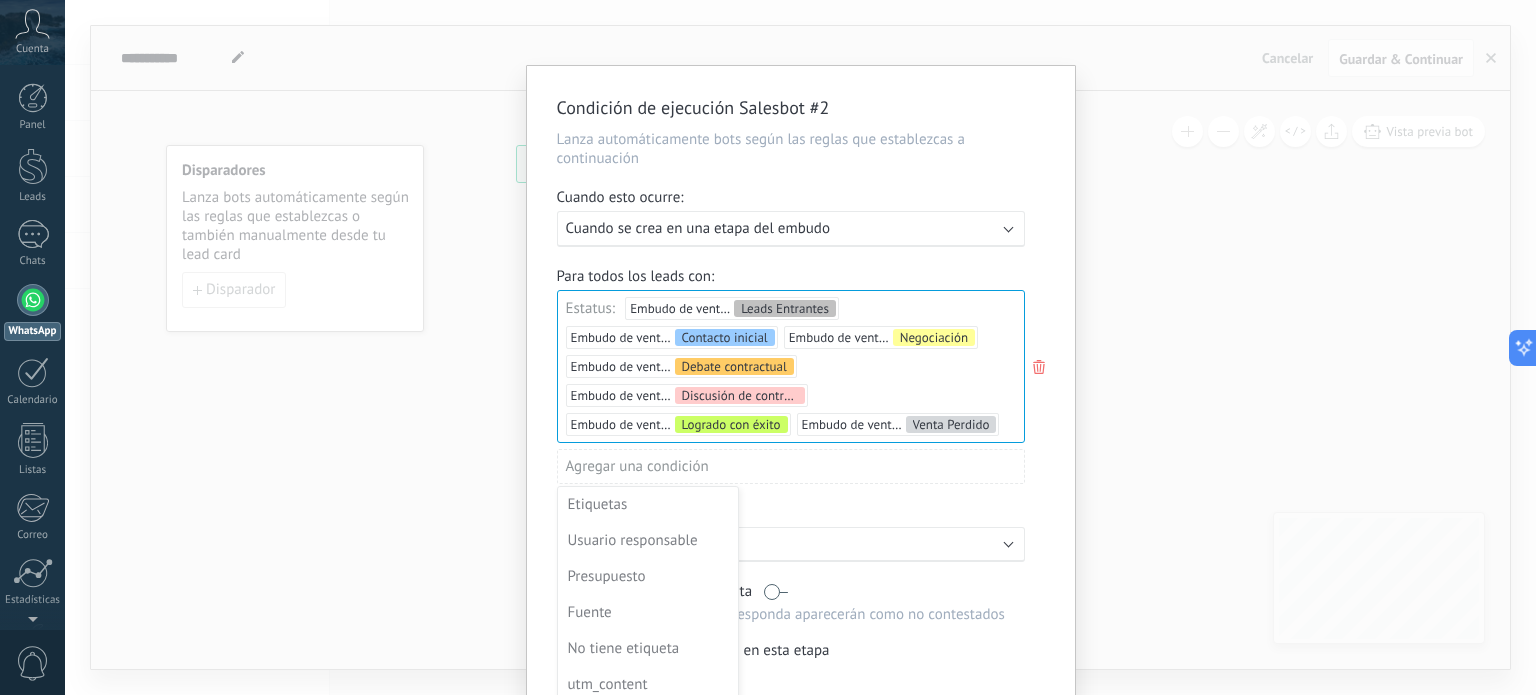 scroll, scrollTop: 152, scrollLeft: 0, axis: vertical 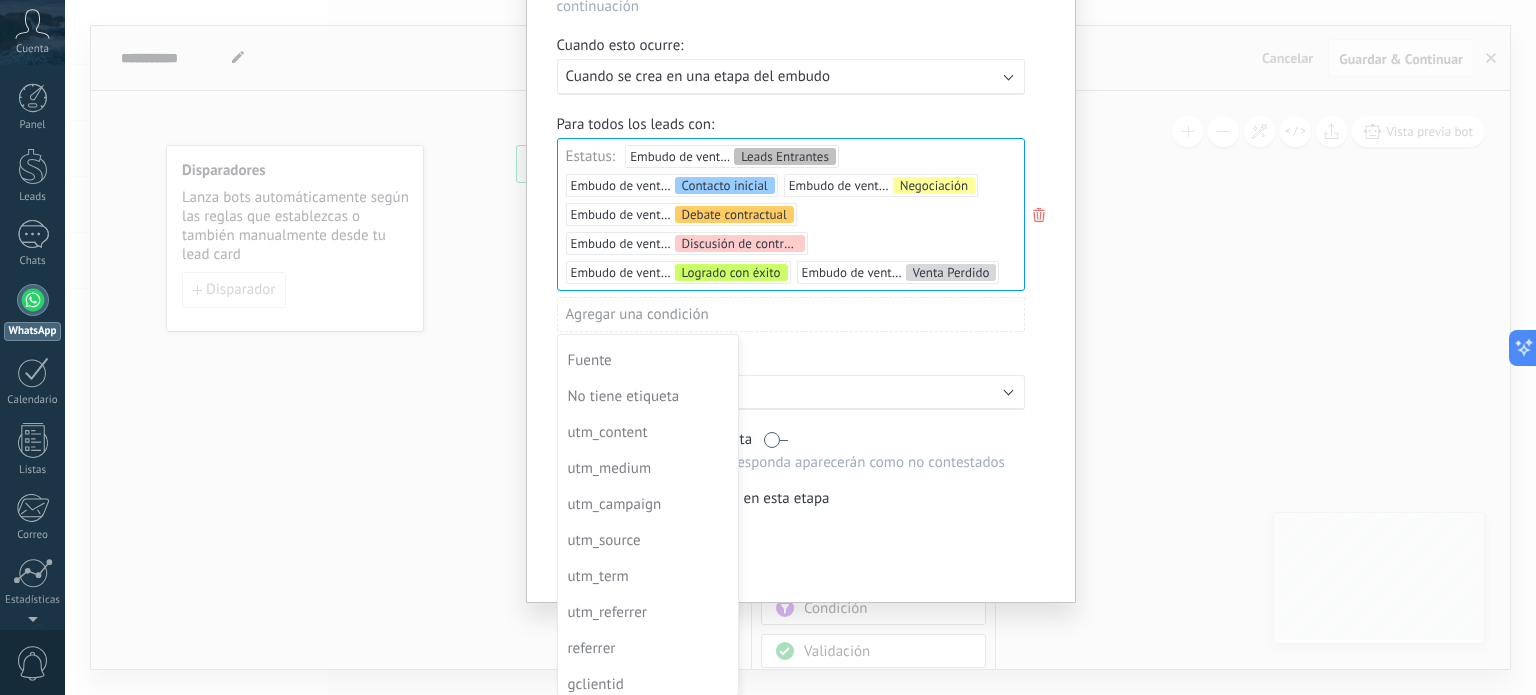 click at bounding box center [801, 258] 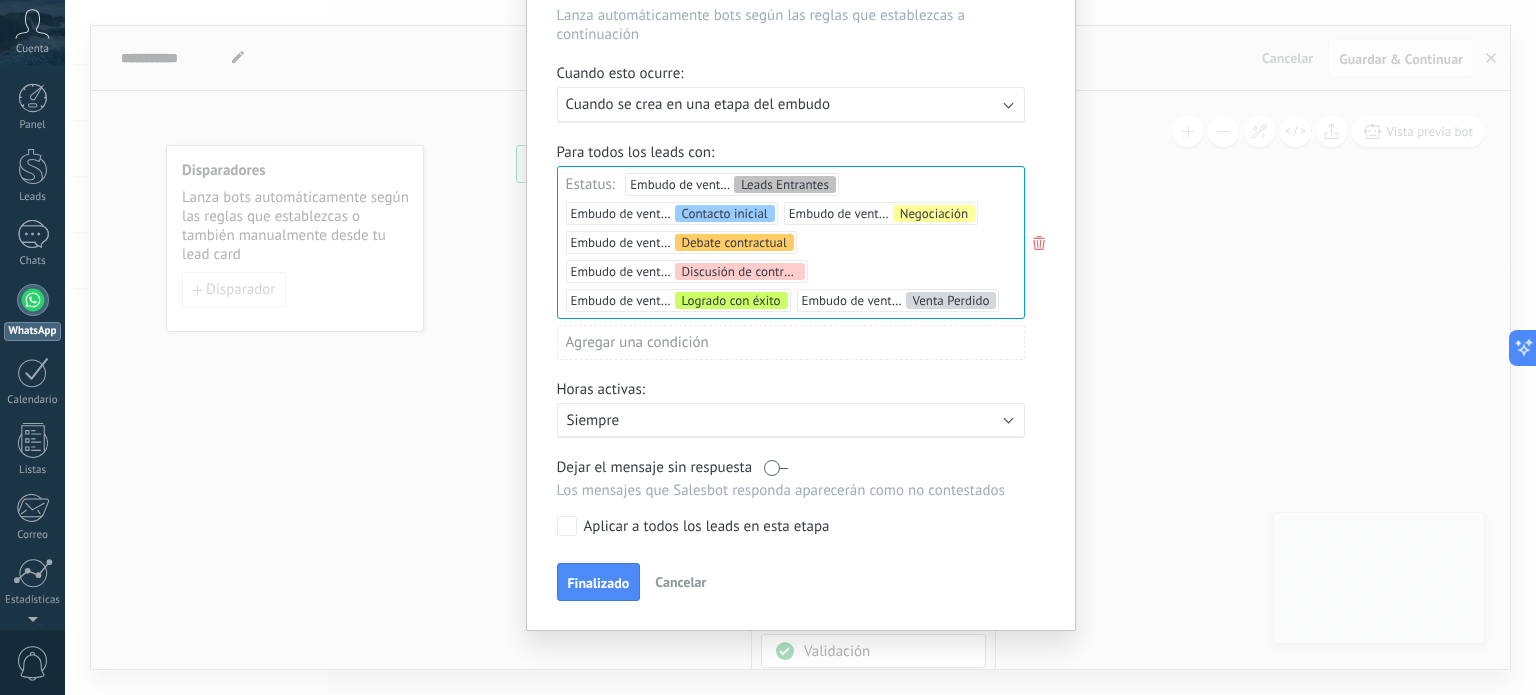 click on "Activo:  Siempre" at bounding box center (791, 420) 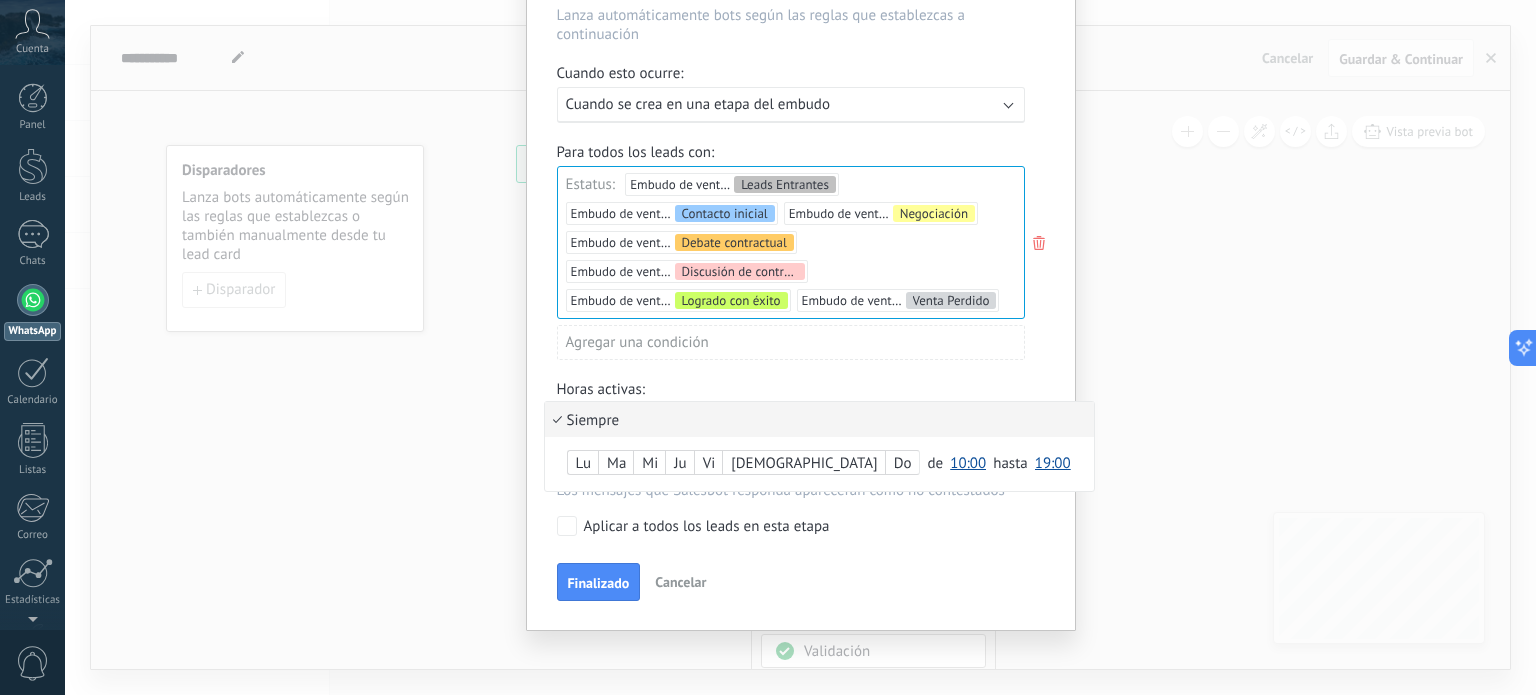 click at bounding box center [801, 286] 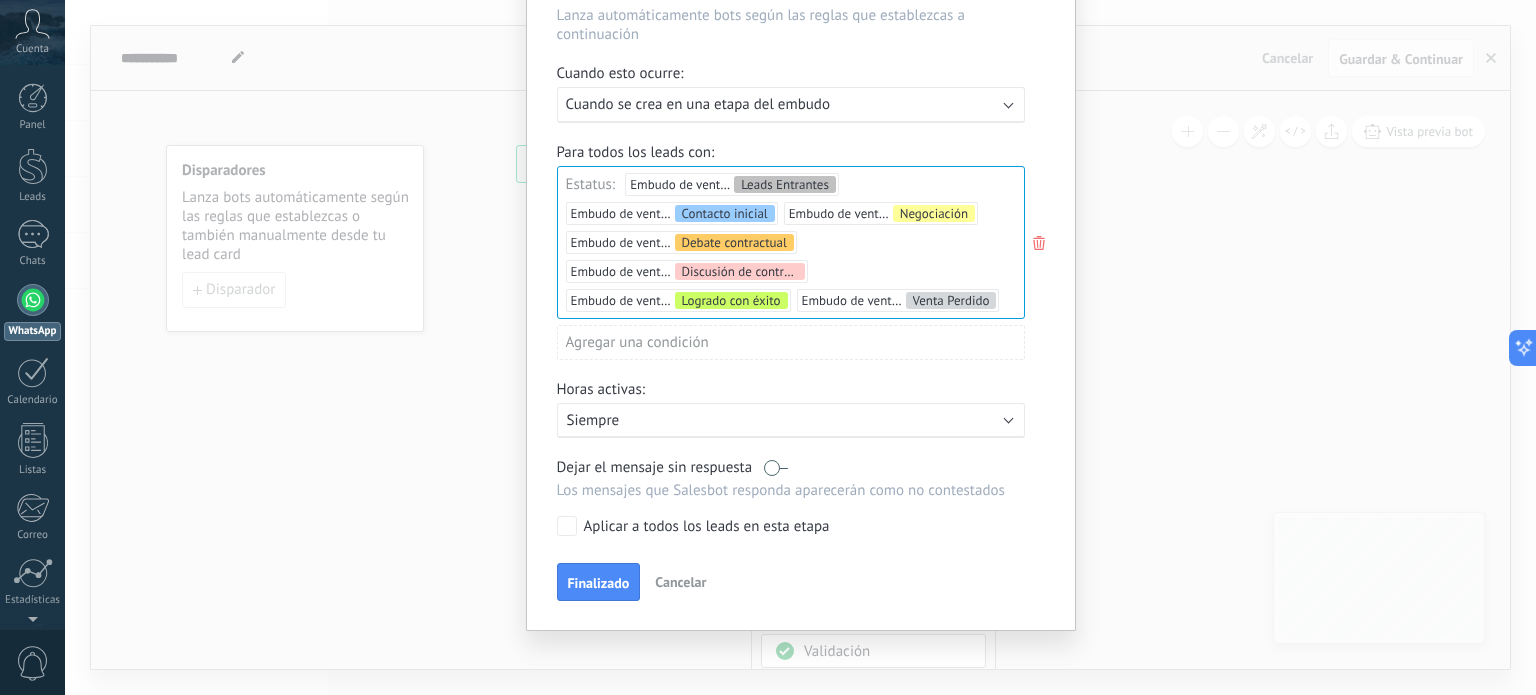 click on "Los mensajes que Salesbot responda aparecerán como no contestados" at bounding box center (791, 490) 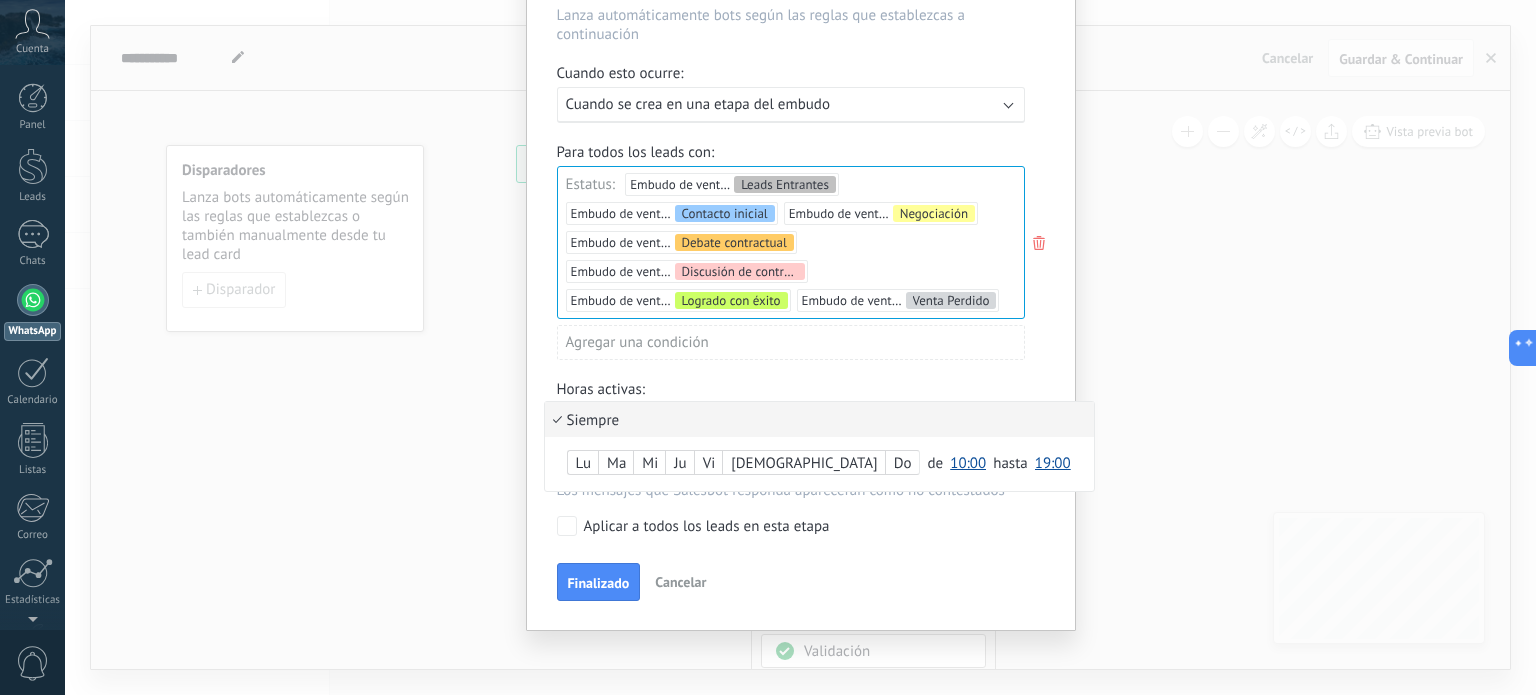 click on "Siempre" at bounding box center [819, 419] 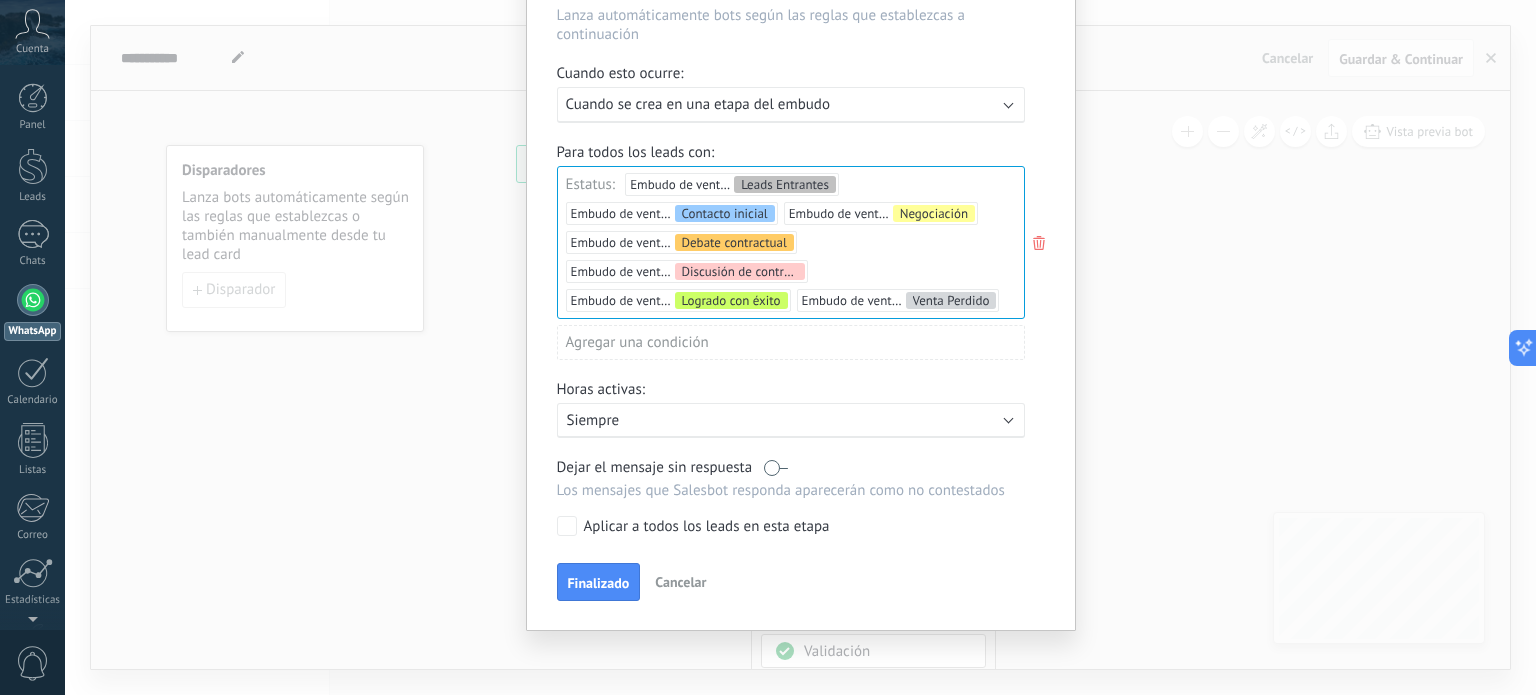 click on "Agregar una condición" at bounding box center (791, 342) 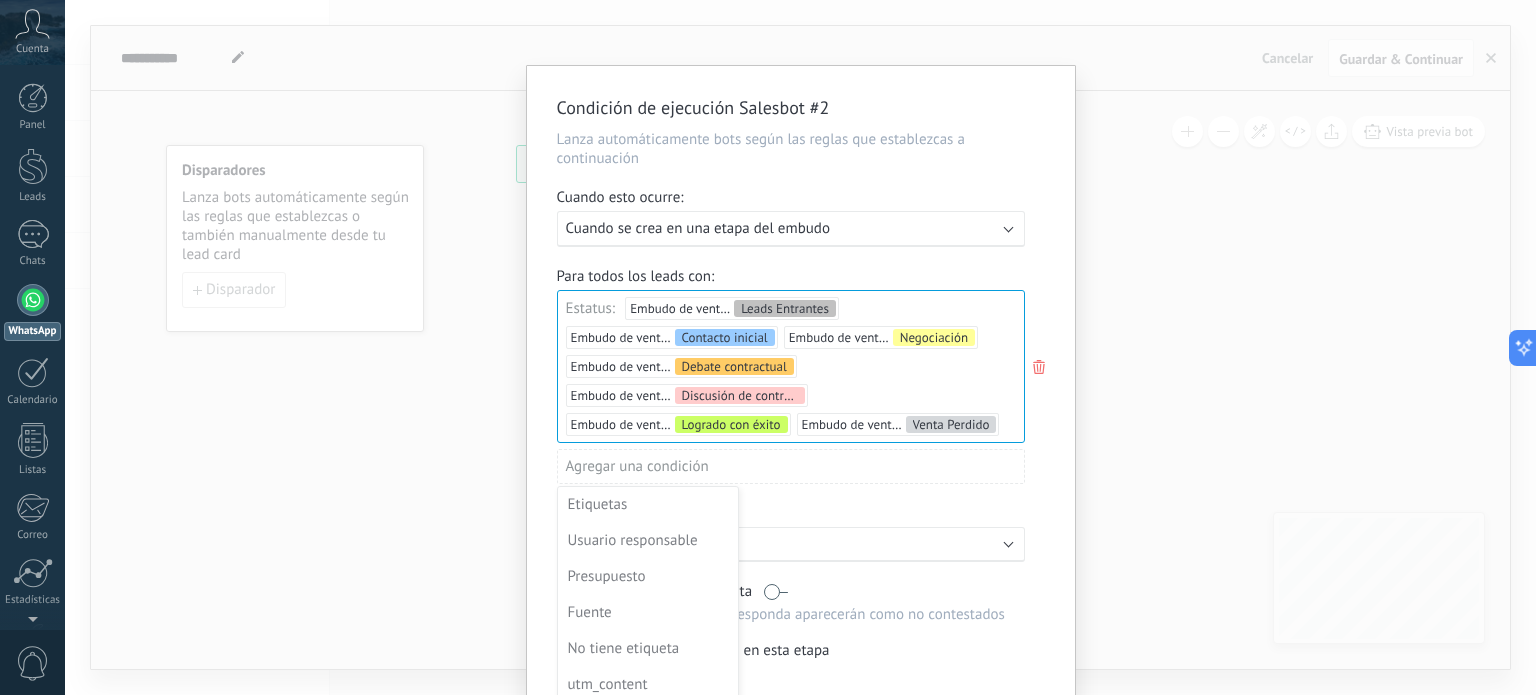 scroll, scrollTop: 152, scrollLeft: 0, axis: vertical 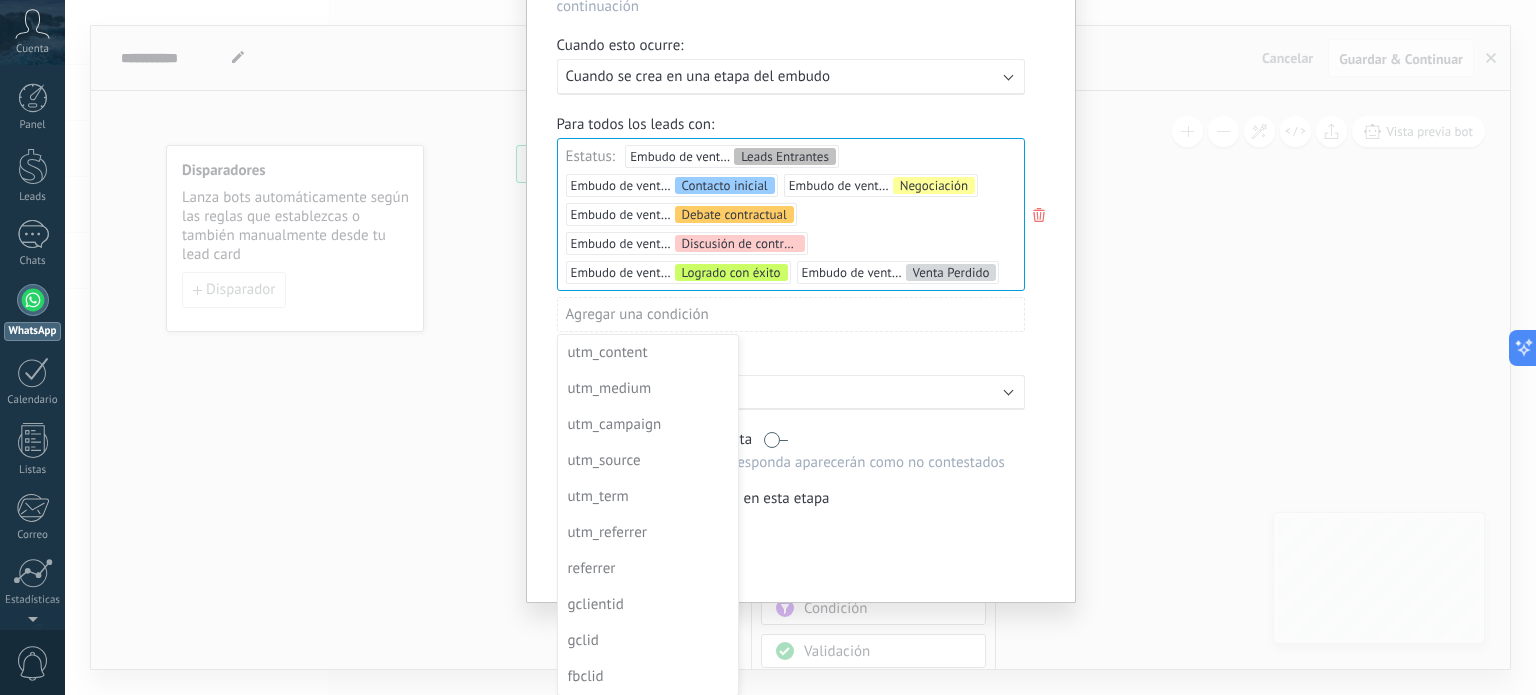 click on "Condición de ejecución Salesbot #2 [PERSON_NAME] automáticamente bots según las reglas que establezcas a continuación Cuando esto ocurre: Ejecutar:  Cuando se crea en una etapa del embudo  Para todos los leads con: Estatus: Embudo de ventas Leads Entrantes Embudo de ventas Contacto inicial Embudo de ventas Negociación Embudo de ventas Debate contractual Embudo de ventas Discusión de contrato Embudo de ventas Logrado con éxito Embudo de ventas Venta Perdido Leads Entrantes Contacto inicial Negociación Debate contractual Discusión de contrato Logrado con éxito Venta Perdido Agregar una condición Etiquetas Usuario responsable Presupuesto Fuente No tiene etiqueta utm_content utm_medium utm_campaign utm_source utm_term utm_referrer referrer gclientid gclid fbclid Horas activas: Activo:  Siempre Dejar el mensaje sin respuesta Los mensajes que Salesbot responda aparecerán como no contestados Aplicar a todos los leads en esta etapa Finalizado Cancelar" at bounding box center (800, 347) 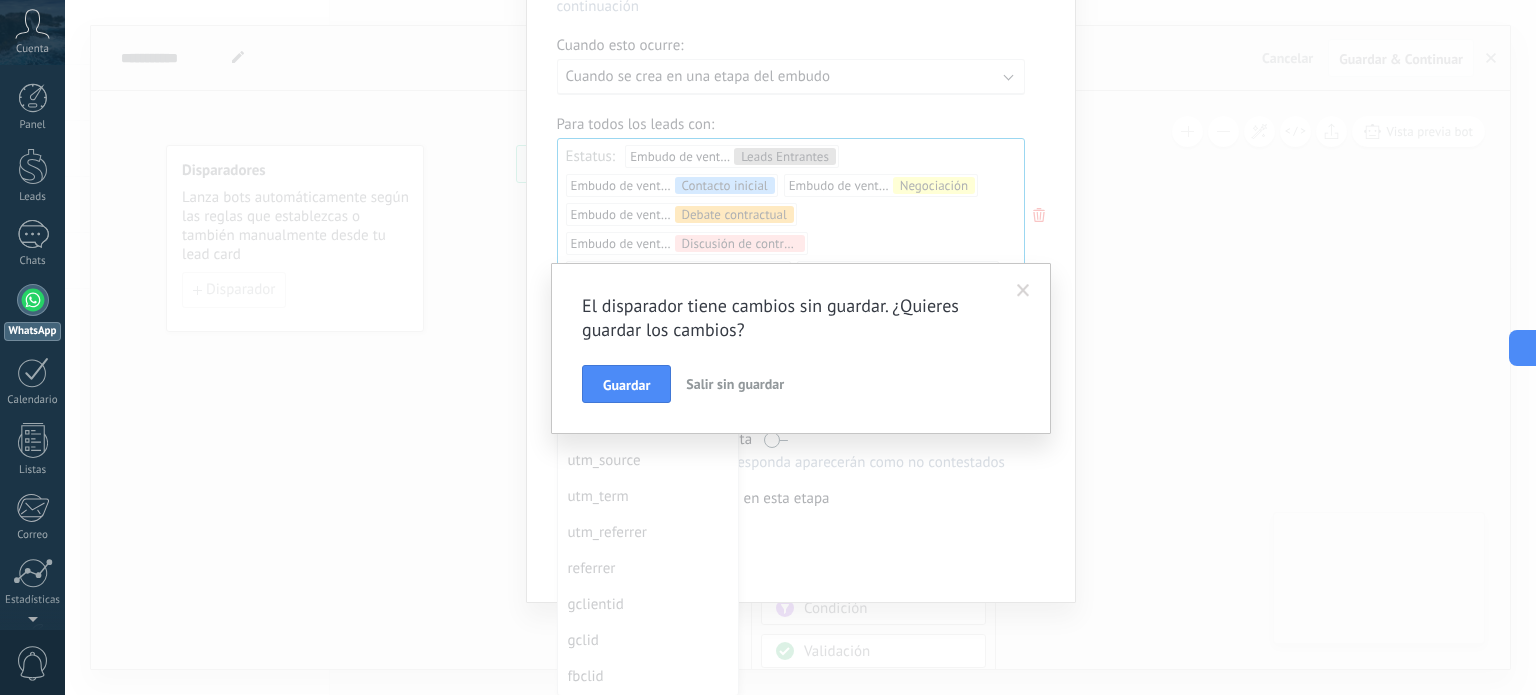 click on "El disparador tiene cambios sin guardar. ¿Quieres guardar los cambios? Guardar Salir sin guardar" at bounding box center [801, 348] 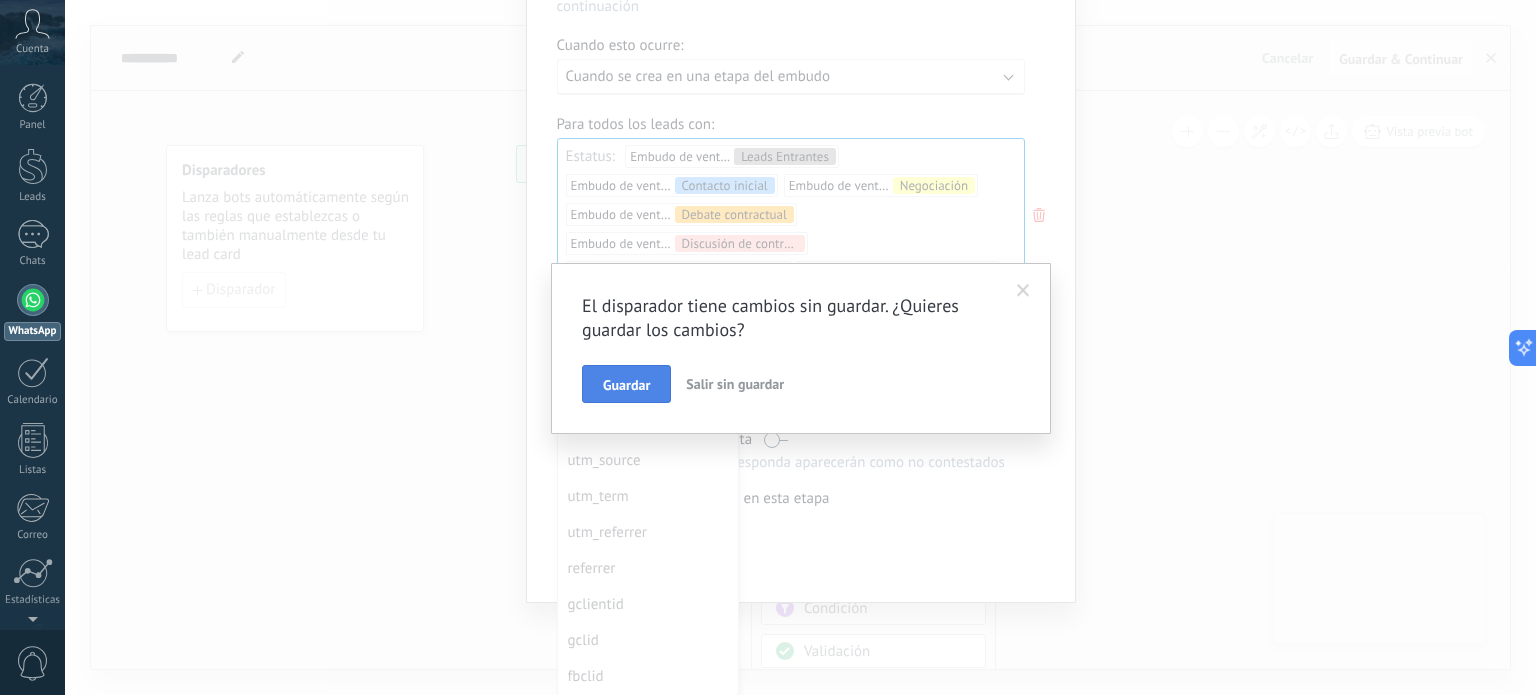 click on "Guardar" at bounding box center (626, 385) 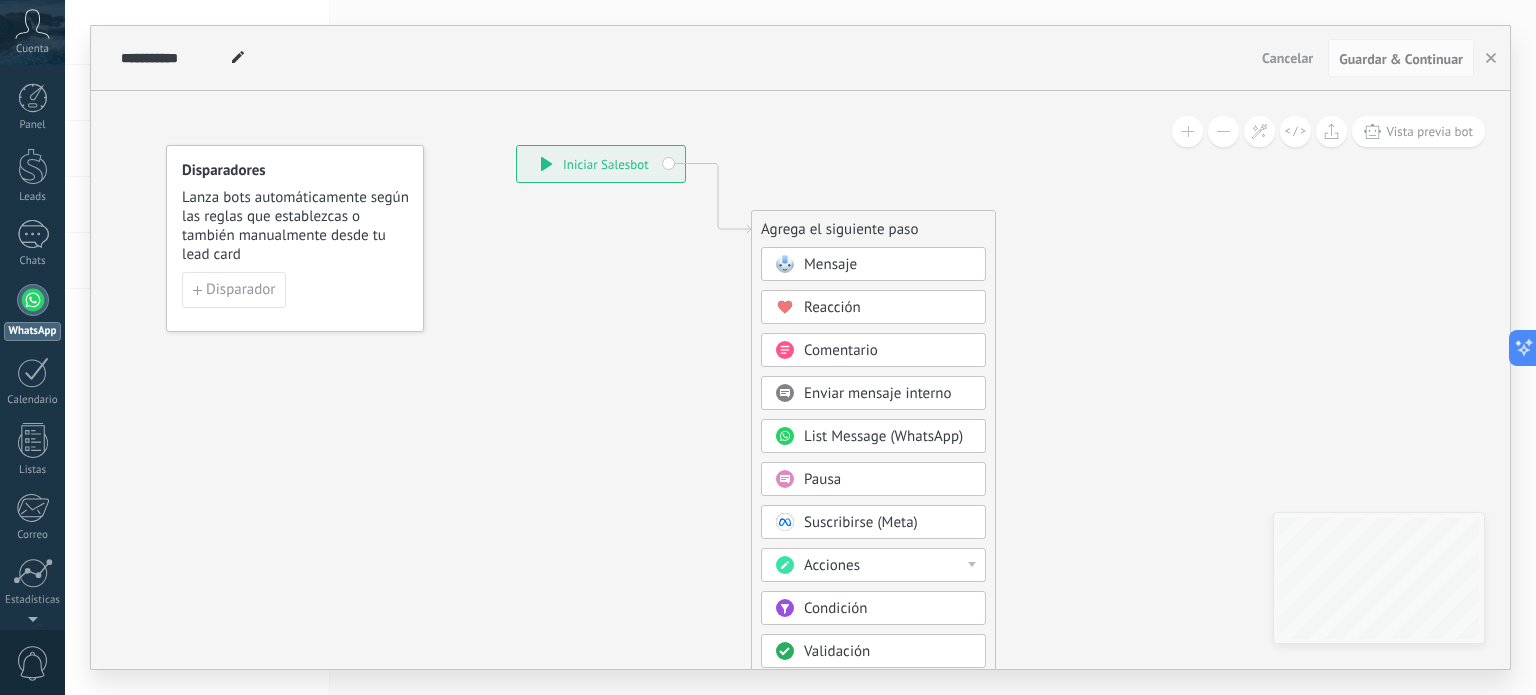 scroll, scrollTop: 0, scrollLeft: 0, axis: both 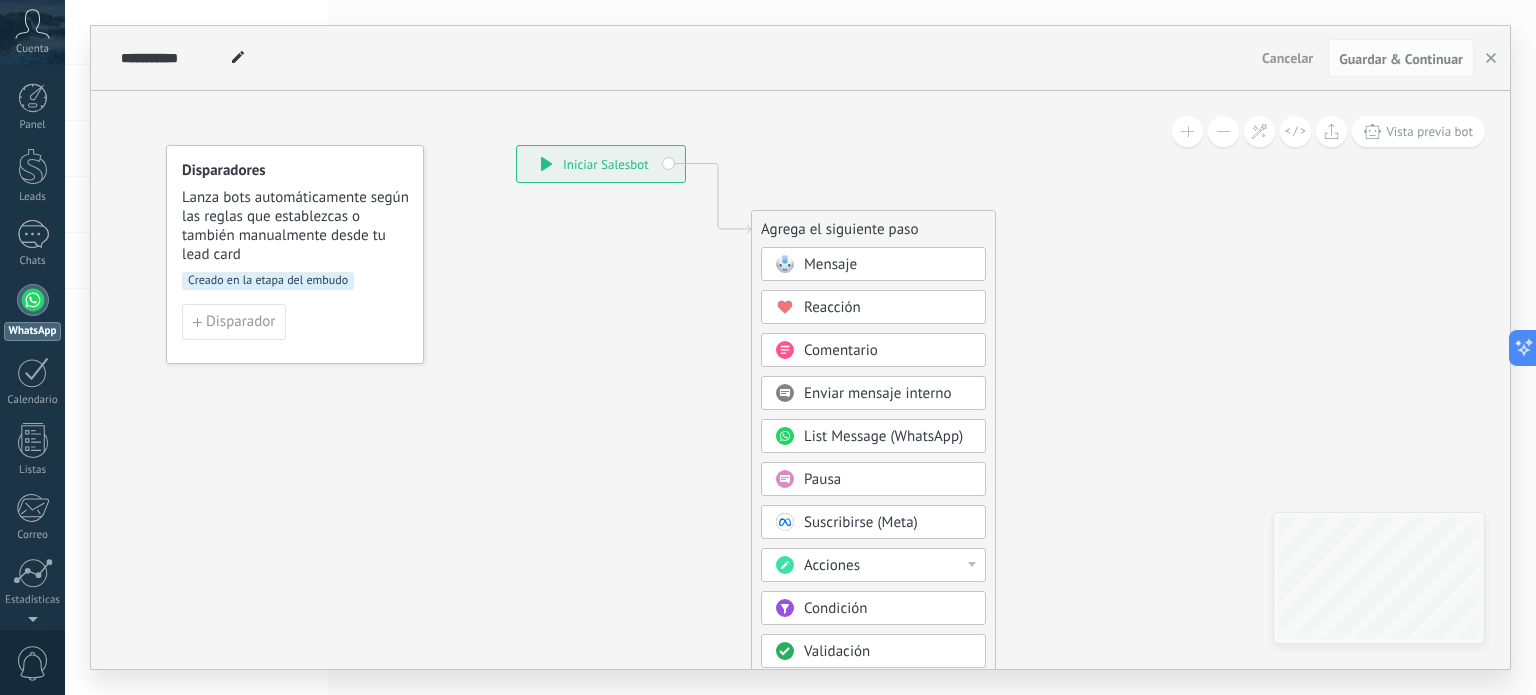 click on "Creado en la etapa del embudo" at bounding box center [268, 281] 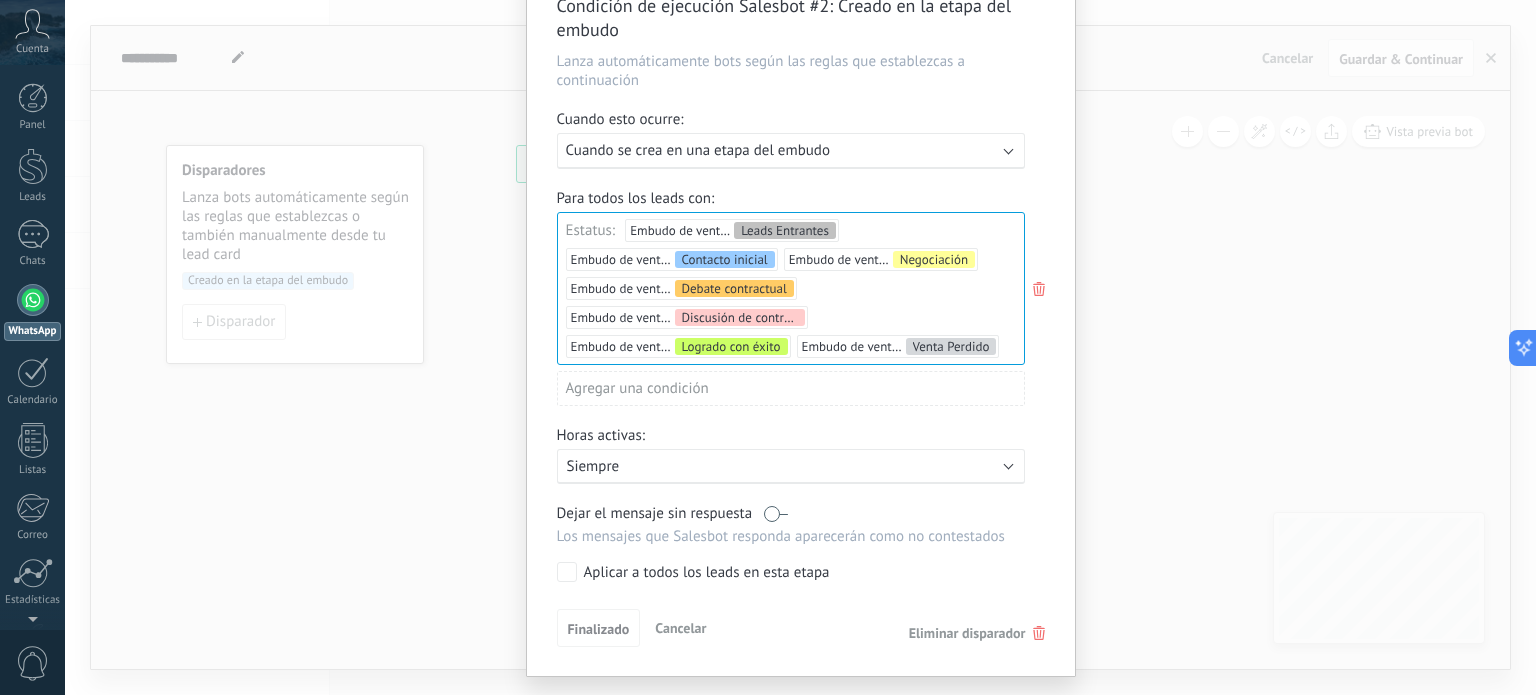 scroll, scrollTop: 148, scrollLeft: 0, axis: vertical 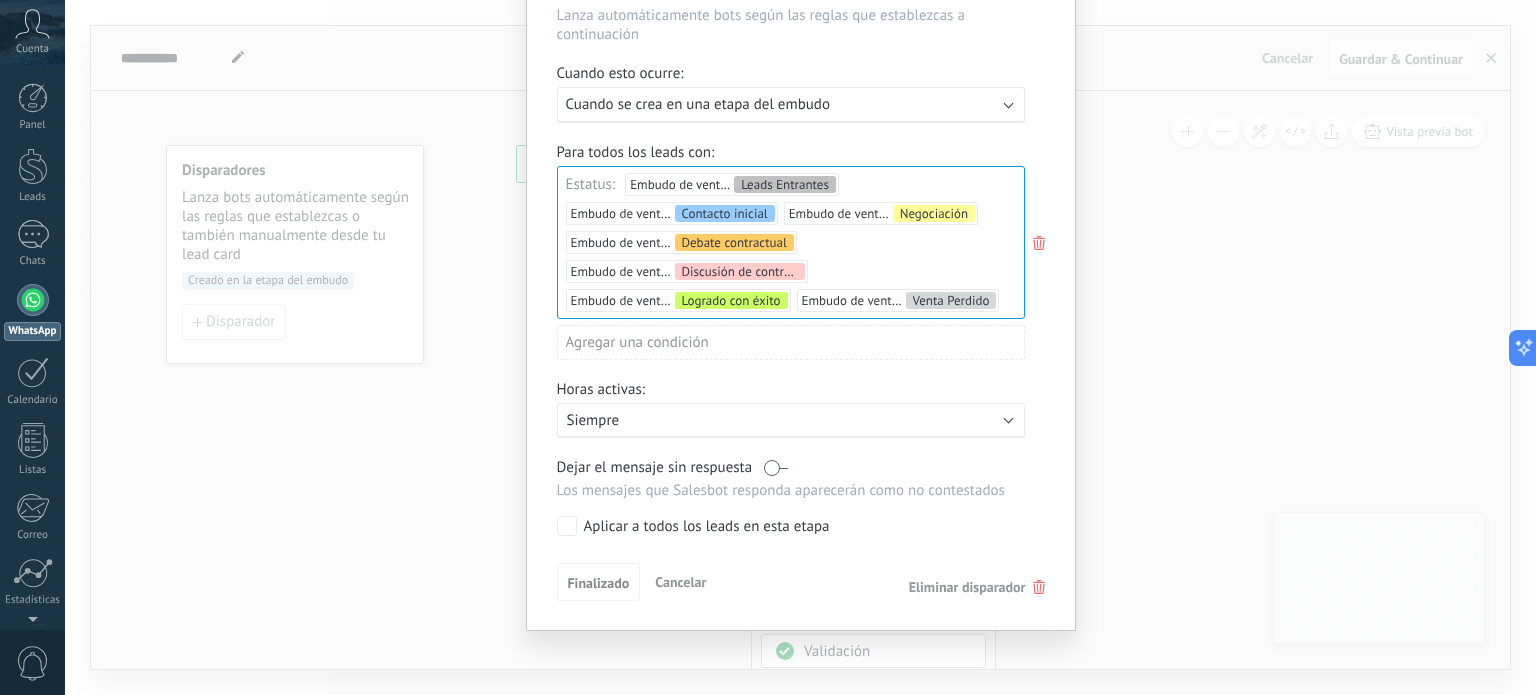 click 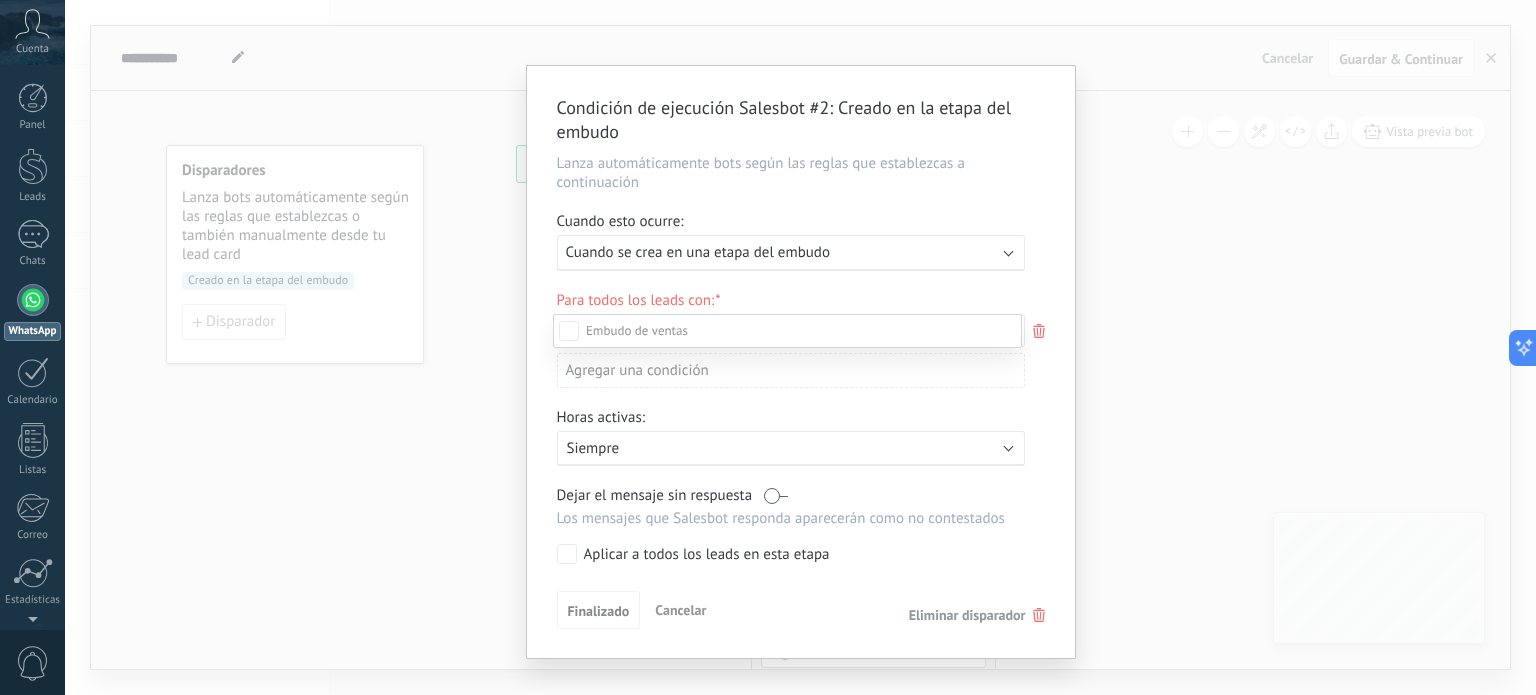 click on "Leads Entrantes Contacto inicial Negociación Debate contractual Discusión de contrato Logrado con éxito Venta Perdido" at bounding box center (787, 503) 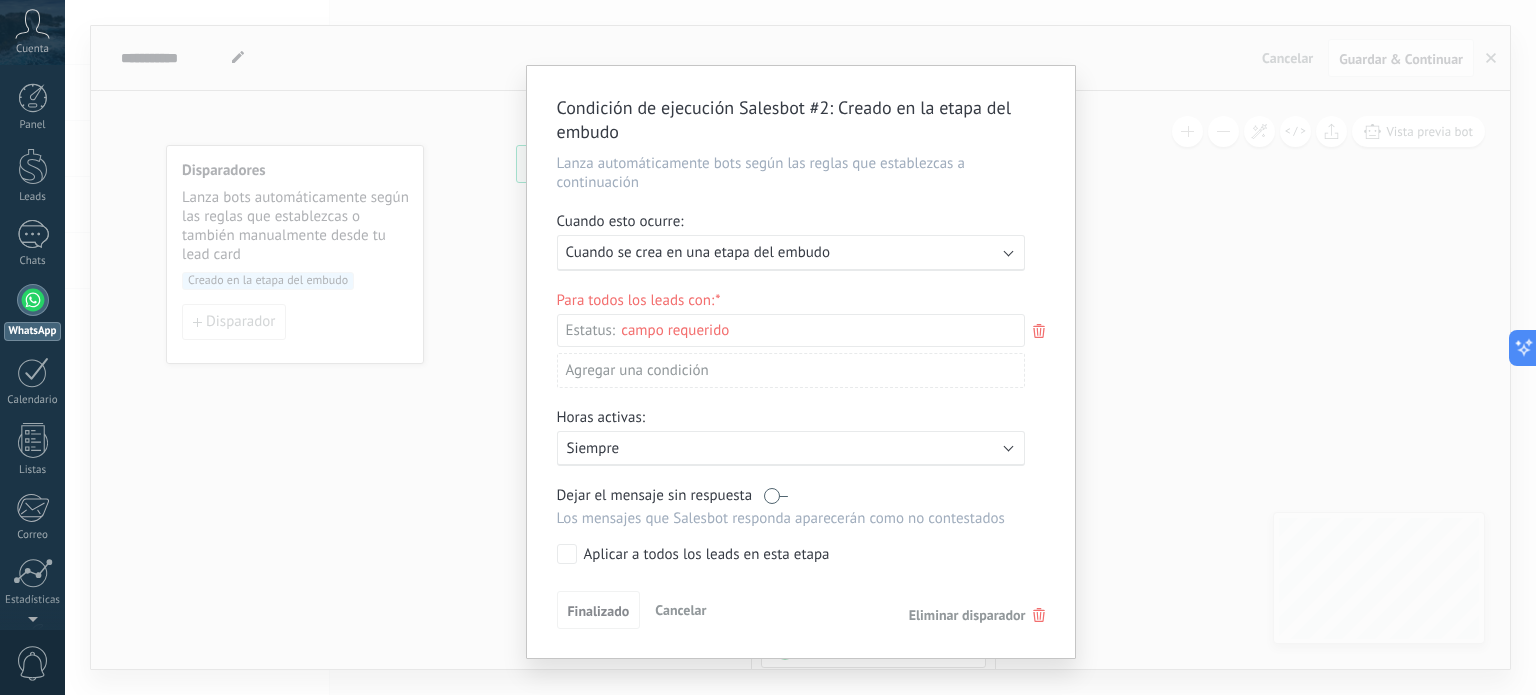 click on "Eliminar disparador" at bounding box center (967, 615) 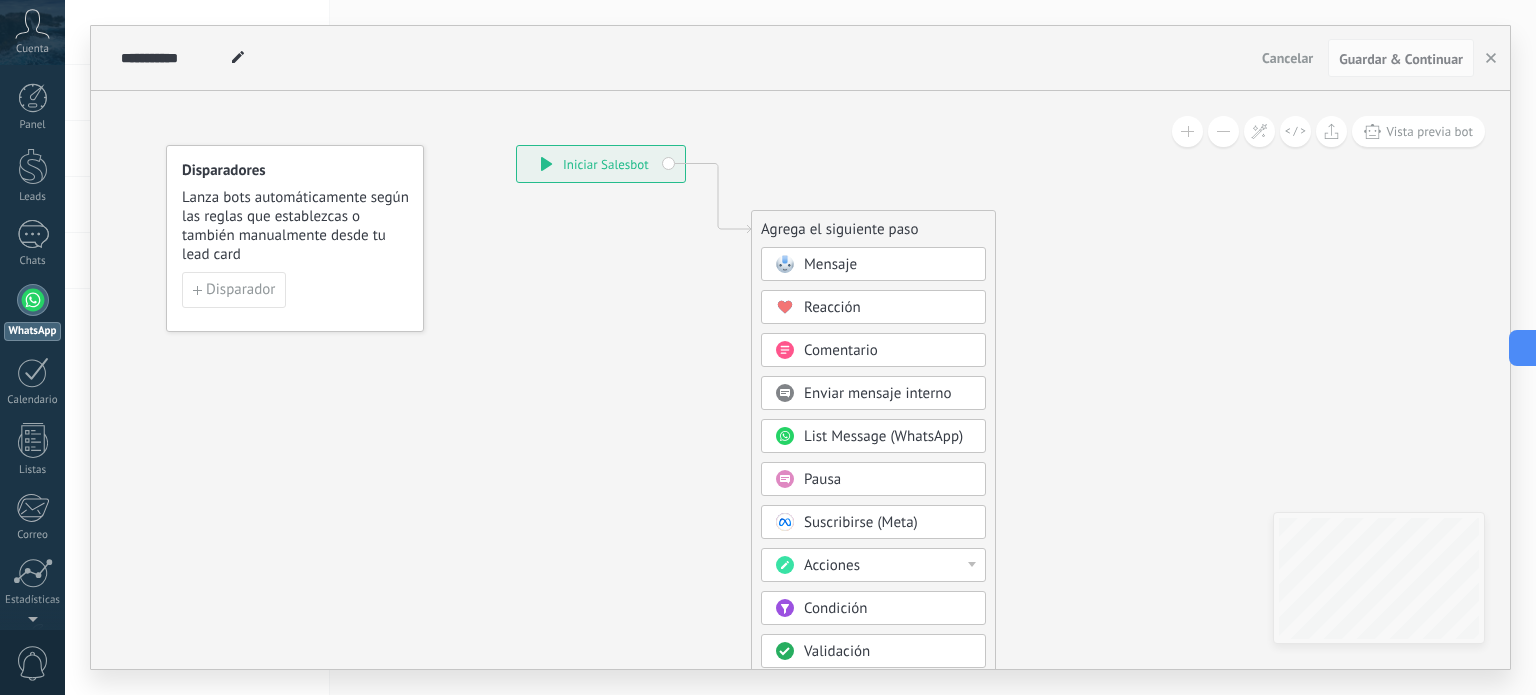 click 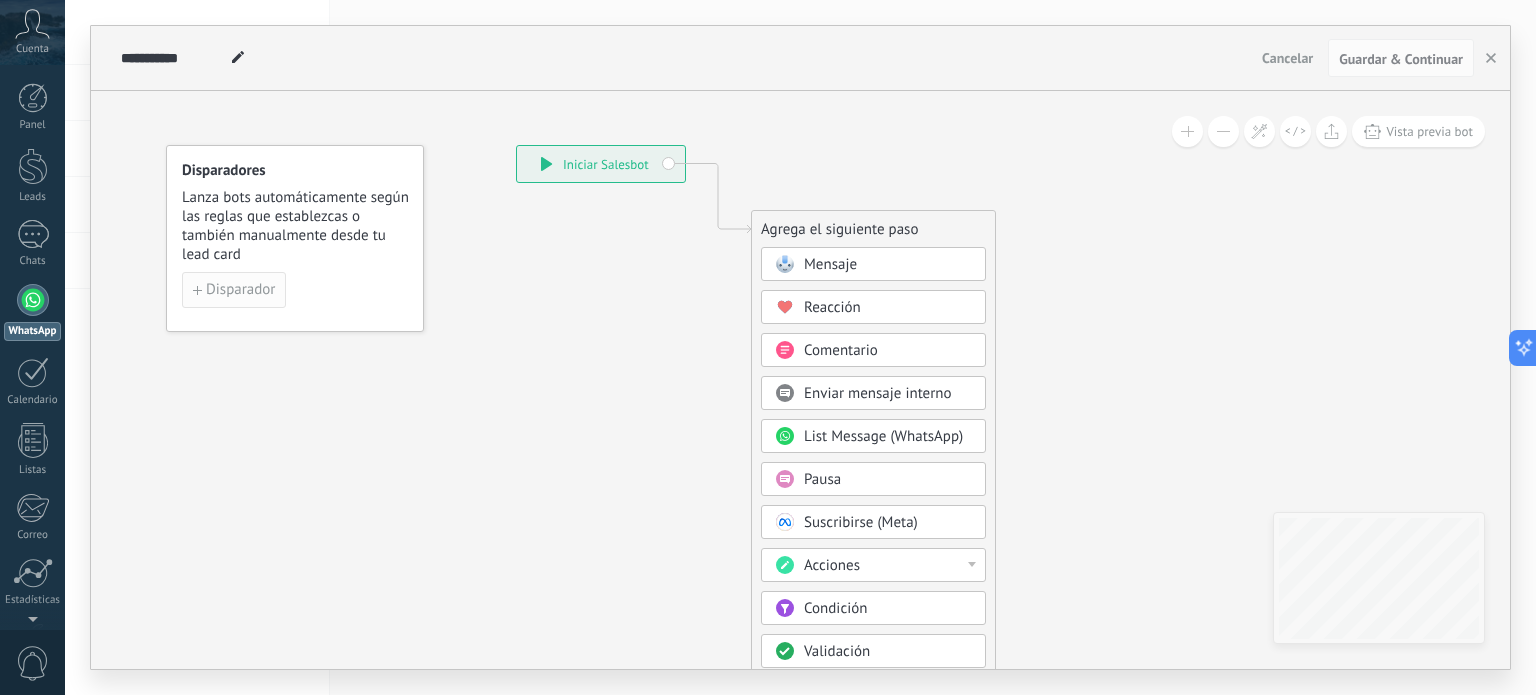 click on "Disparador" at bounding box center (240, 290) 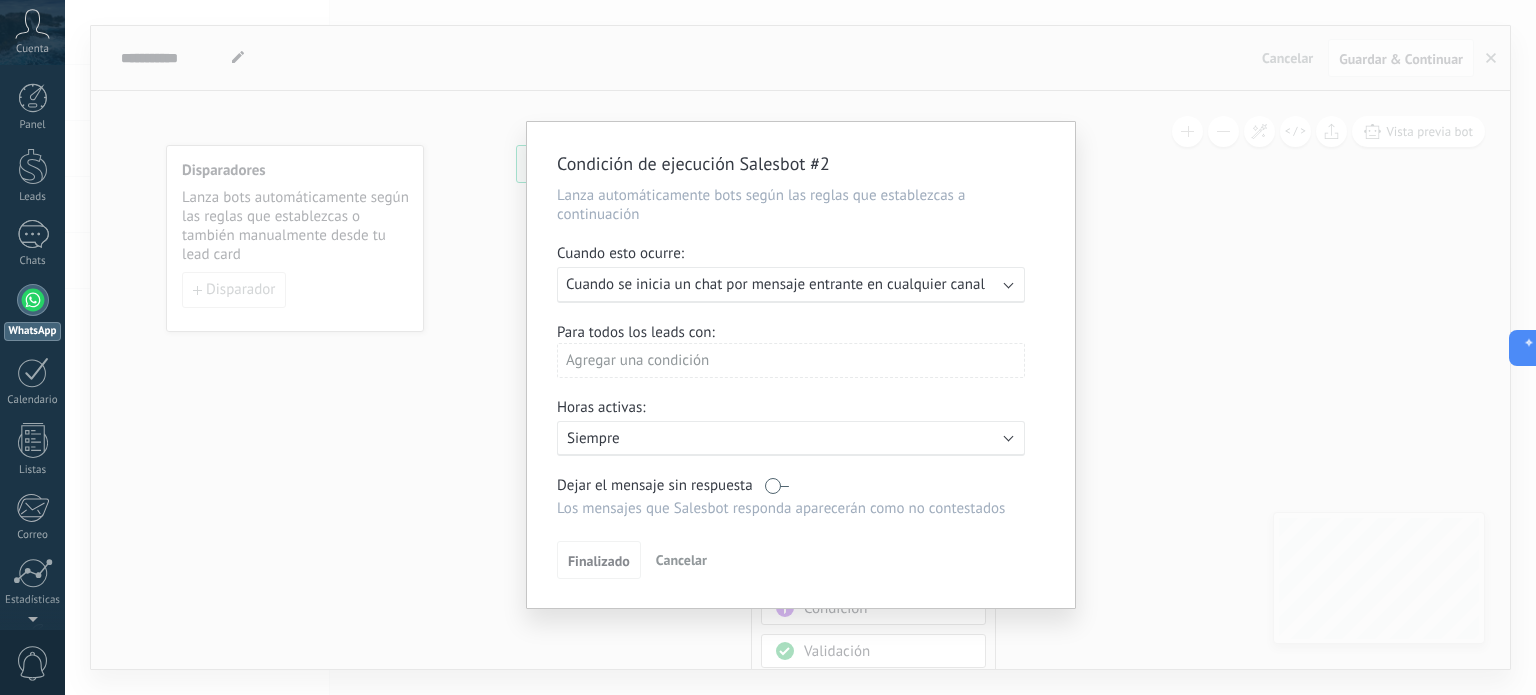 type 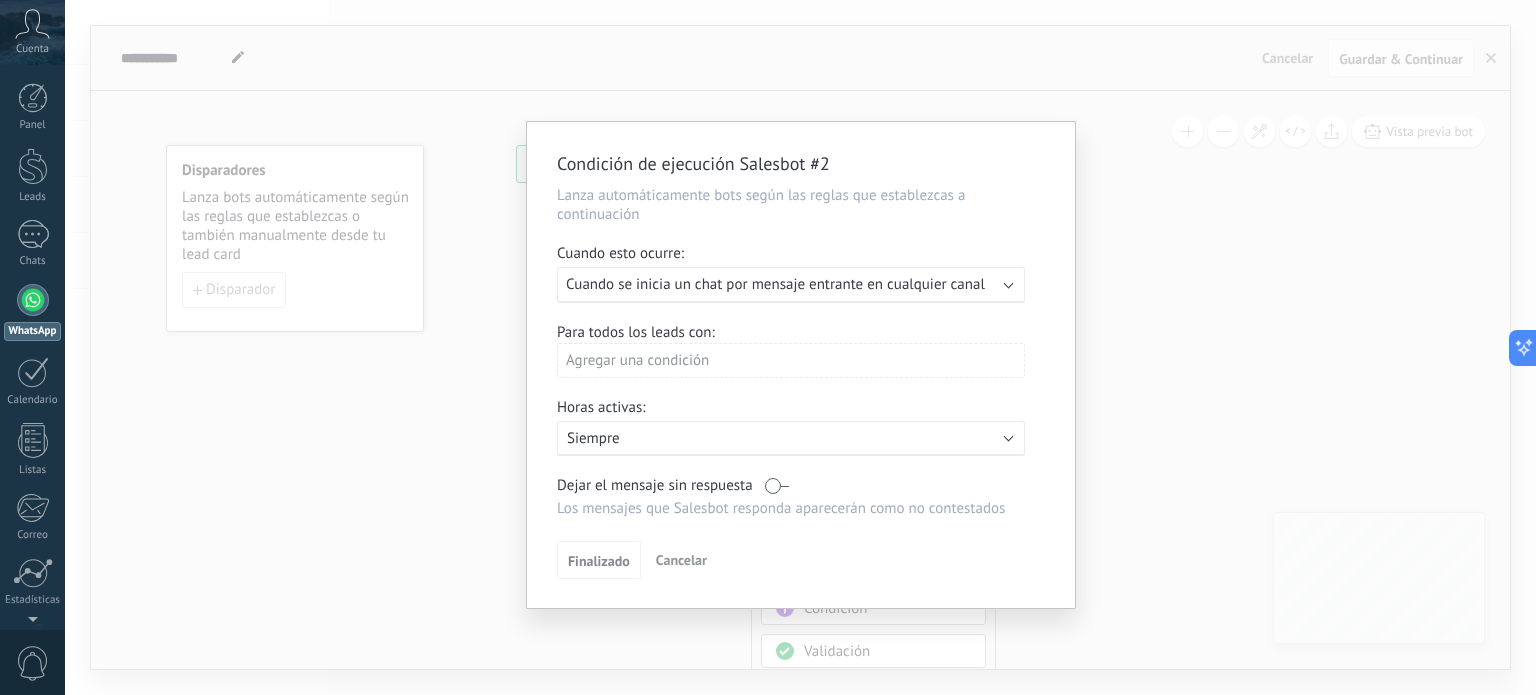 click on "Condición de ejecución Salesbot #2 [PERSON_NAME] automáticamente bots según las reglas que establezcas a continuación Cuando esto ocurre: Ejecutar:  Cuando se inicia un chat por mensaje entrante en cualquier canal Para todos los leads con: Agregar una condición Horas activas: Activo:  Siempre Dejar el mensaje sin respuesta Los mensajes que [PERSON_NAME] responda aparecerán como no contestados Aplicar a todos los leads en esta etapa Finalizado Cancelar" at bounding box center [800, 347] 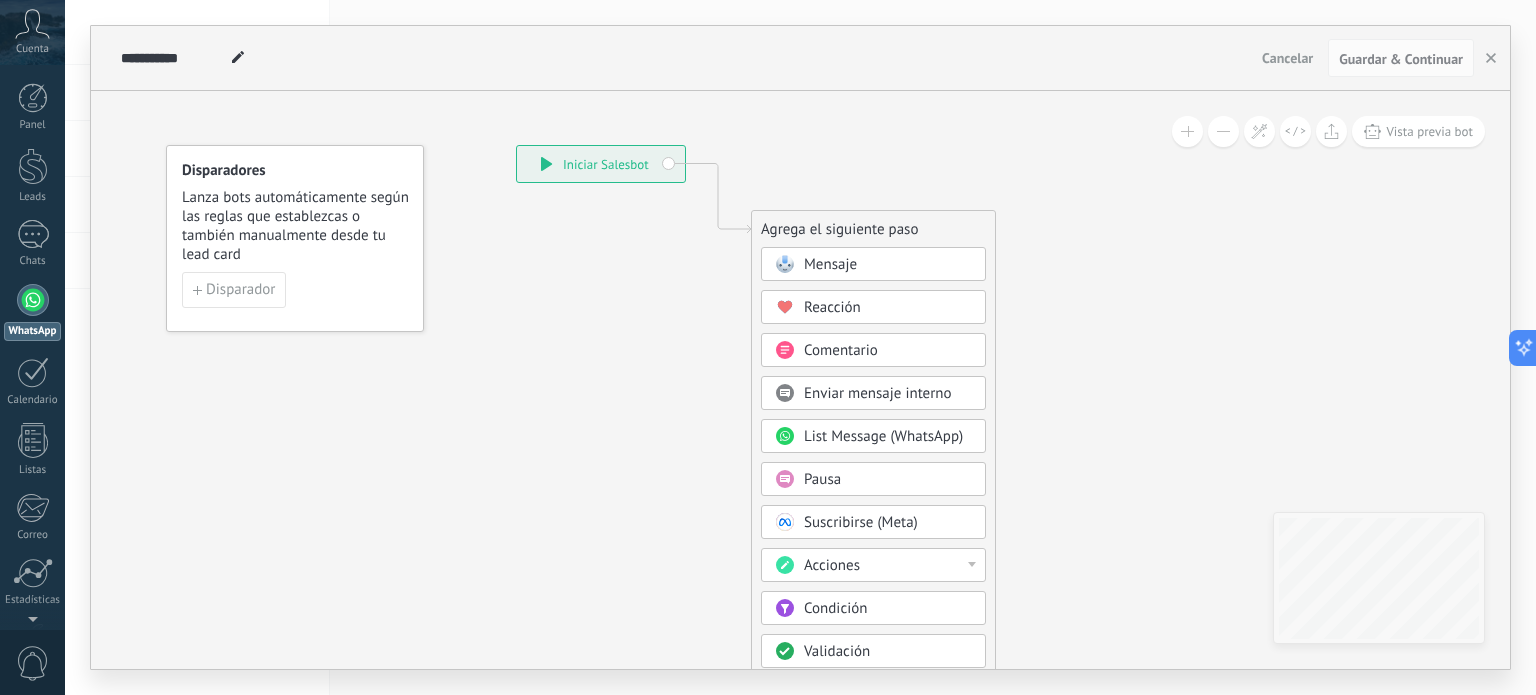 click 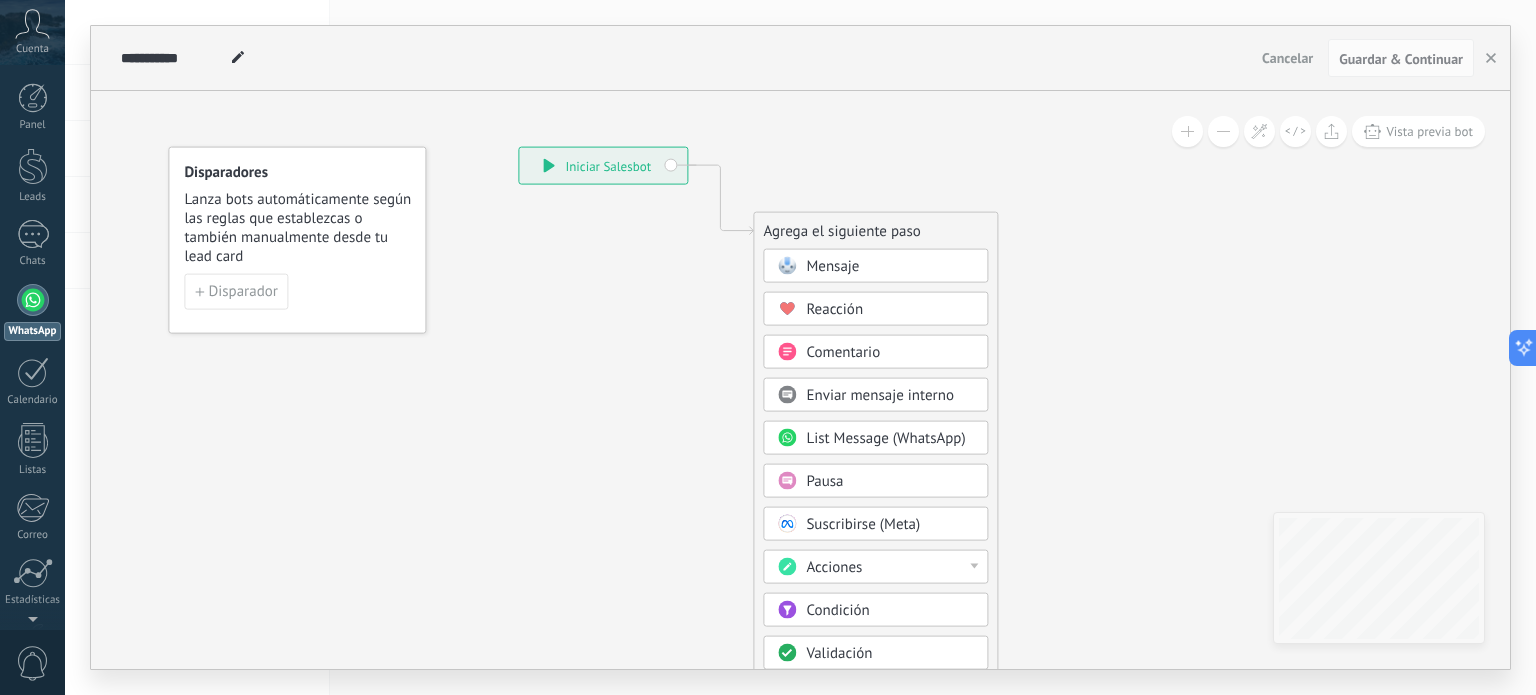 click on "WhatsApp" at bounding box center (32, 312) 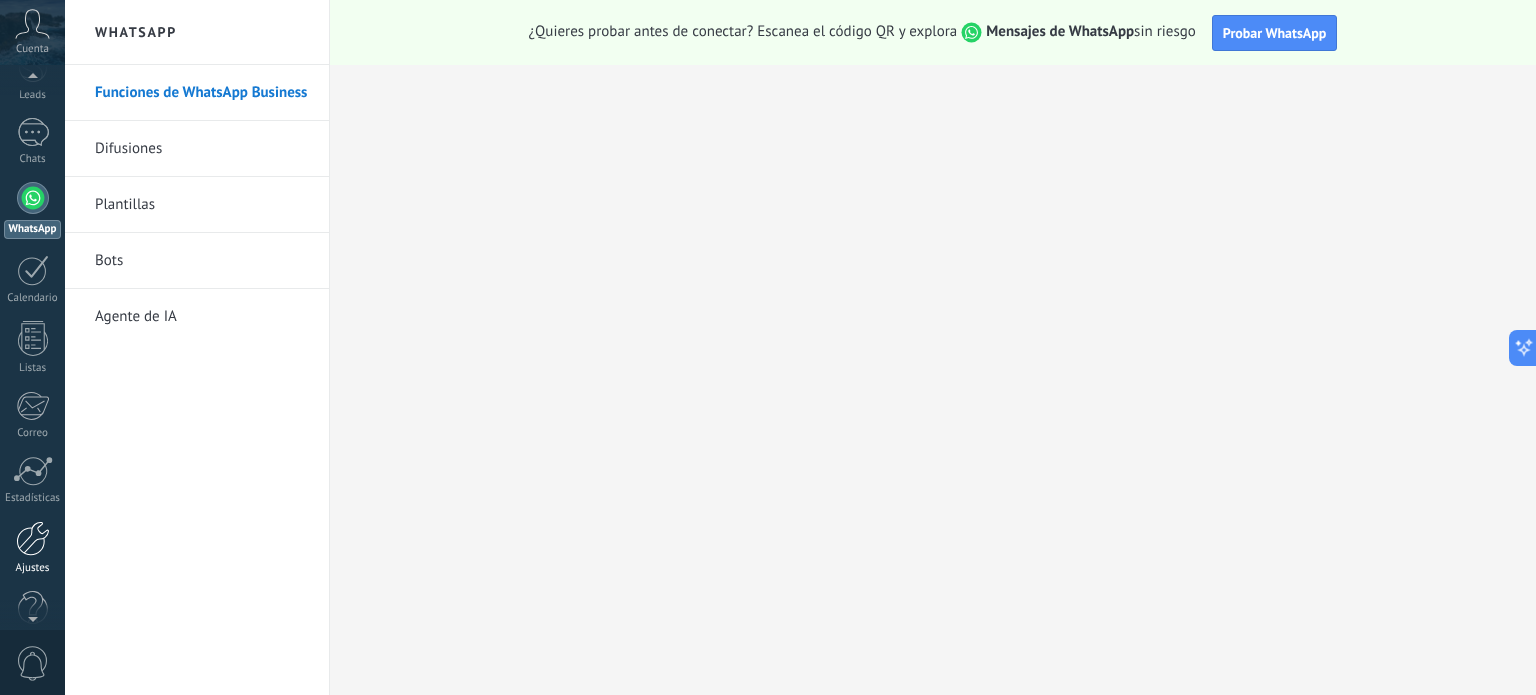 click on "Ajustes" at bounding box center [32, 548] 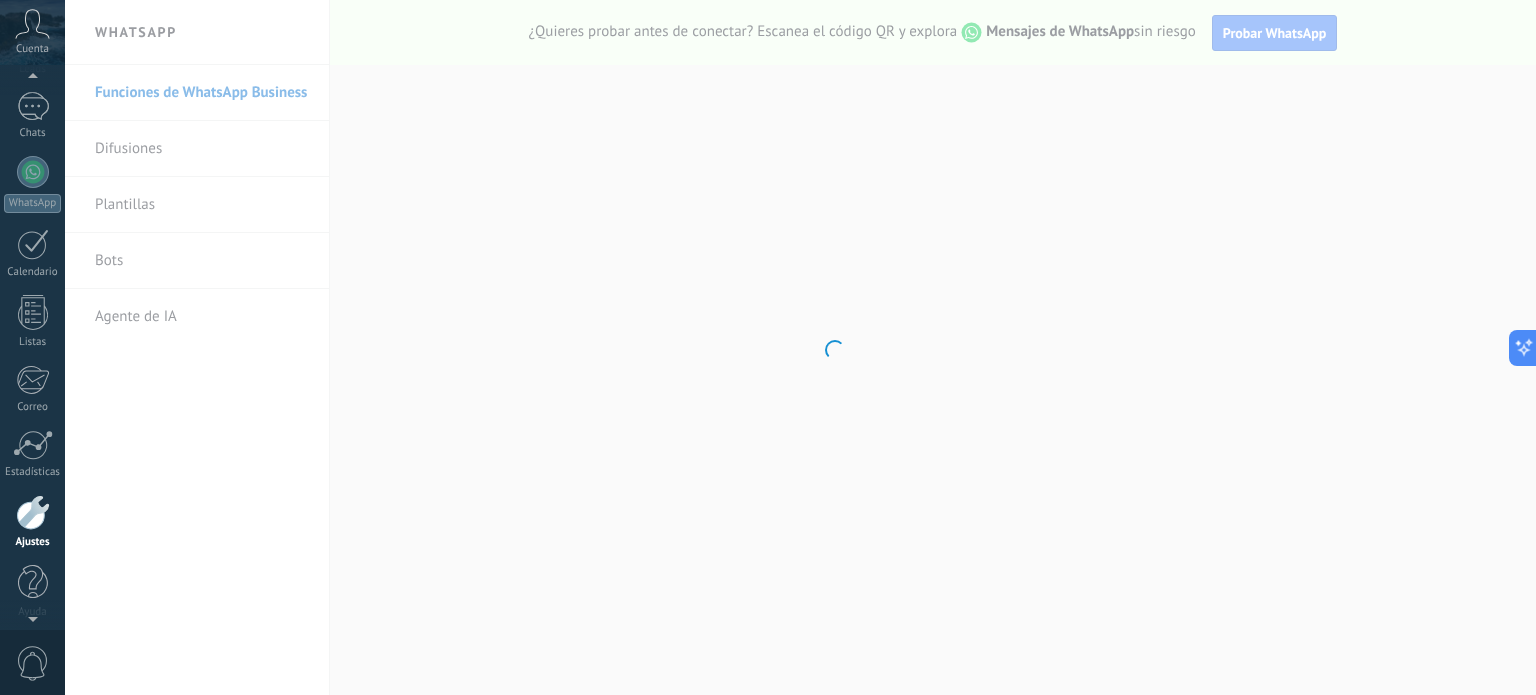 scroll, scrollTop: 136, scrollLeft: 0, axis: vertical 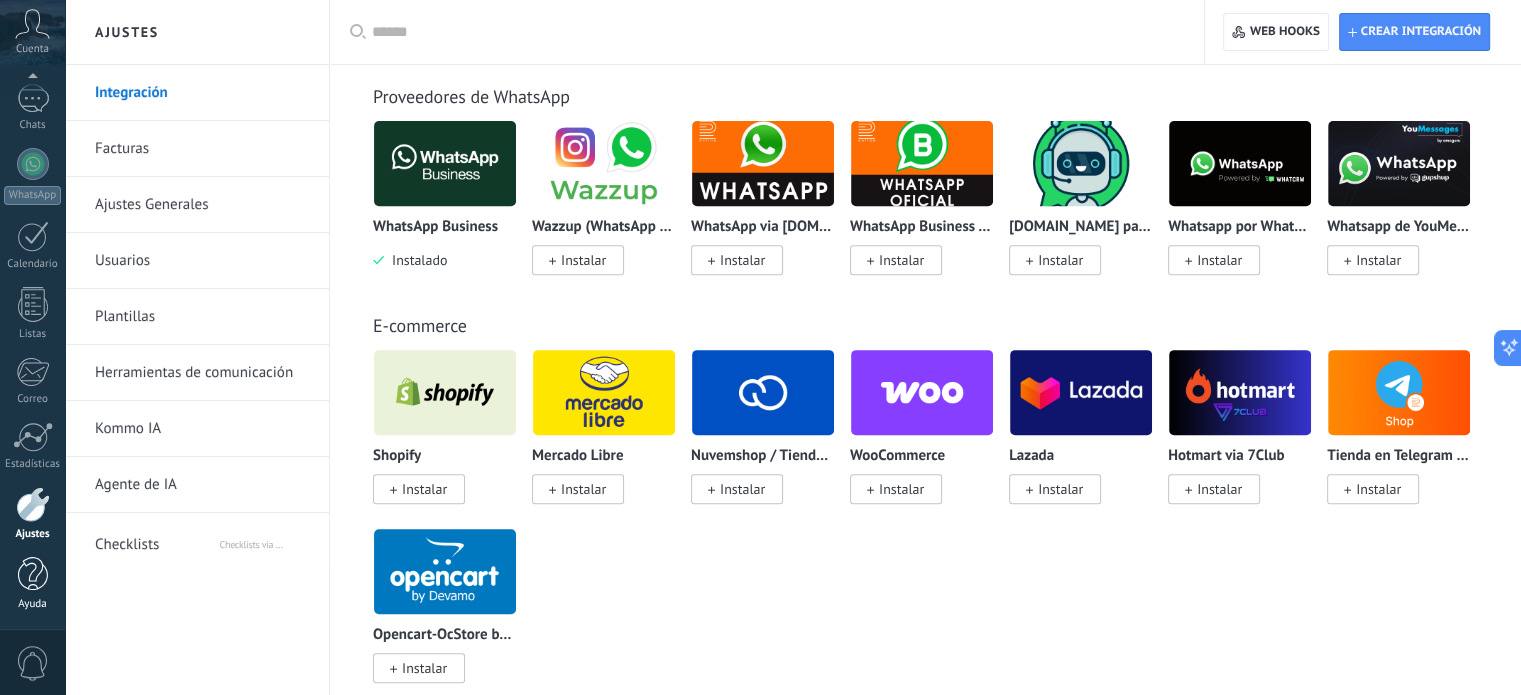 click at bounding box center (33, 574) 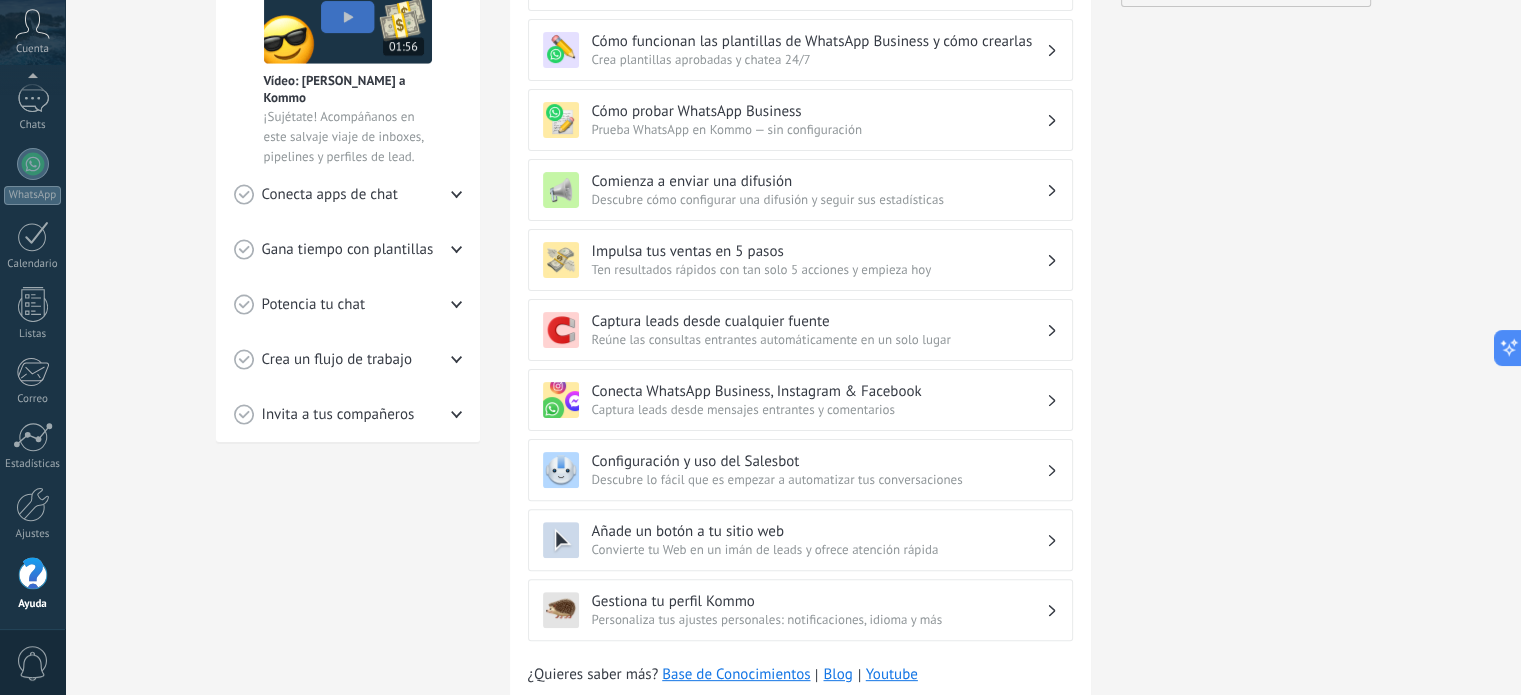scroll, scrollTop: 500, scrollLeft: 0, axis: vertical 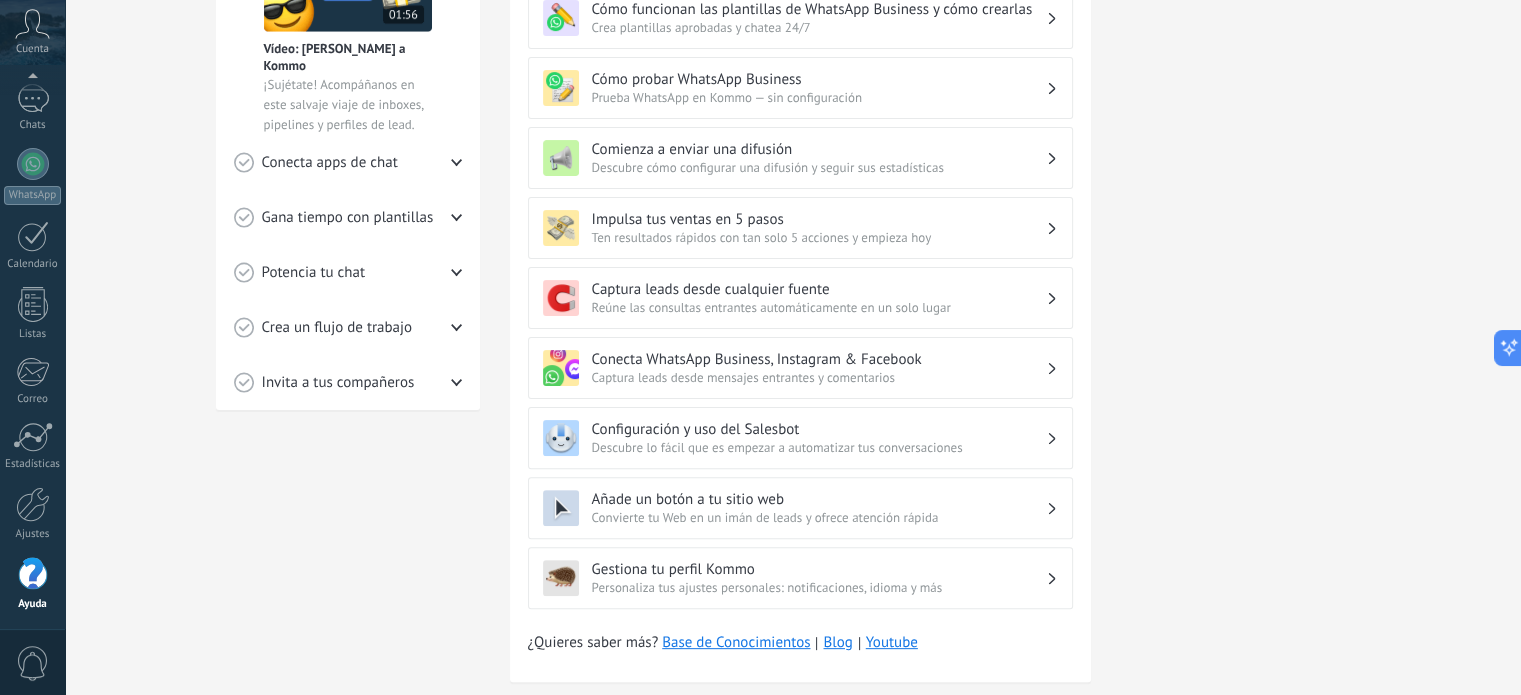 click on "0" at bounding box center (33, 663) 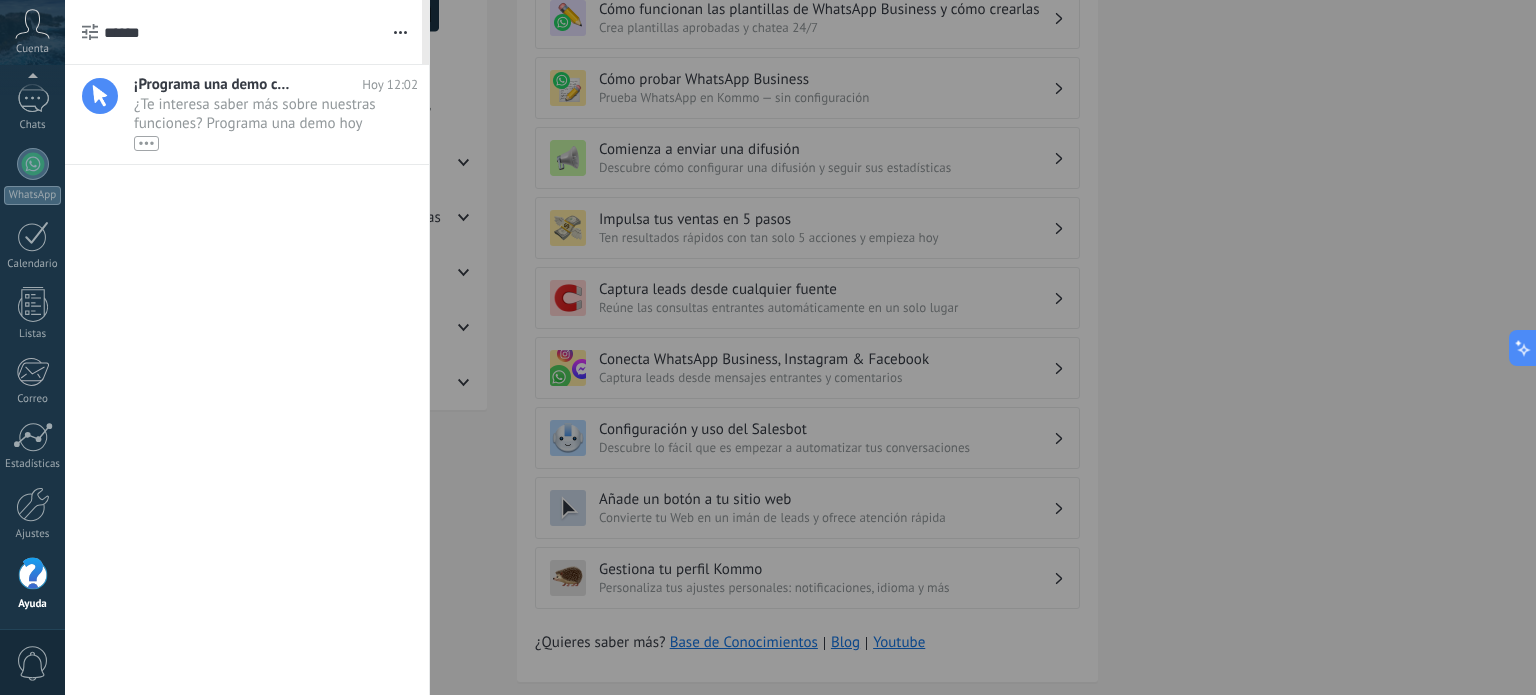 click on "0" at bounding box center (33, 663) 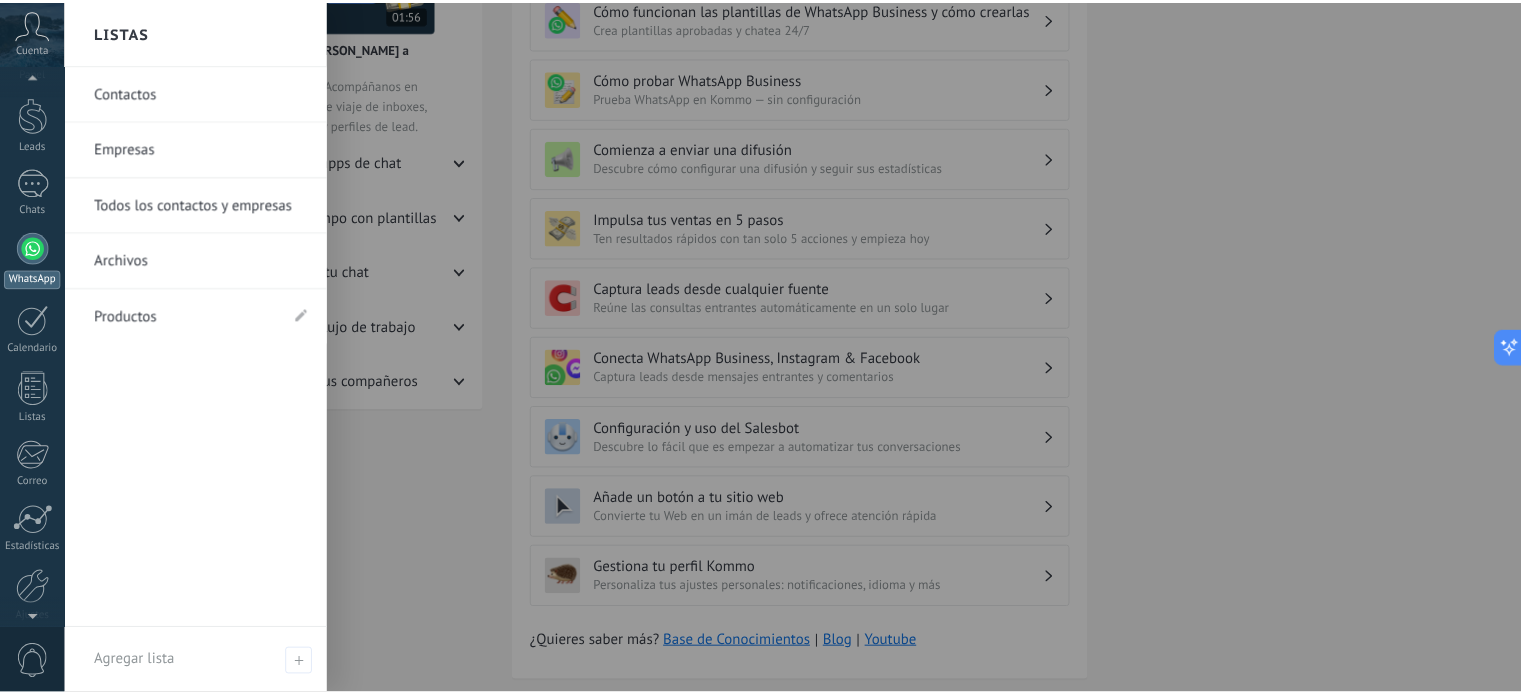 scroll, scrollTop: 0, scrollLeft: 0, axis: both 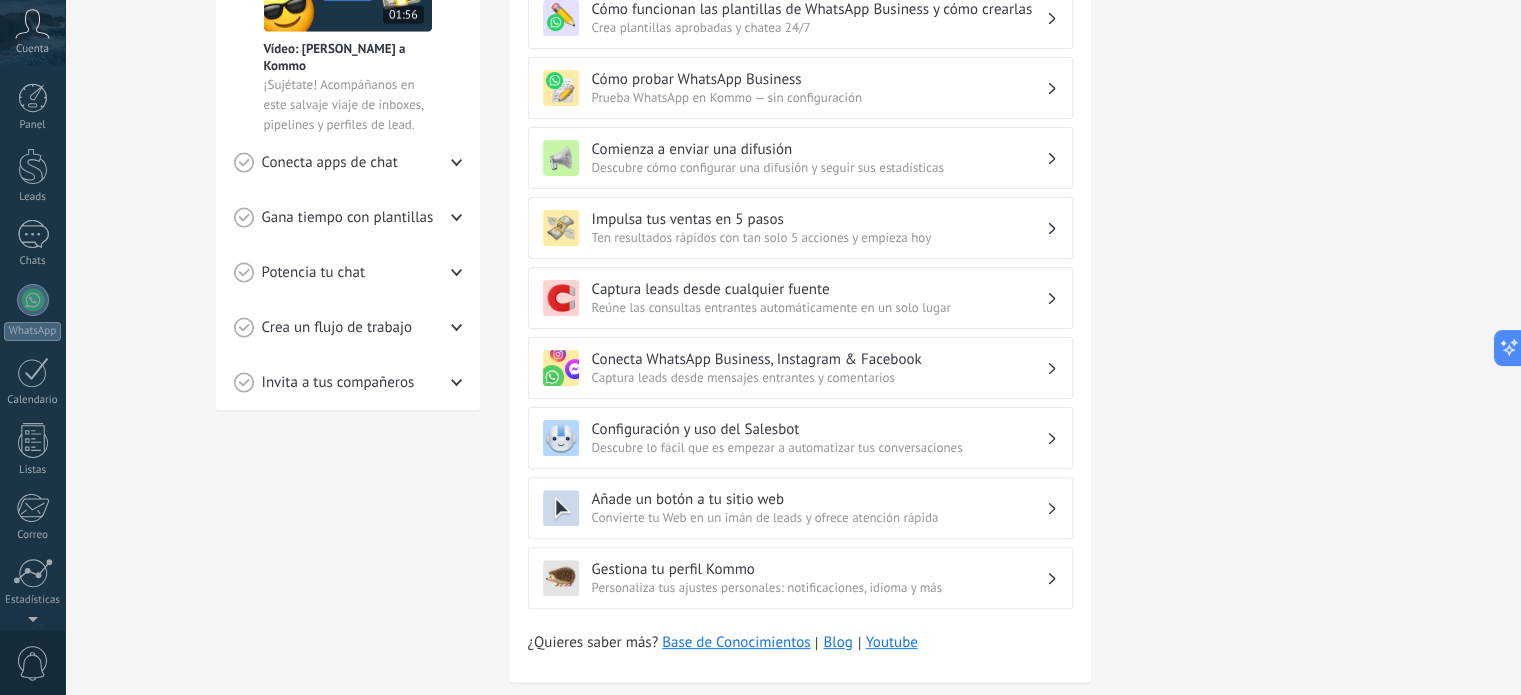 click on "Cuenta" at bounding box center (32, 49) 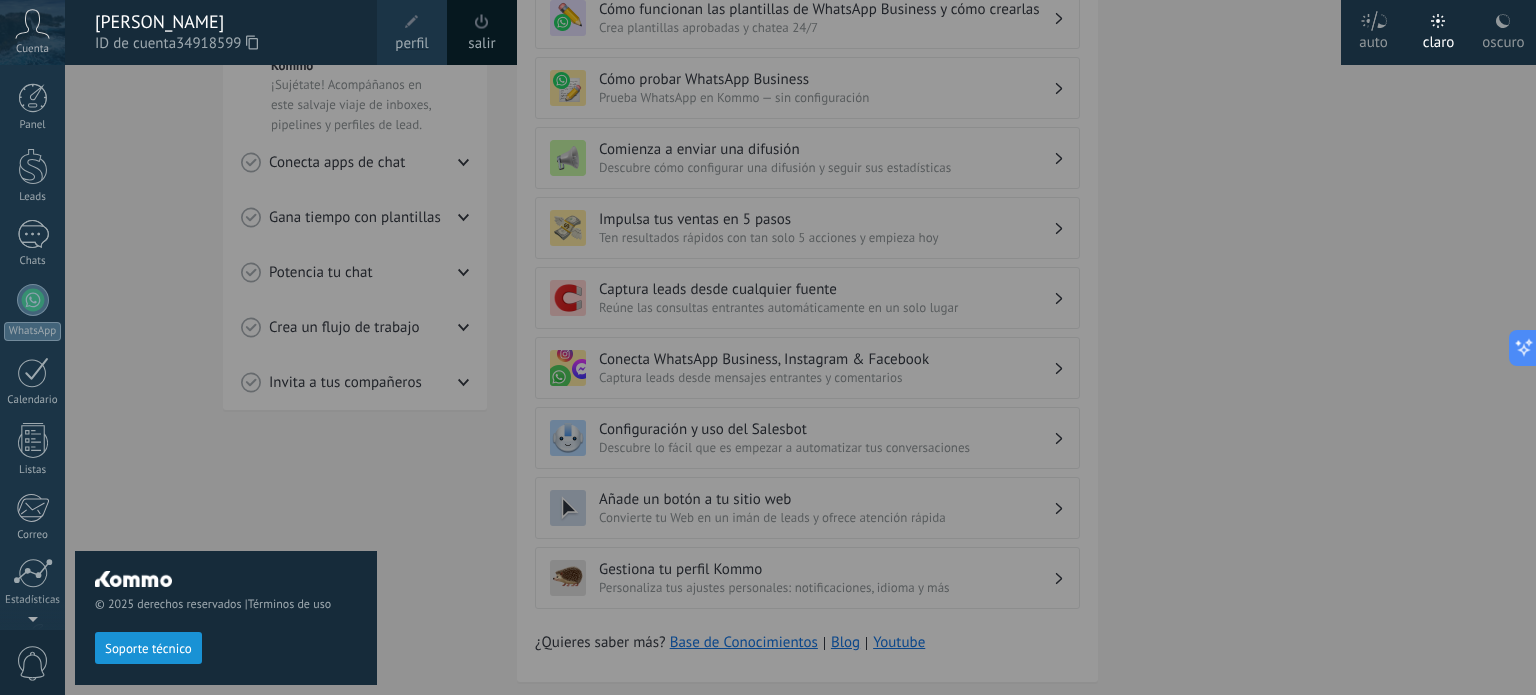 click on "ID de cuenta
34918599" at bounding box center (226, 44) 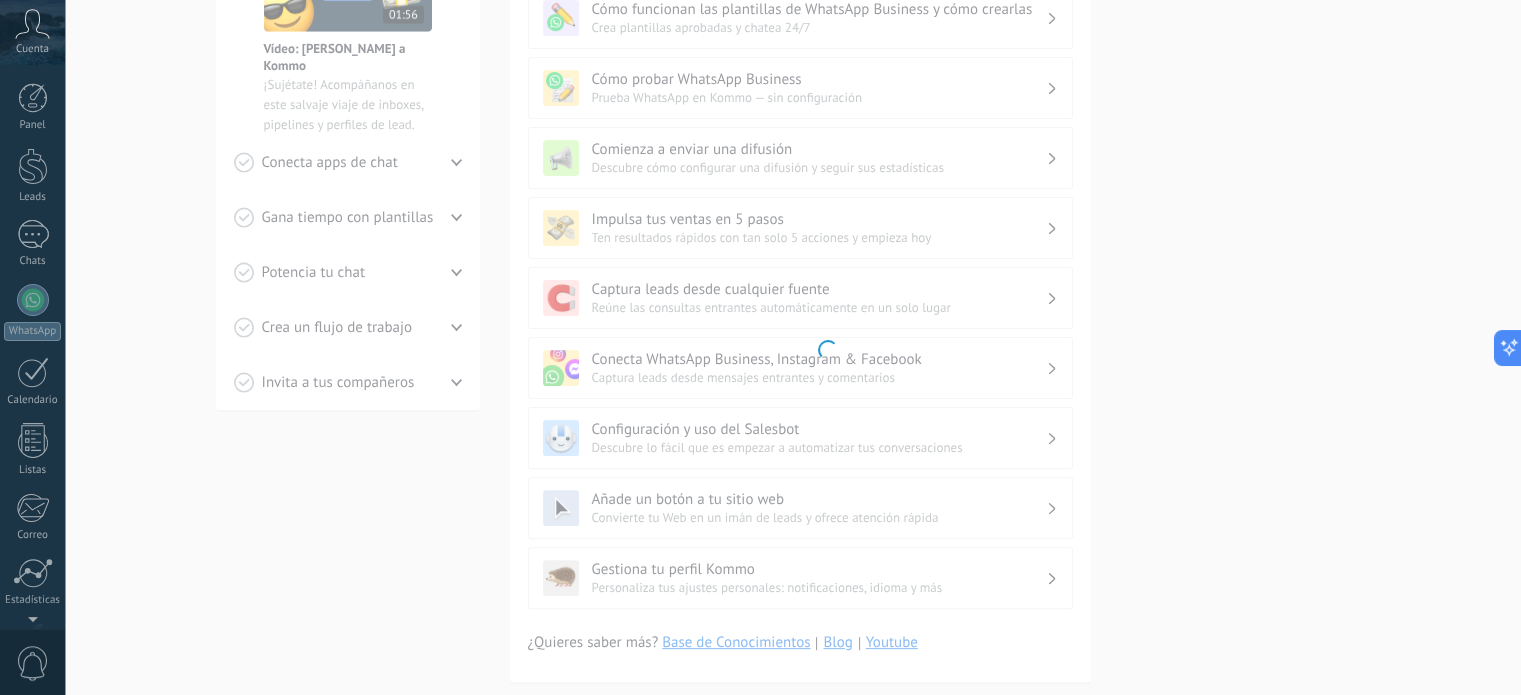 scroll, scrollTop: 136, scrollLeft: 0, axis: vertical 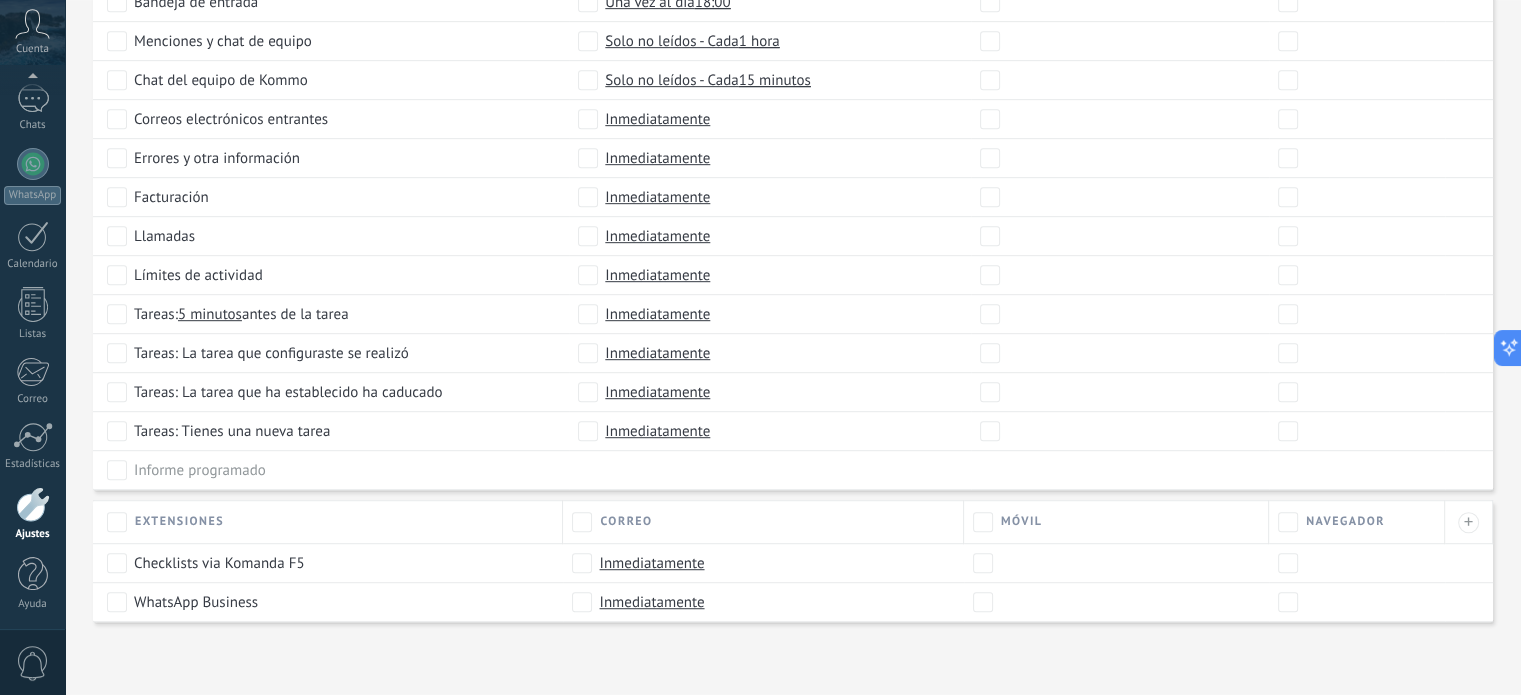 click on "Correo" at bounding box center (763, 522) 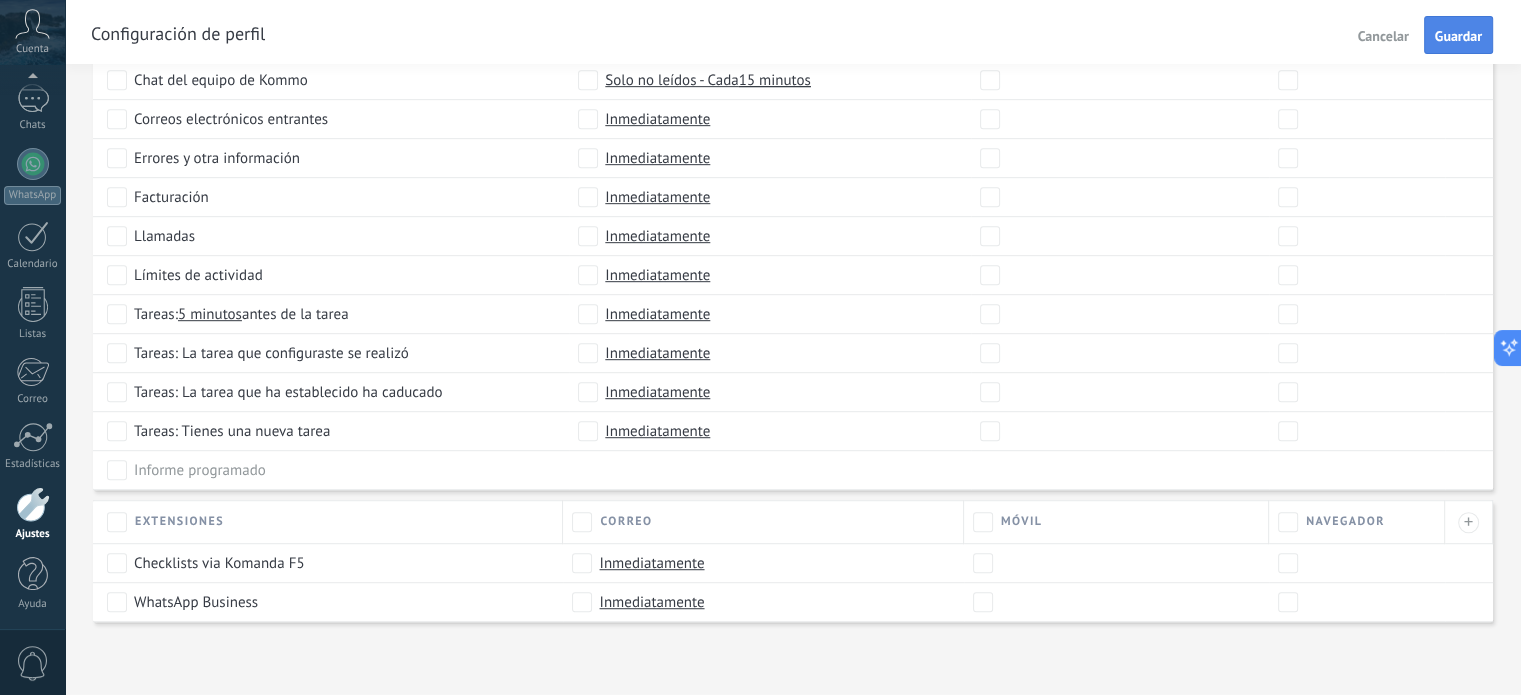 click on "Guardar" at bounding box center (1458, 36) 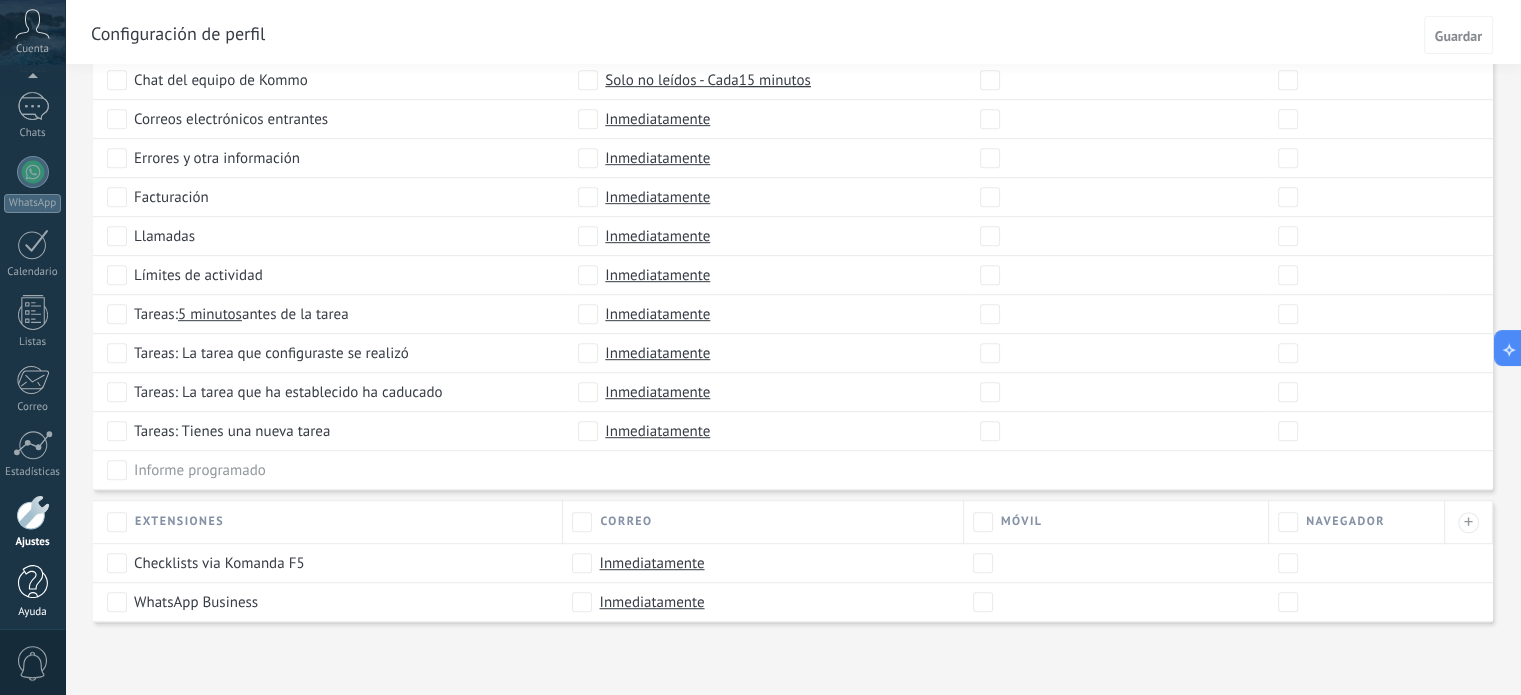 scroll, scrollTop: 136, scrollLeft: 0, axis: vertical 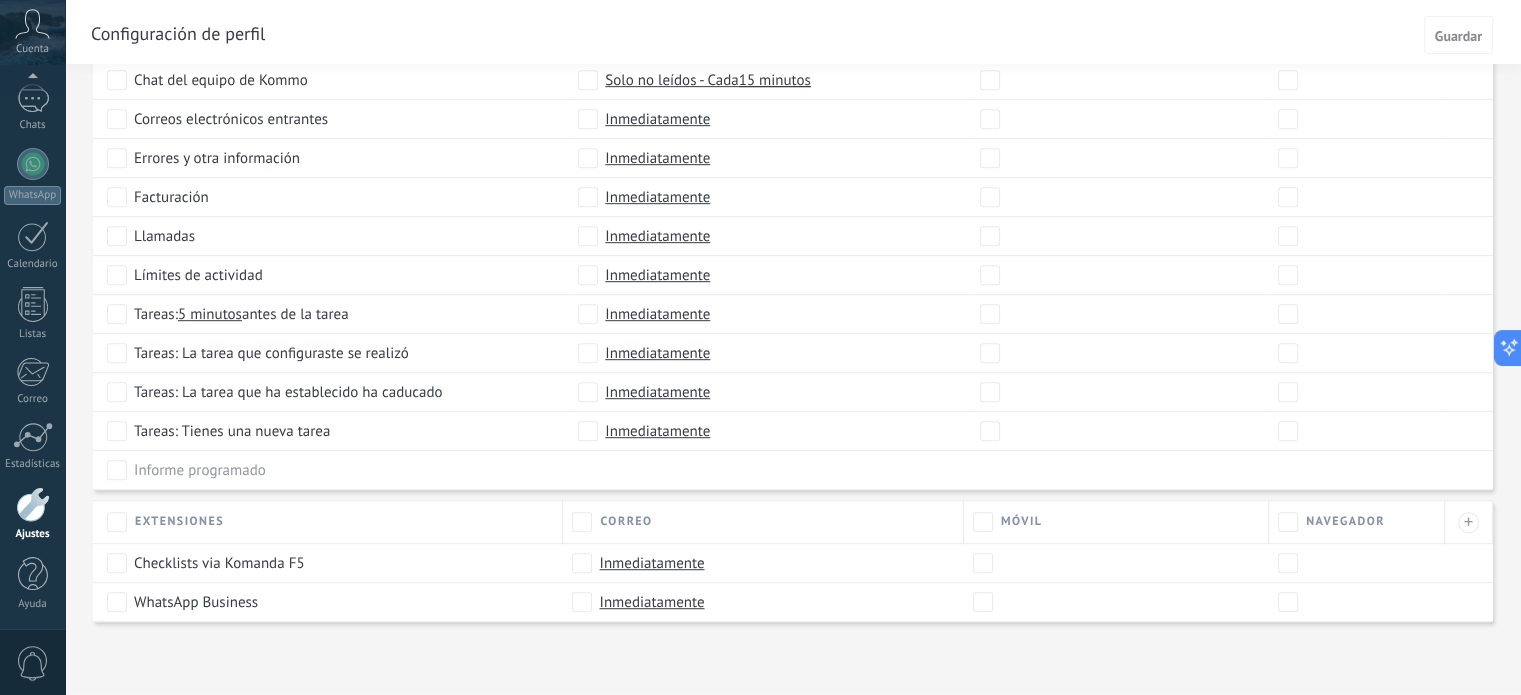 click at bounding box center [33, 504] 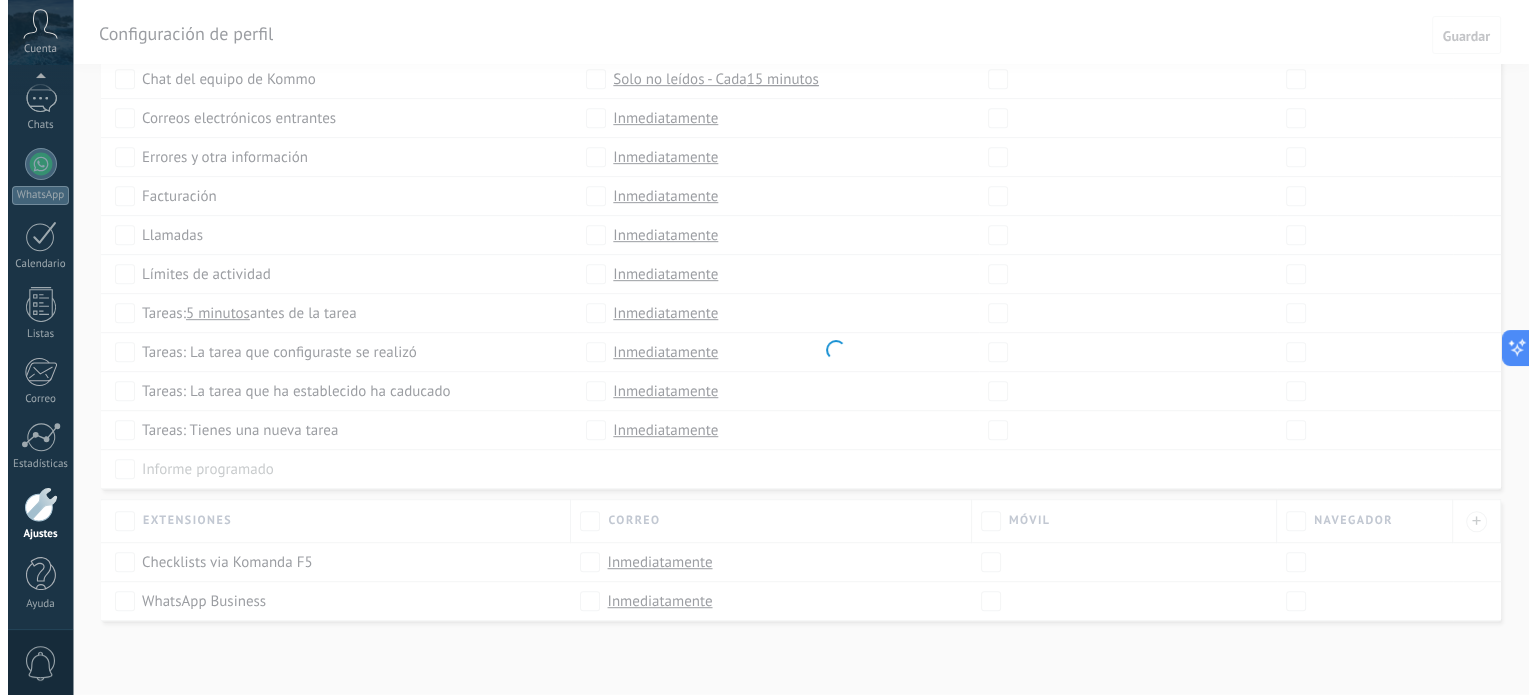 scroll, scrollTop: 0, scrollLeft: 0, axis: both 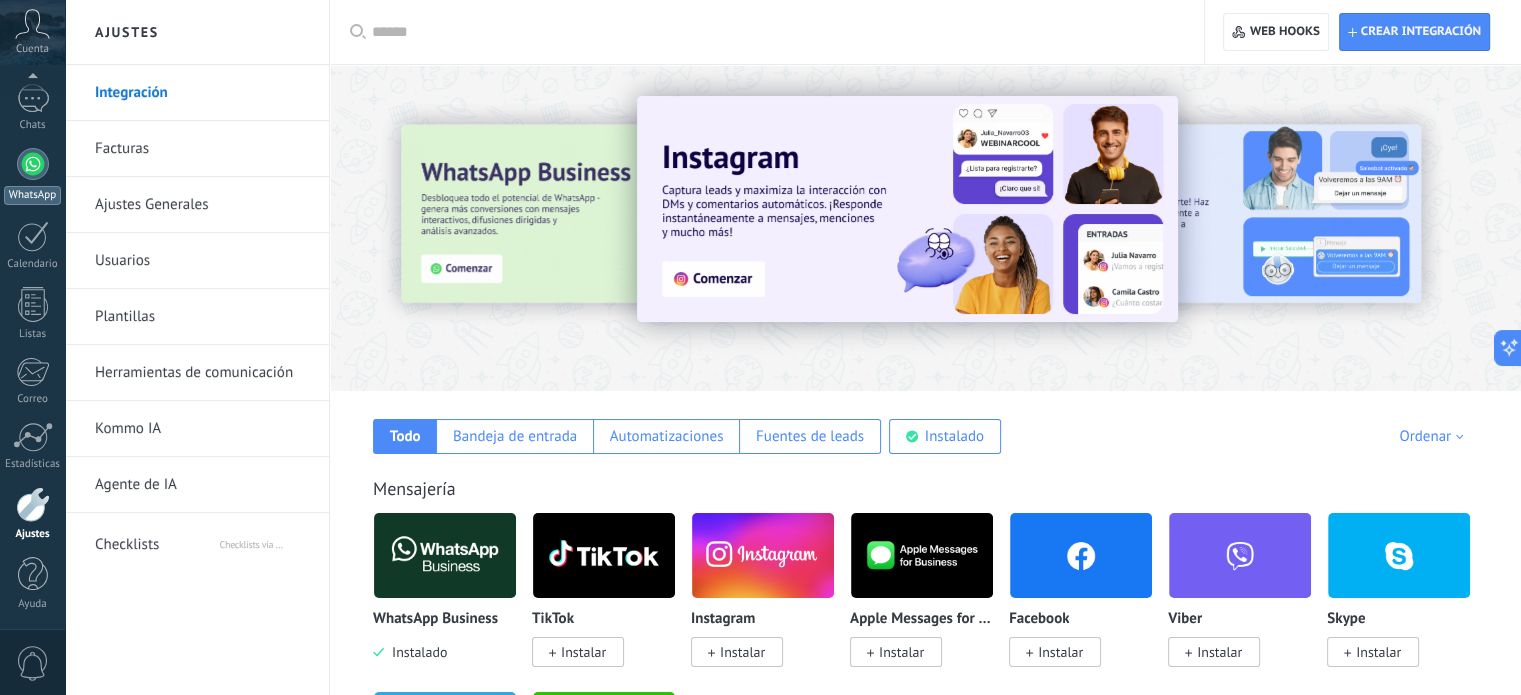 click on "WhatsApp" at bounding box center [32, 176] 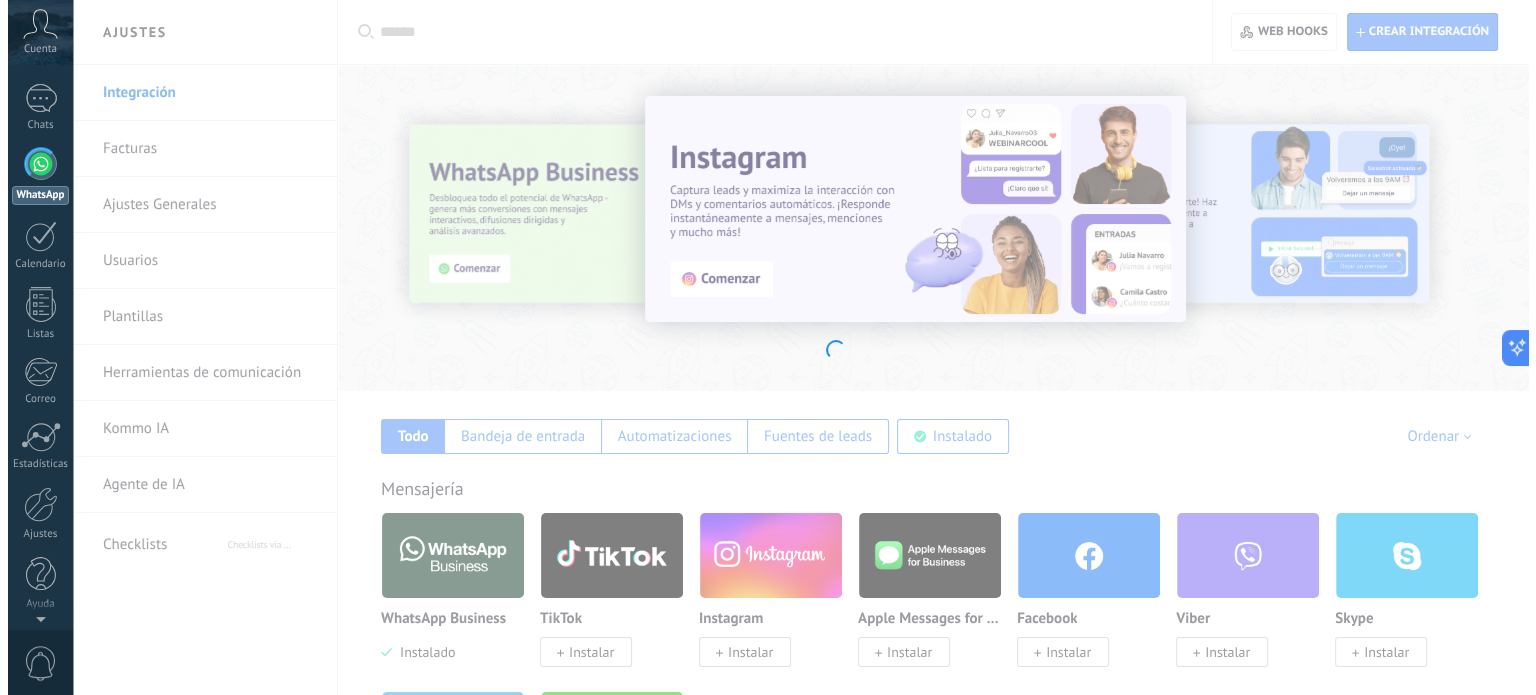 scroll, scrollTop: 0, scrollLeft: 0, axis: both 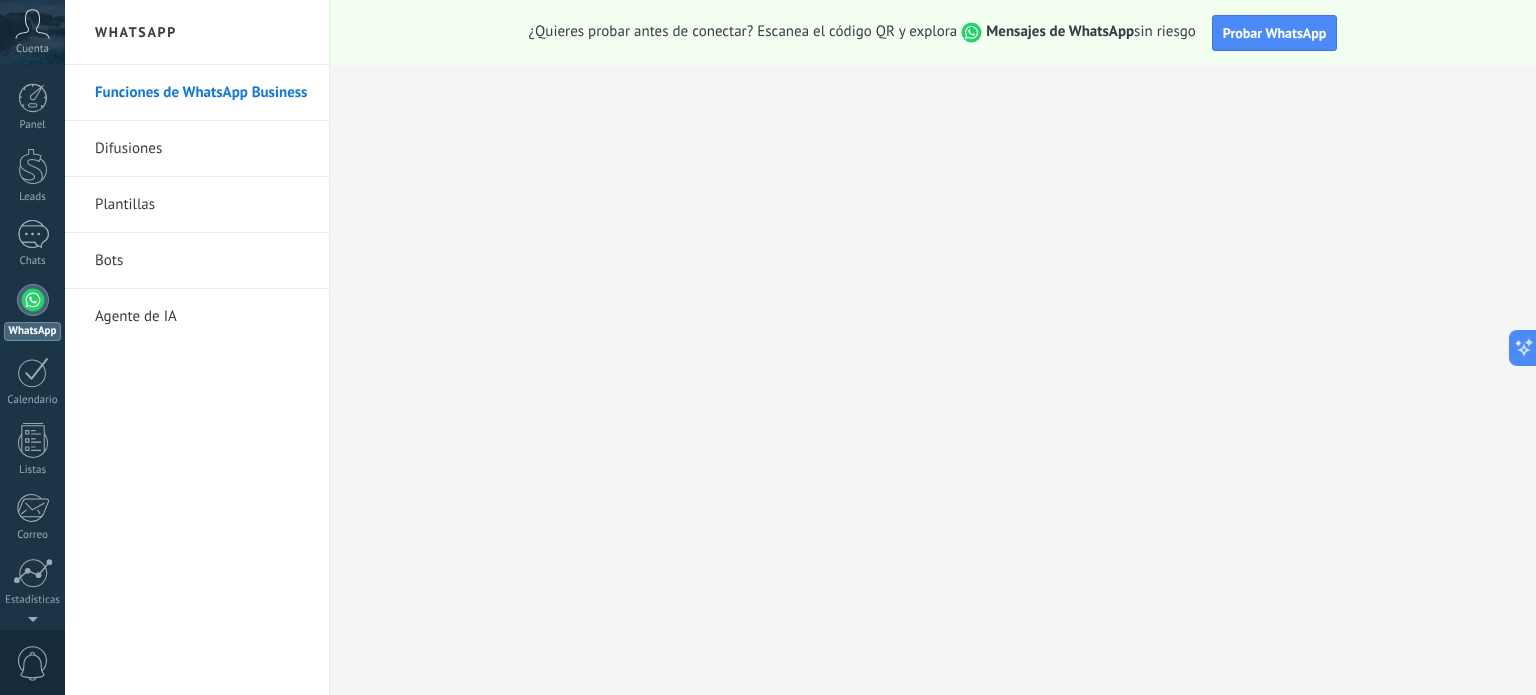 click on "Bots" at bounding box center (202, 261) 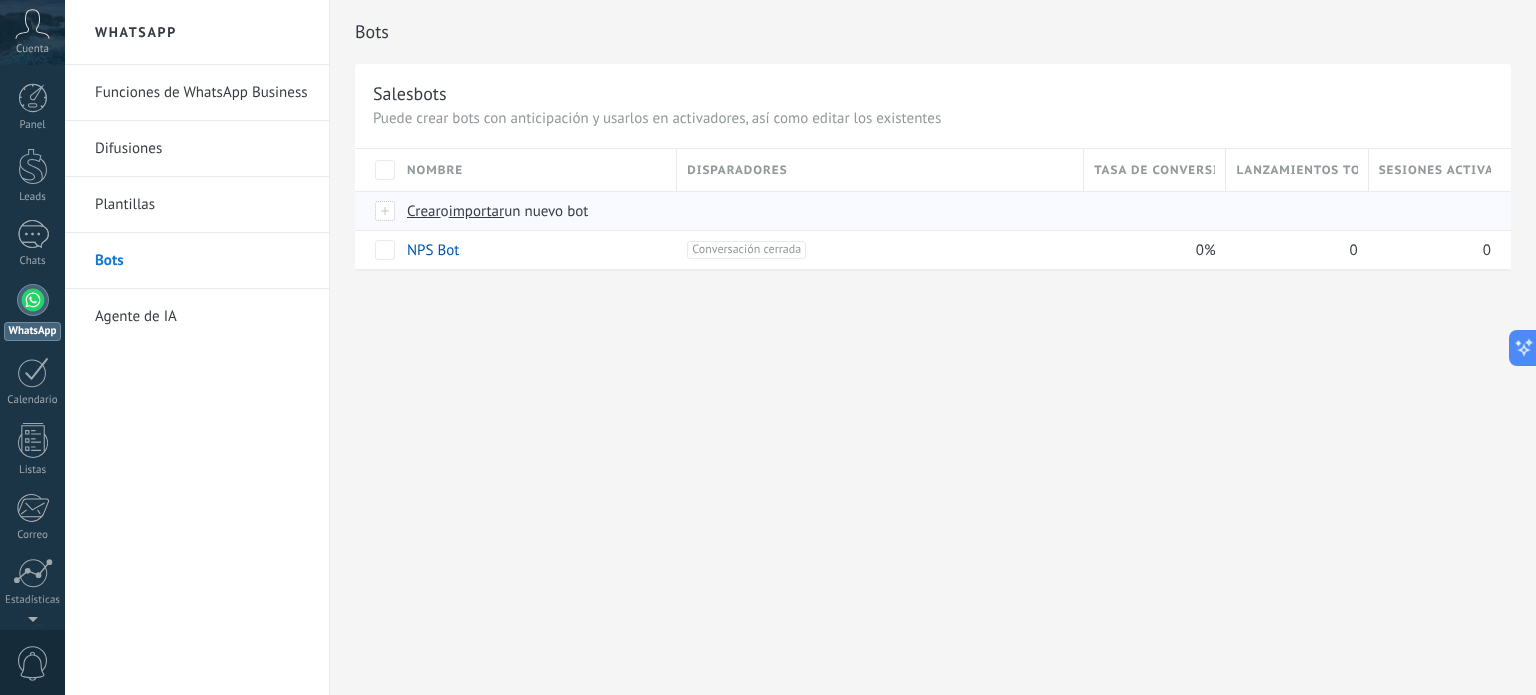 click on "Crear" at bounding box center (424, 211) 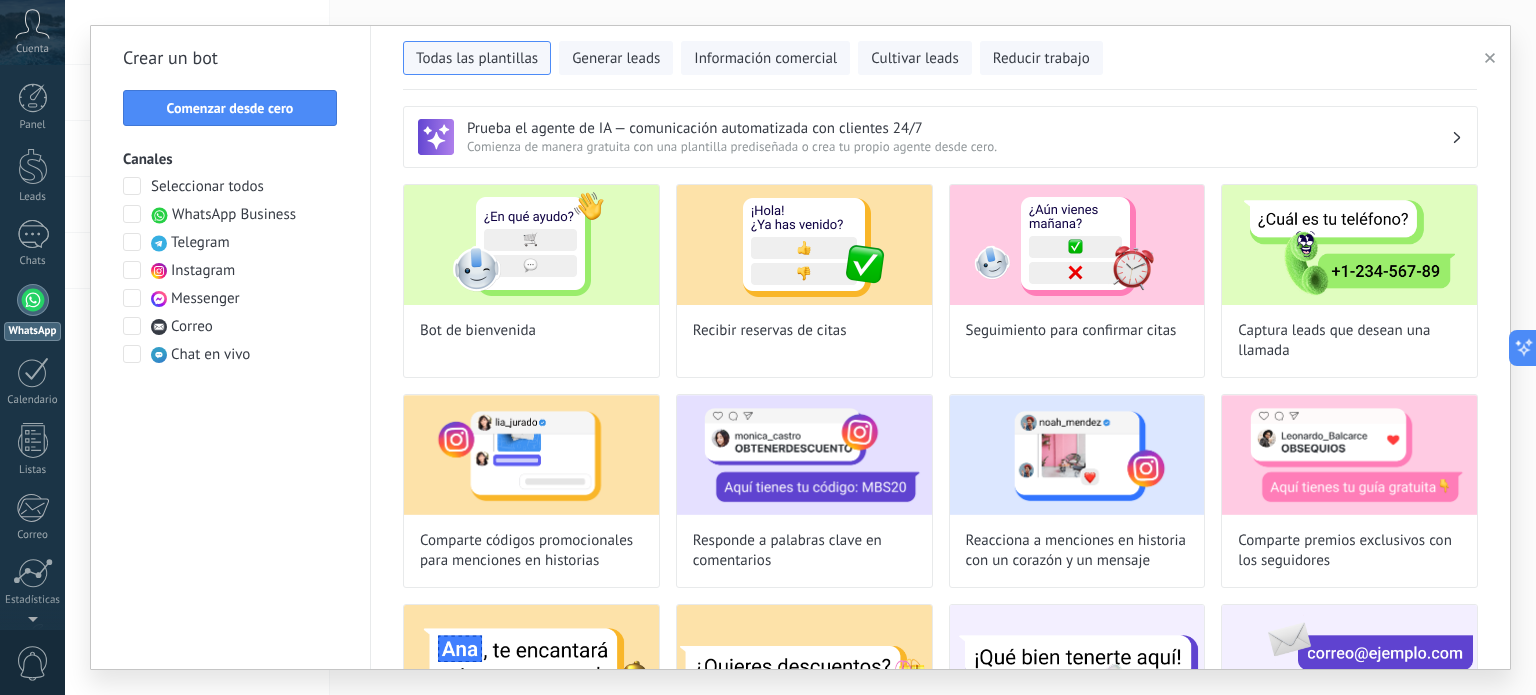 type on "**********" 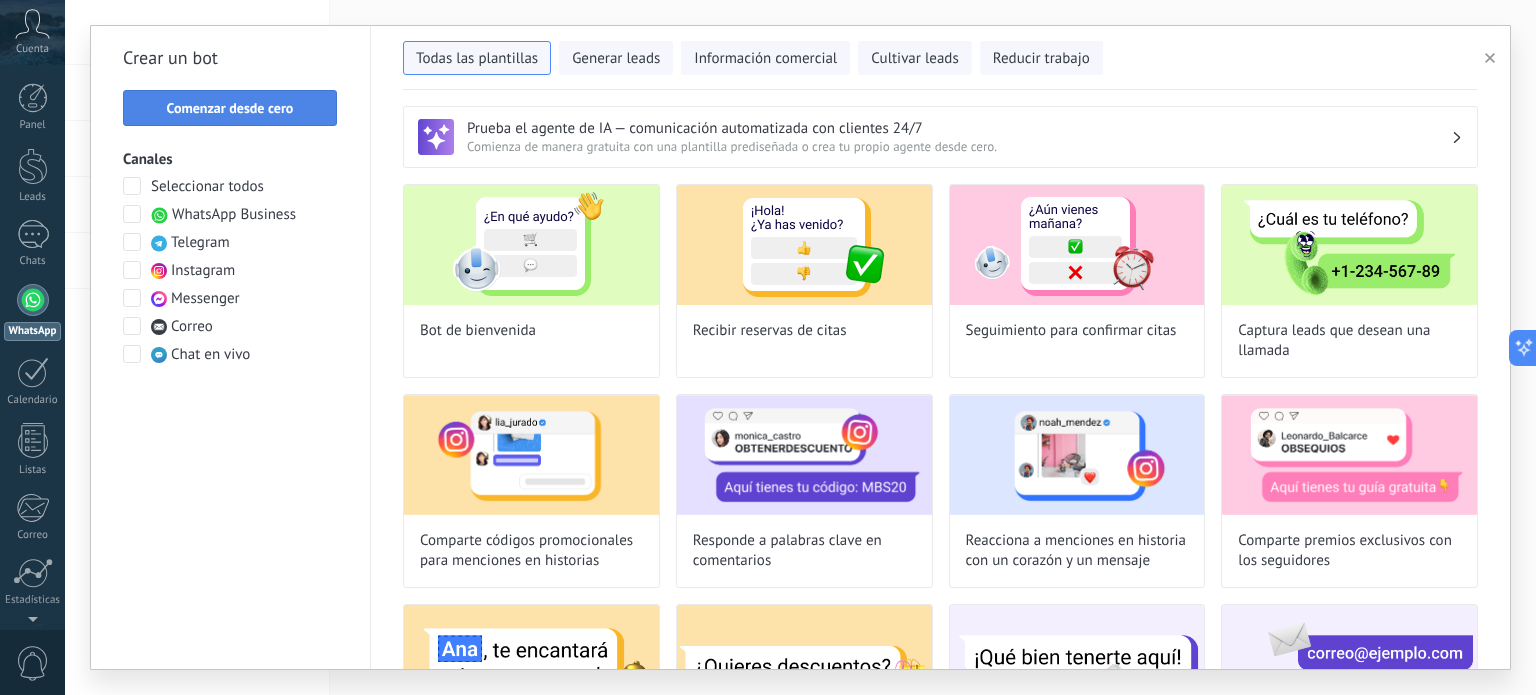 click on "Comenzar desde cero" at bounding box center (230, 108) 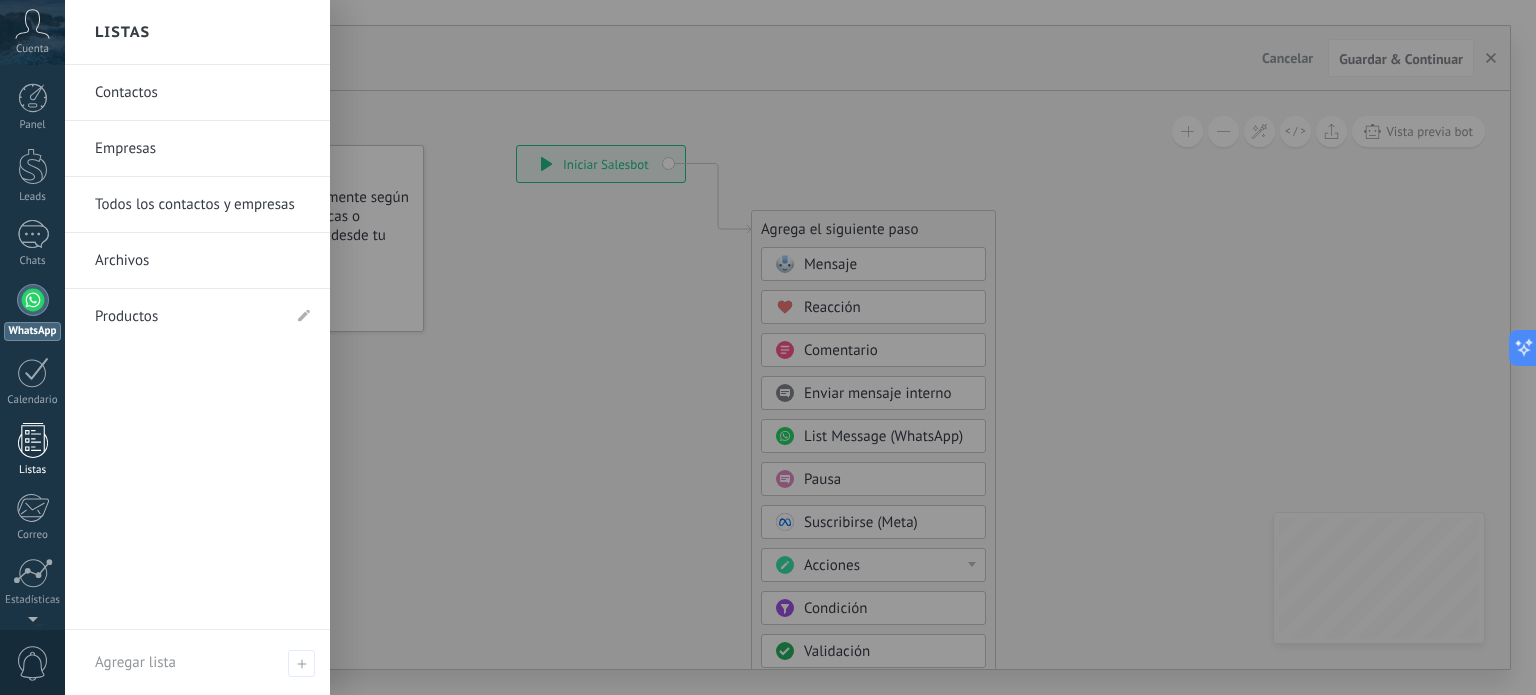 click on "Listas" at bounding box center [32, 450] 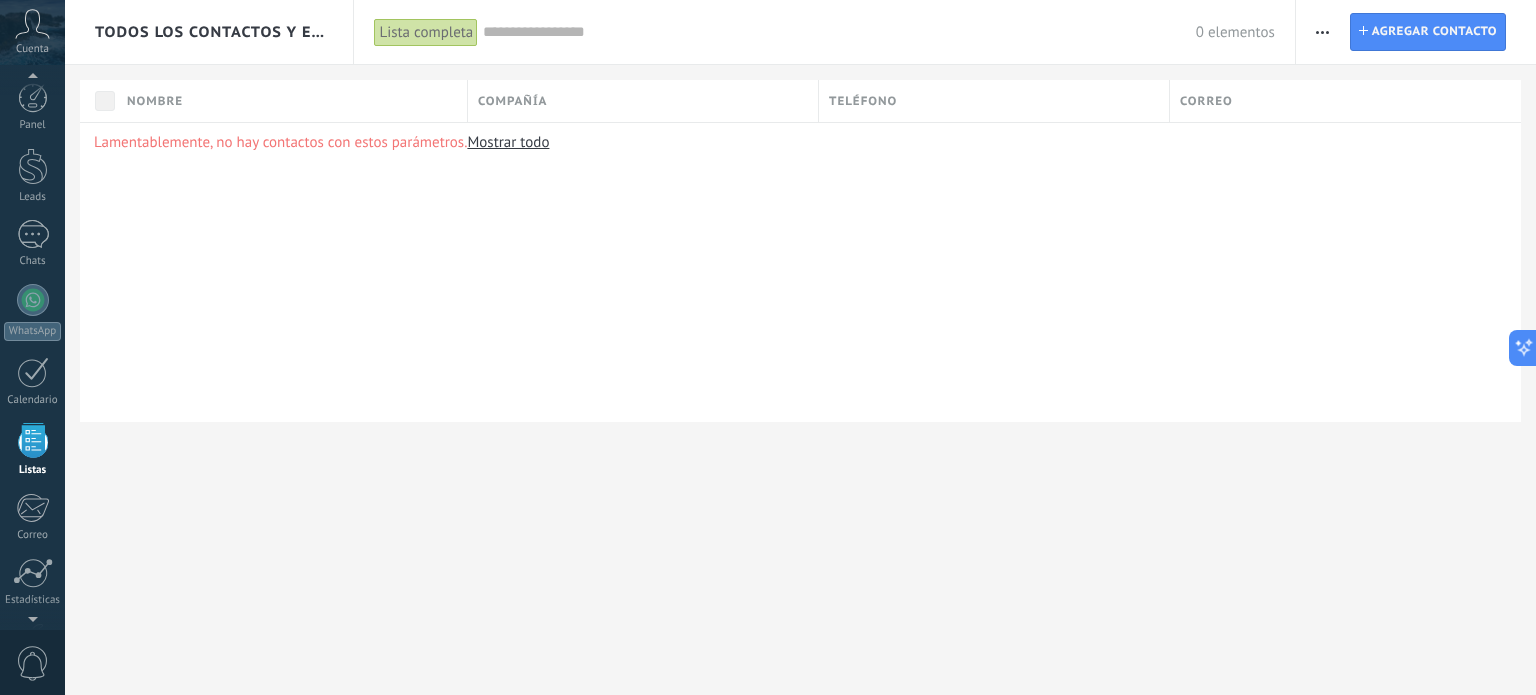 scroll, scrollTop: 123, scrollLeft: 0, axis: vertical 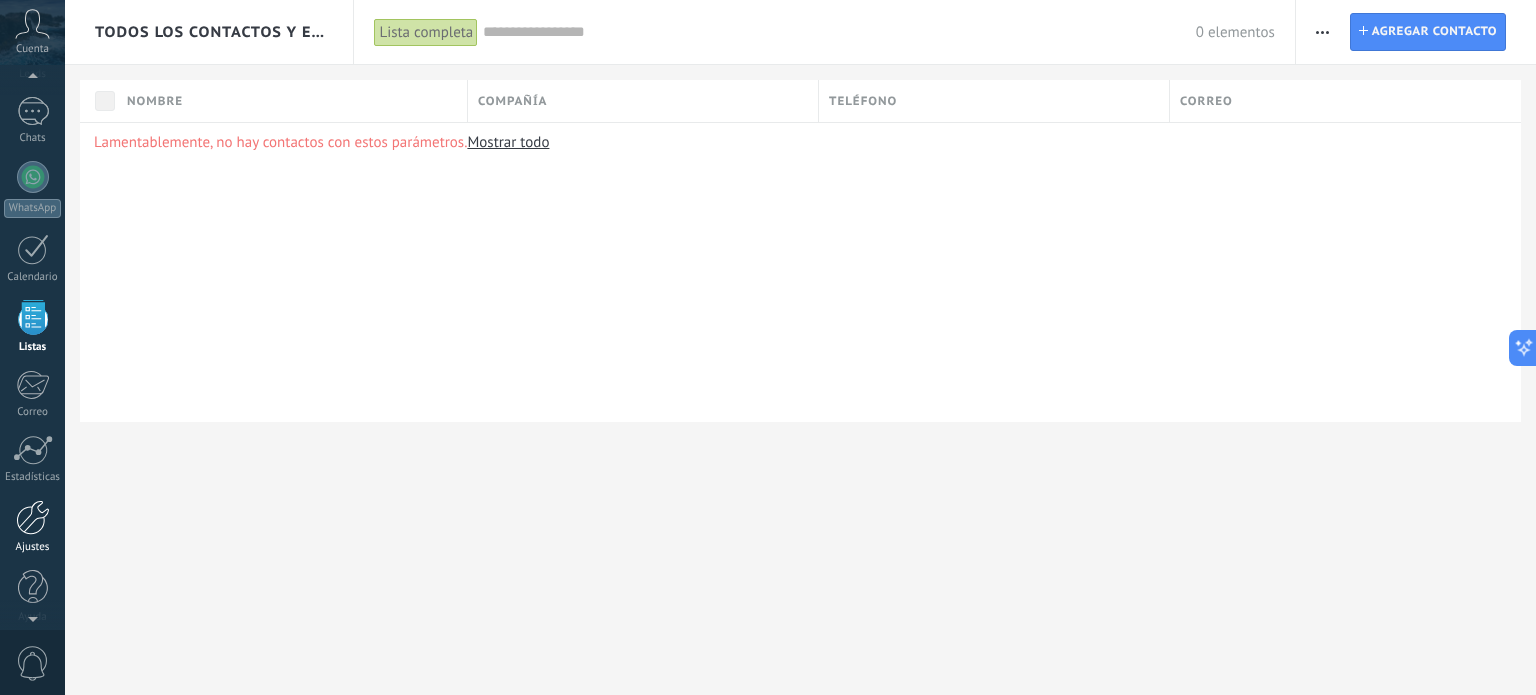 click on "Ajustes" at bounding box center [32, 527] 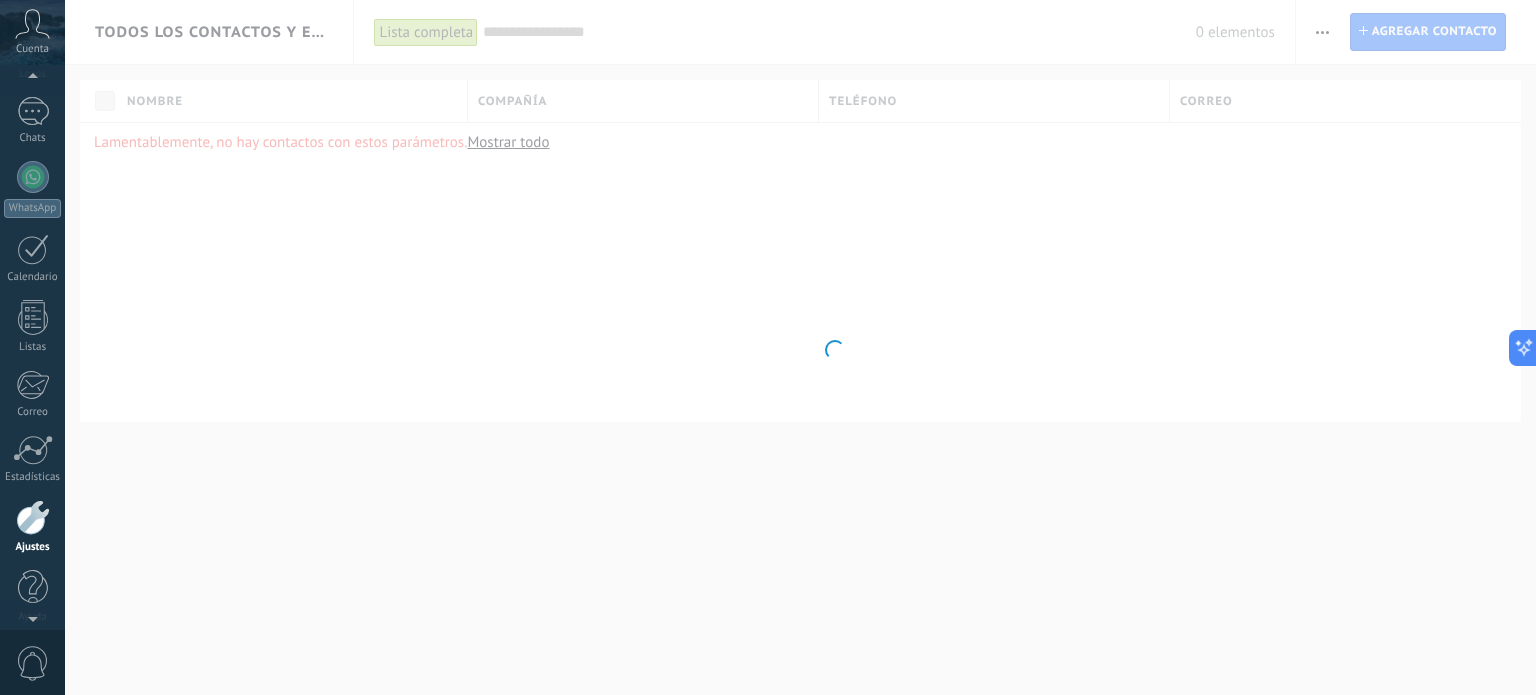 scroll, scrollTop: 136, scrollLeft: 0, axis: vertical 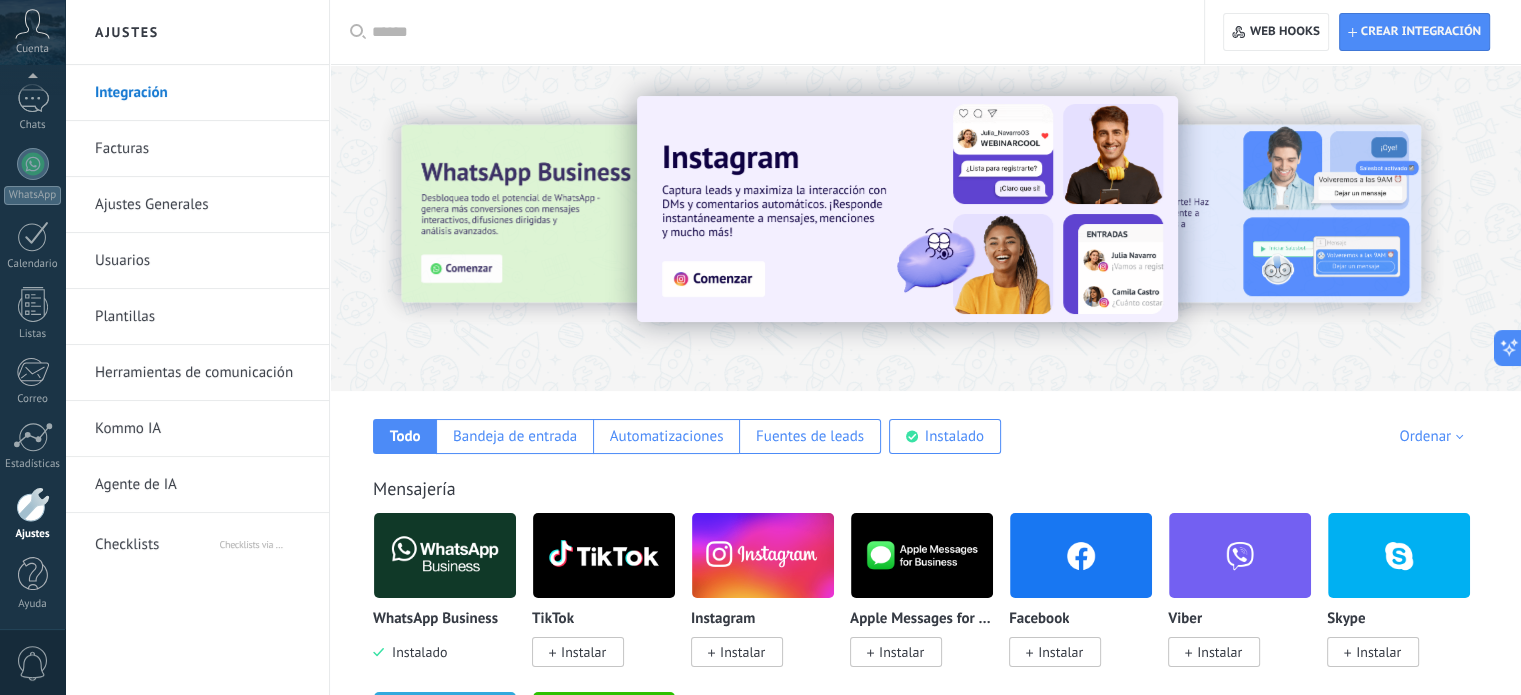 click on "Checklists" at bounding box center (156, 541) 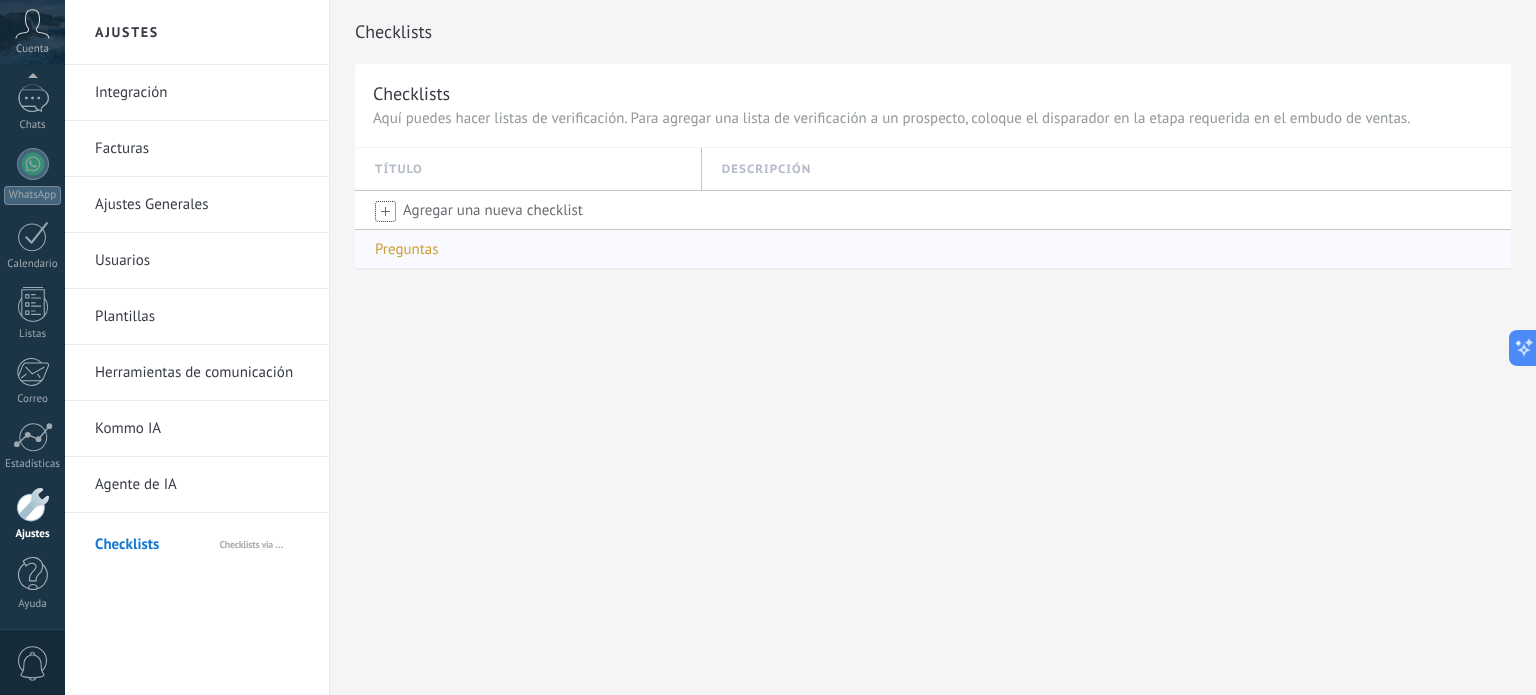 click on "Preguntas" at bounding box center [407, 249] 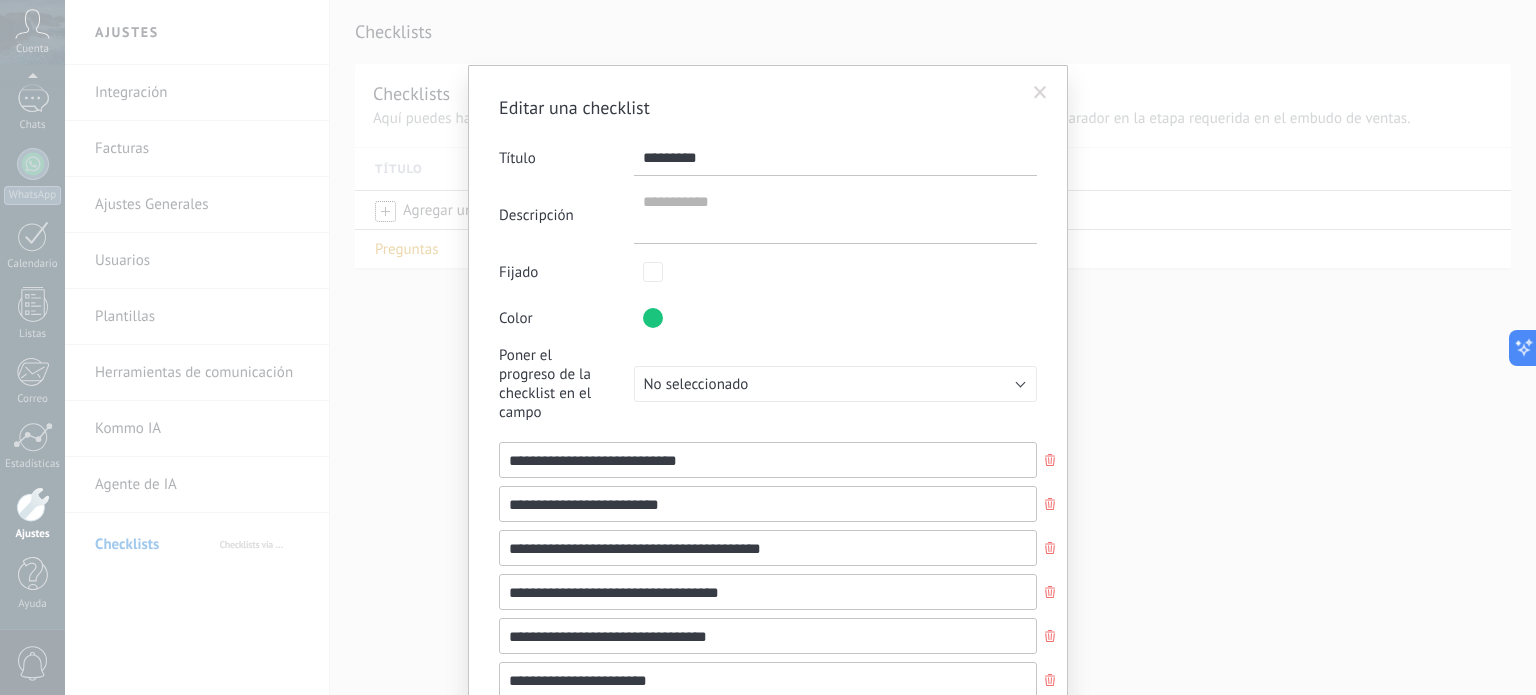 click on "*********" at bounding box center [836, 158] 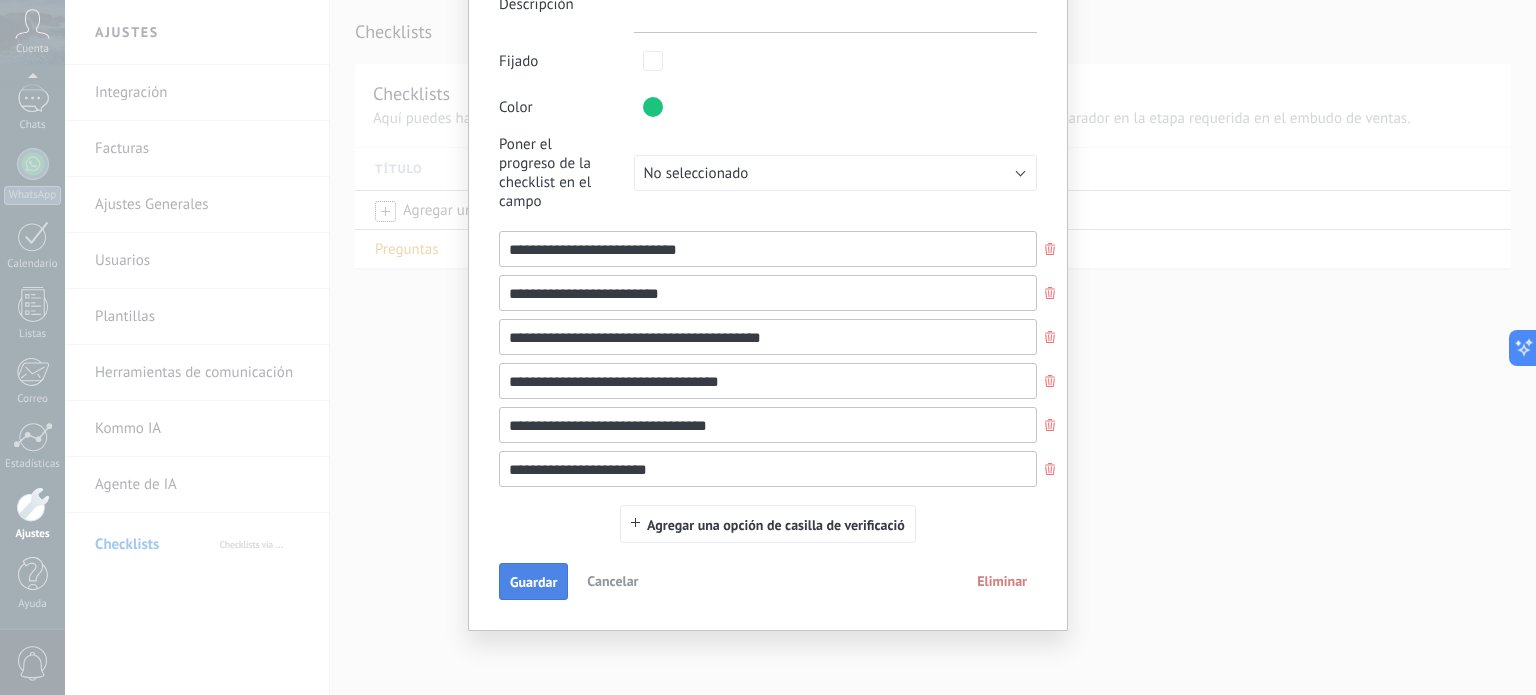 click on "Guardar" at bounding box center (533, 582) 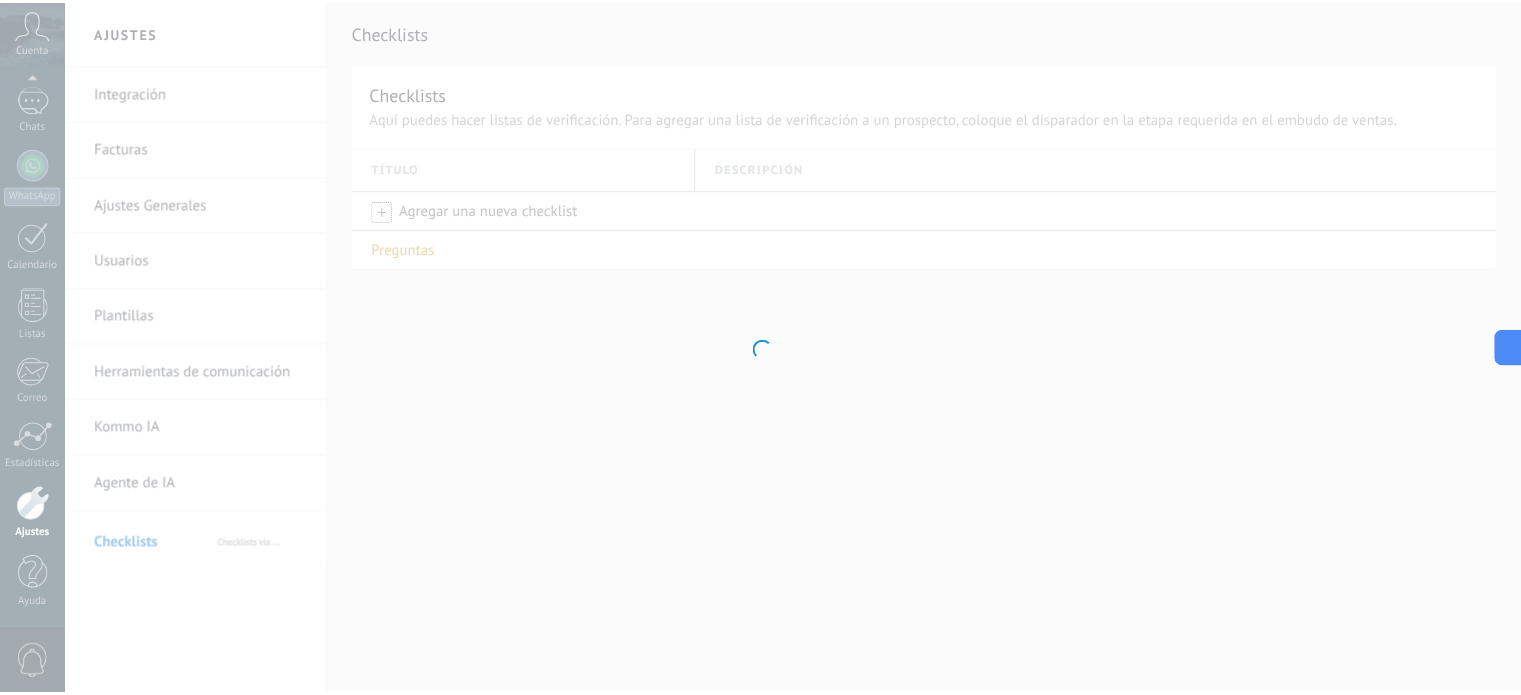 scroll, scrollTop: 0, scrollLeft: 0, axis: both 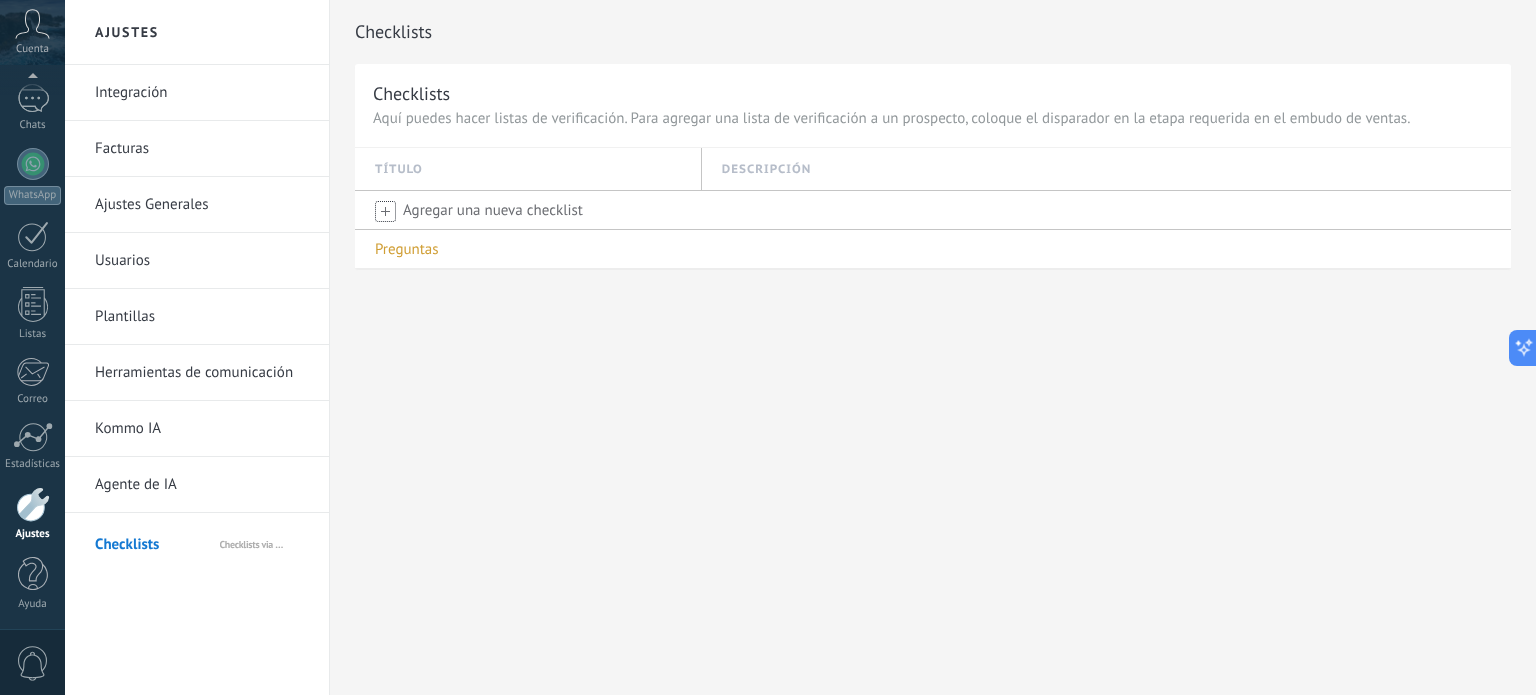 click on "Aquí puedes hacer listas de verificación. Para agregar una lista de verificación a un prospecto, coloque el disparador en la etapa requerida en el embudo de ventas." at bounding box center [933, 118] 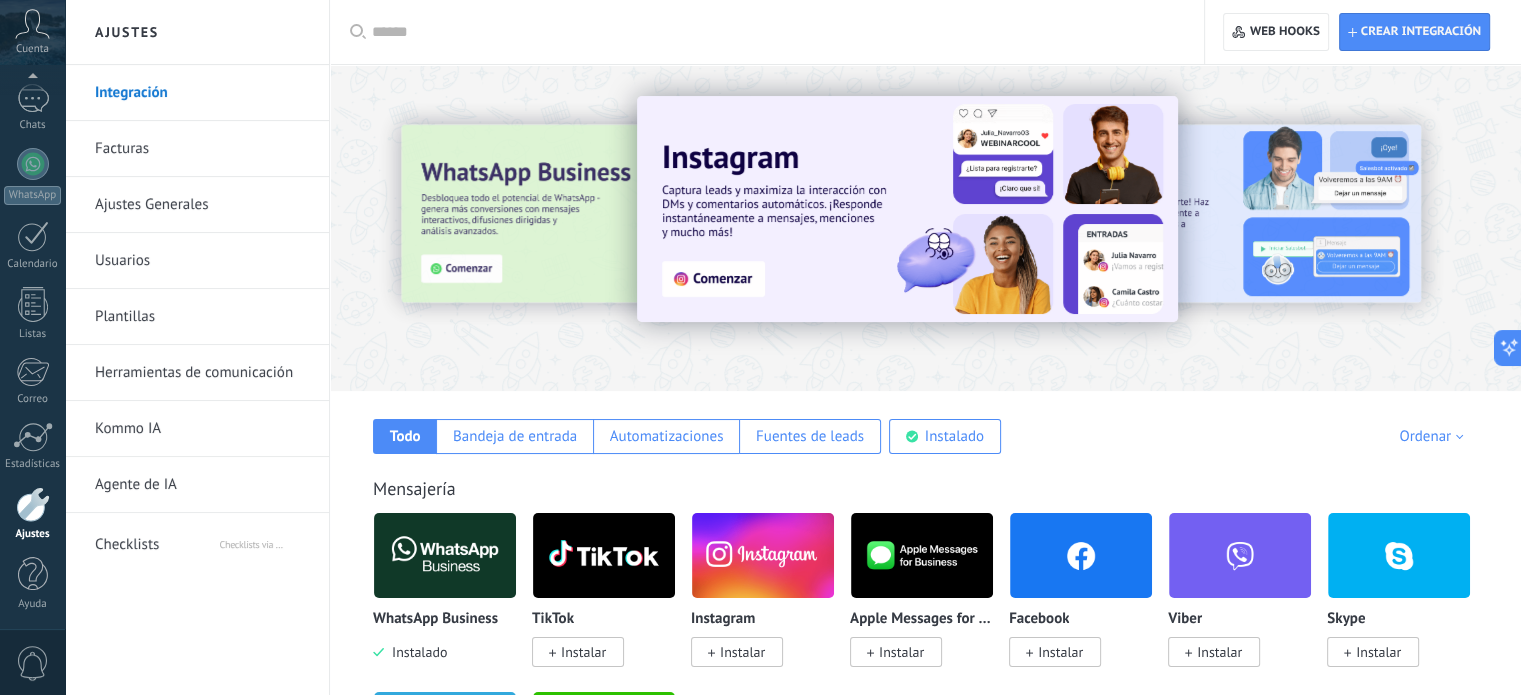 click on "Facturas" at bounding box center (202, 149) 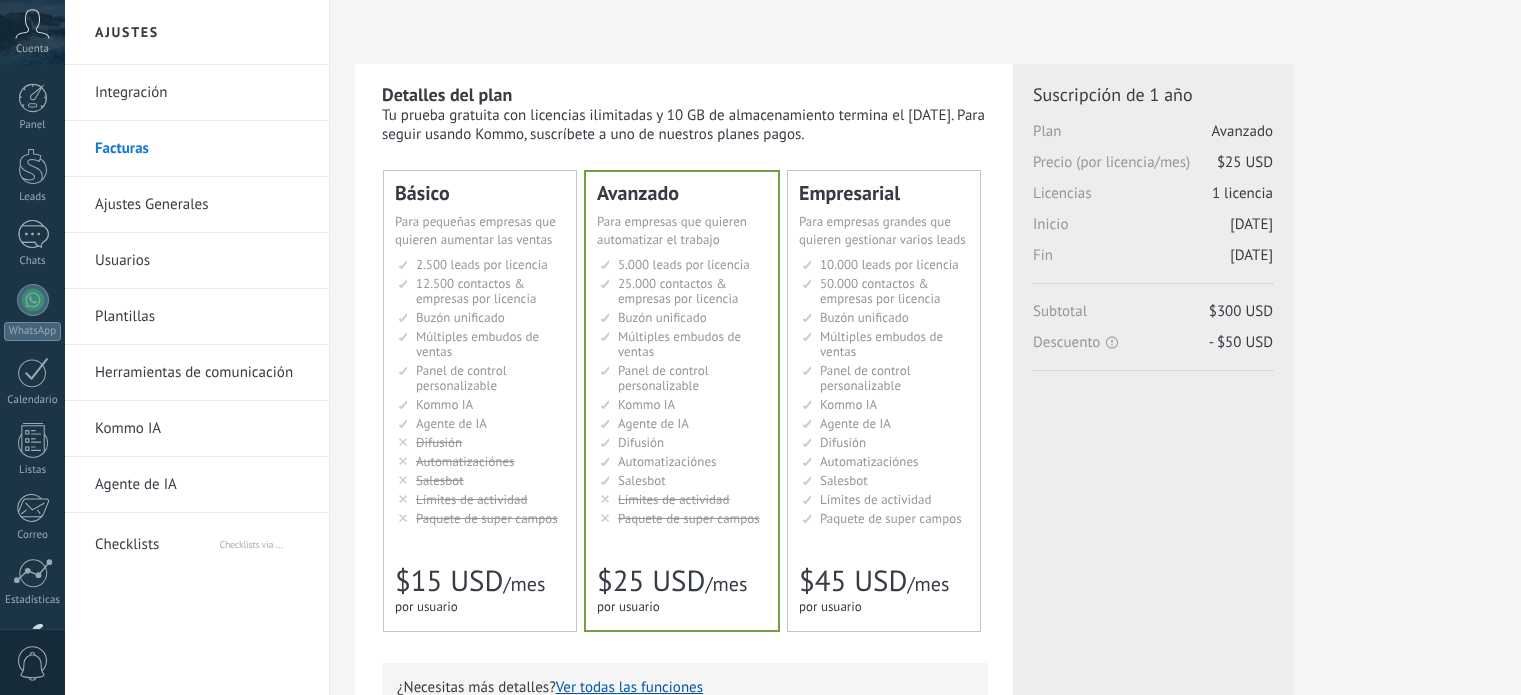 click on "Ajustes Generales" at bounding box center (202, 205) 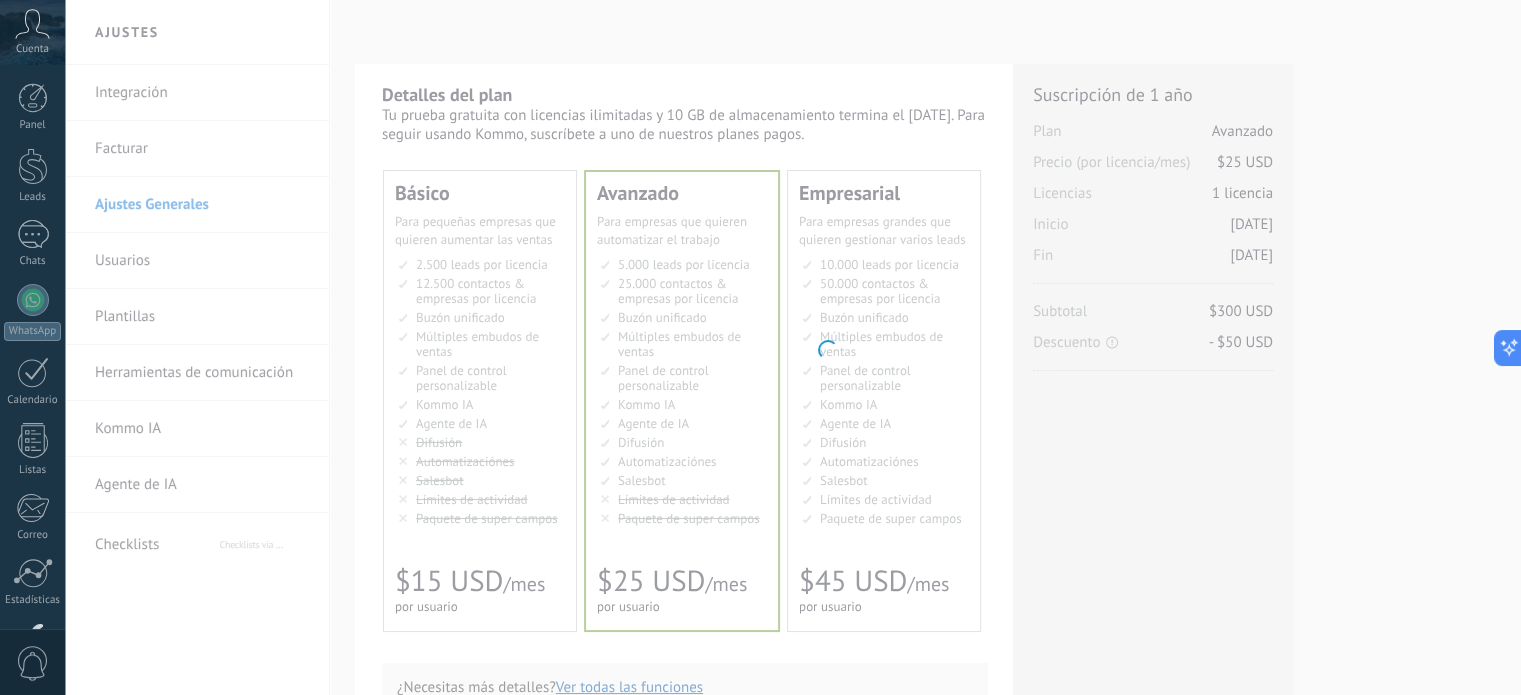 scroll, scrollTop: 0, scrollLeft: 0, axis: both 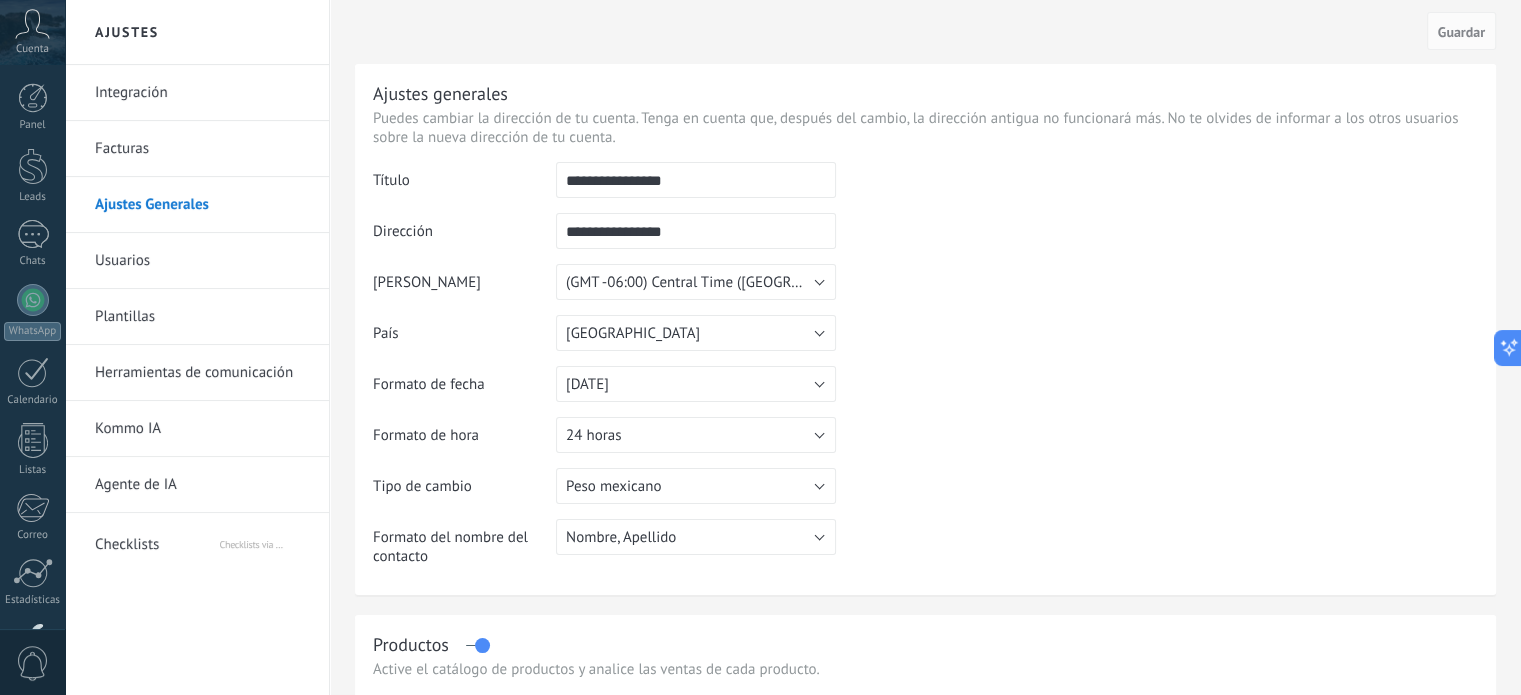 click on "Usuarios" at bounding box center [202, 261] 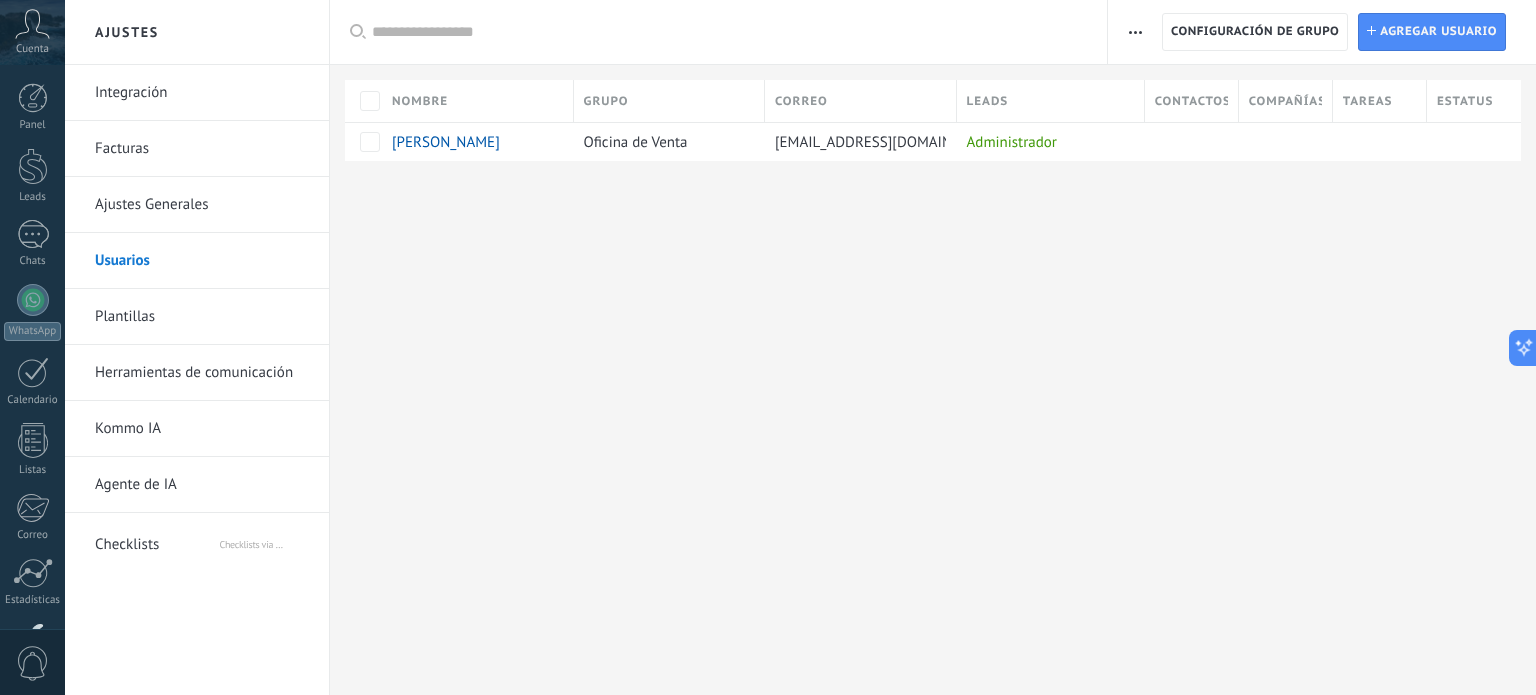 click on "Plantillas" at bounding box center [202, 317] 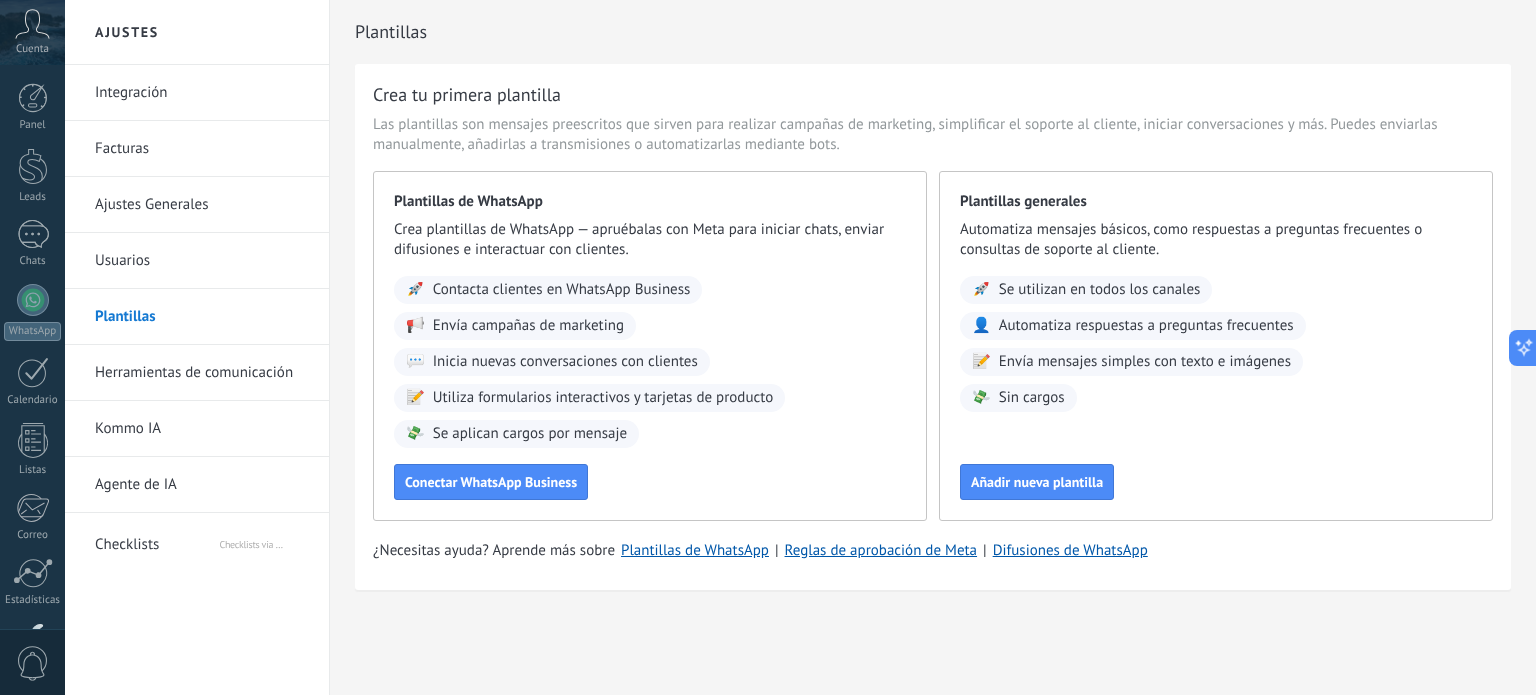 click on "Herramientas de comunicación" at bounding box center [202, 373] 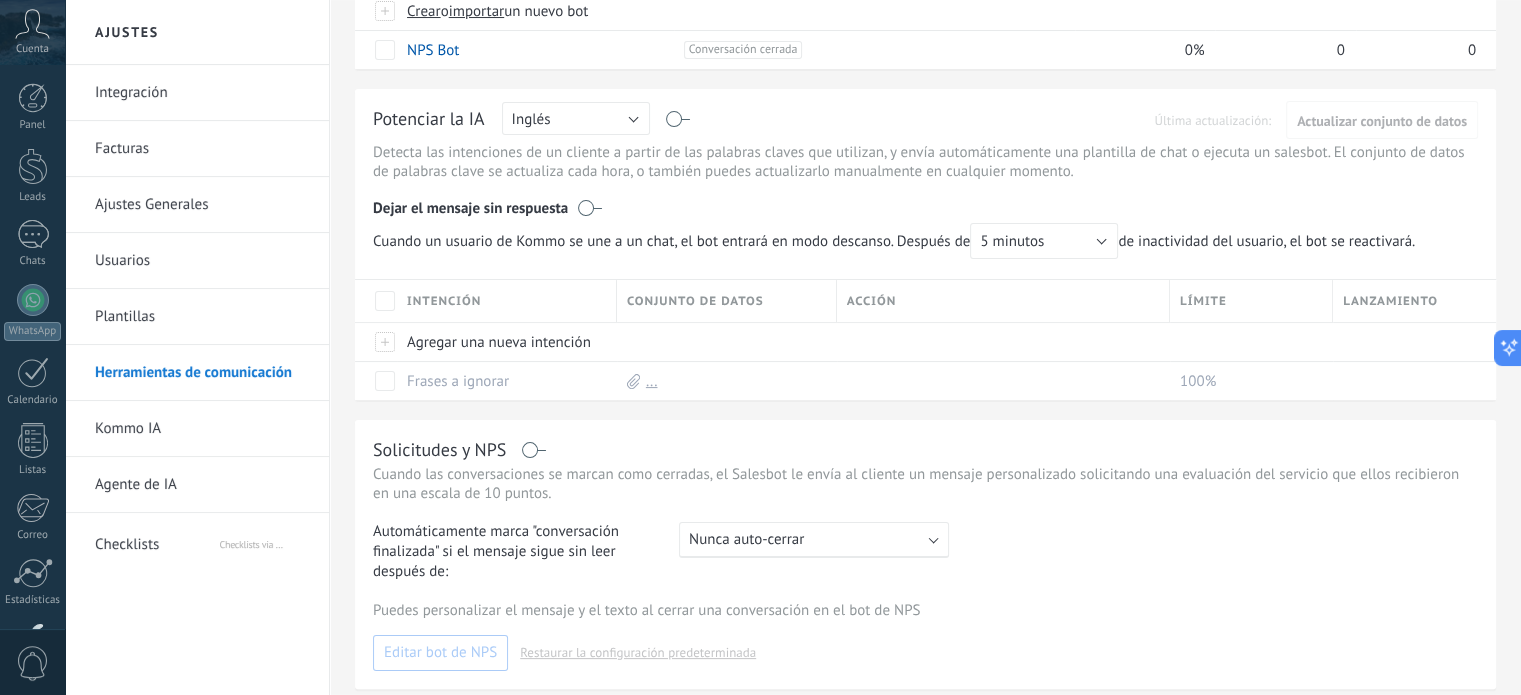 scroll, scrollTop: 300, scrollLeft: 0, axis: vertical 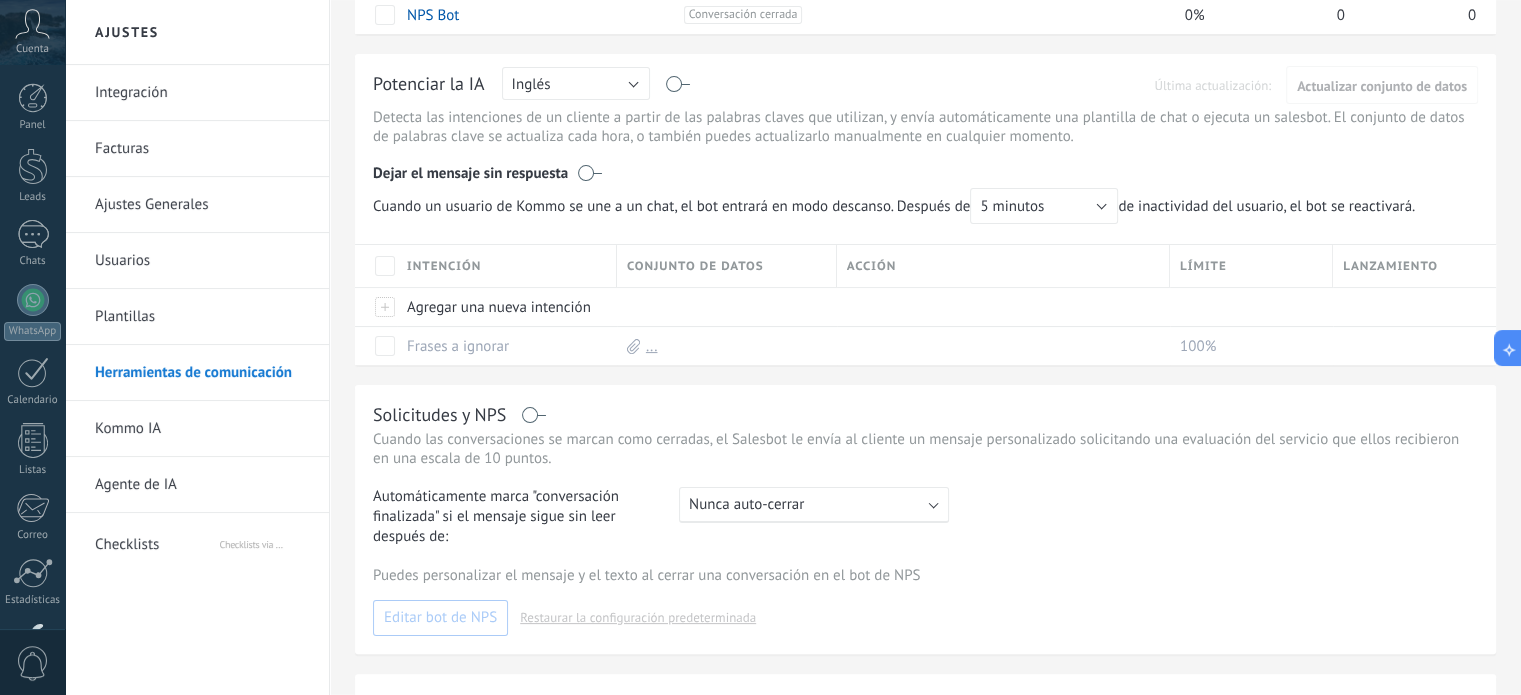 click on "Kommo IA" at bounding box center (202, 429) 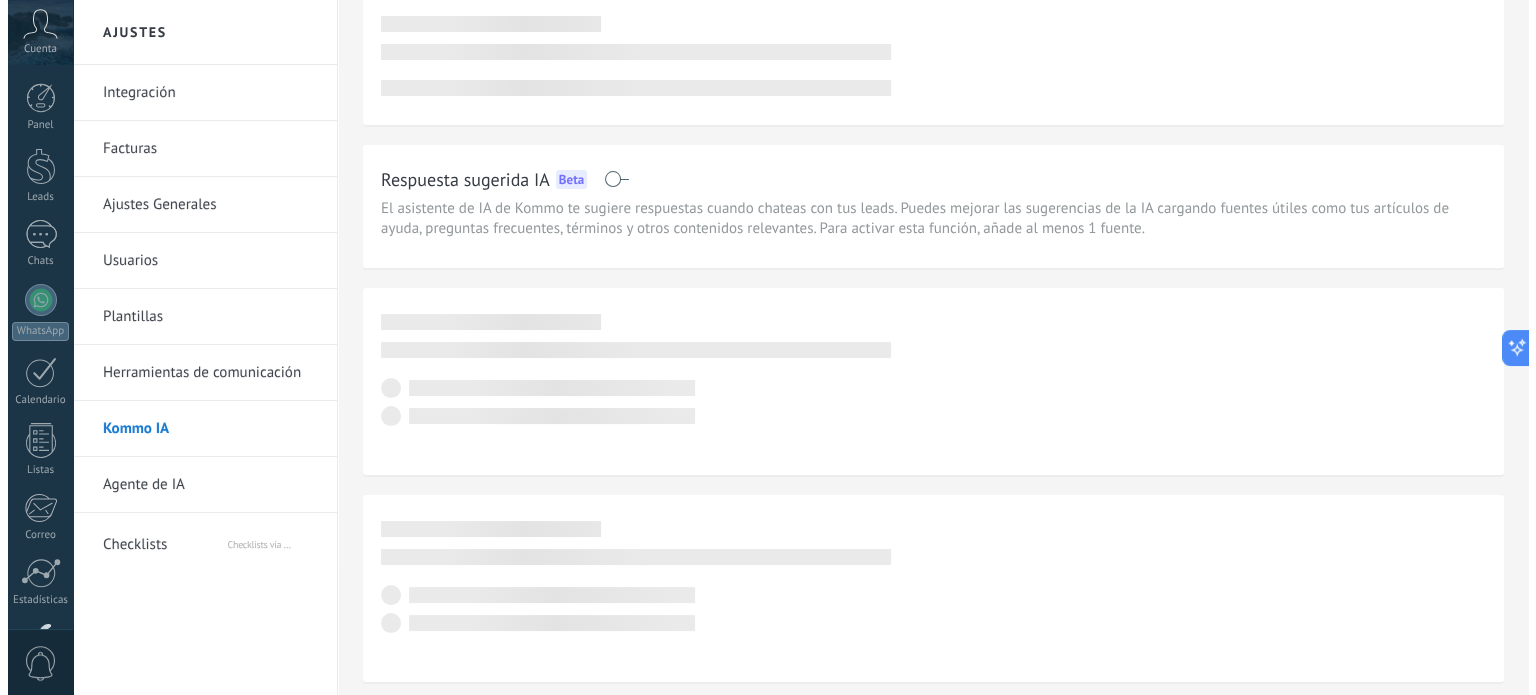 scroll, scrollTop: 0, scrollLeft: 0, axis: both 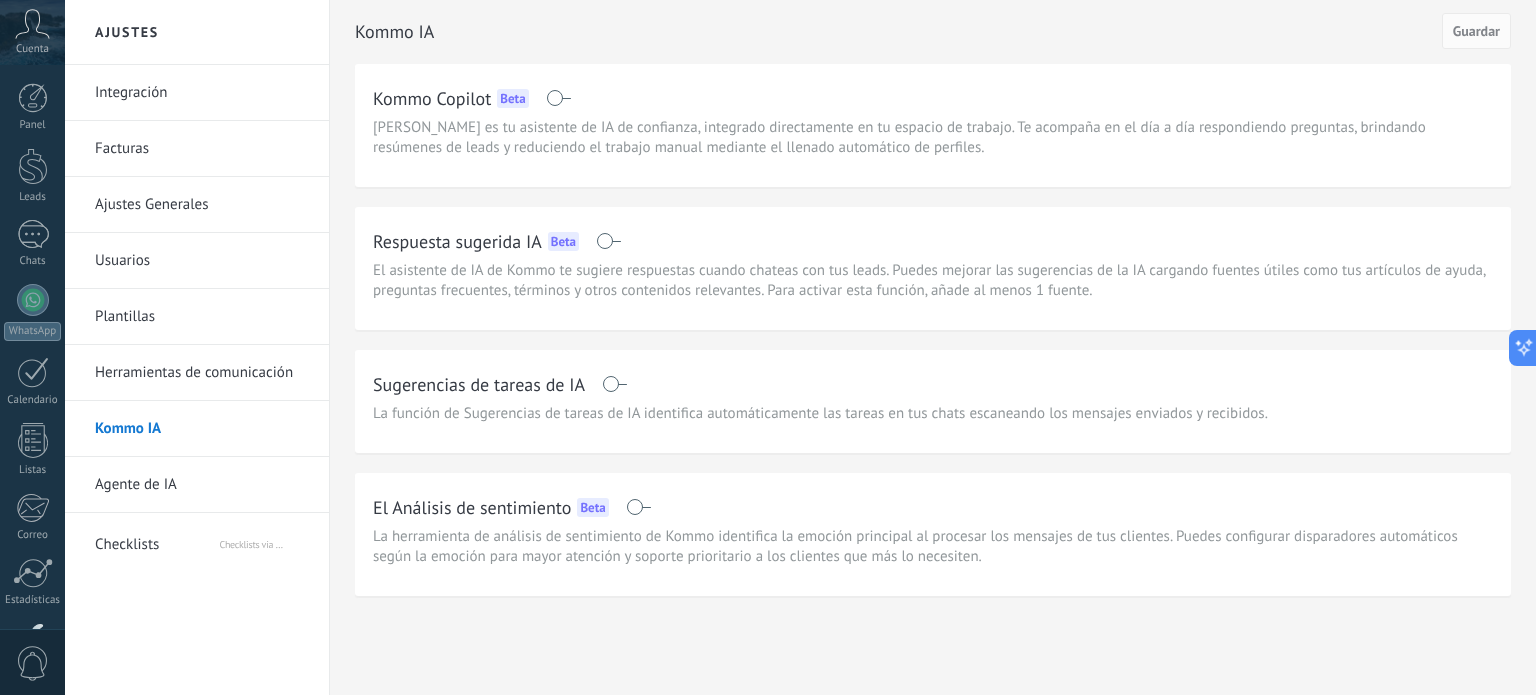 click on "Agente de IA" at bounding box center (202, 485) 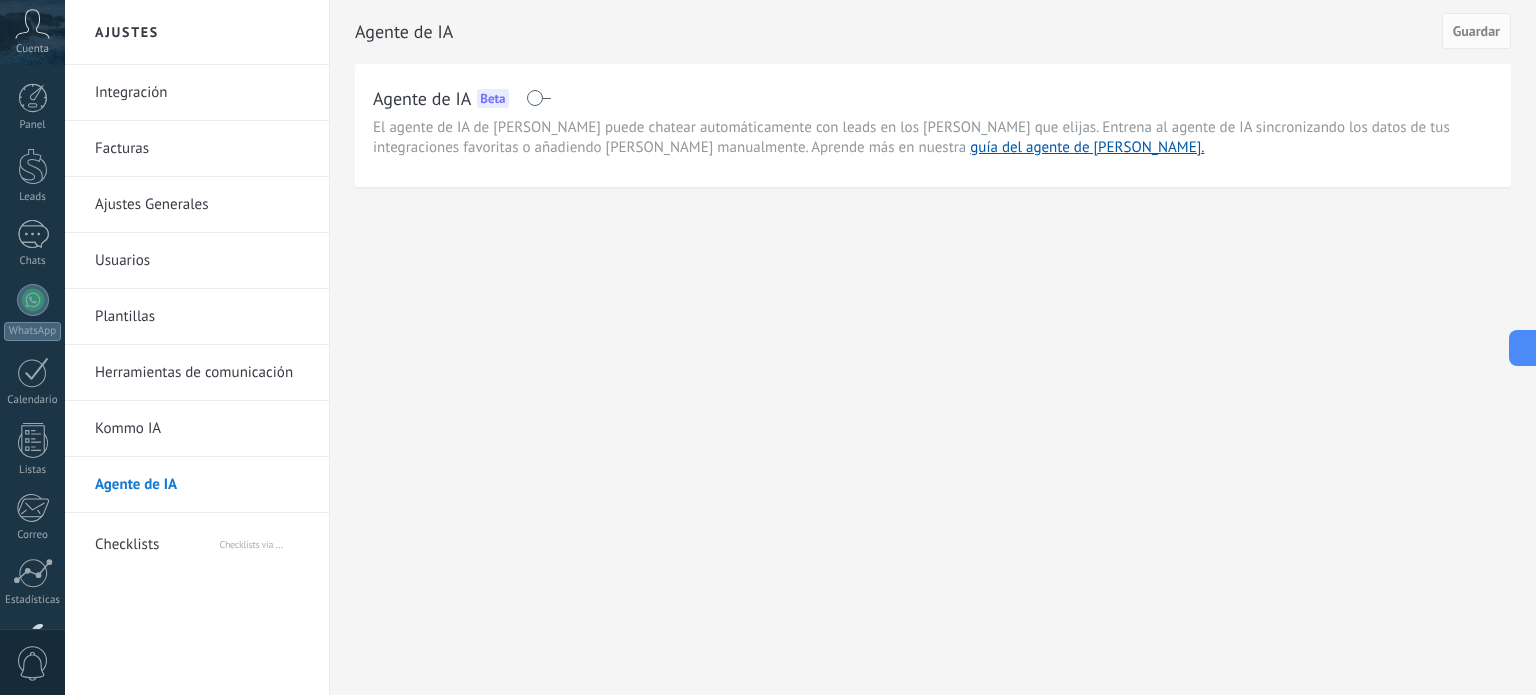 click on "Checklists" at bounding box center [156, 541] 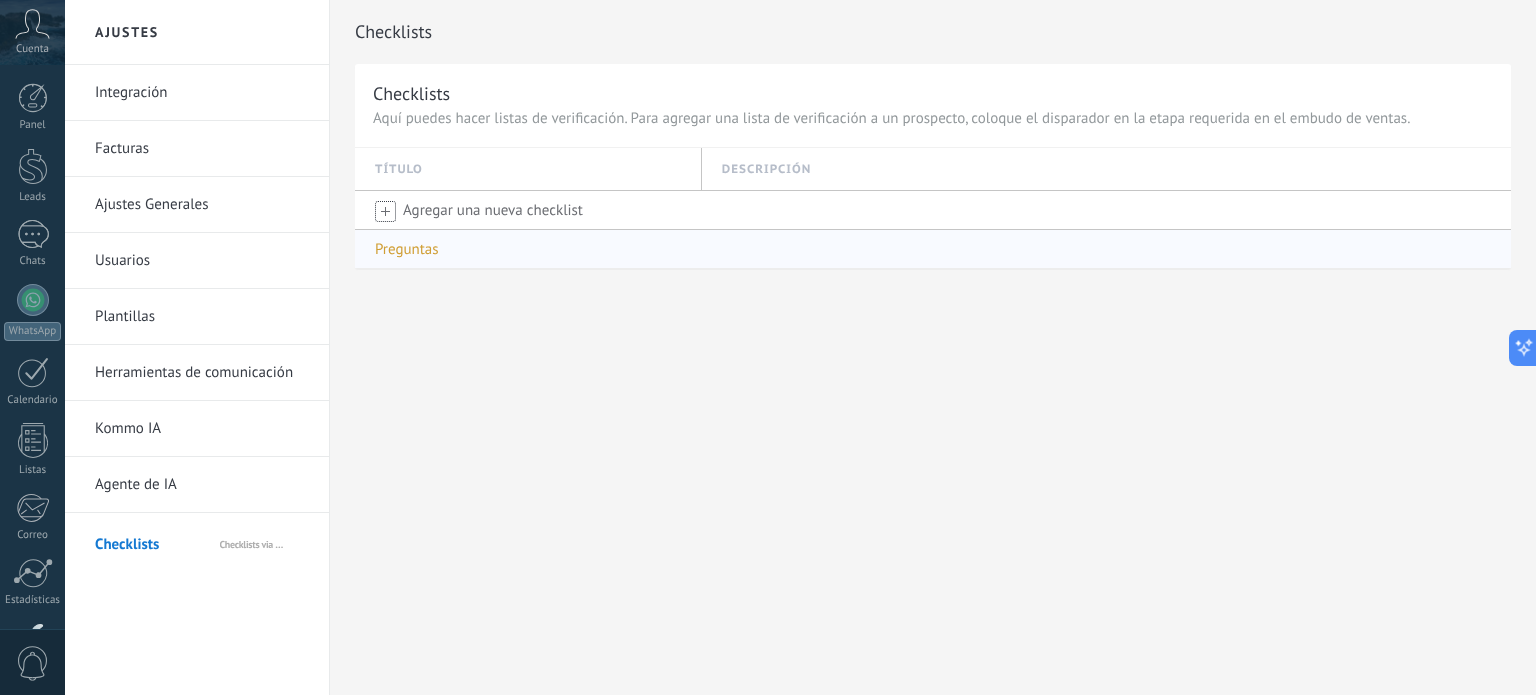 click on "Preguntas" at bounding box center [407, 249] 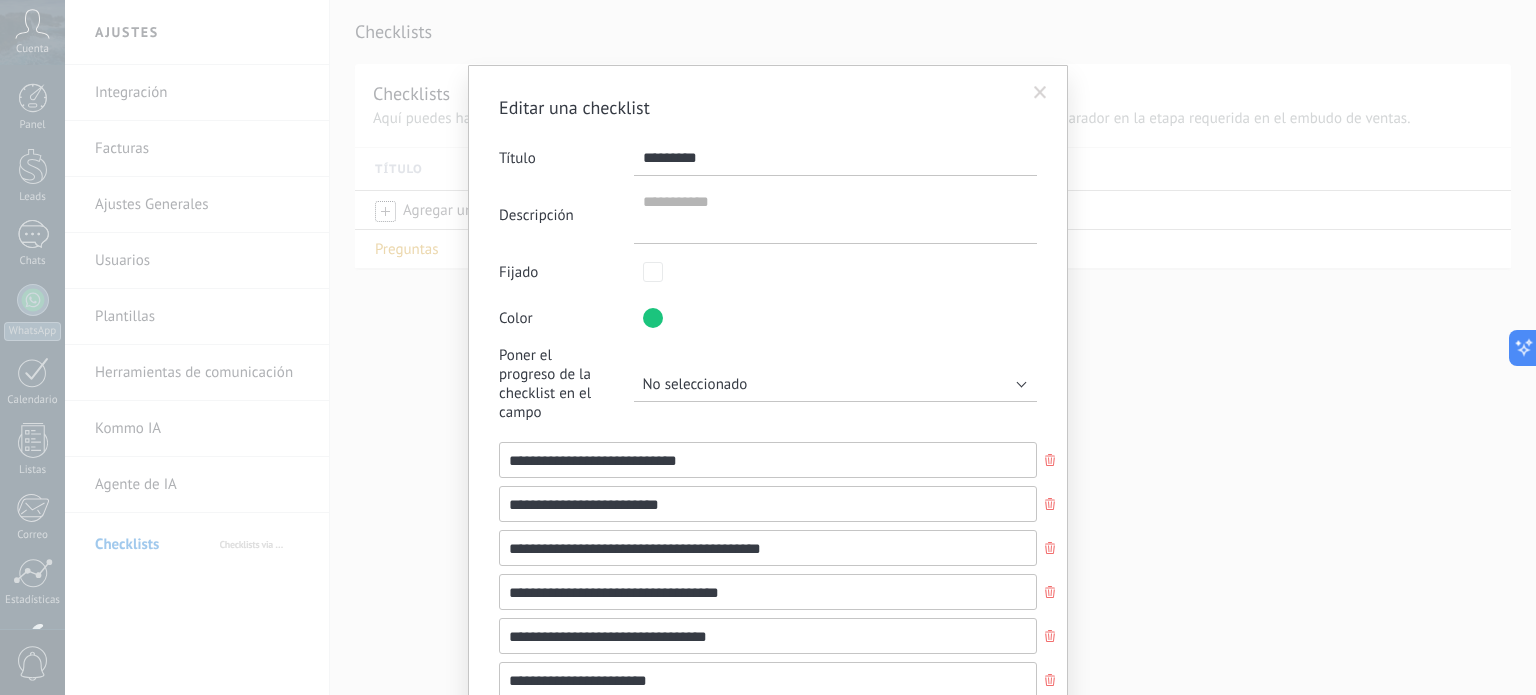 click at bounding box center (1040, 93) 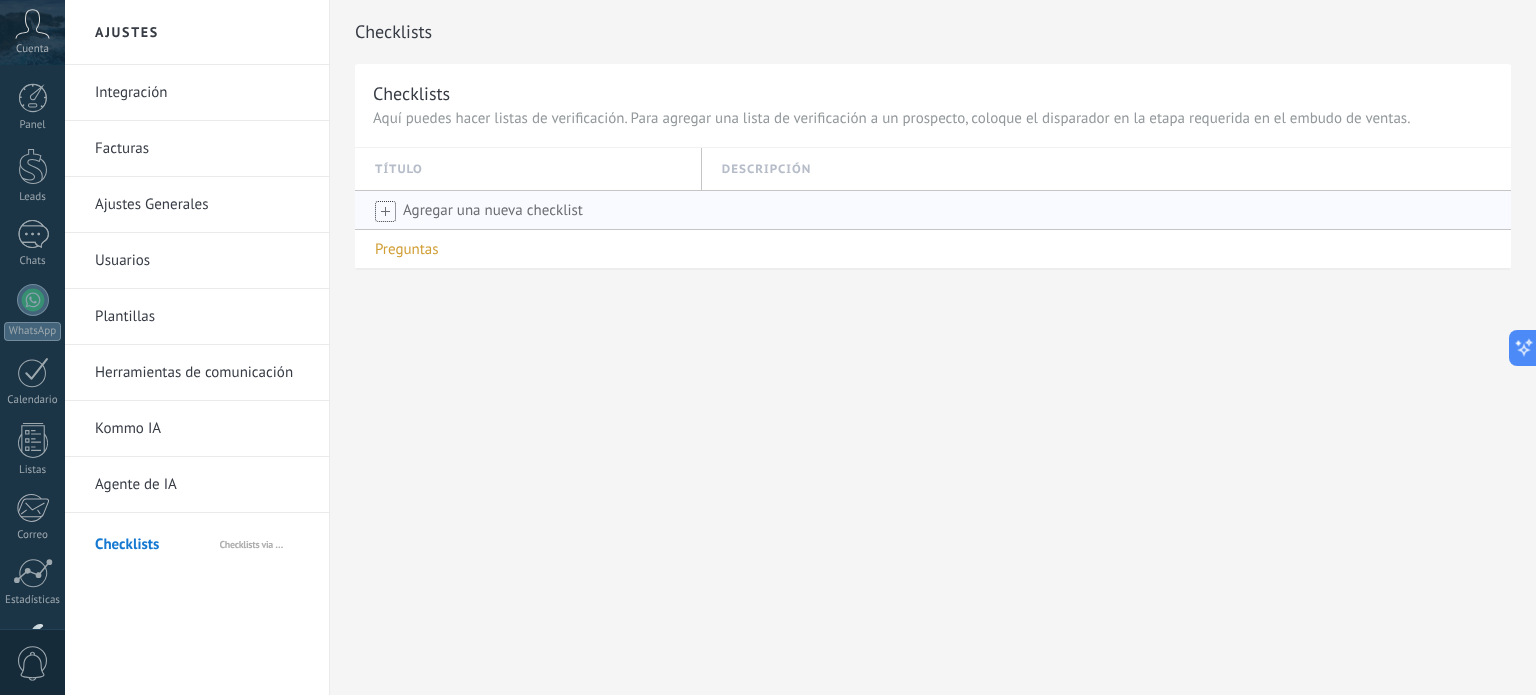 click 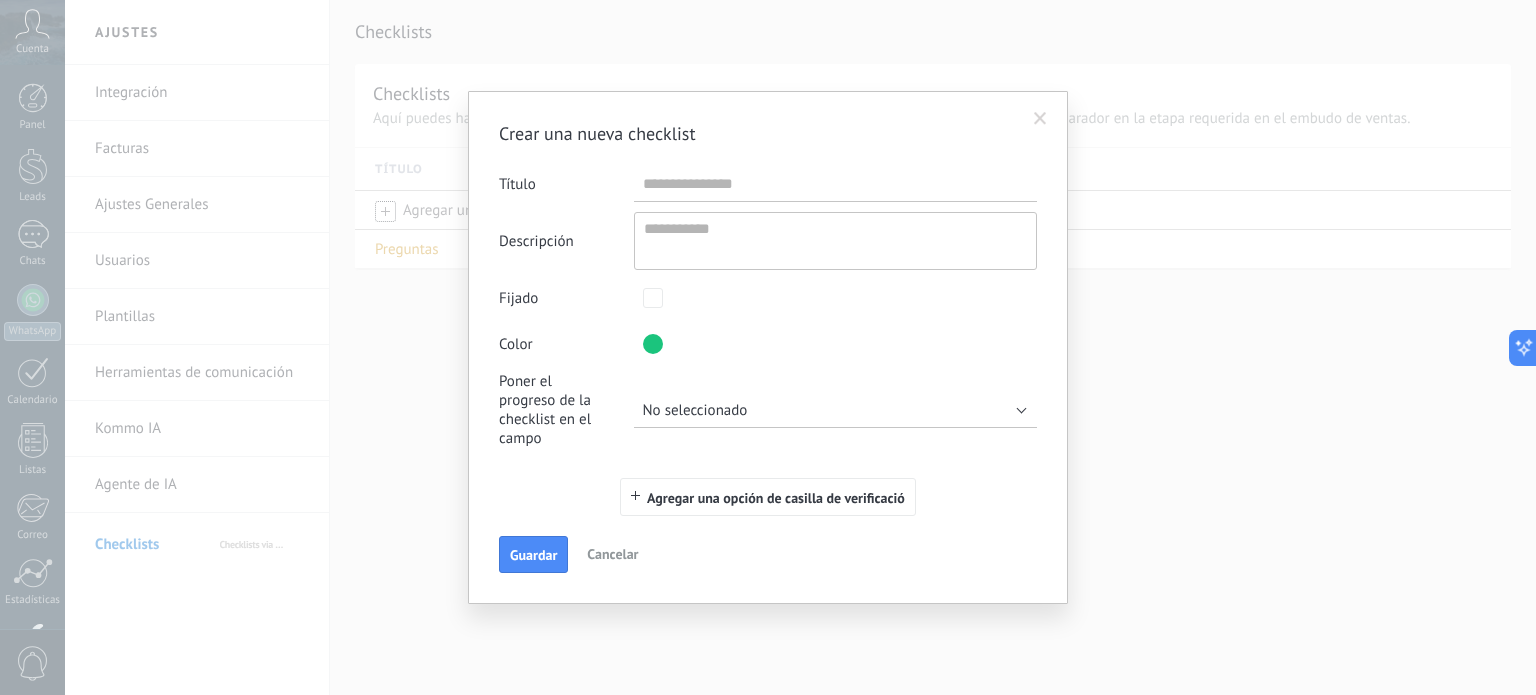 scroll, scrollTop: 0, scrollLeft: 0, axis: both 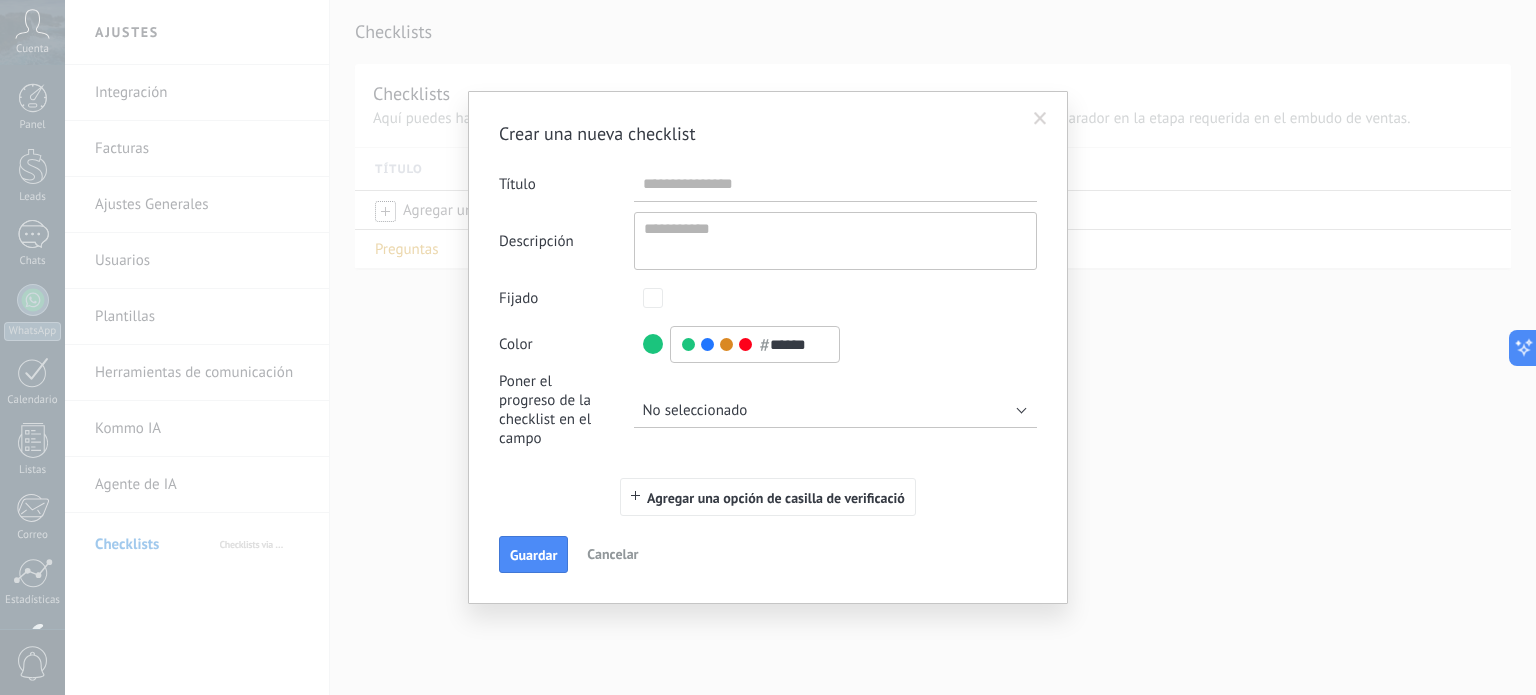 click at bounding box center [653, 344] 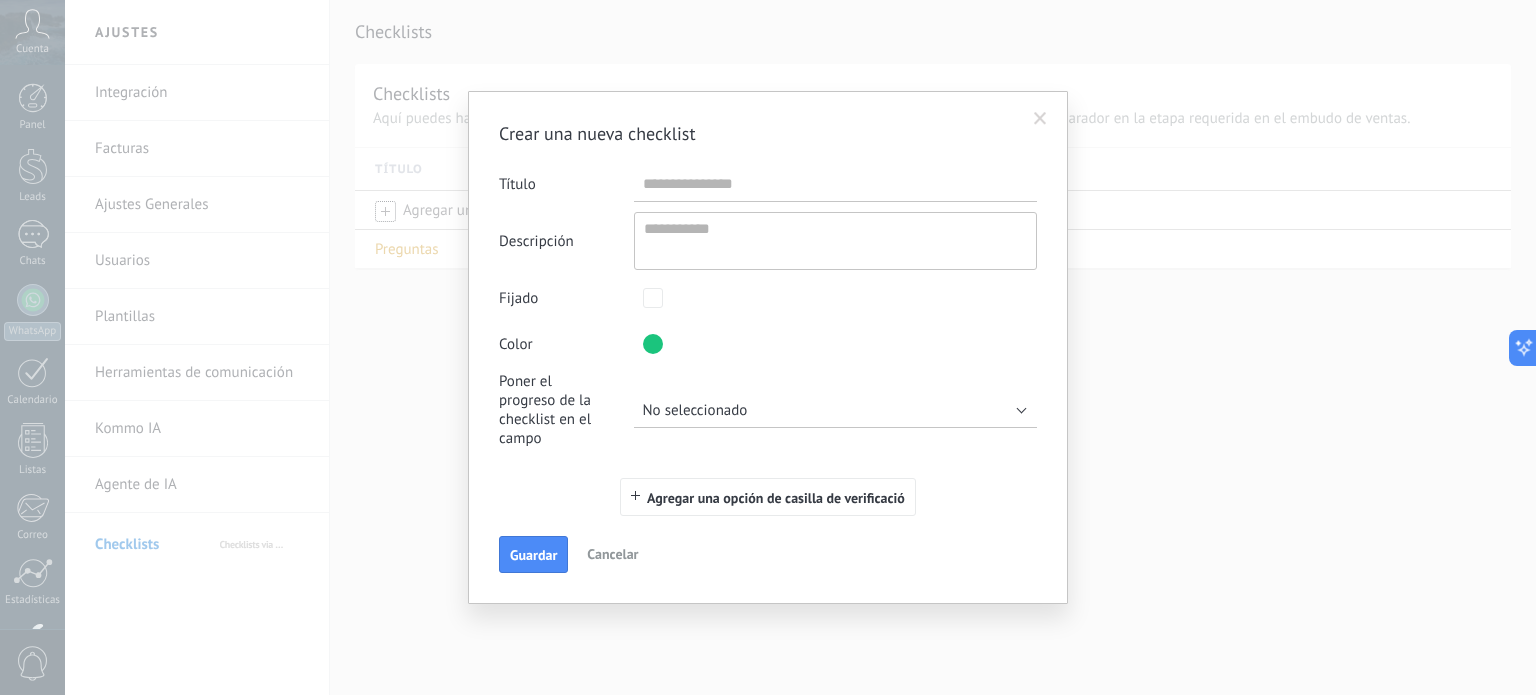 click on "No seleccionado" at bounding box center [695, 410] 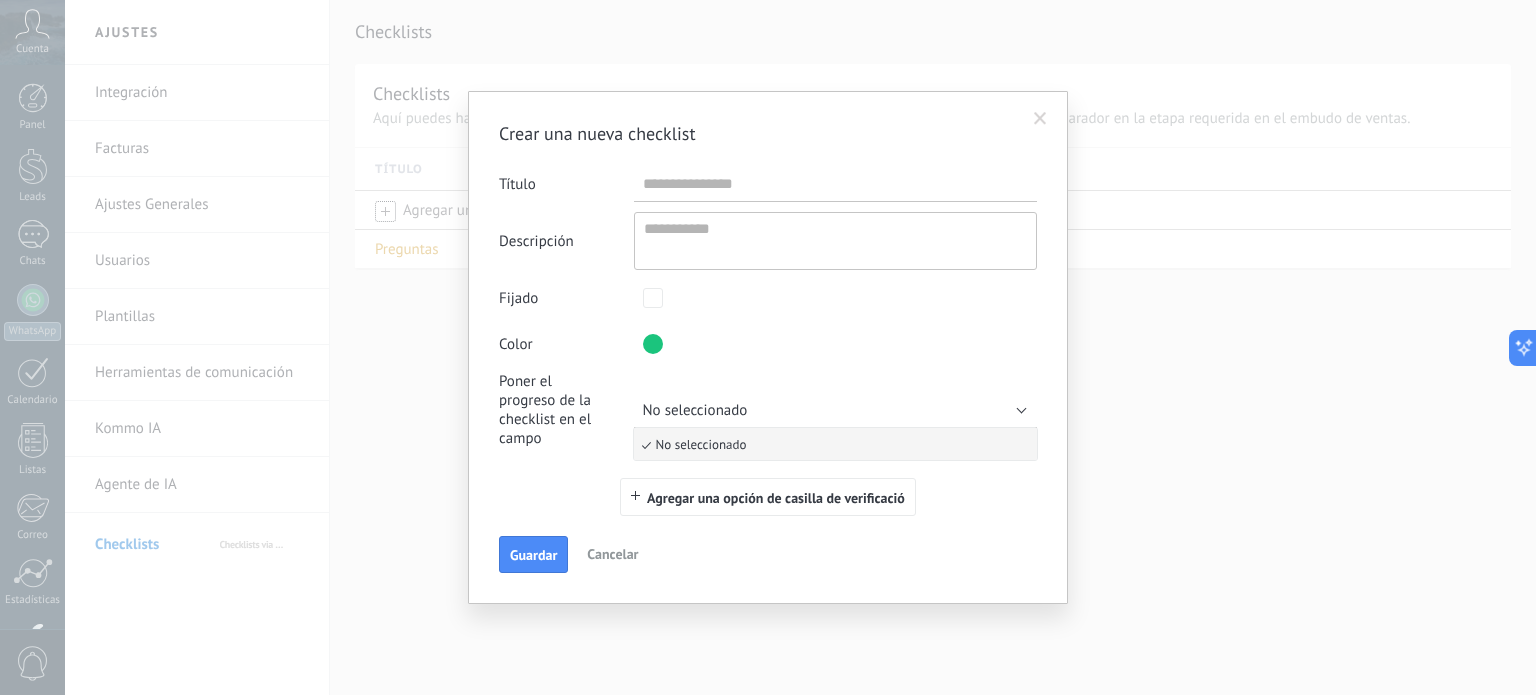 click on "No seleccionado" at bounding box center [695, 410] 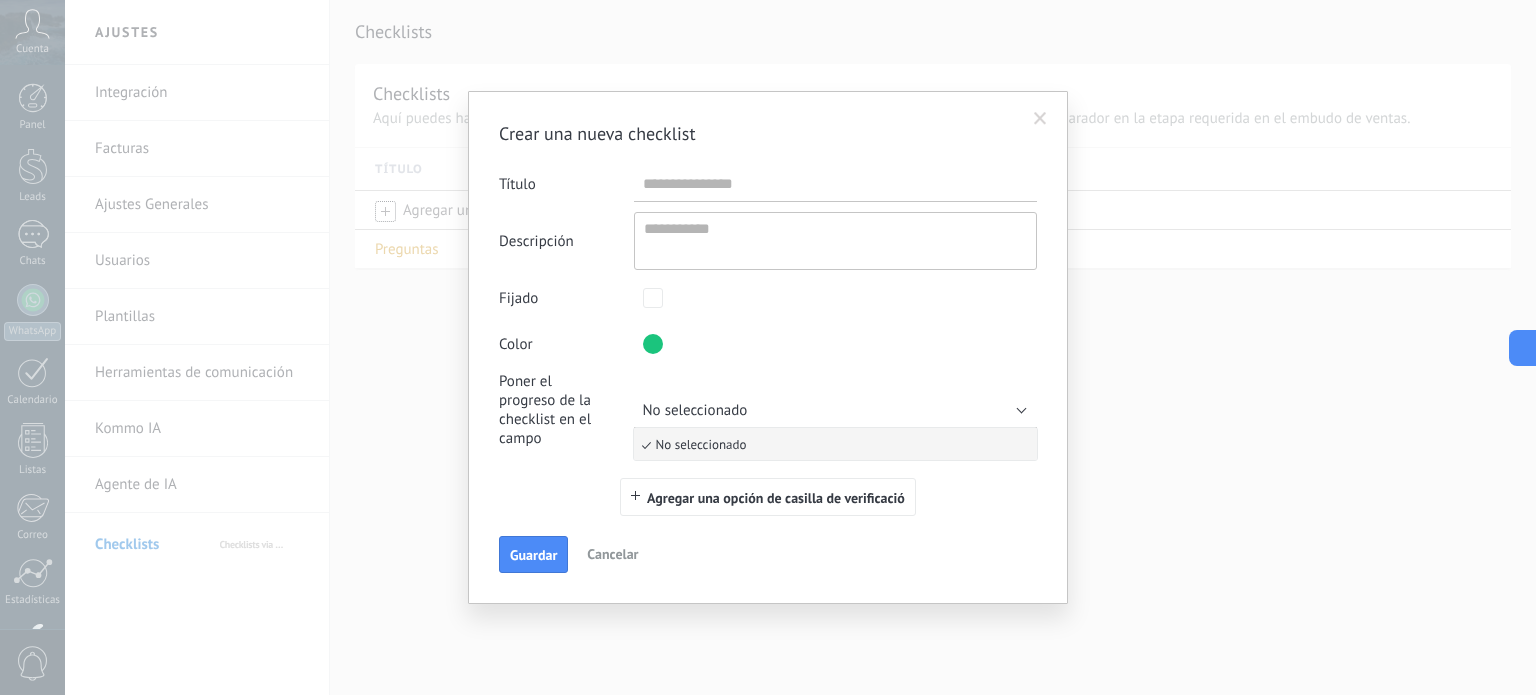 click on "Crear una nueva checklist
Título
Descripción
Fijado
Color
#
******
Poner el progreso de la checklist en el campo
No seleccionado       No seleccionado
Agregar una opción de casilla de verificació
Guardar
Cancelar" at bounding box center [768, 347] 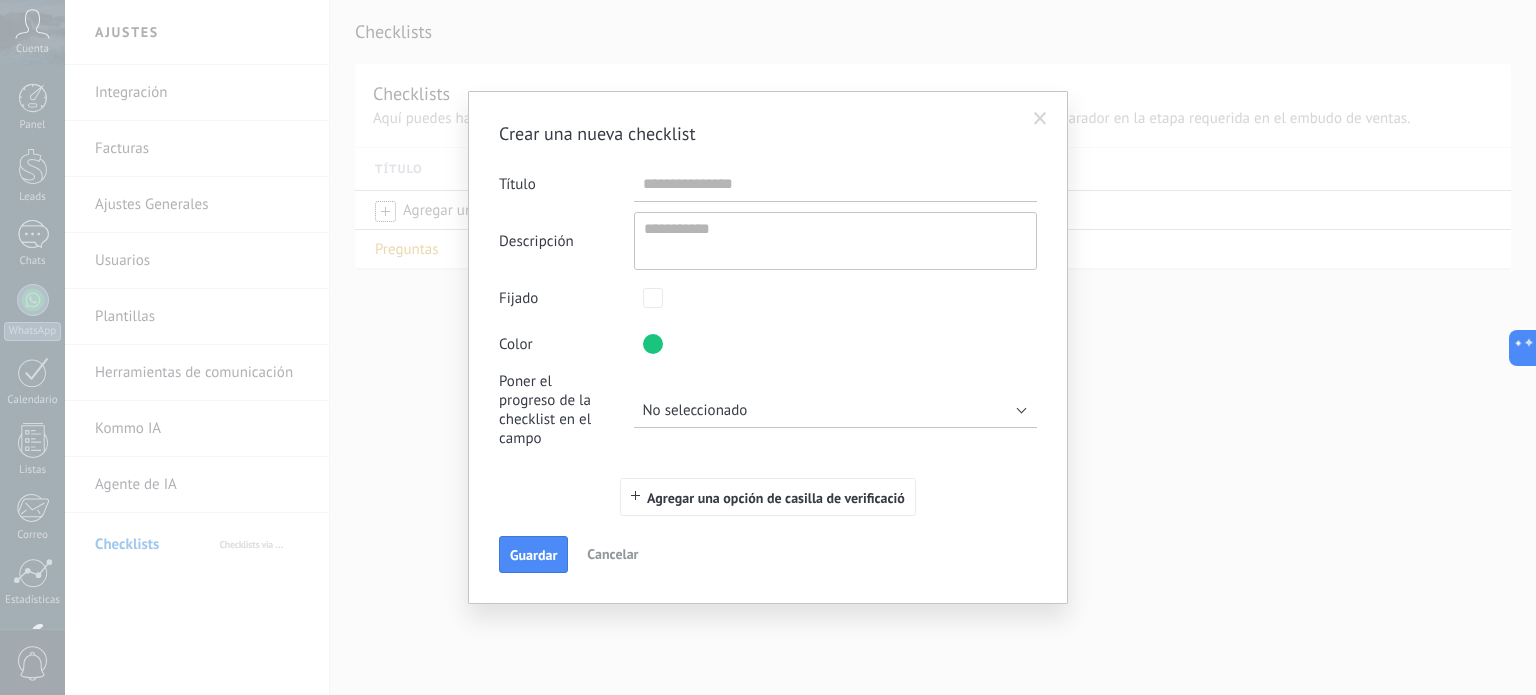 click at bounding box center [1040, 119] 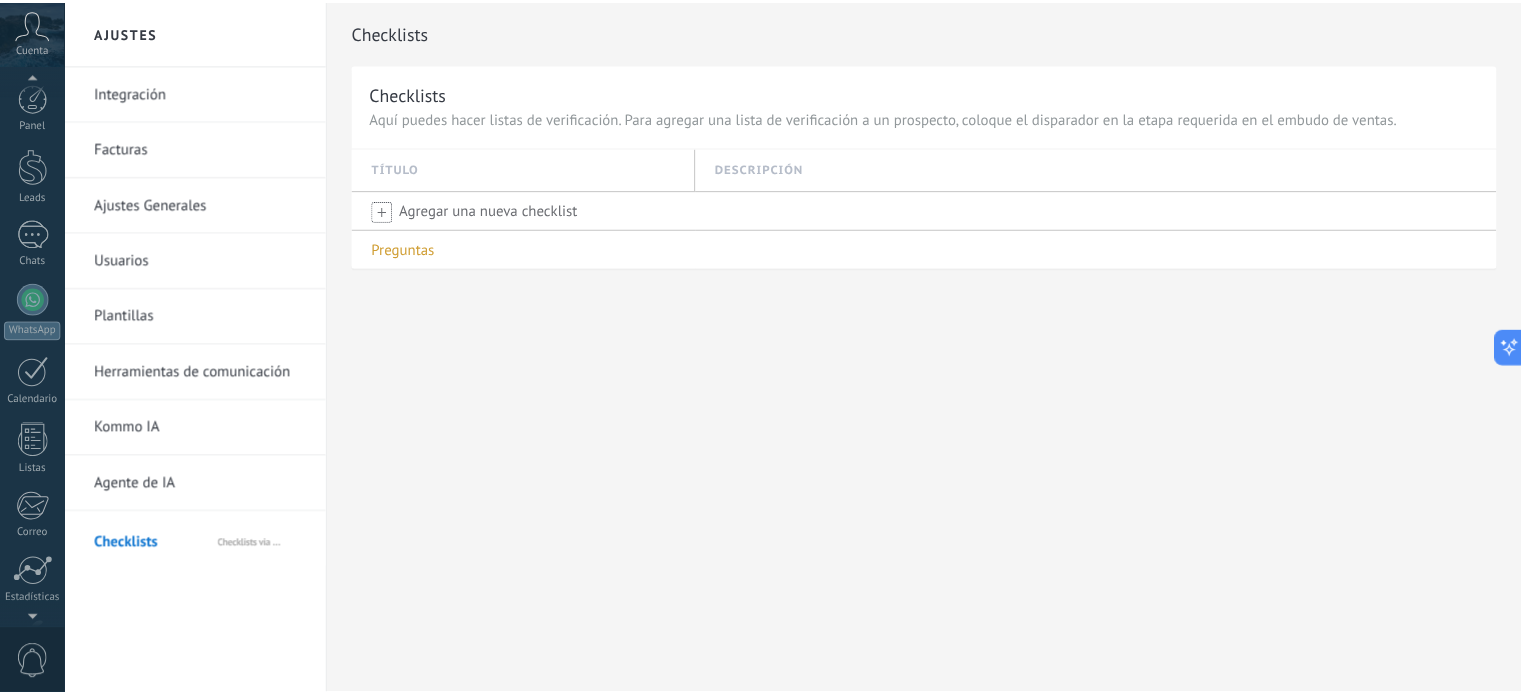 scroll, scrollTop: 136, scrollLeft: 0, axis: vertical 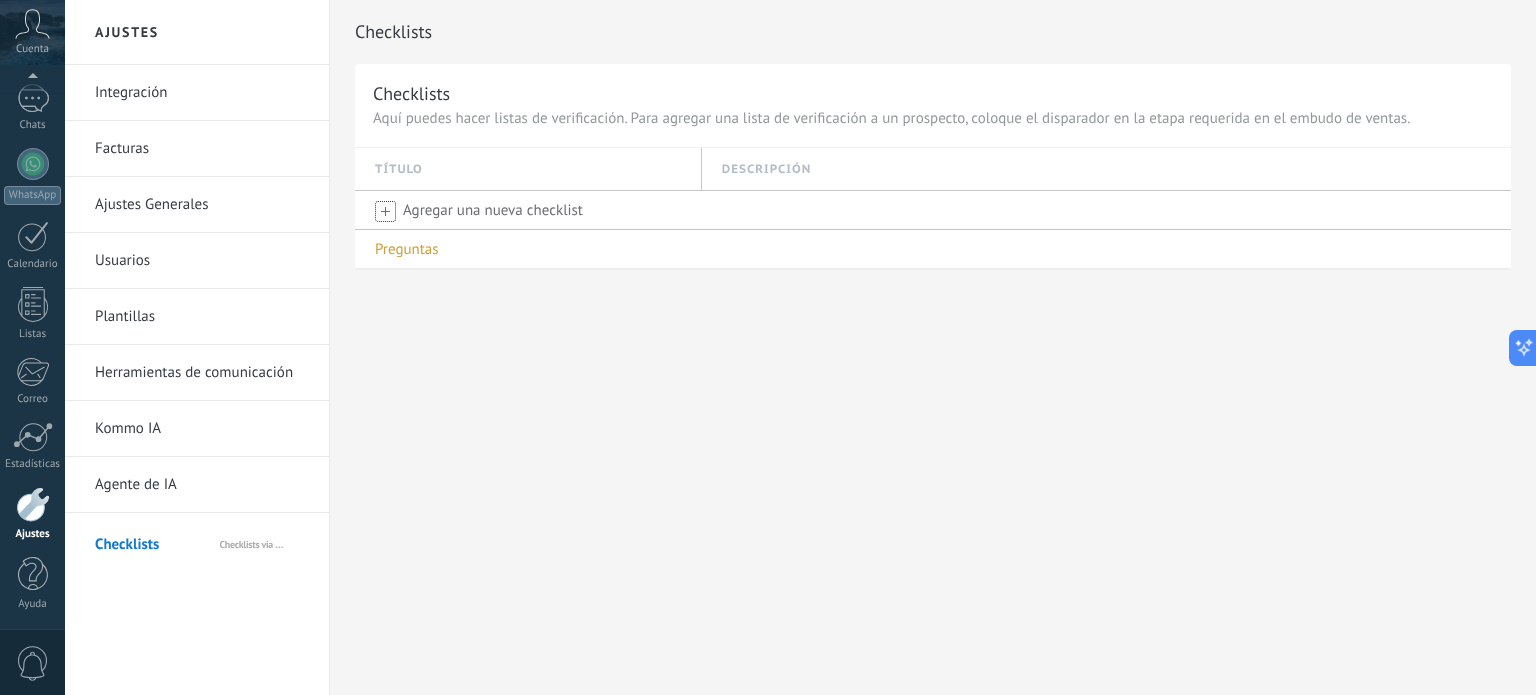 click at bounding box center [33, 504] 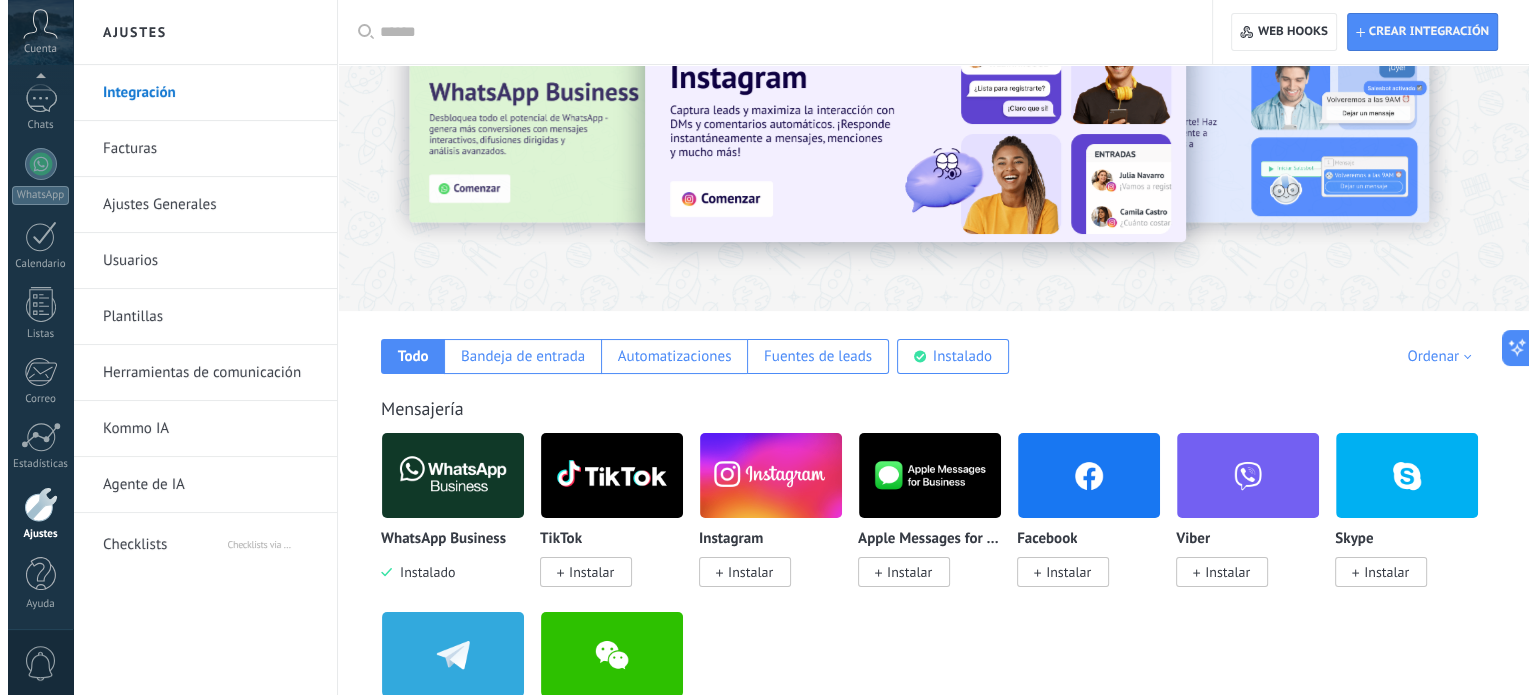 scroll, scrollTop: 0, scrollLeft: 0, axis: both 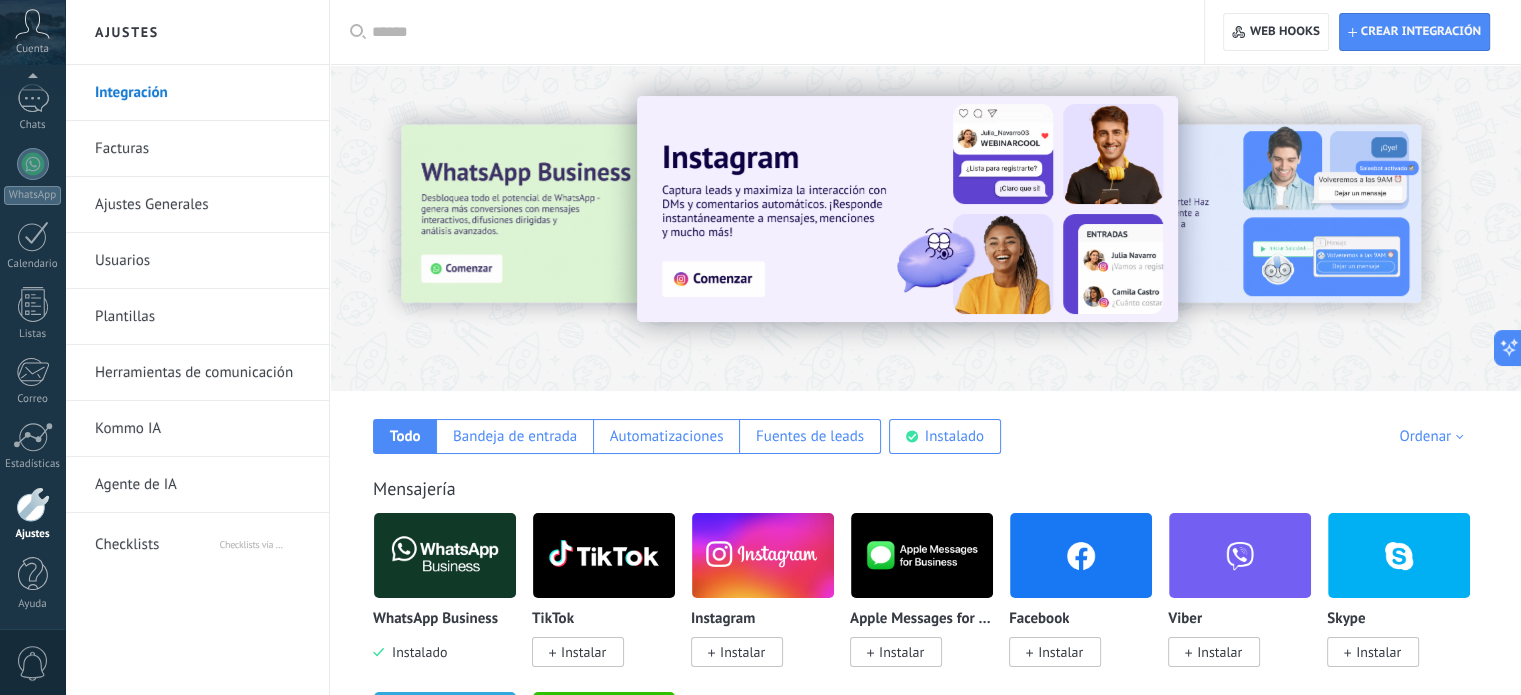 click on "Ajustes" at bounding box center [197, 32] 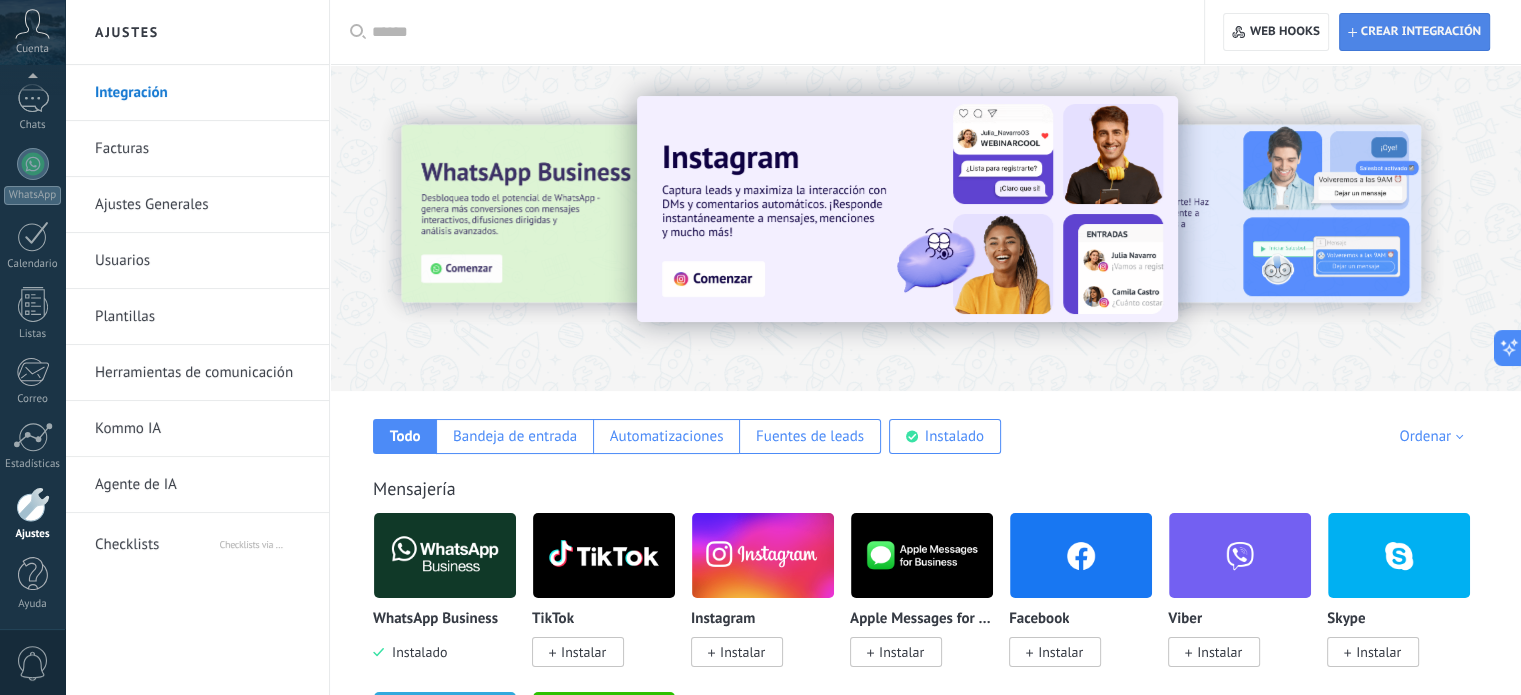 click on "Crear integración" at bounding box center [1414, 32] 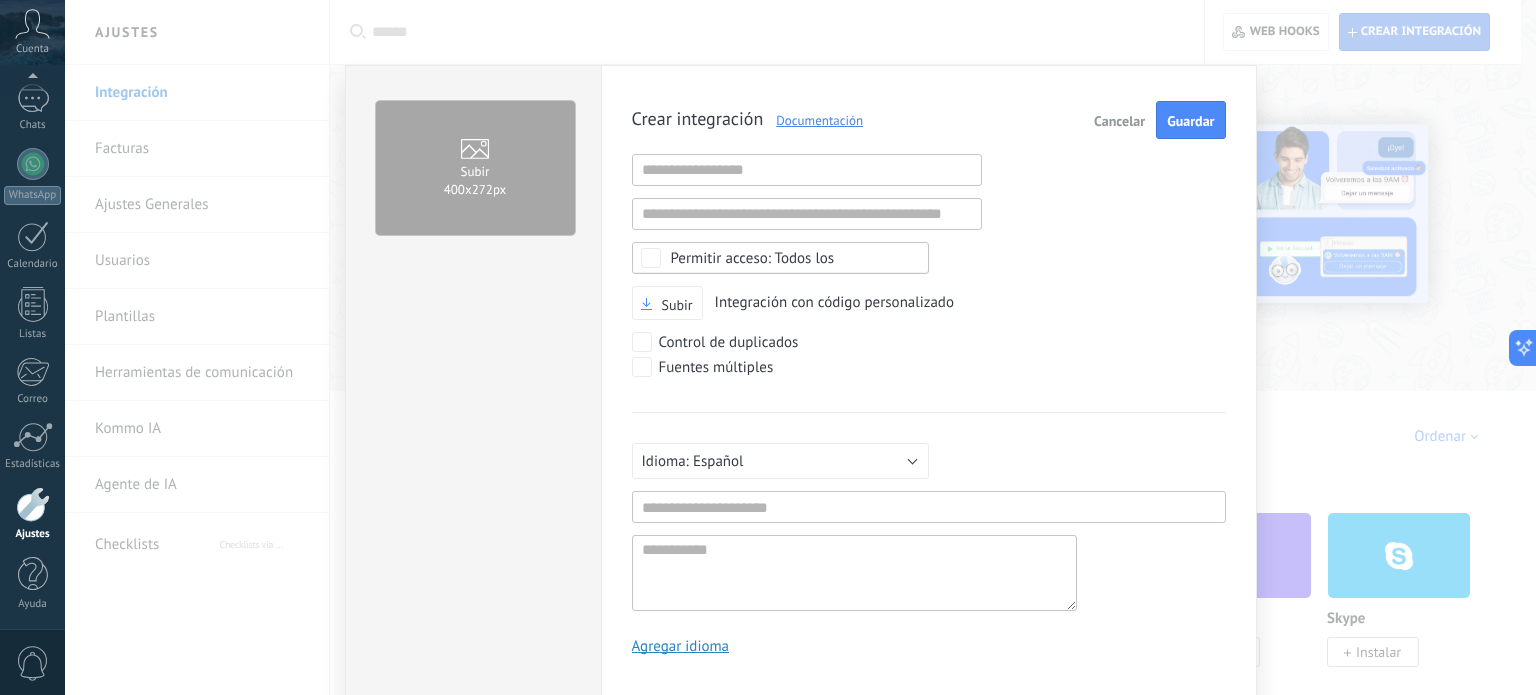 scroll, scrollTop: 19, scrollLeft: 0, axis: vertical 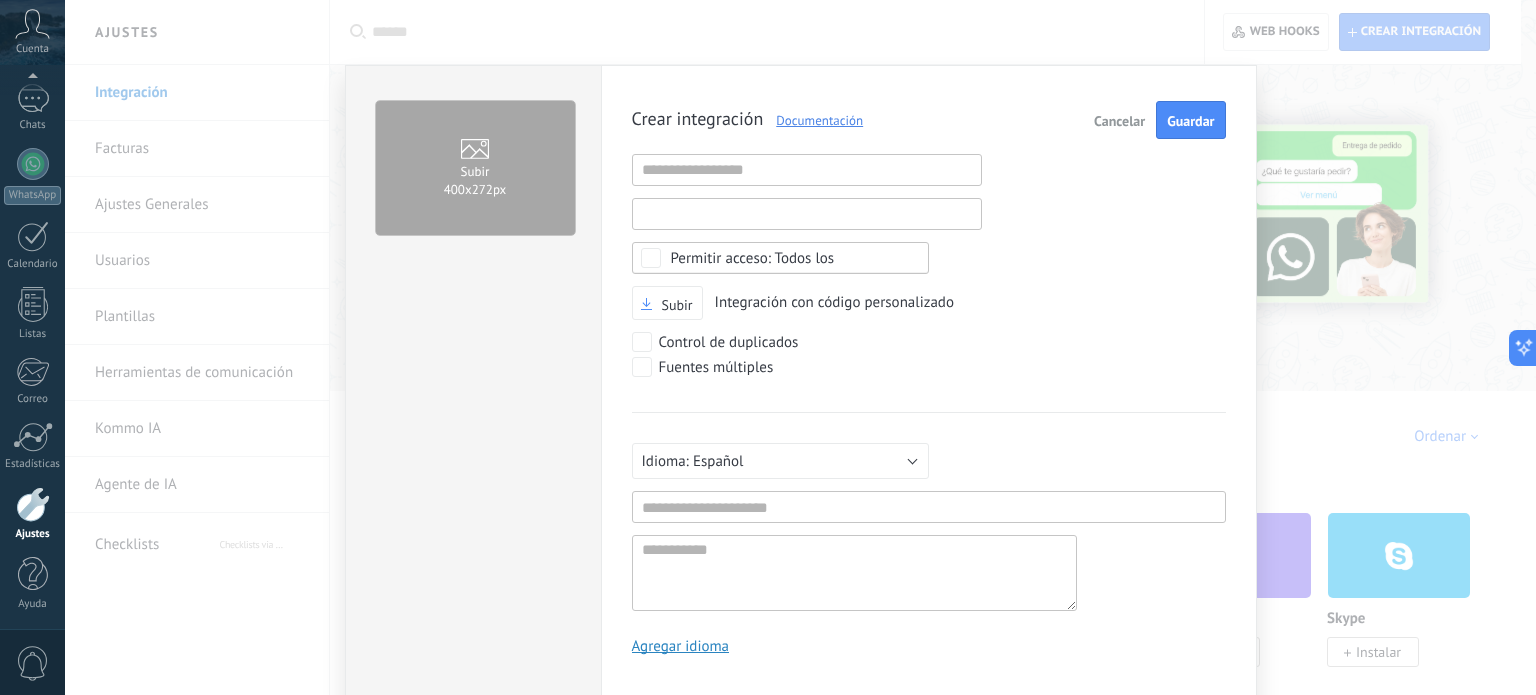click at bounding box center (807, 214) 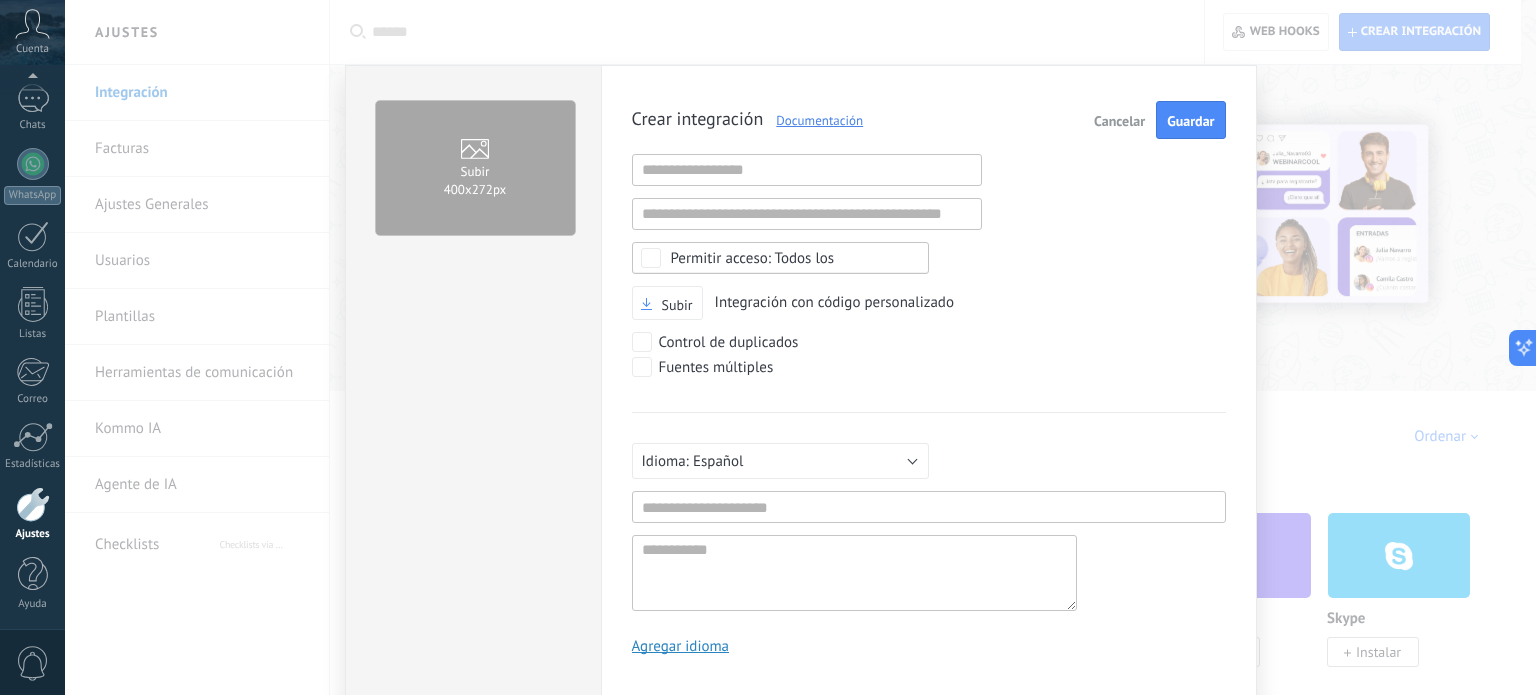 click on "Todos los" at bounding box center [753, 258] 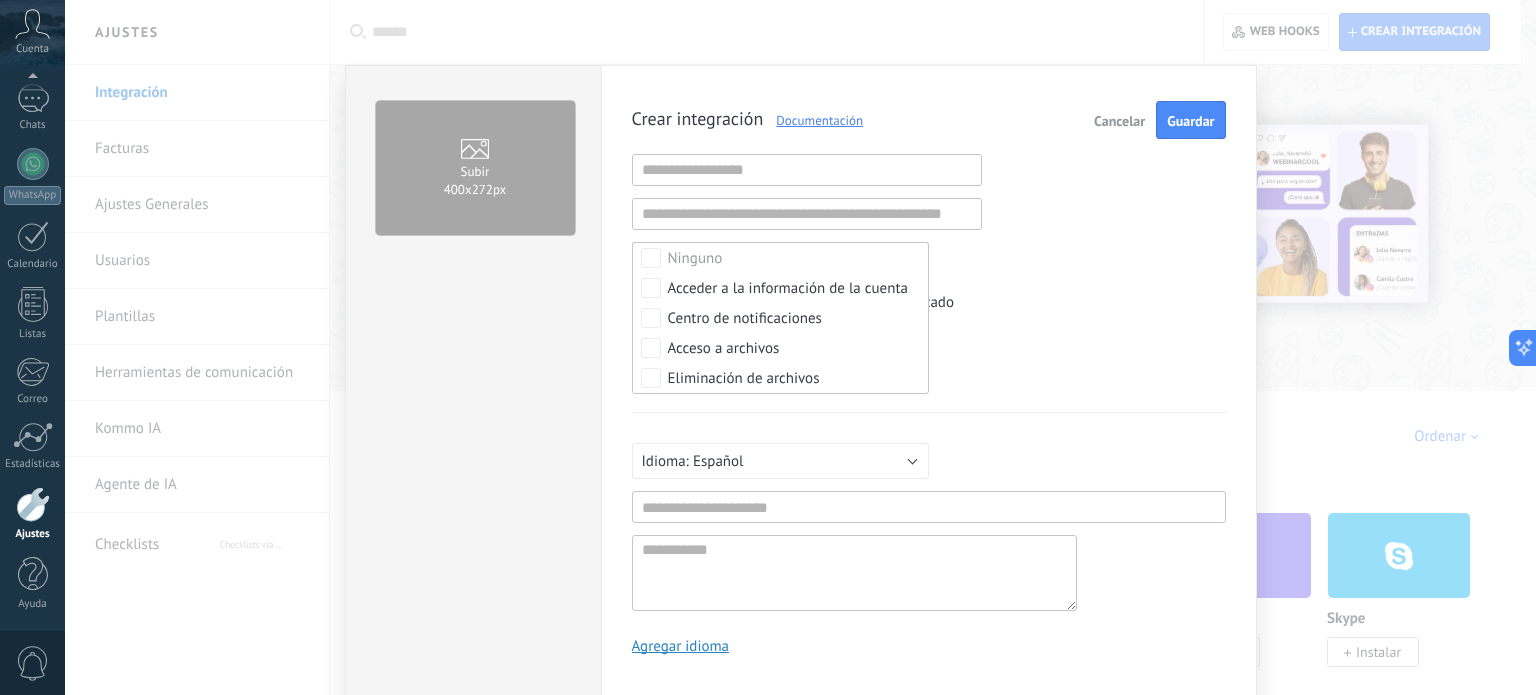 click on "Ninguno" at bounding box center (780, 258) 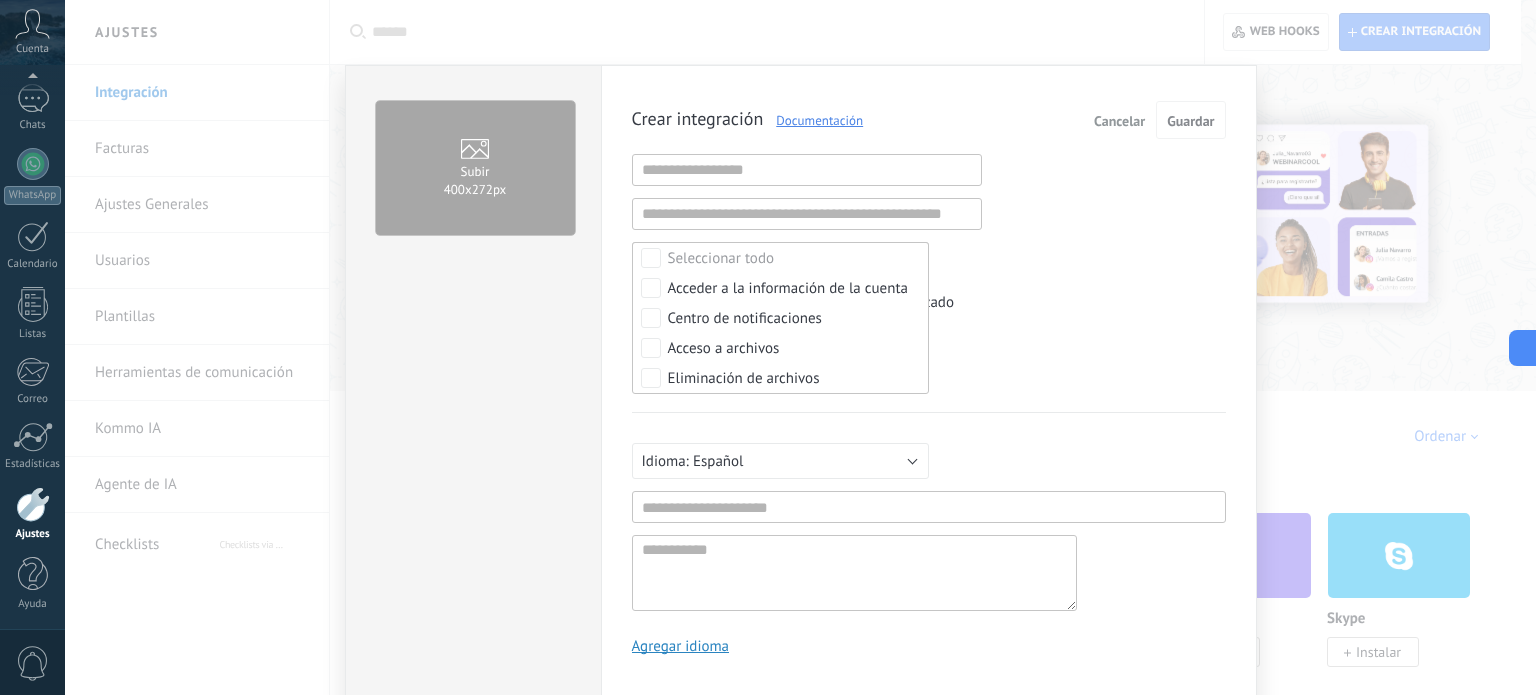 click on "Subir Integración con código personalizado" at bounding box center [929, 303] 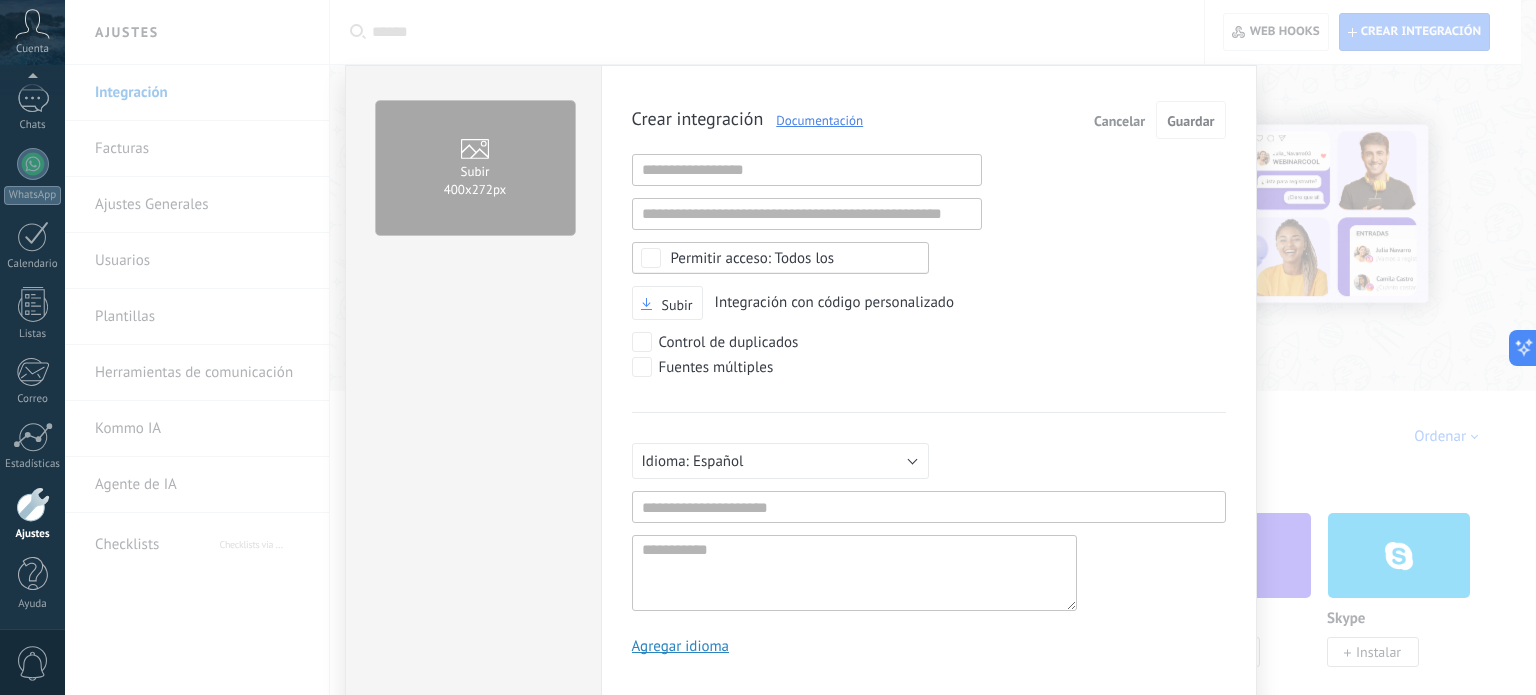 click on "Todos los" at bounding box center [780, 258] 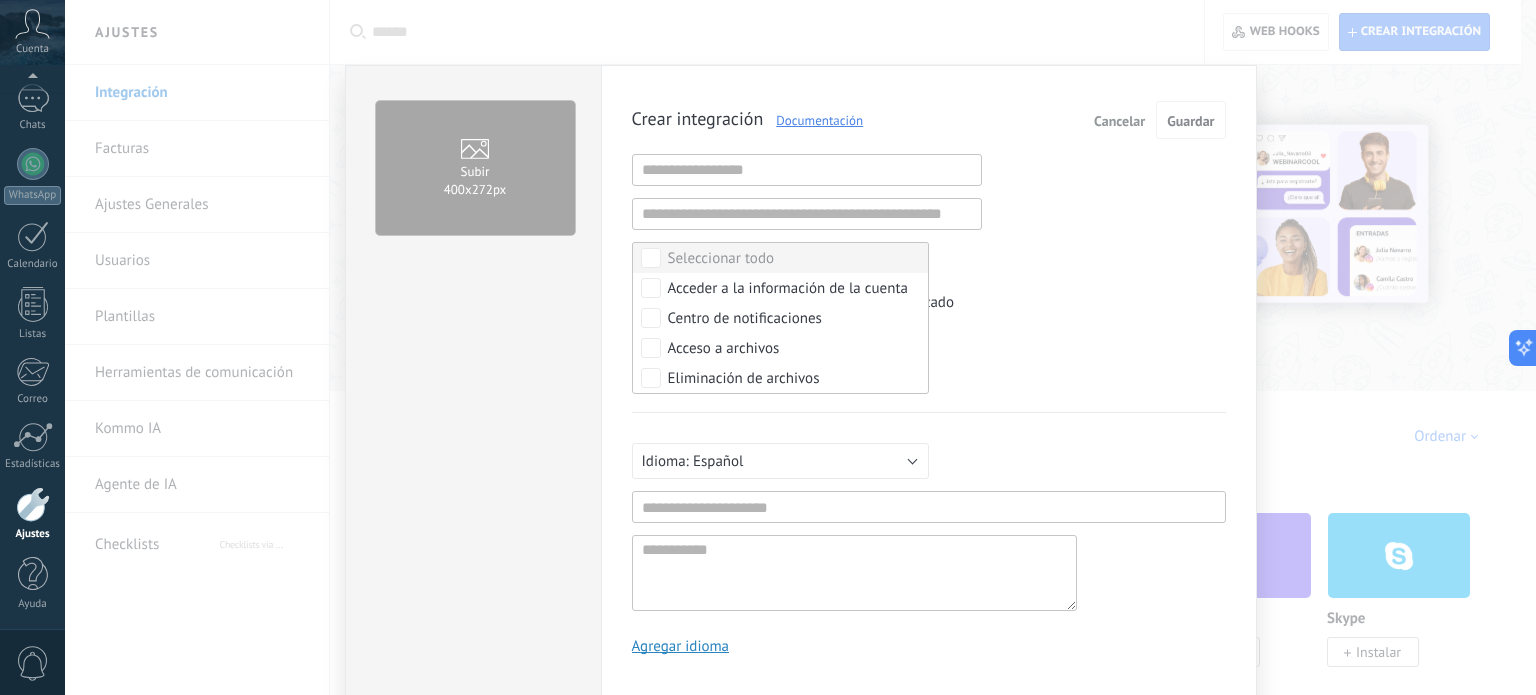 click on "Seleccionar todo" at bounding box center (721, 259) 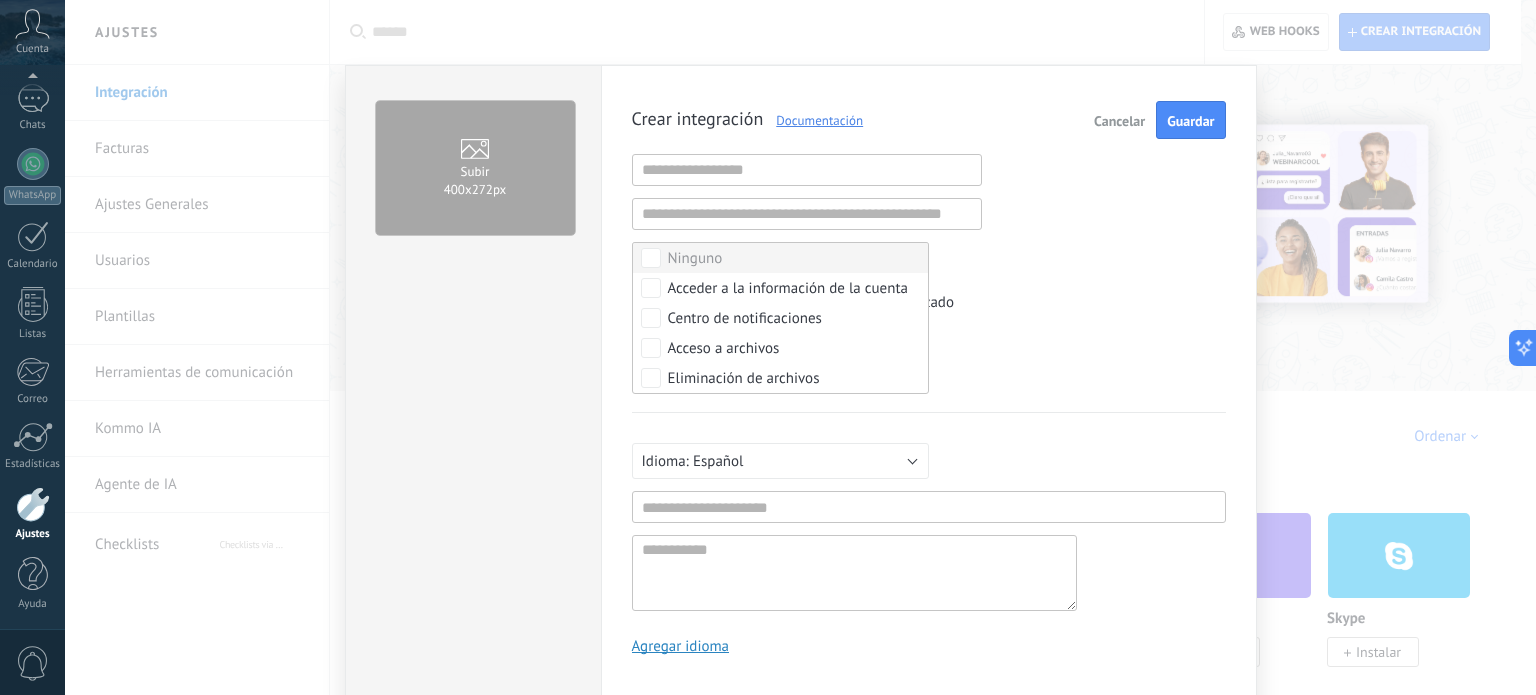click on "Ninguno" at bounding box center (780, 258) 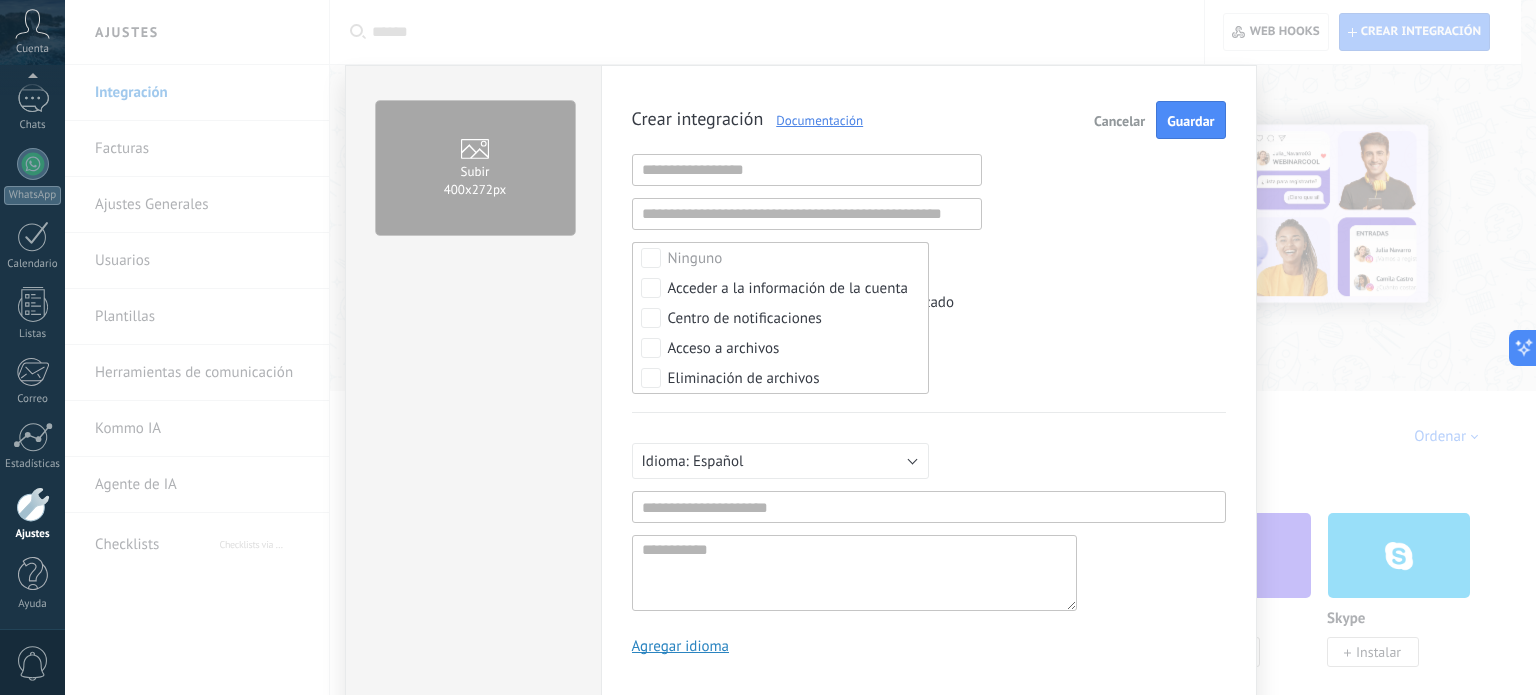 click on "Control de duplicados" at bounding box center [882, 344] 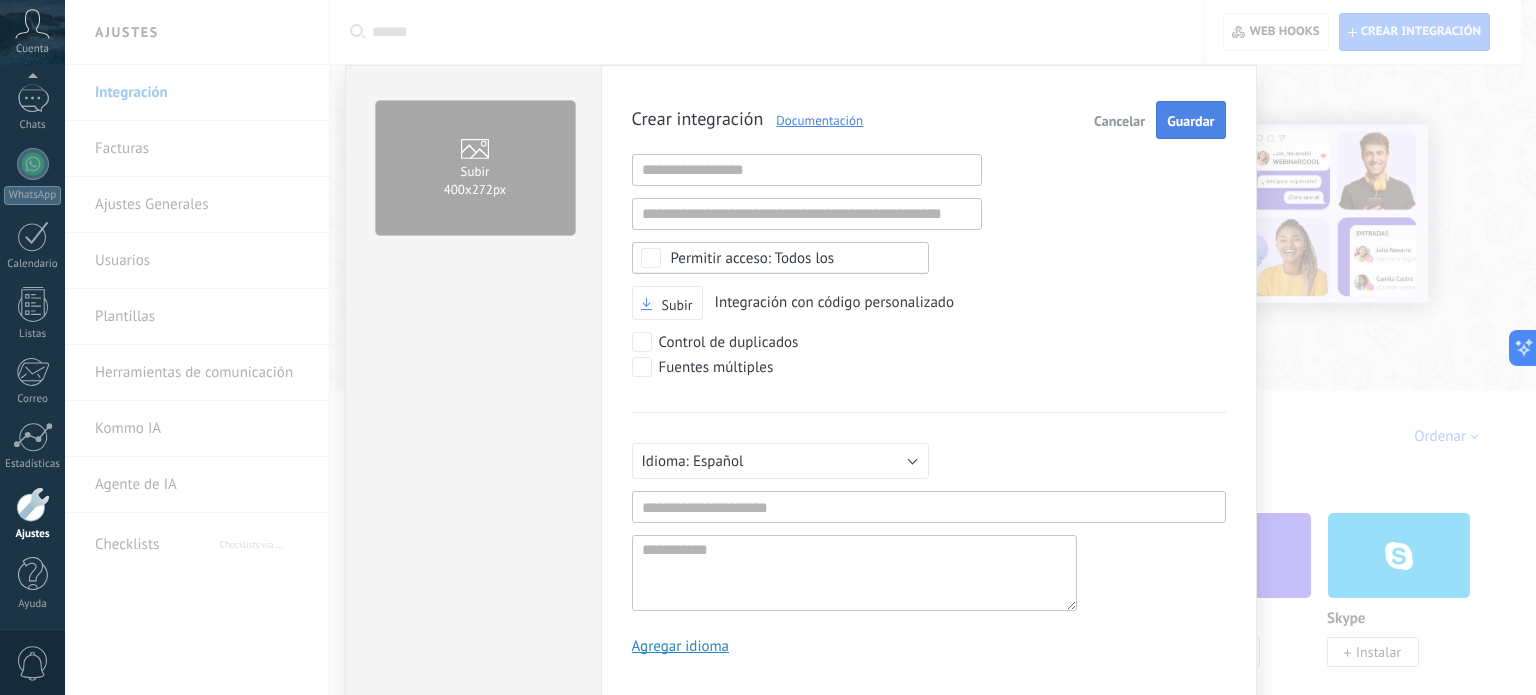 click on "Guardar" at bounding box center [1190, 120] 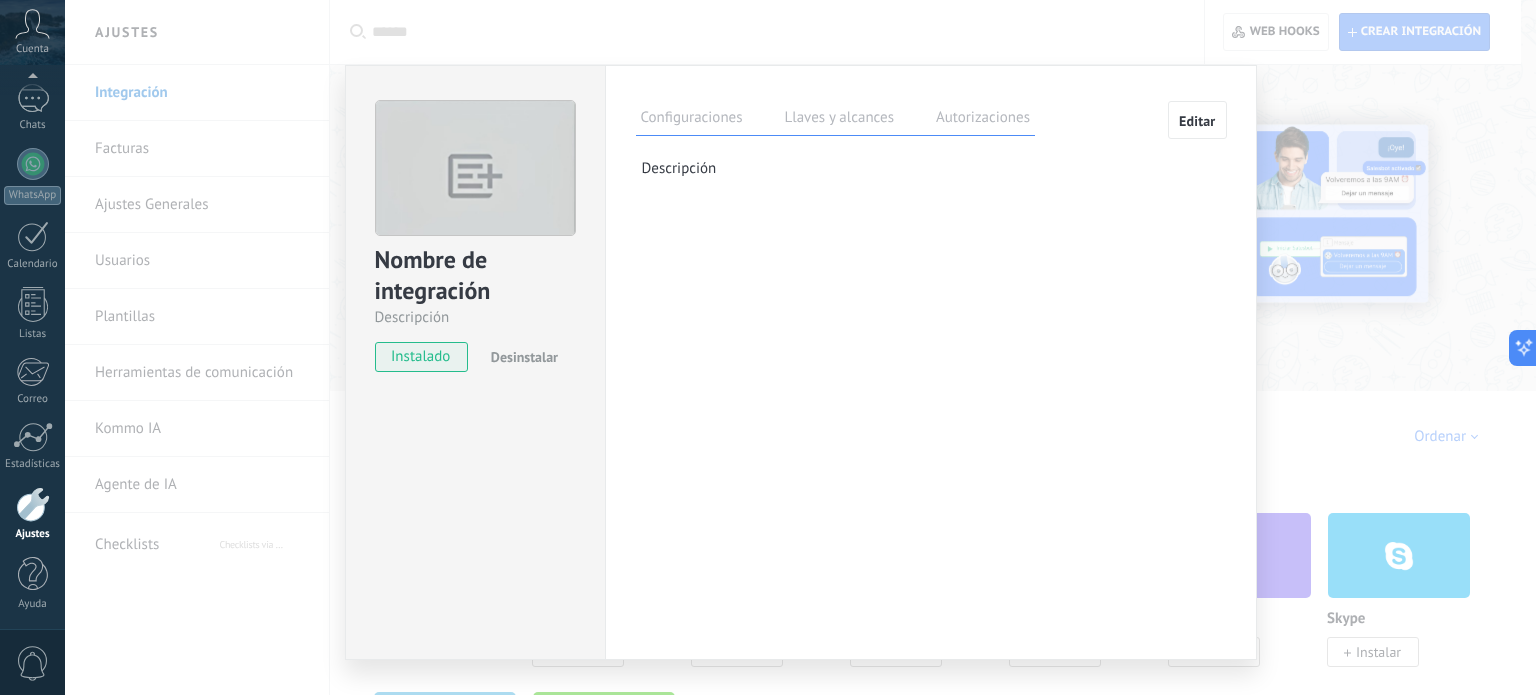 click on "Llaves y alcances" at bounding box center (839, 120) 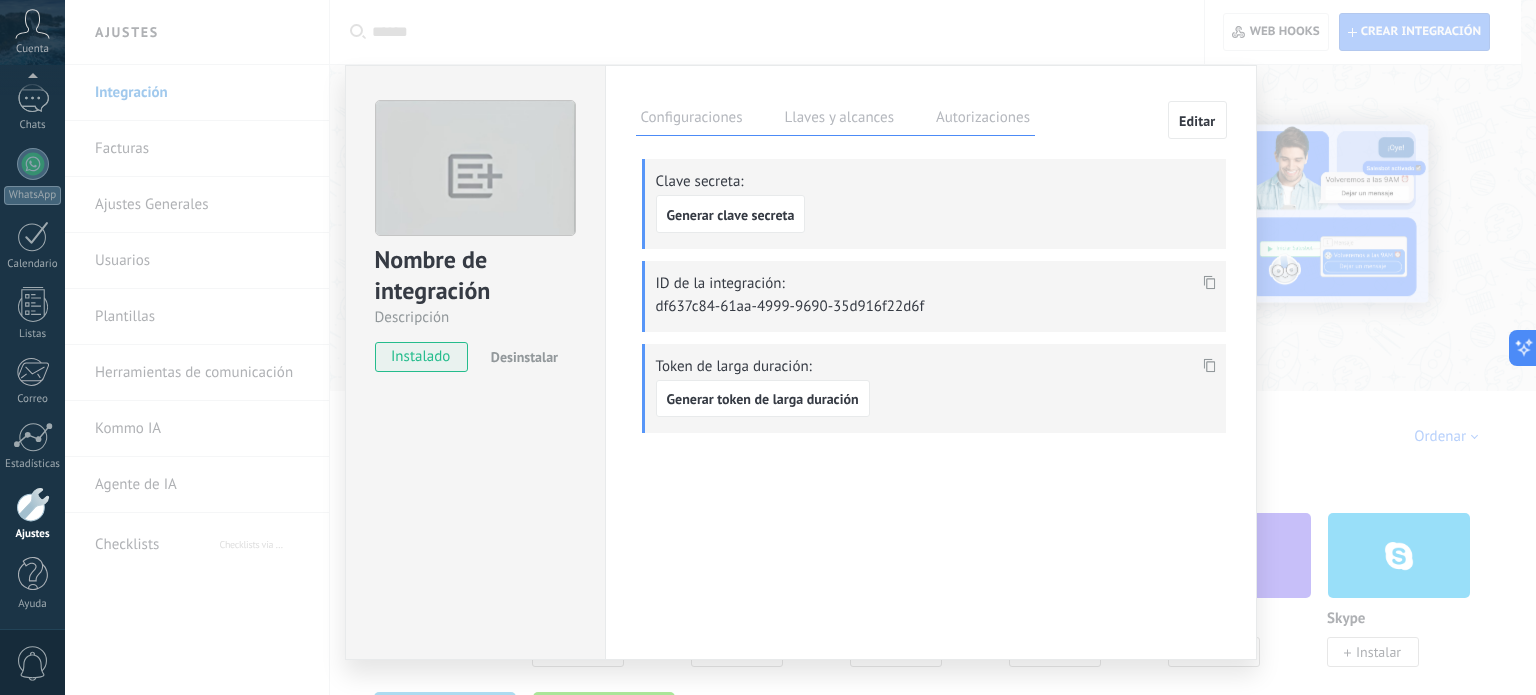 click on "Configuraciones Llaves y alcances Autorizaciones" at bounding box center [836, 118] 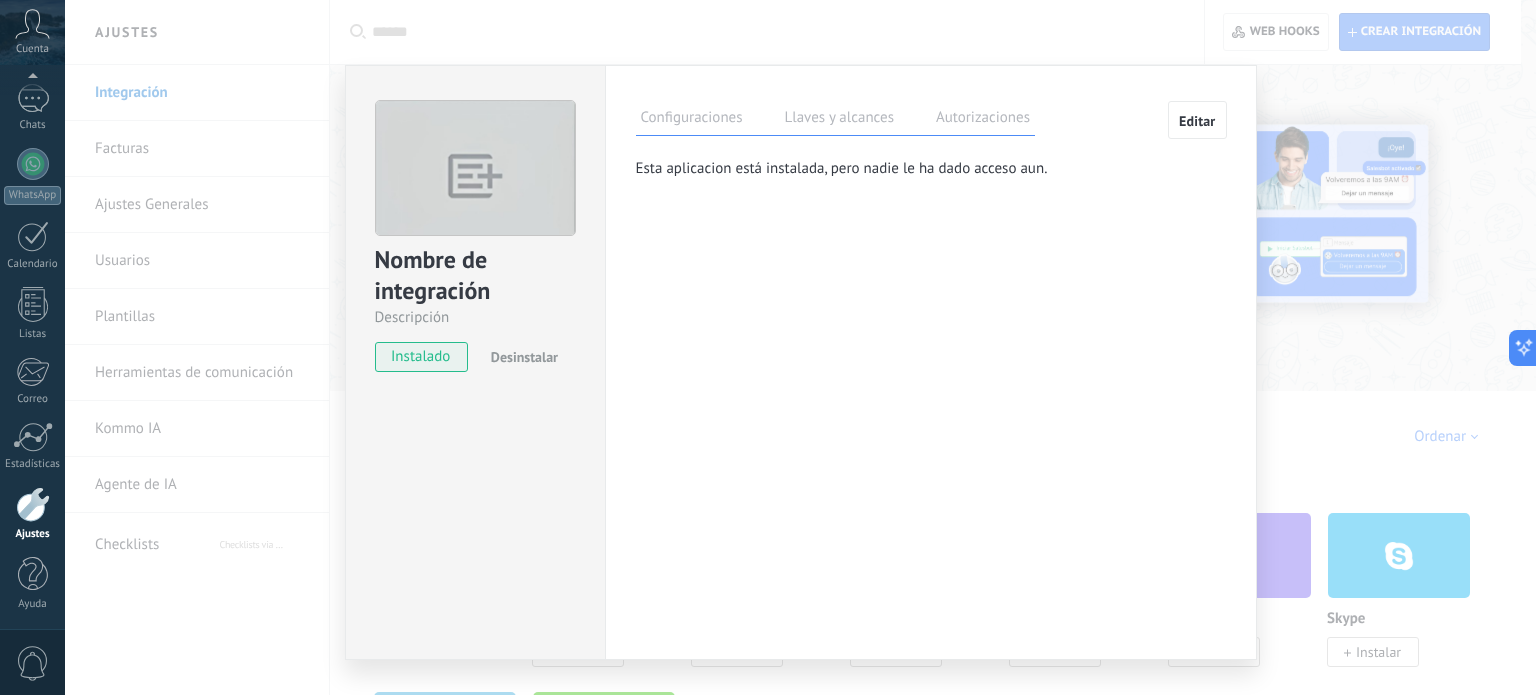 click on "Configuraciones" at bounding box center [692, 120] 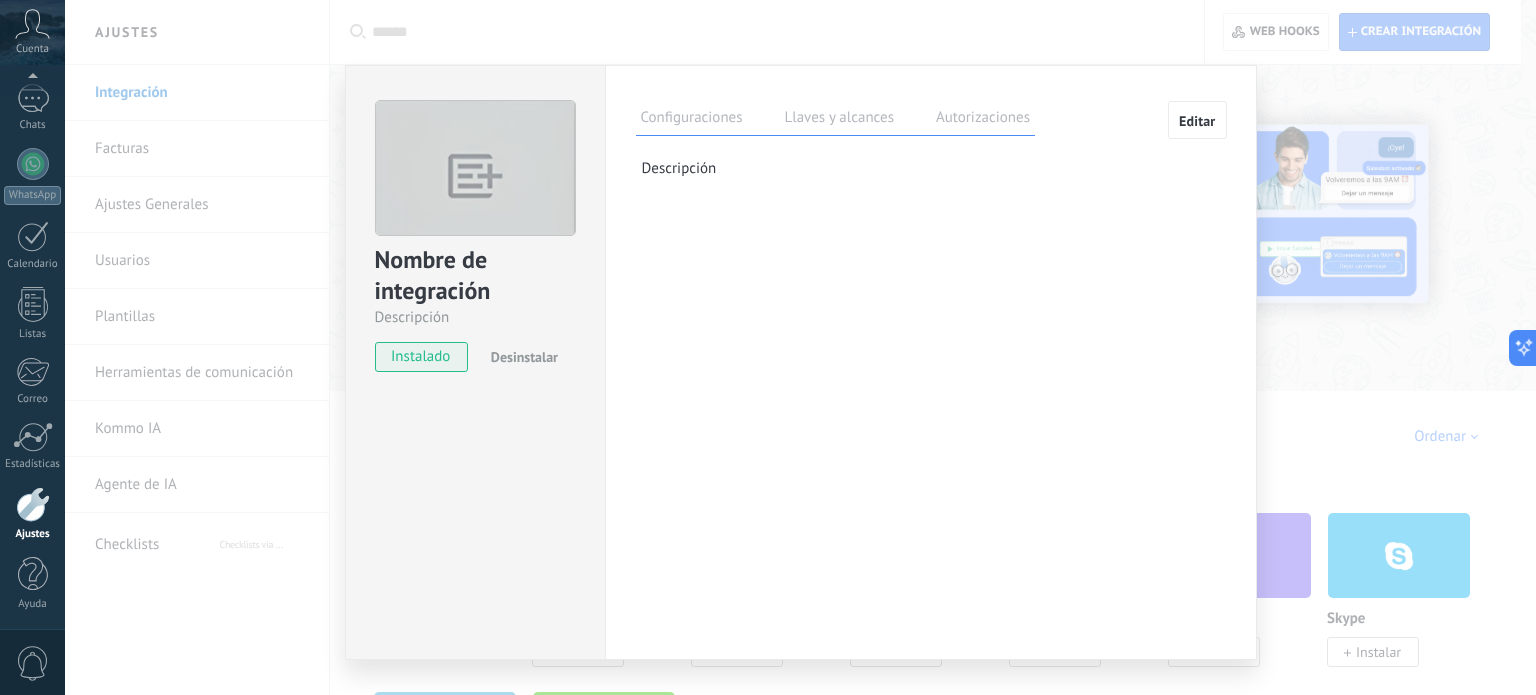 click on "instalado" at bounding box center [421, 357] 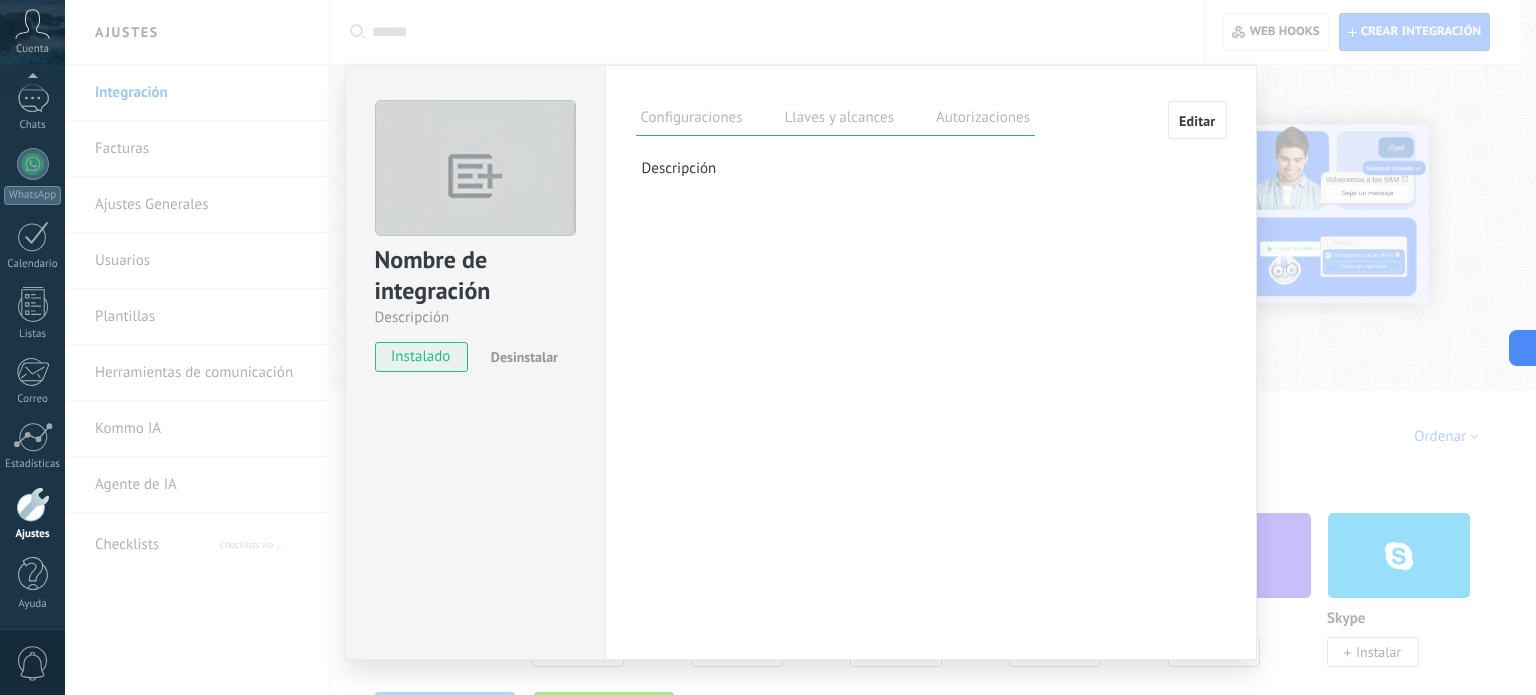 click on "Desinstalar" at bounding box center [524, 357] 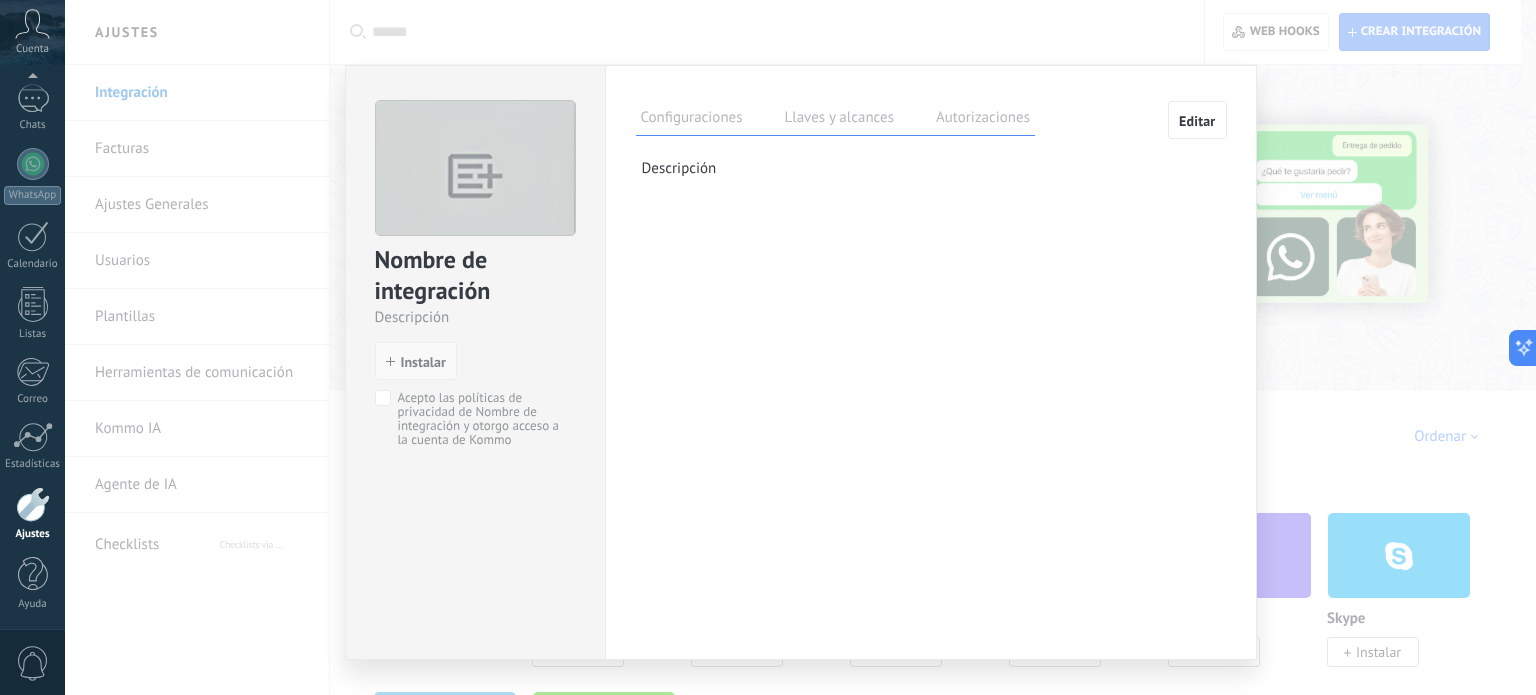 click on "Instalar" at bounding box center [416, 361] 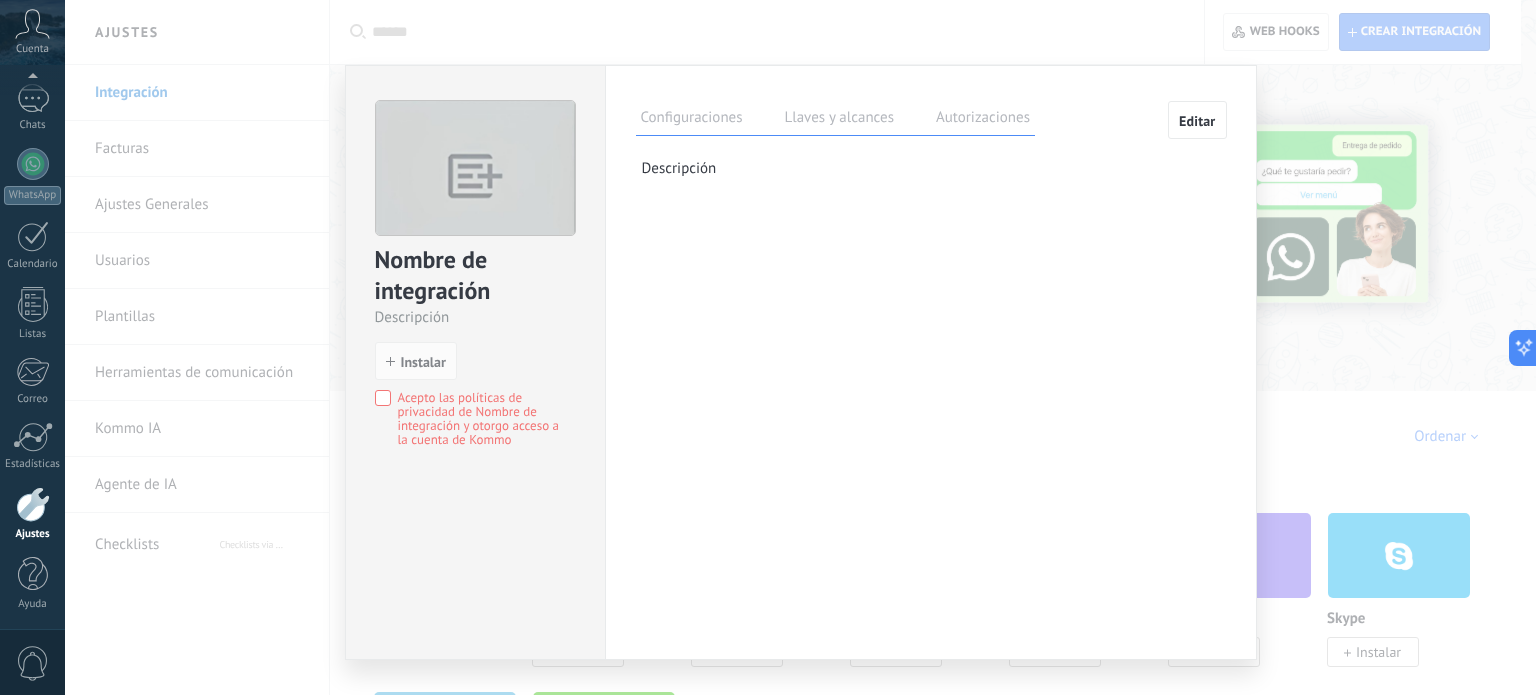 drag, startPoint x: 404, startPoint y: 419, endPoint x: 412, endPoint y: 403, distance: 17.888544 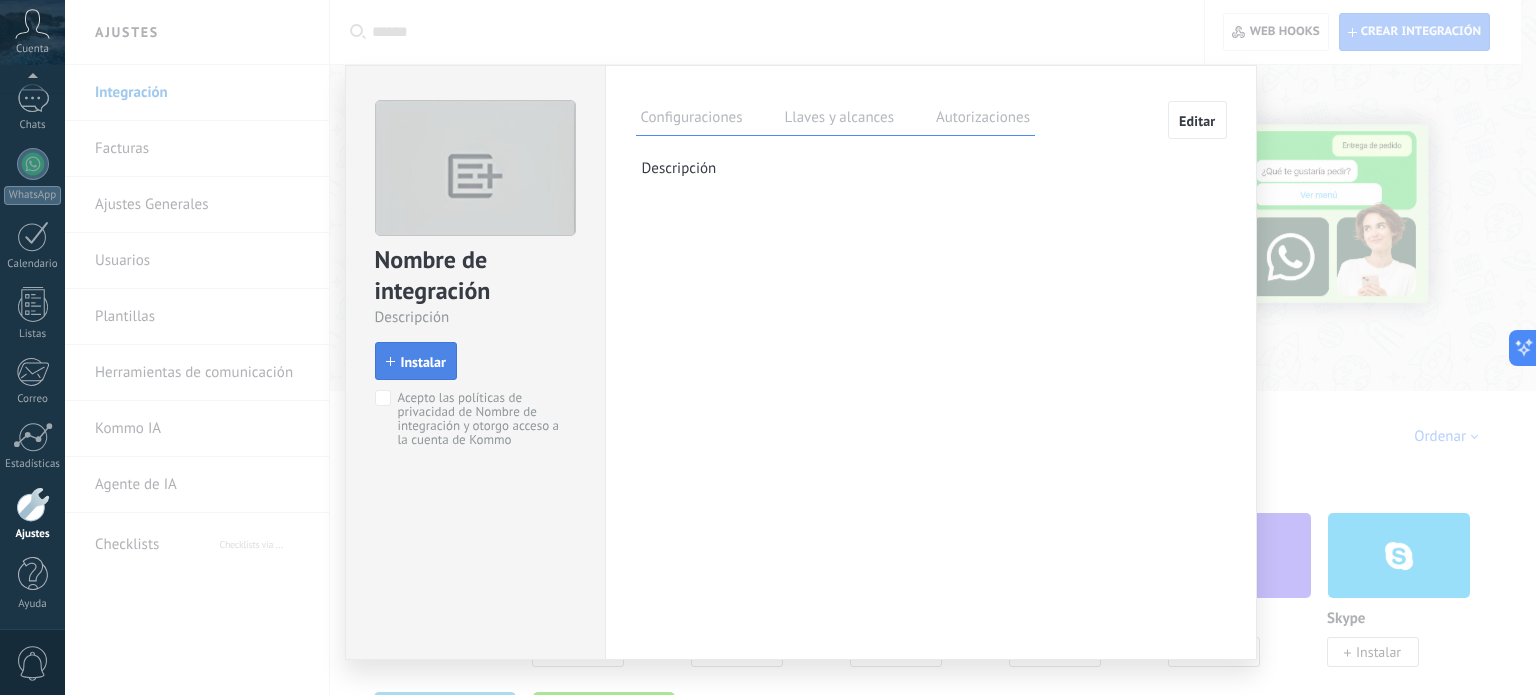 click on "Instalar" at bounding box center (423, 362) 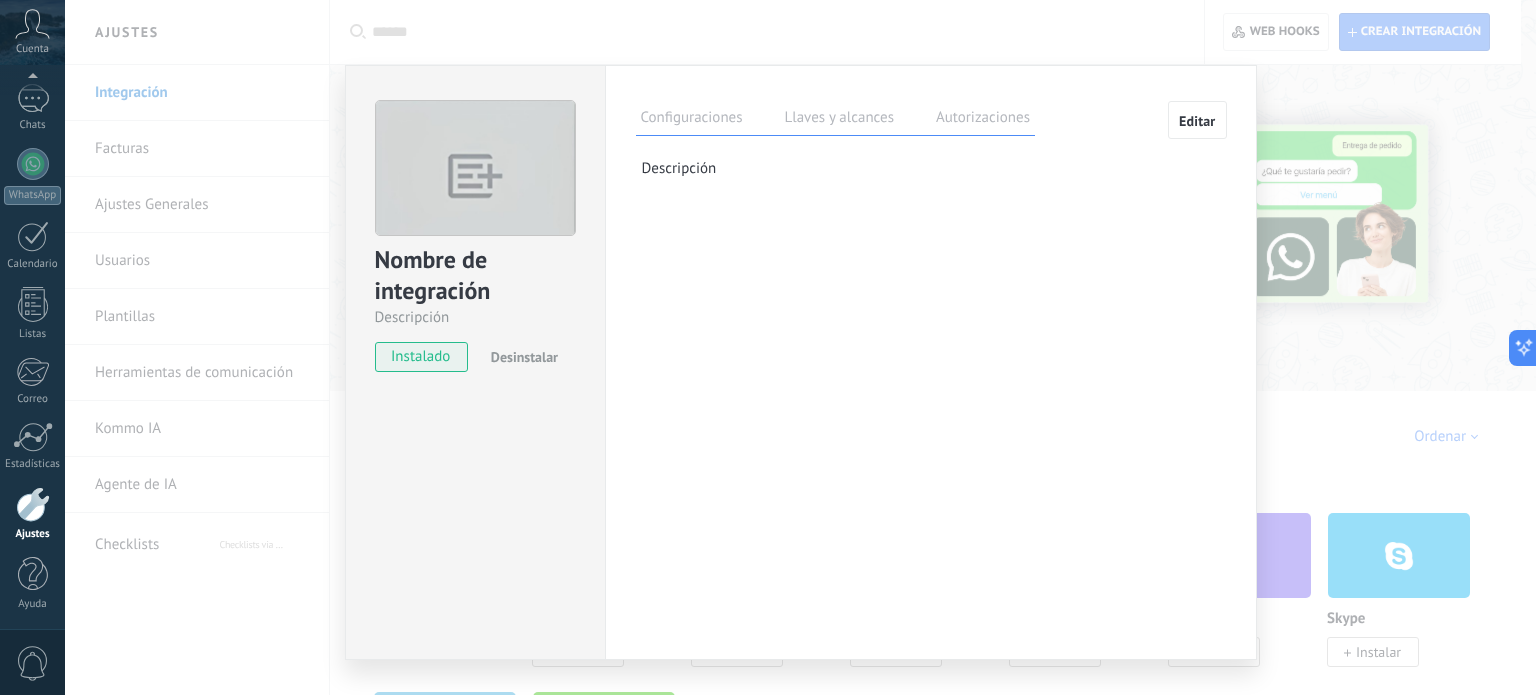 click on "instalado" at bounding box center [421, 357] 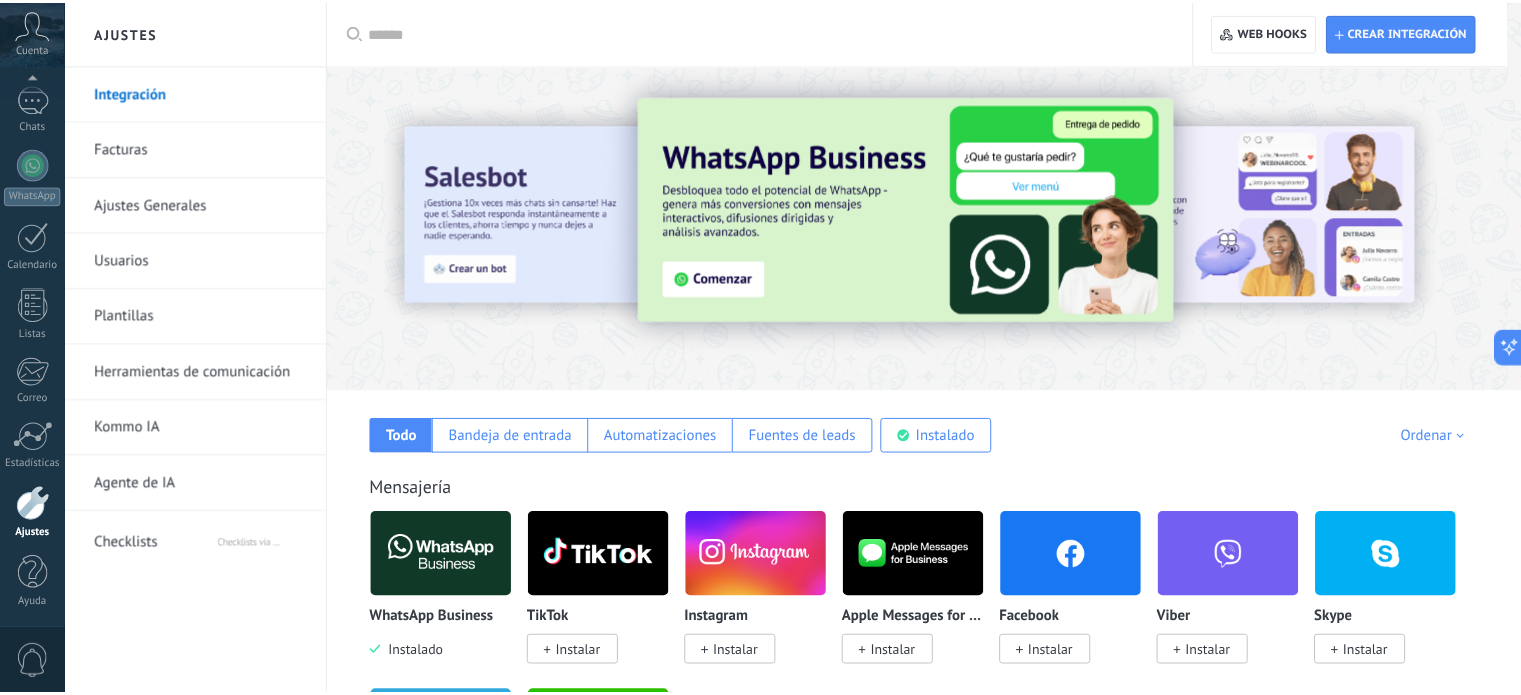 scroll, scrollTop: 0, scrollLeft: 0, axis: both 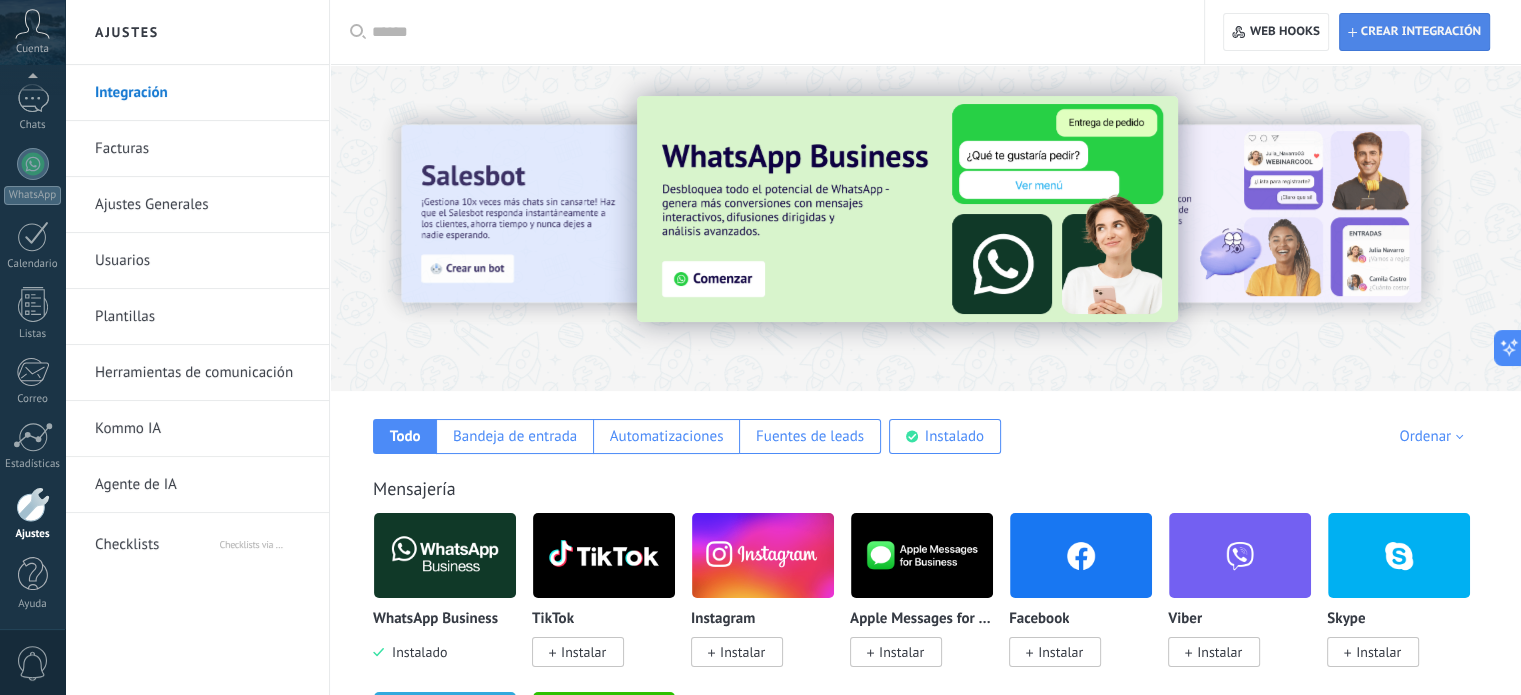 click on "Crear integración" at bounding box center [1421, 32] 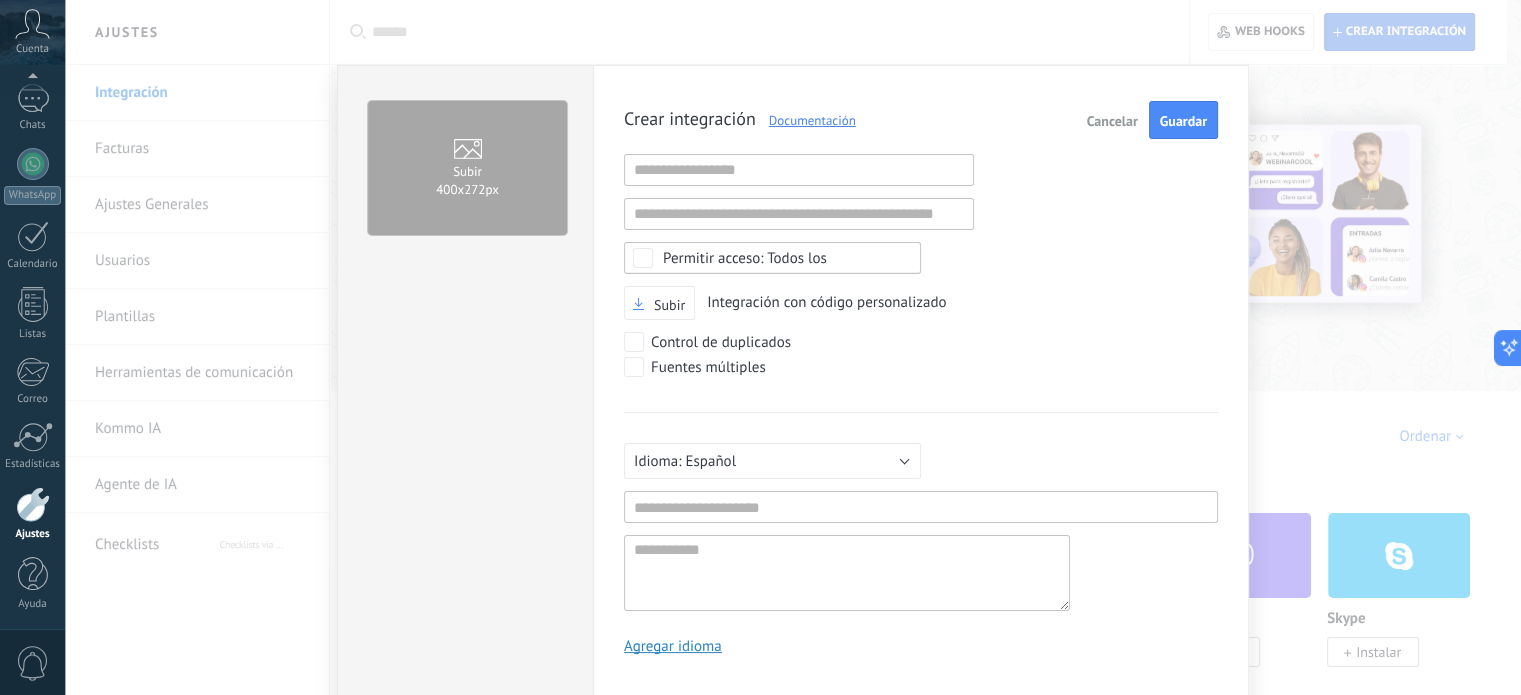 scroll, scrollTop: 19, scrollLeft: 0, axis: vertical 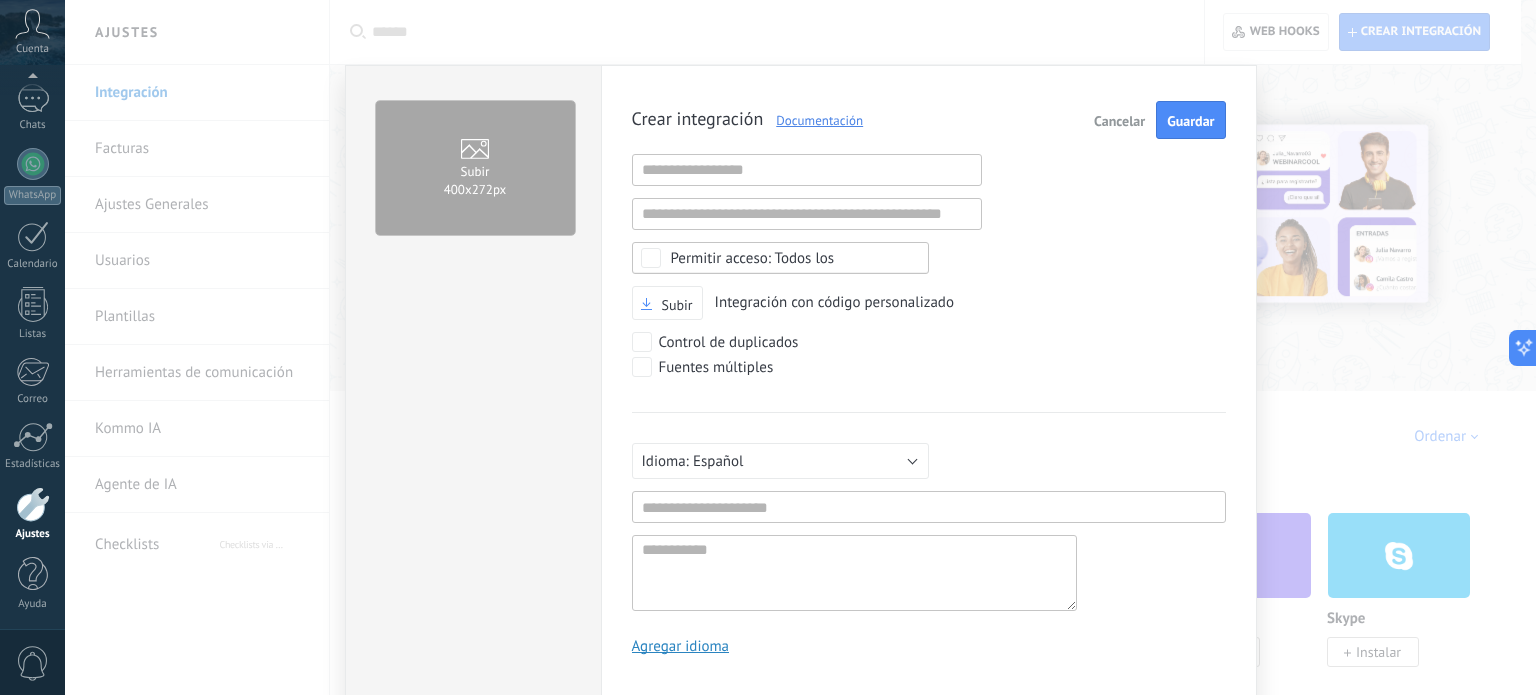 click on "Cancelar" at bounding box center [1119, 121] 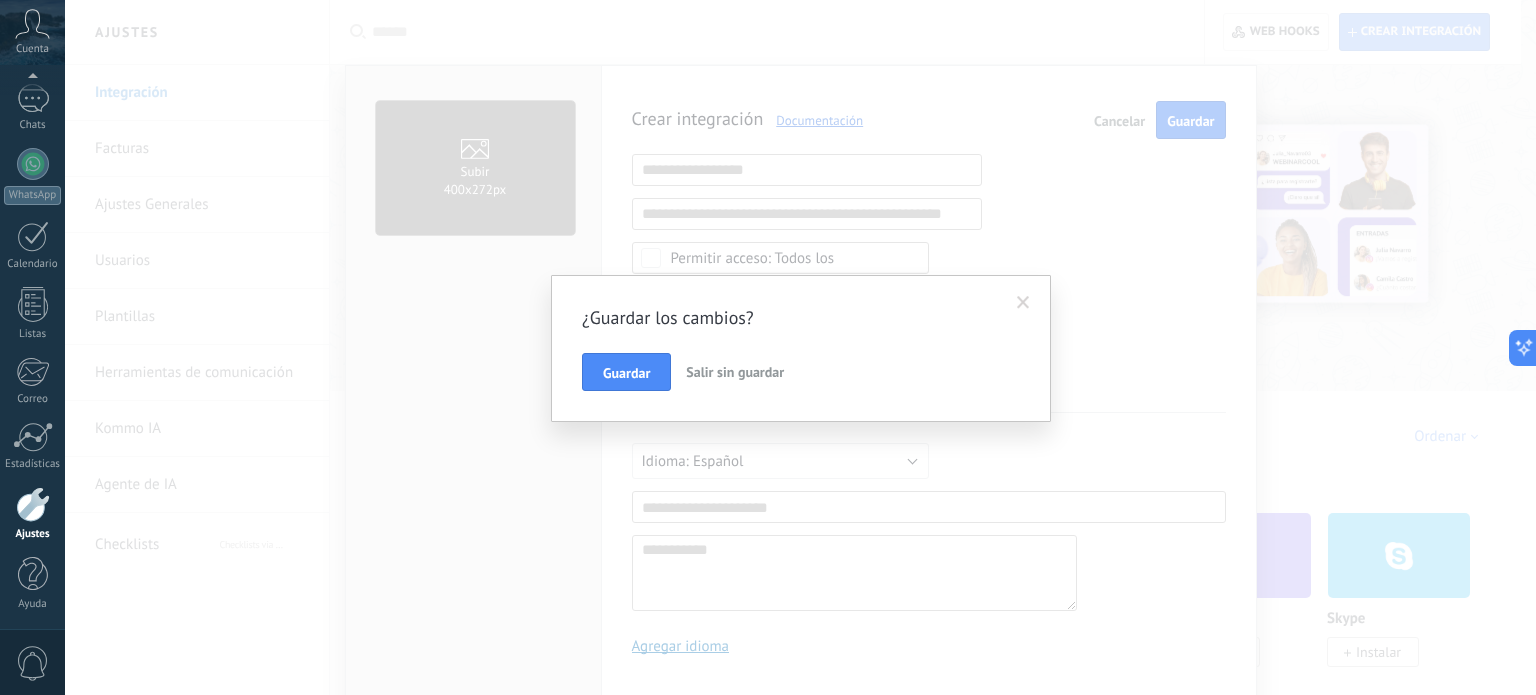 click on "Salir sin guardar" at bounding box center (735, 372) 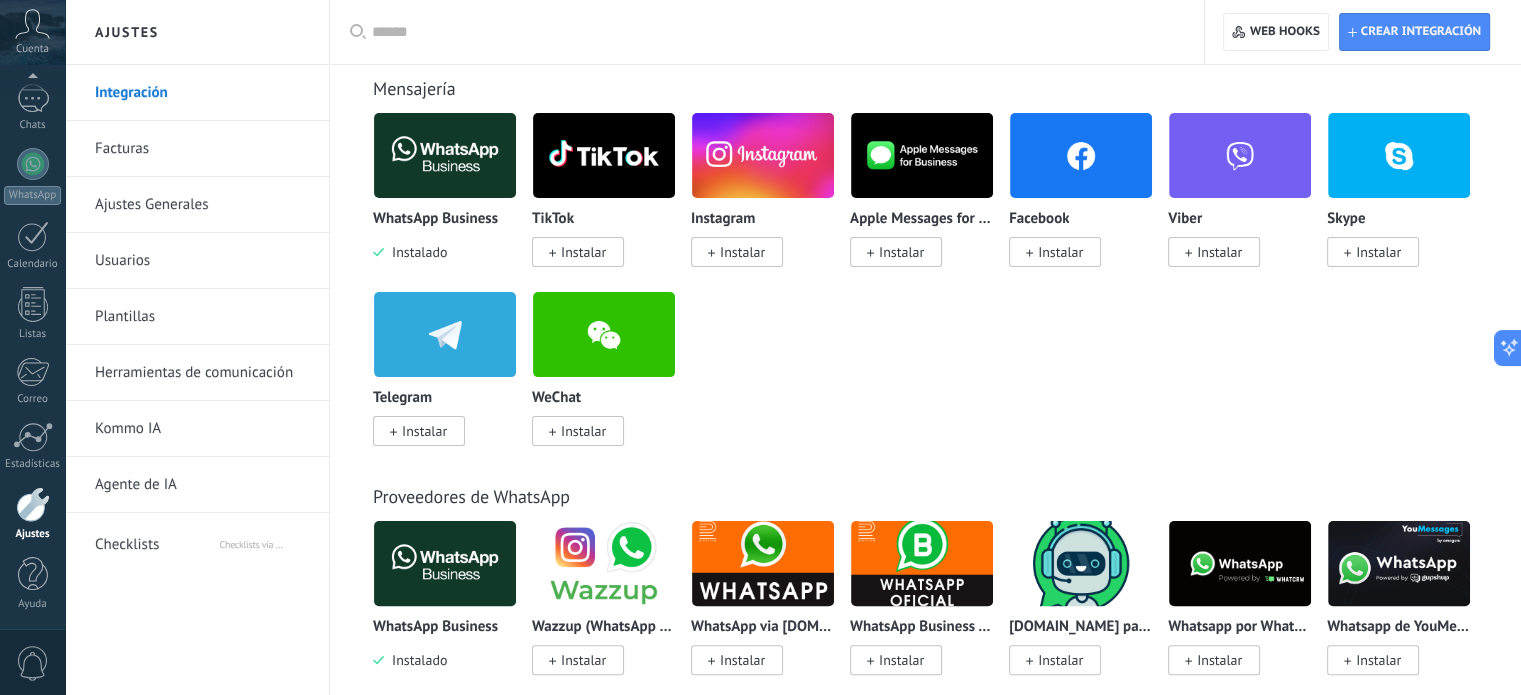 scroll, scrollTop: 500, scrollLeft: 0, axis: vertical 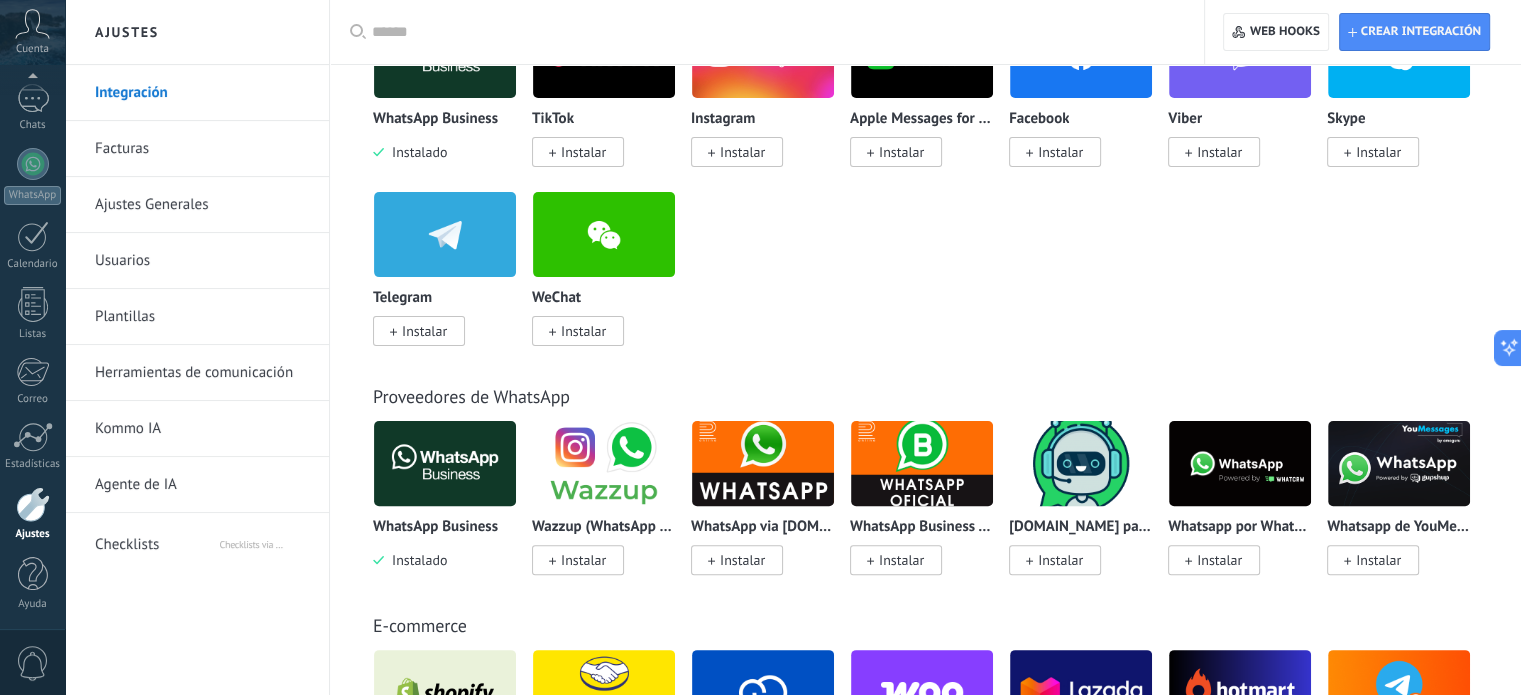 click on "Ajustes Generales" at bounding box center (202, 205) 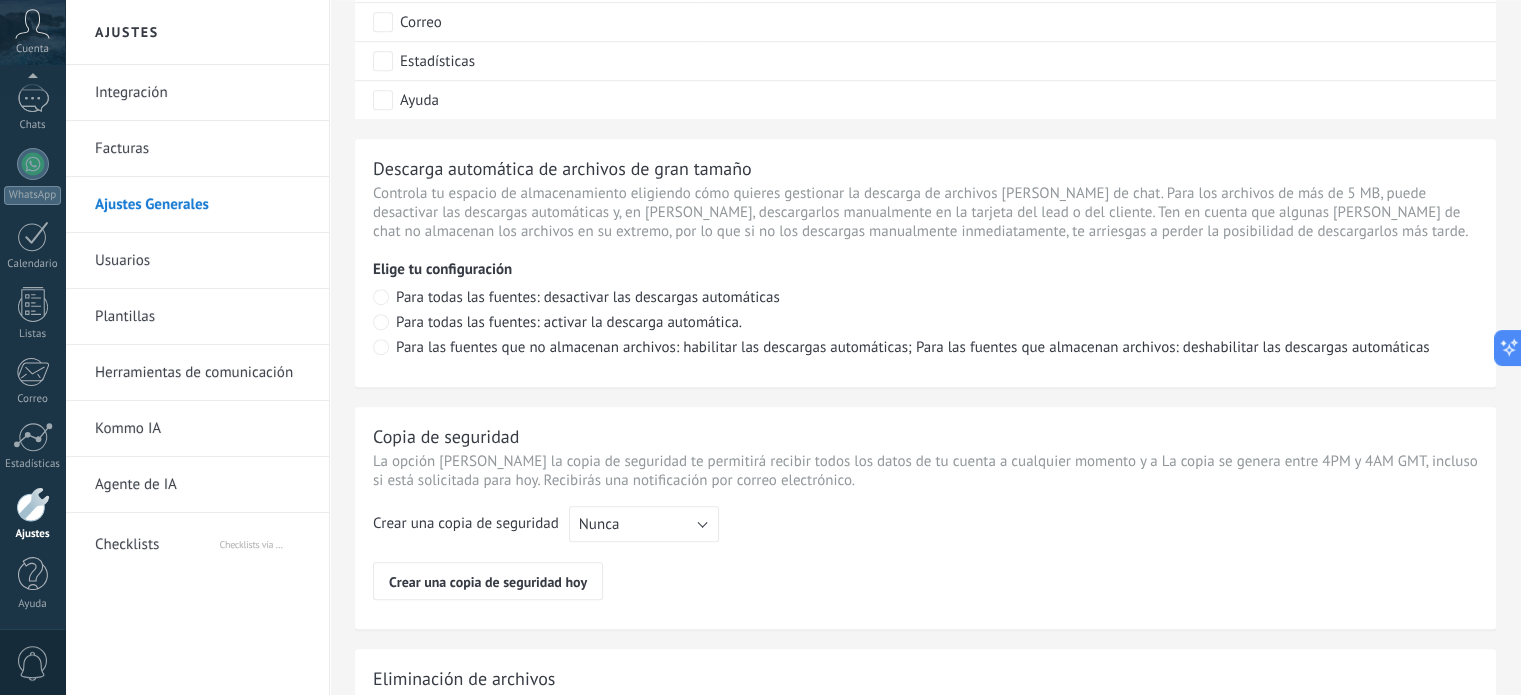 scroll, scrollTop: 1511, scrollLeft: 0, axis: vertical 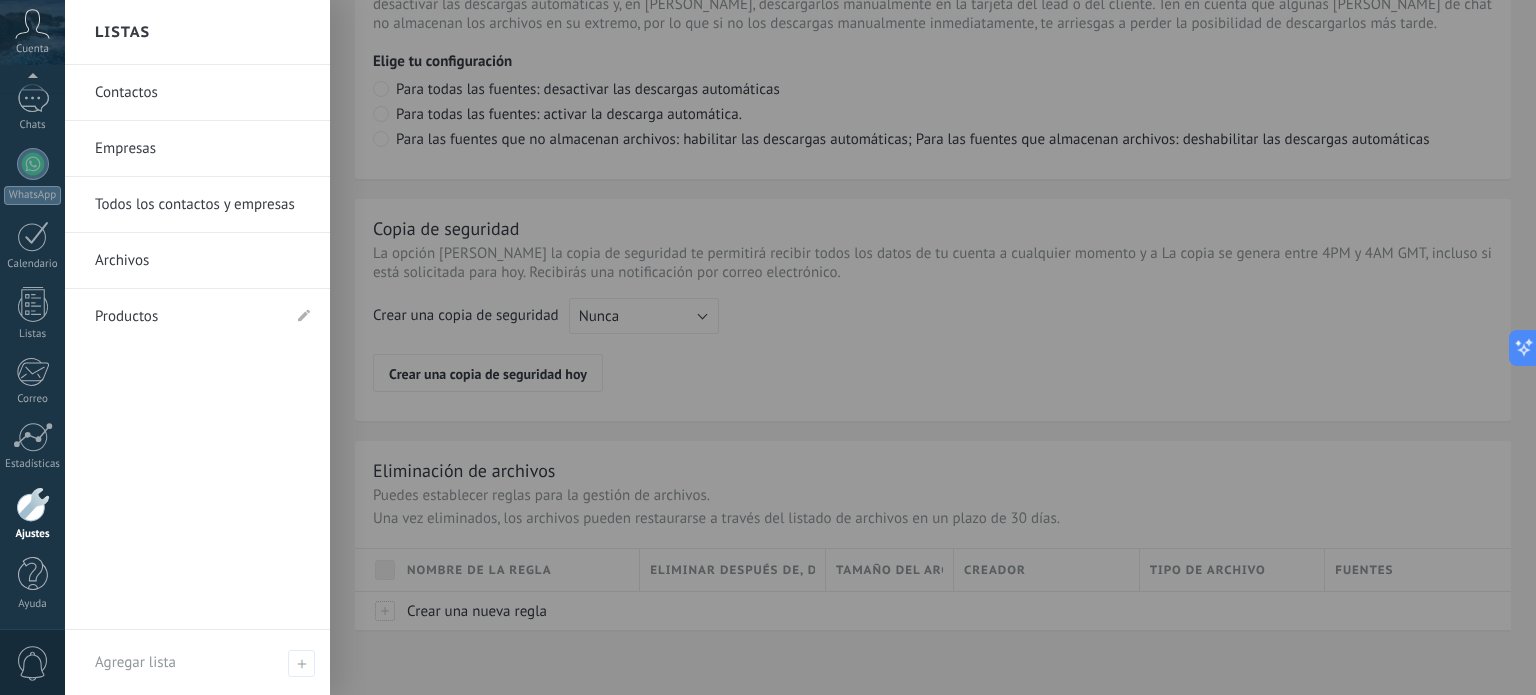 click on "Todos los contactos y empresas" at bounding box center [202, 205] 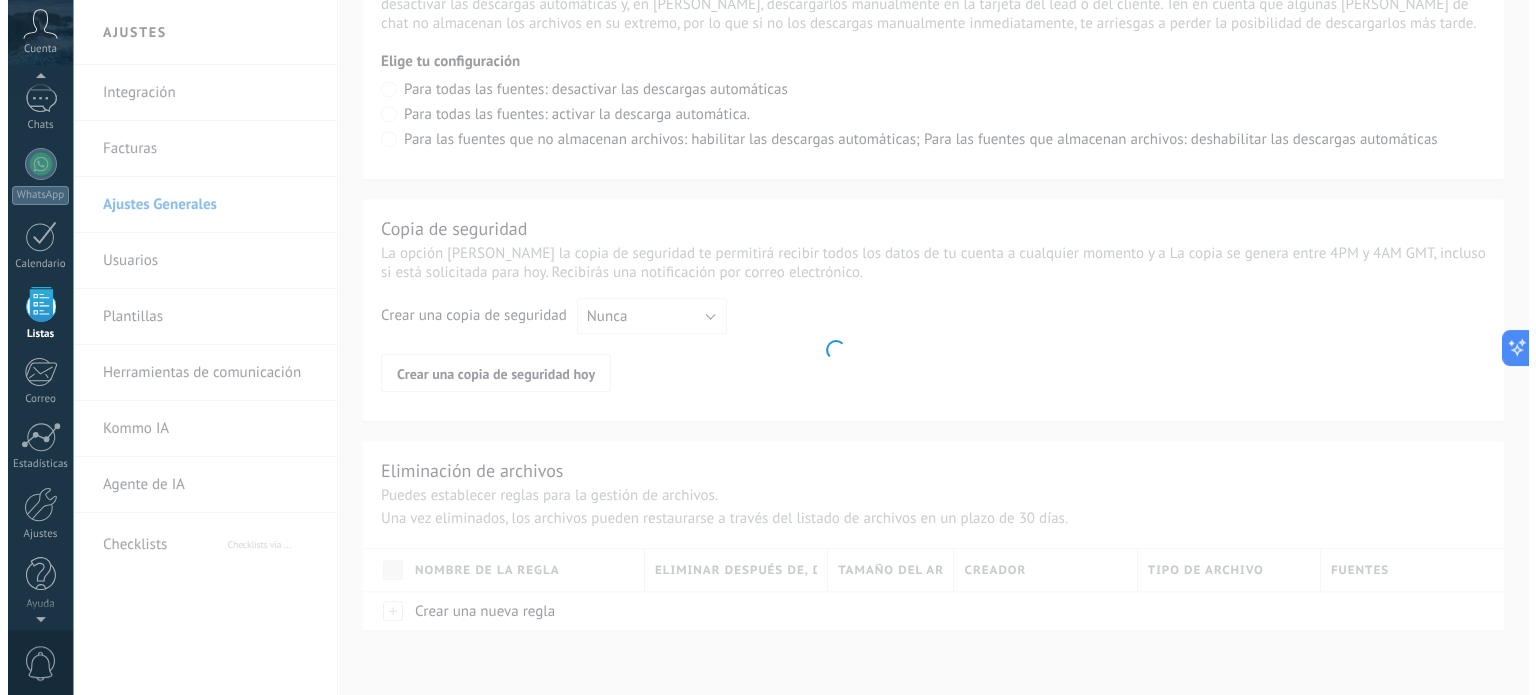 scroll, scrollTop: 0, scrollLeft: 0, axis: both 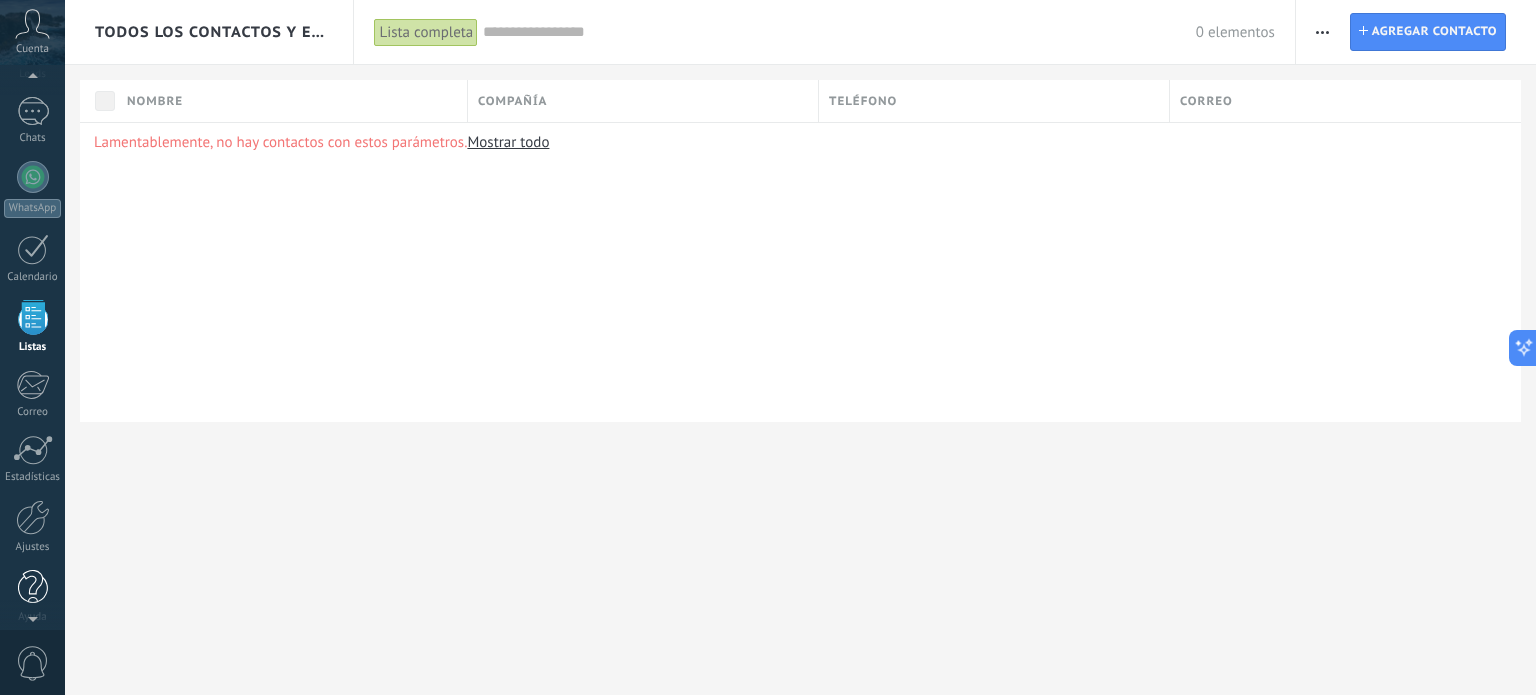 click at bounding box center (33, 587) 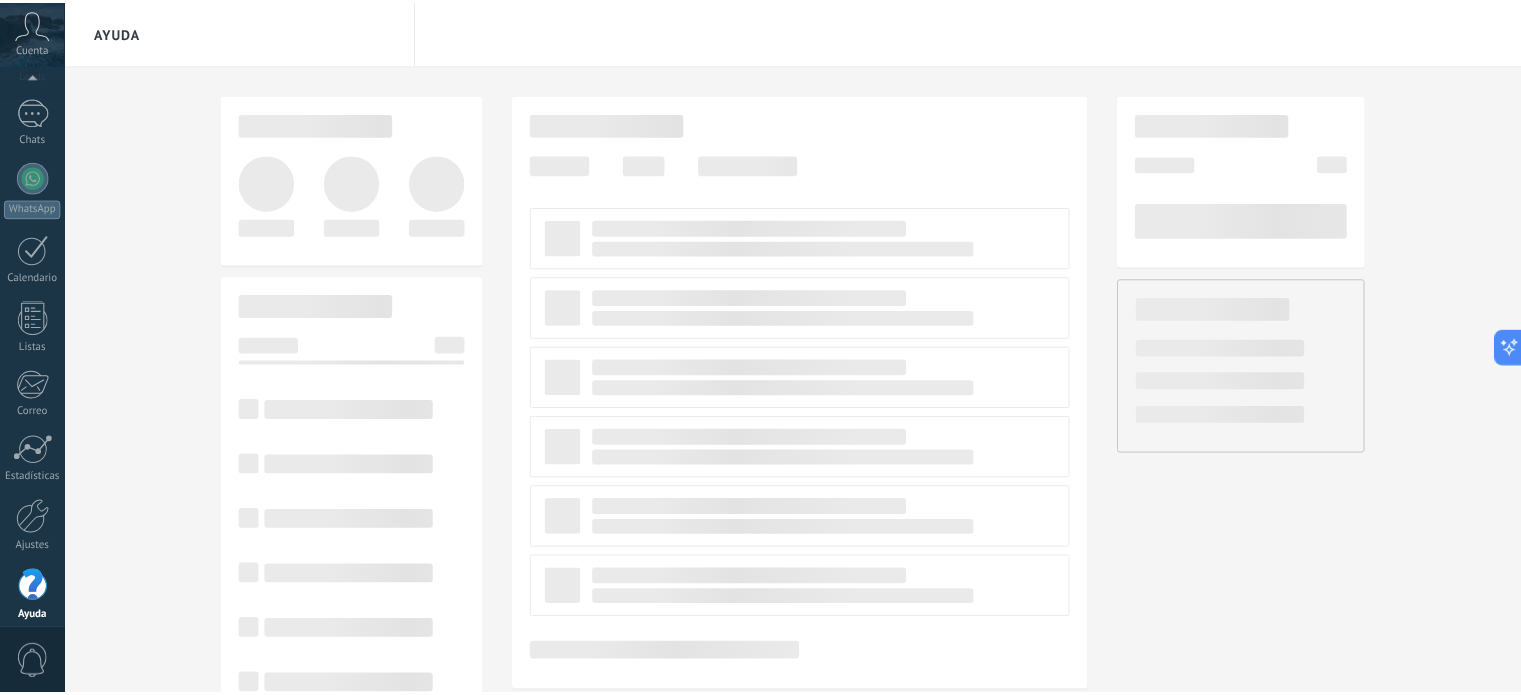 scroll, scrollTop: 136, scrollLeft: 0, axis: vertical 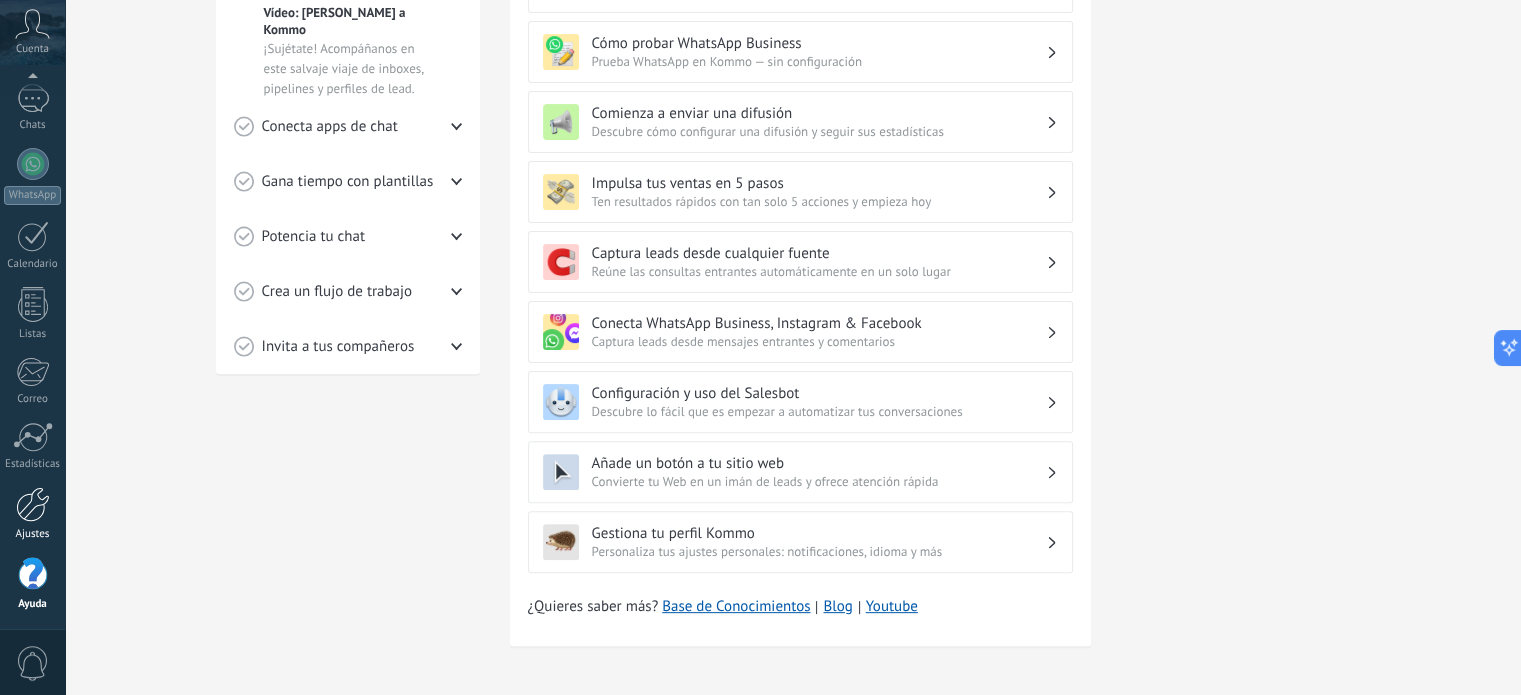 click at bounding box center [33, 504] 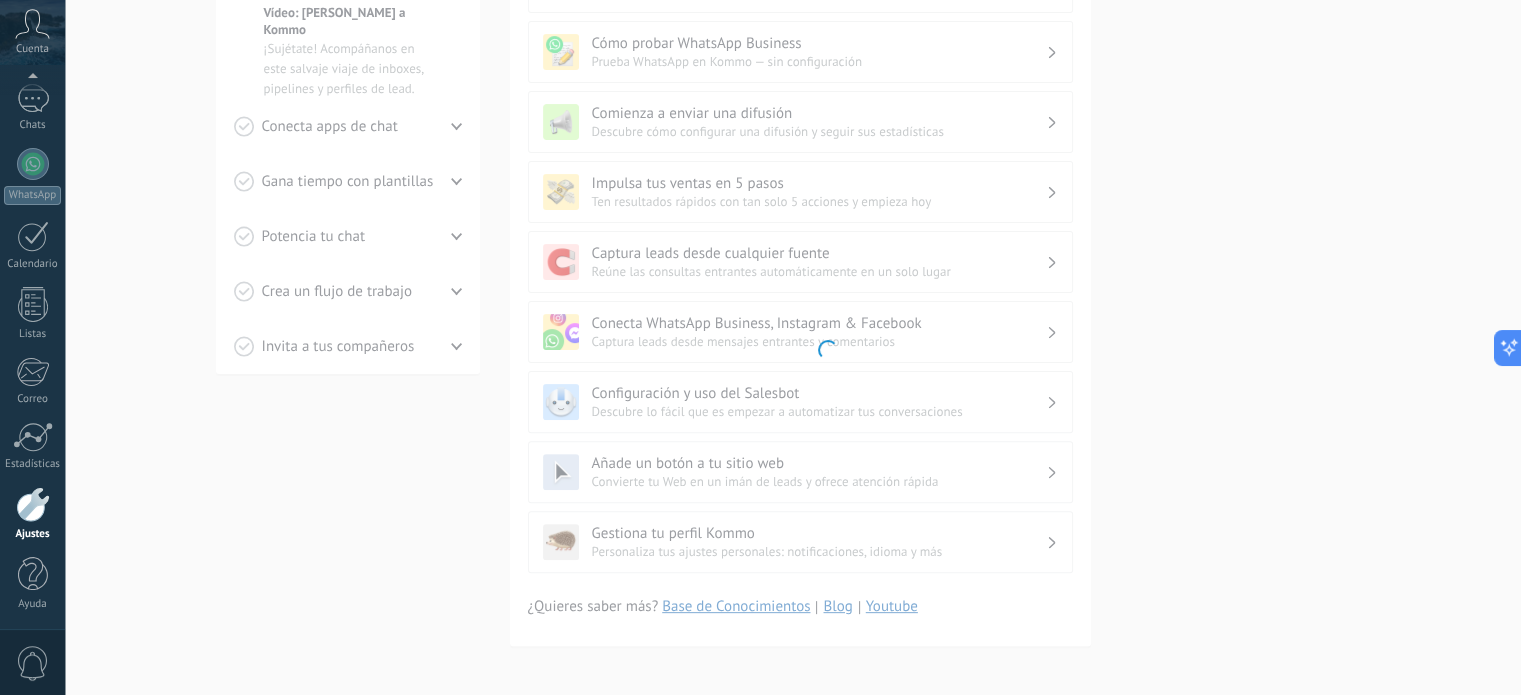 scroll, scrollTop: 0, scrollLeft: 0, axis: both 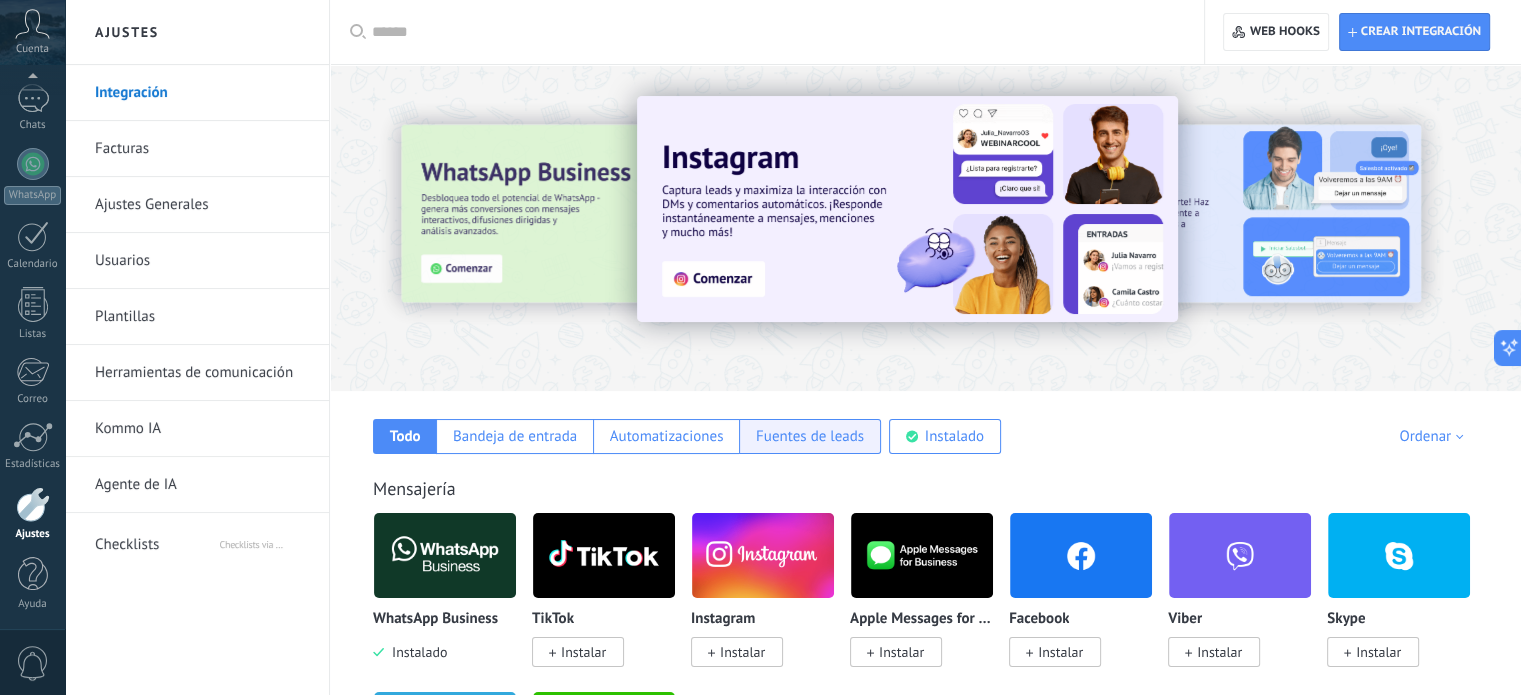 click on "Fuentes de leads" at bounding box center (810, 436) 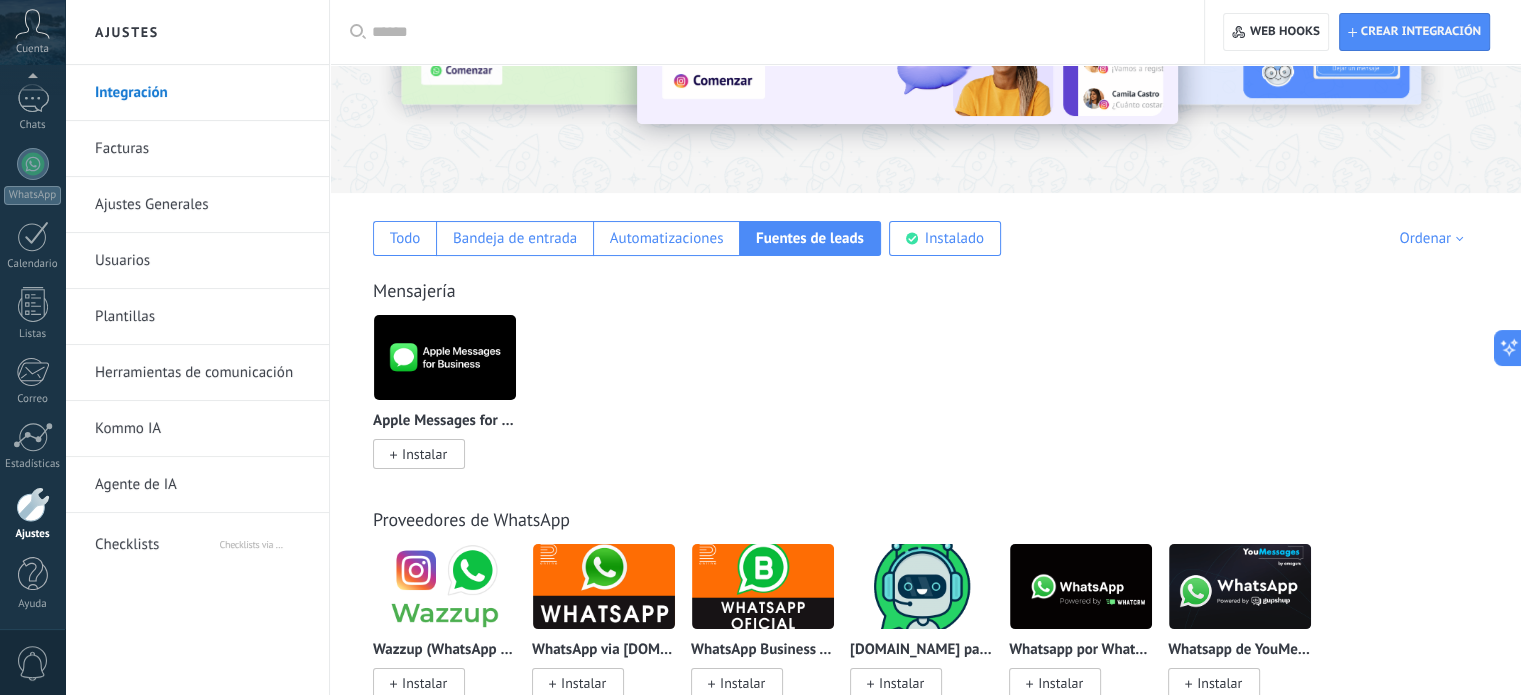 scroll, scrollTop: 200, scrollLeft: 0, axis: vertical 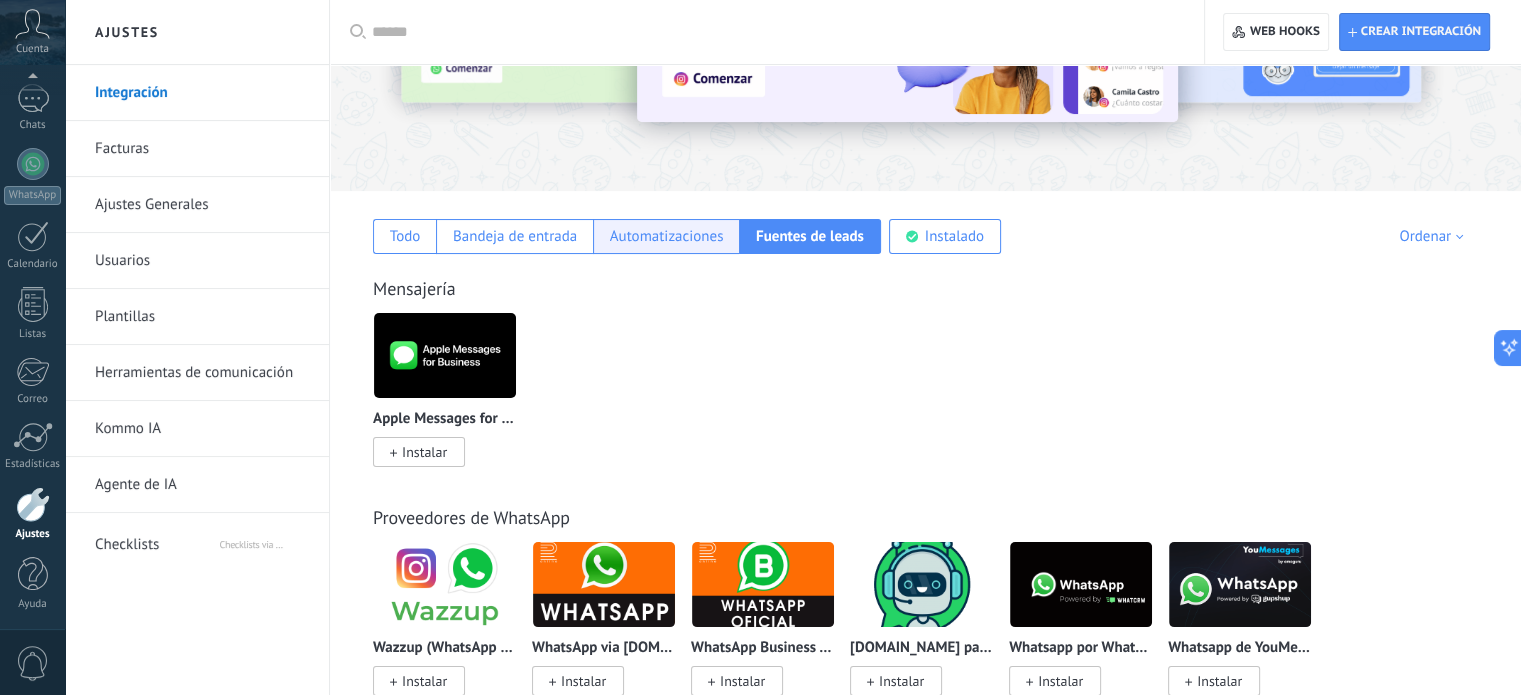 click on "Automatizaciones" at bounding box center [667, 236] 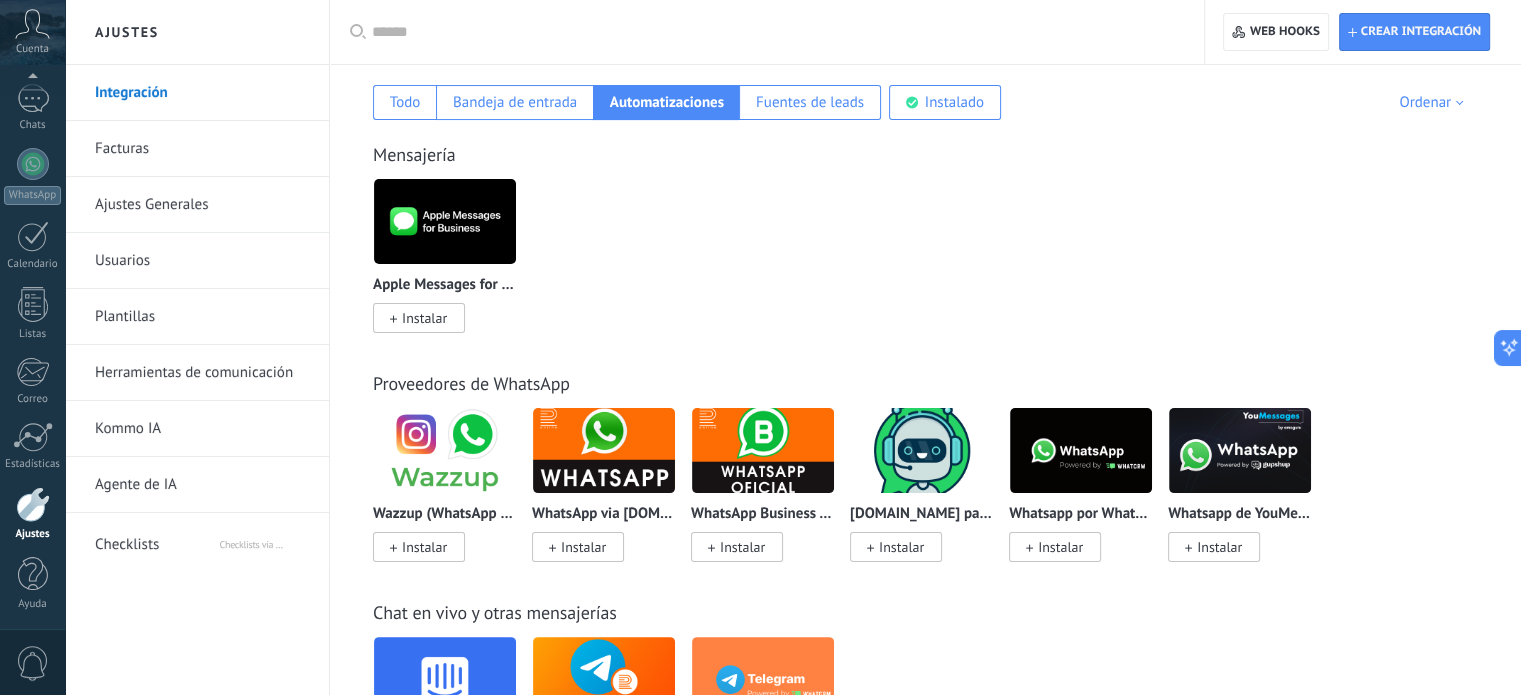 scroll, scrollTop: 300, scrollLeft: 0, axis: vertical 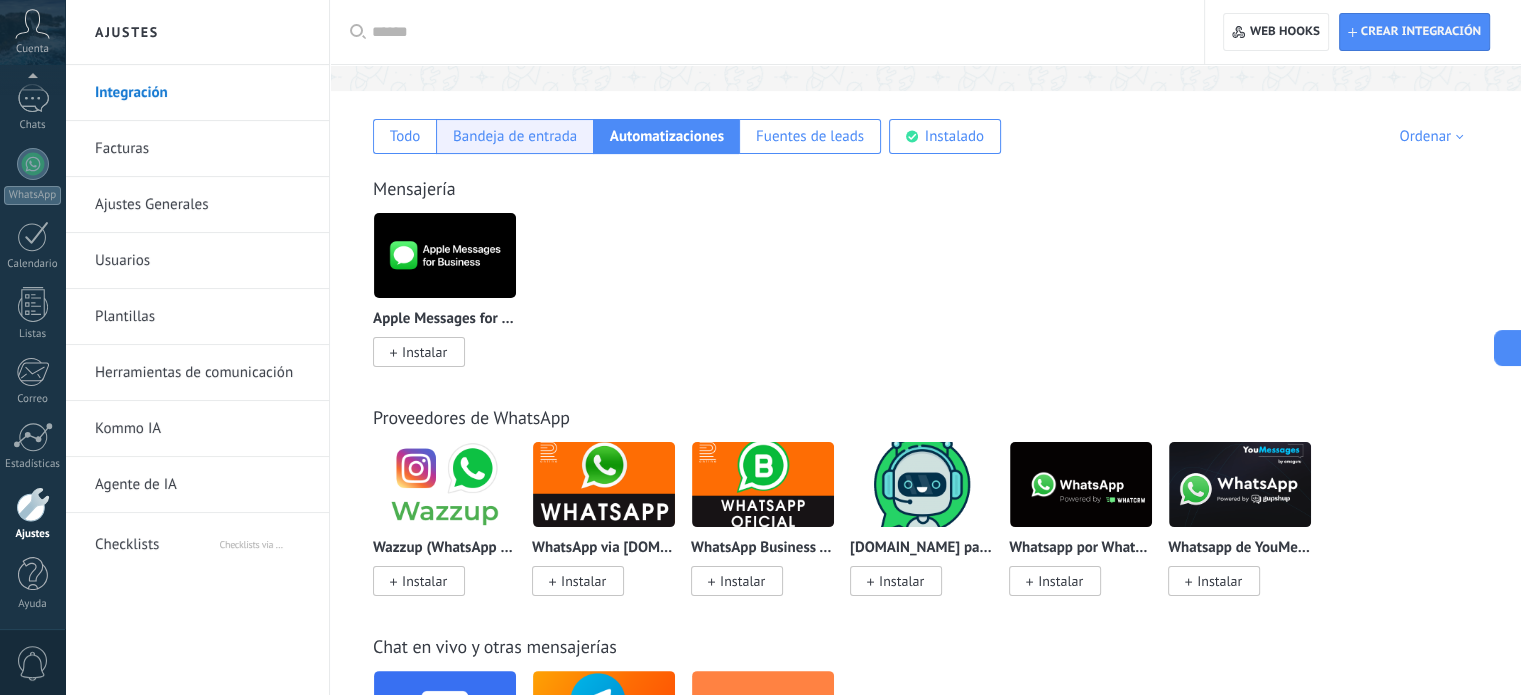 click on "Bandeja de entrada" at bounding box center [515, 136] 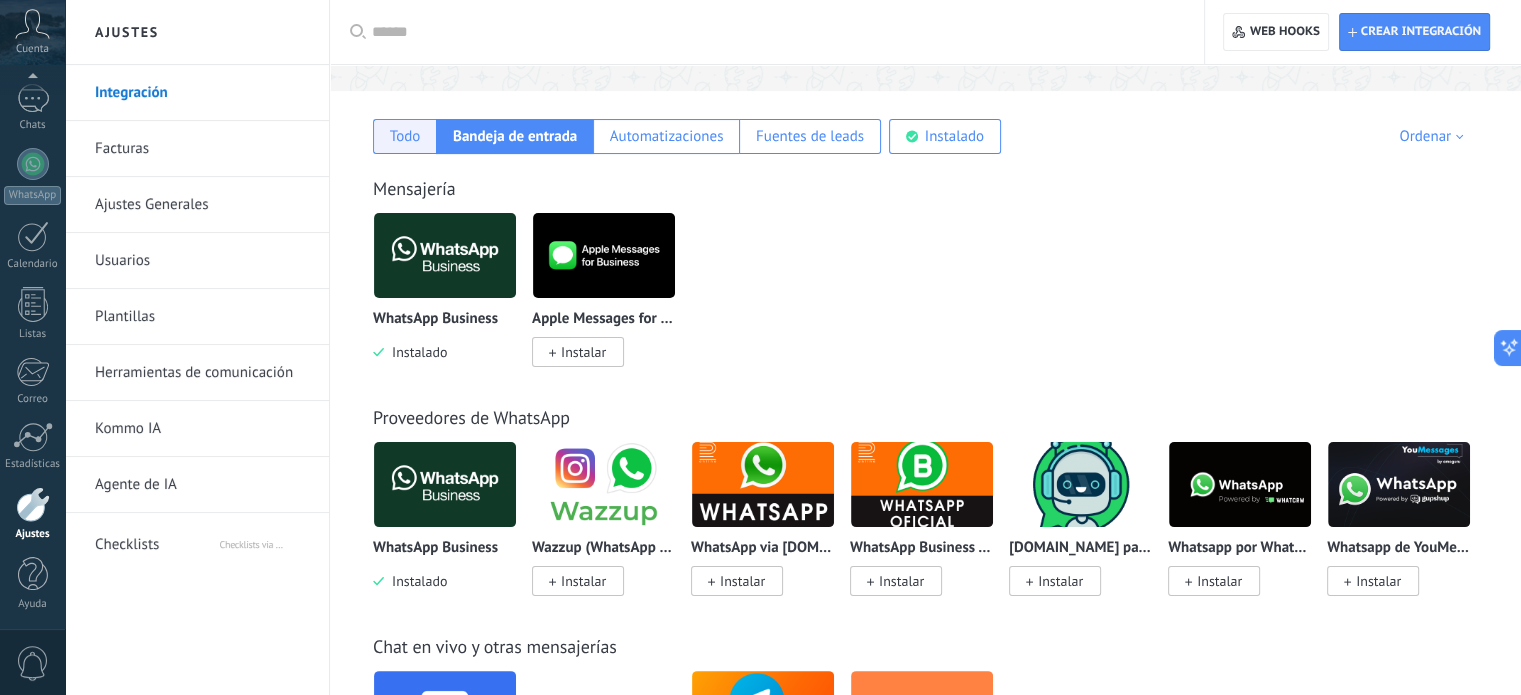 click on "Todo" at bounding box center (405, 136) 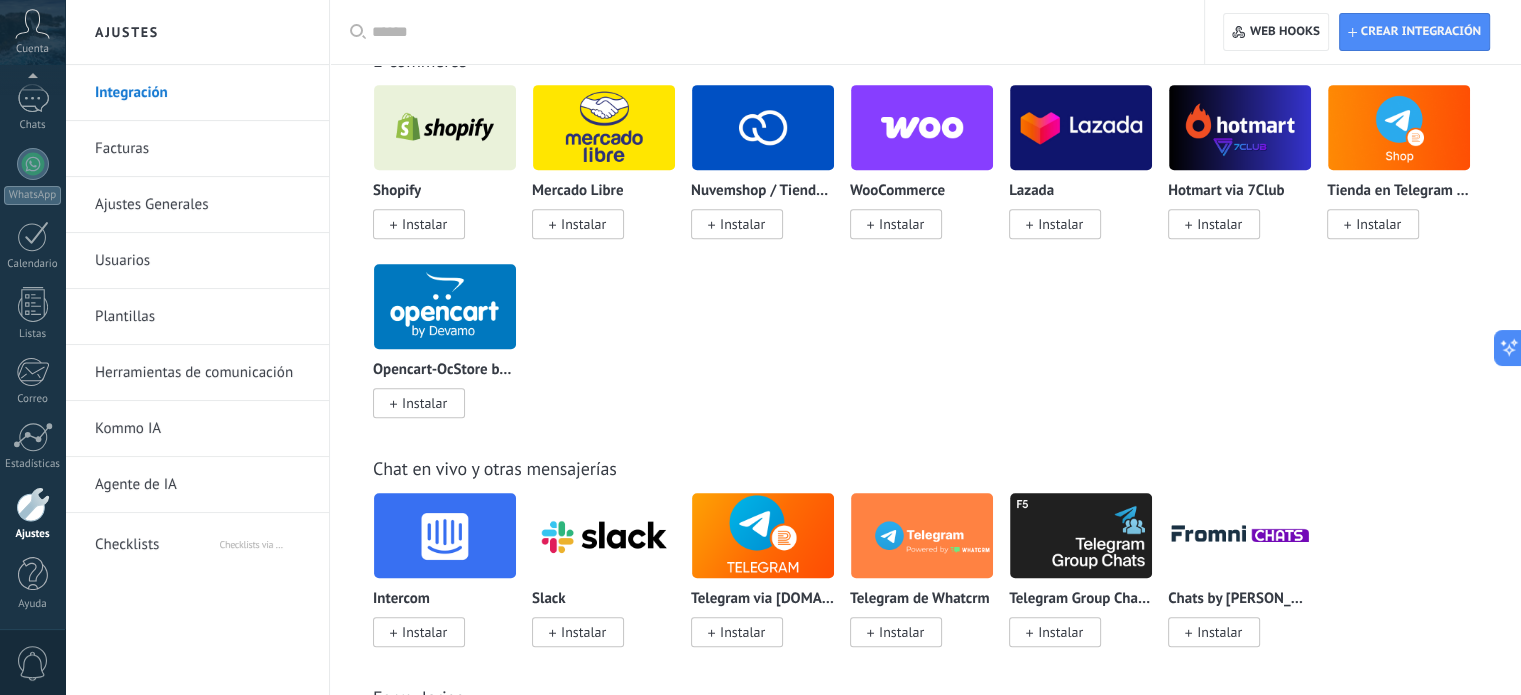 scroll, scrollTop: 1100, scrollLeft: 0, axis: vertical 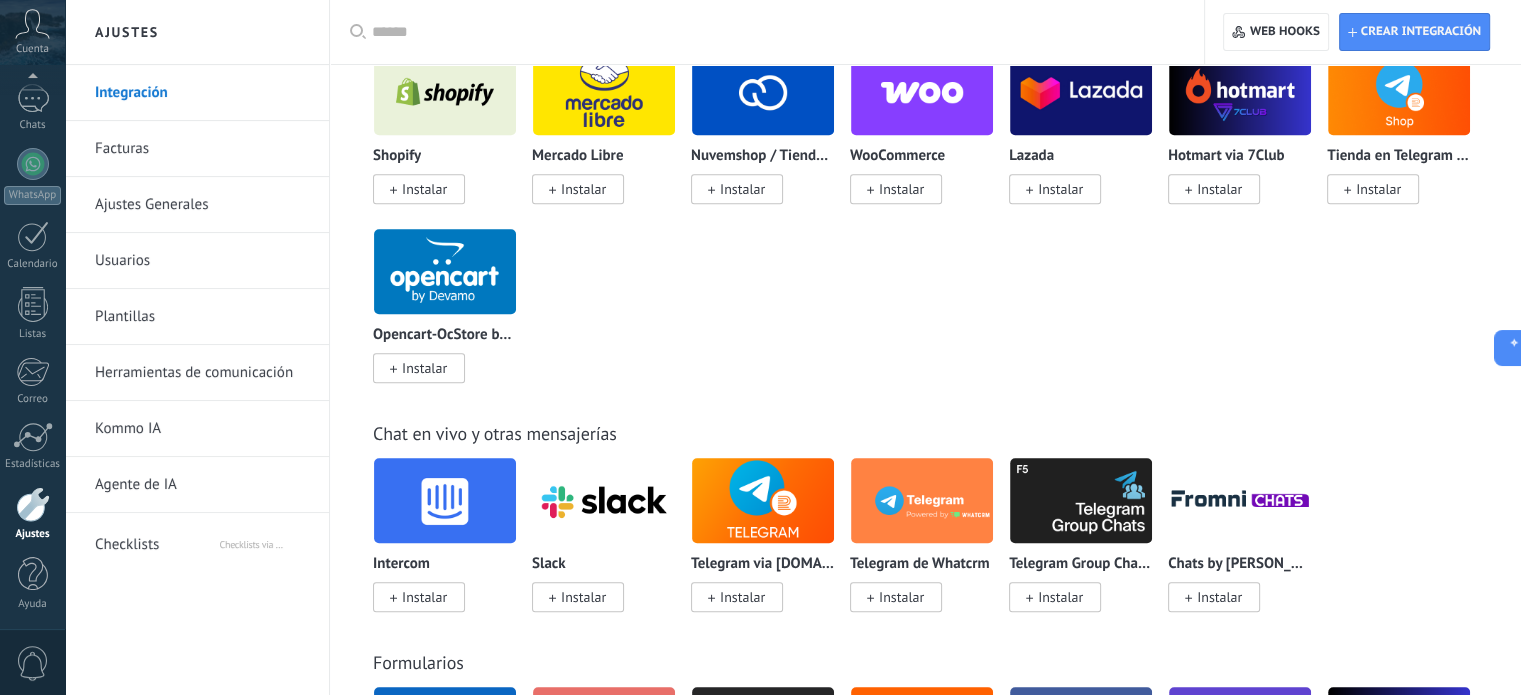 click on "Checklists" at bounding box center (156, 541) 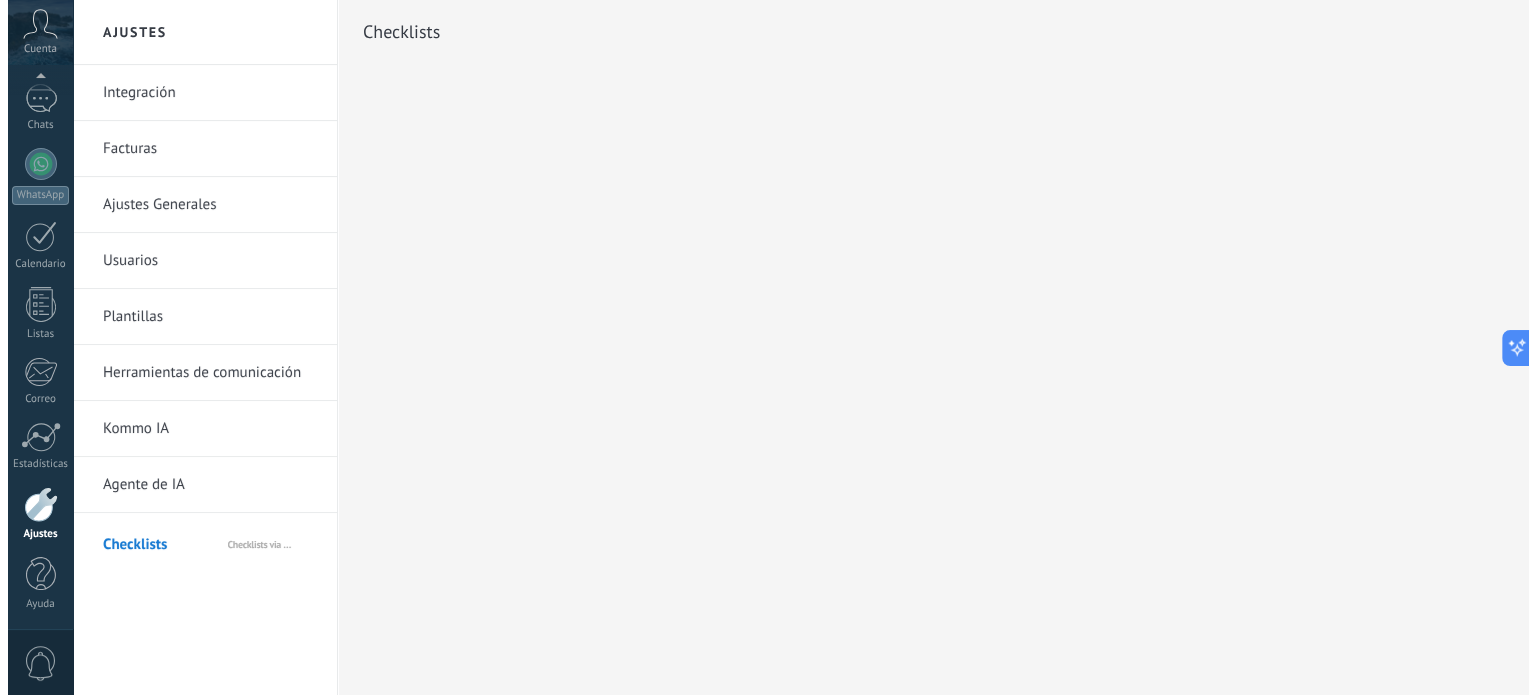 scroll, scrollTop: 0, scrollLeft: 0, axis: both 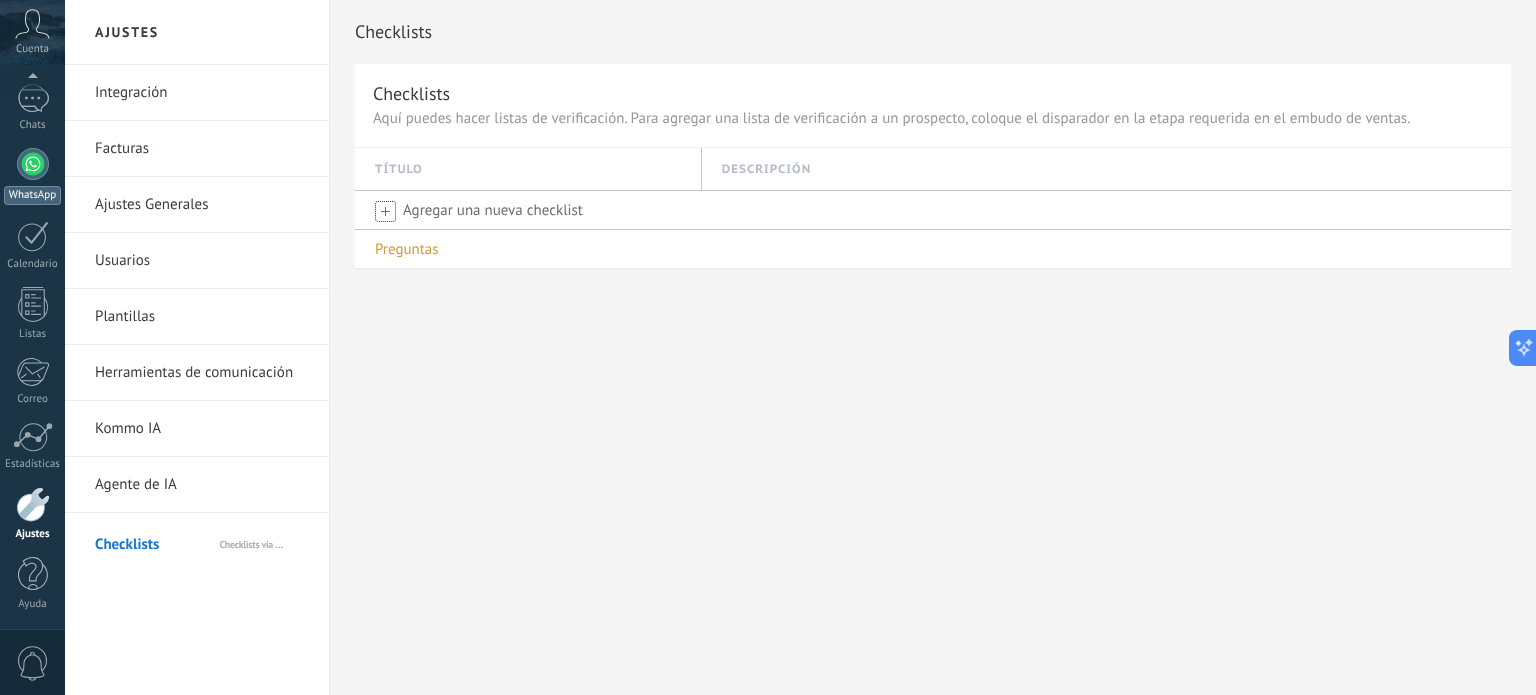 click at bounding box center [33, 164] 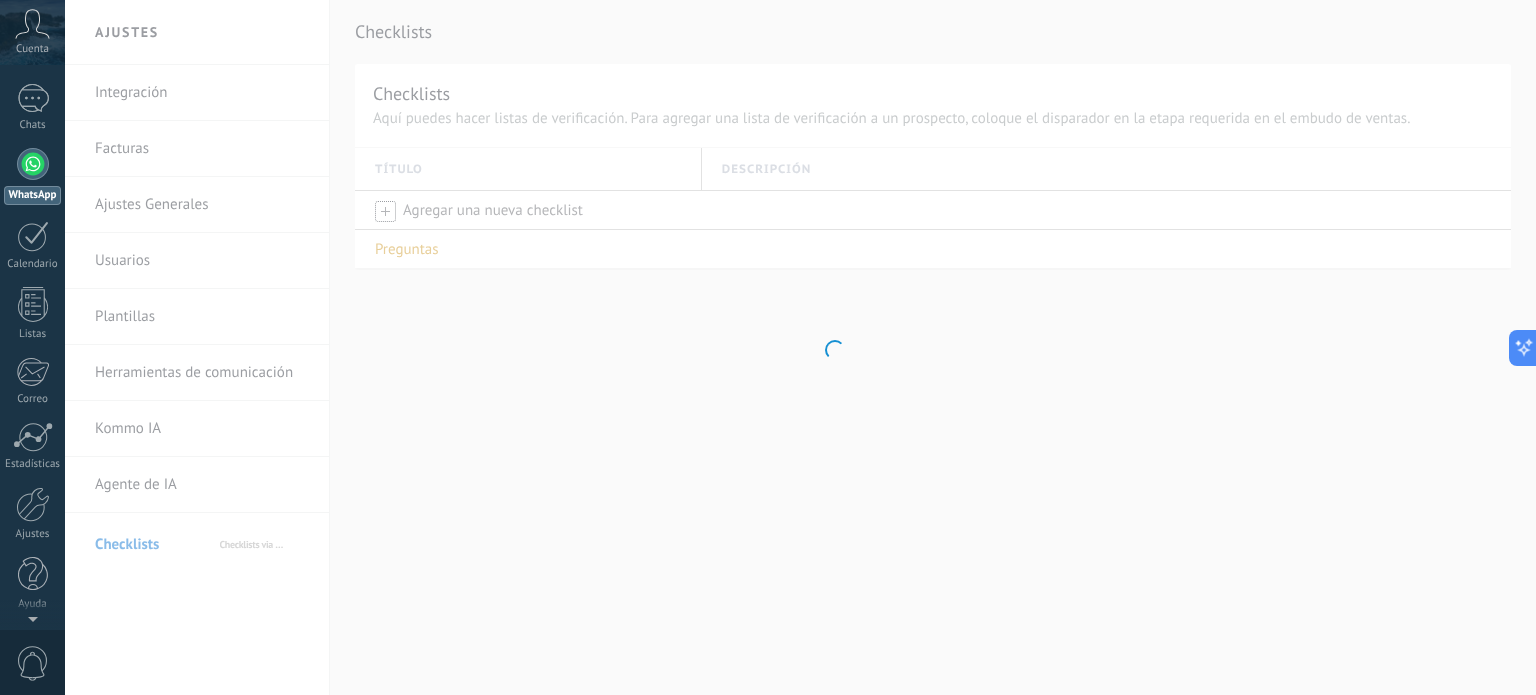 scroll, scrollTop: 0, scrollLeft: 0, axis: both 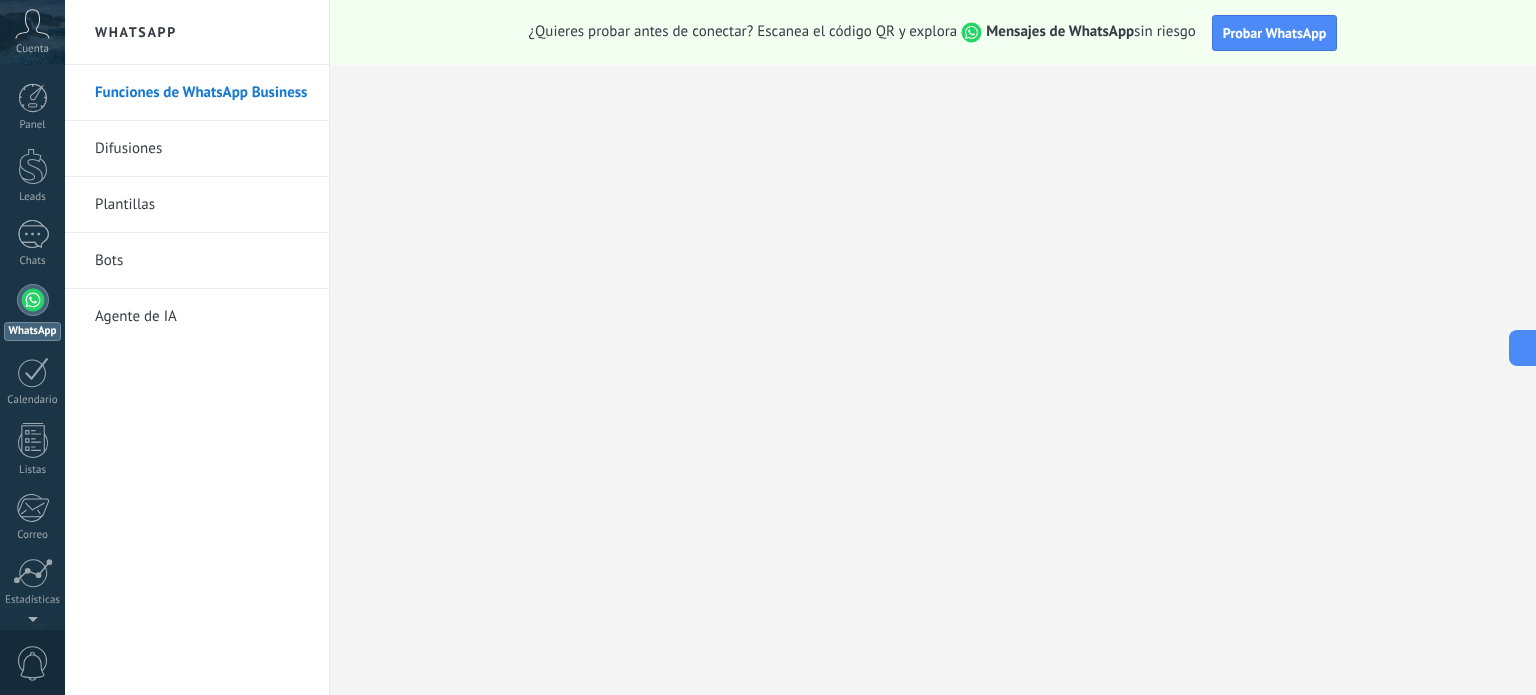click on "Bots" at bounding box center (202, 261) 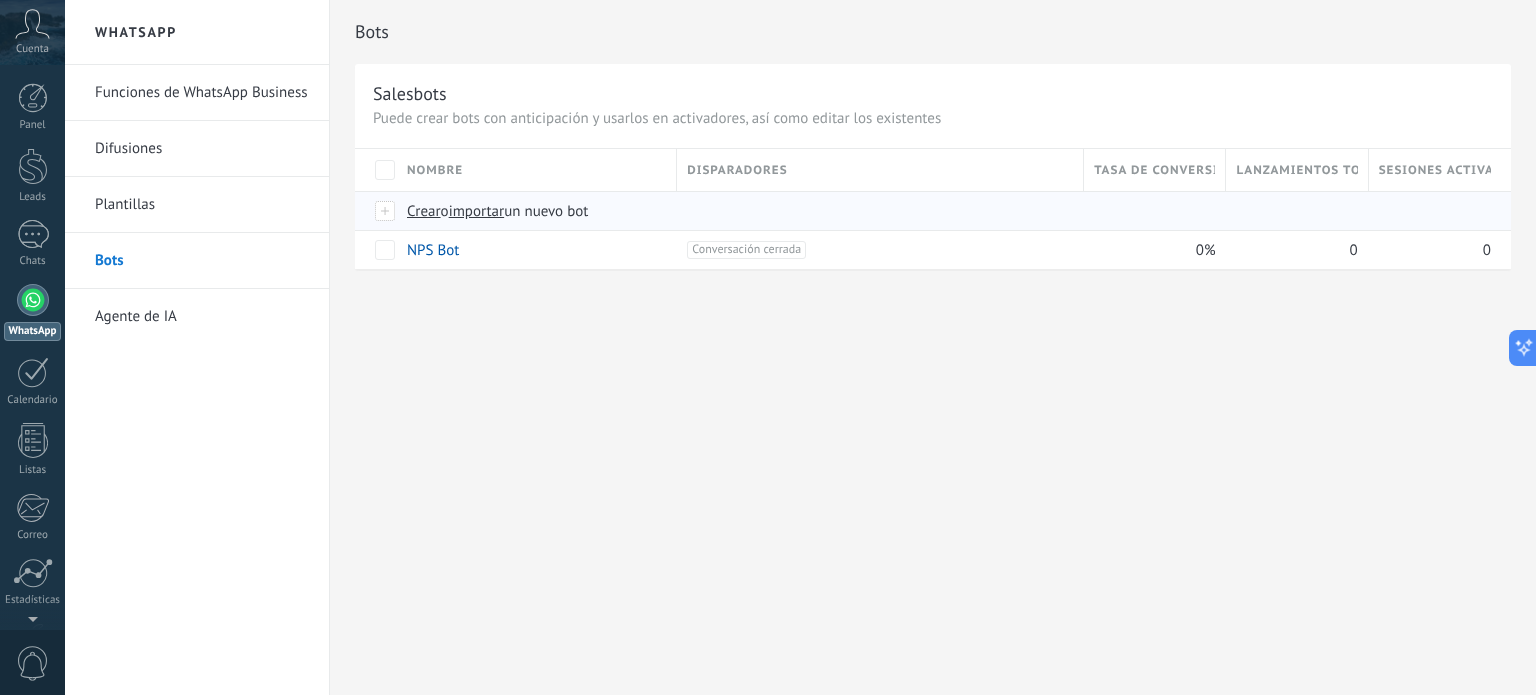 click on "Crear" at bounding box center (424, 211) 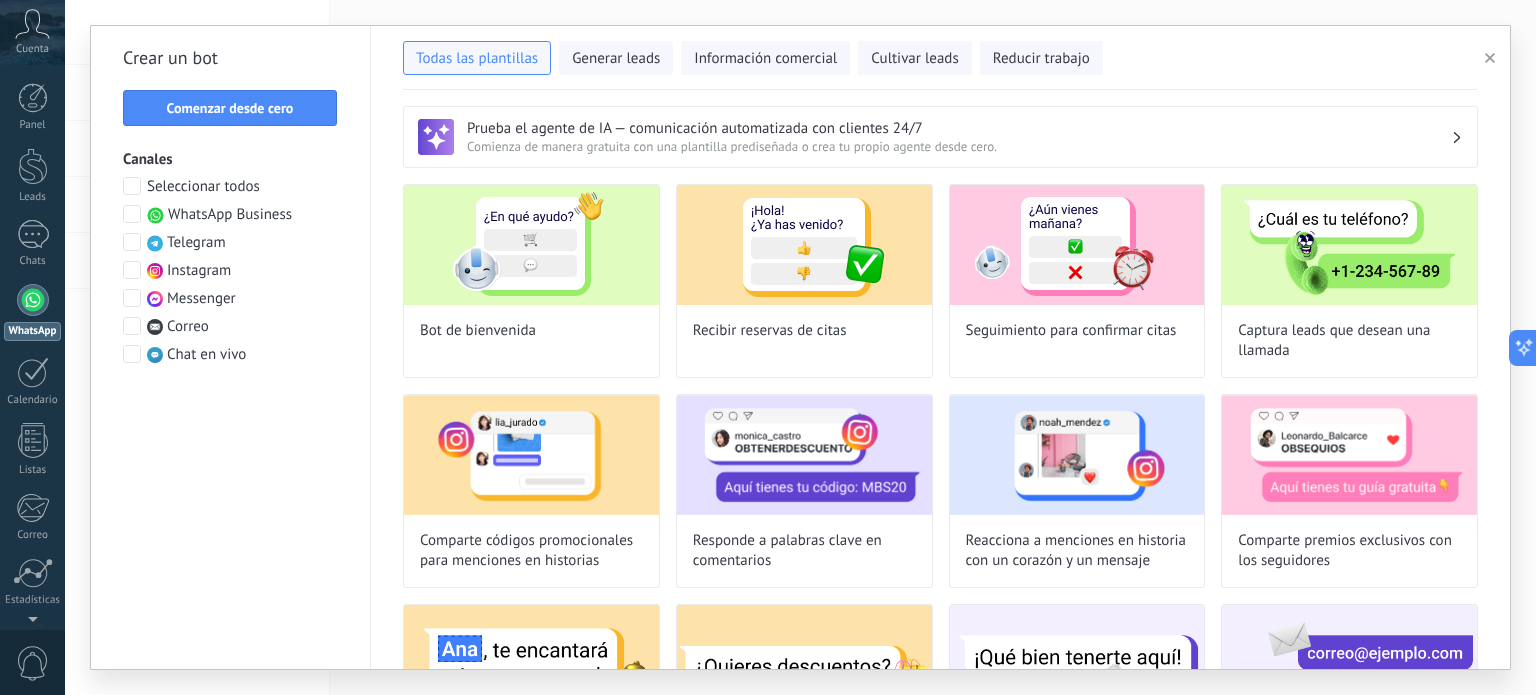 click on "WhatsApp Business" at bounding box center [207, 215] 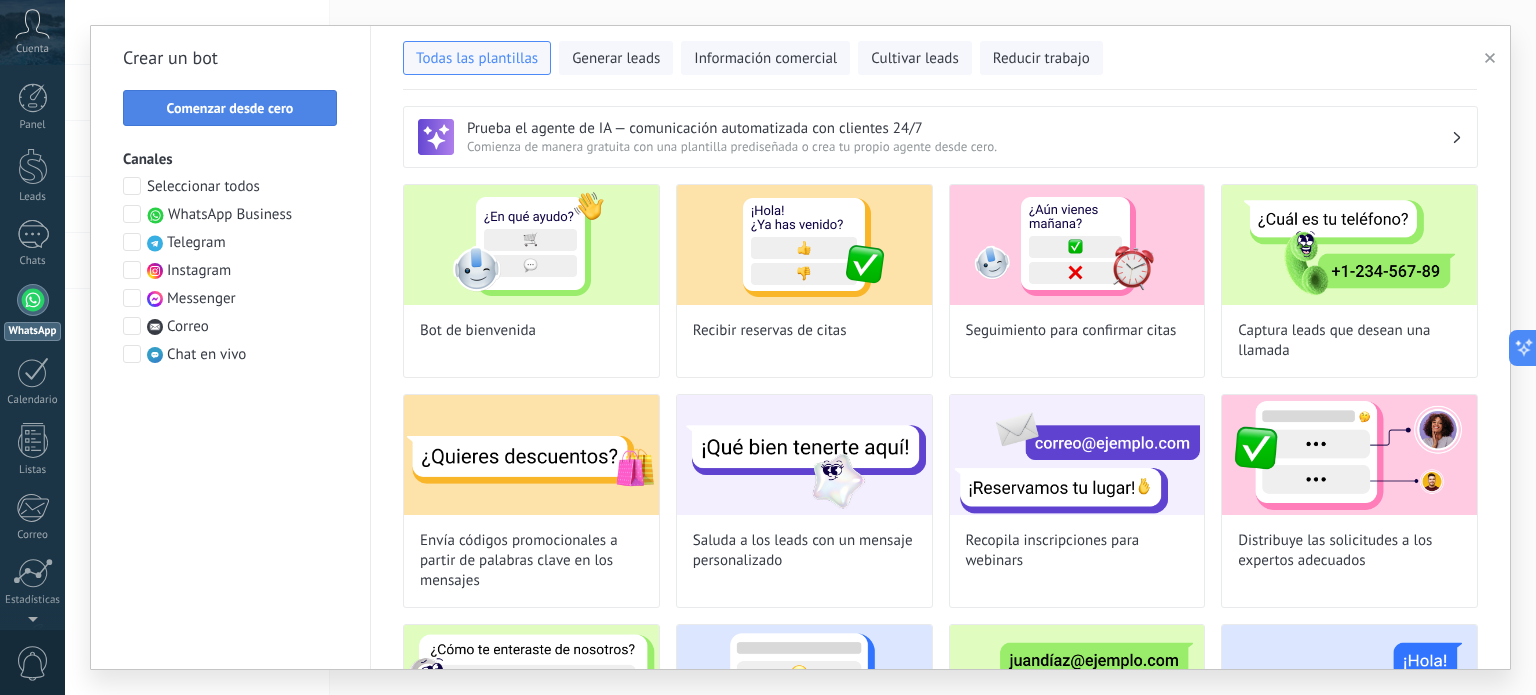 click on "Comenzar desde cero" at bounding box center [230, 108] 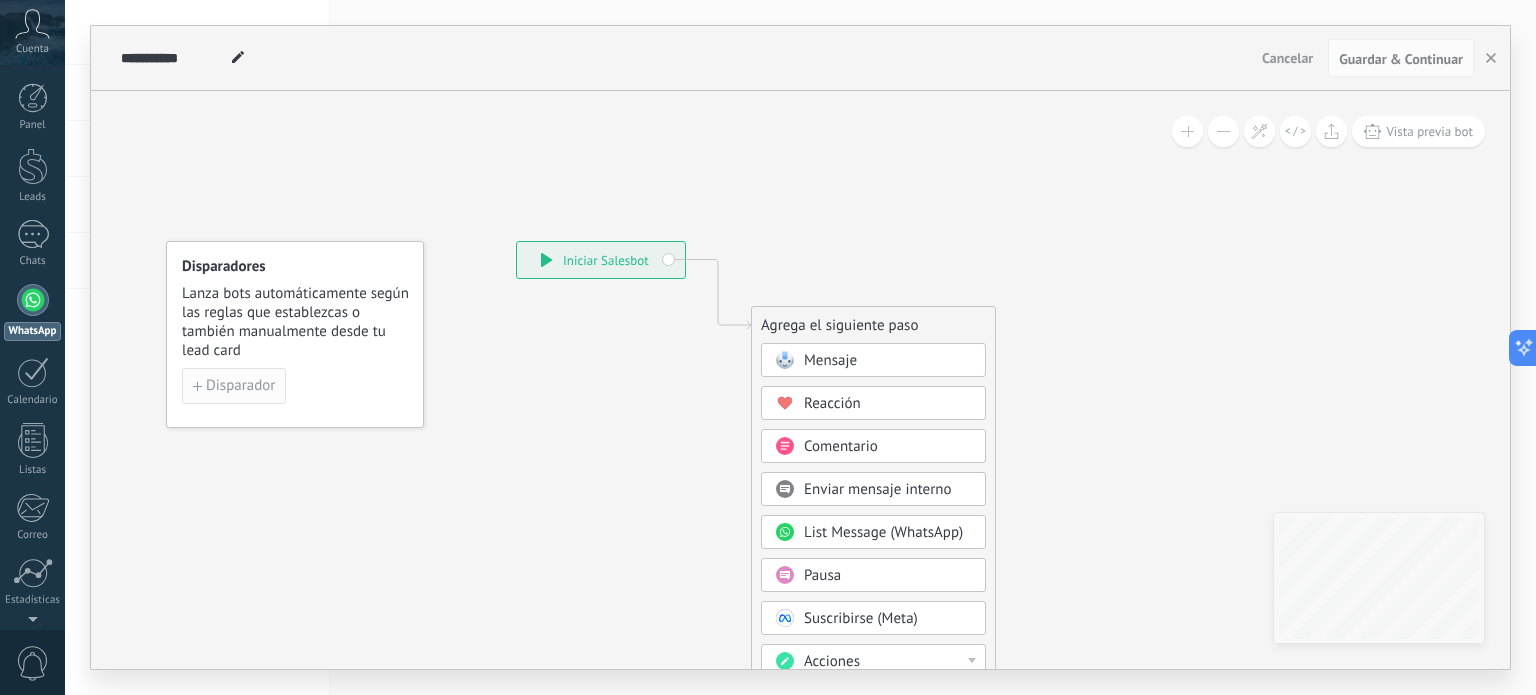 click 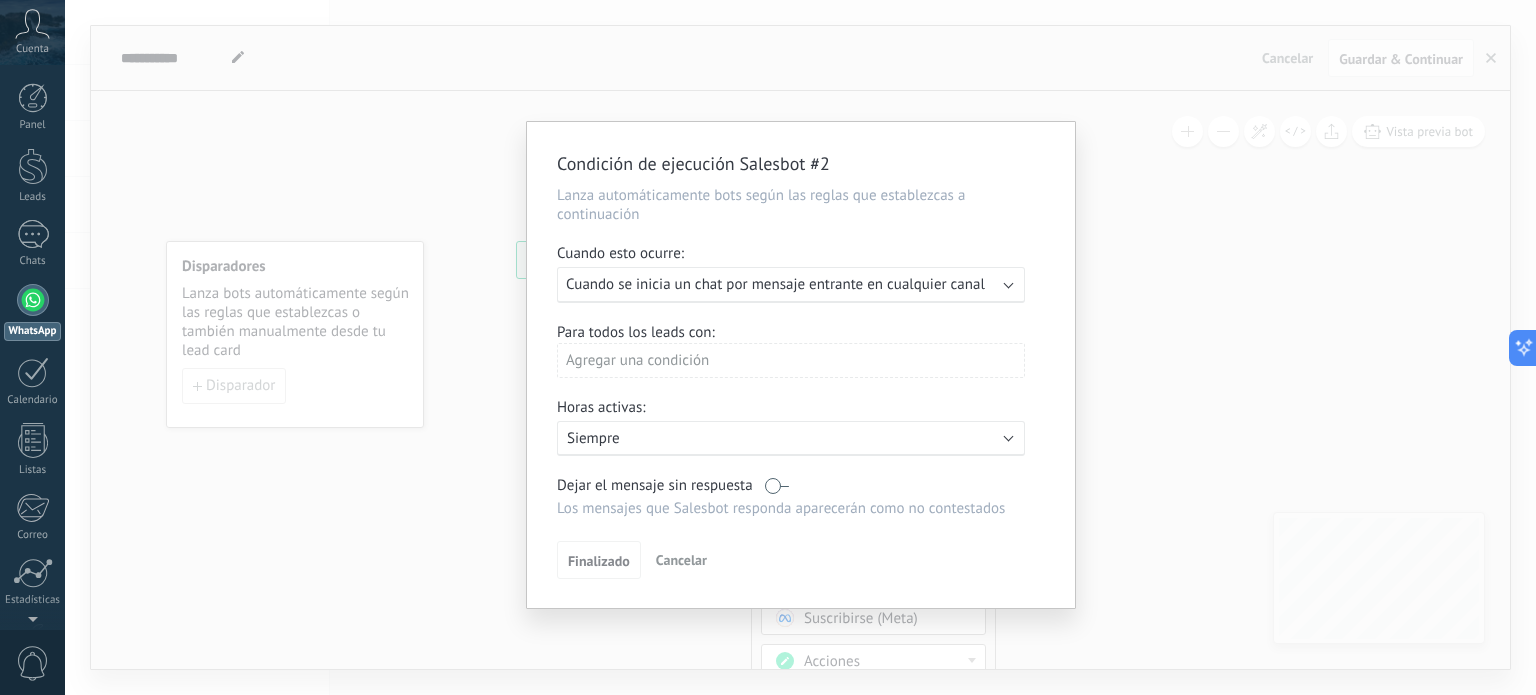 click on "Agregar una condición" at bounding box center [791, 360] 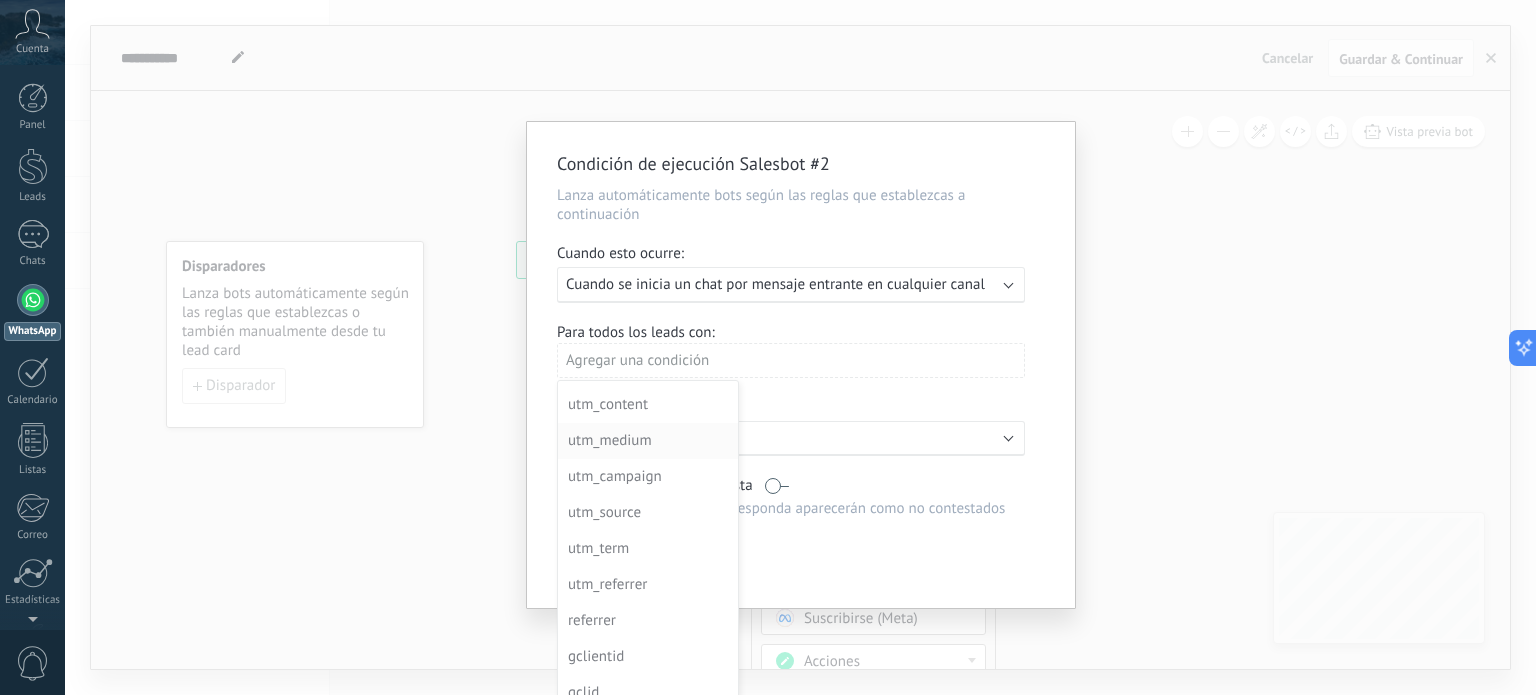 scroll, scrollTop: 216, scrollLeft: 0, axis: vertical 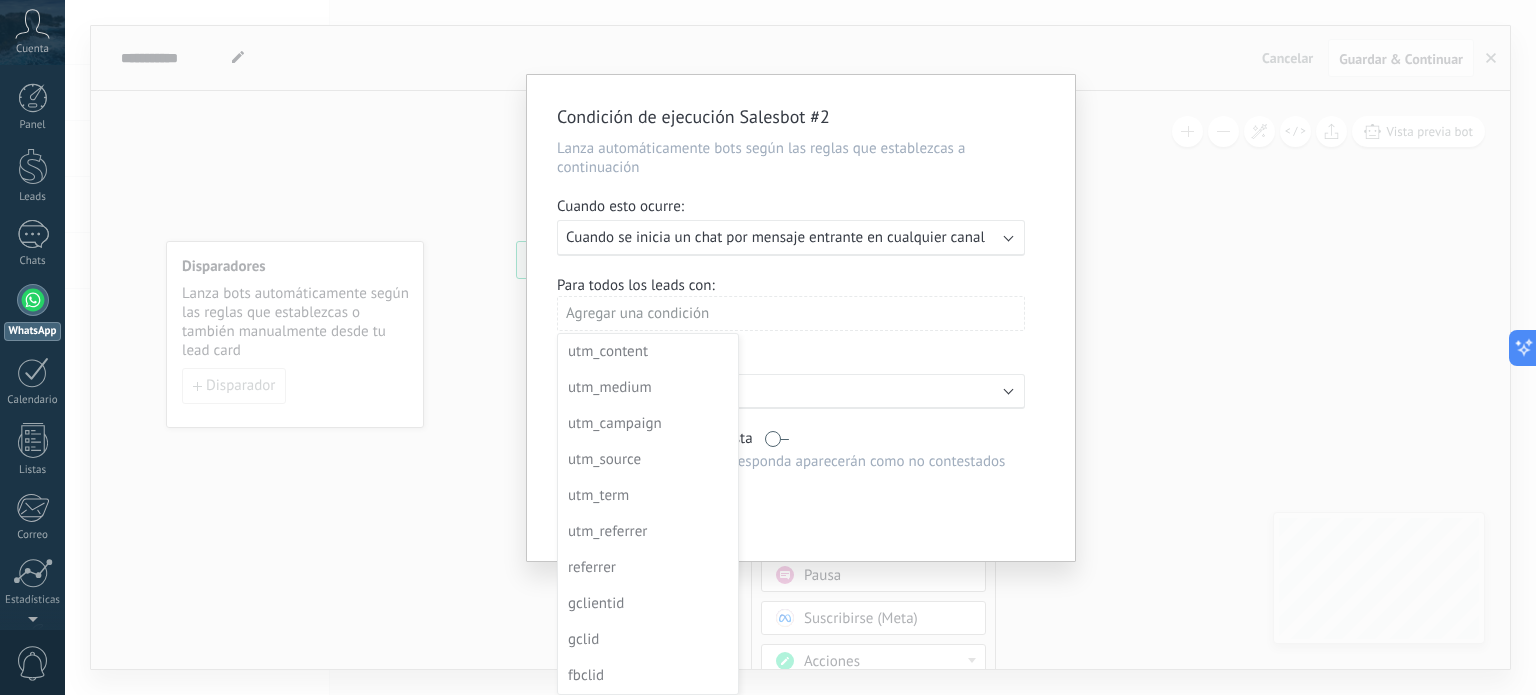 click at bounding box center [801, 318] 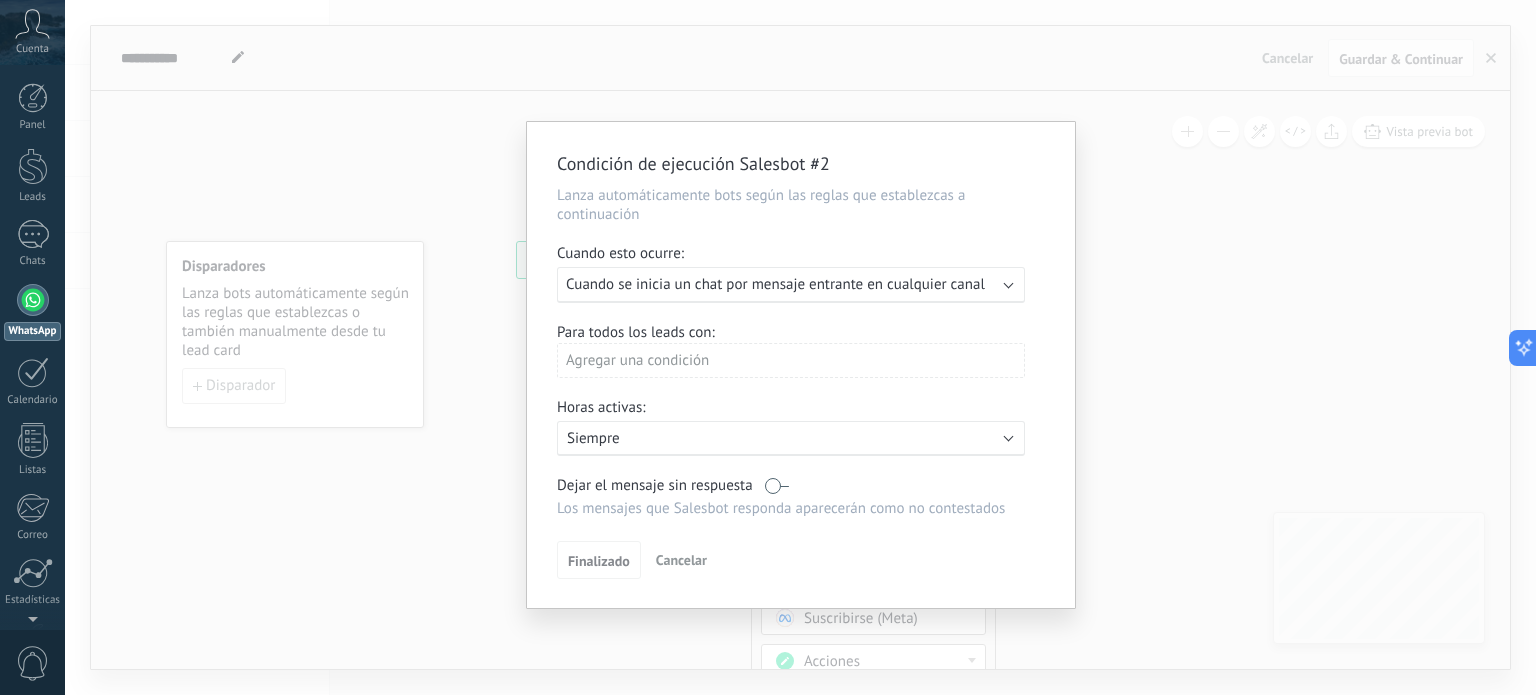 click at bounding box center [777, 485] 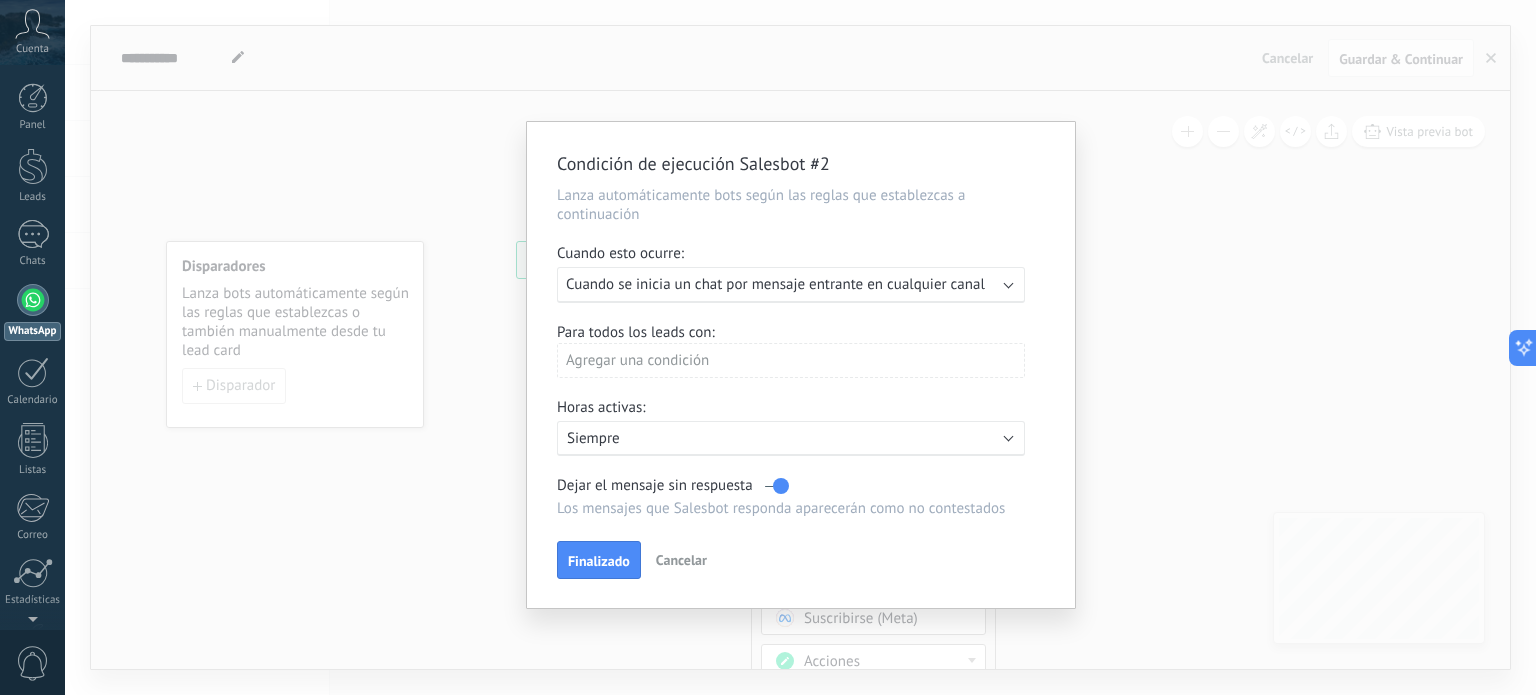 click at bounding box center [777, 485] 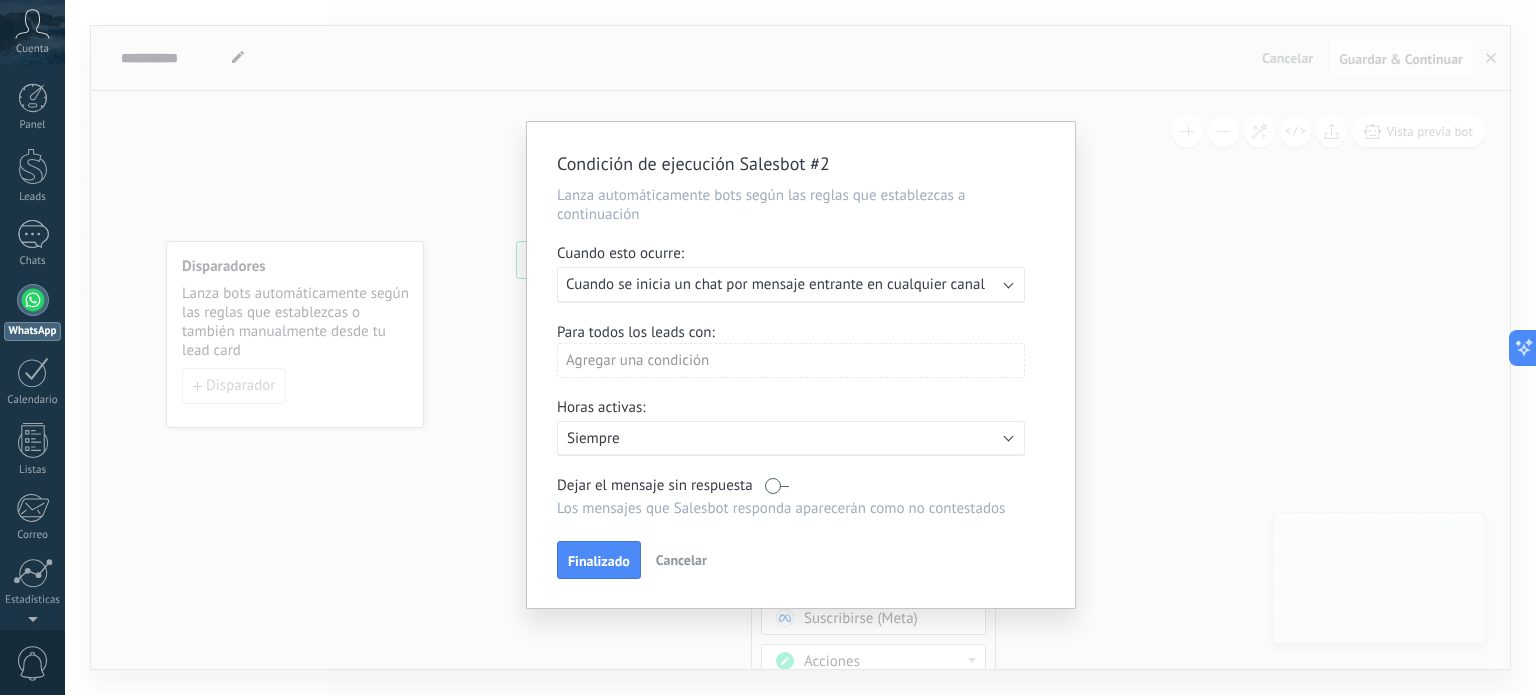 click on "Los mensajes que Salesbot responda aparecerán como no contestados" at bounding box center [791, 508] 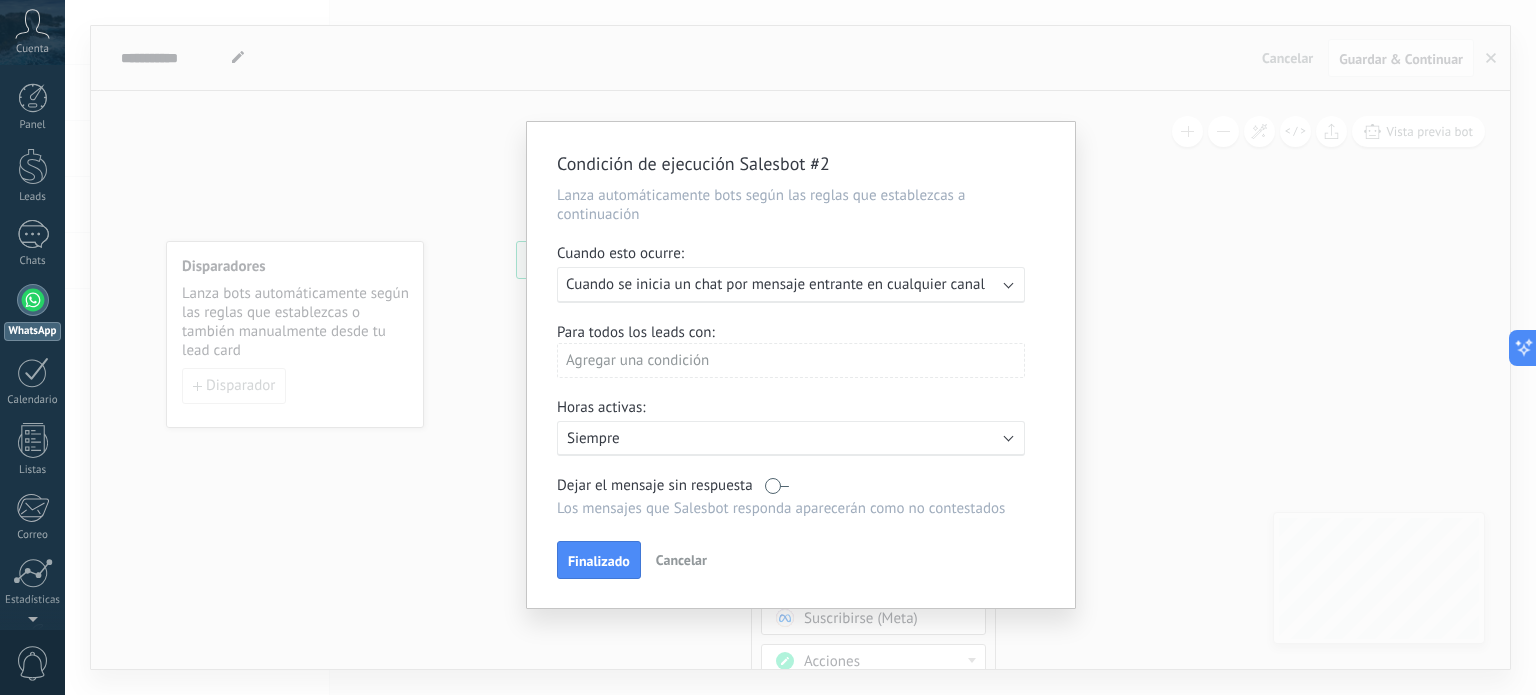 click on "Cuando se inicia un chat por mensaje entrante en cualquier canal" at bounding box center [775, 284] 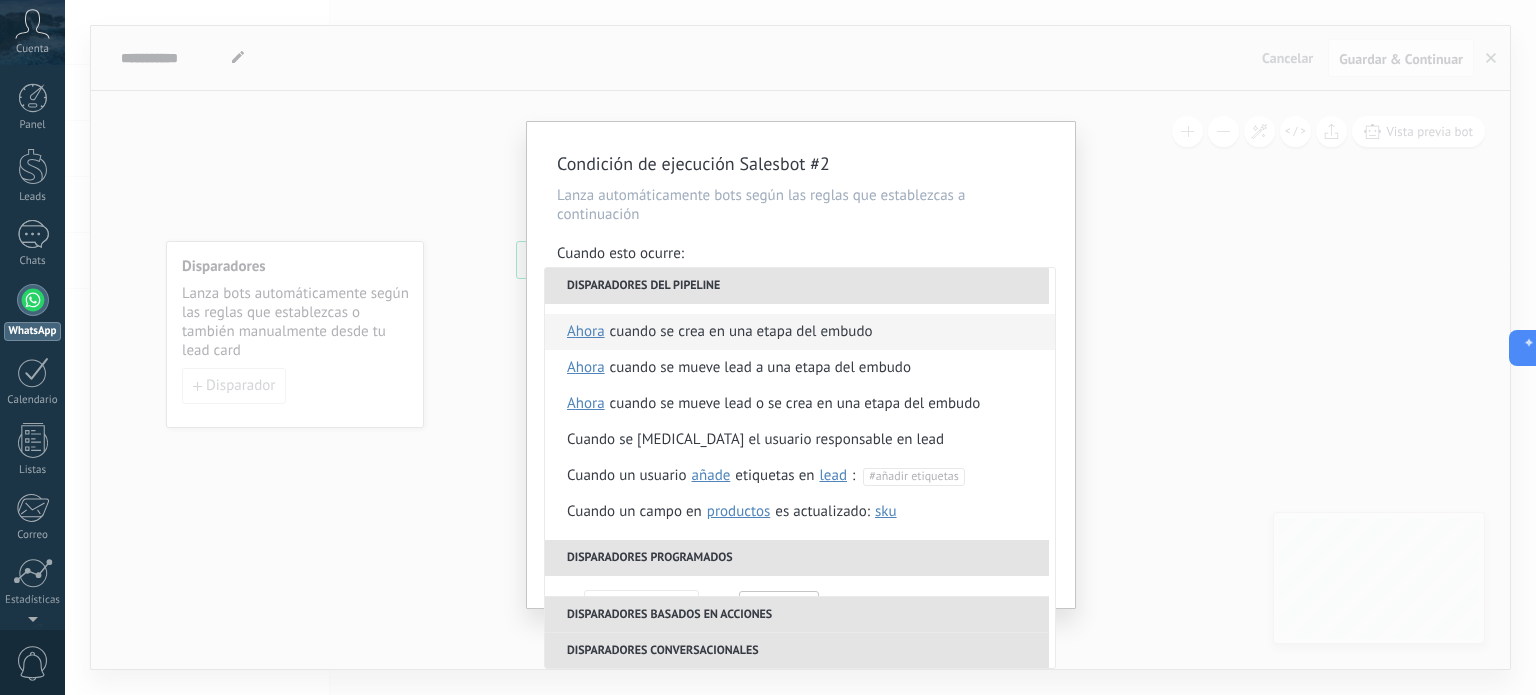 click on "Cuando se crea en una etapa del embudo" at bounding box center [741, 332] 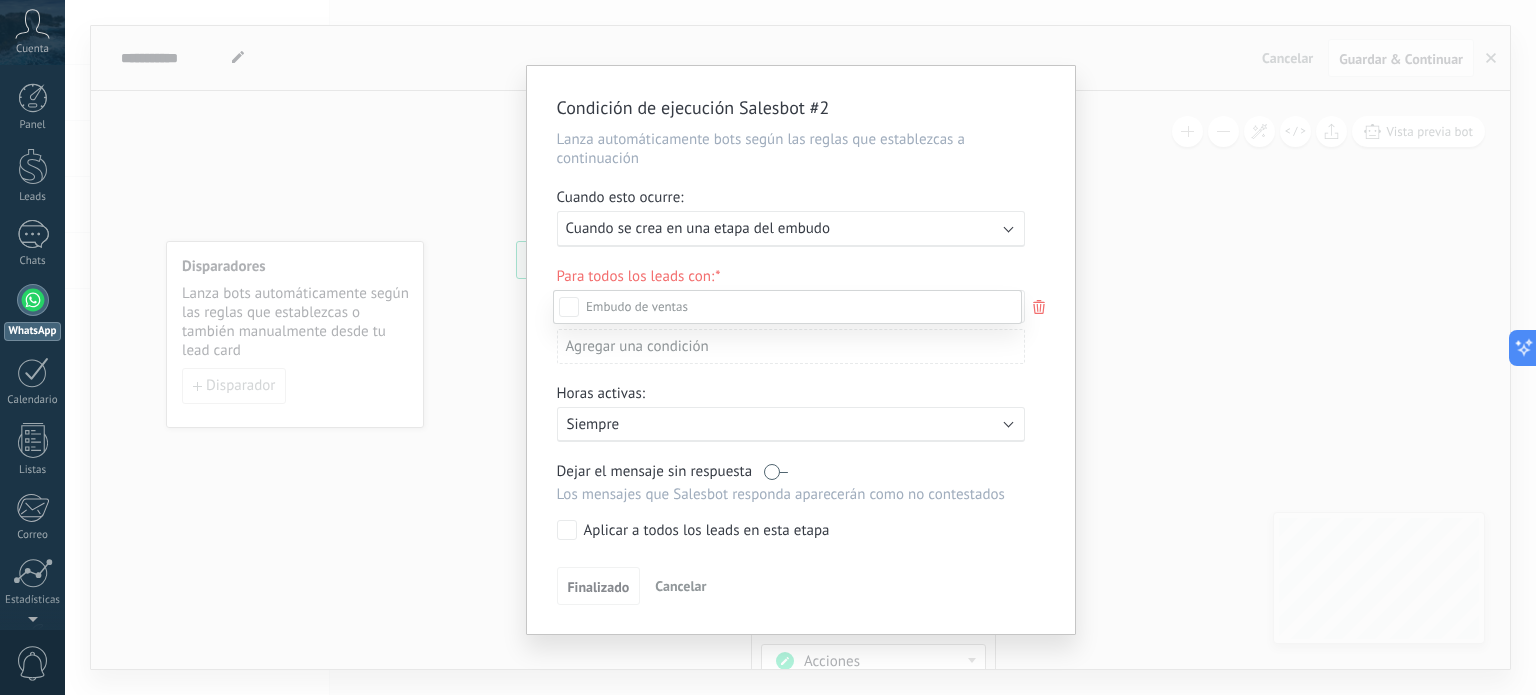 click on "Leads Entrantes Contacto inicial Negociación Debate contractual Discusión de contrato Logrado con éxito Venta Perdido" at bounding box center (787, 491) 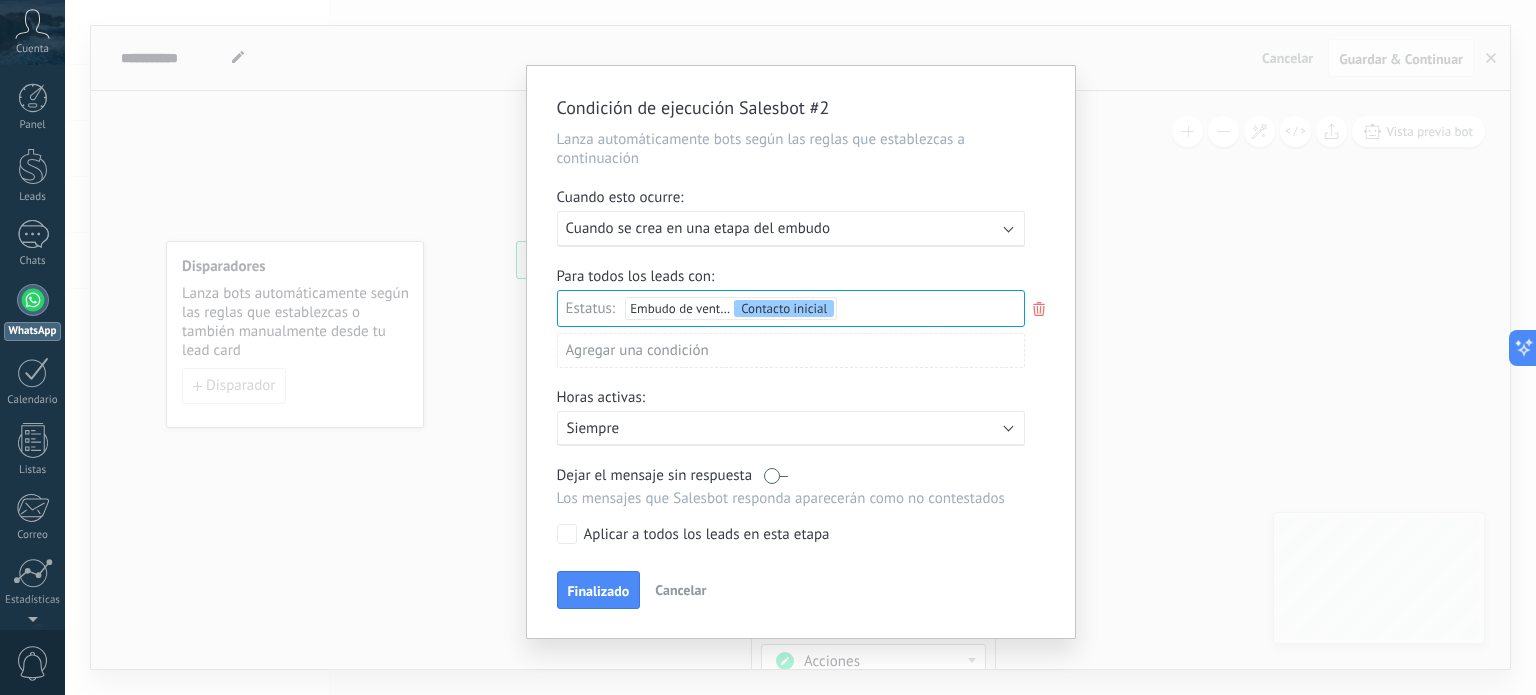 click on "Agregar una condición" at bounding box center (791, 350) 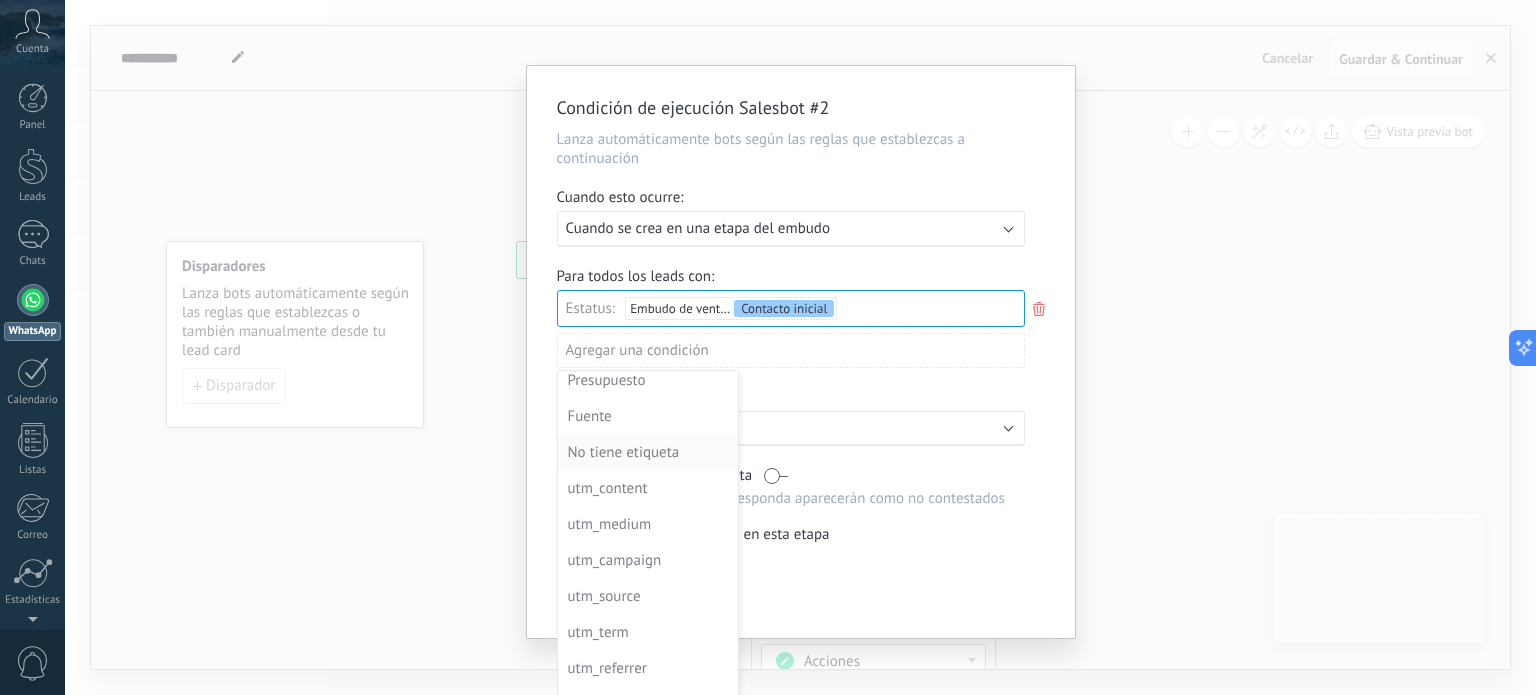 scroll, scrollTop: 0, scrollLeft: 0, axis: both 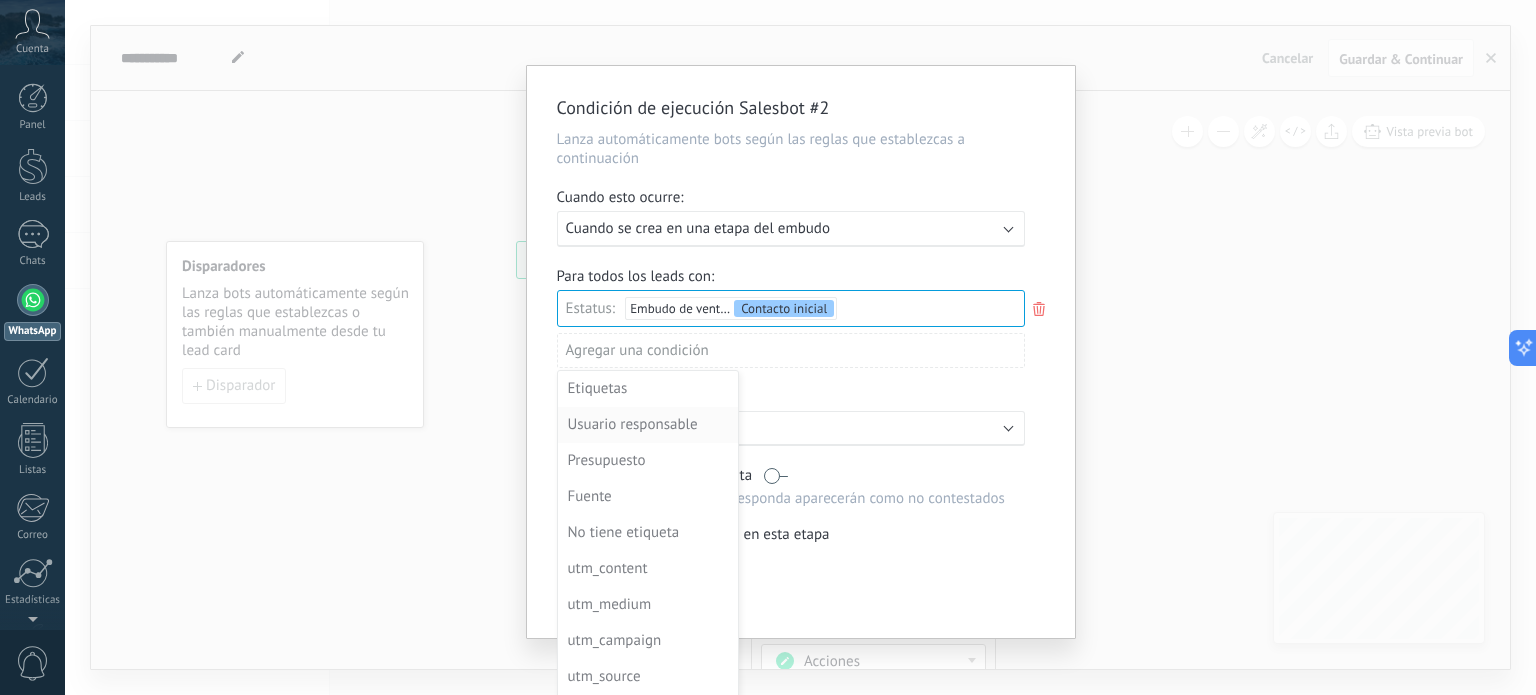 click on "Usuario responsable" at bounding box center [646, 425] 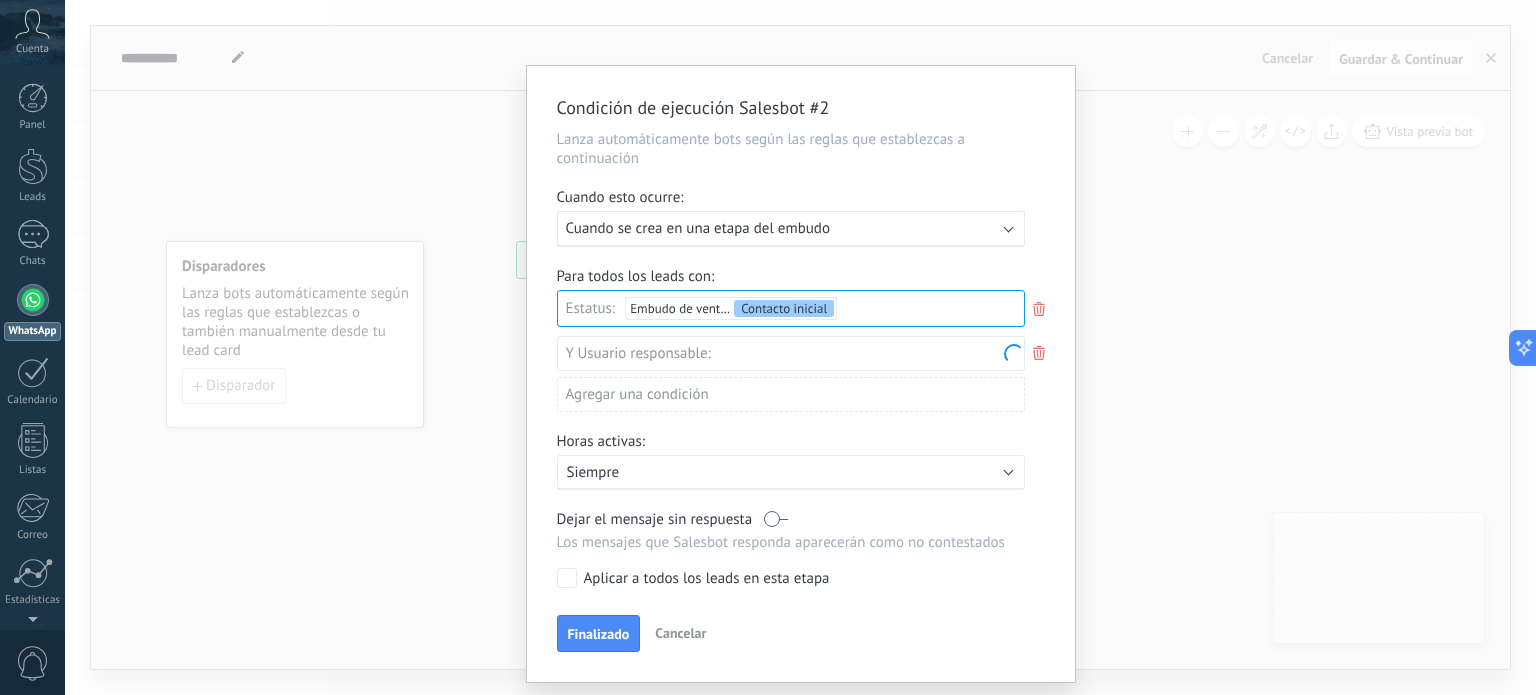 click at bounding box center [772, 353] 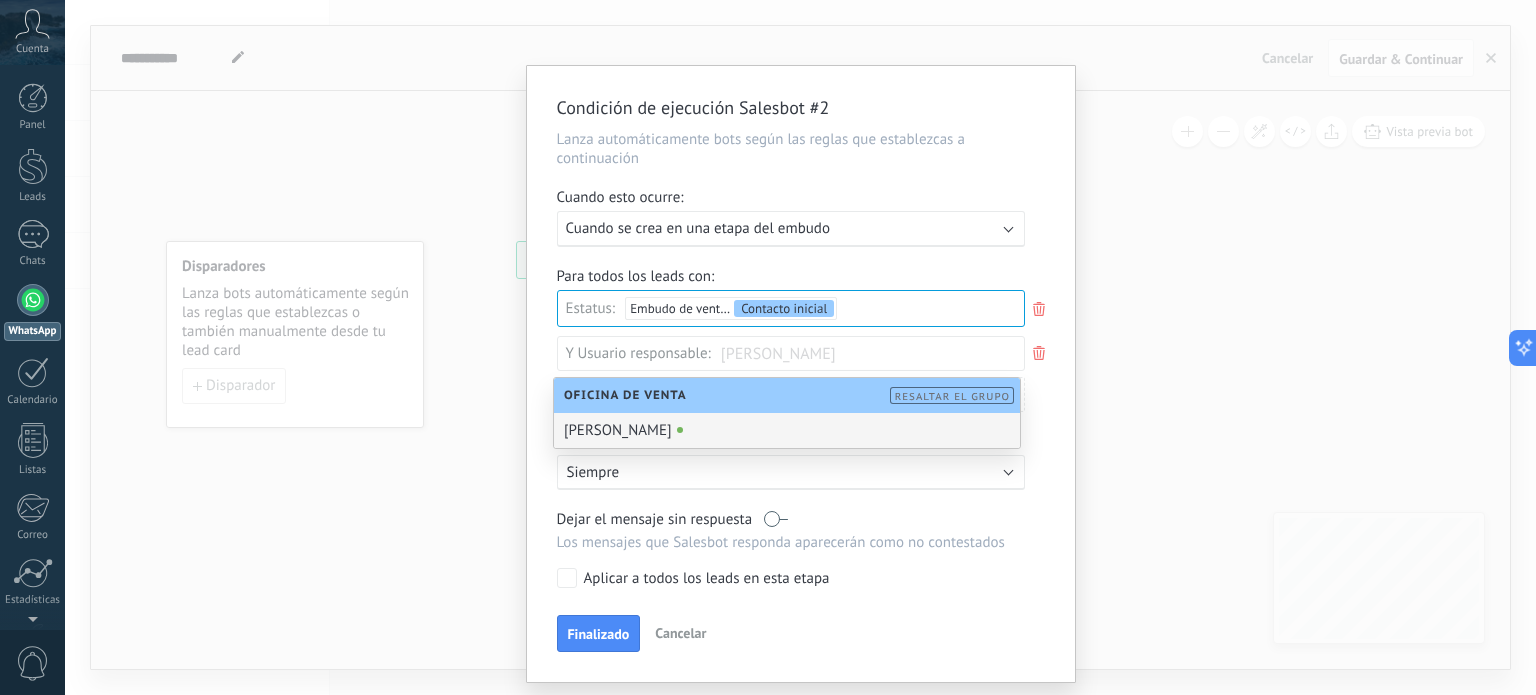 click on "[PERSON_NAME]" at bounding box center (787, 430) 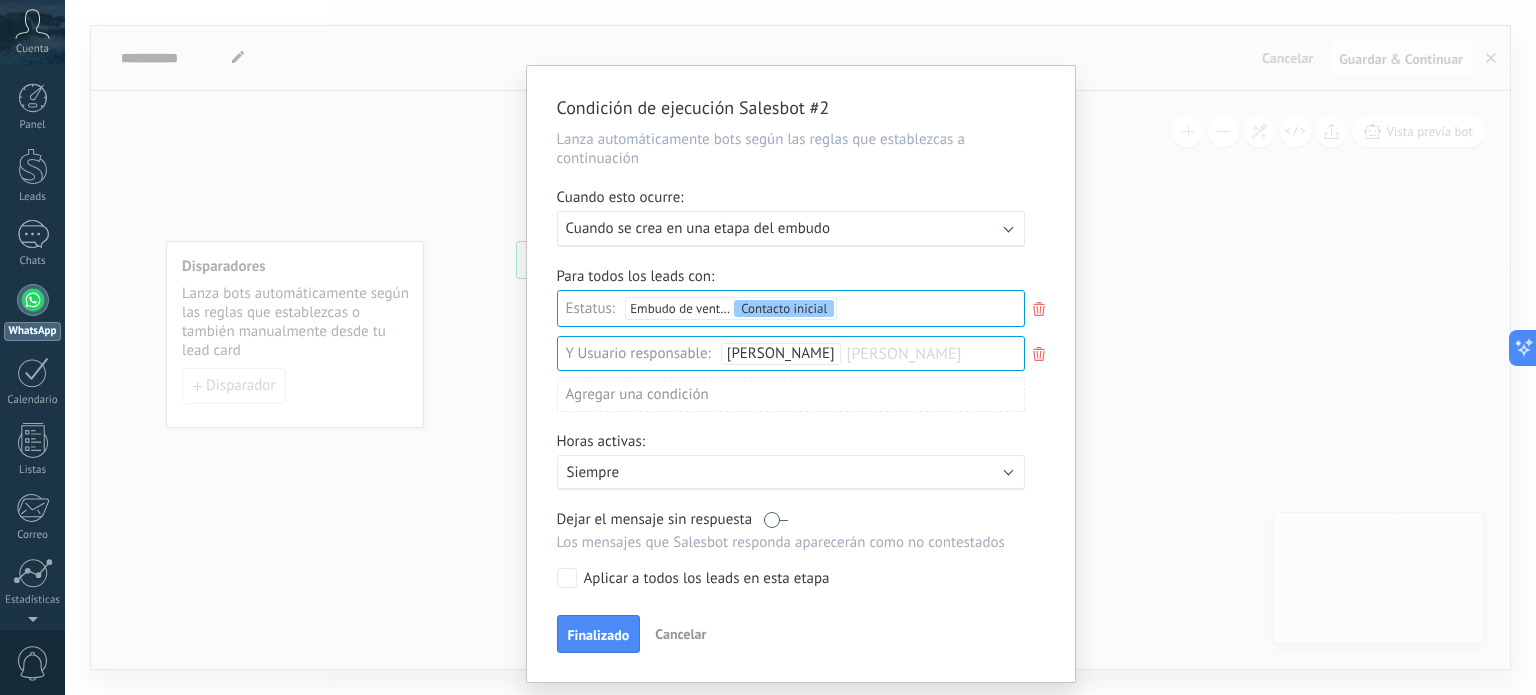 click on "Agregar una condición" at bounding box center [791, 394] 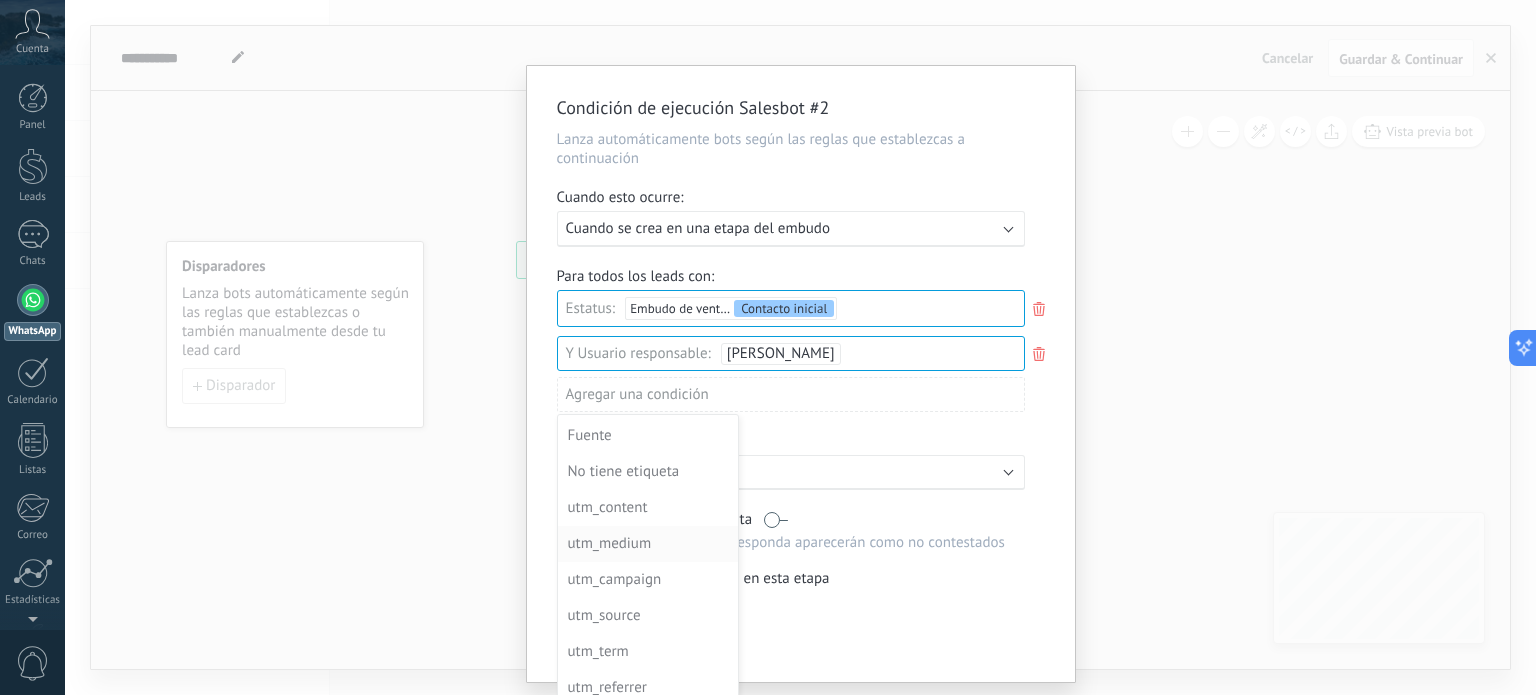 scroll, scrollTop: 0, scrollLeft: 0, axis: both 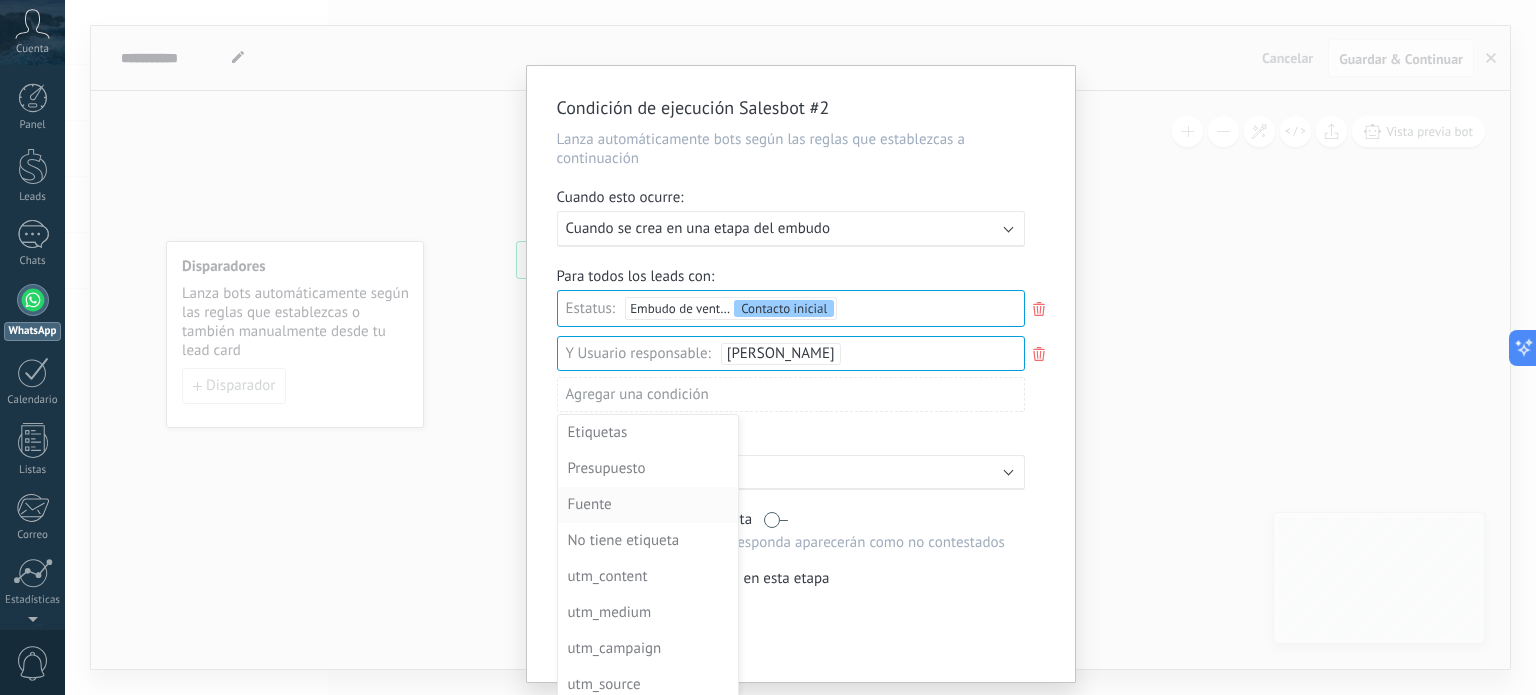 click on "Fuente" at bounding box center (646, 505) 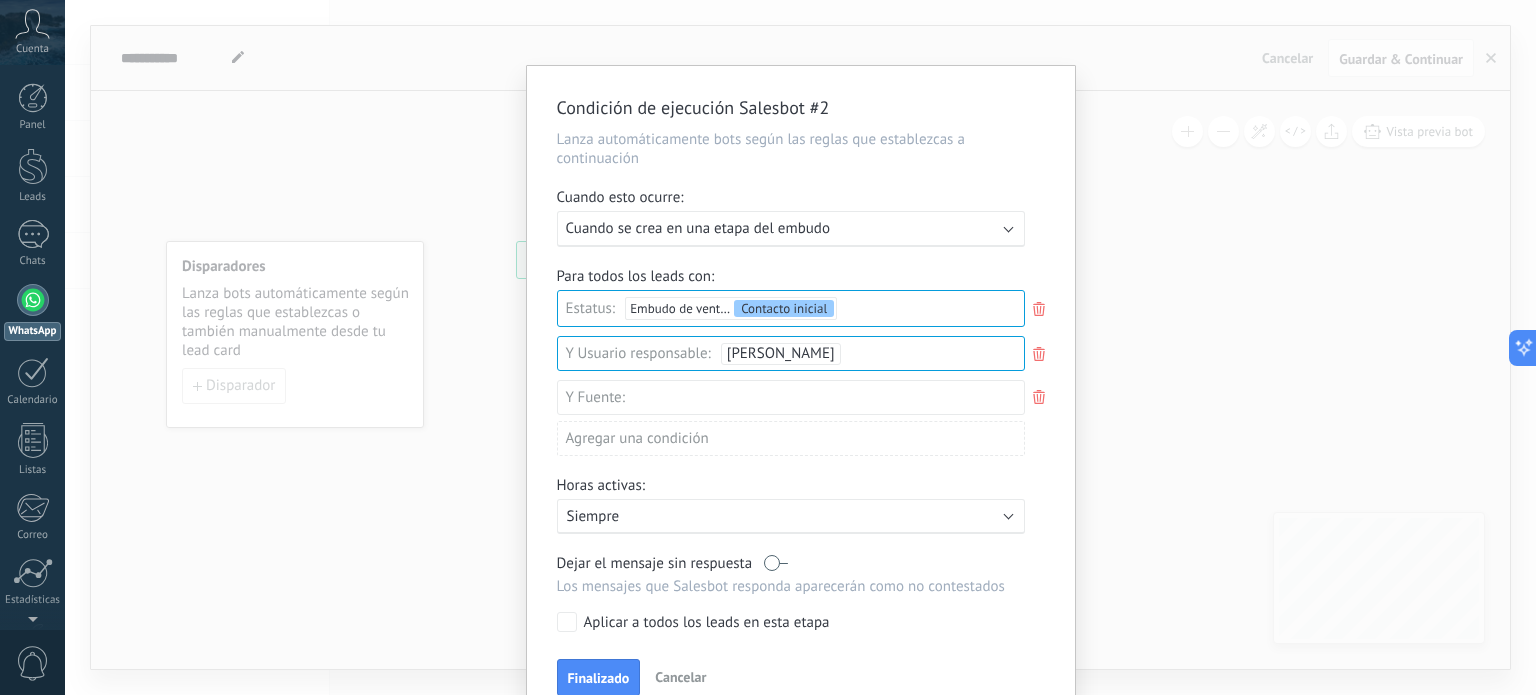 click at bounding box center (686, 397) 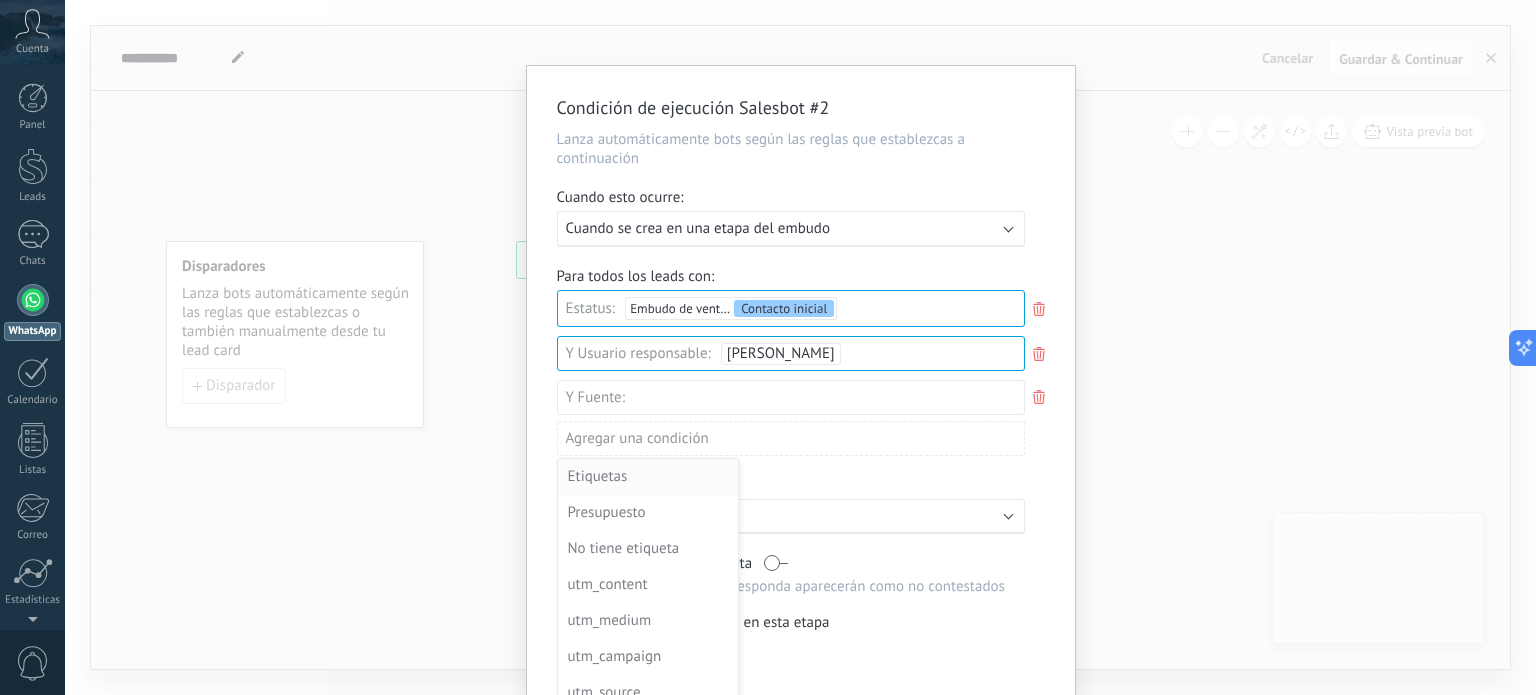 click on "Etiquetas" at bounding box center [646, 477] 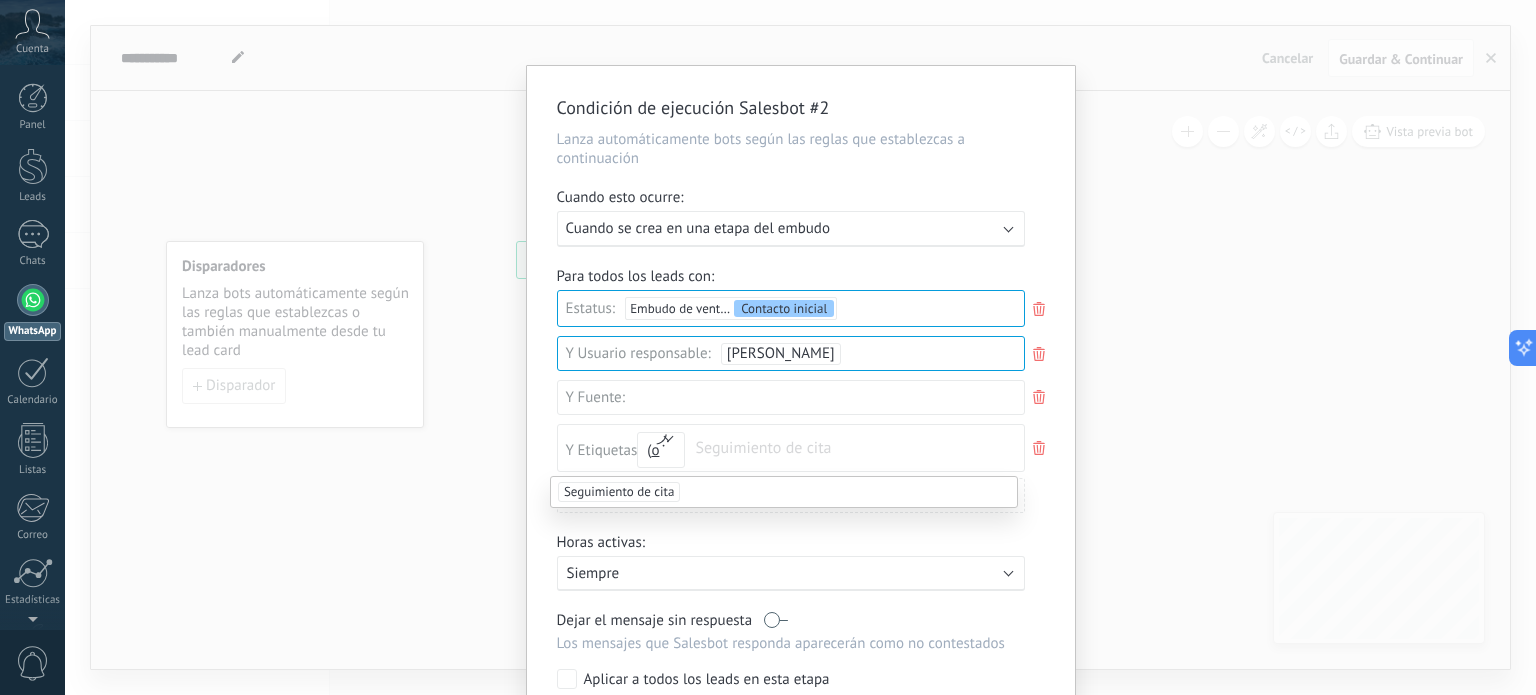 click on "Seguimiento de cita" at bounding box center [859, 448] 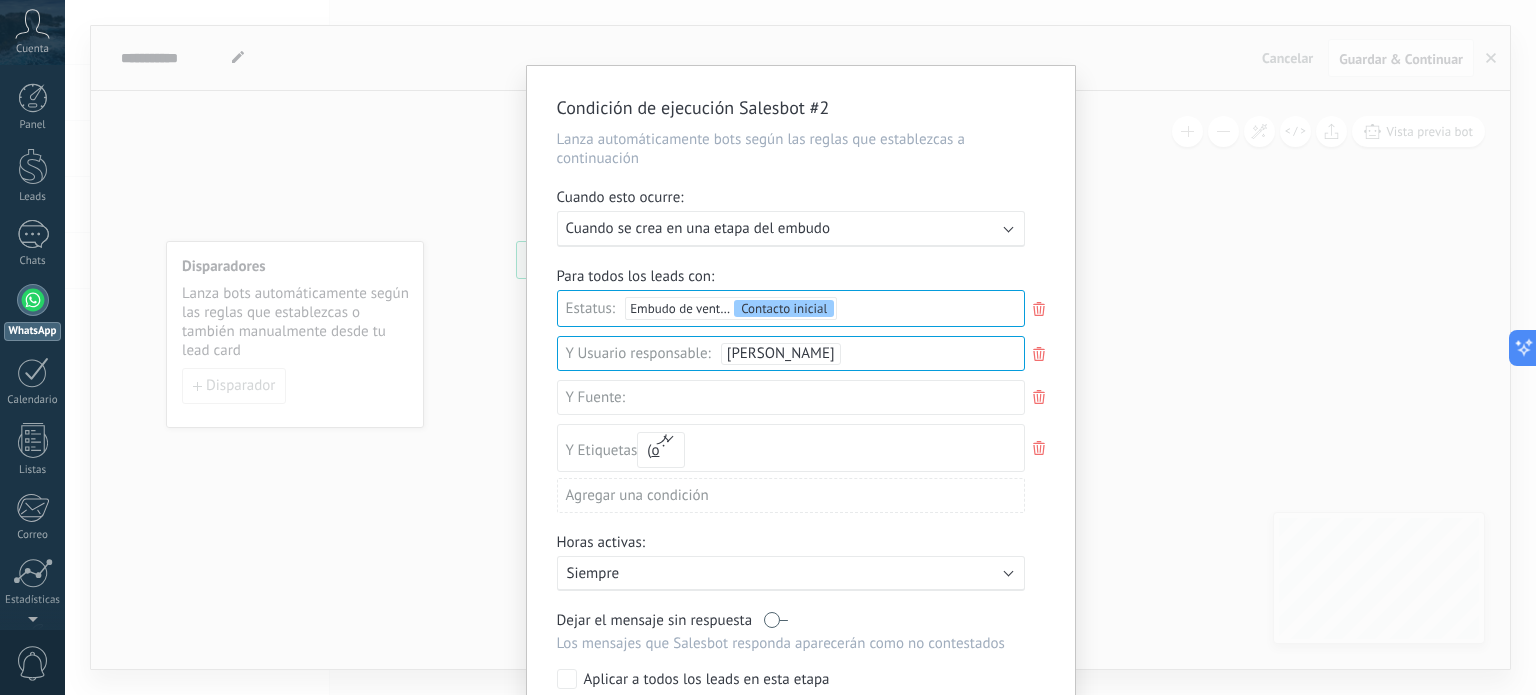 click on "Agregar una condición" at bounding box center [791, 495] 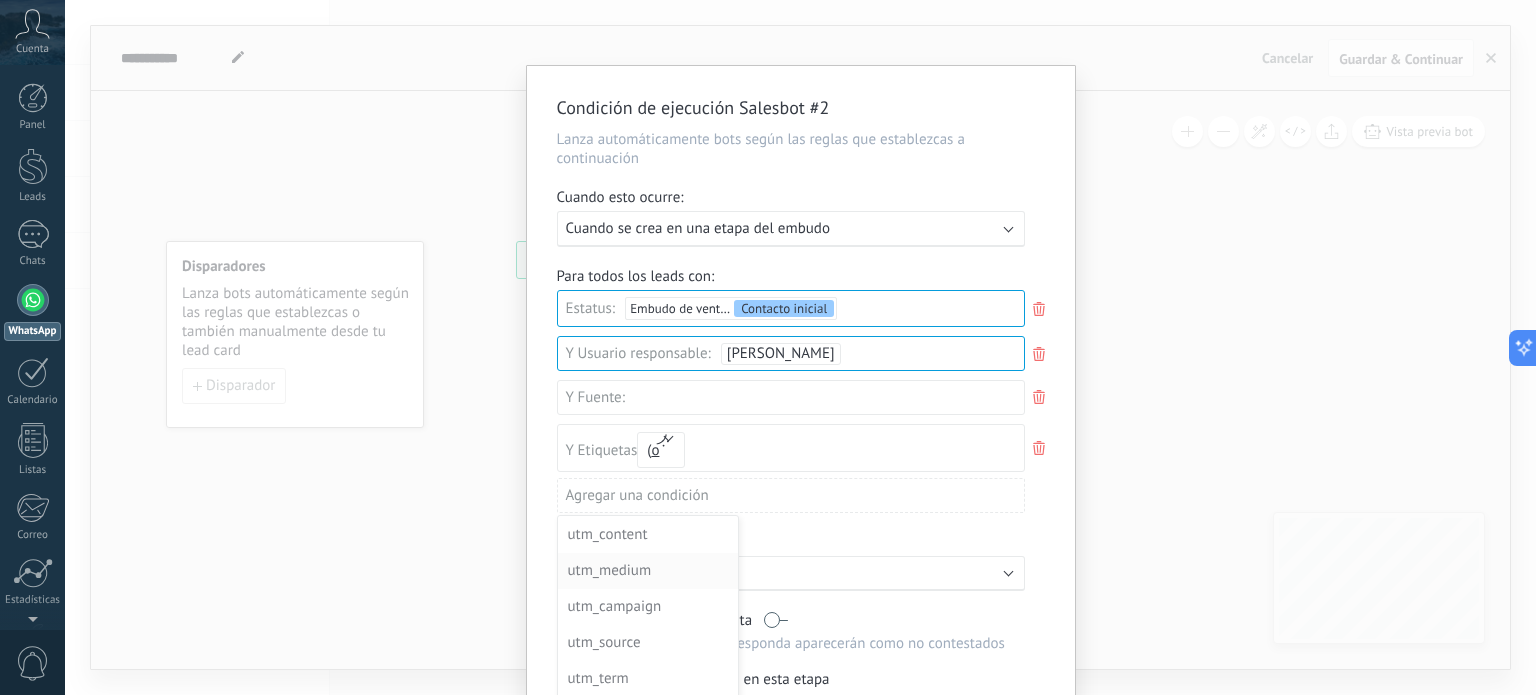 scroll, scrollTop: 36, scrollLeft: 0, axis: vertical 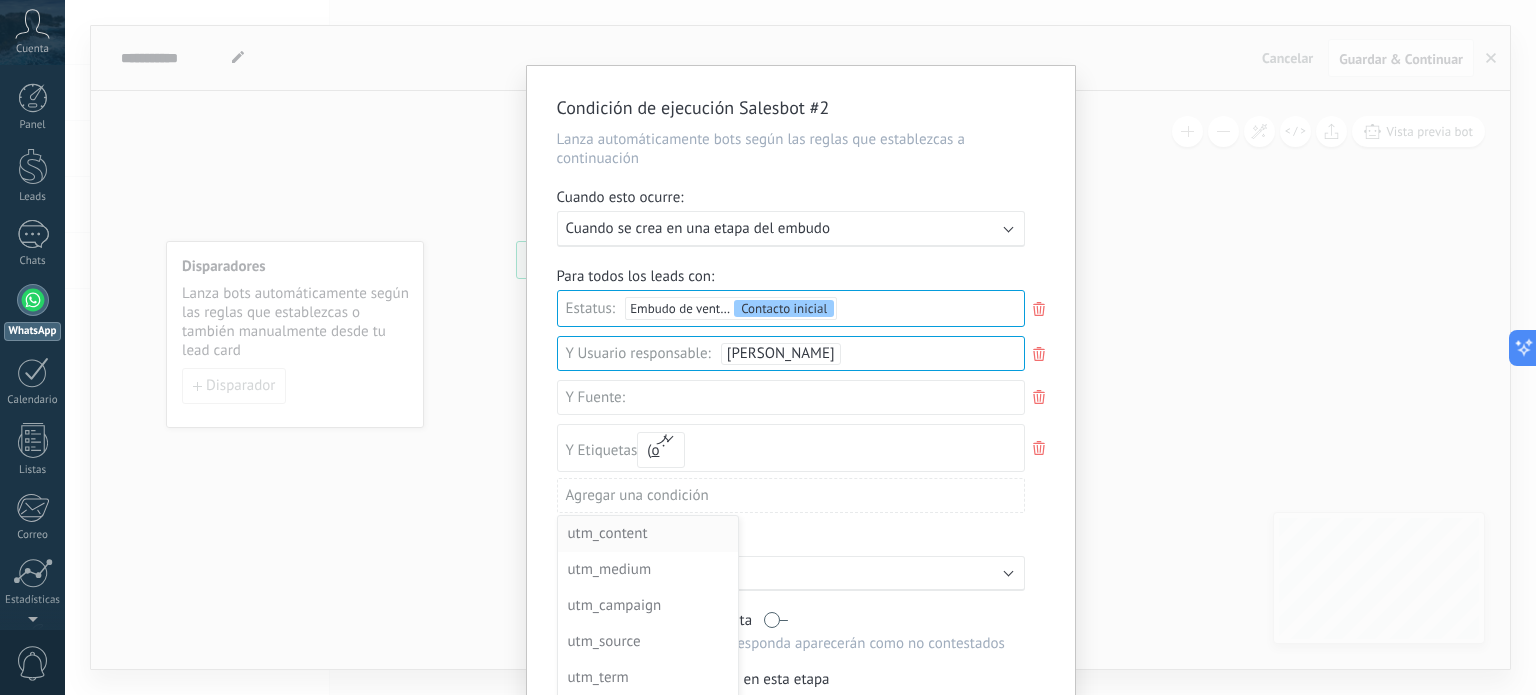click on "utm_content" at bounding box center [646, 534] 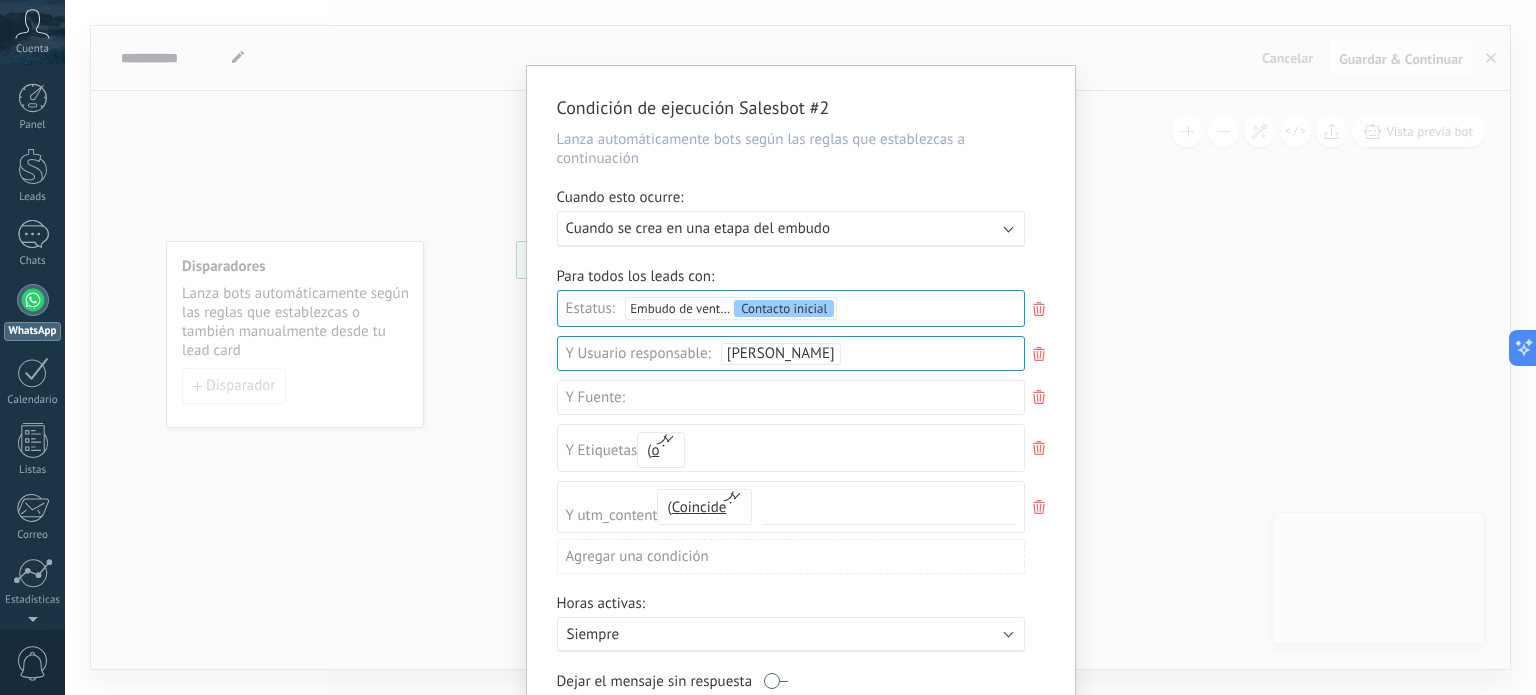 drag, startPoint x: 818, startPoint y: 512, endPoint x: 841, endPoint y: 512, distance: 23 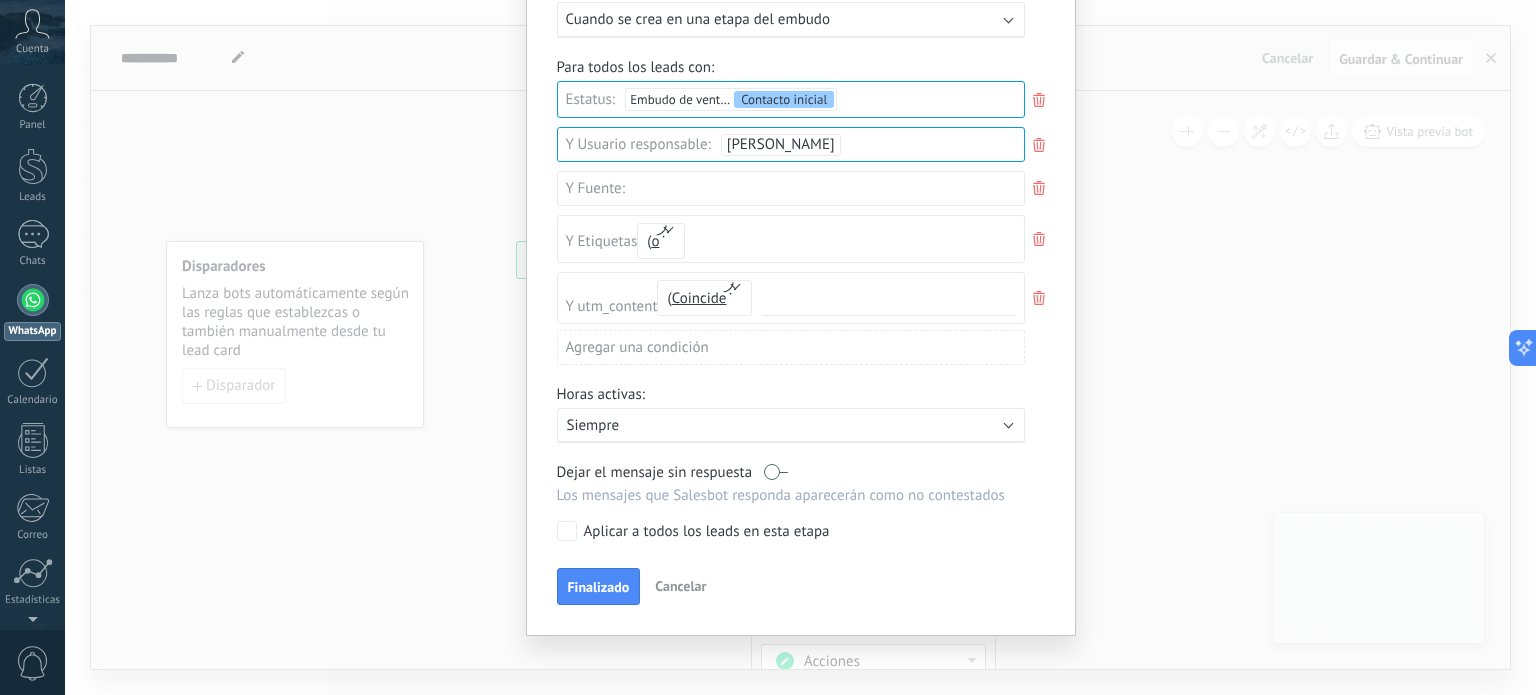scroll, scrollTop: 212, scrollLeft: 0, axis: vertical 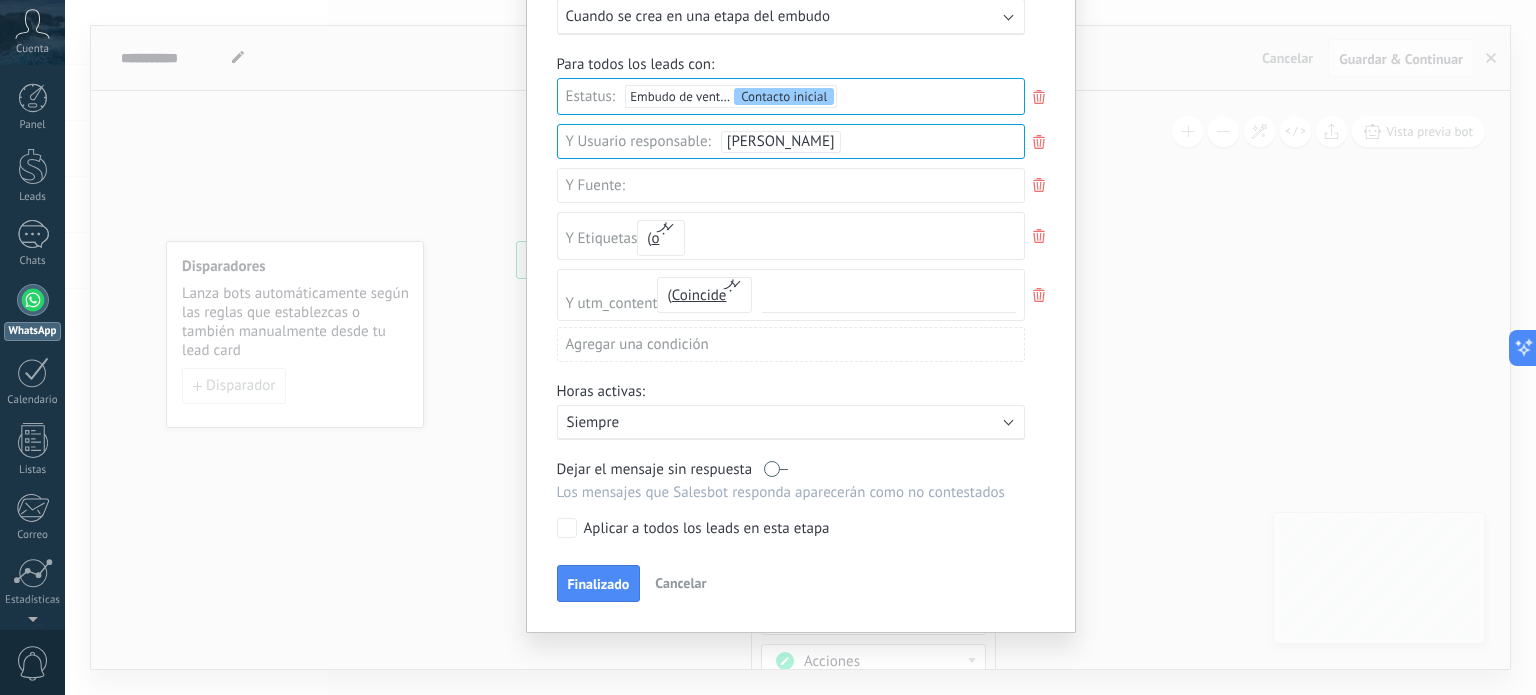 click on "Aplicar a todos los leads en esta etapa" at bounding box center (707, 529) 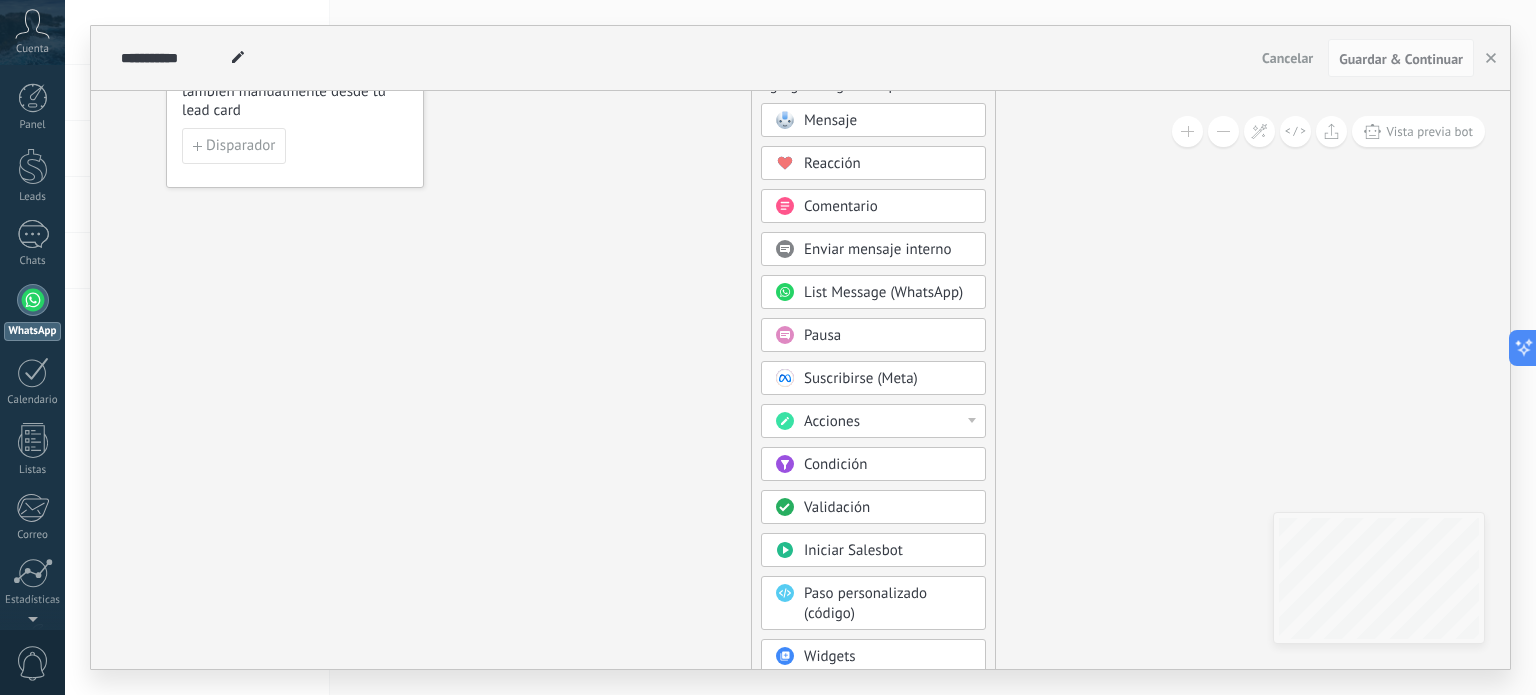 click on "Acciones" at bounding box center [888, 422] 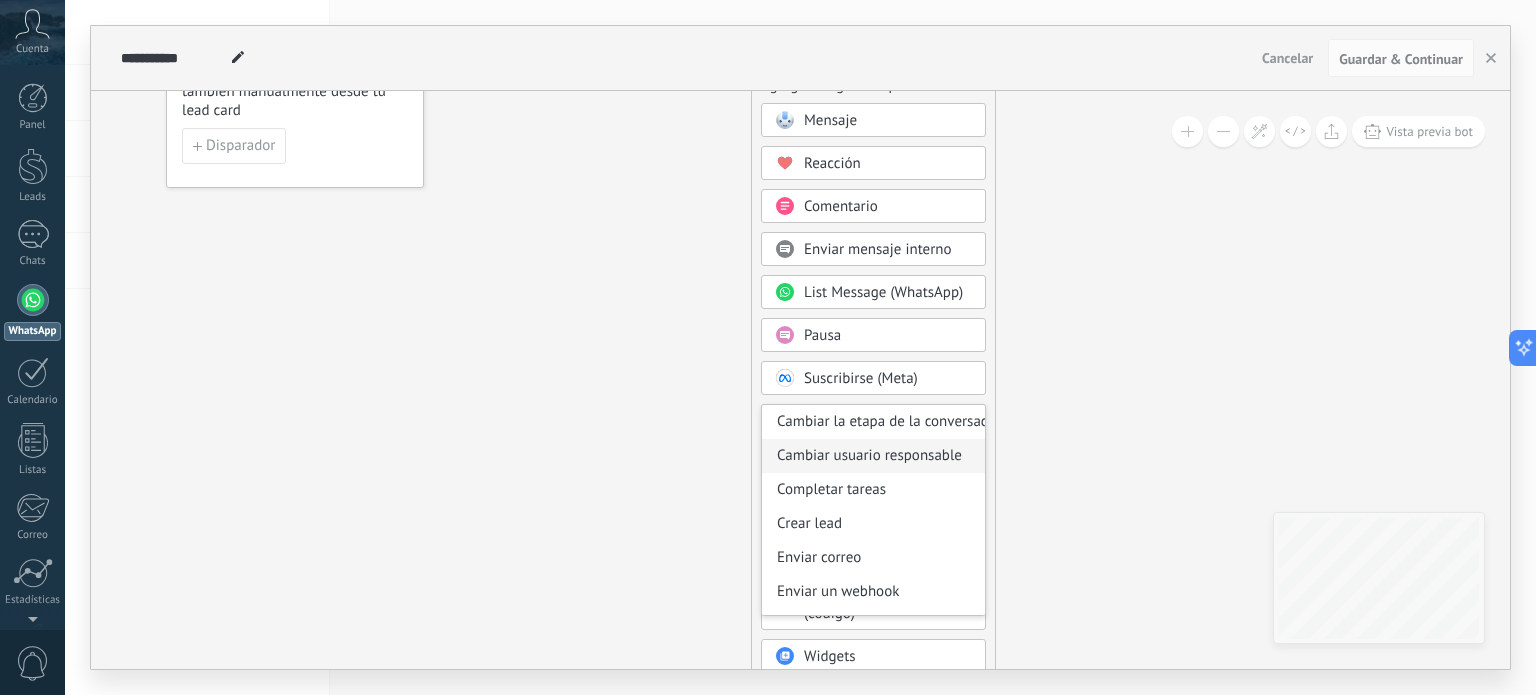 scroll, scrollTop: 265, scrollLeft: 0, axis: vertical 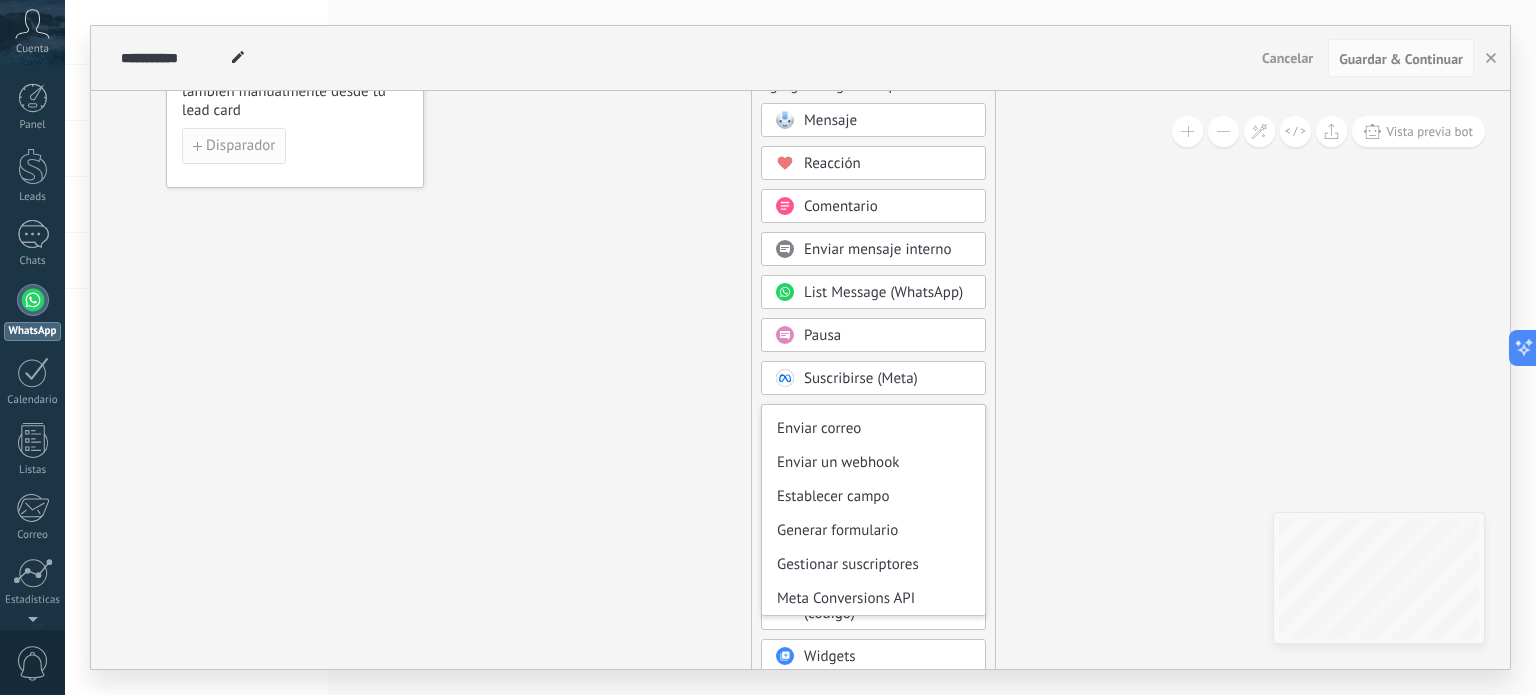 click on "Disparador" at bounding box center [240, 146] 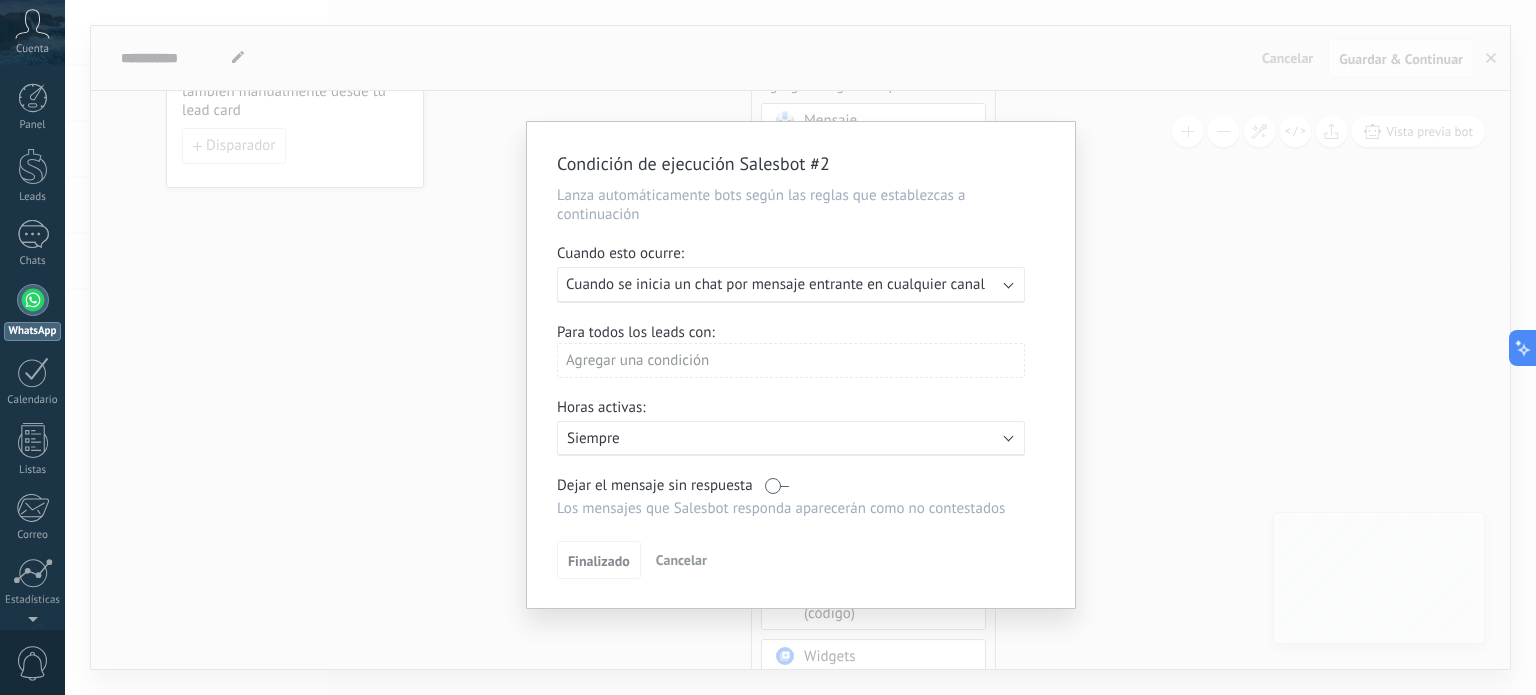 click 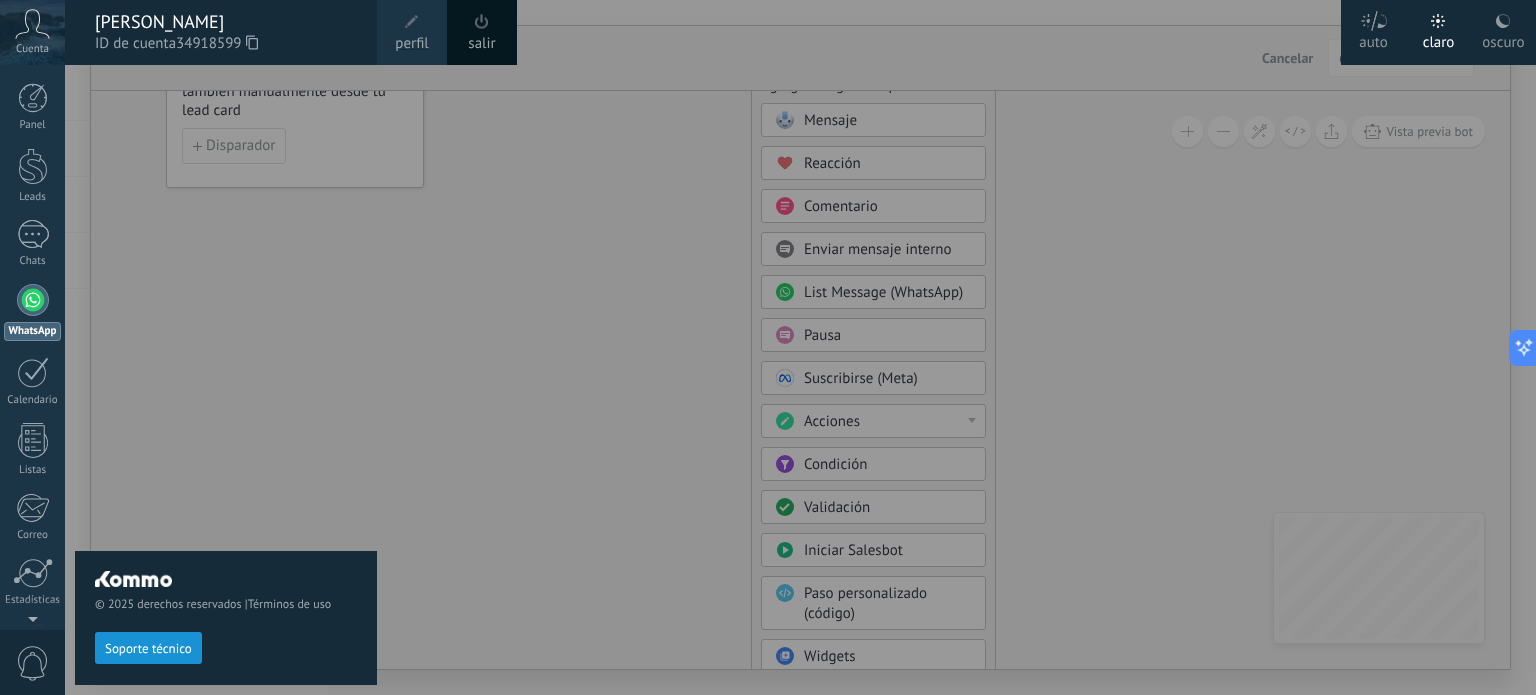click on "perfil" at bounding box center [411, 44] 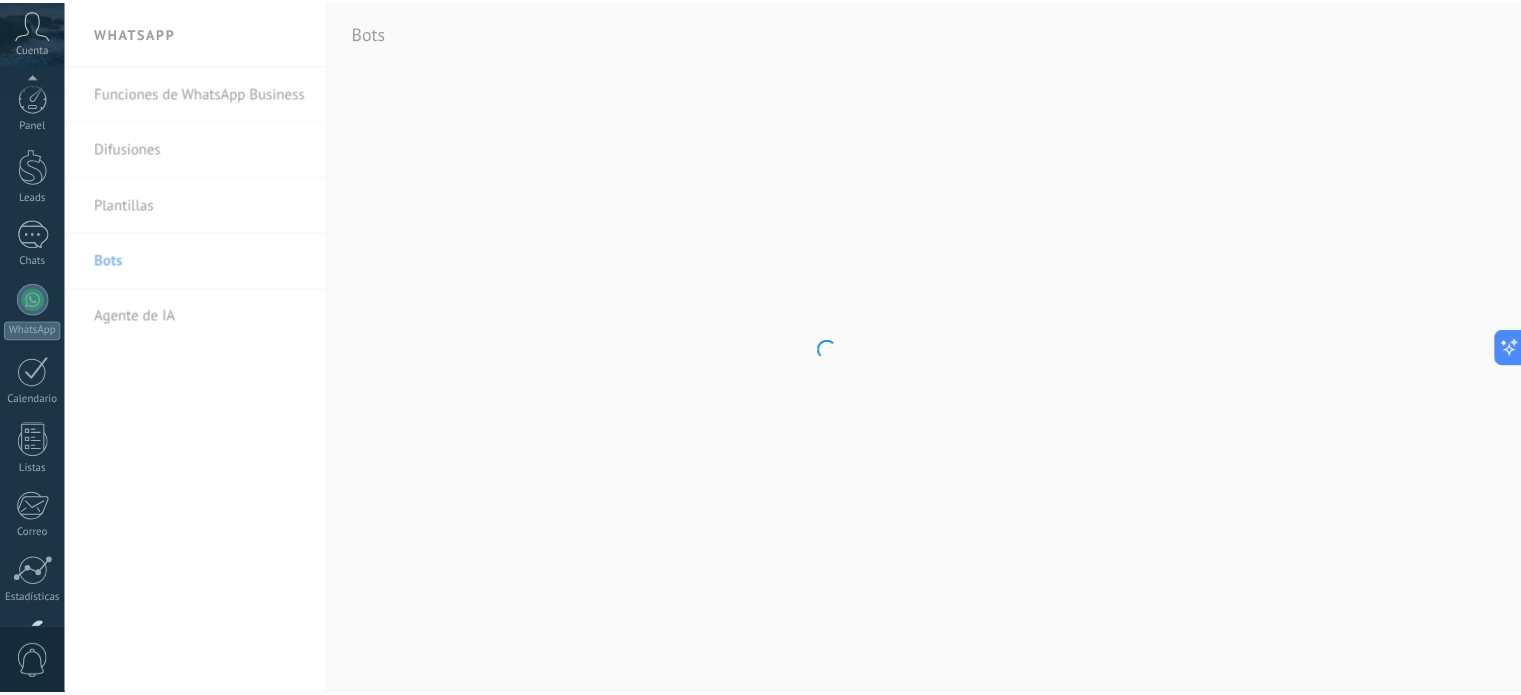 scroll, scrollTop: 136, scrollLeft: 0, axis: vertical 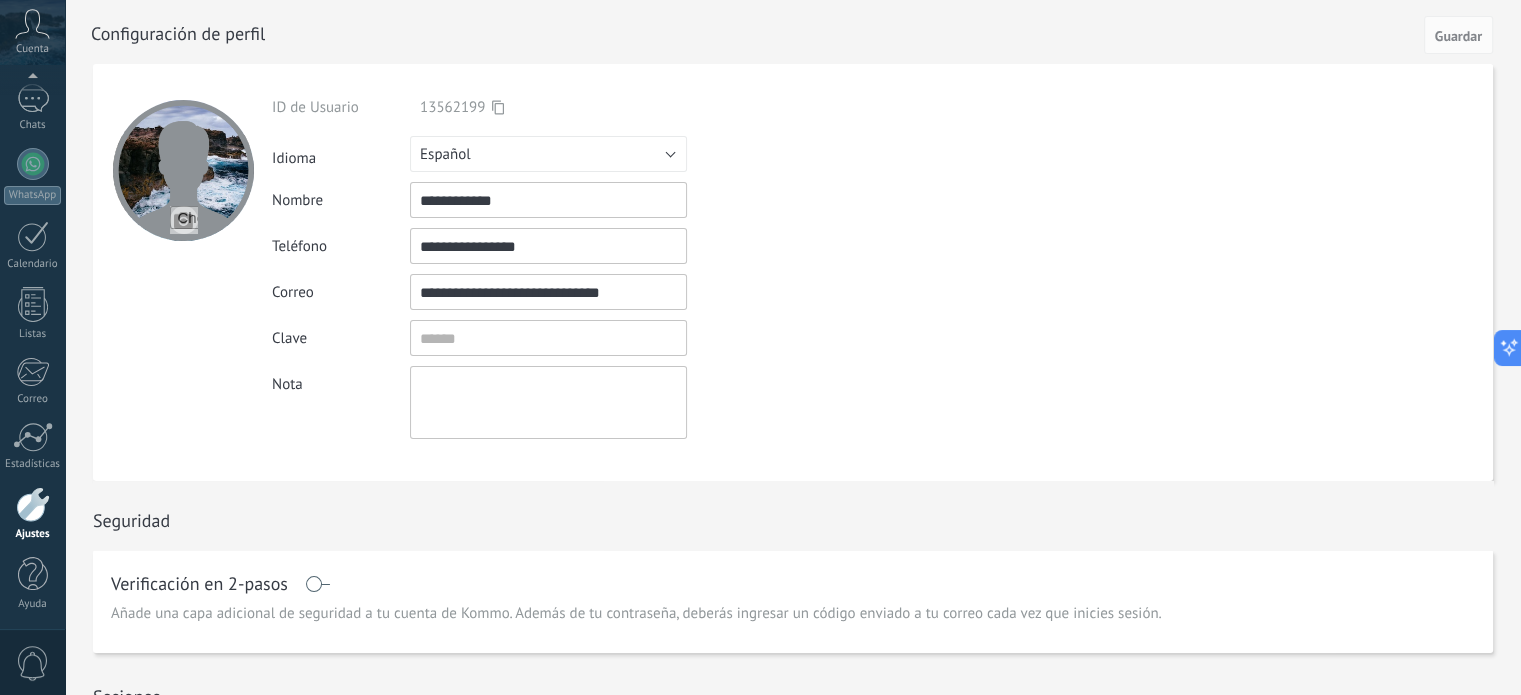 click 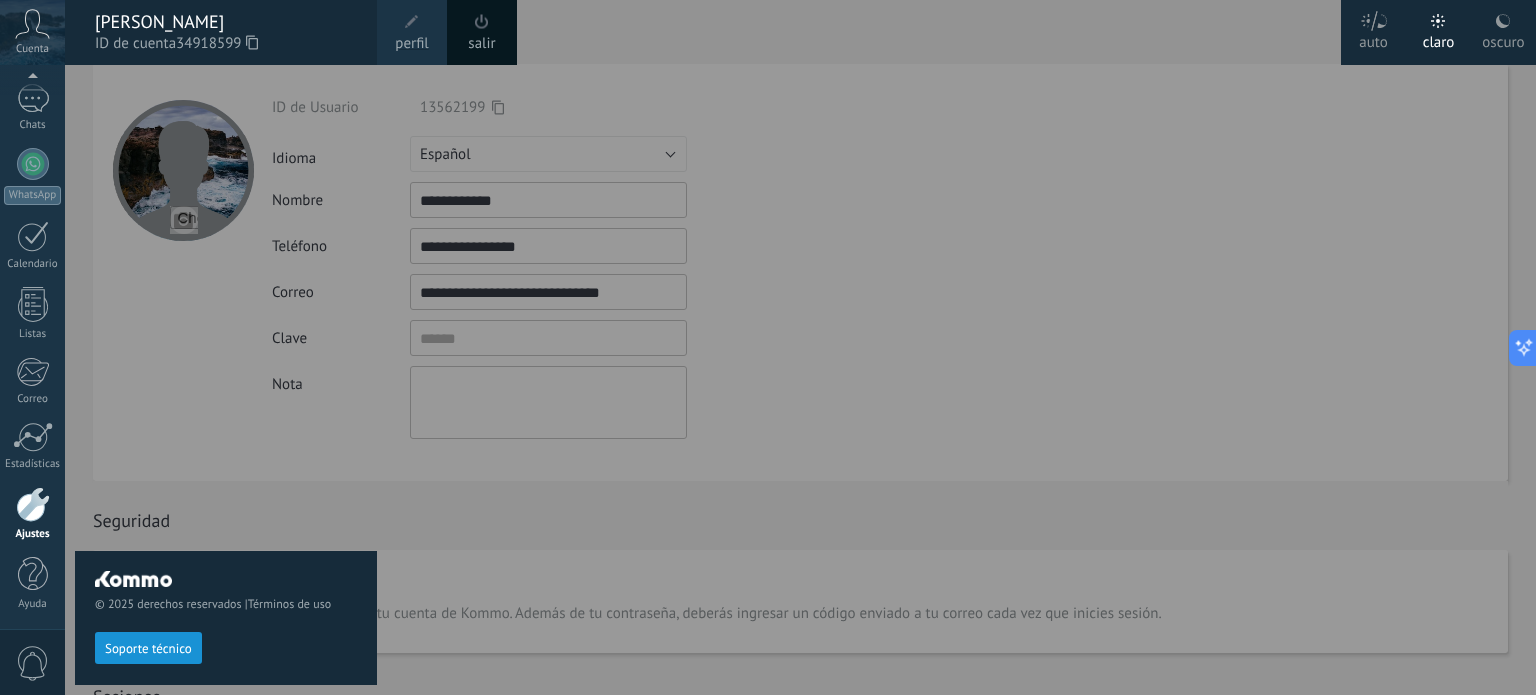 click on "salir" at bounding box center (481, 44) 